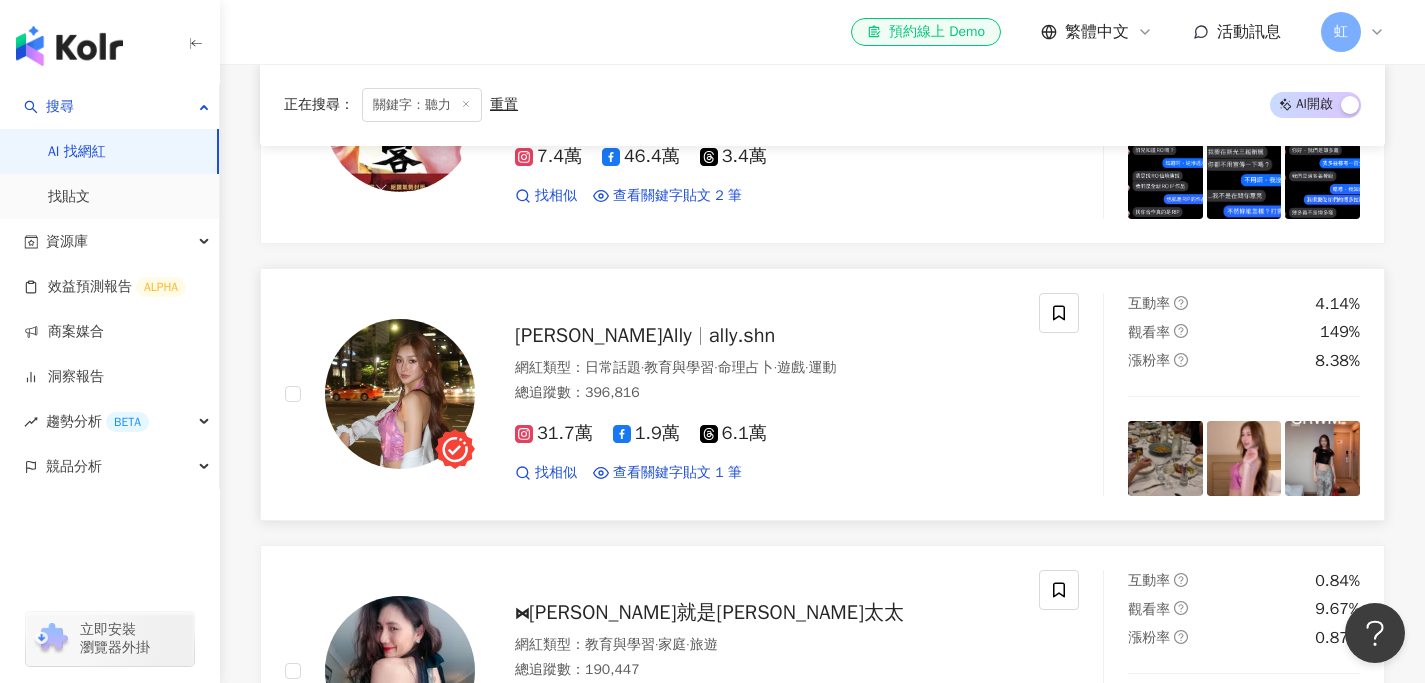 scroll, scrollTop: 0, scrollLeft: 0, axis: both 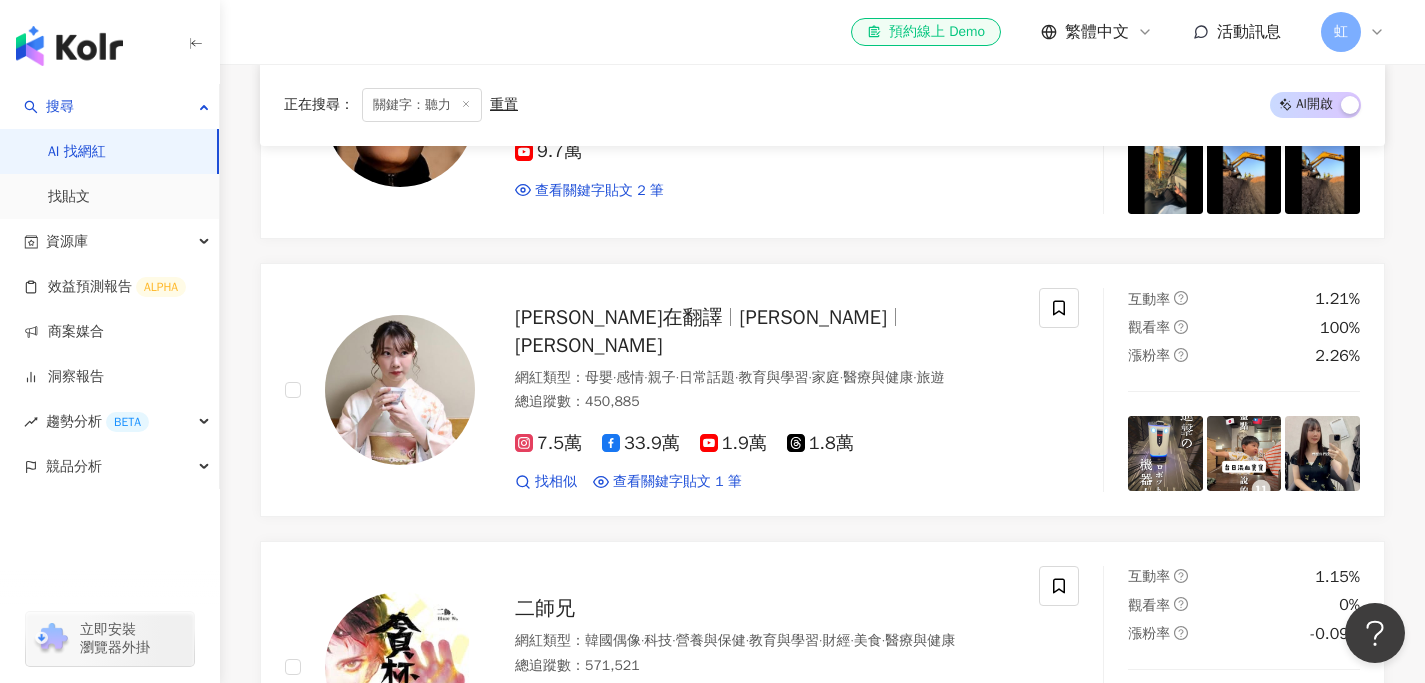 click on "關鍵字：聽力" at bounding box center (422, 105) 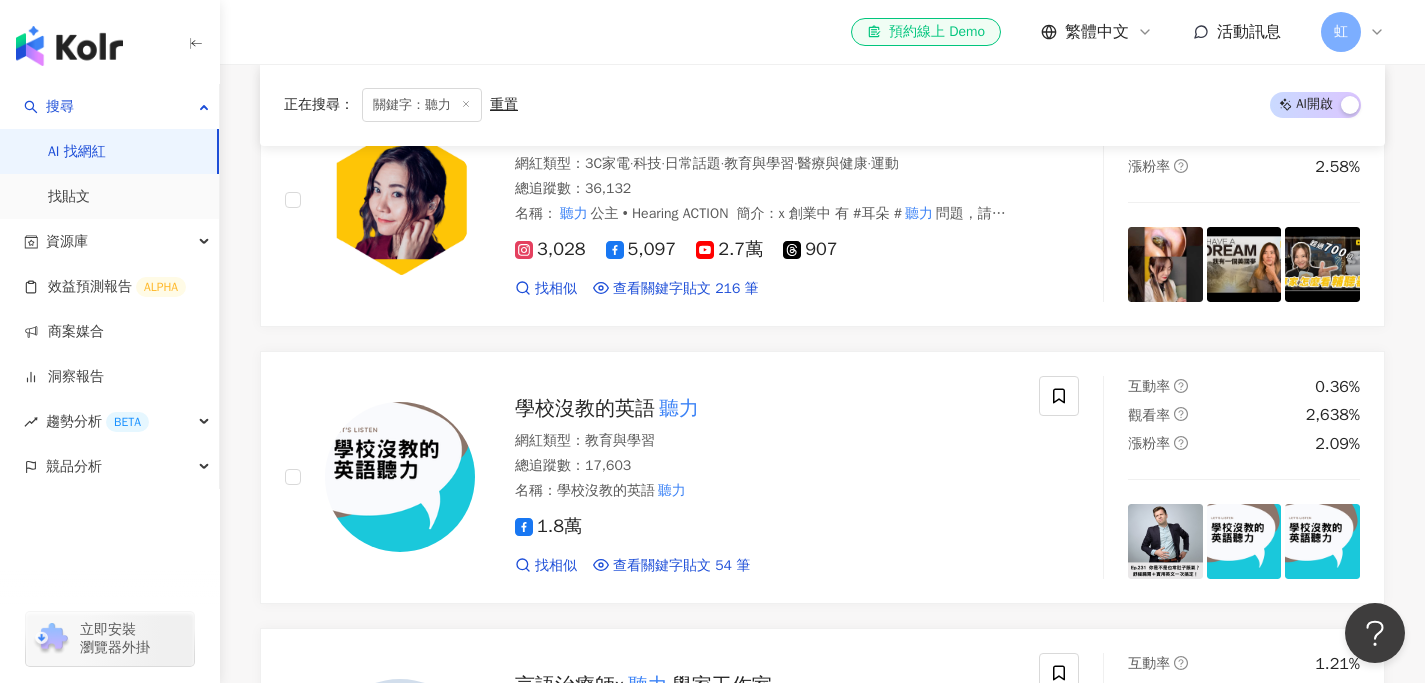 scroll, scrollTop: 0, scrollLeft: 0, axis: both 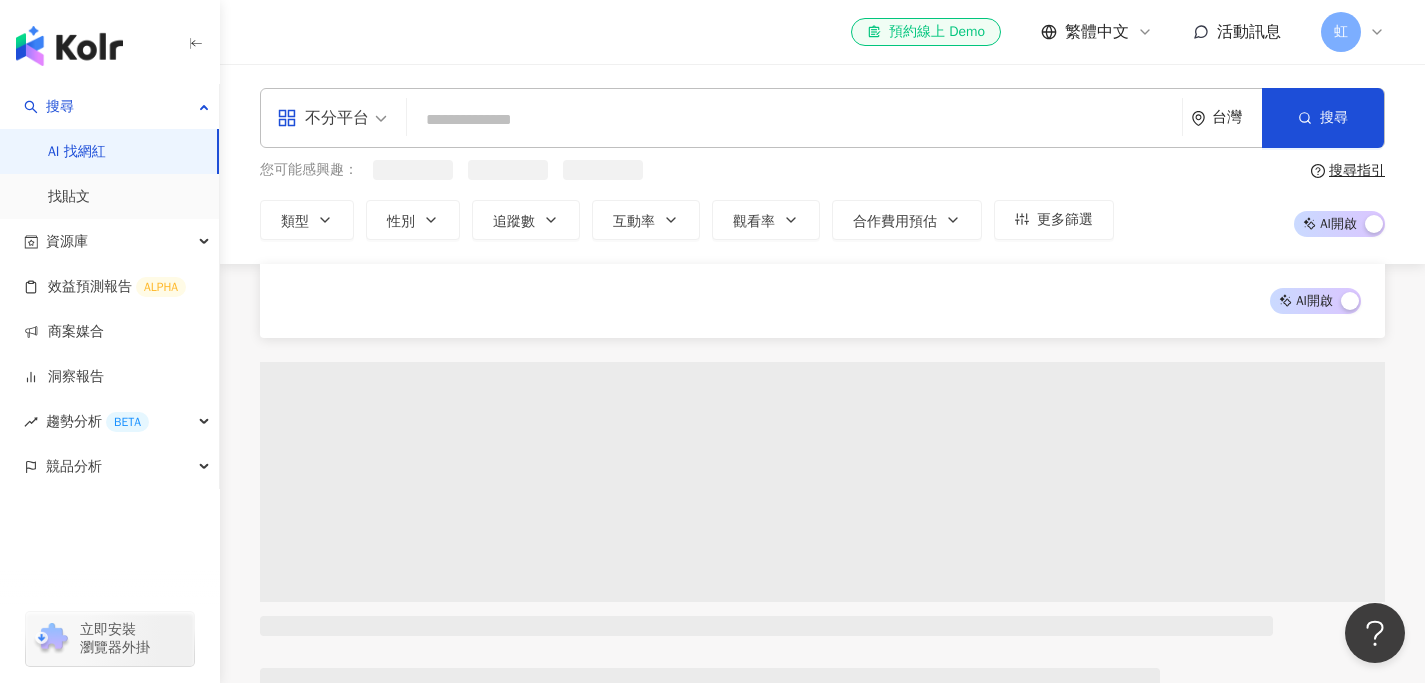 type 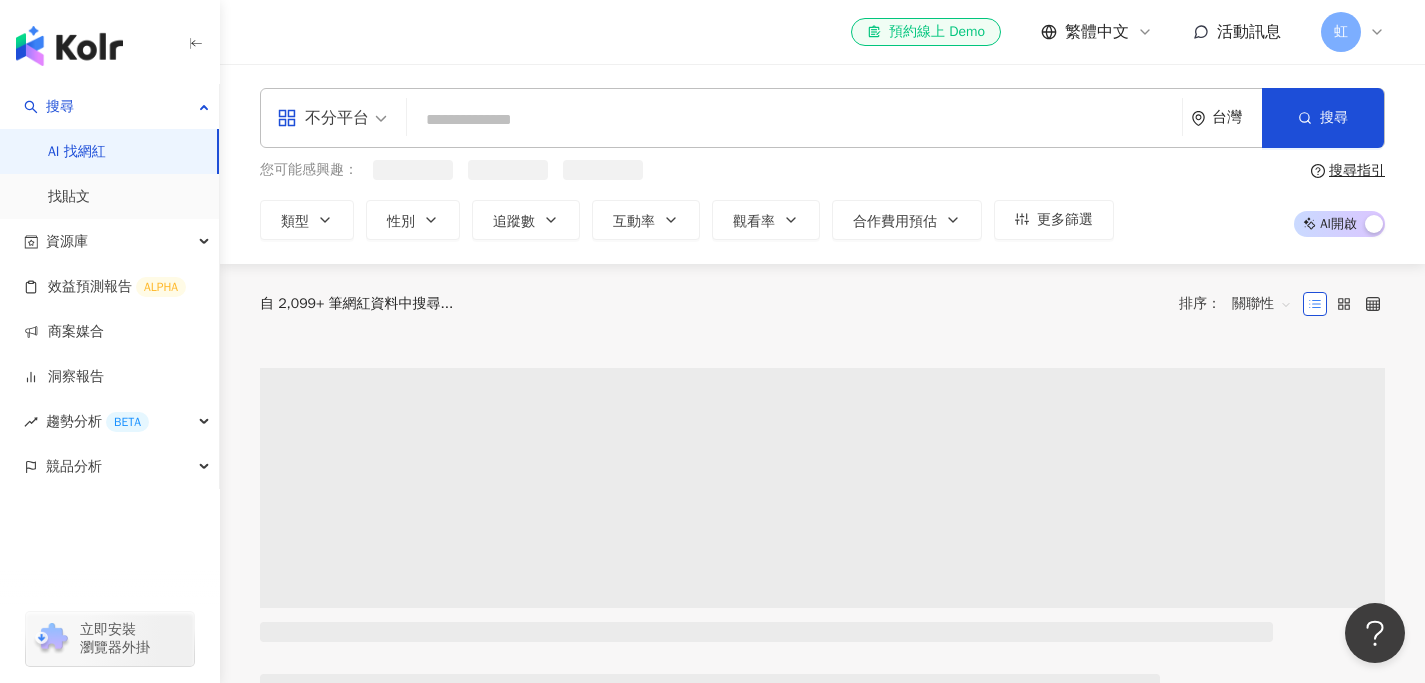 click at bounding box center (794, 120) 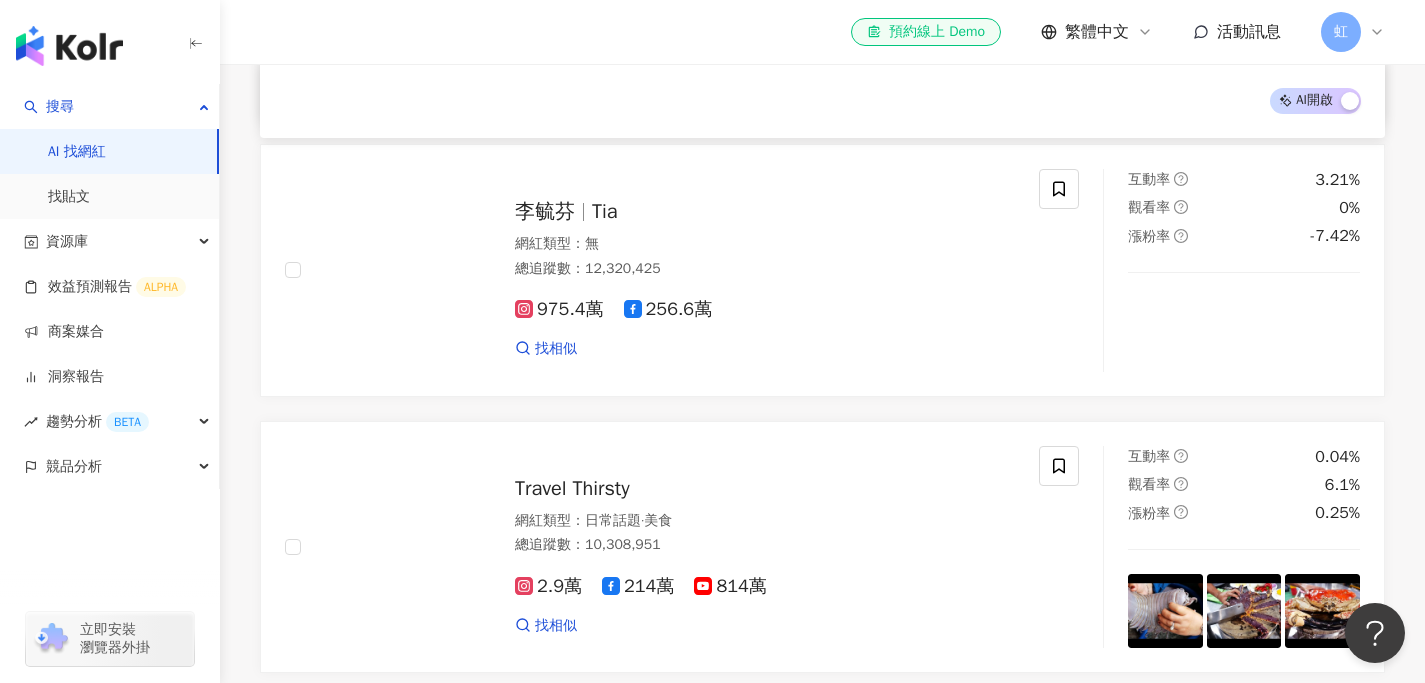 scroll, scrollTop: 803, scrollLeft: 0, axis: vertical 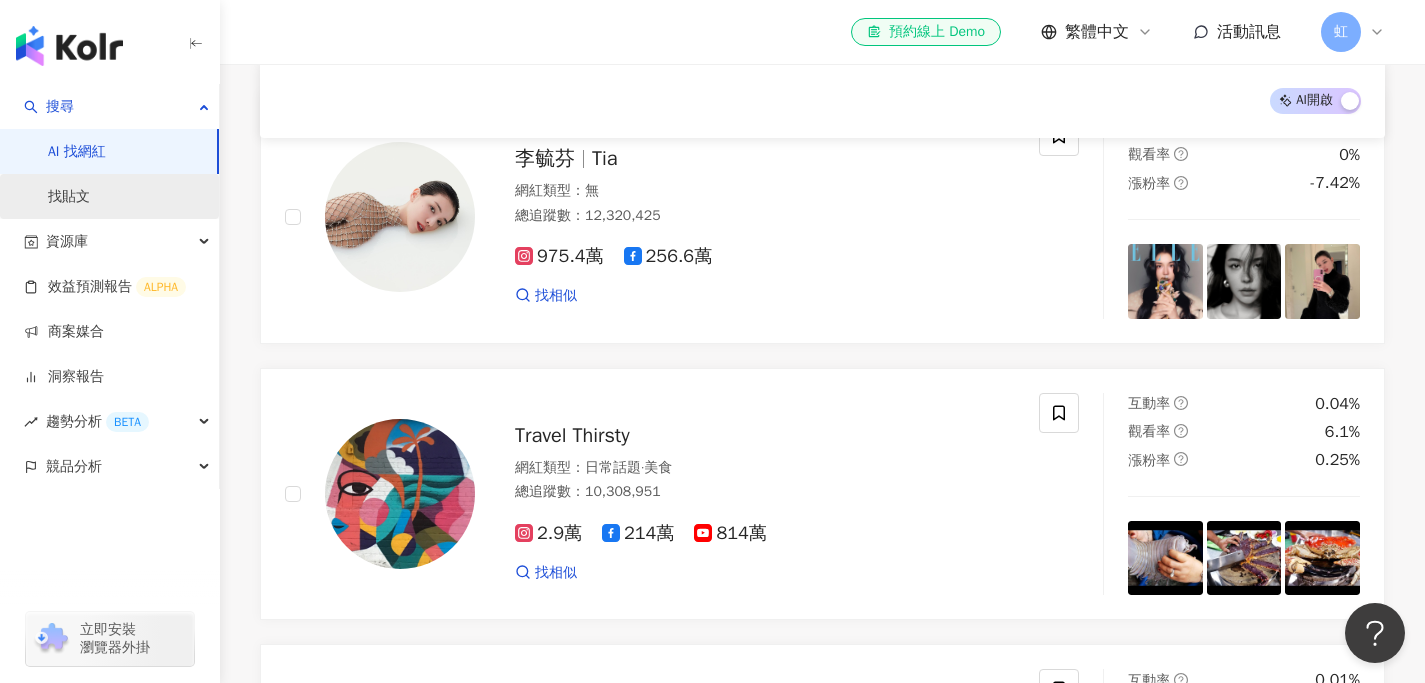 click on "找貼文" at bounding box center [69, 197] 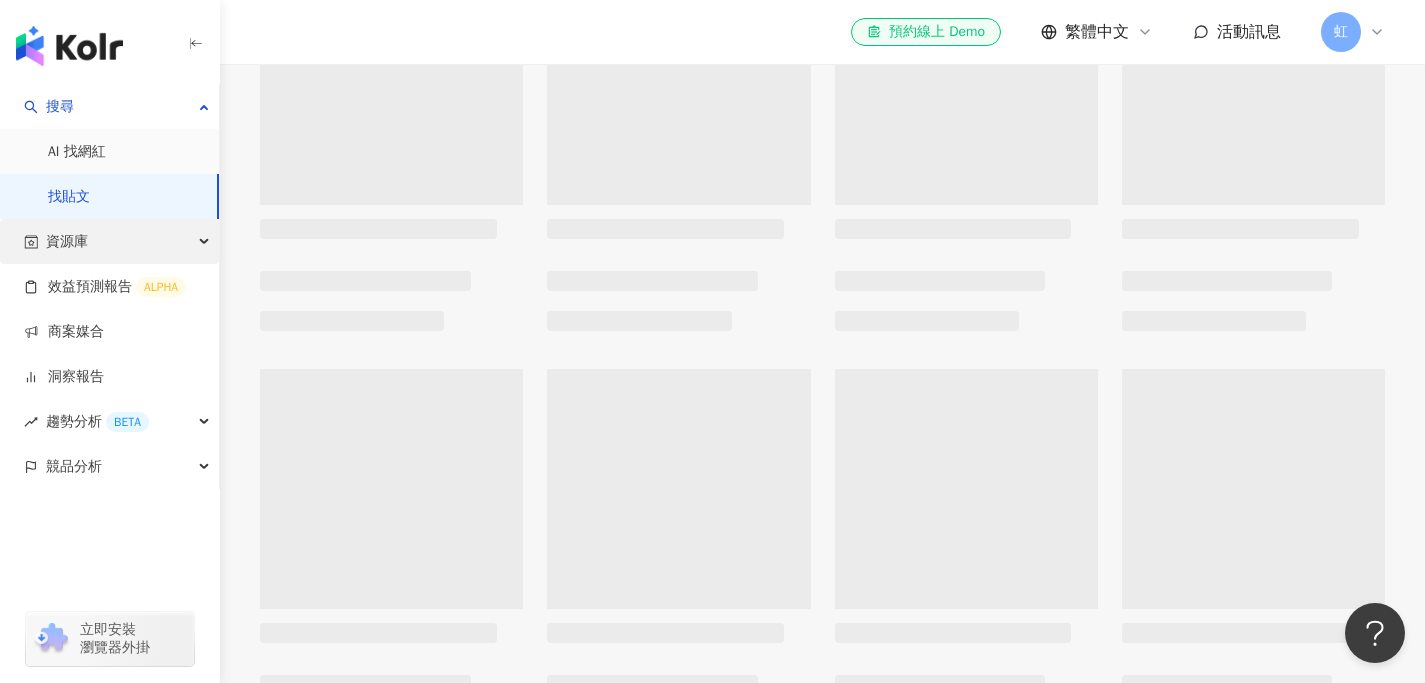 scroll, scrollTop: 0, scrollLeft: 0, axis: both 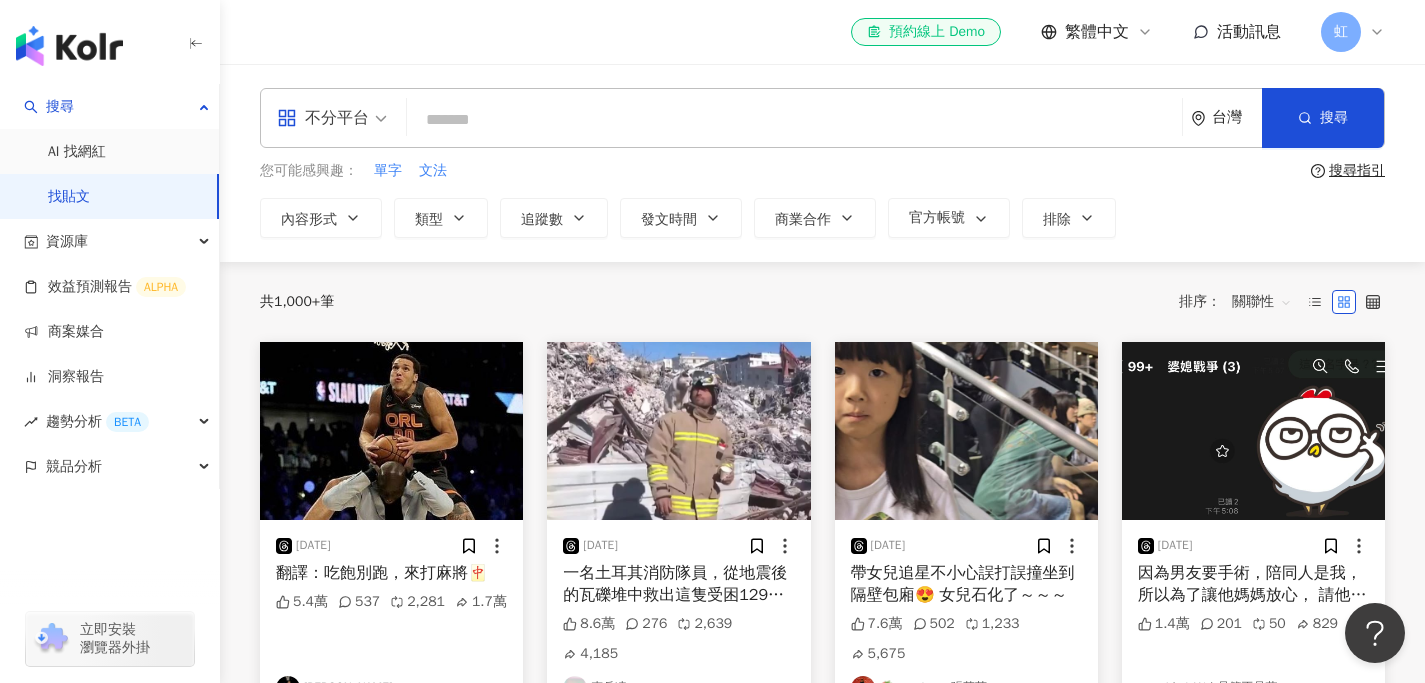 click at bounding box center (794, 119) 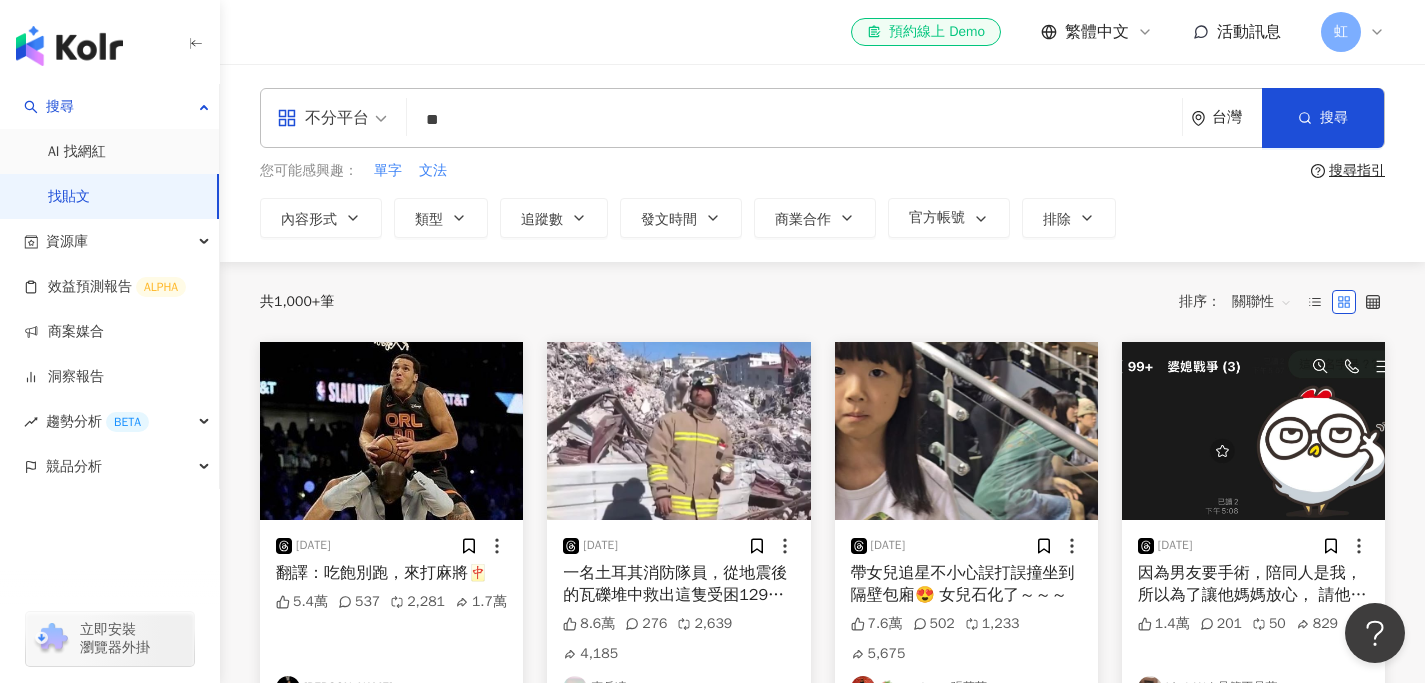 type on "**" 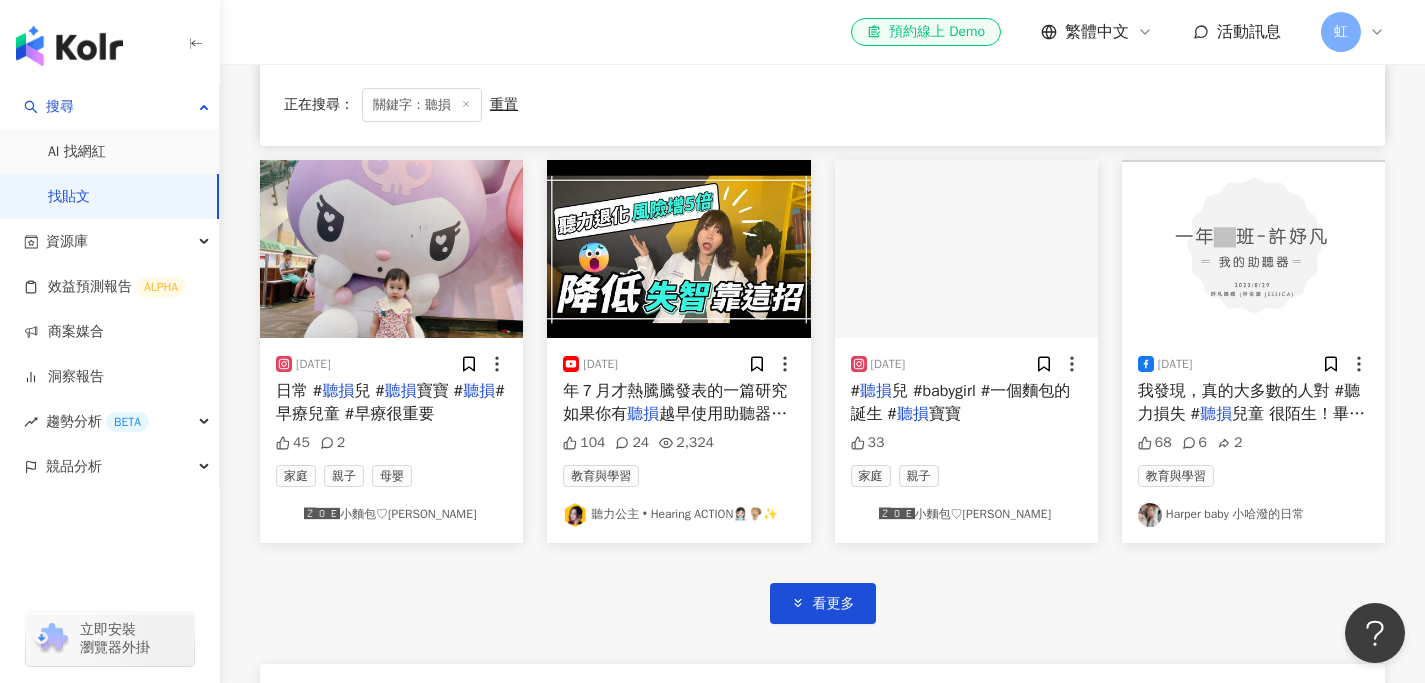 scroll, scrollTop: 1000, scrollLeft: 0, axis: vertical 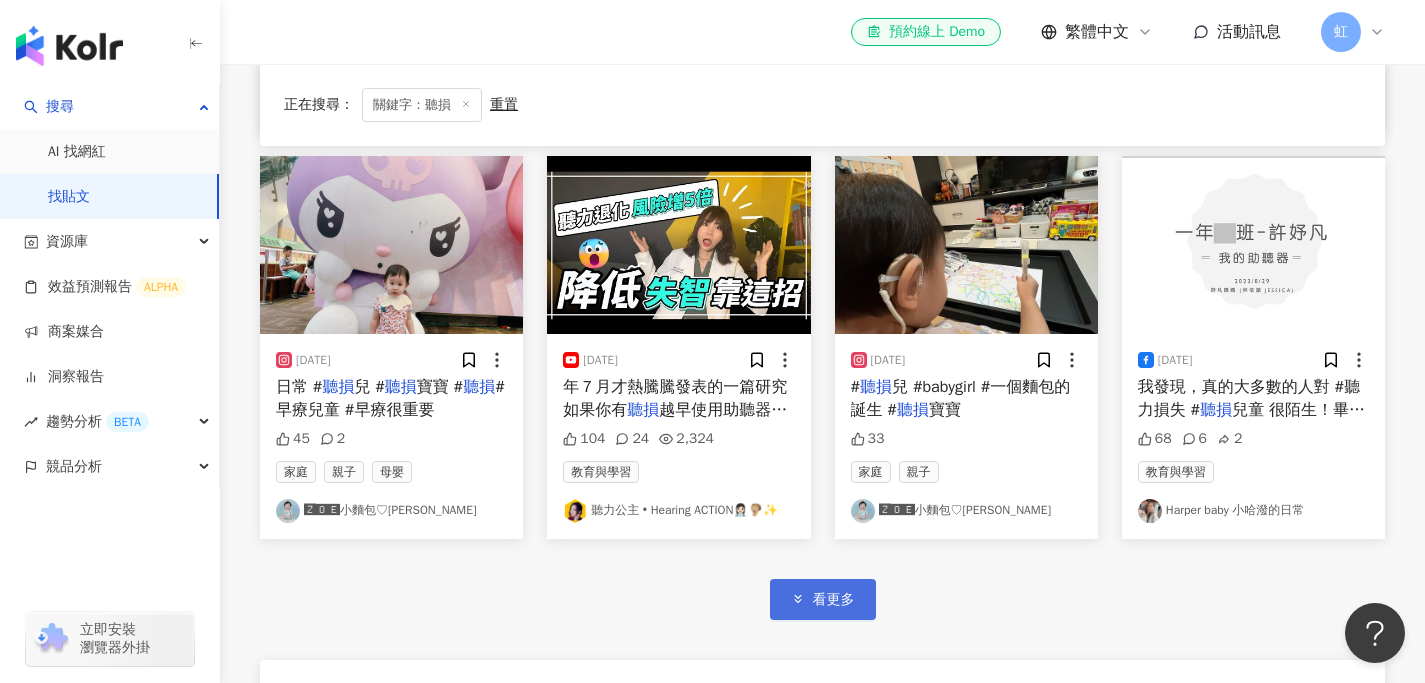 click on "看更多" at bounding box center [823, 599] 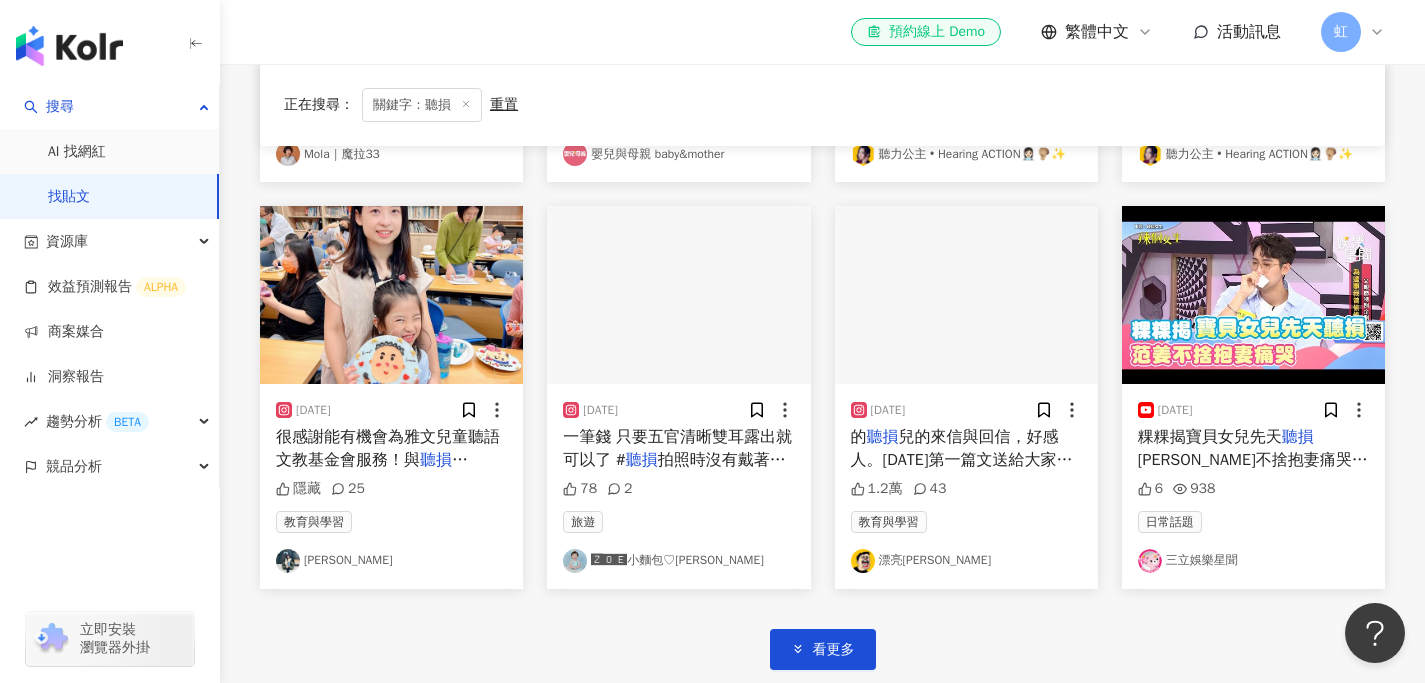 scroll, scrollTop: 2172, scrollLeft: 0, axis: vertical 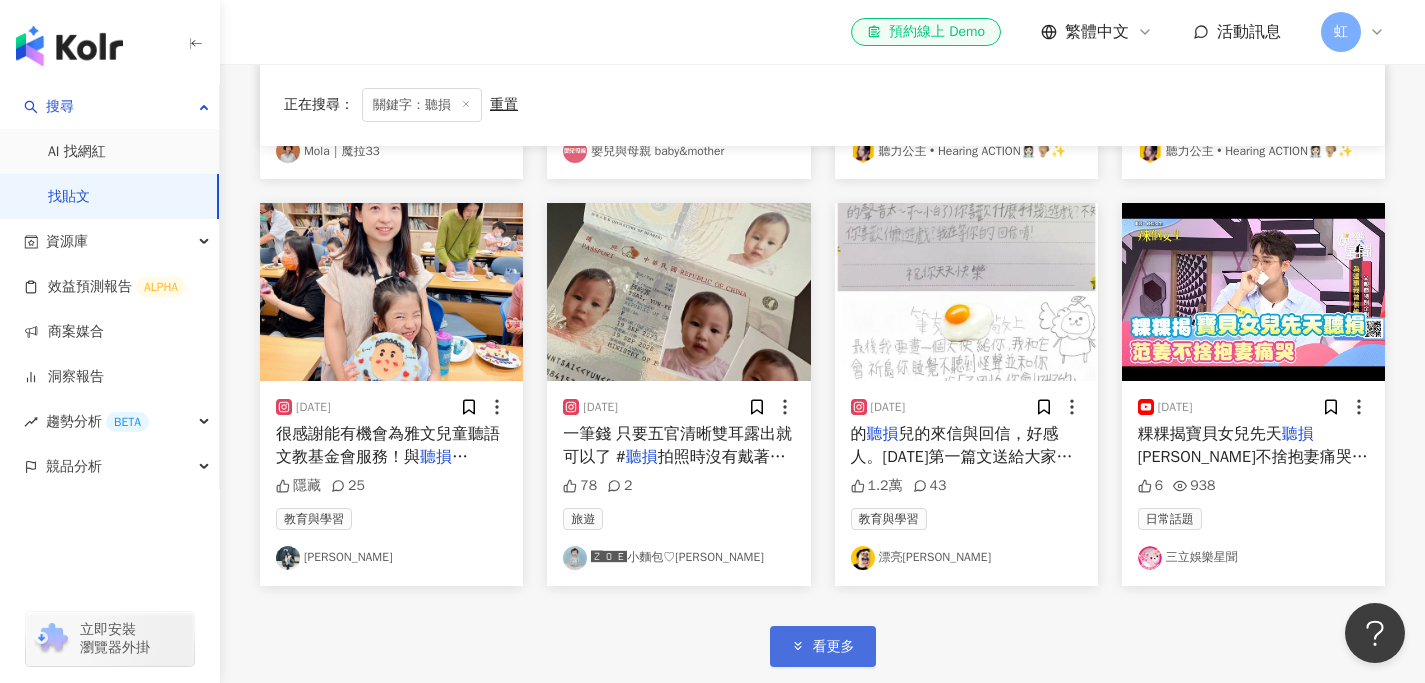 click on "看更多" at bounding box center (823, 646) 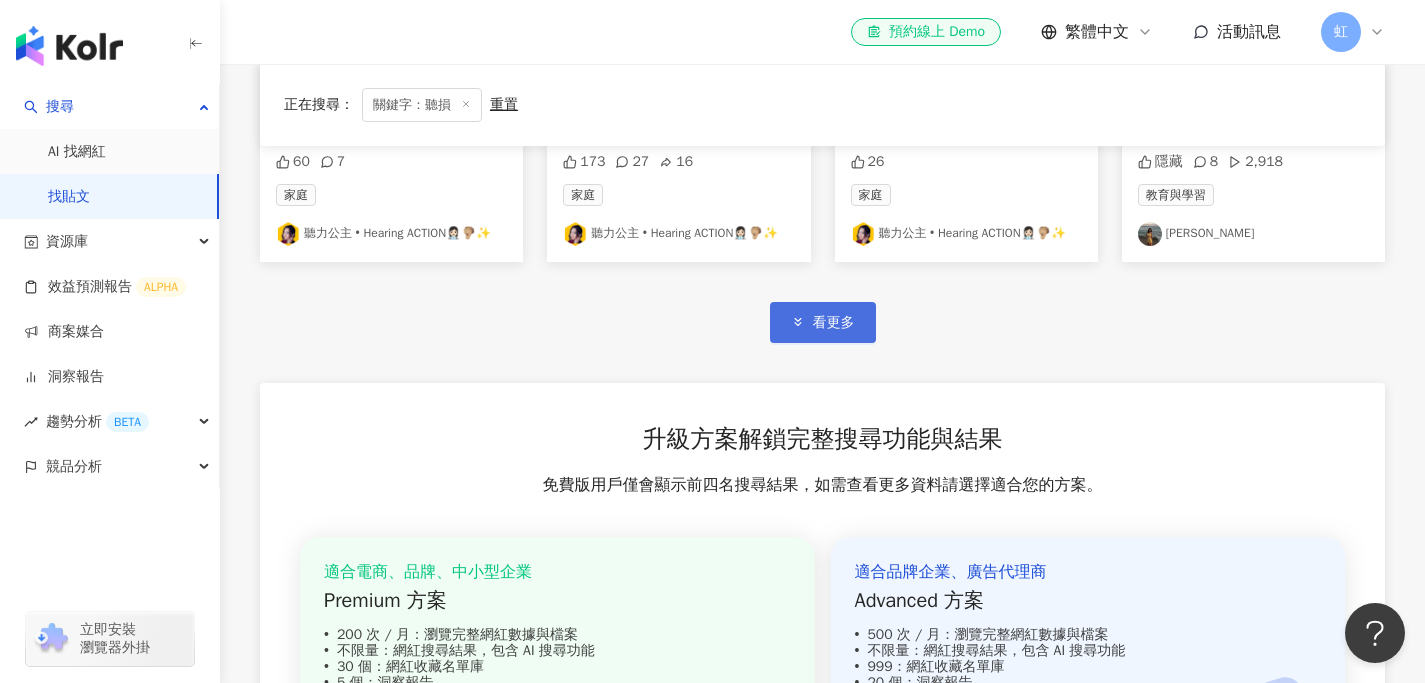 scroll, scrollTop: 3700, scrollLeft: 0, axis: vertical 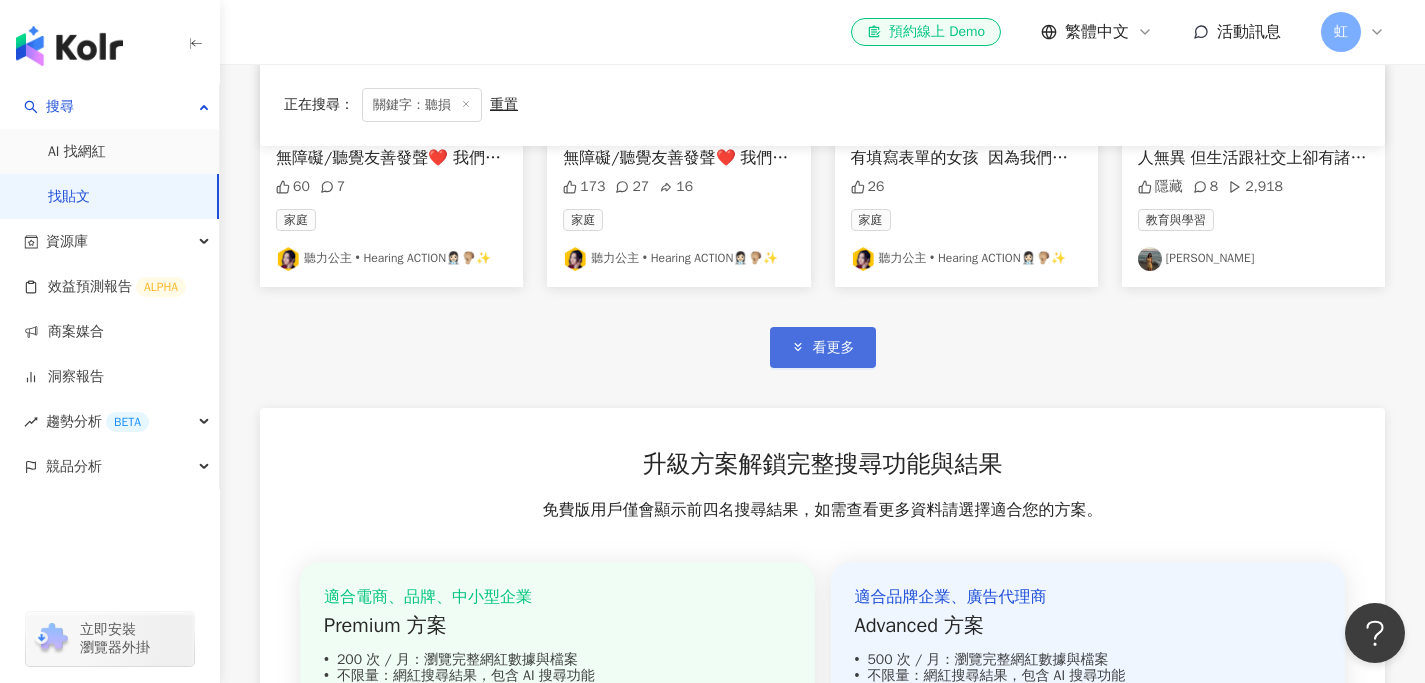 click on "看更多" at bounding box center (834, 348) 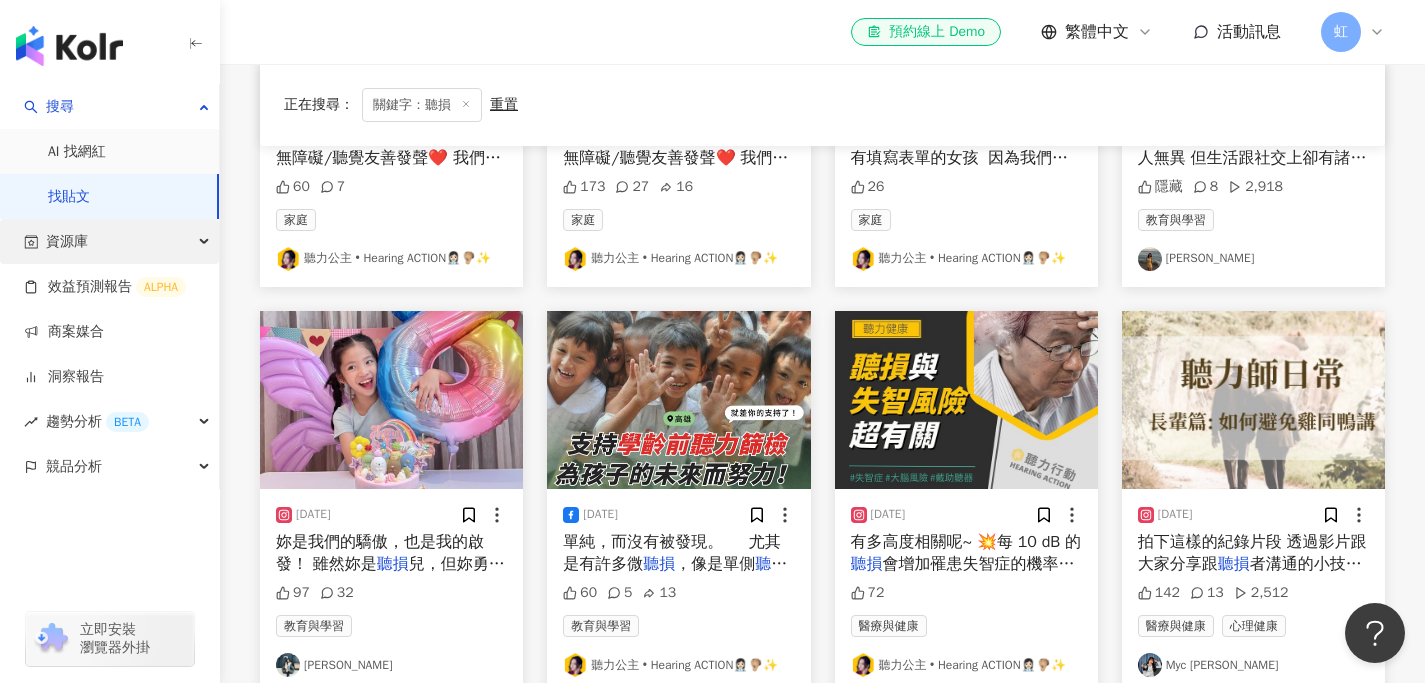 click on "資源庫" at bounding box center (109, 241) 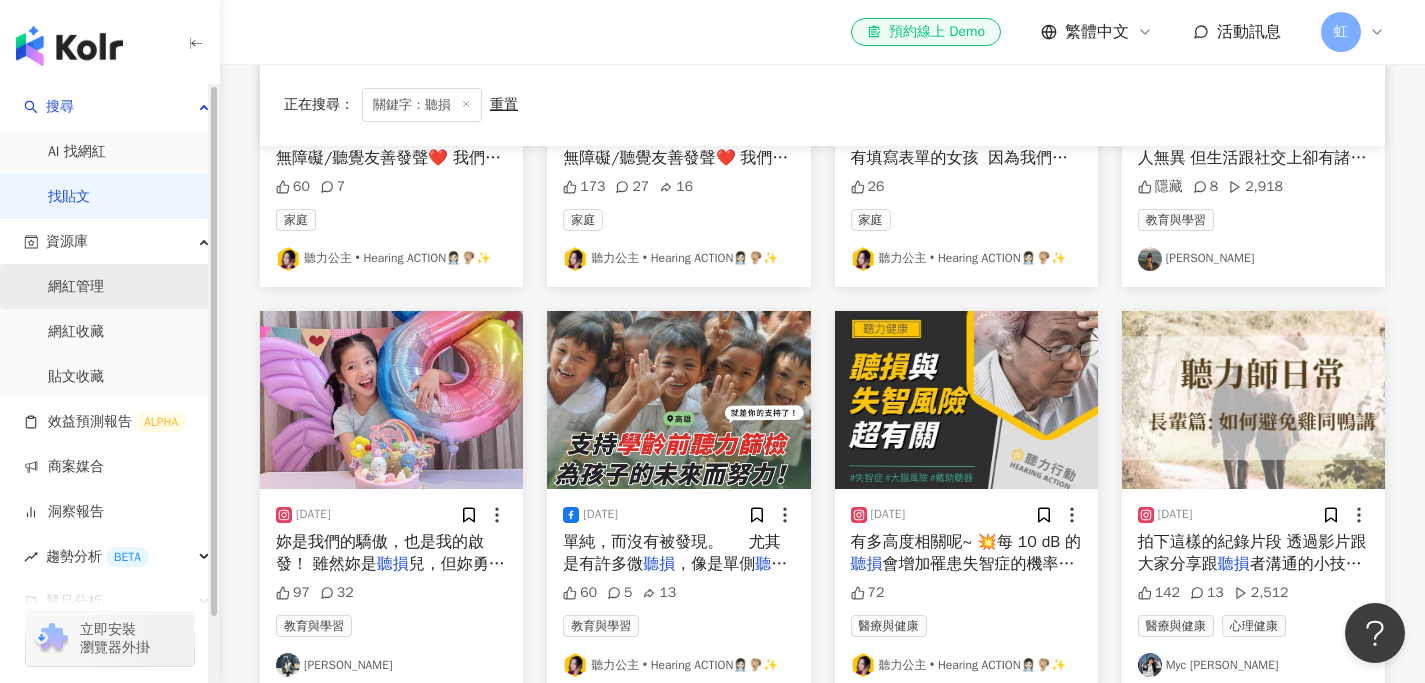 click on "網紅管理" at bounding box center [76, 287] 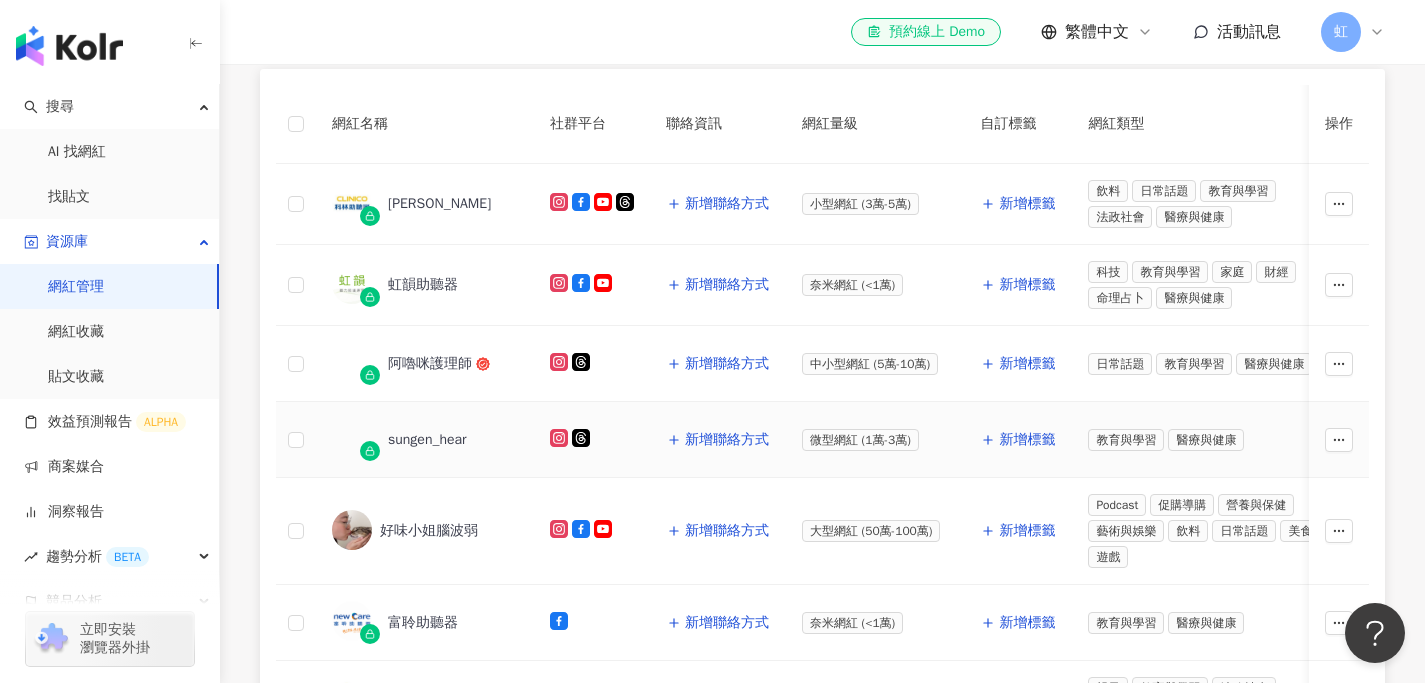 scroll, scrollTop: 375, scrollLeft: 0, axis: vertical 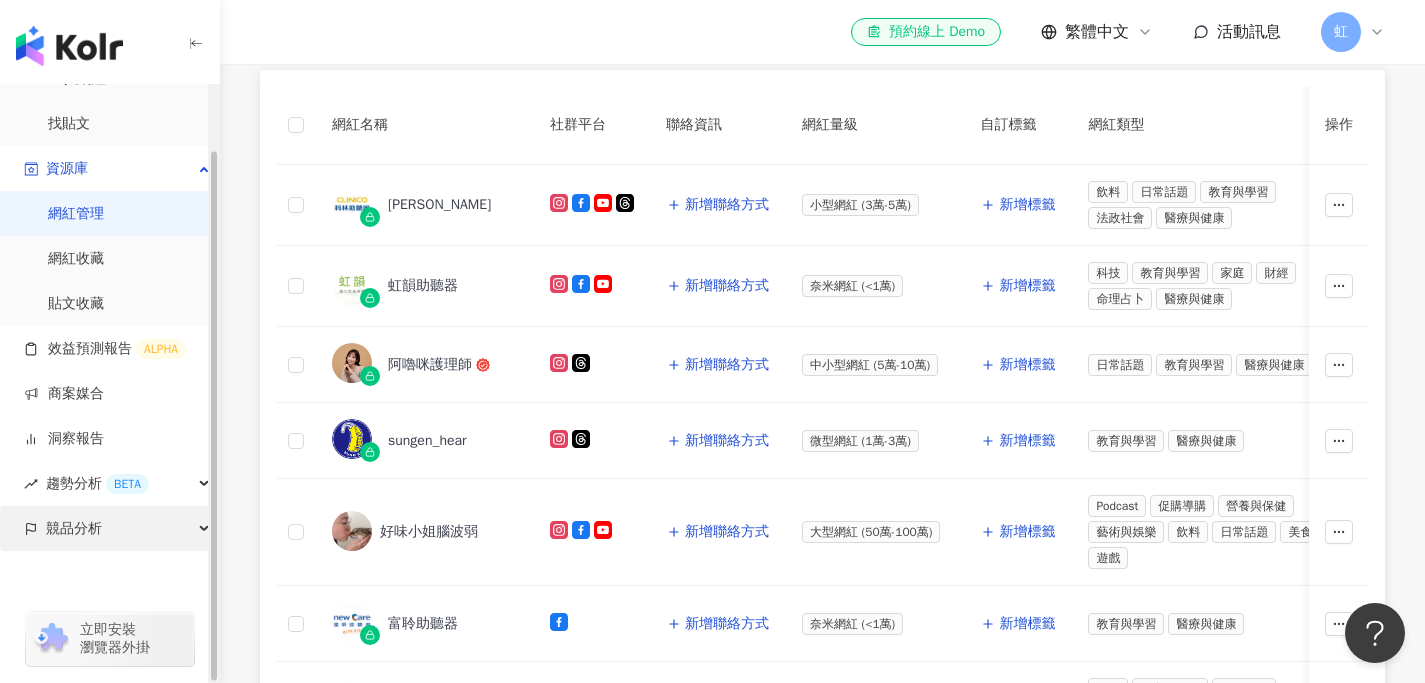 click on "競品分析" at bounding box center (74, 528) 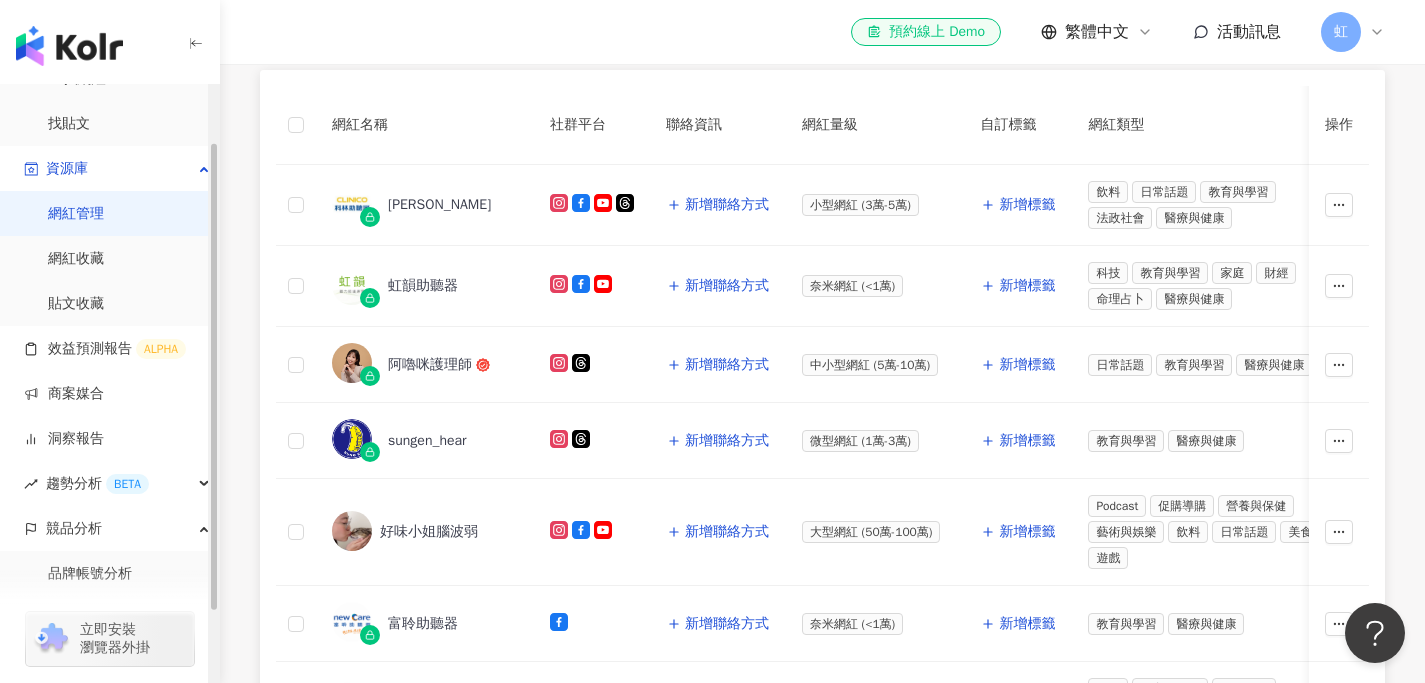 click on "立即安裝
瀏覽器外掛" at bounding box center [110, 627] 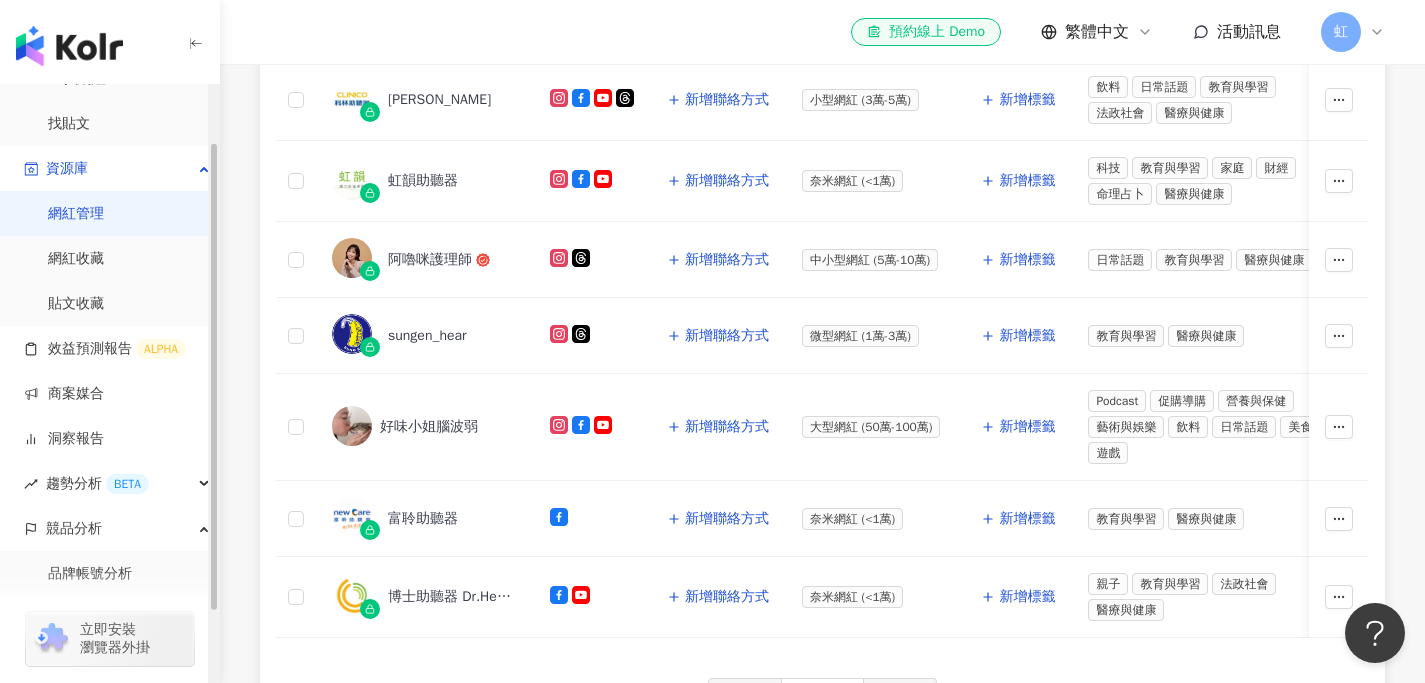 scroll, scrollTop: 509, scrollLeft: 0, axis: vertical 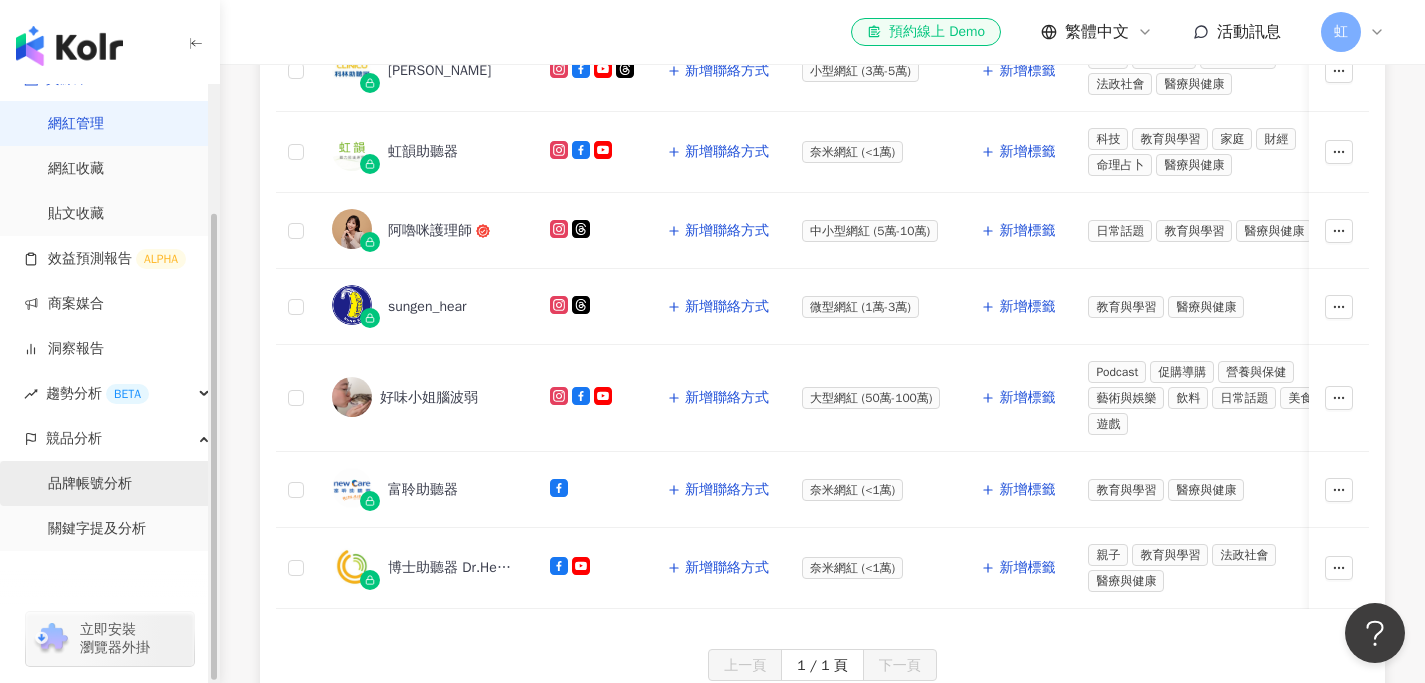 click on "品牌帳號分析" at bounding box center (90, 484) 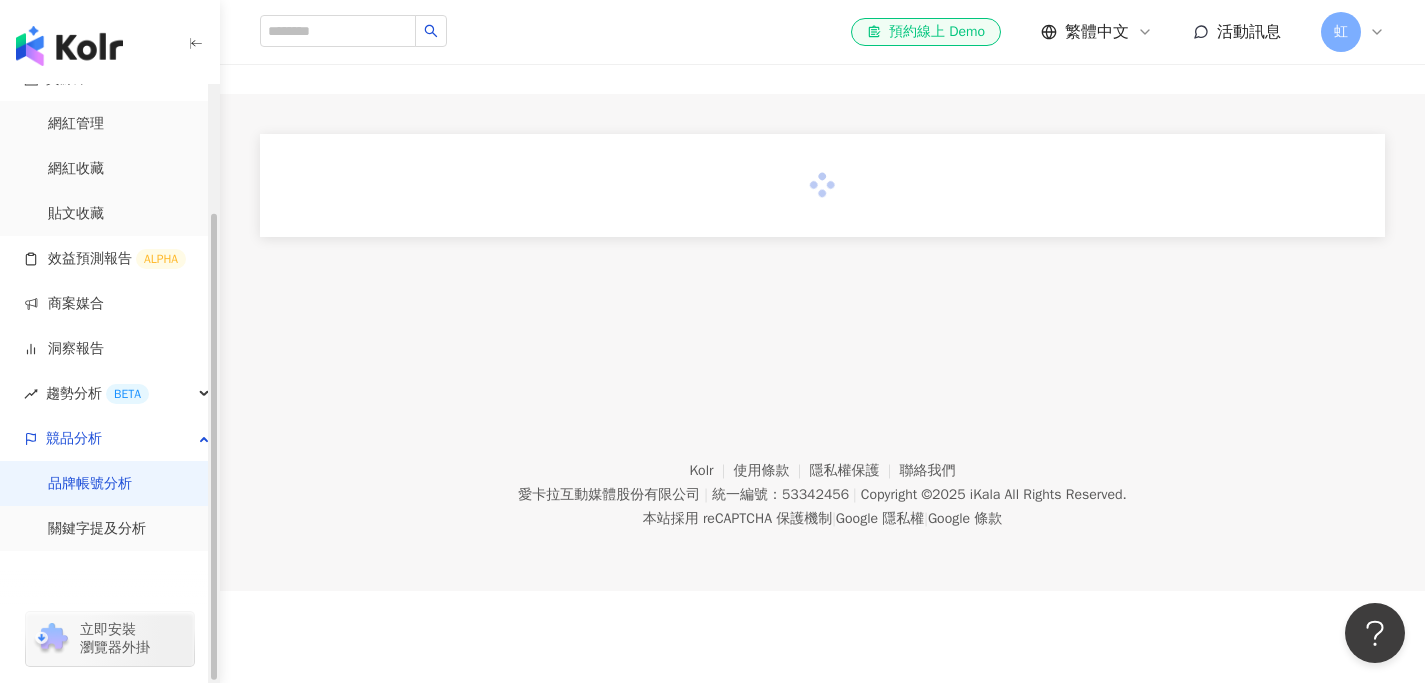 scroll, scrollTop: 0, scrollLeft: 0, axis: both 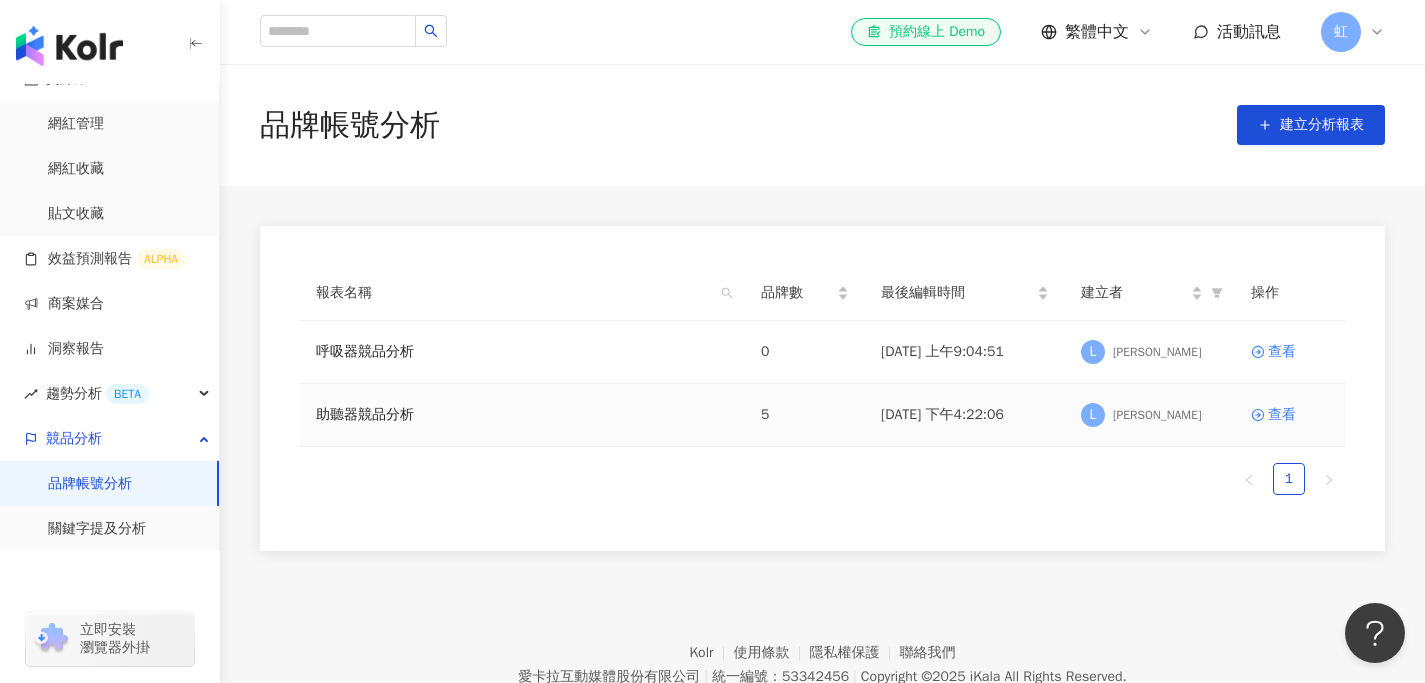 click on "助聽器競品分析" at bounding box center (522, 415) 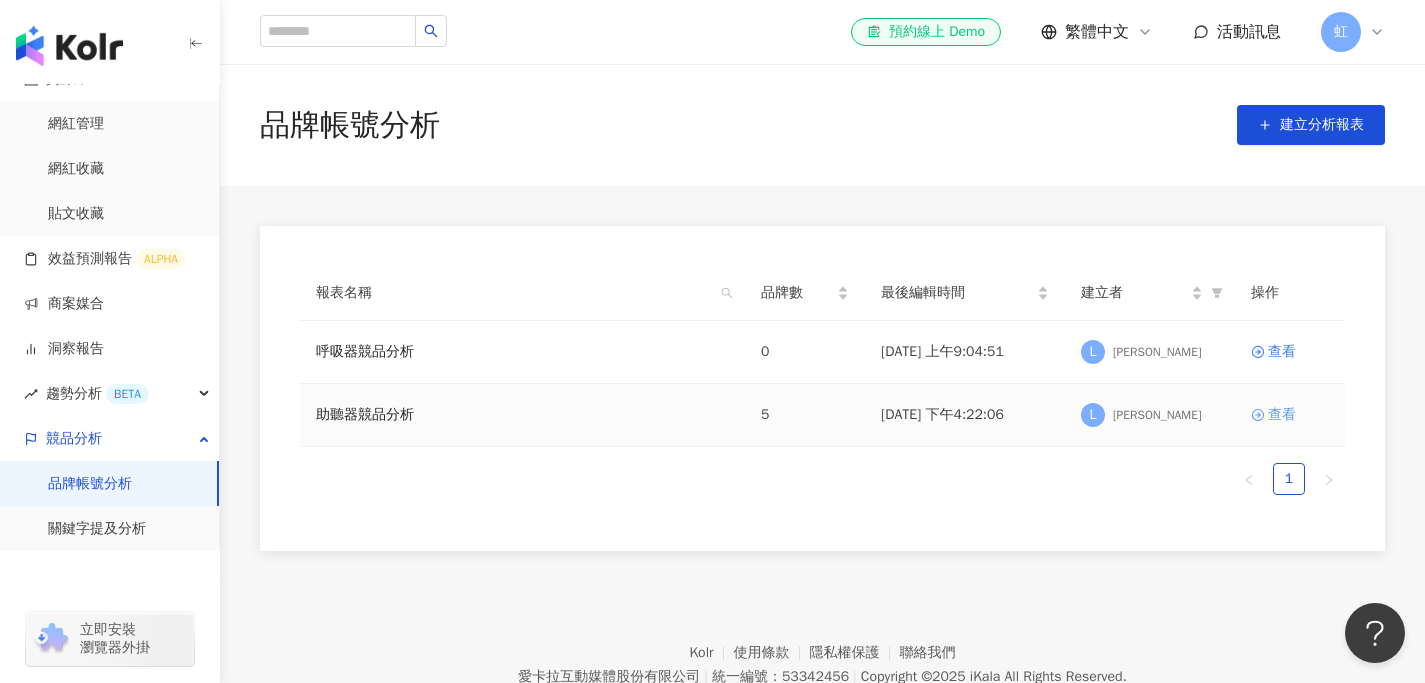 click on "查看" at bounding box center (1282, 415) 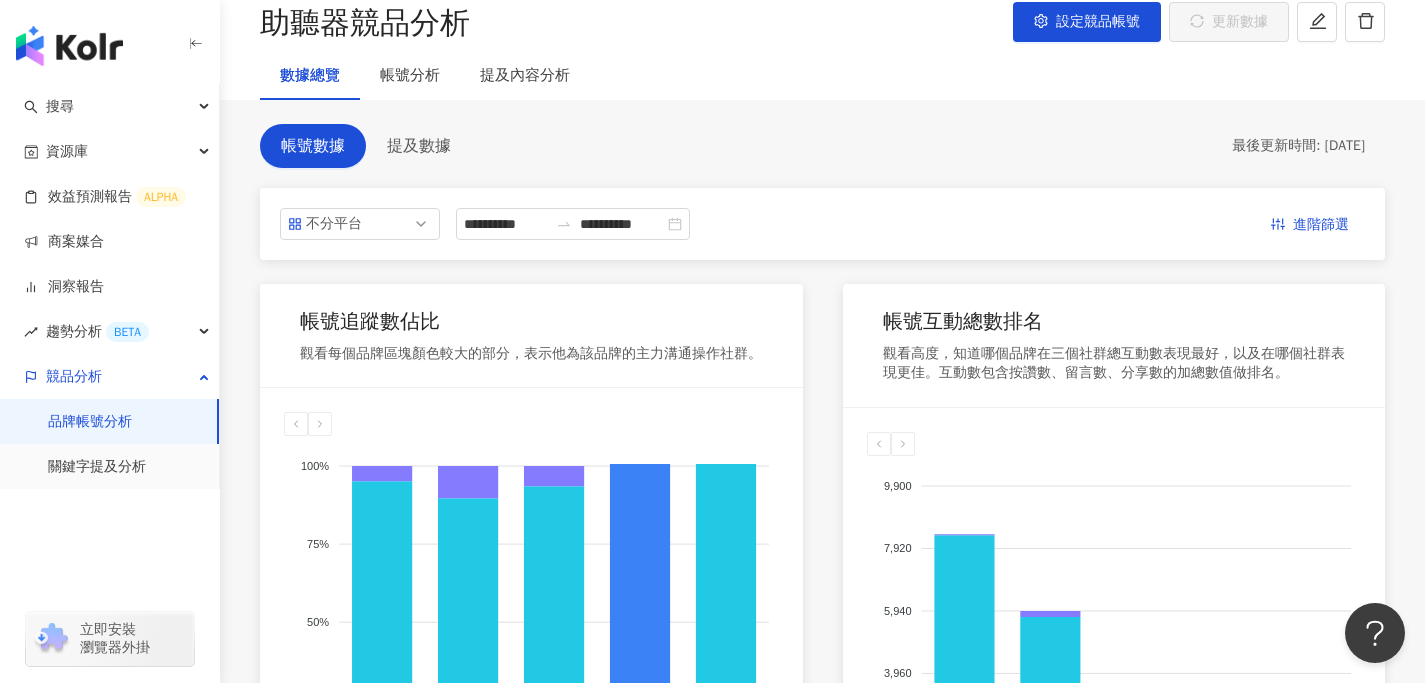 scroll, scrollTop: 157, scrollLeft: 0, axis: vertical 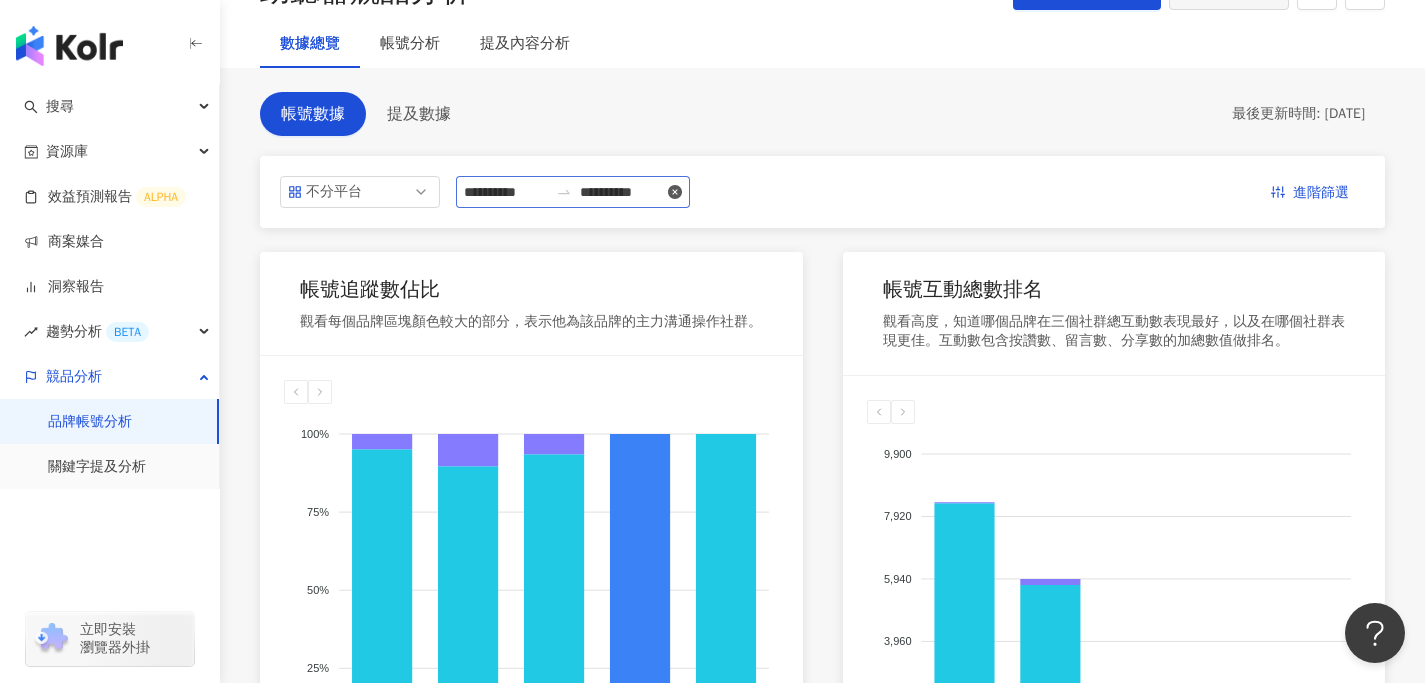click 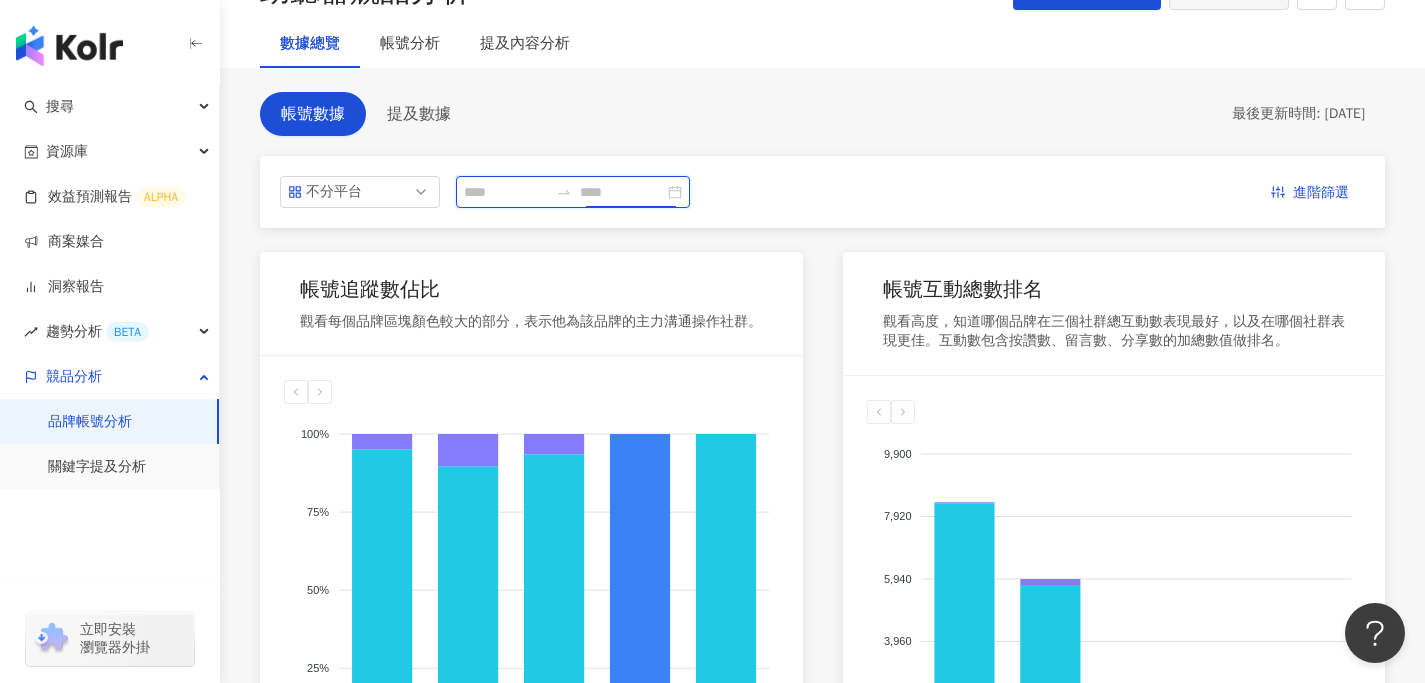 click at bounding box center [622, 192] 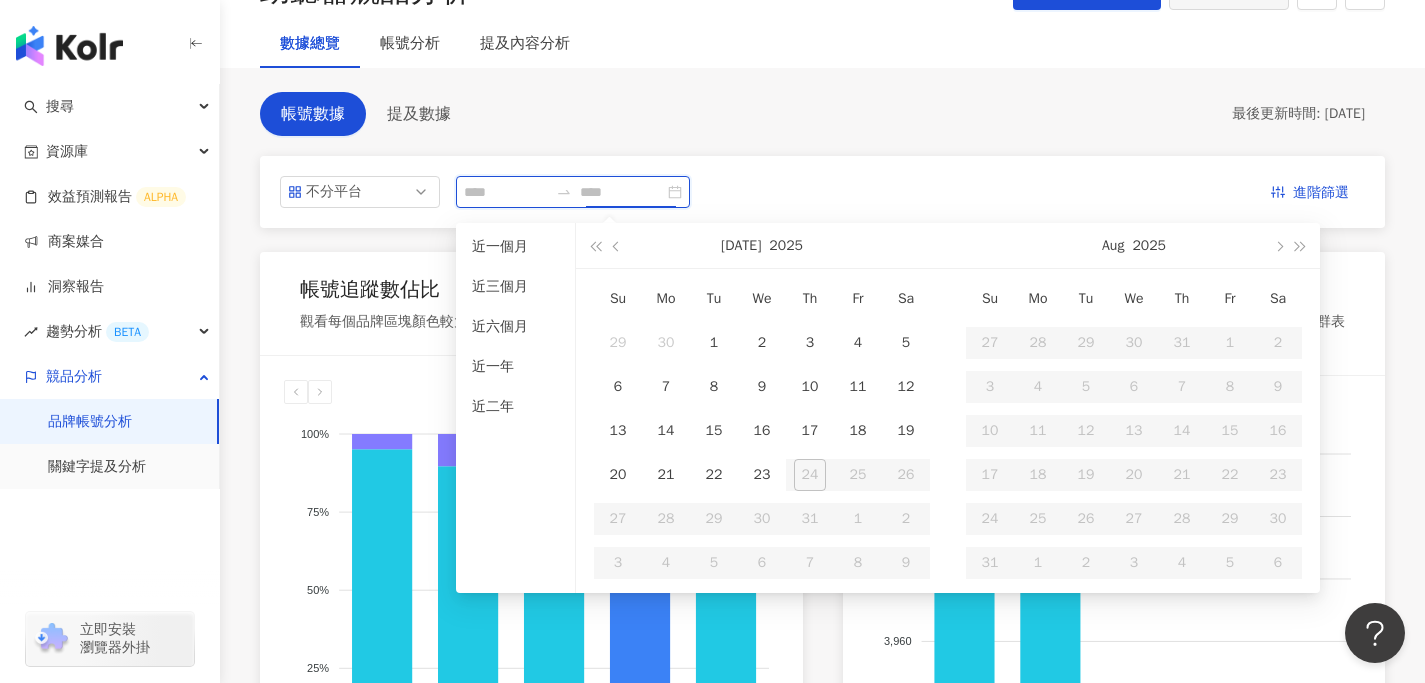 type on "**********" 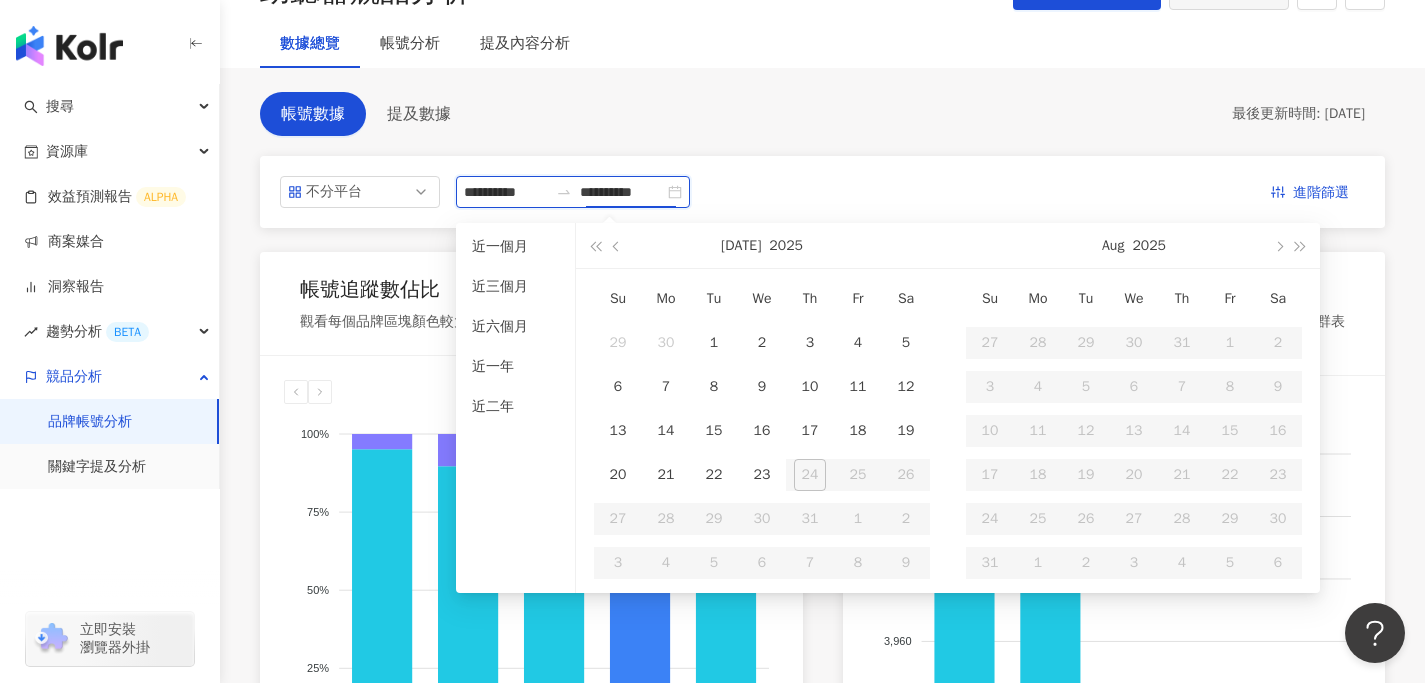 type 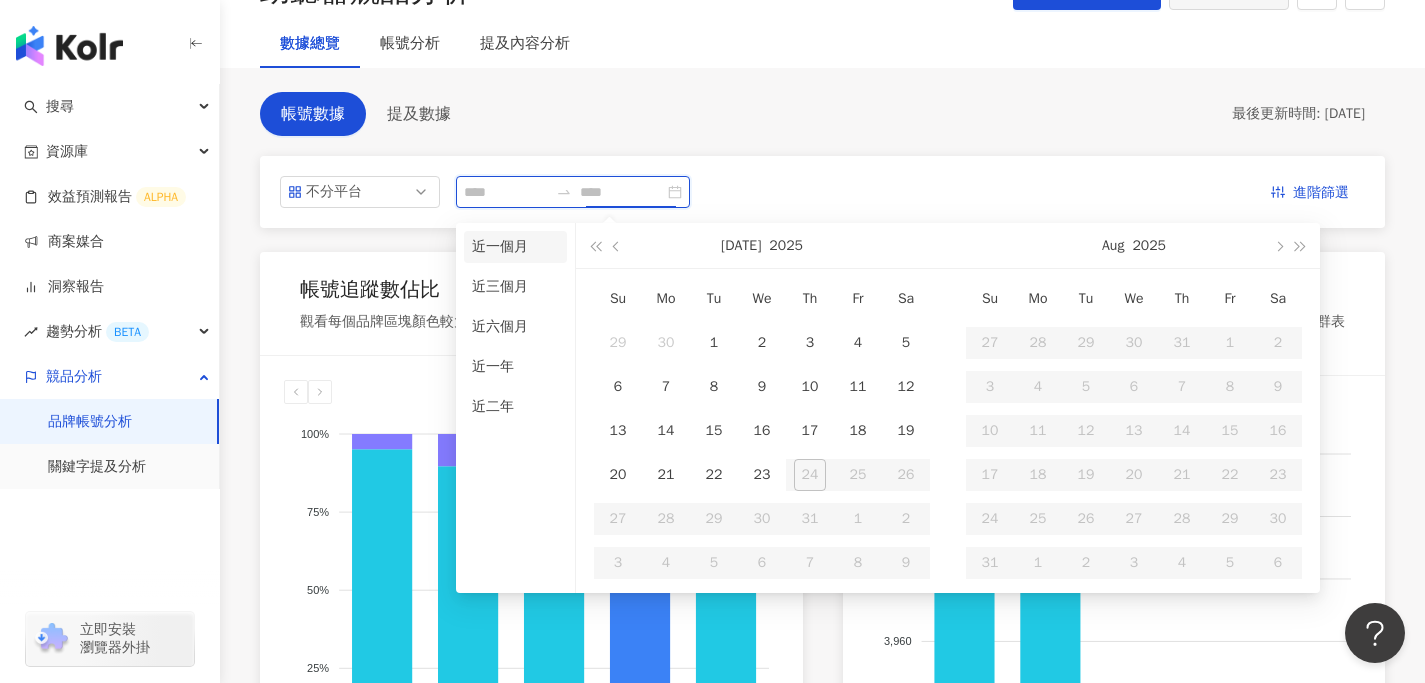 type on "**********" 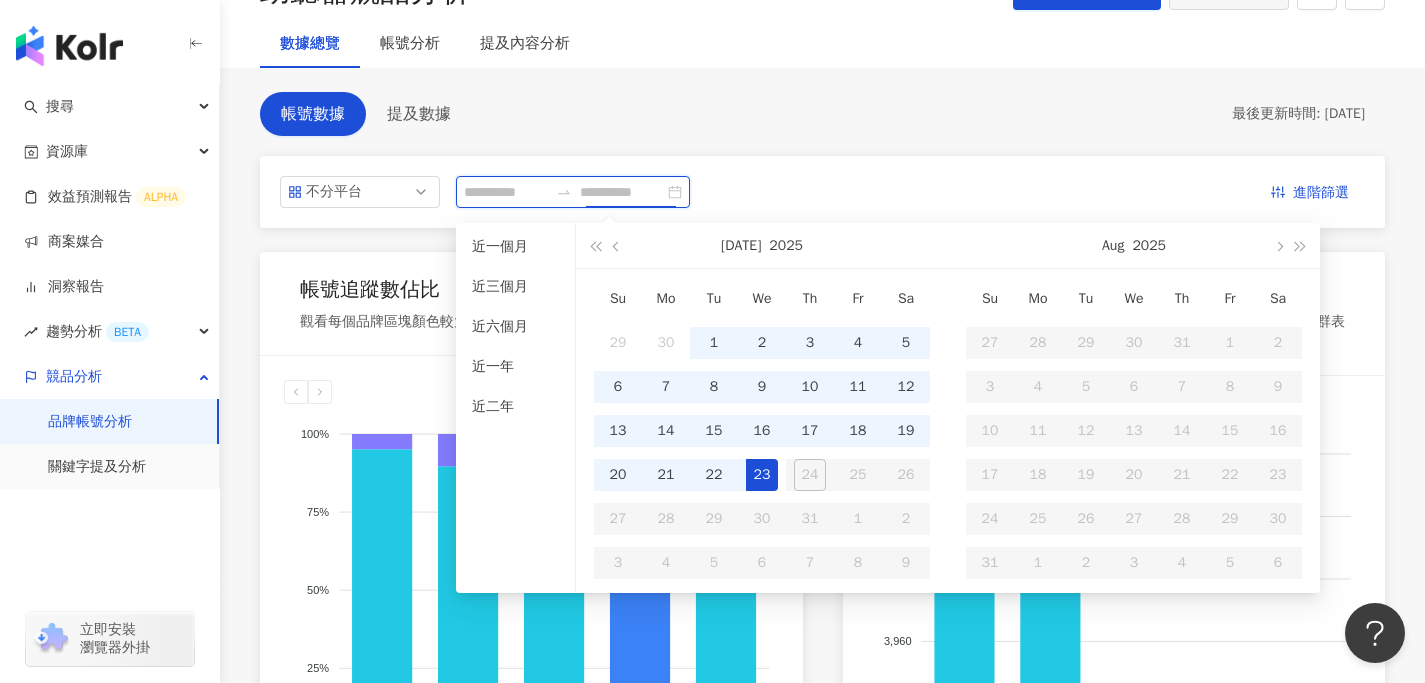 type 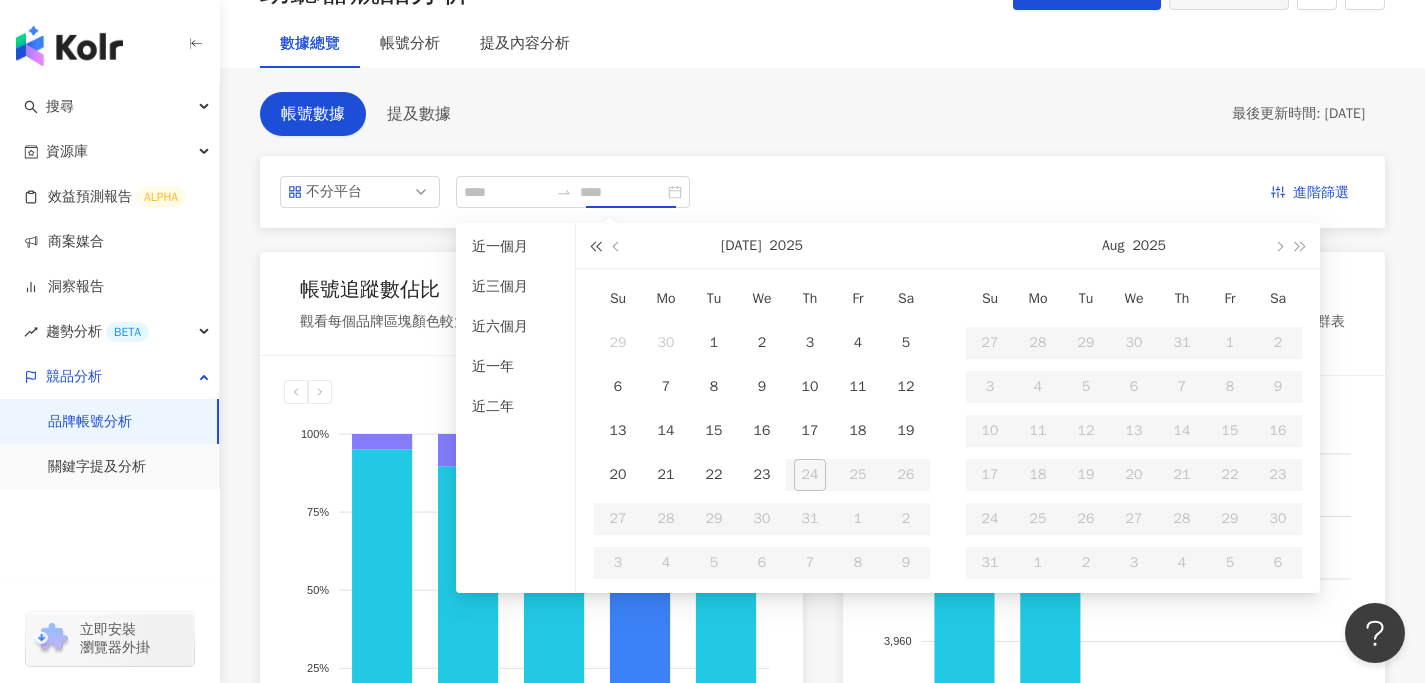 click at bounding box center [595, 246] 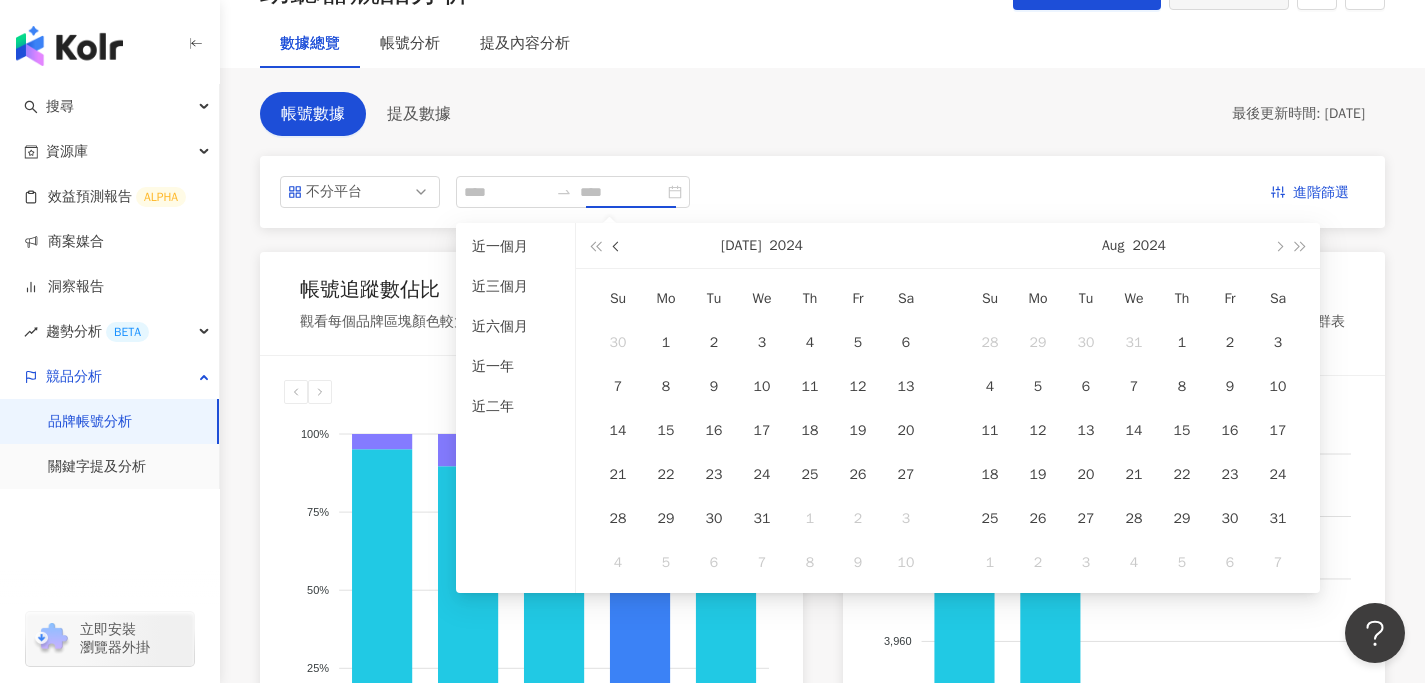 click at bounding box center [617, 245] 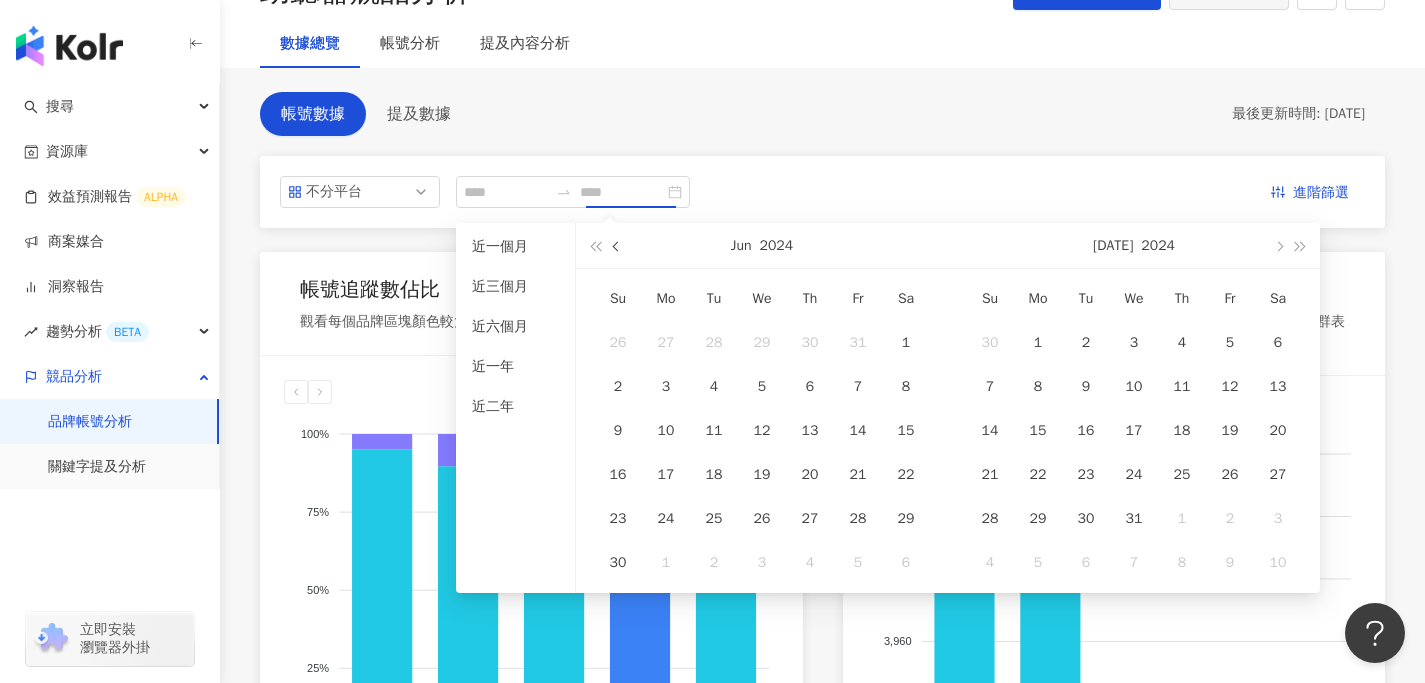 click at bounding box center (617, 245) 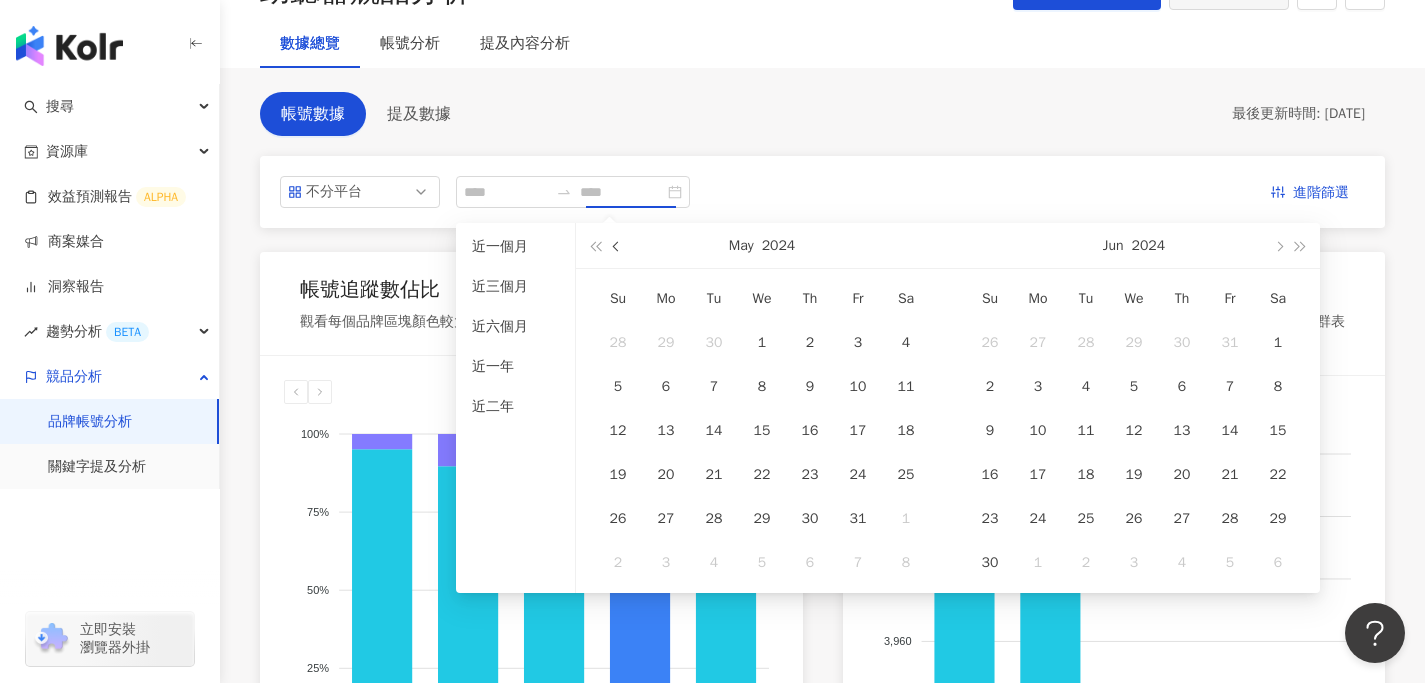 click at bounding box center (617, 245) 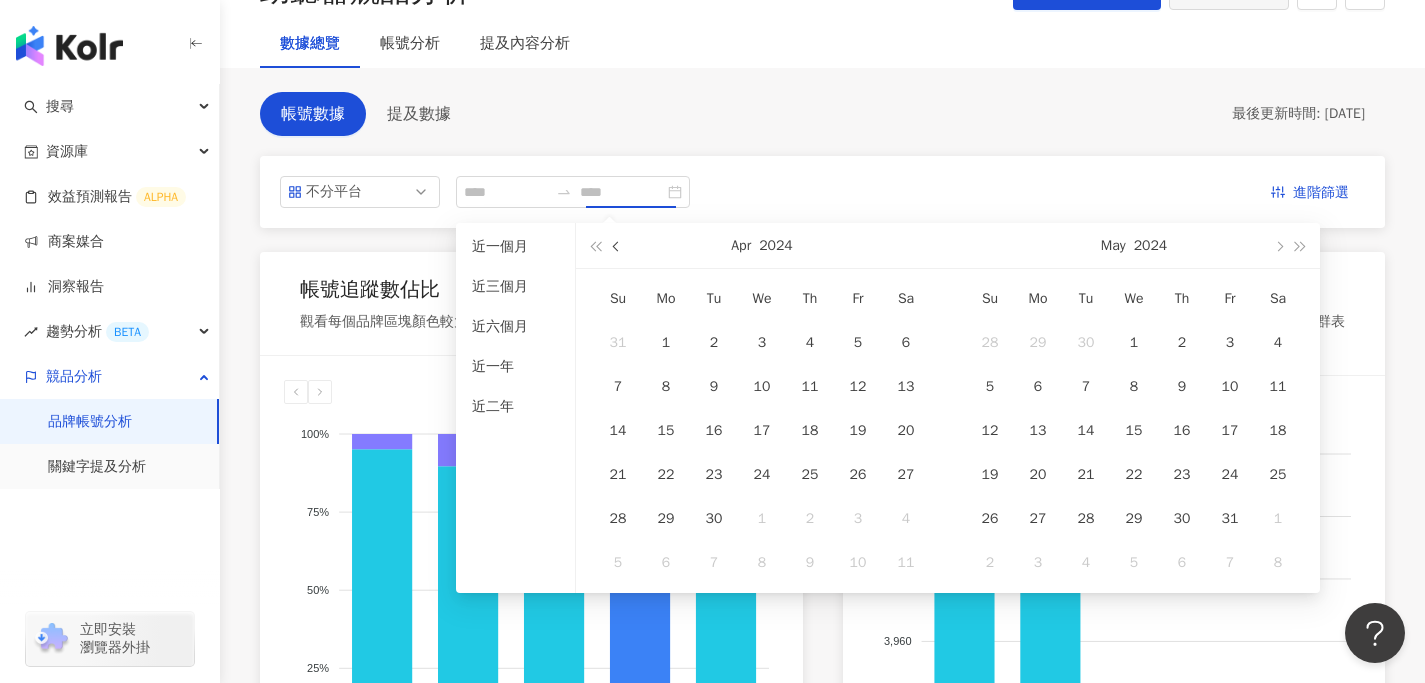 click at bounding box center (617, 245) 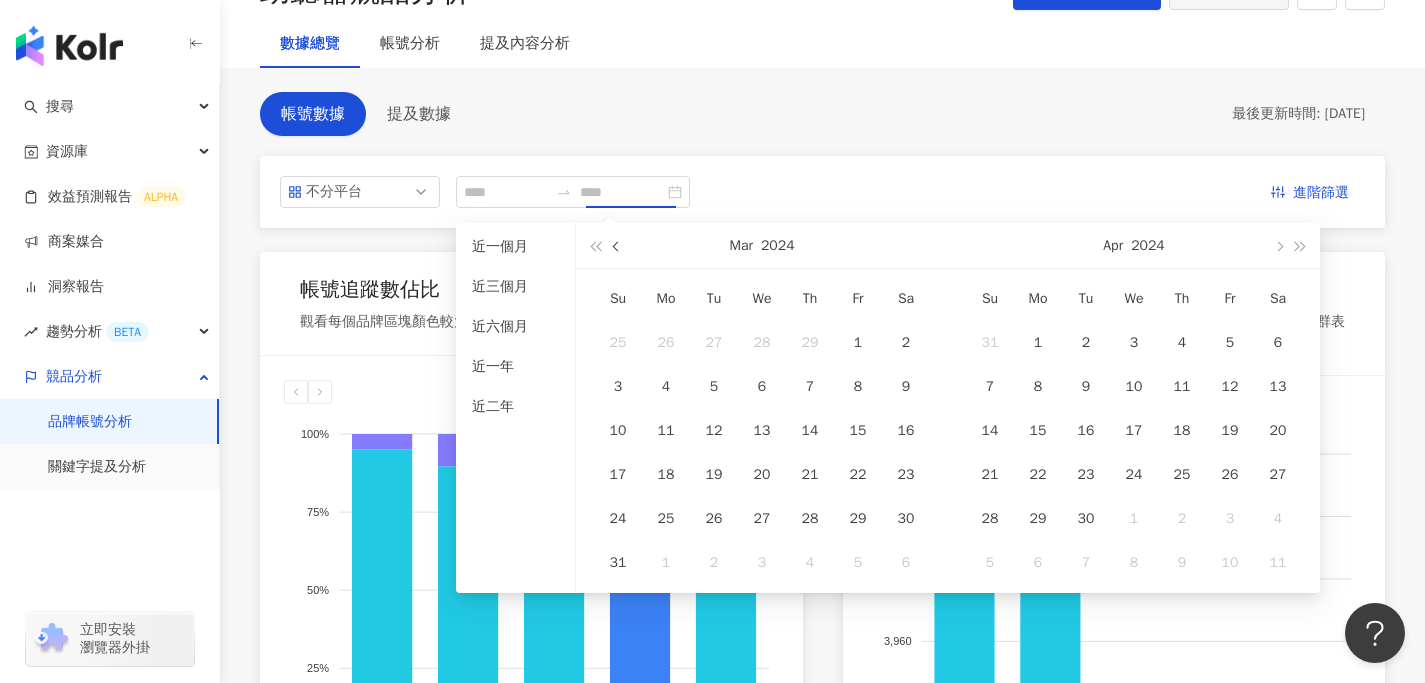 click at bounding box center [617, 245] 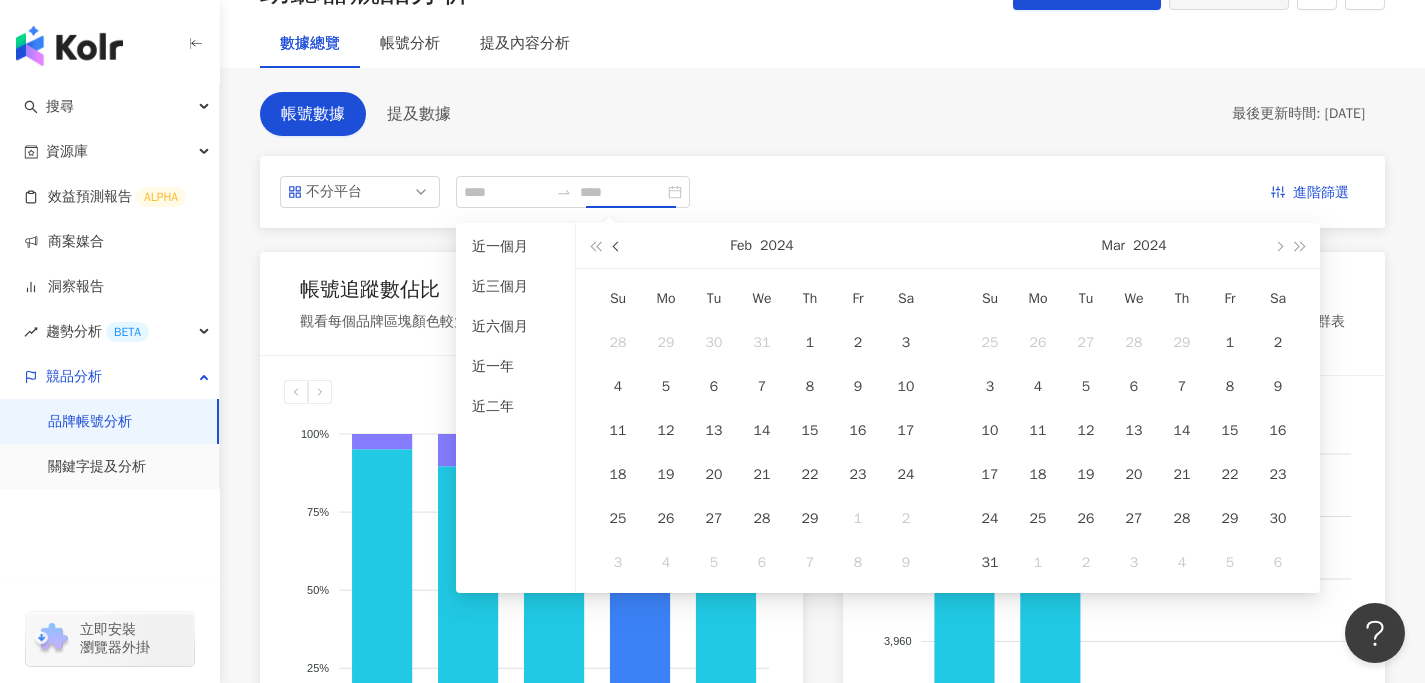 click at bounding box center [617, 245] 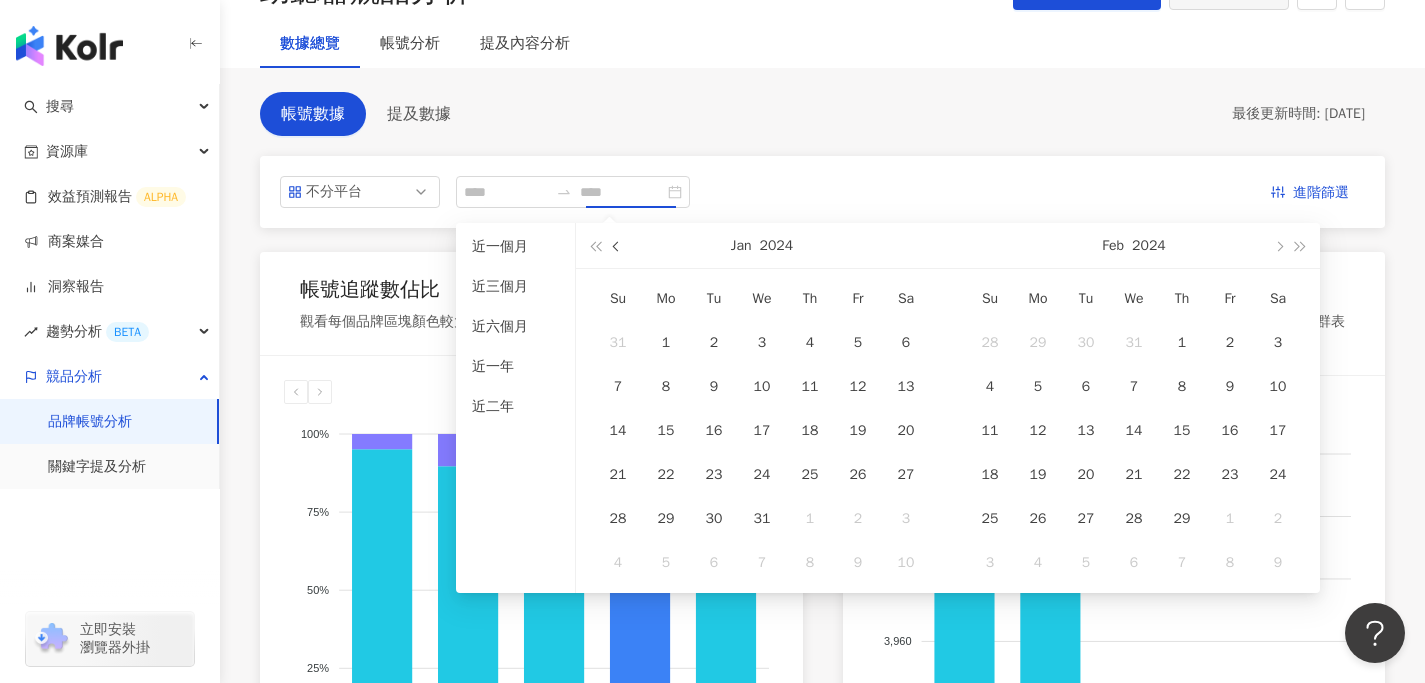 click at bounding box center [617, 245] 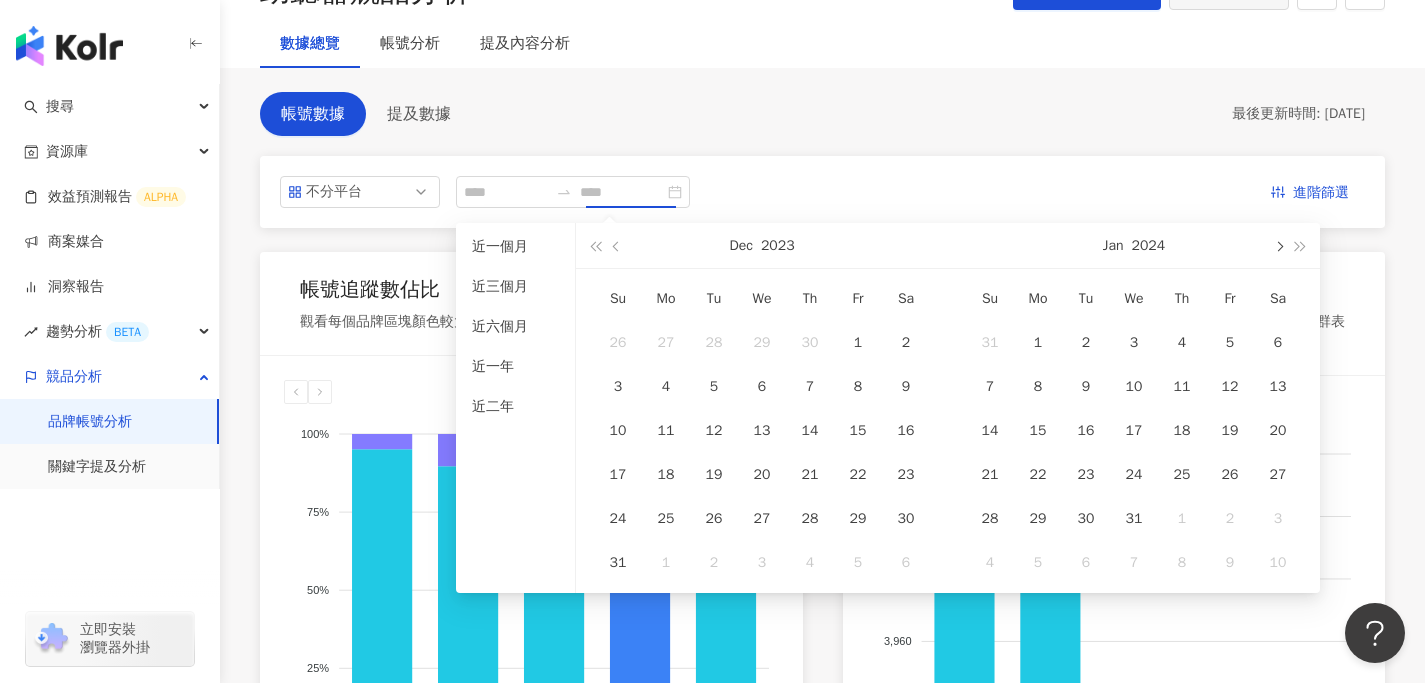 click at bounding box center [1278, 246] 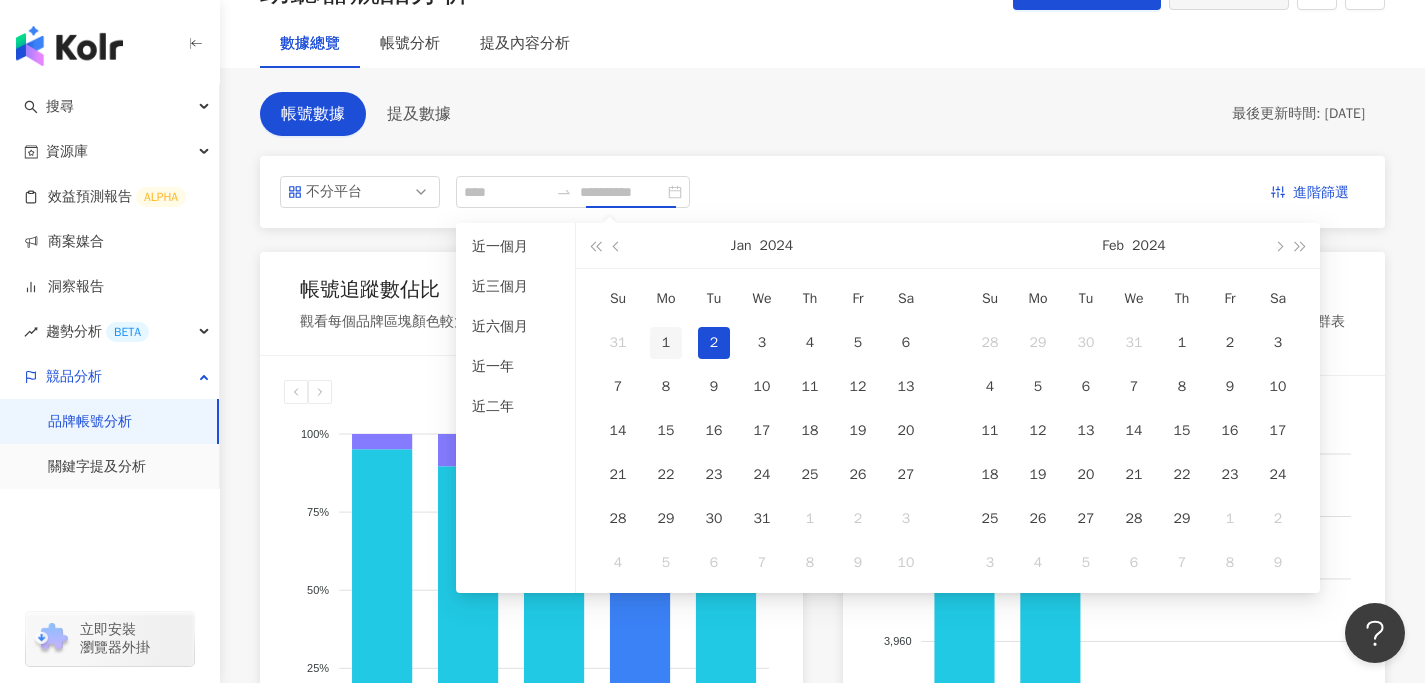 type on "**********" 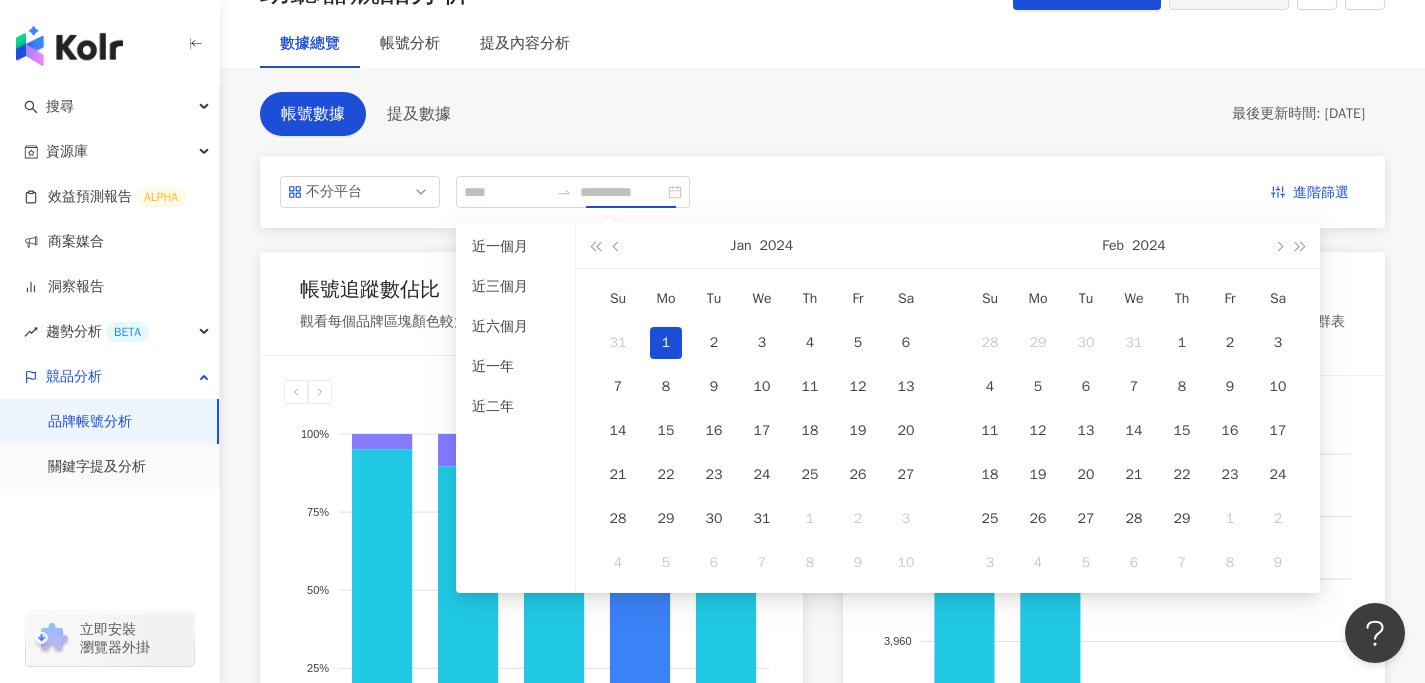 click on "1" at bounding box center [666, 343] 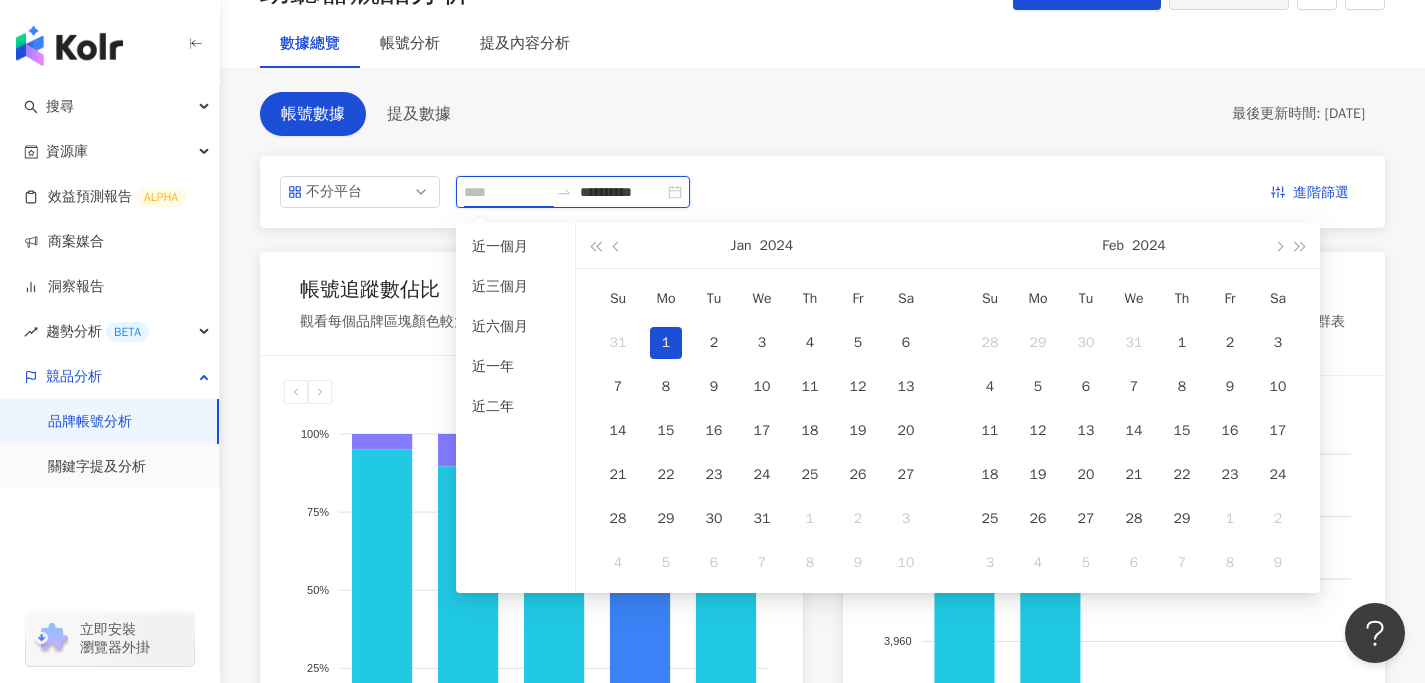type on "**********" 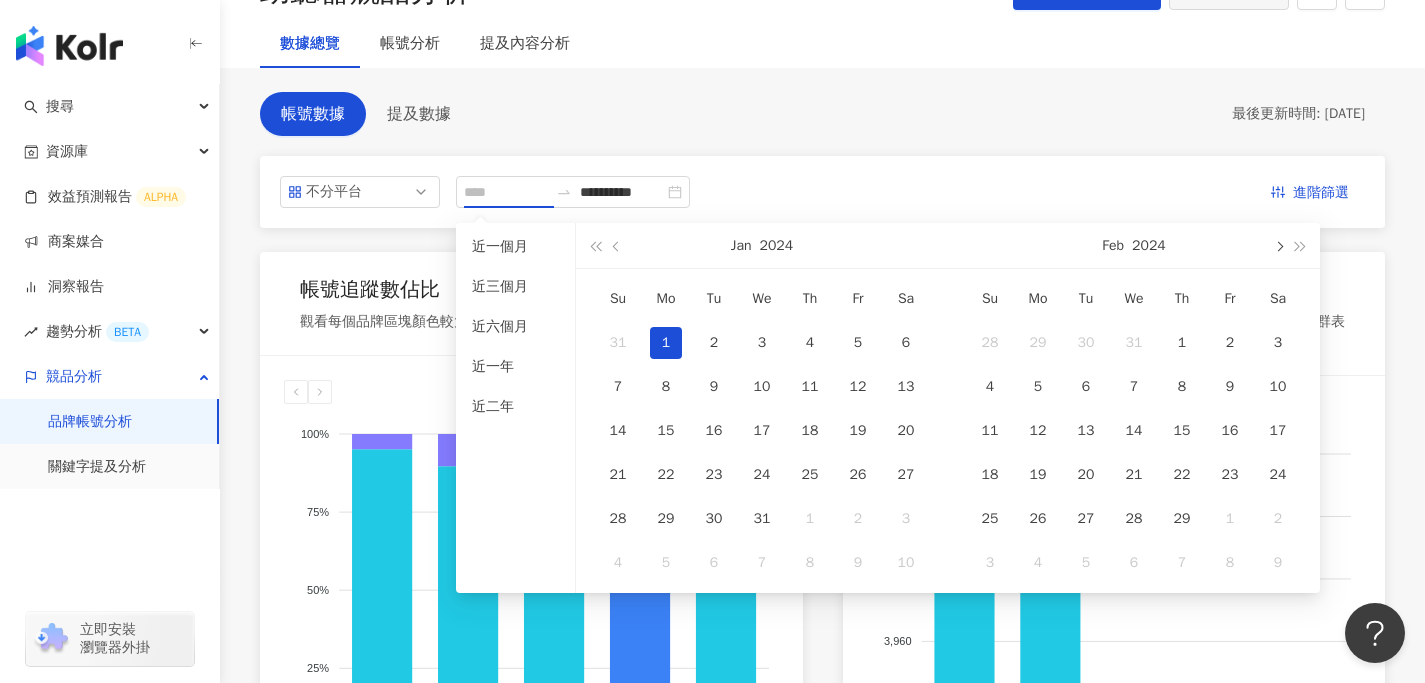 click at bounding box center (1278, 245) 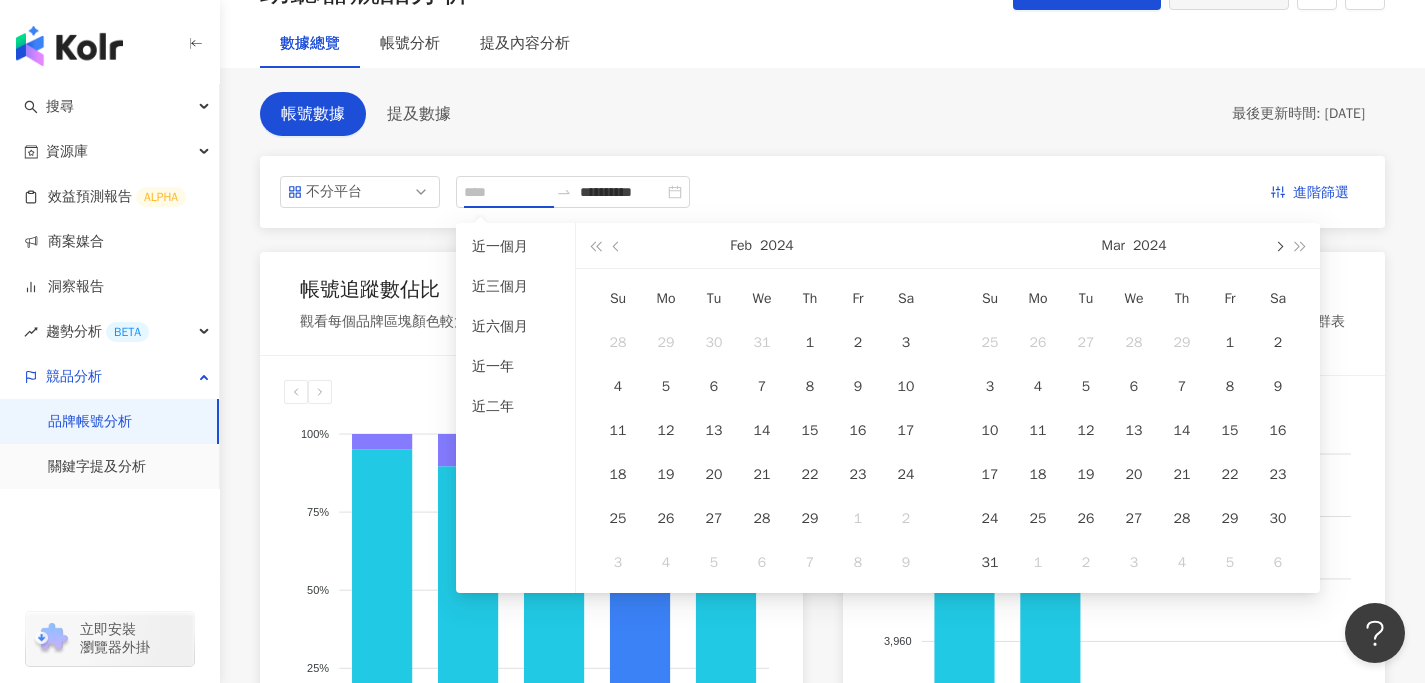 click at bounding box center (1278, 245) 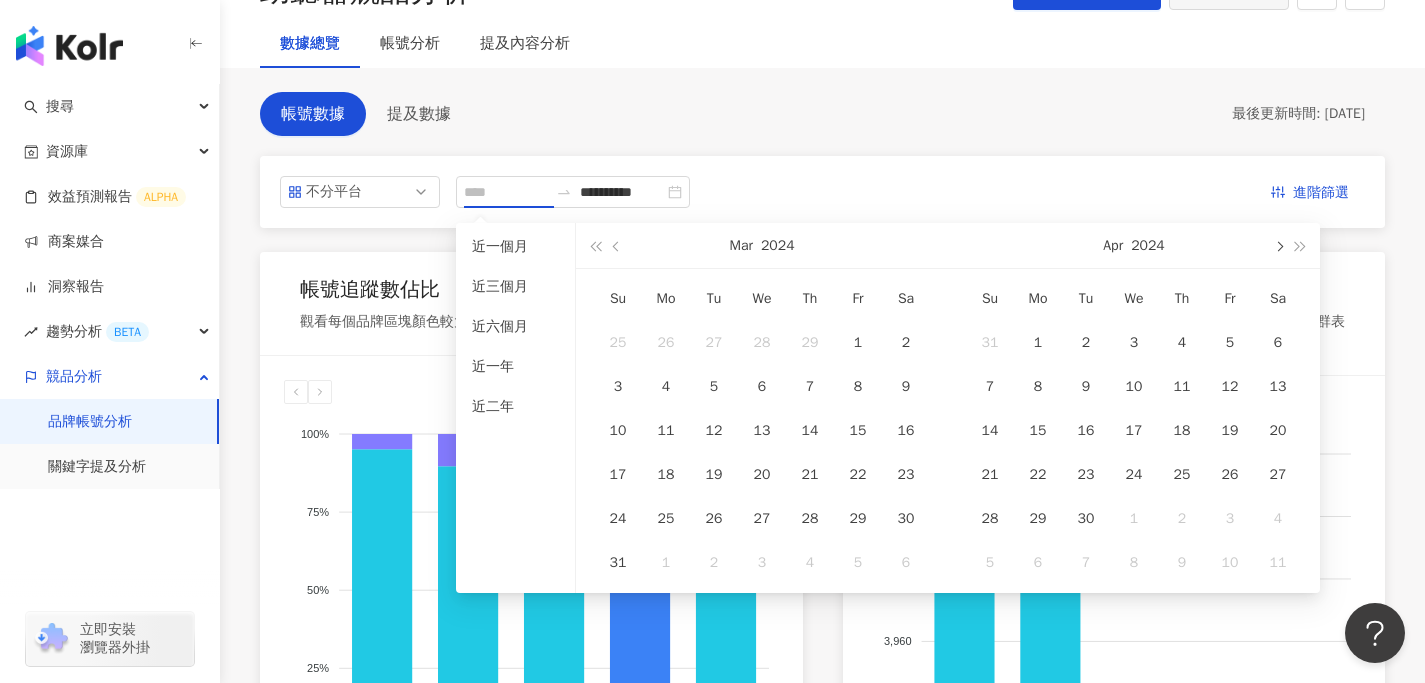 click at bounding box center [1278, 245] 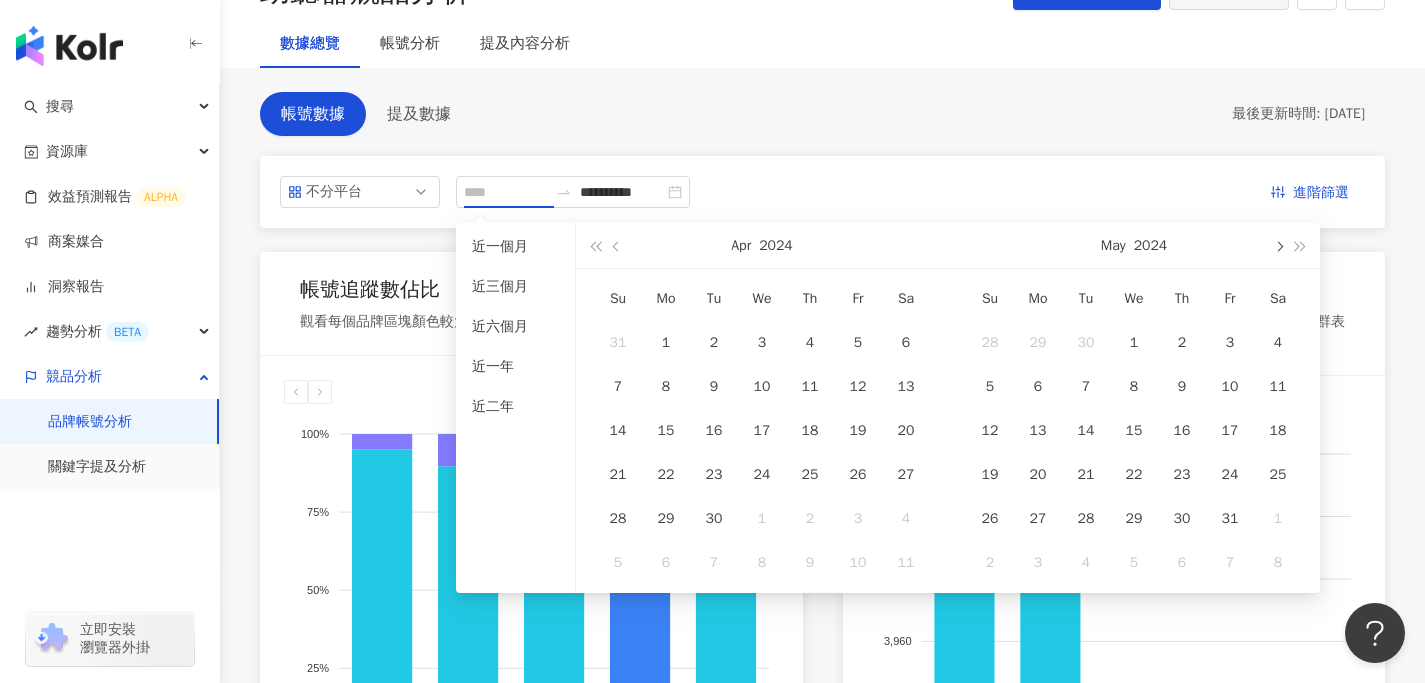 click at bounding box center (1278, 245) 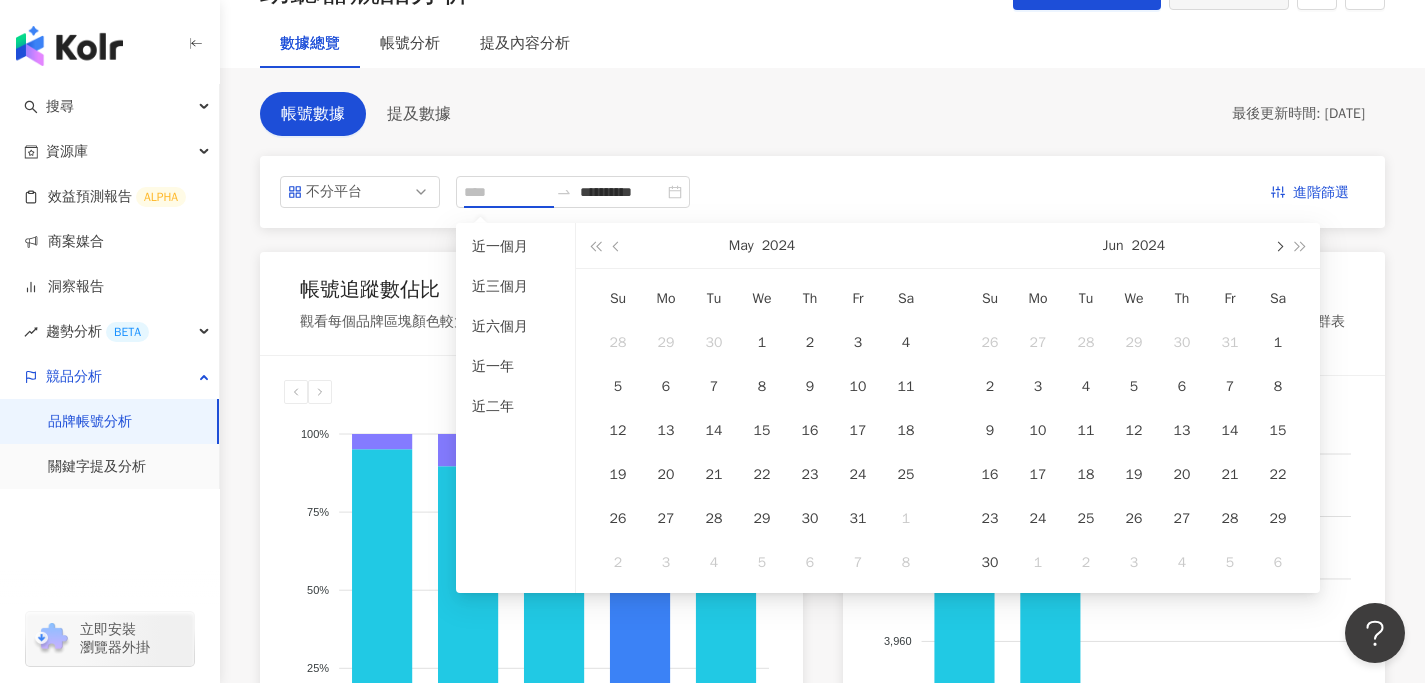 click at bounding box center [1278, 245] 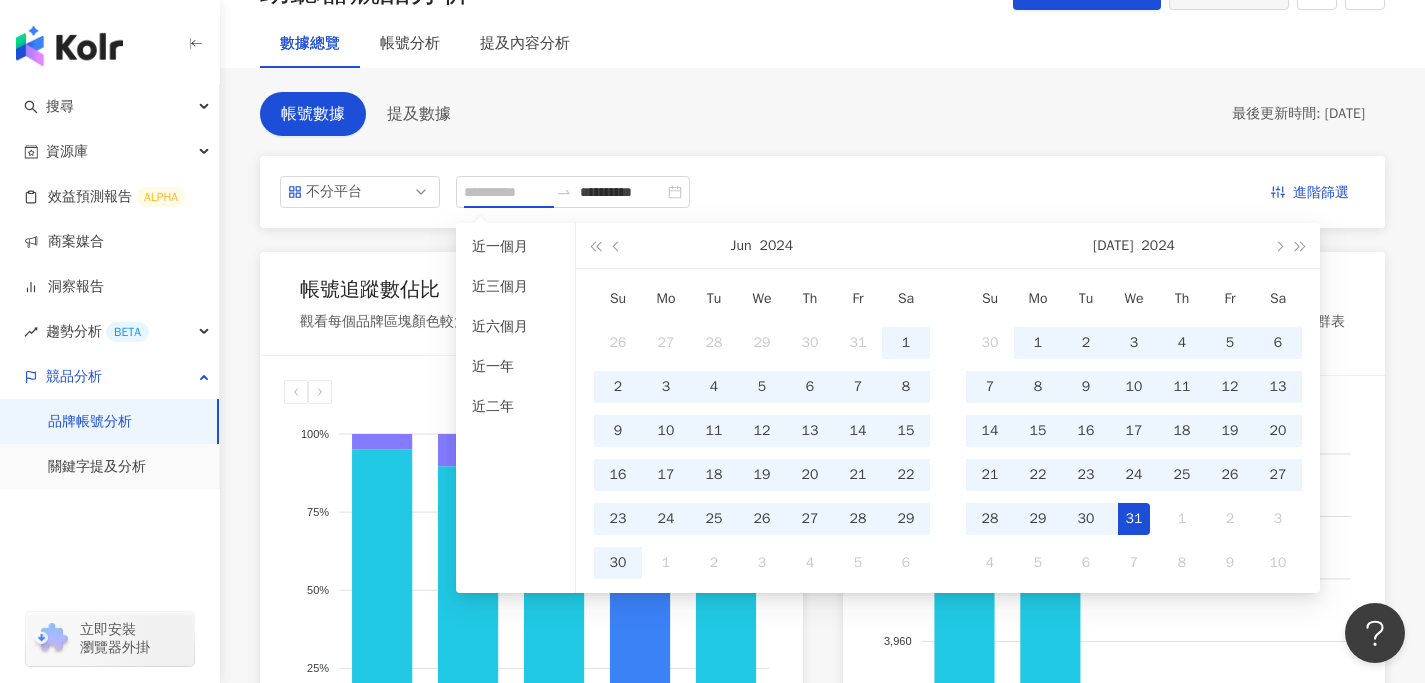 click on "31" at bounding box center [1134, 519] 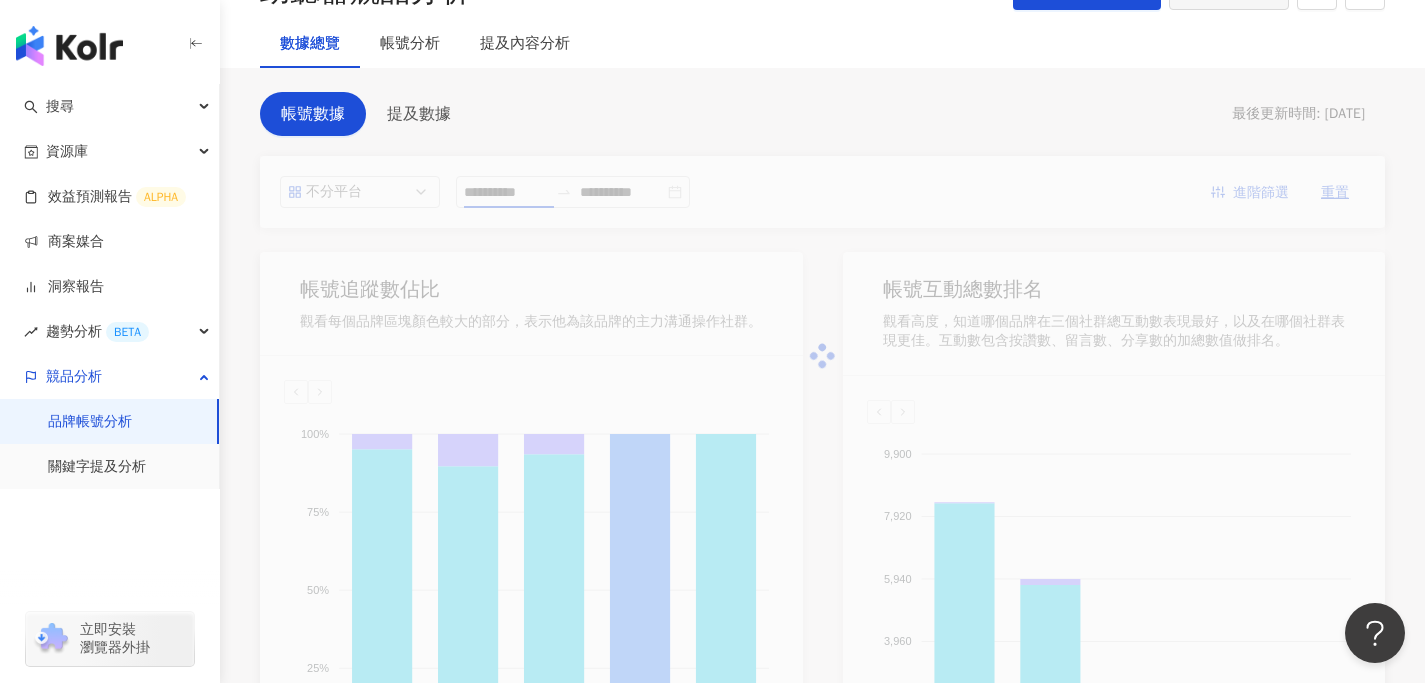 type on "**********" 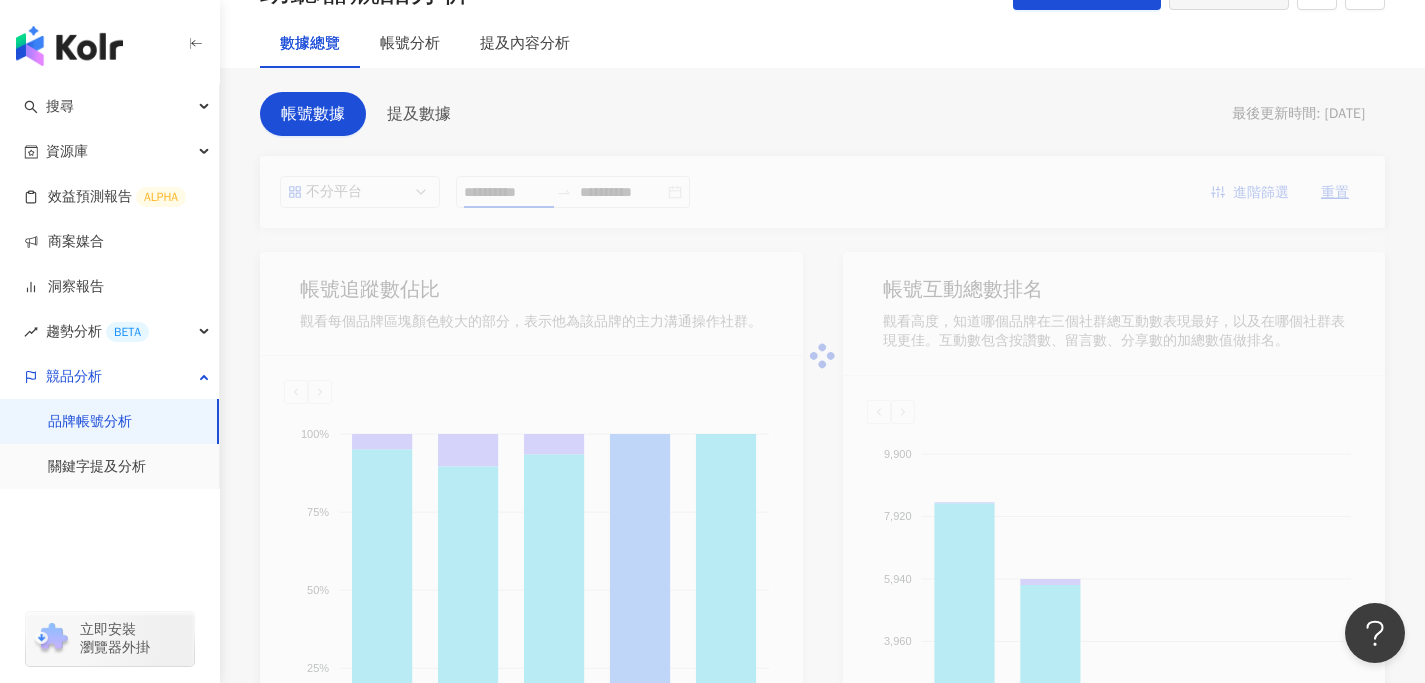 type on "**********" 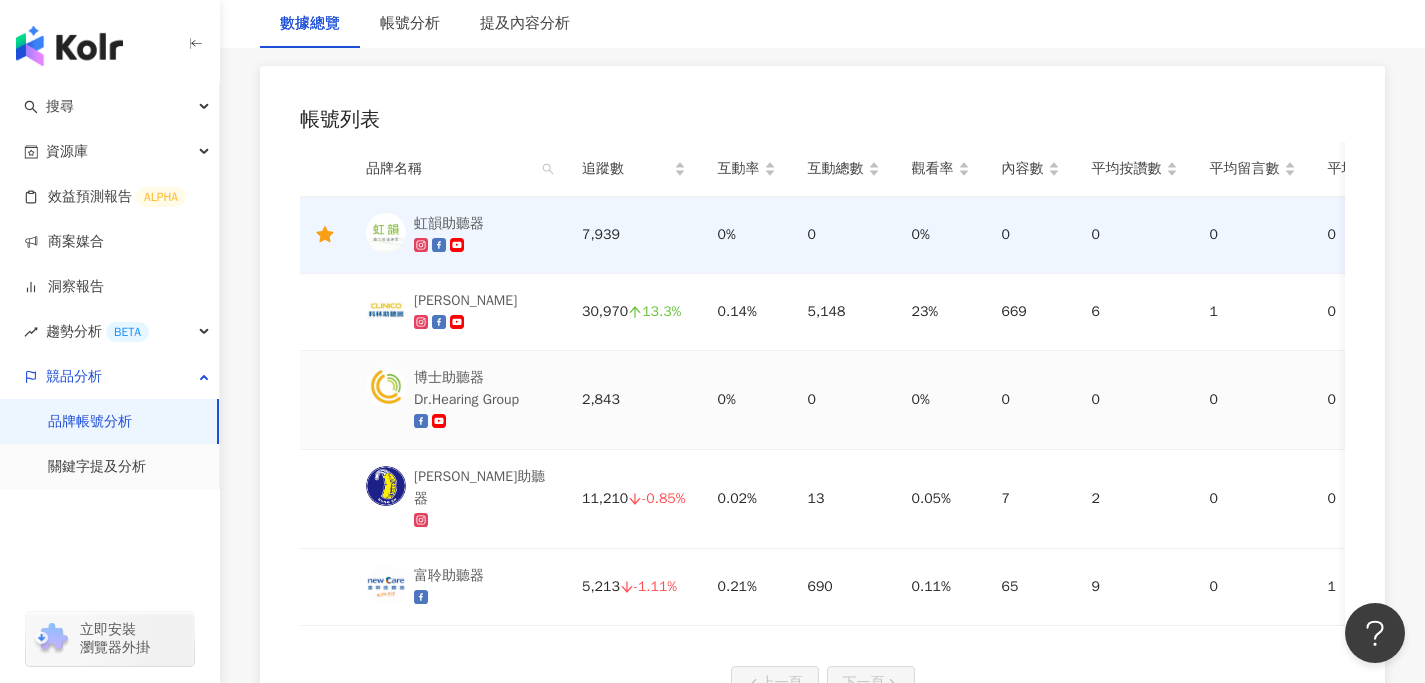 scroll, scrollTop: 995, scrollLeft: 0, axis: vertical 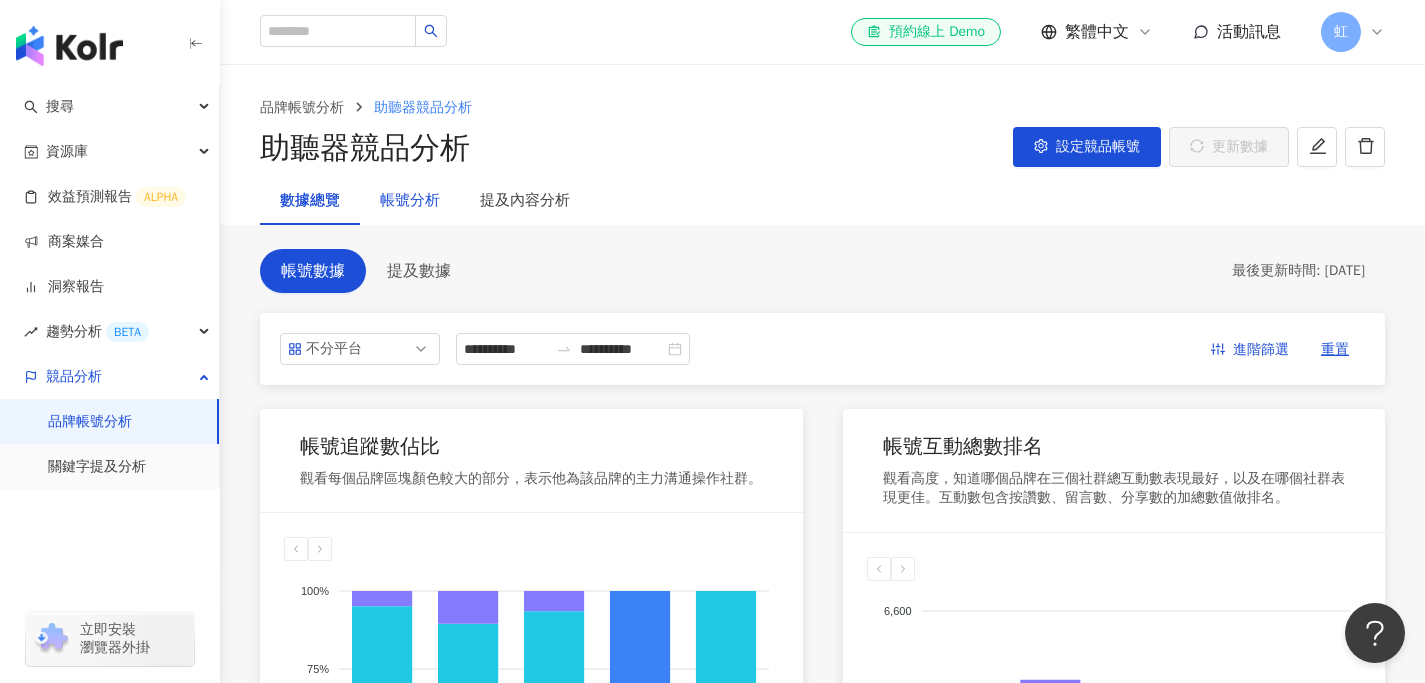 click on "帳號分析" at bounding box center (410, 201) 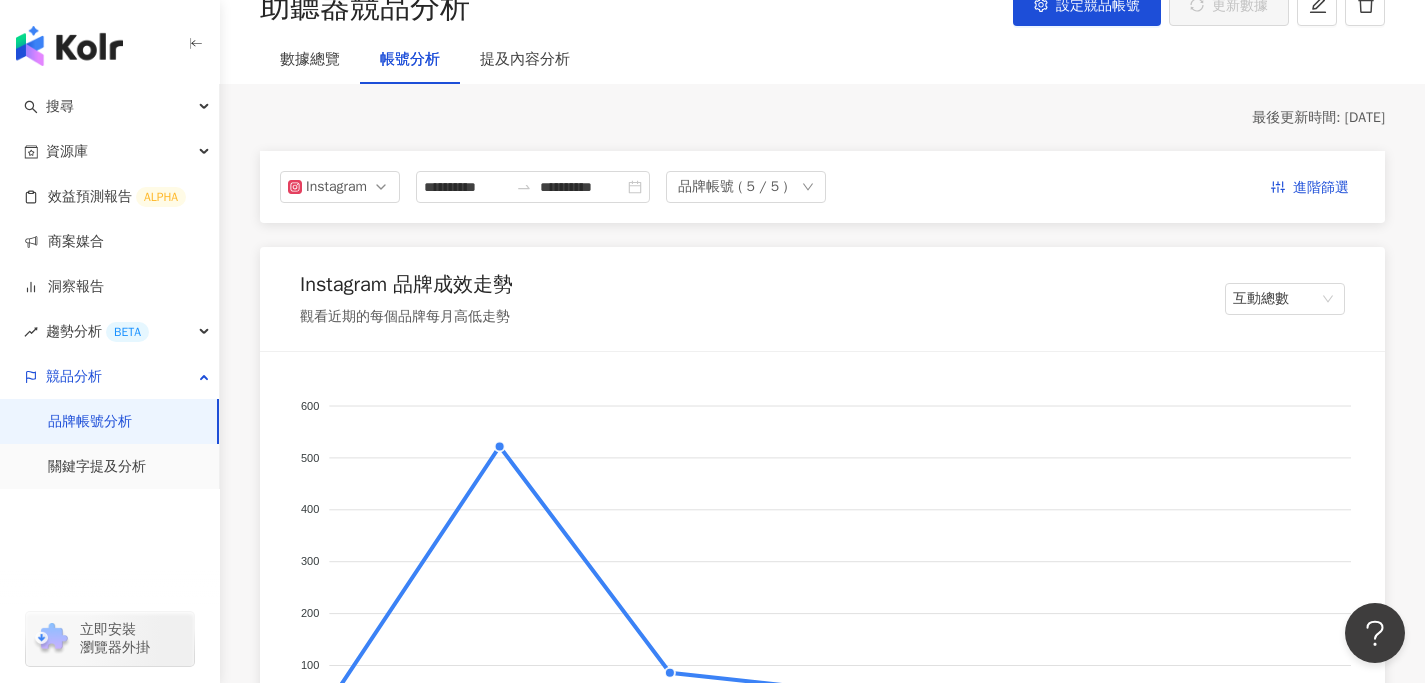 scroll, scrollTop: 0, scrollLeft: 0, axis: both 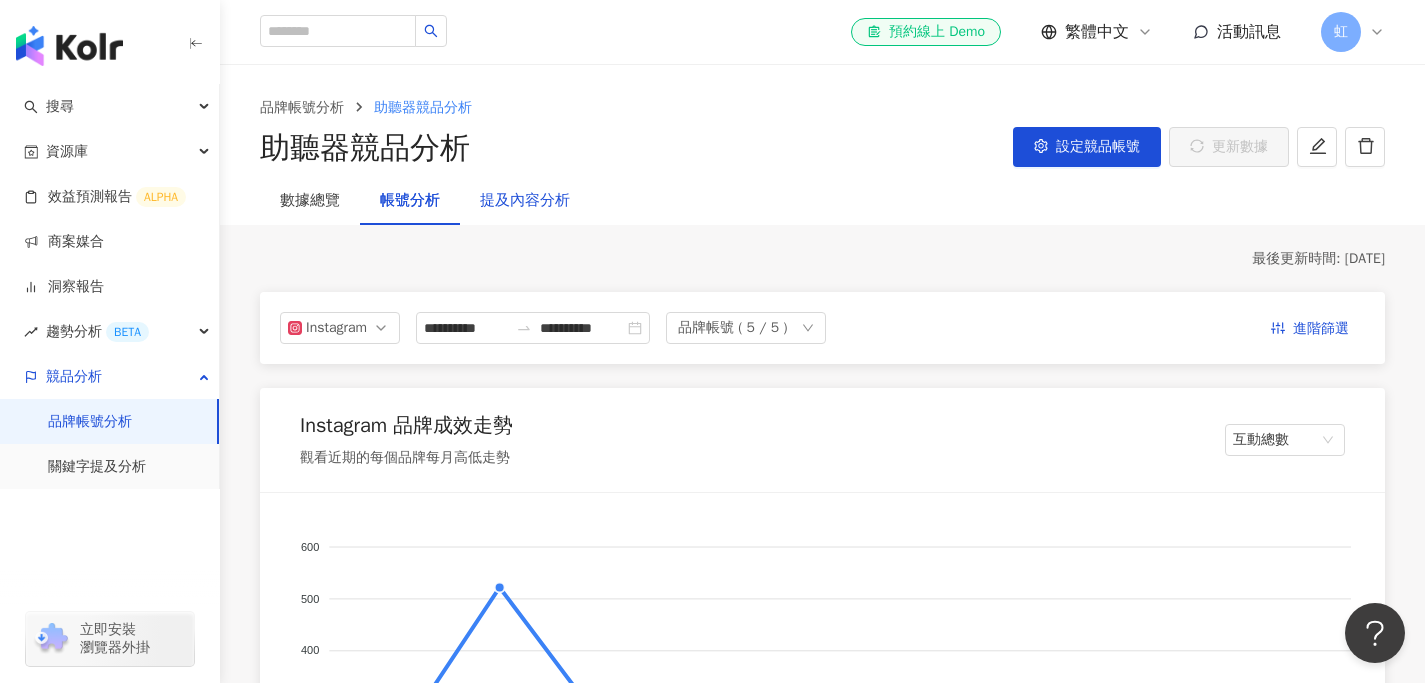 click on "提及內容分析" at bounding box center [525, 201] 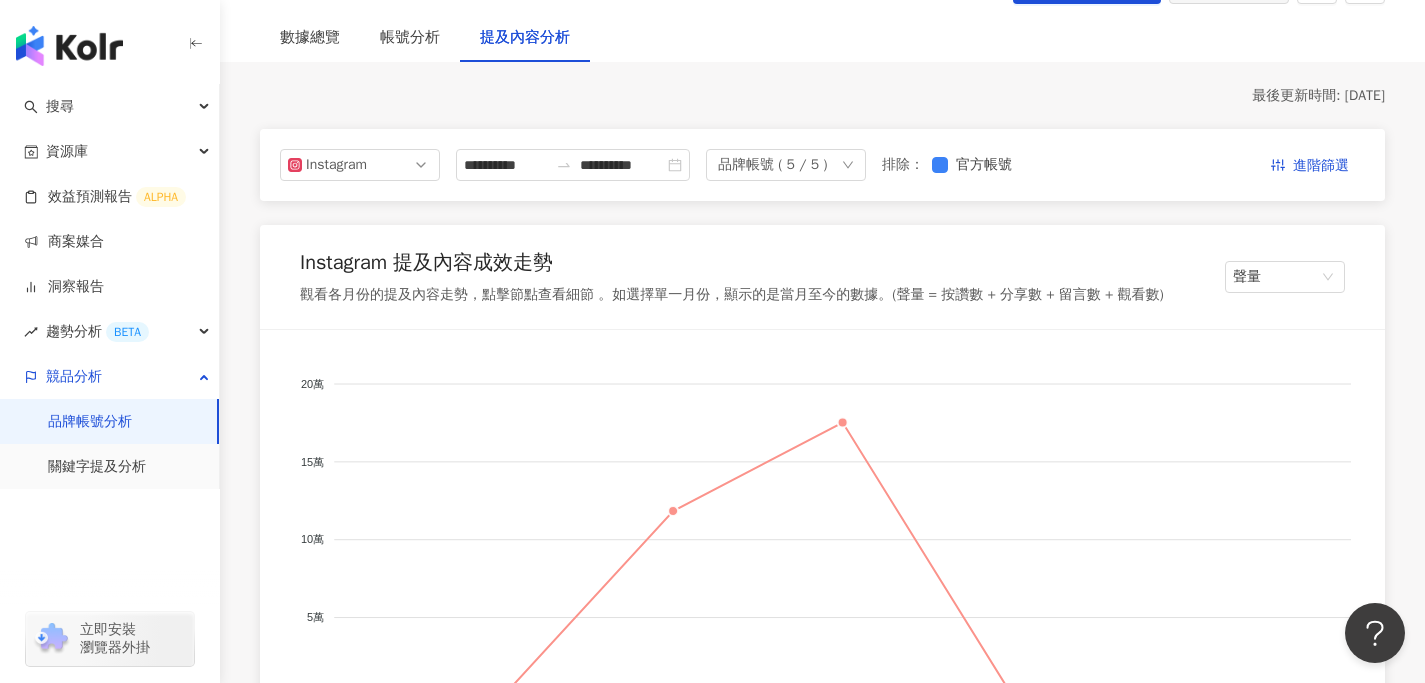 scroll, scrollTop: 150, scrollLeft: 0, axis: vertical 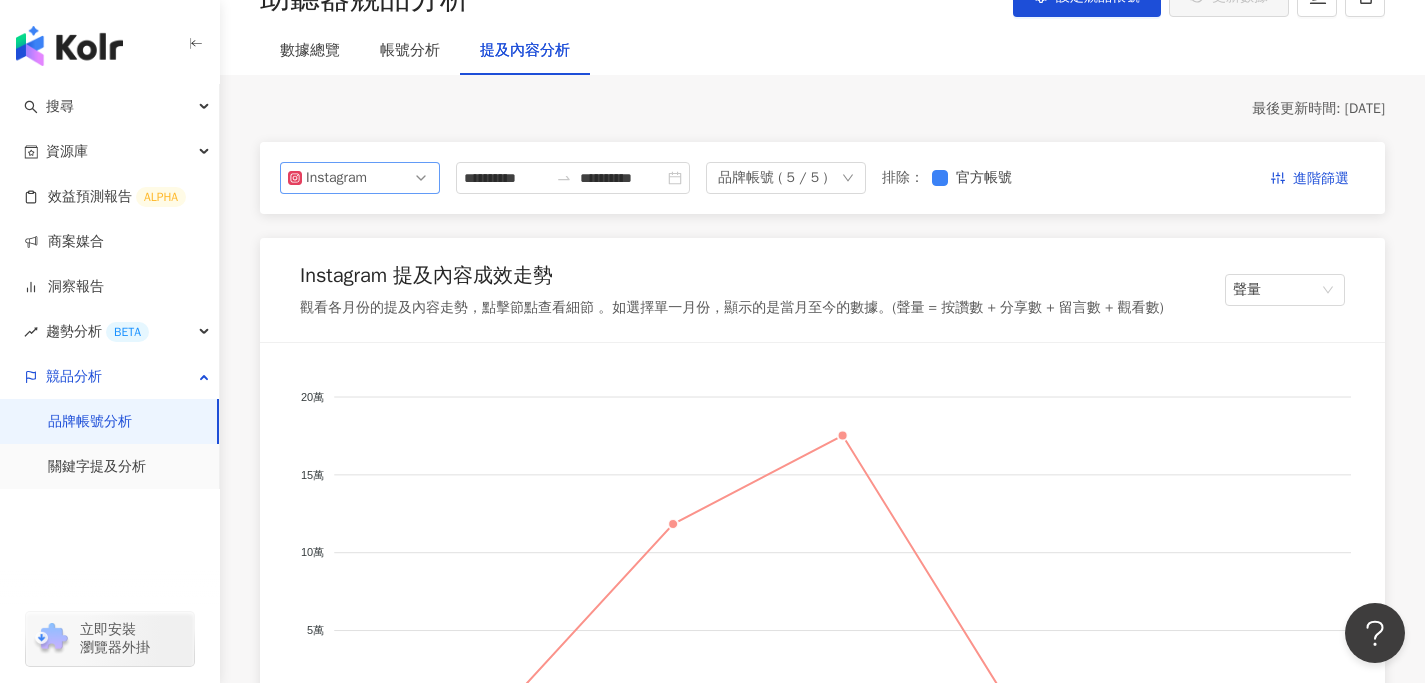 click on "Instagram" at bounding box center [360, 178] 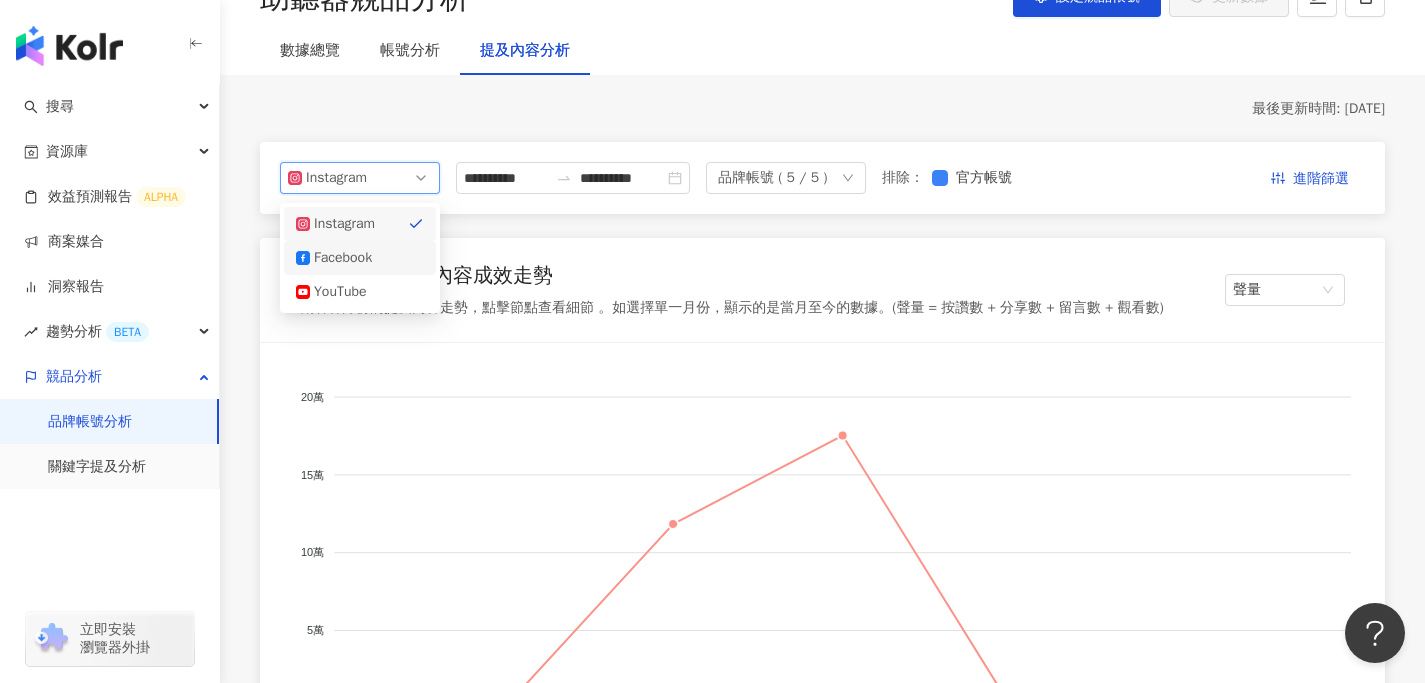 click on "Facebook" at bounding box center (346, 258) 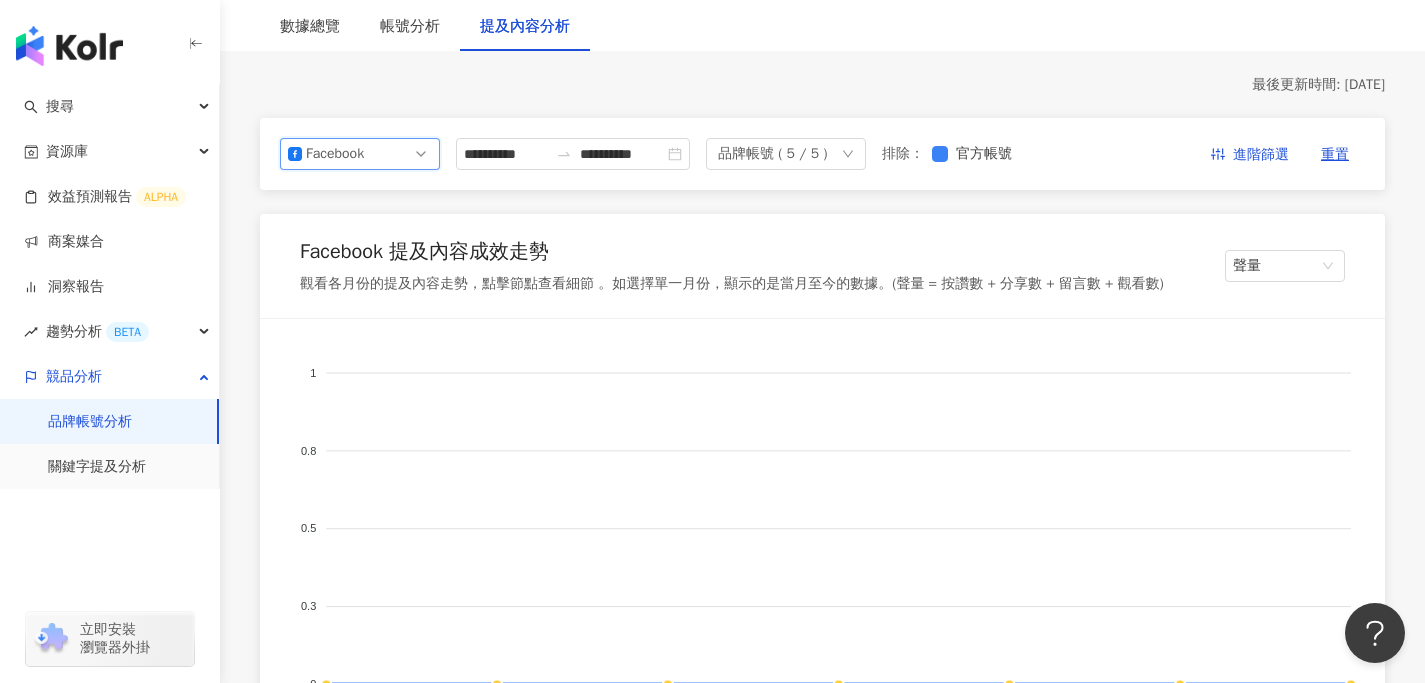 scroll, scrollTop: 48, scrollLeft: 0, axis: vertical 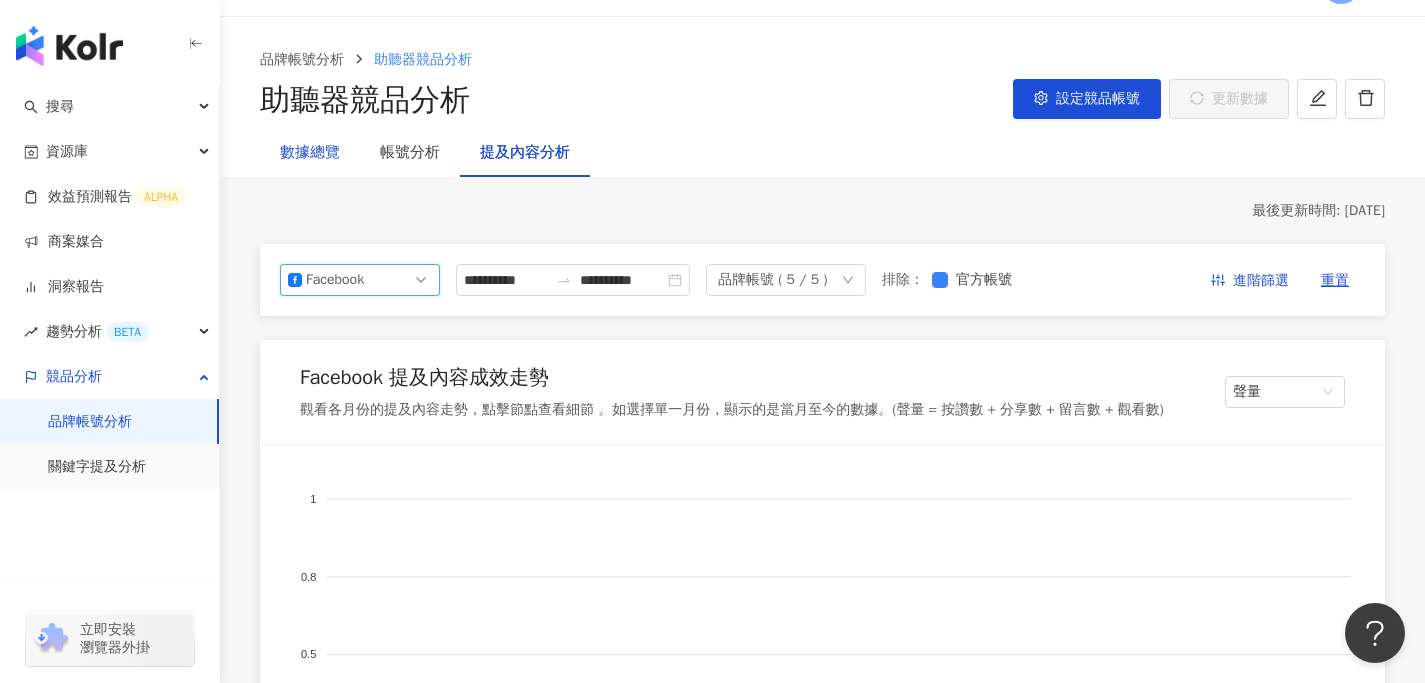 click on "數據總覽" at bounding box center [310, 153] 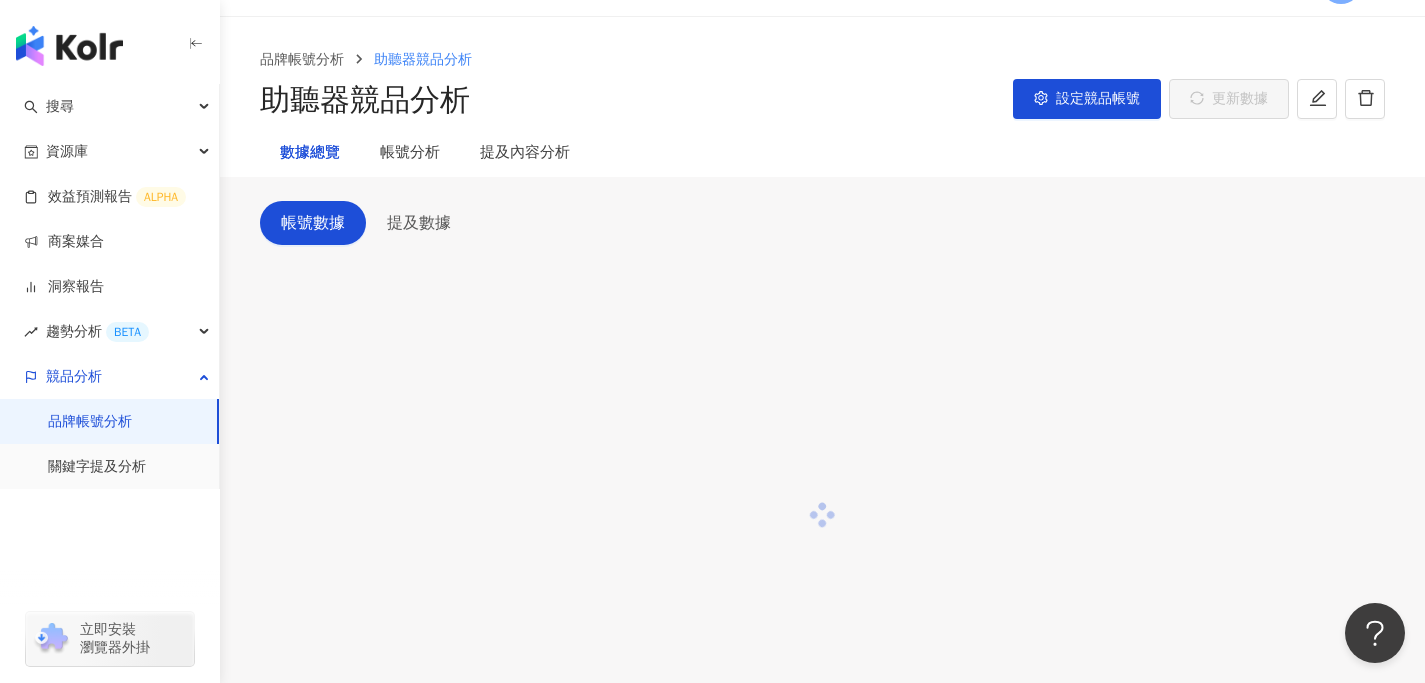 scroll, scrollTop: 0, scrollLeft: 0, axis: both 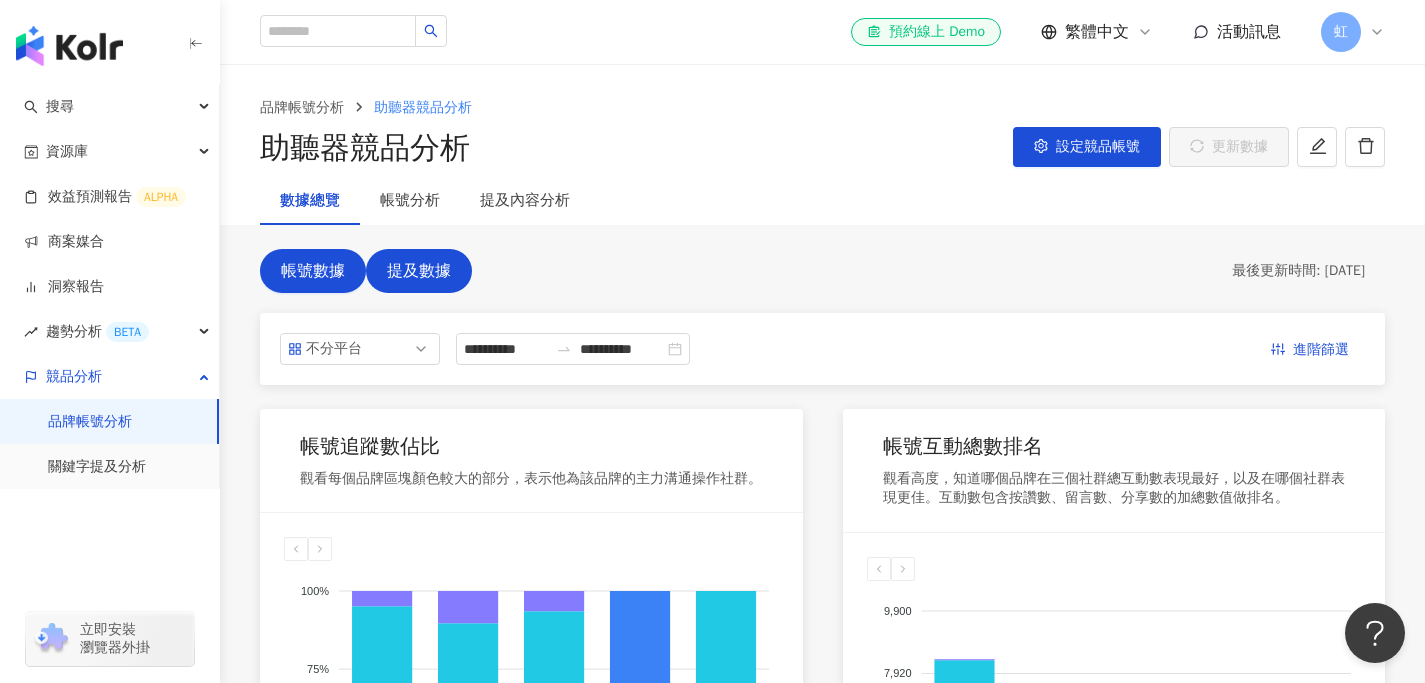 click on "提及數據" at bounding box center [419, 271] 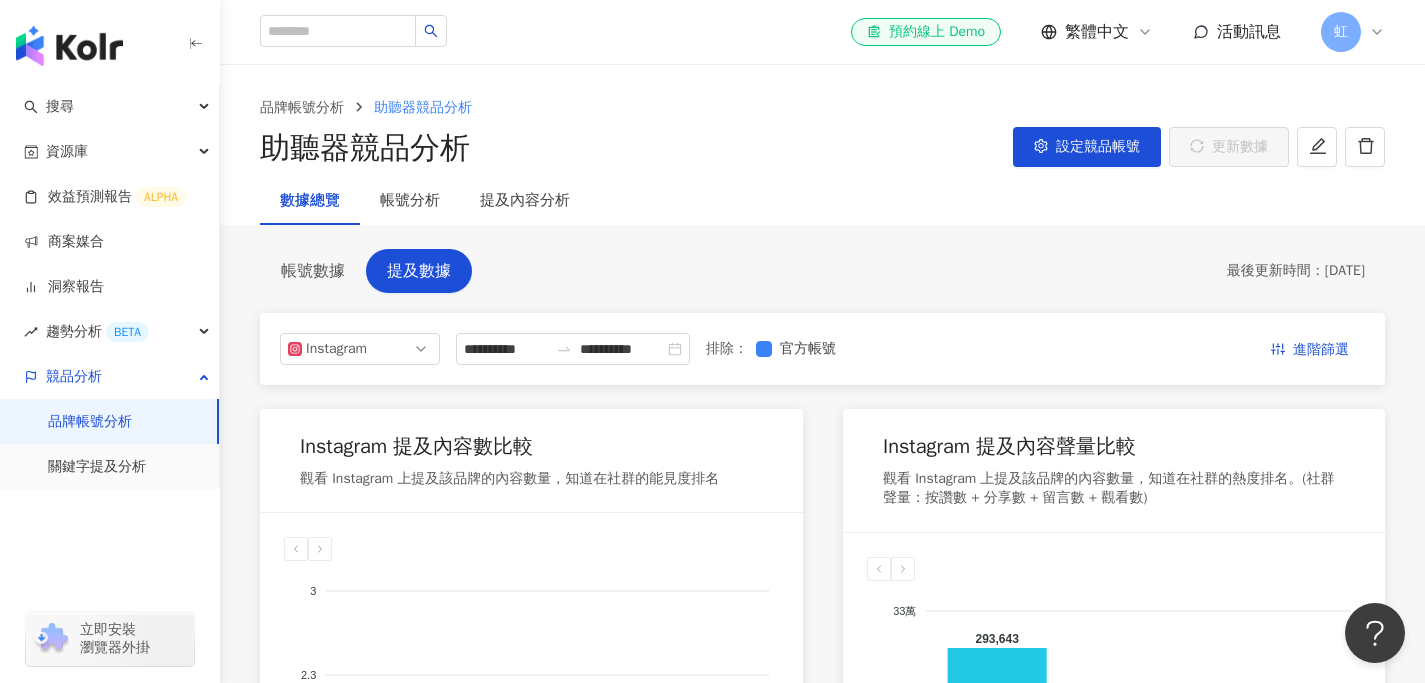 scroll, scrollTop: 340, scrollLeft: 0, axis: vertical 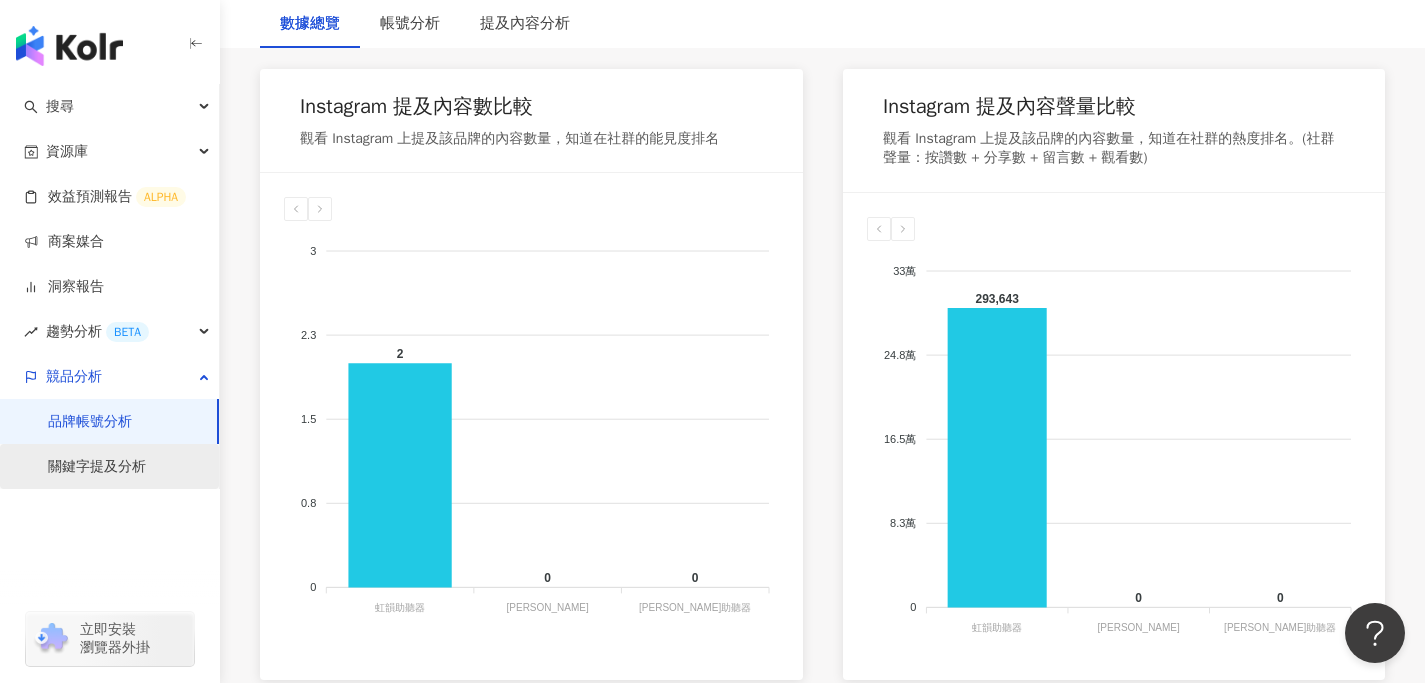 click on "關鍵字提及分析" at bounding box center [97, 467] 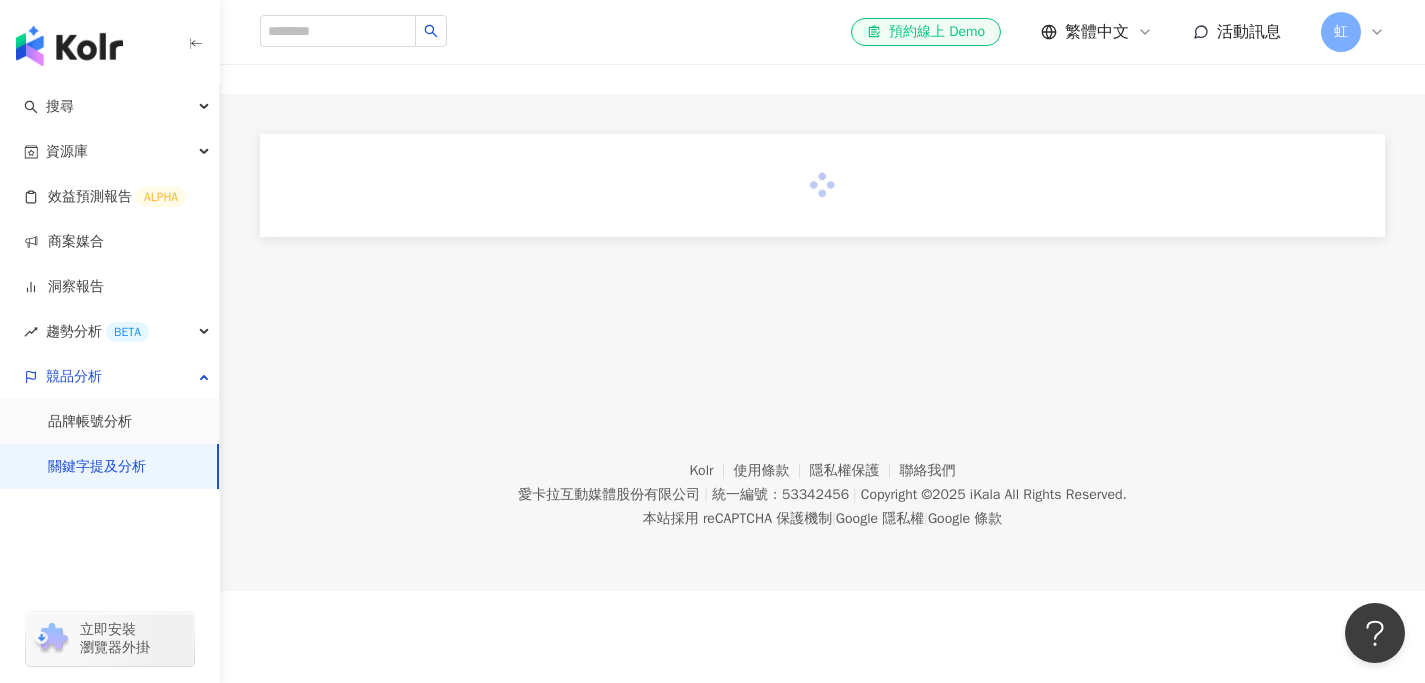 scroll, scrollTop: 0, scrollLeft: 0, axis: both 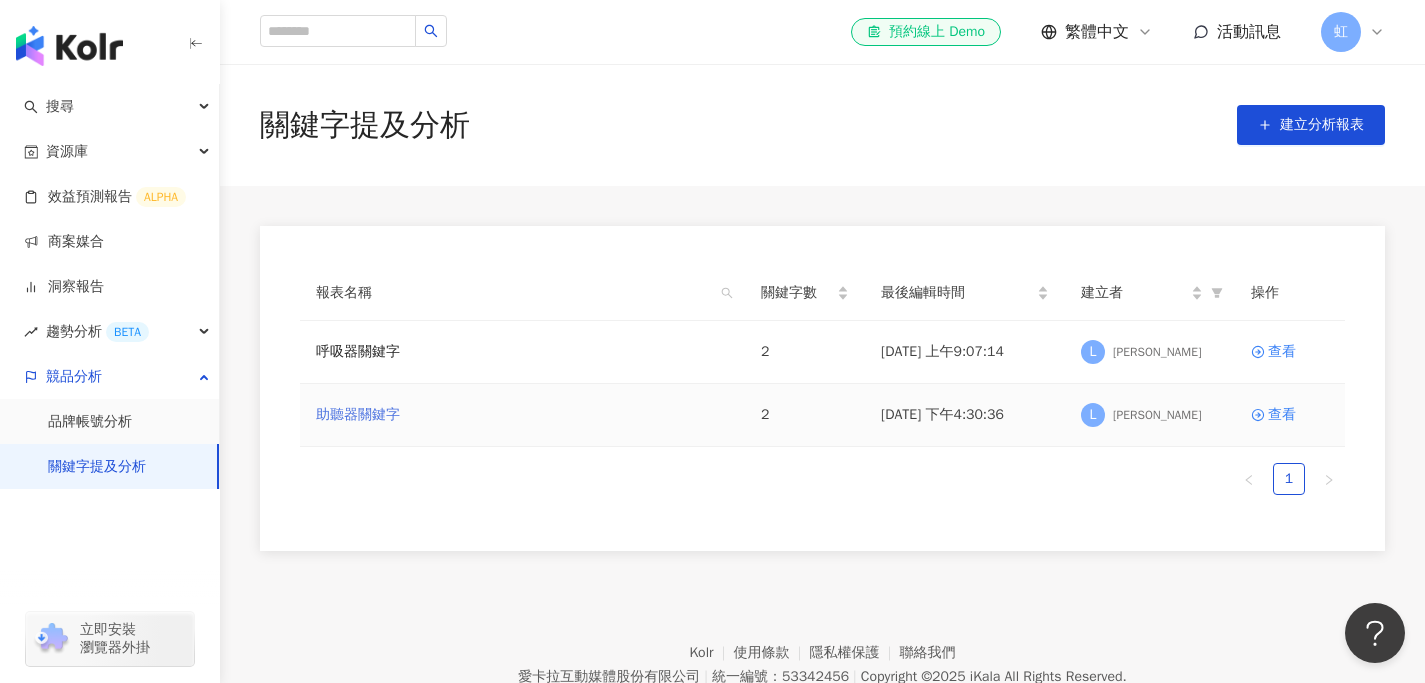 click on "助聽器關鍵字" at bounding box center [358, 415] 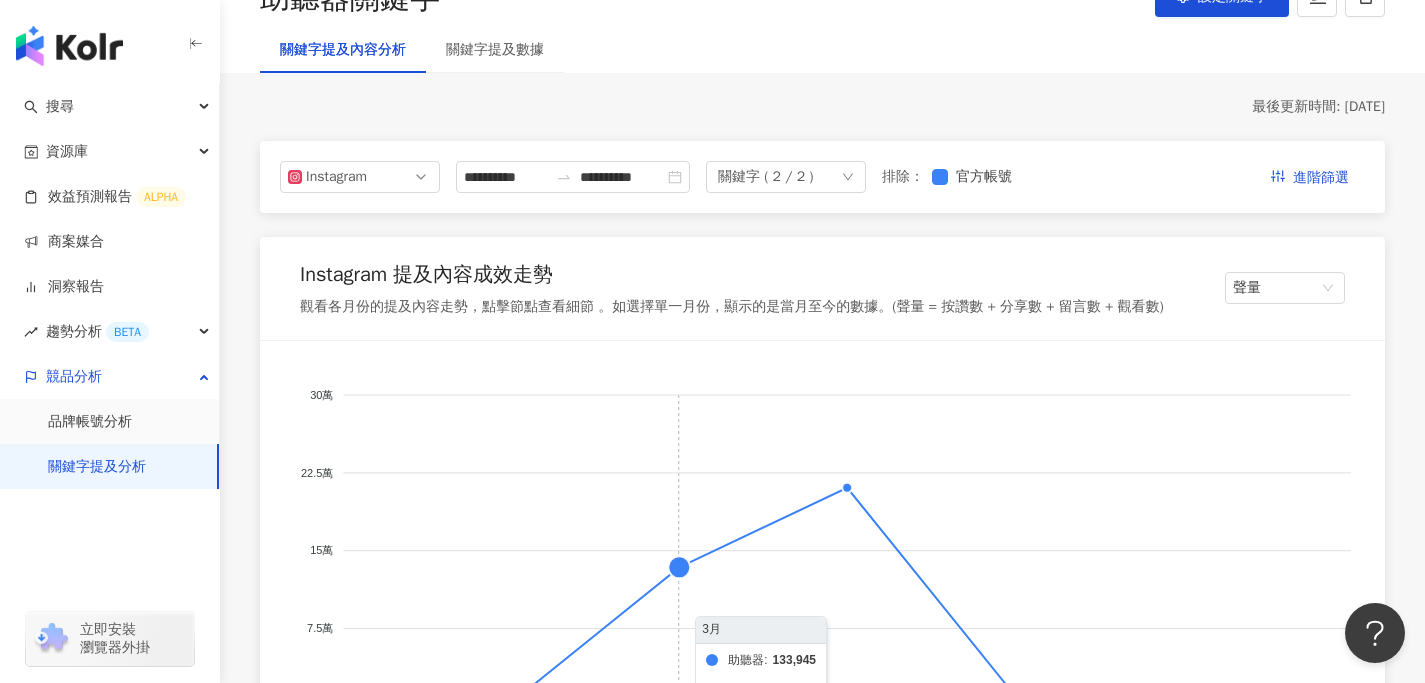 scroll, scrollTop: 103, scrollLeft: 0, axis: vertical 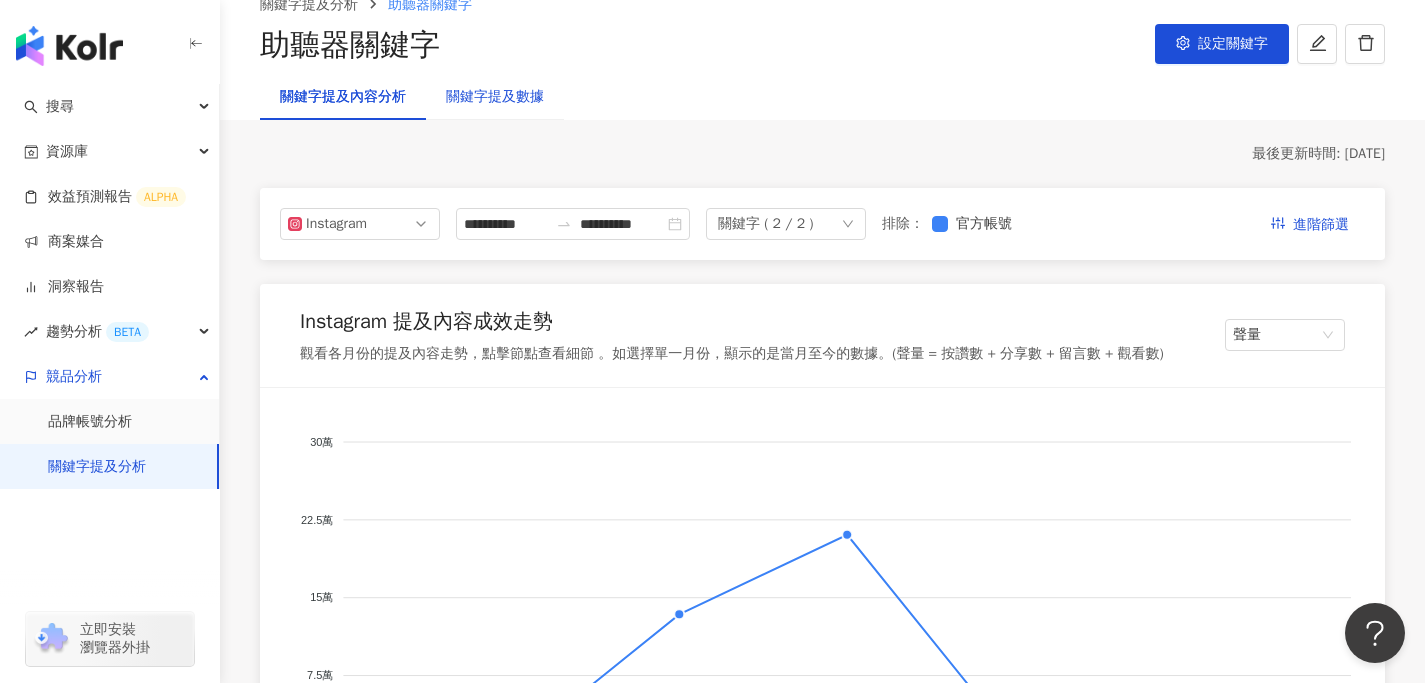 click on "關鍵字提及數據" at bounding box center [495, 97] 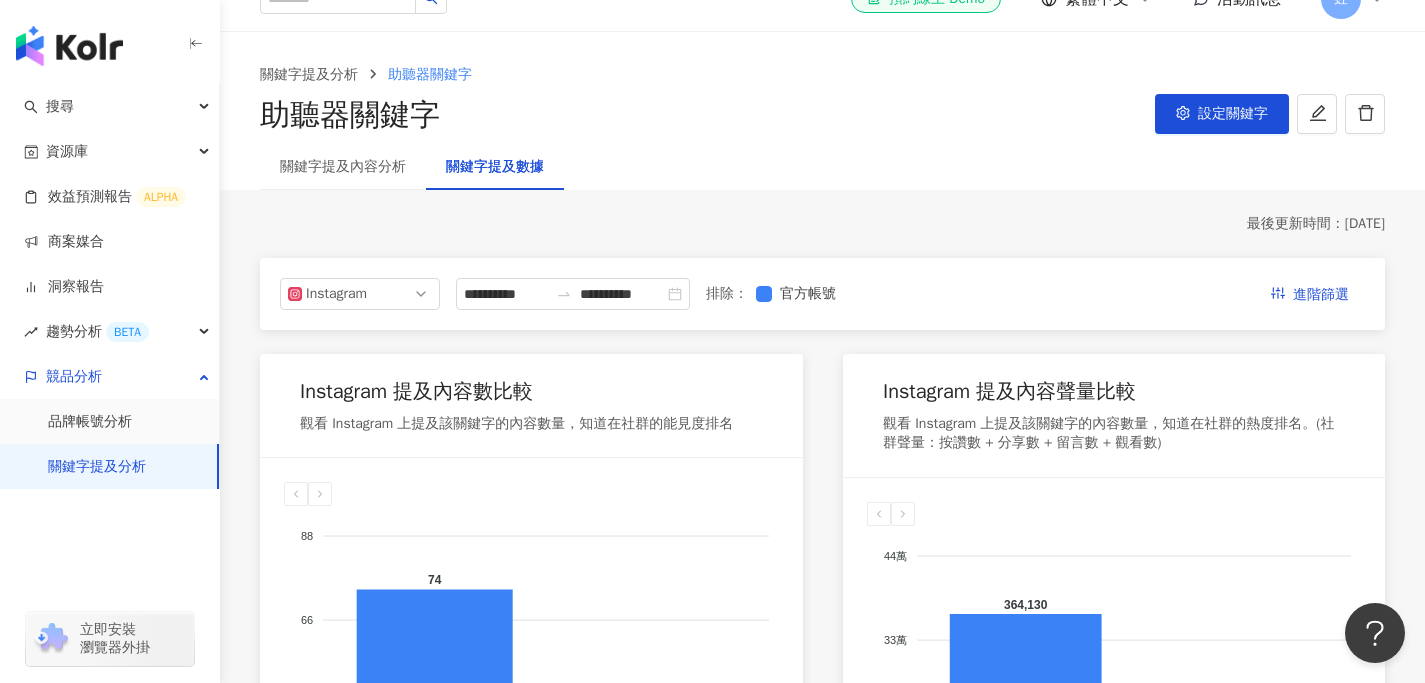 scroll, scrollTop: 0, scrollLeft: 0, axis: both 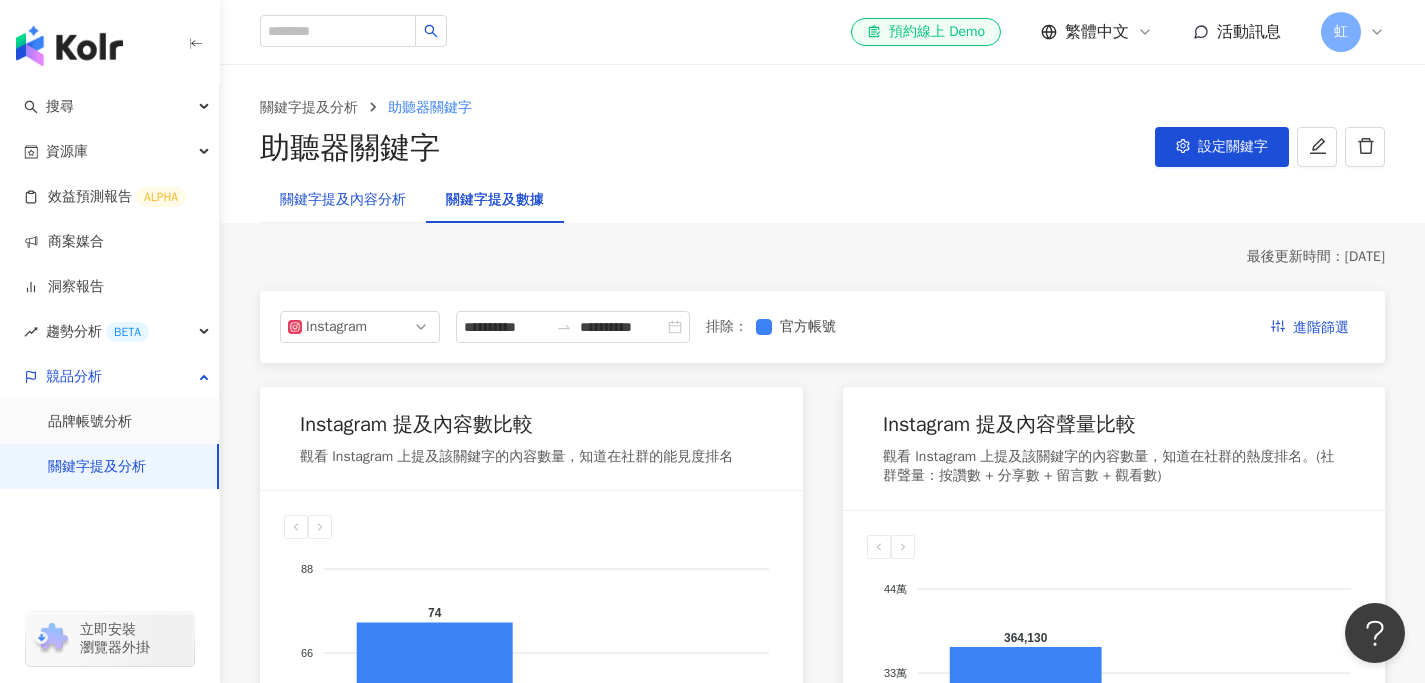click on "關鍵字提及內容分析" at bounding box center [343, 200] 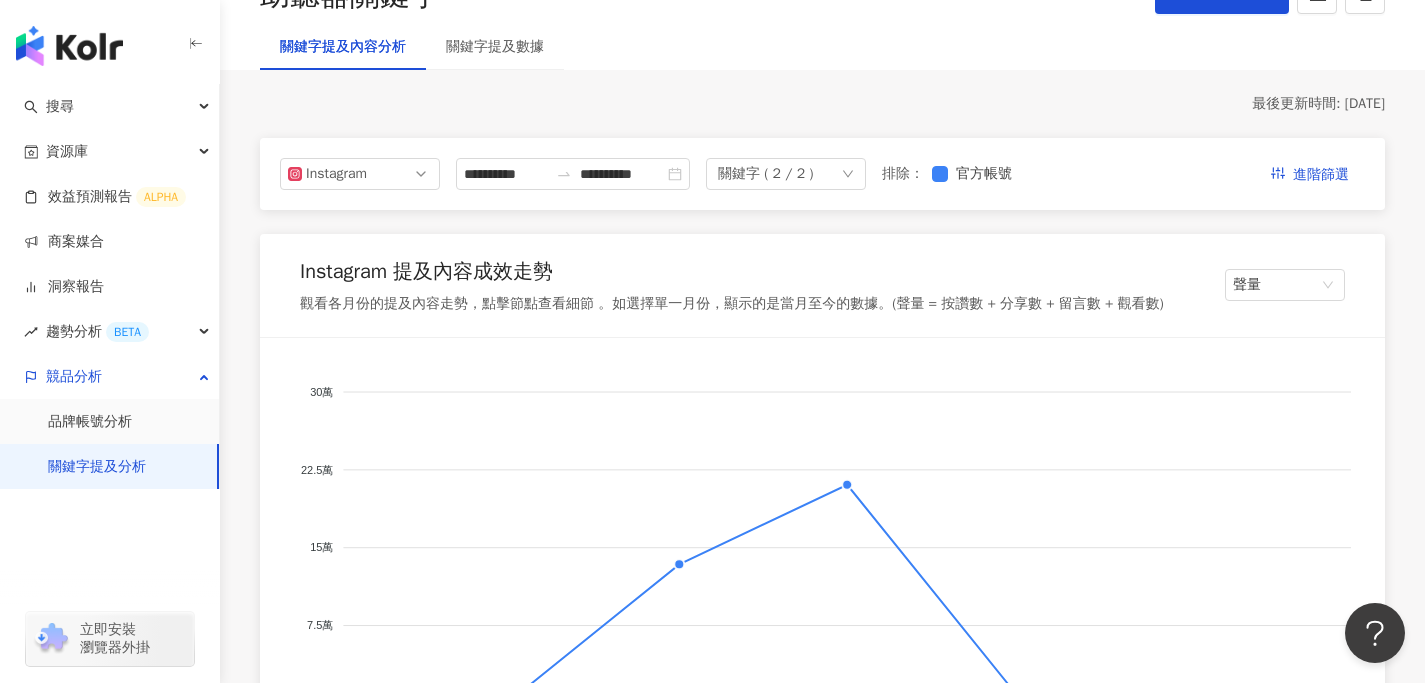 scroll, scrollTop: 117, scrollLeft: 0, axis: vertical 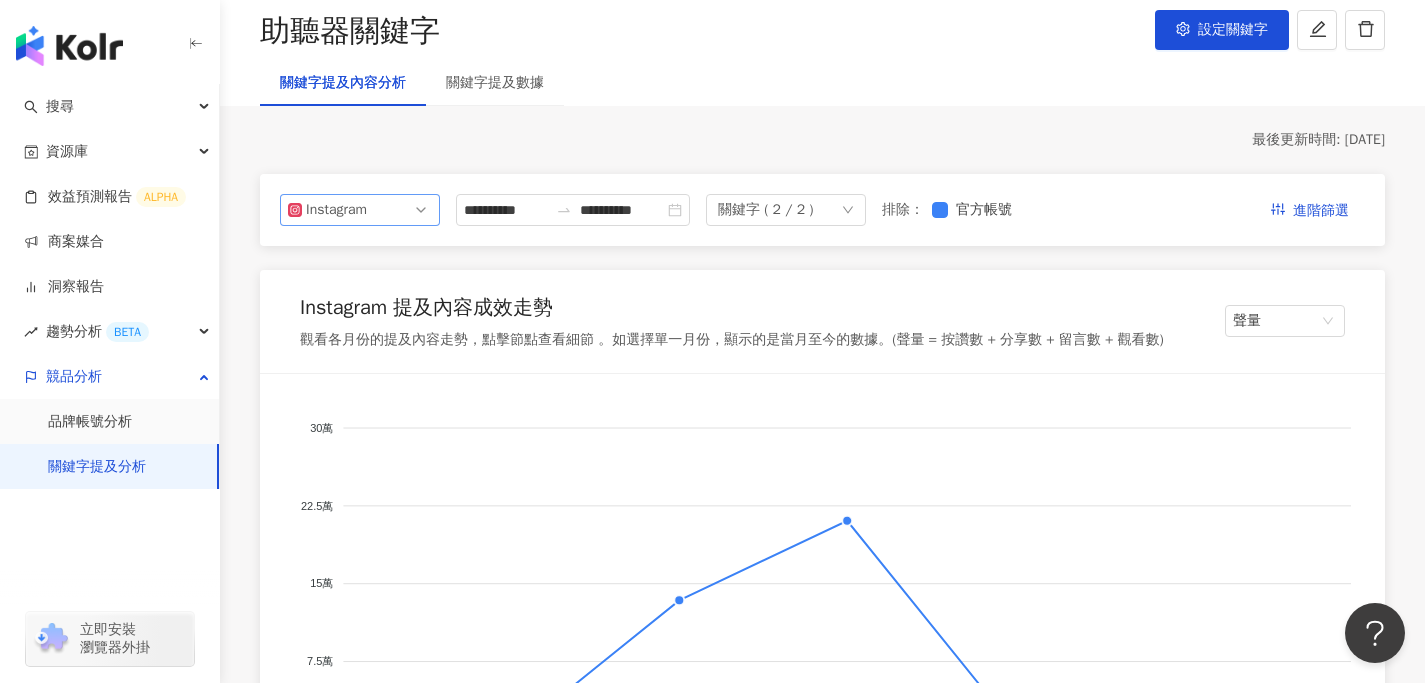 click on "Instagram" at bounding box center (360, 210) 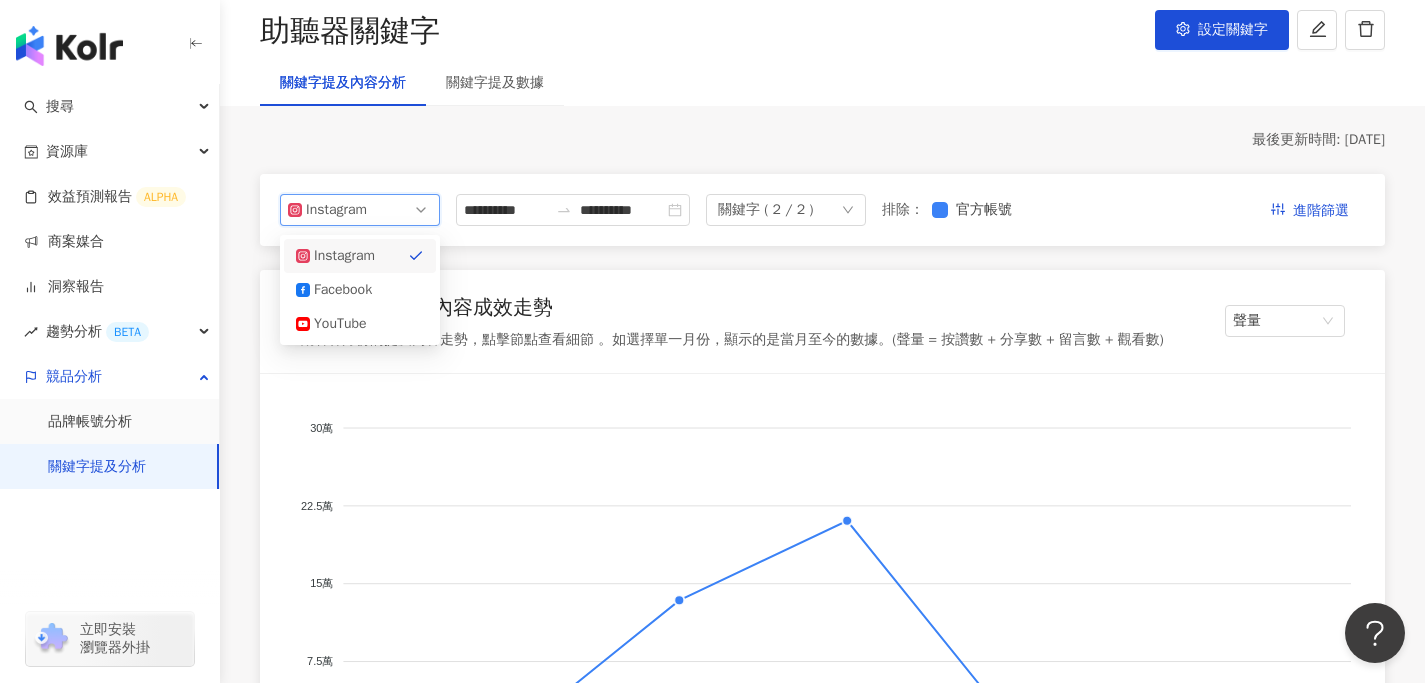 drag, startPoint x: 395, startPoint y: 291, endPoint x: 513, endPoint y: 118, distance: 209.41107 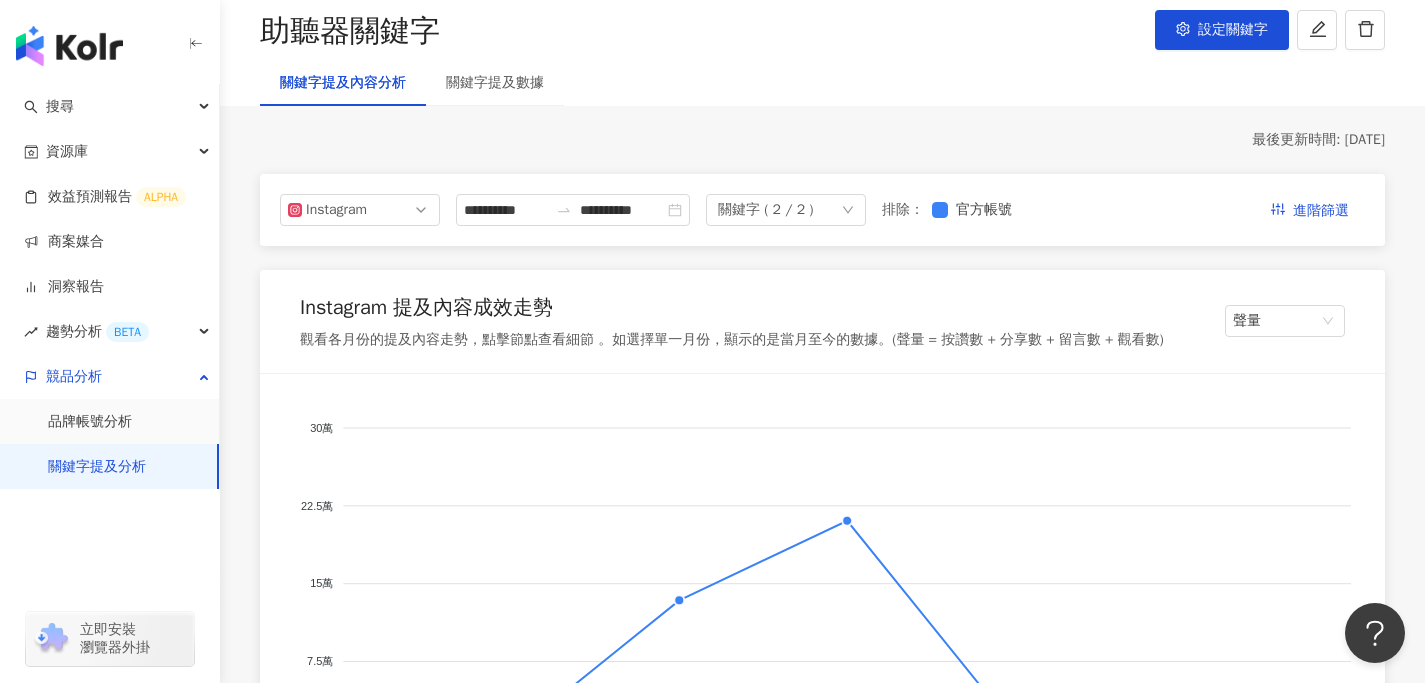click on "關鍵字提及數據" at bounding box center (495, 83) 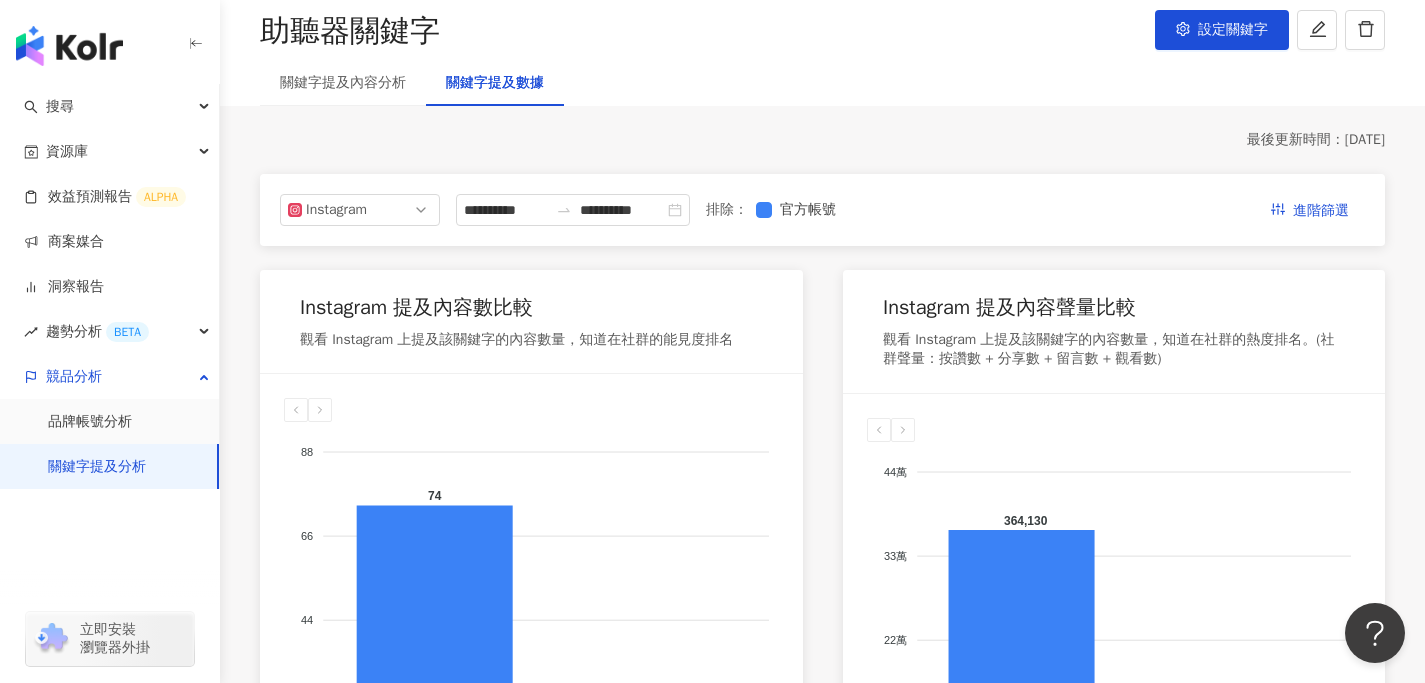 scroll, scrollTop: 0, scrollLeft: 0, axis: both 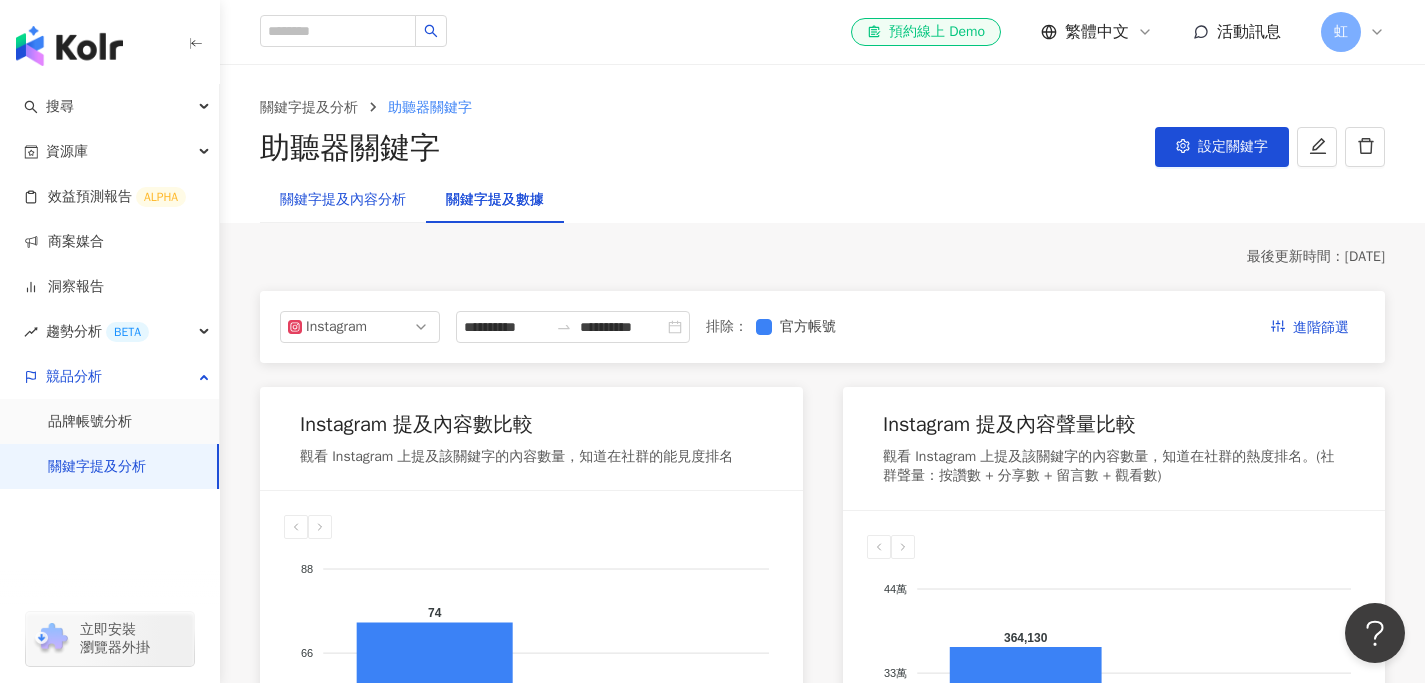click on "關鍵字提及內容分析" at bounding box center (343, 200) 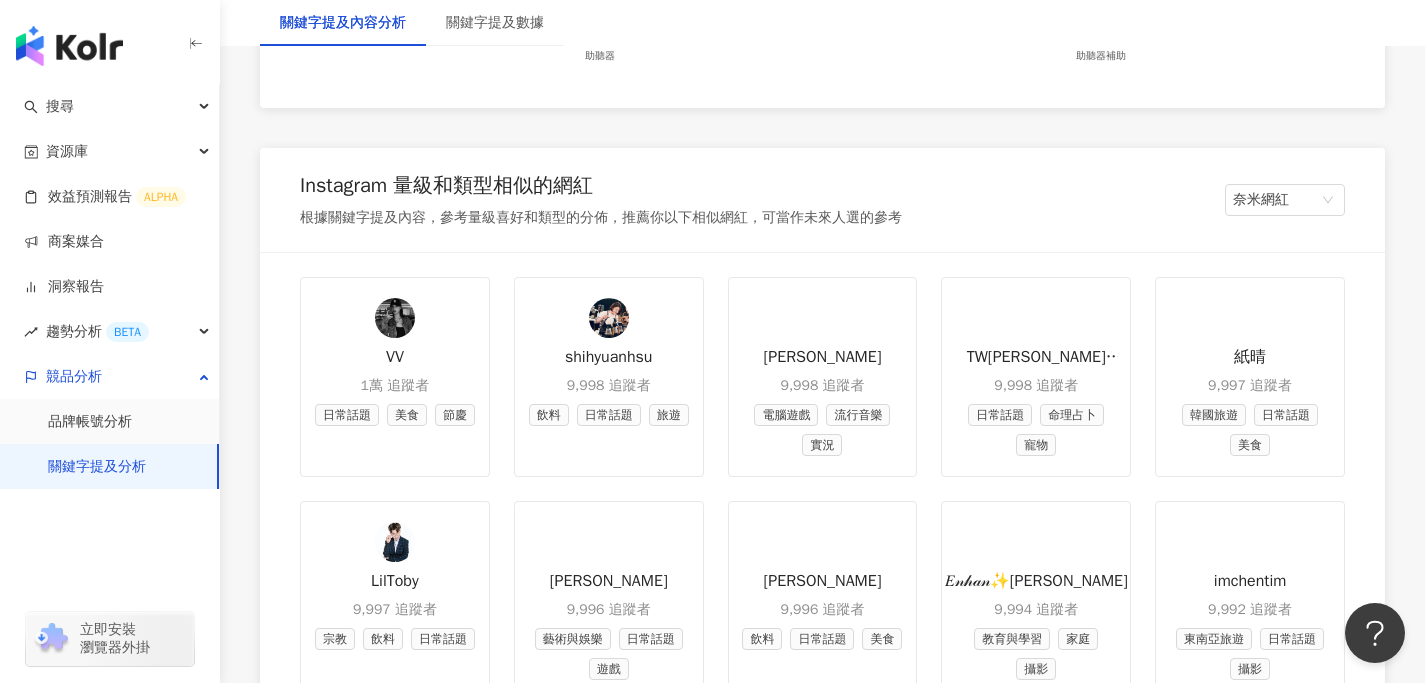 scroll, scrollTop: 2436, scrollLeft: 0, axis: vertical 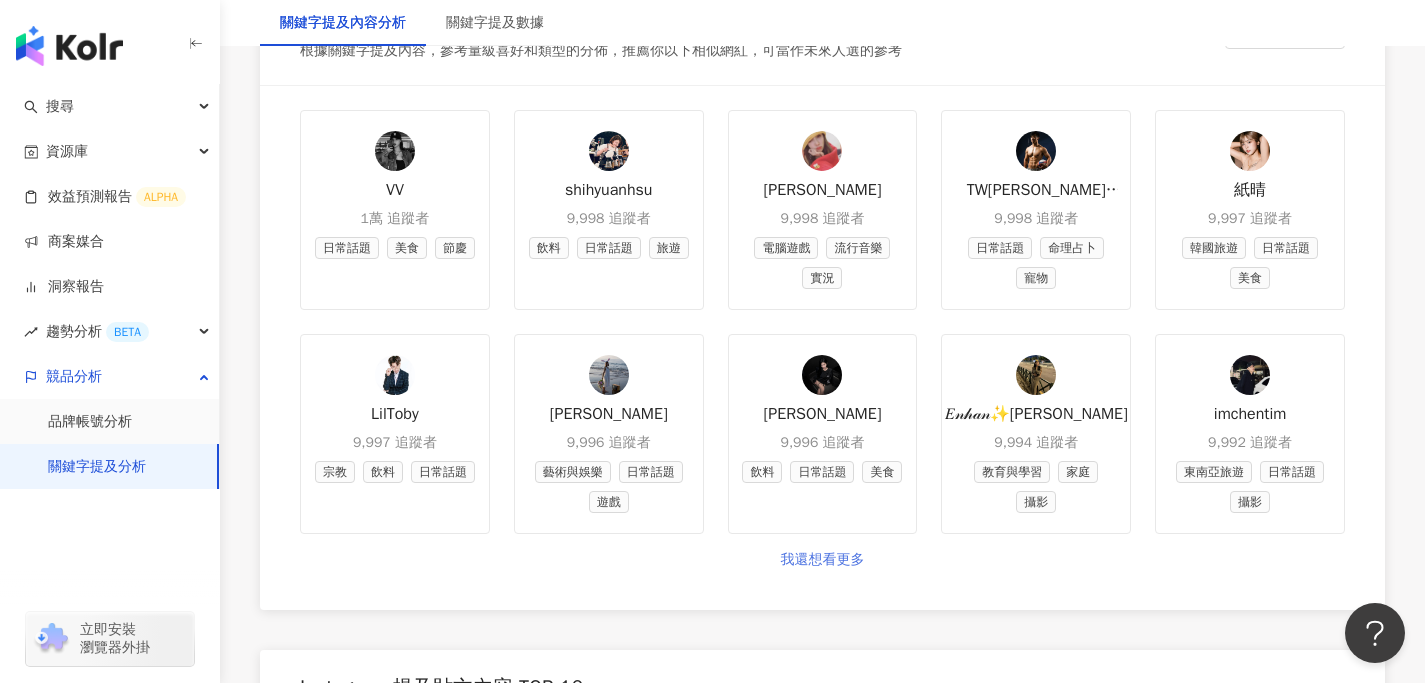 click on "我還想看更多" at bounding box center [823, 560] 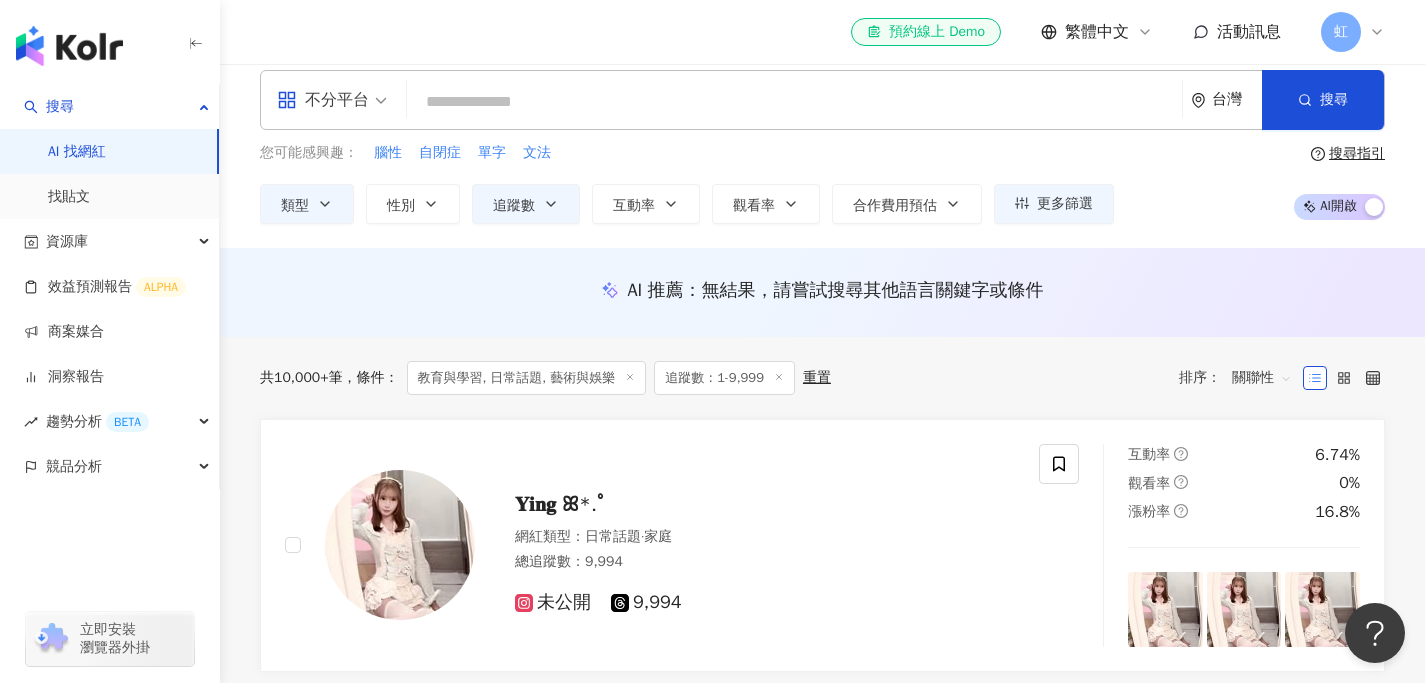 scroll, scrollTop: 0, scrollLeft: 0, axis: both 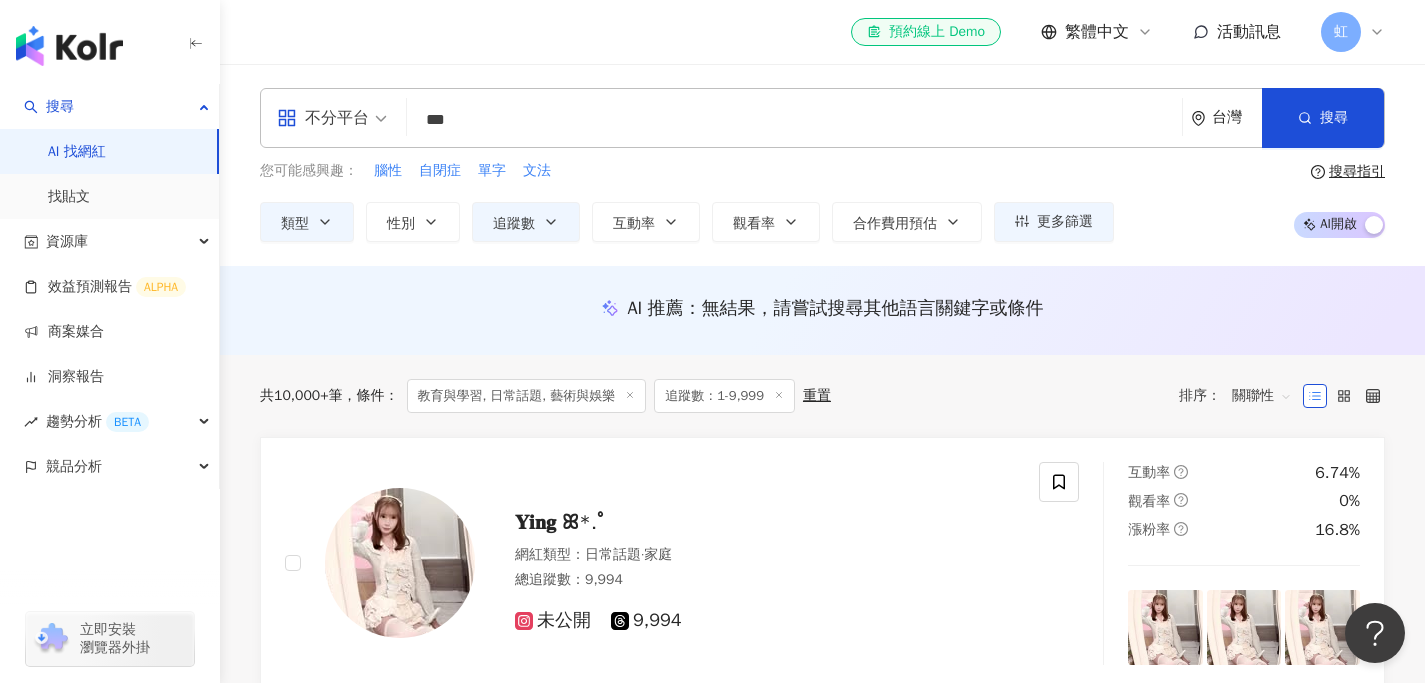 type on "***" 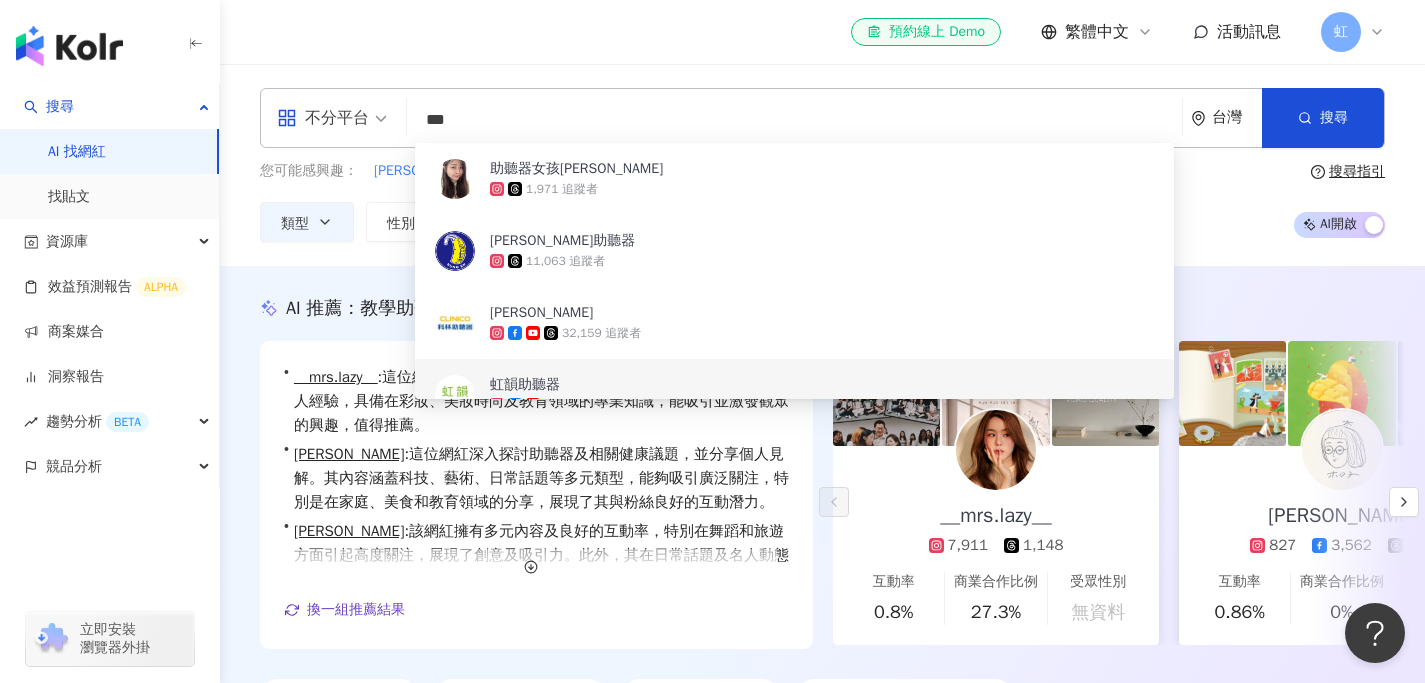 click on "不分平台 *** 台灣 搜尋 5a0d3f52-d26b-4a3c-8bc2-302cbfb07f9d aa75f8b8-90c1-48b7-b9a4-30c81f9470f1 3d801b59-899b-43d1-ac00-c22266132c45 助聽器女孩Kelly 1,971   追蹤者 頌恩助聽器 11,063   追蹤者 科林助聽器 32,159   追蹤者 虹韻助聽器 8,436   追蹤者 富聆助聽器 5,160   追蹤者 您可能感興趣： 江源楙  嬰幼兒藍芽助聽器  真光助聽器  頌恩  頌恩助聽器  類型 性別 追蹤數 互動率 觀看率 合作費用預估  更多篩選 搜尋指引 AI  開啟 AI  關閉" at bounding box center [822, 165] 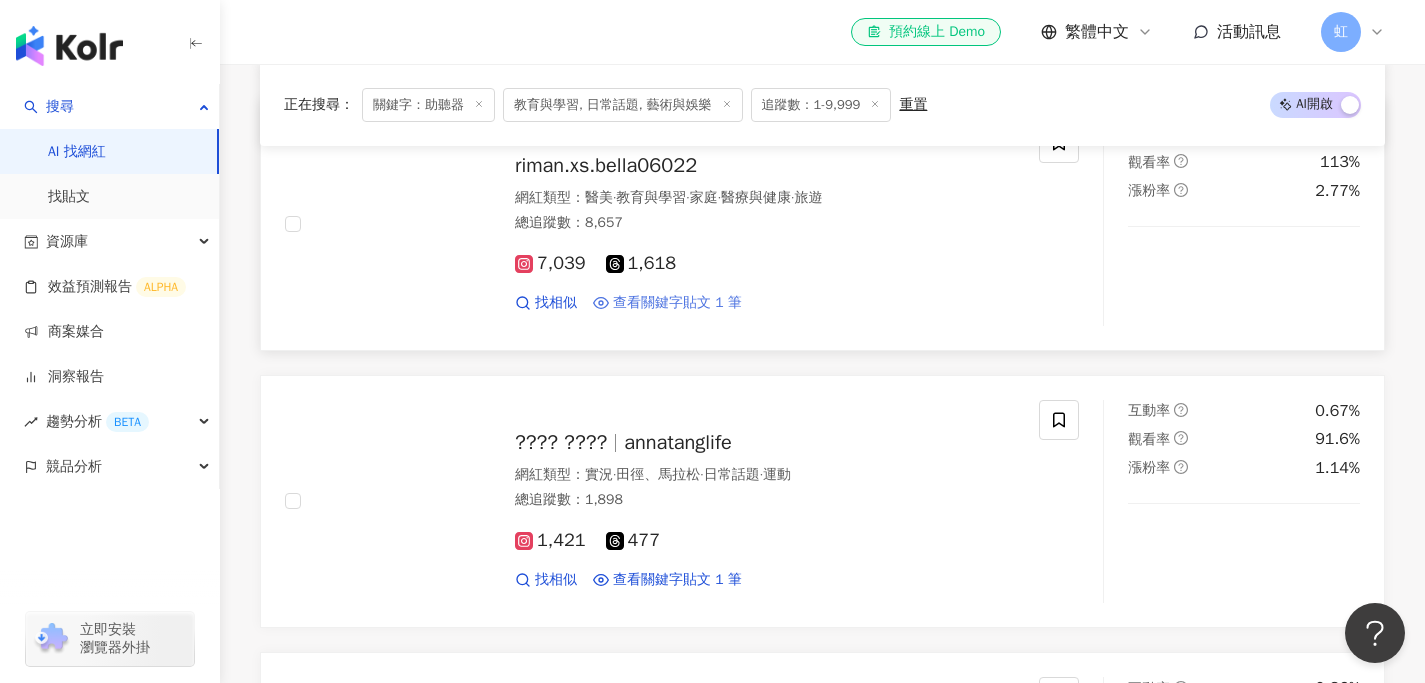 scroll, scrollTop: 1561, scrollLeft: 0, axis: vertical 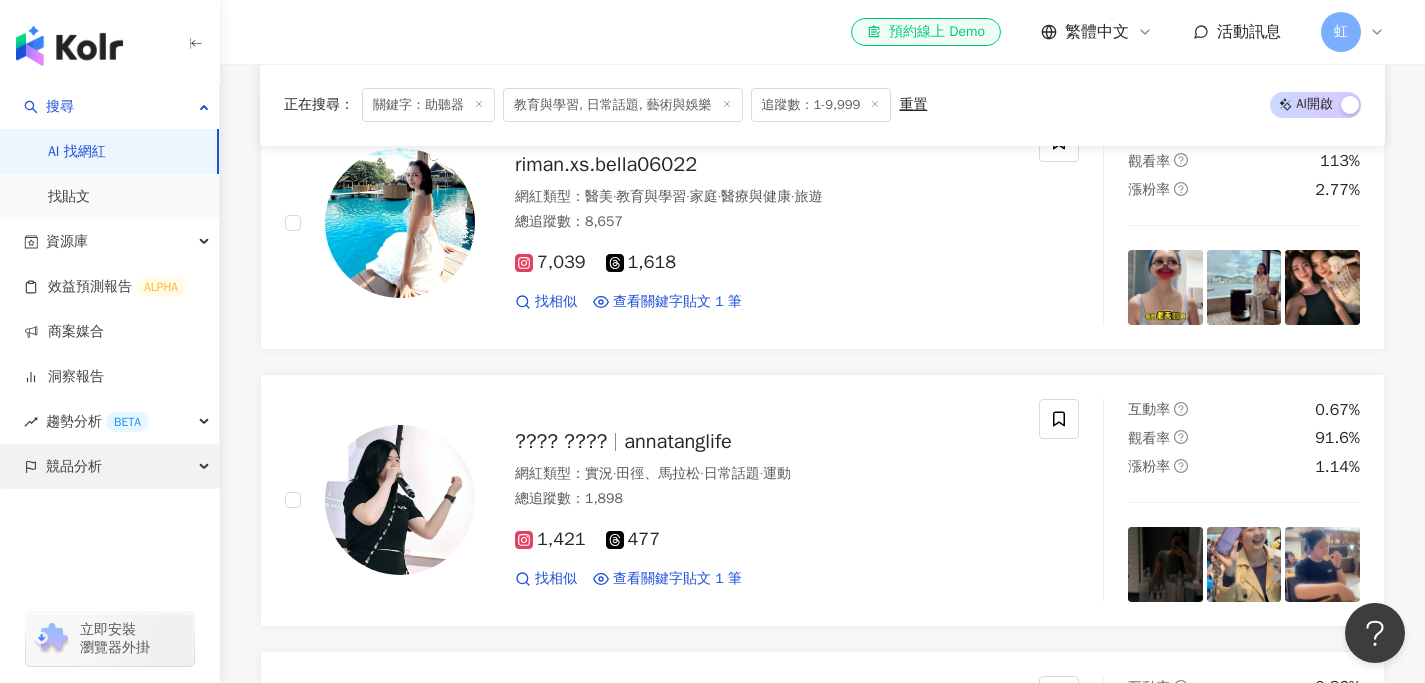 click on "競品分析" at bounding box center [74, 466] 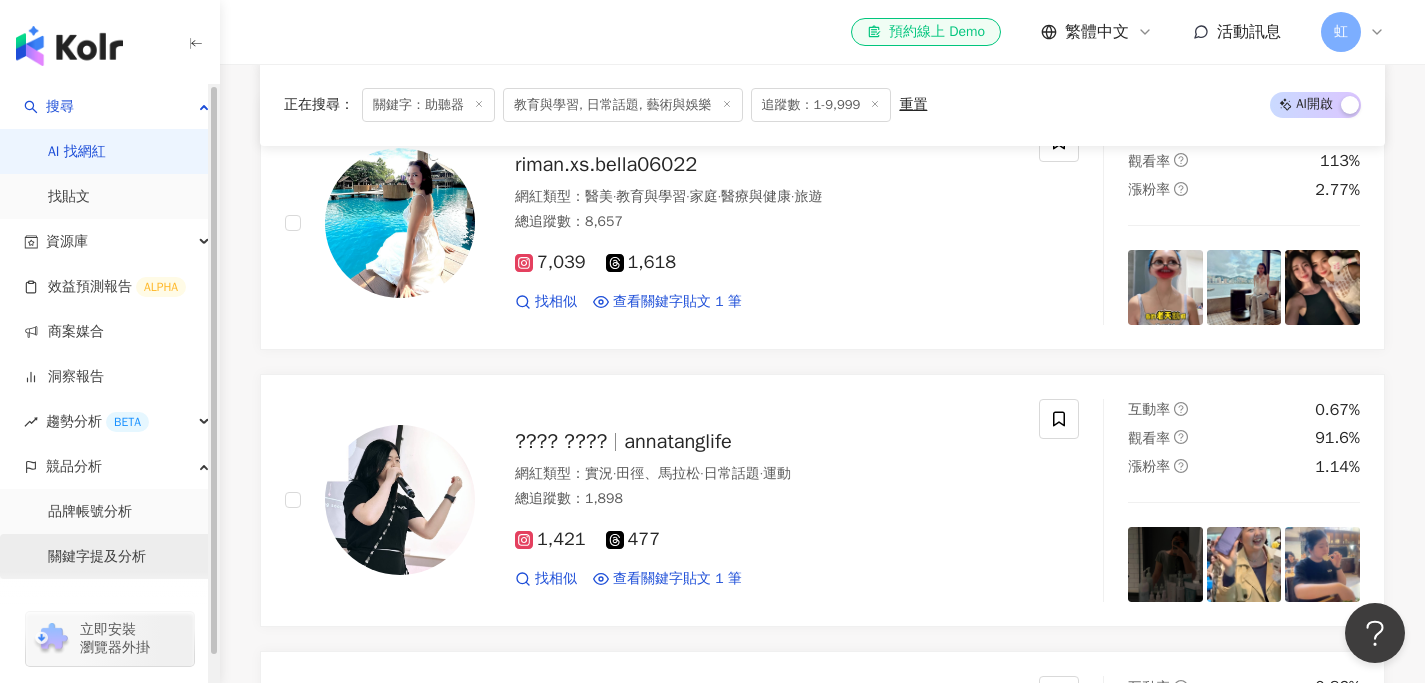 click on "關鍵字提及分析" at bounding box center [97, 557] 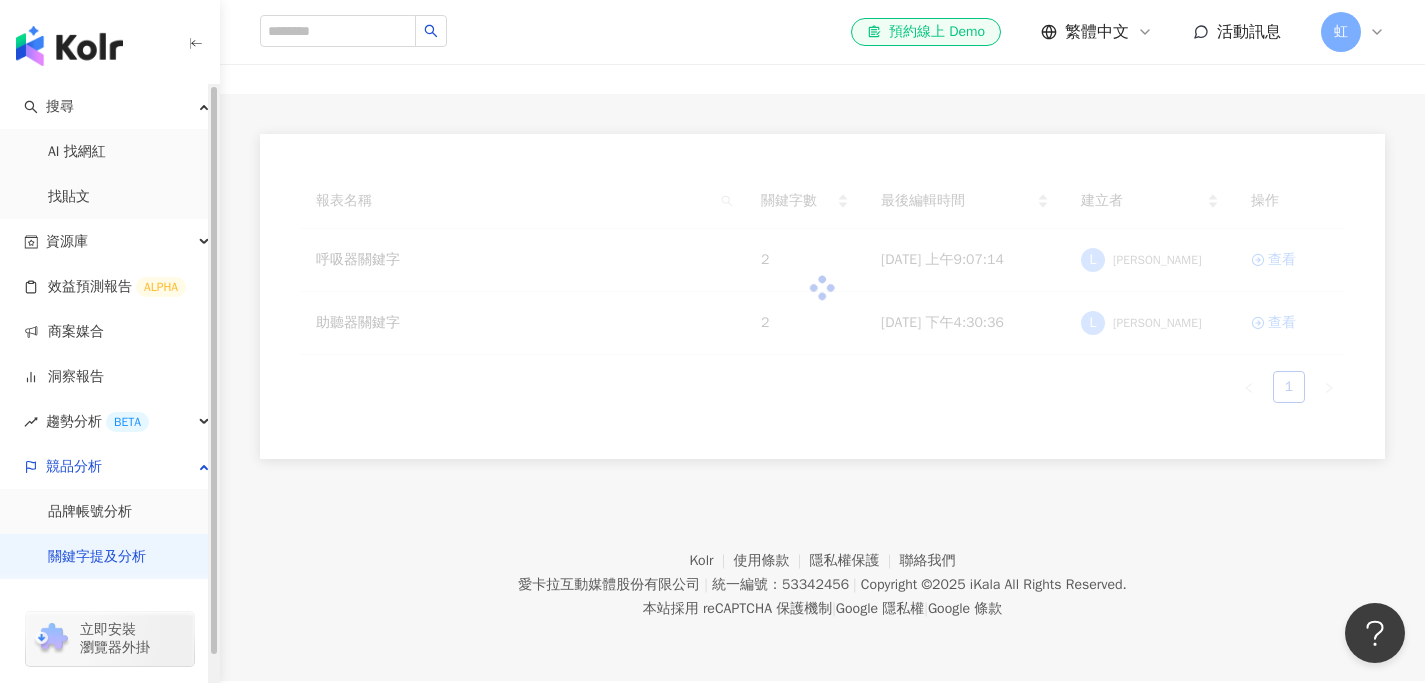 scroll, scrollTop: 0, scrollLeft: 0, axis: both 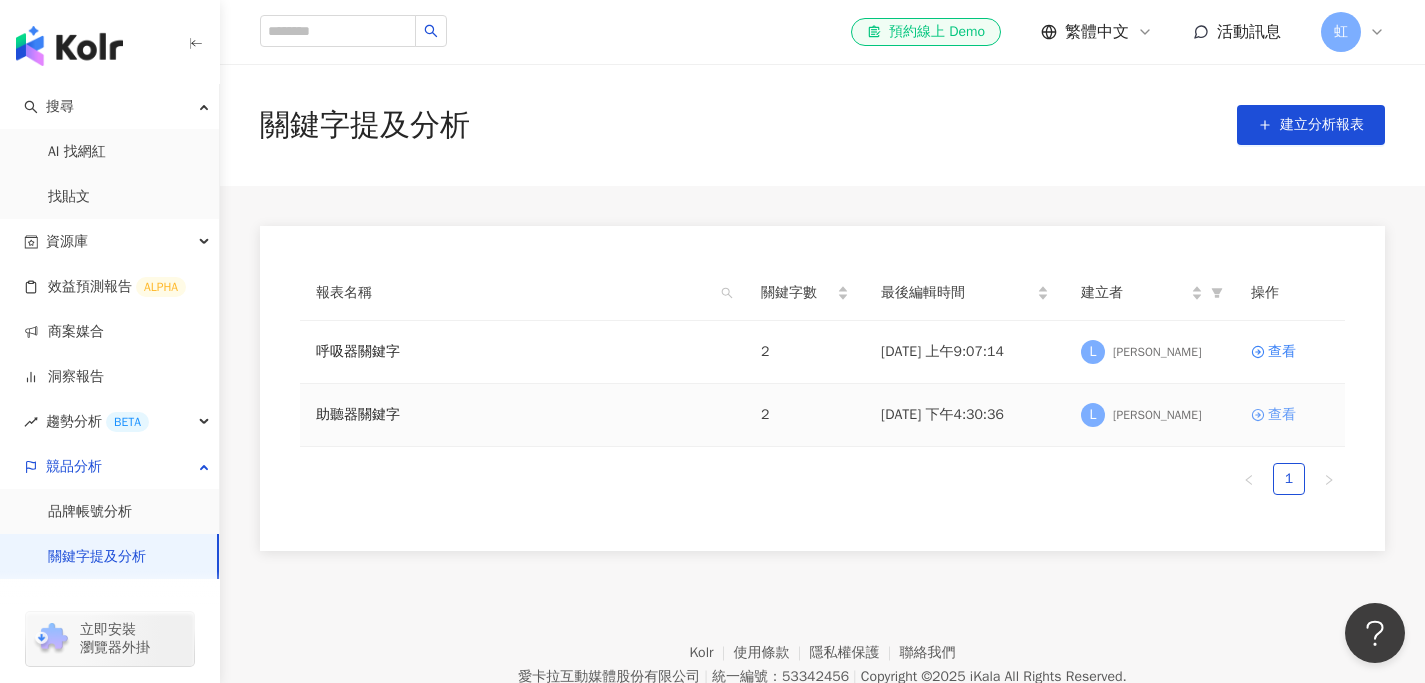 click on "查看" at bounding box center (1282, 415) 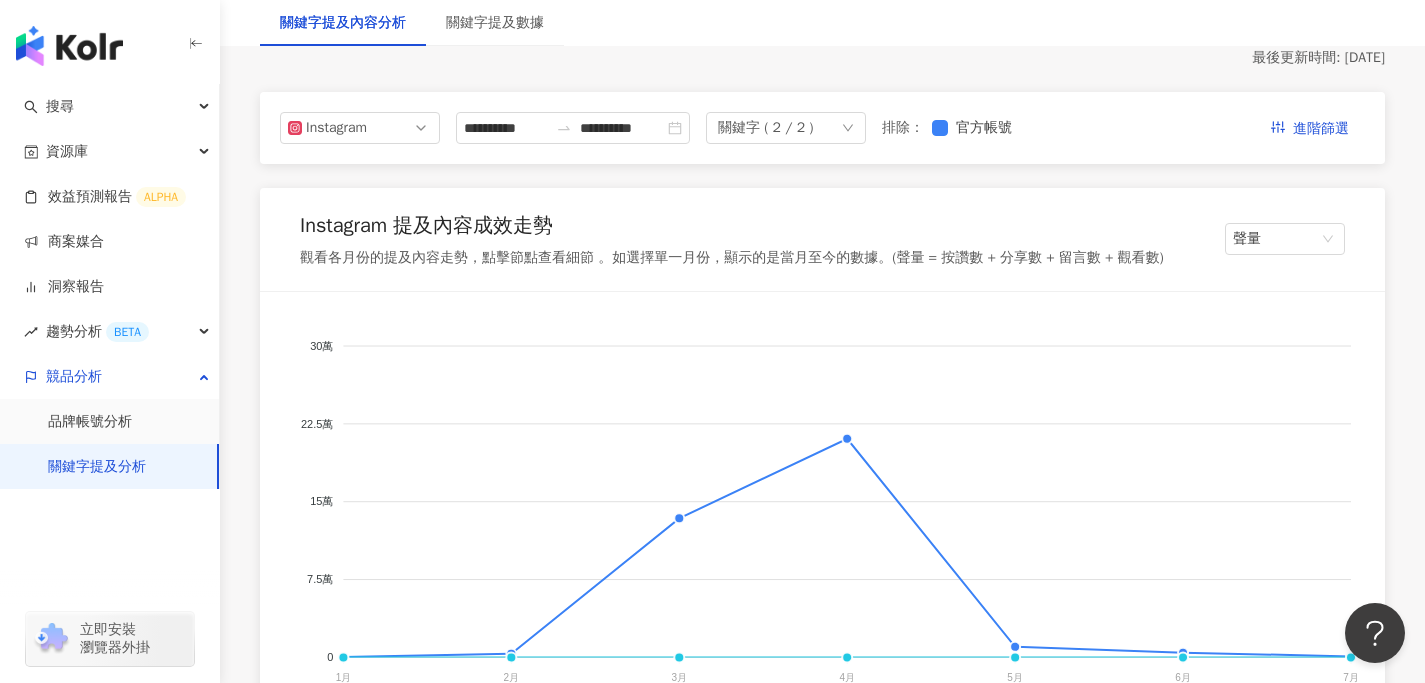 scroll, scrollTop: 0, scrollLeft: 0, axis: both 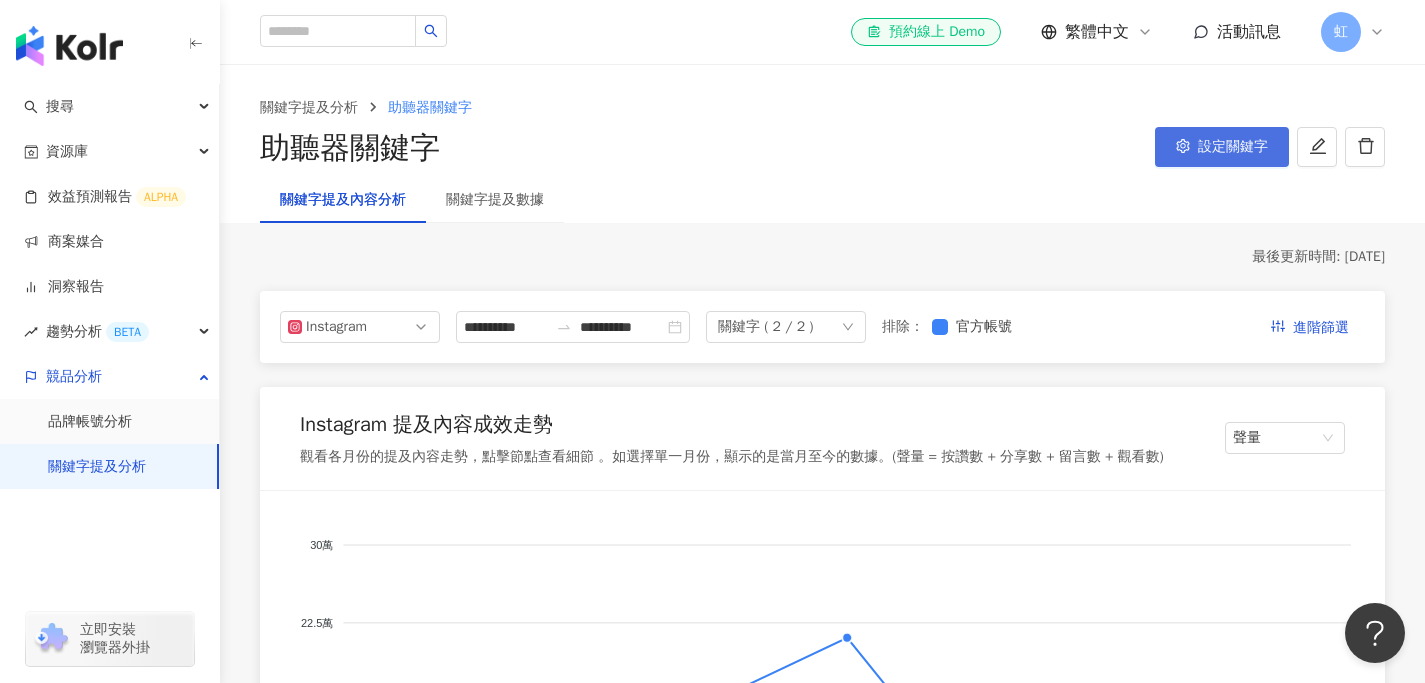 click 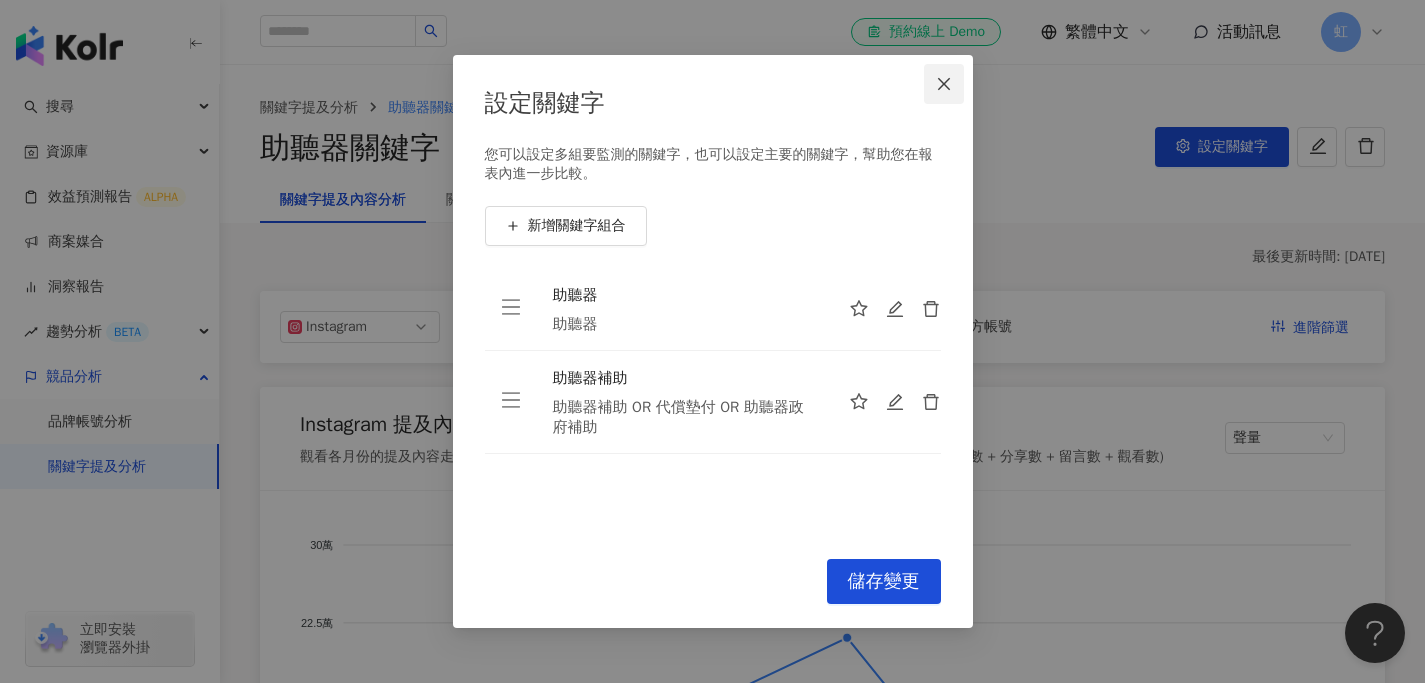 click at bounding box center (944, 84) 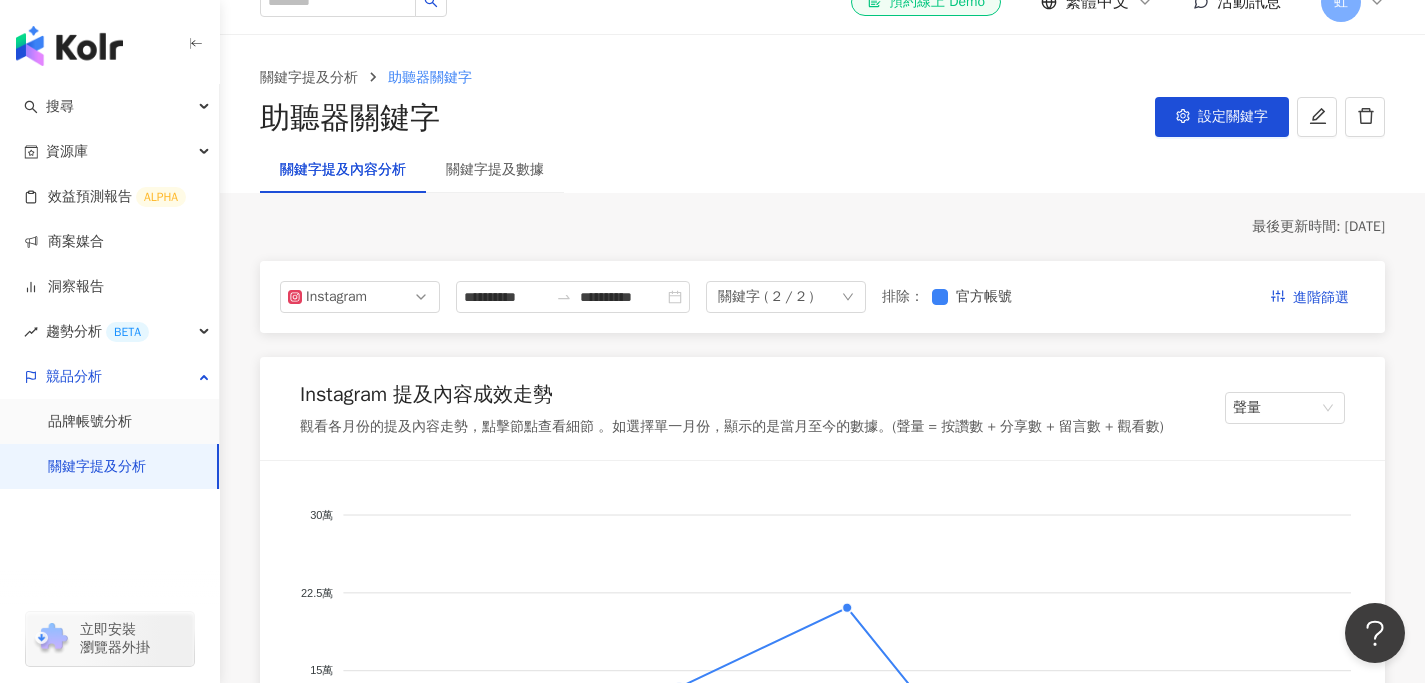 scroll, scrollTop: 0, scrollLeft: 0, axis: both 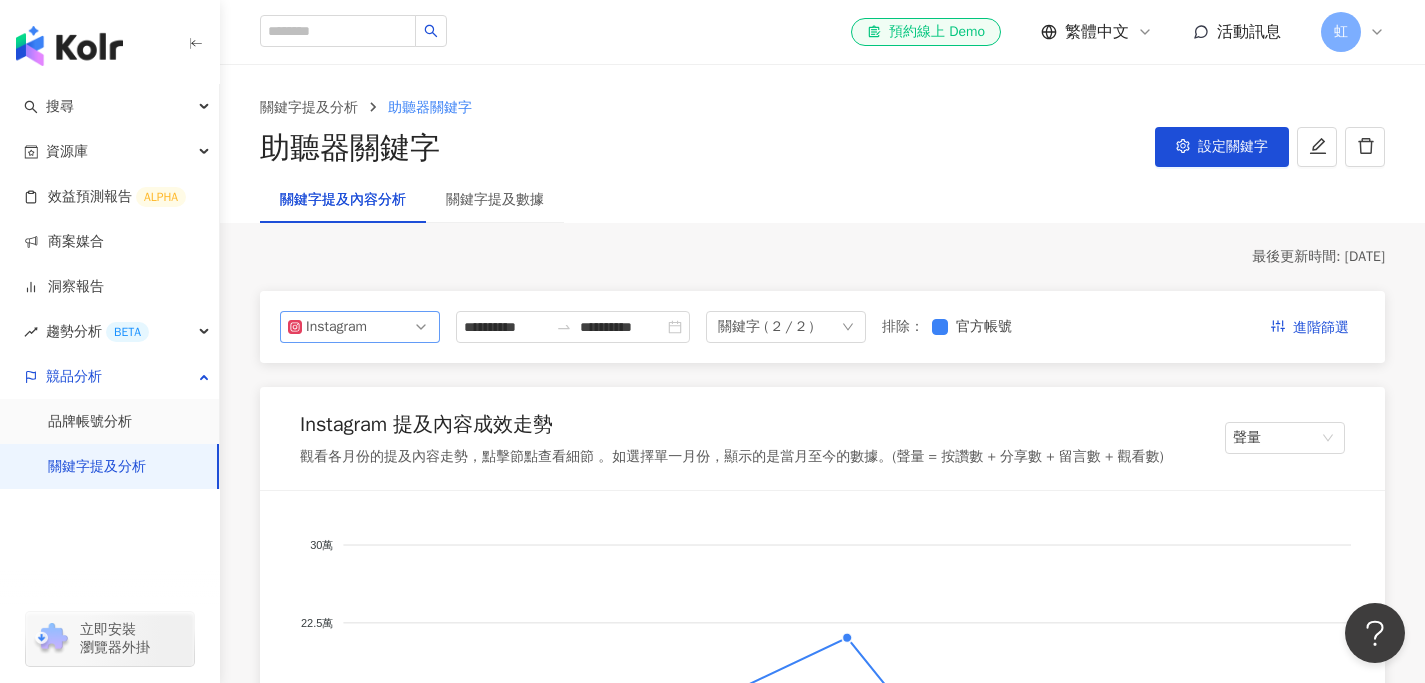 click on "Instagram" at bounding box center [360, 327] 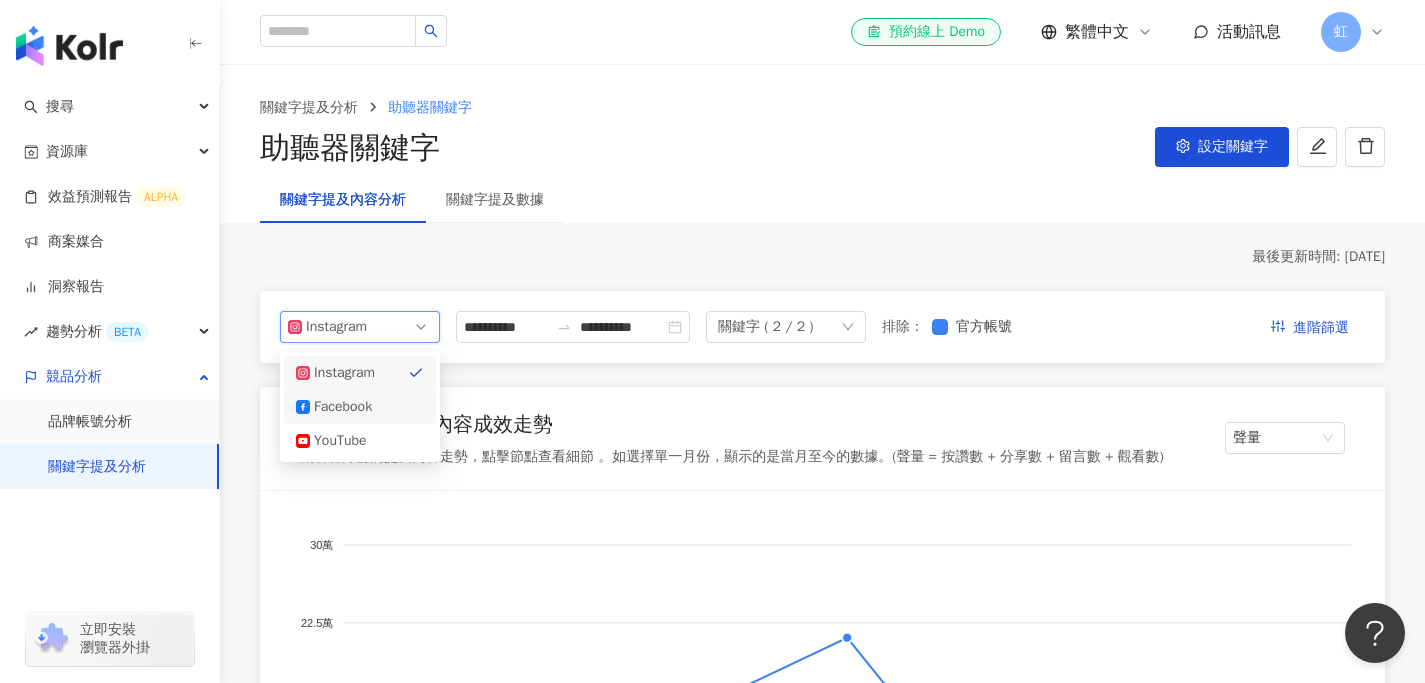 click on "Facebook" at bounding box center (360, 407) 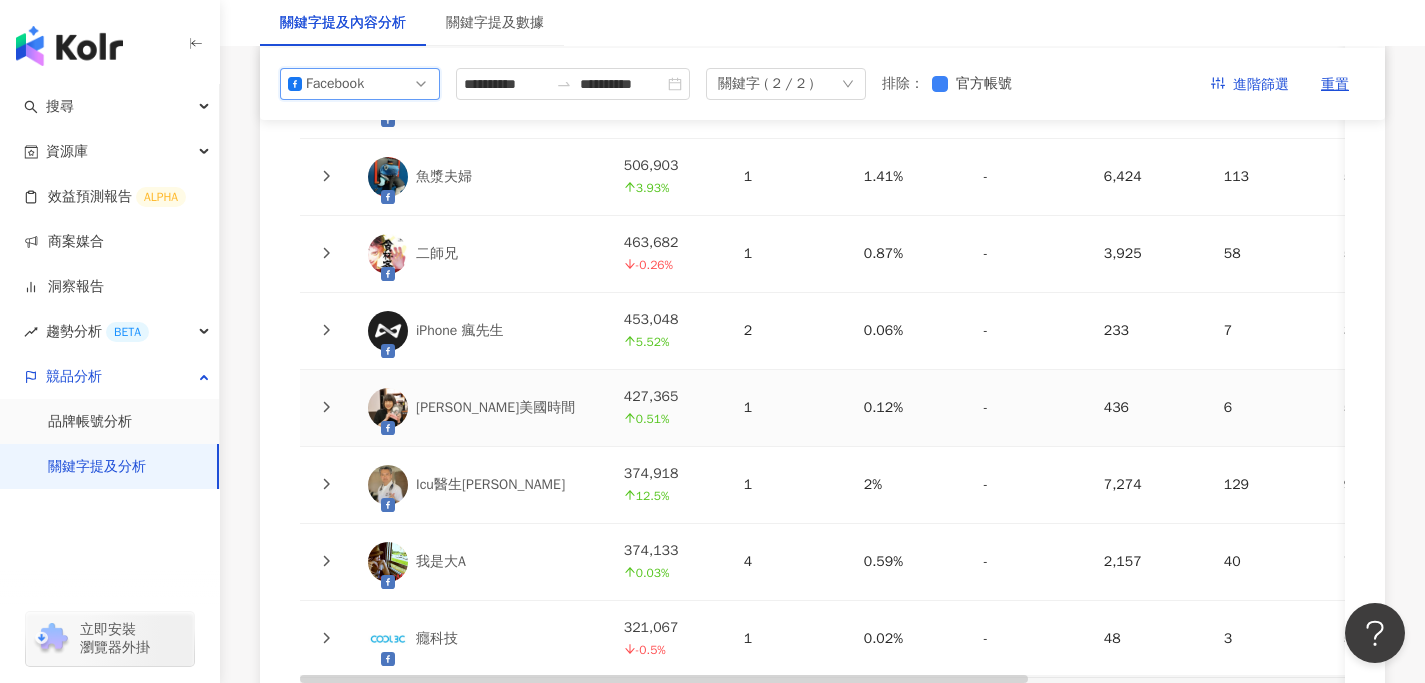 scroll, scrollTop: 4659, scrollLeft: 0, axis: vertical 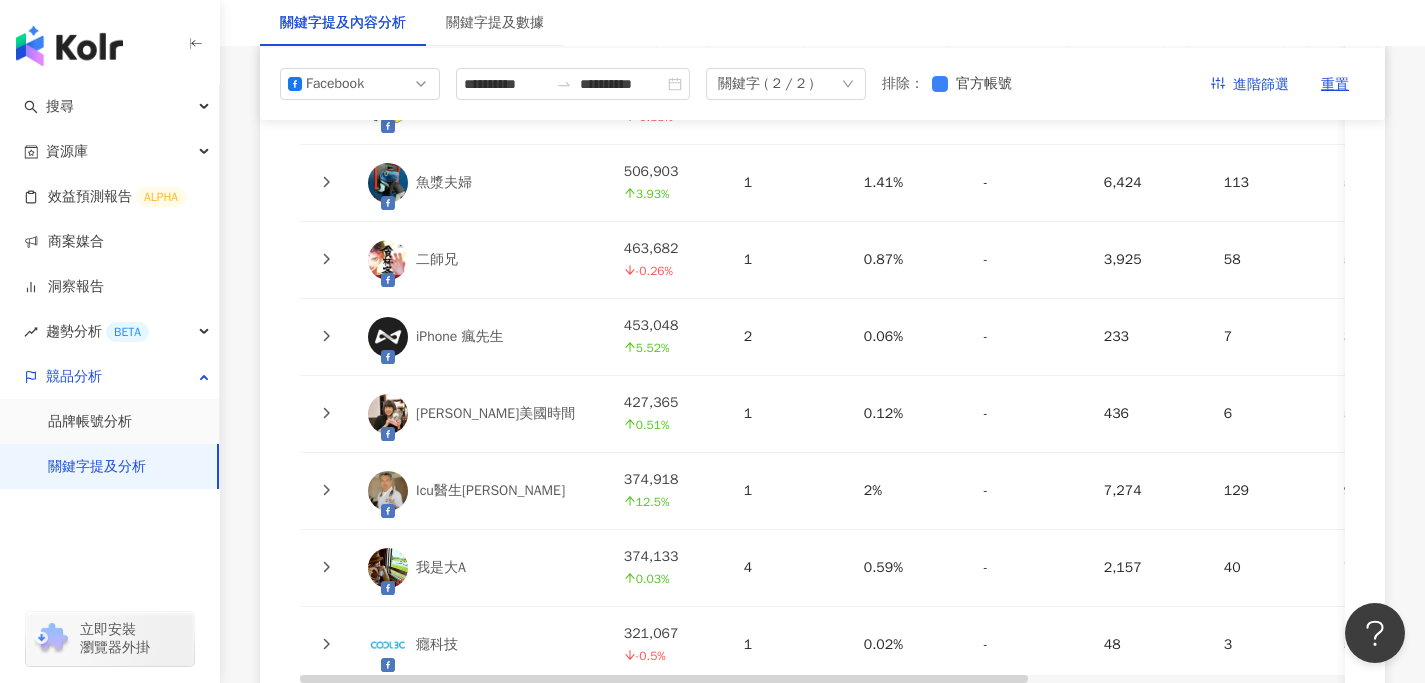 click at bounding box center (326, 414) 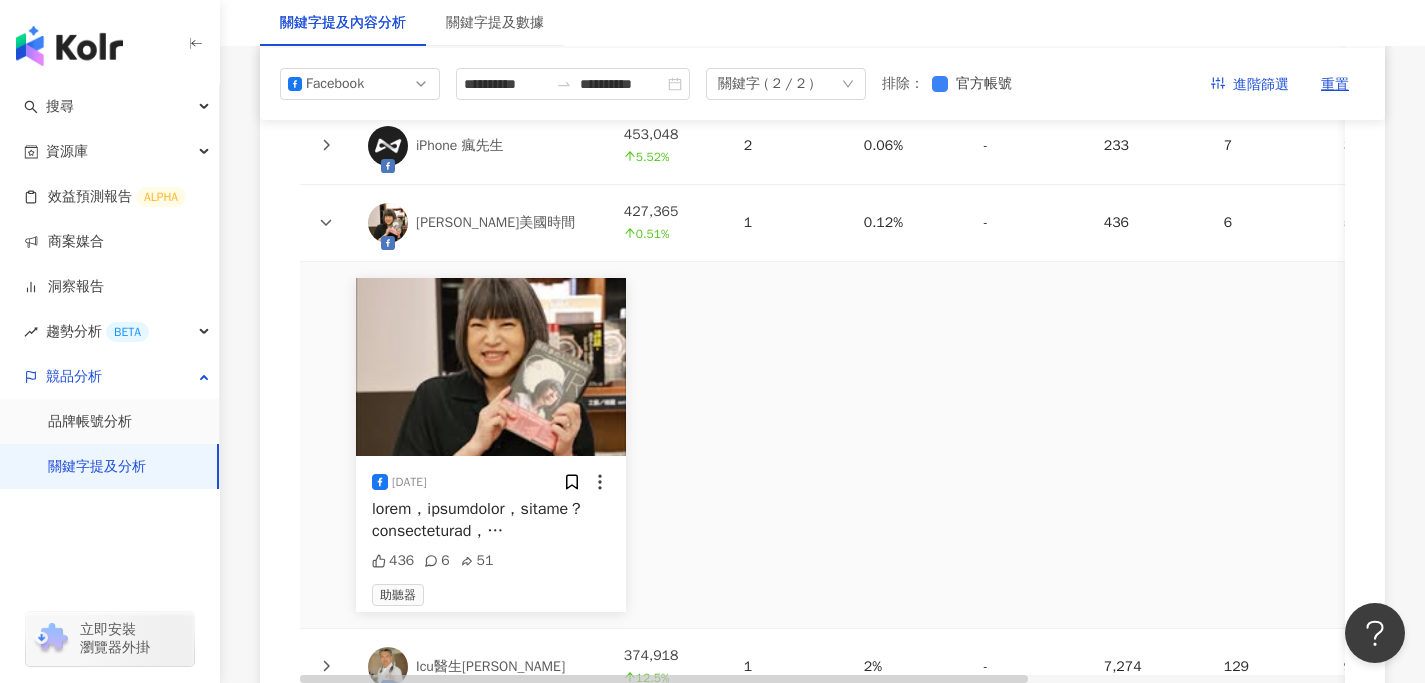 scroll, scrollTop: 4602, scrollLeft: 0, axis: vertical 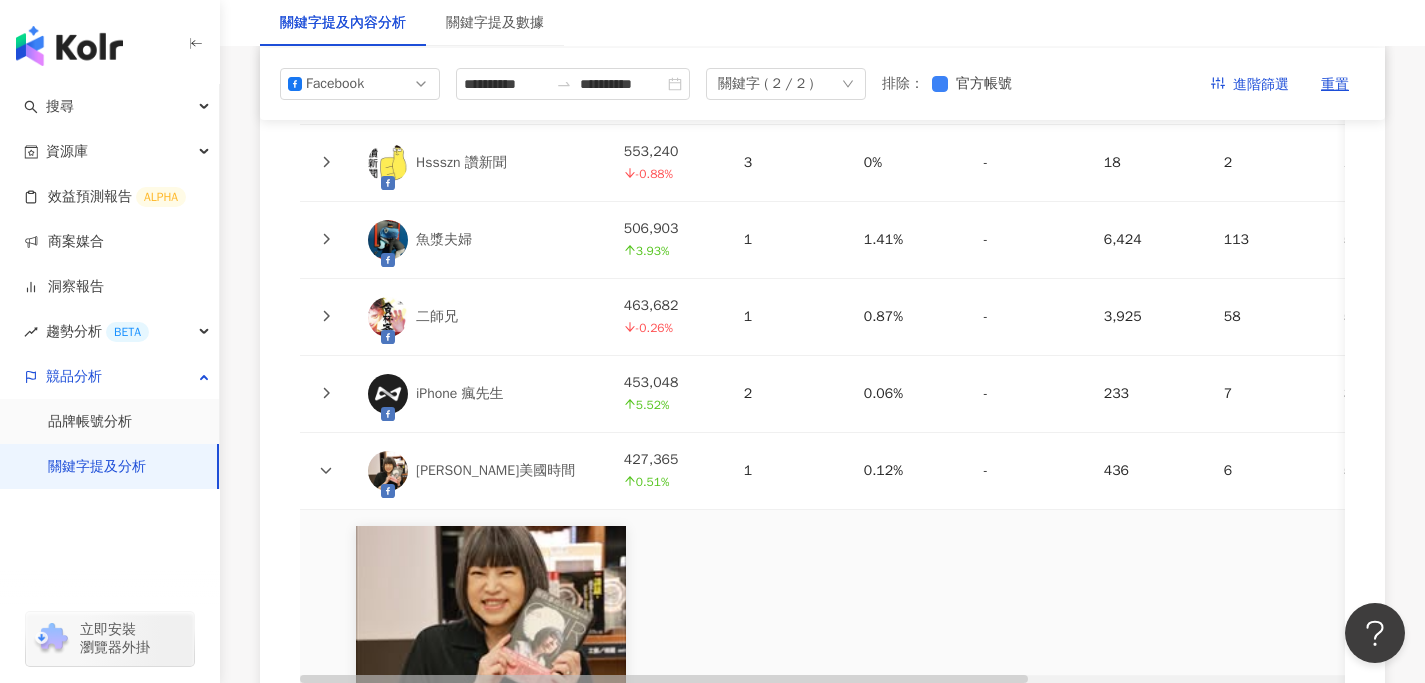 click 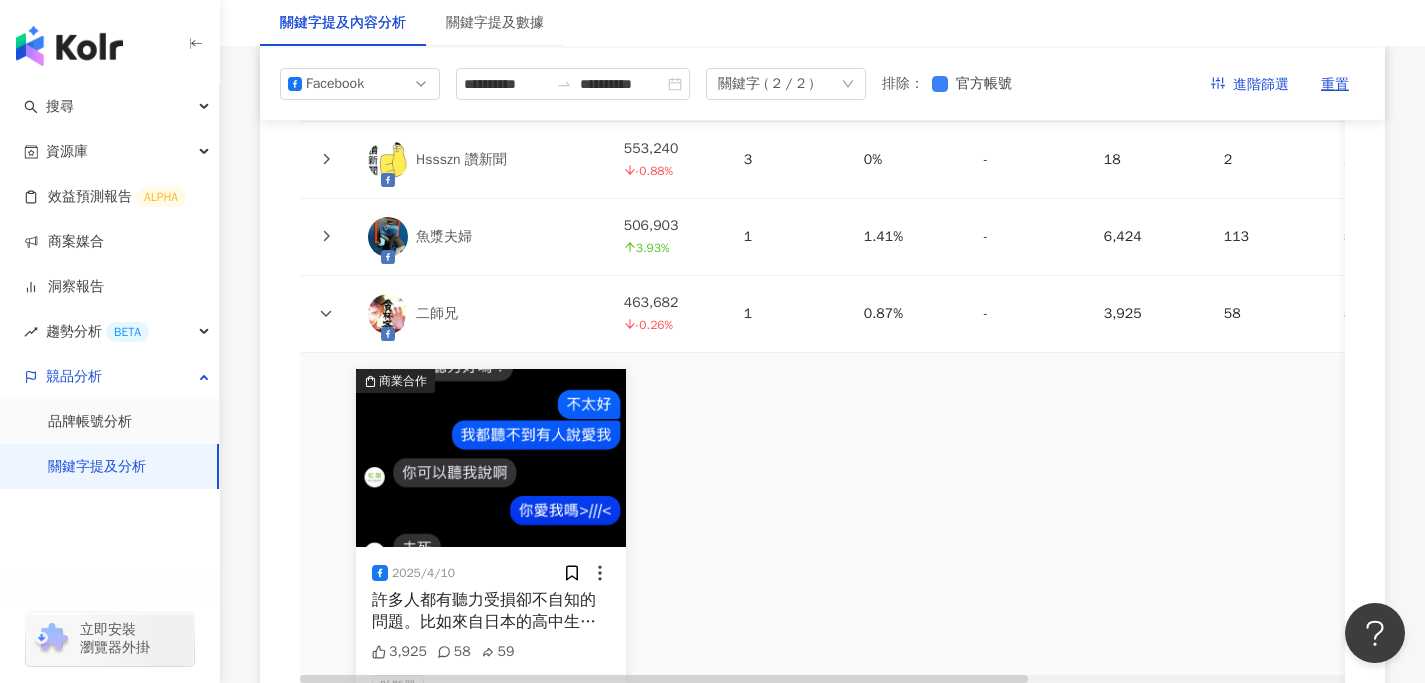 scroll, scrollTop: 4597, scrollLeft: 0, axis: vertical 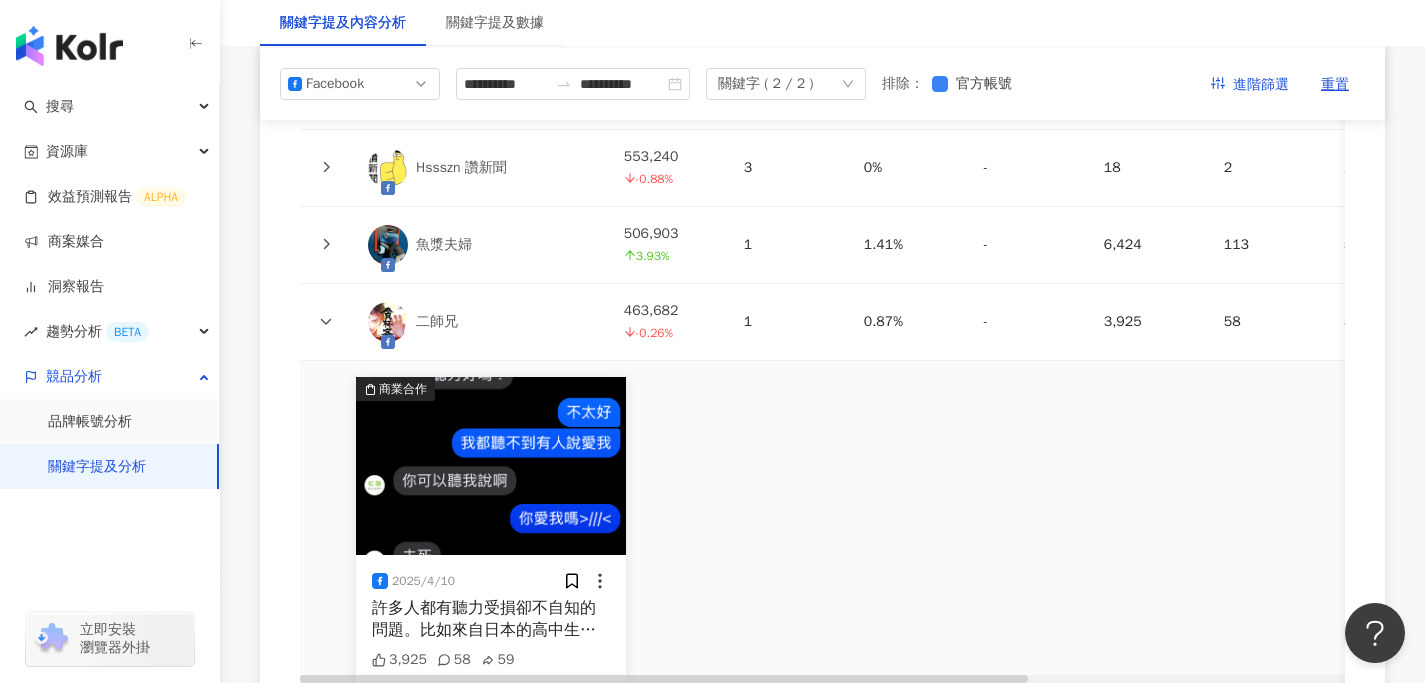 click 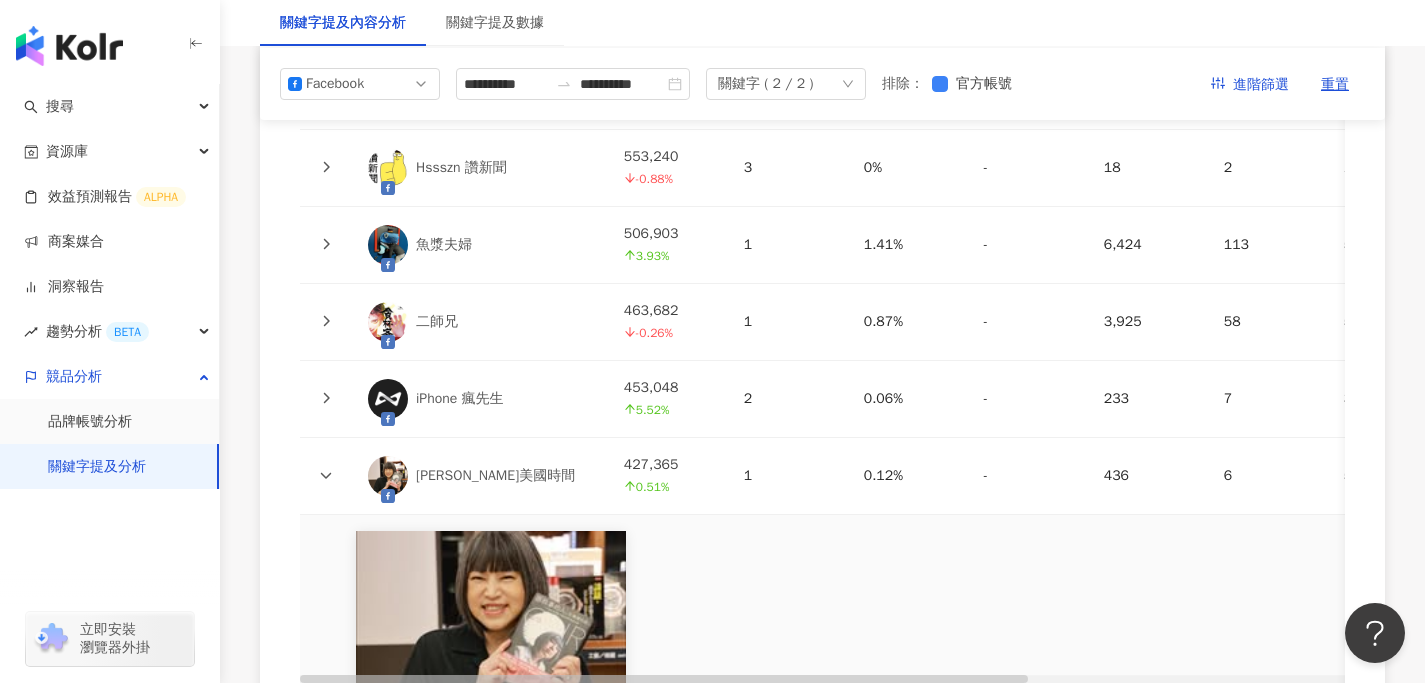 click at bounding box center (326, 245) 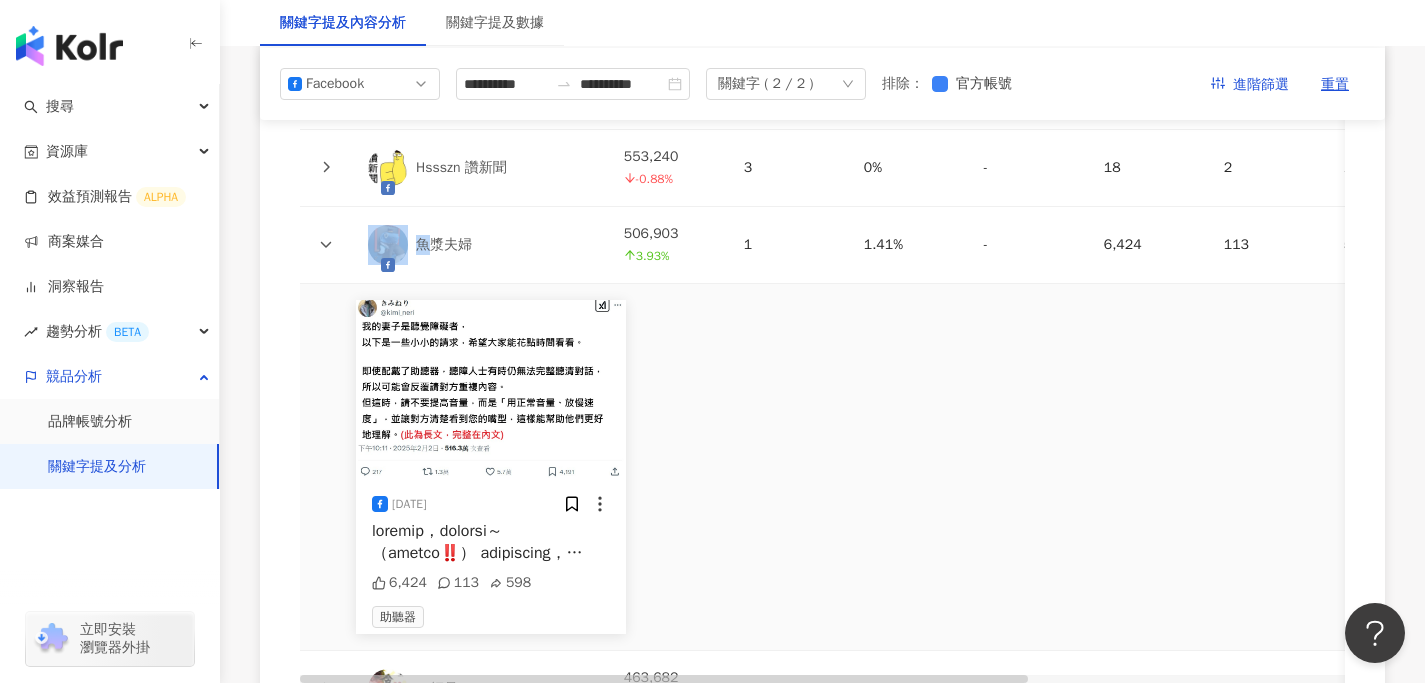 click 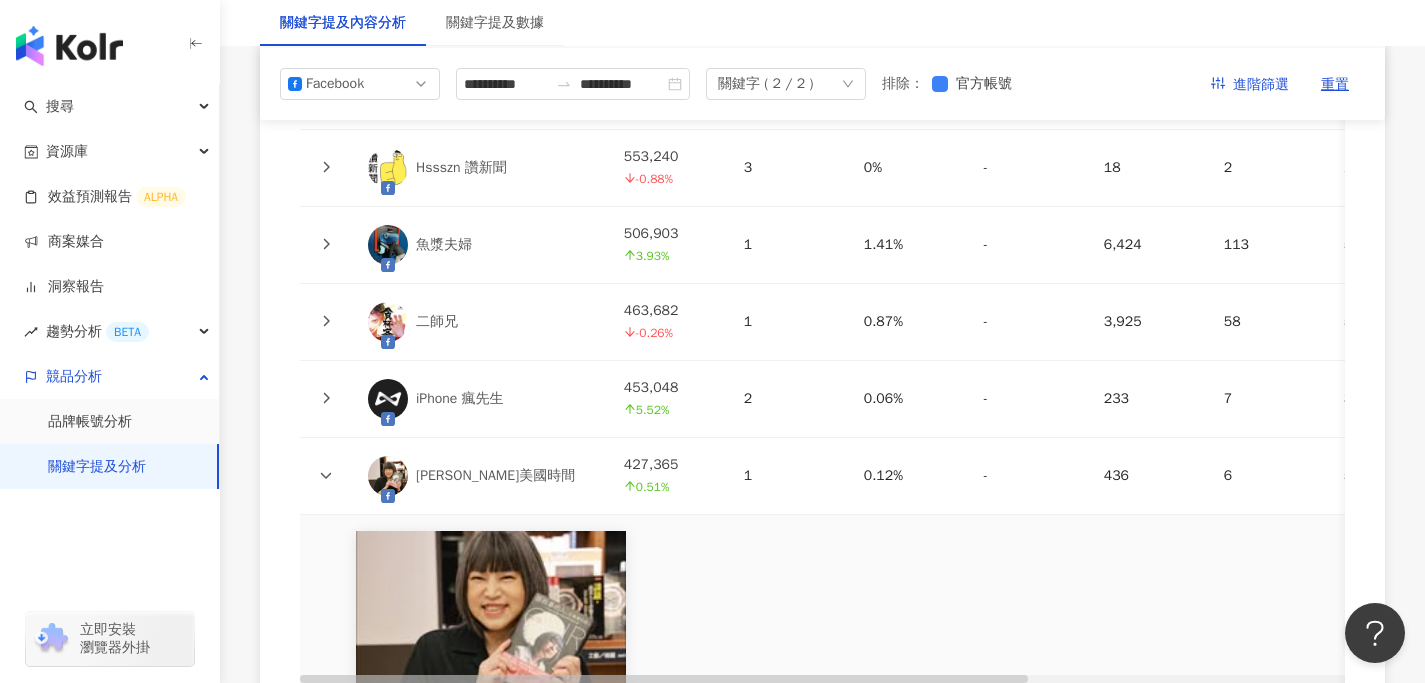 click 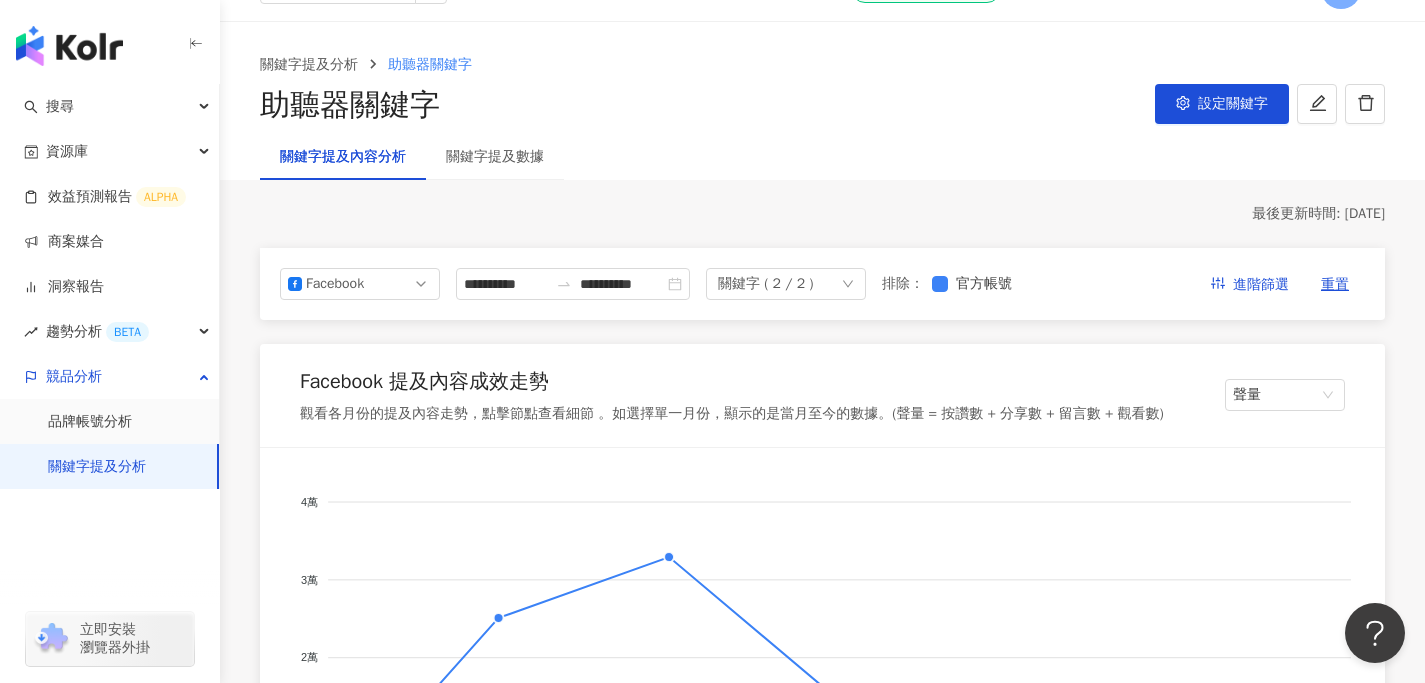 scroll, scrollTop: 0, scrollLeft: 0, axis: both 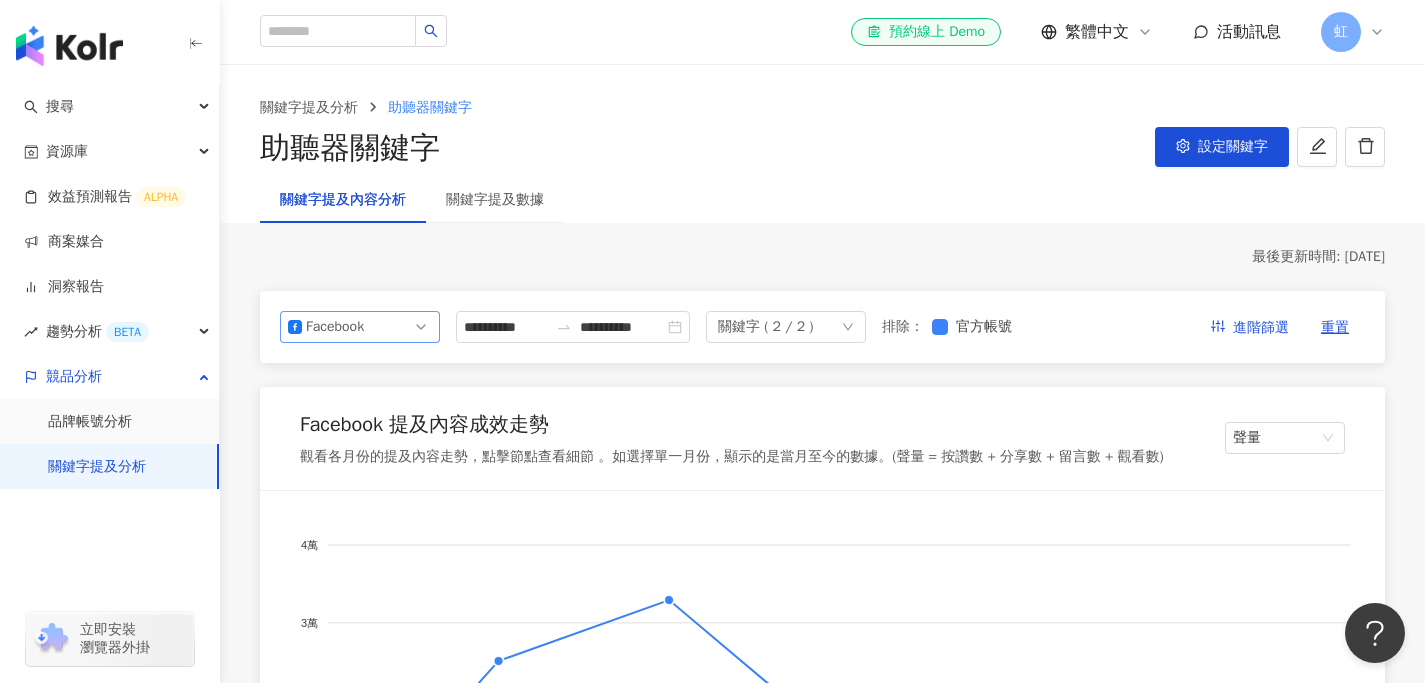 click on "Facebook" at bounding box center [360, 327] 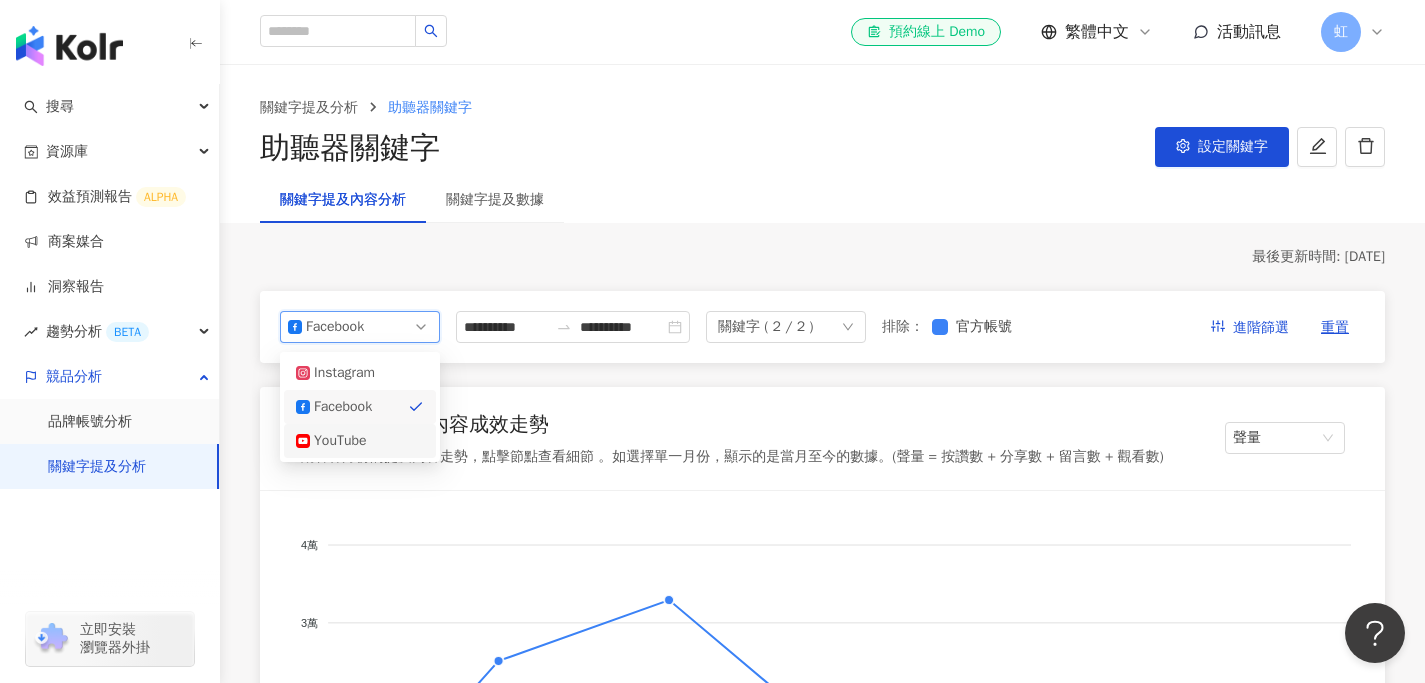 click on "YouTube" at bounding box center [360, 441] 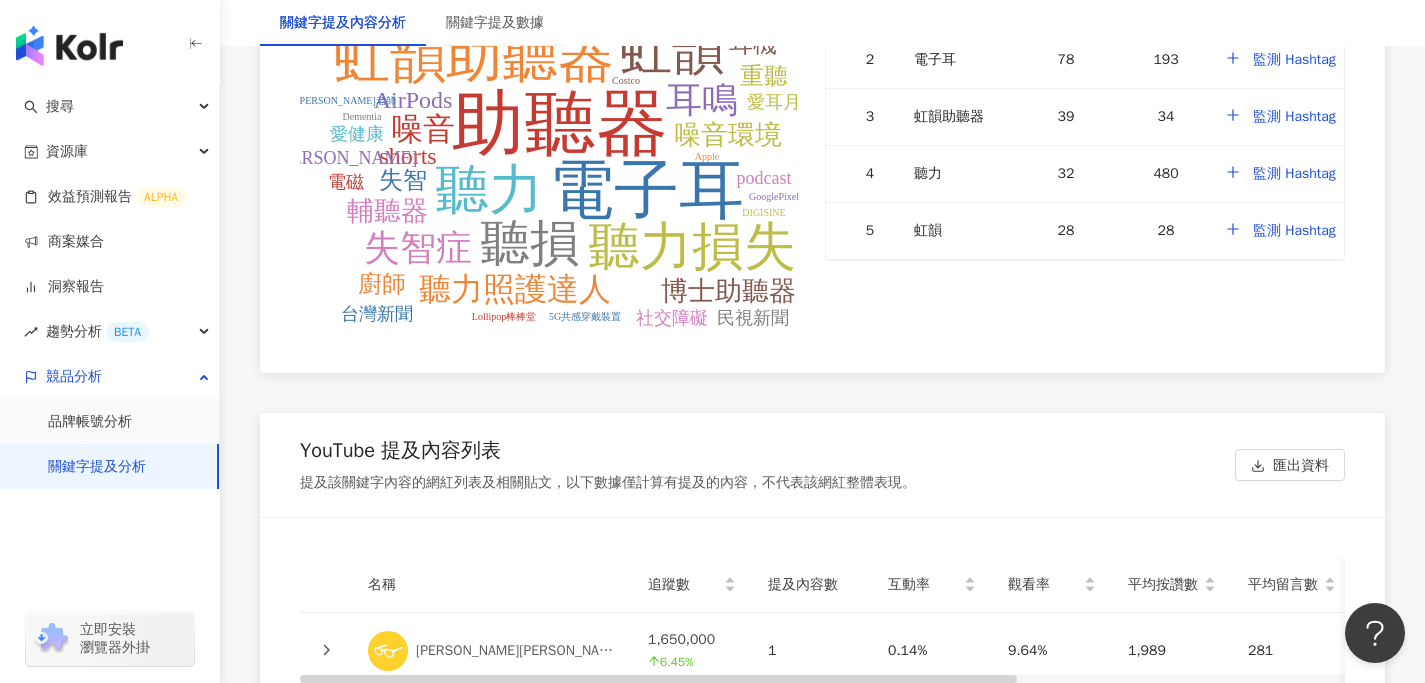 scroll, scrollTop: 4229, scrollLeft: 0, axis: vertical 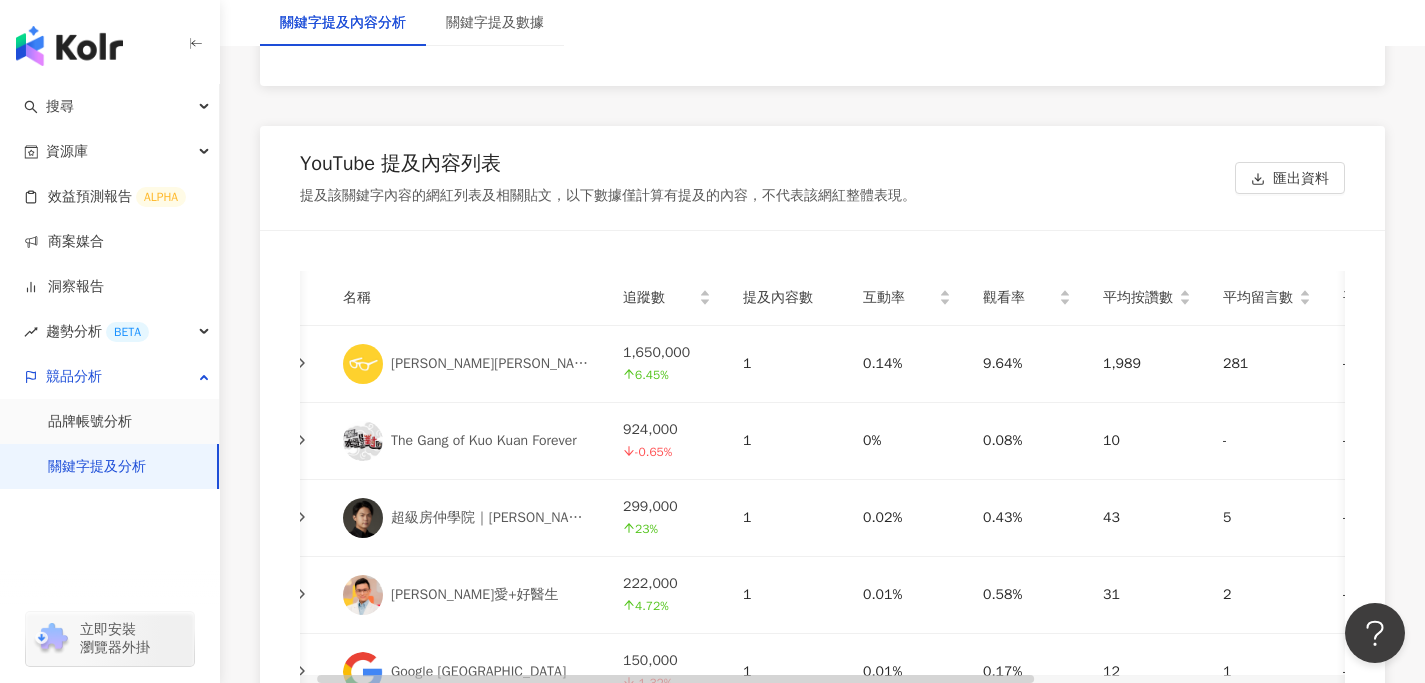 click 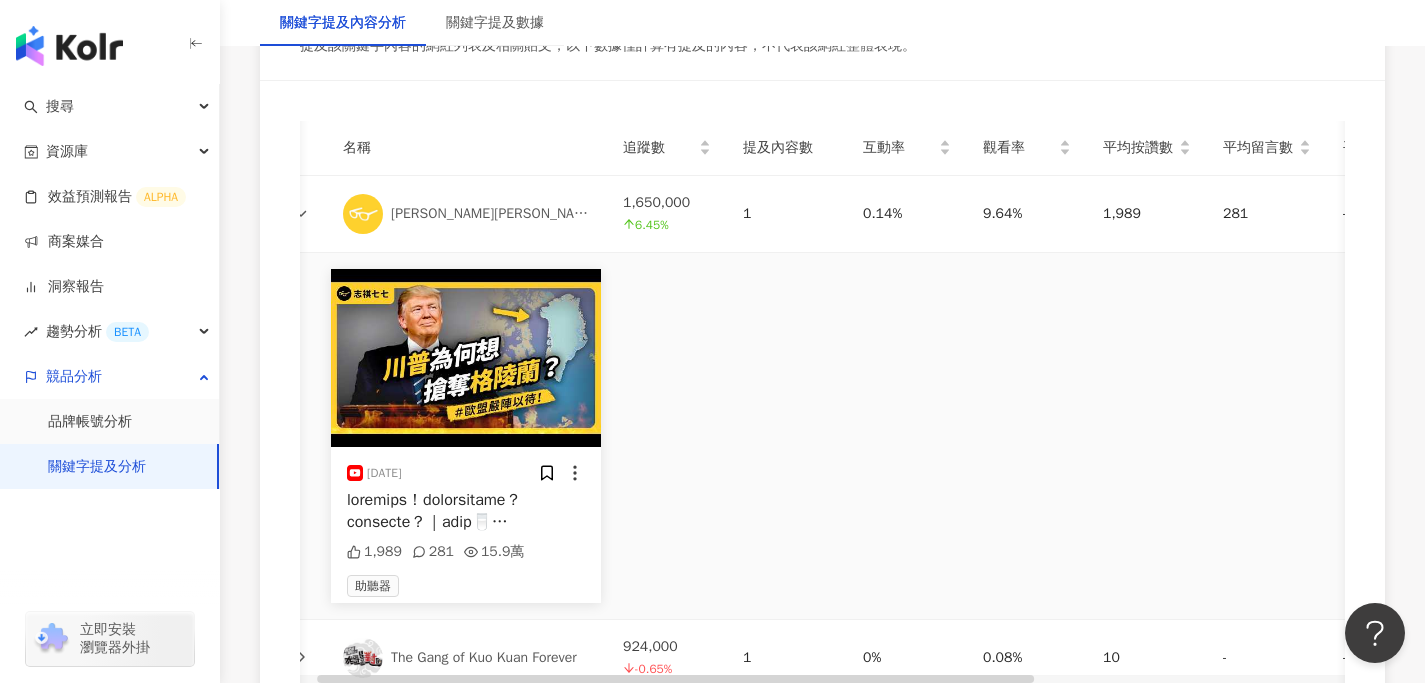 scroll, scrollTop: 4622, scrollLeft: 0, axis: vertical 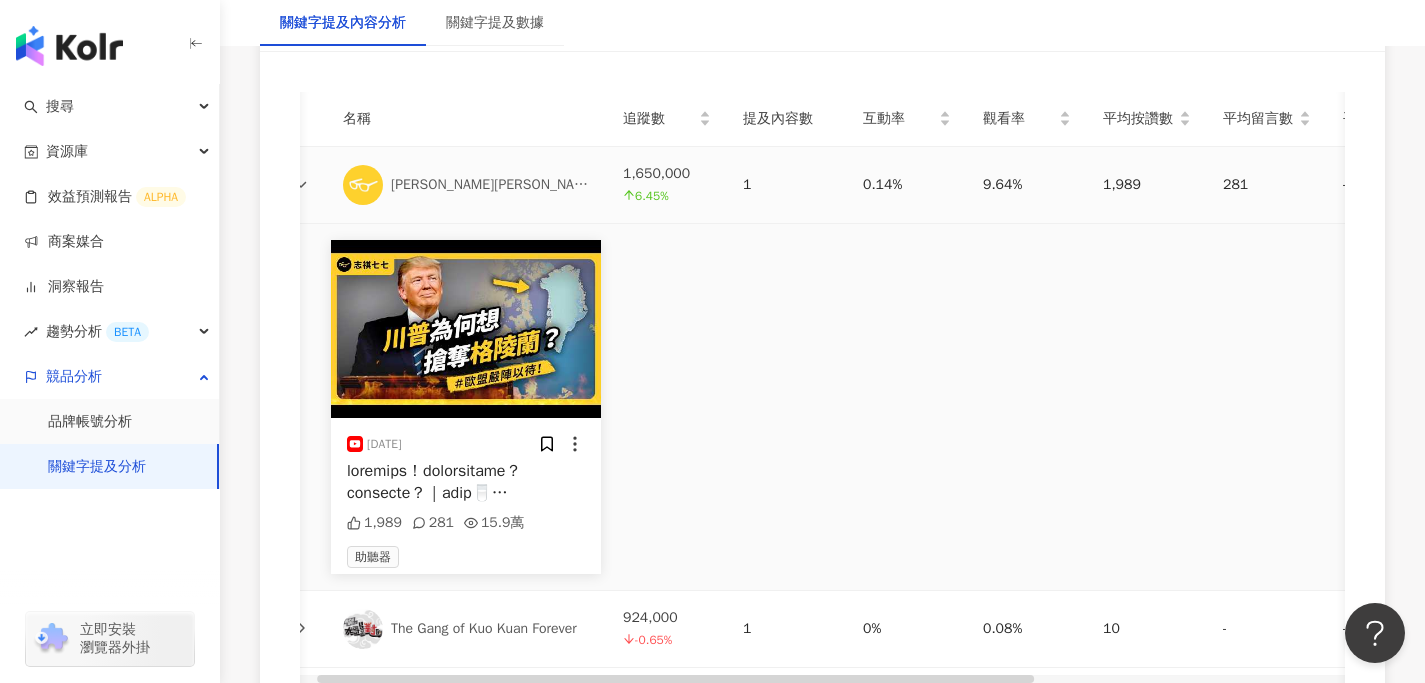 click 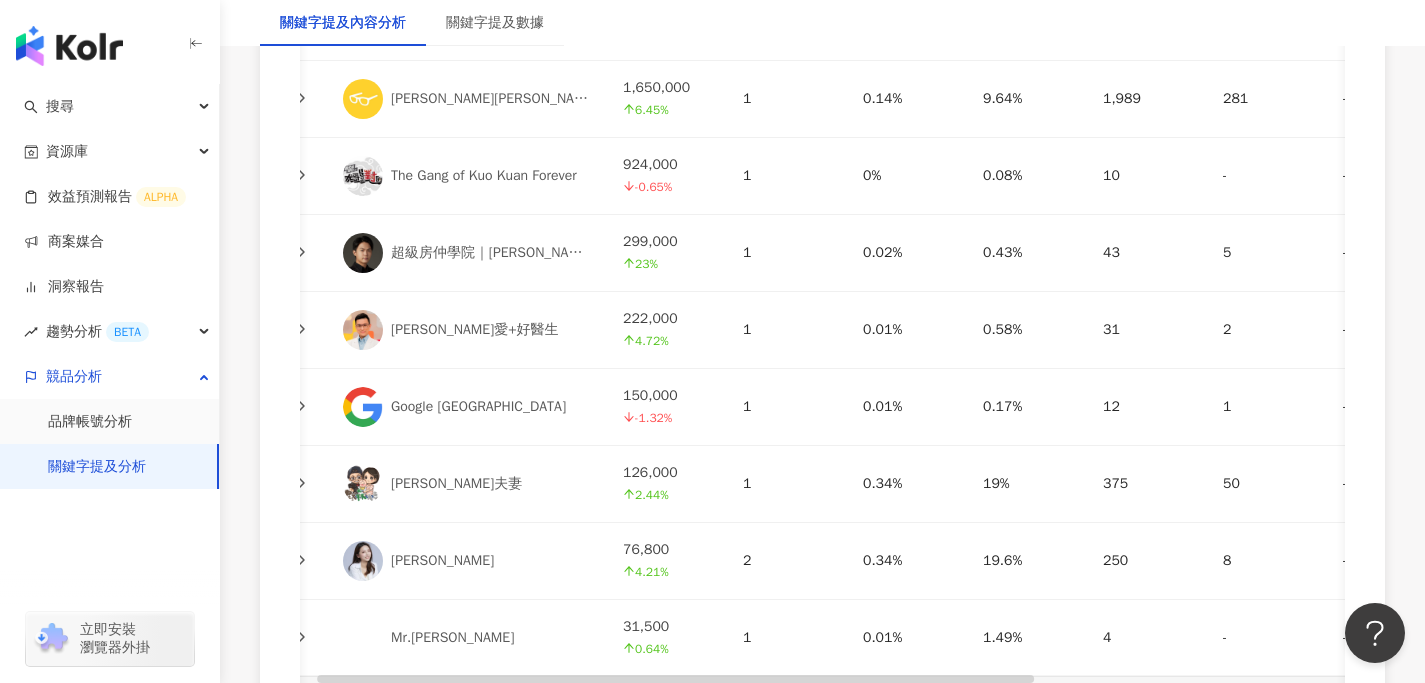 scroll, scrollTop: 4720, scrollLeft: 0, axis: vertical 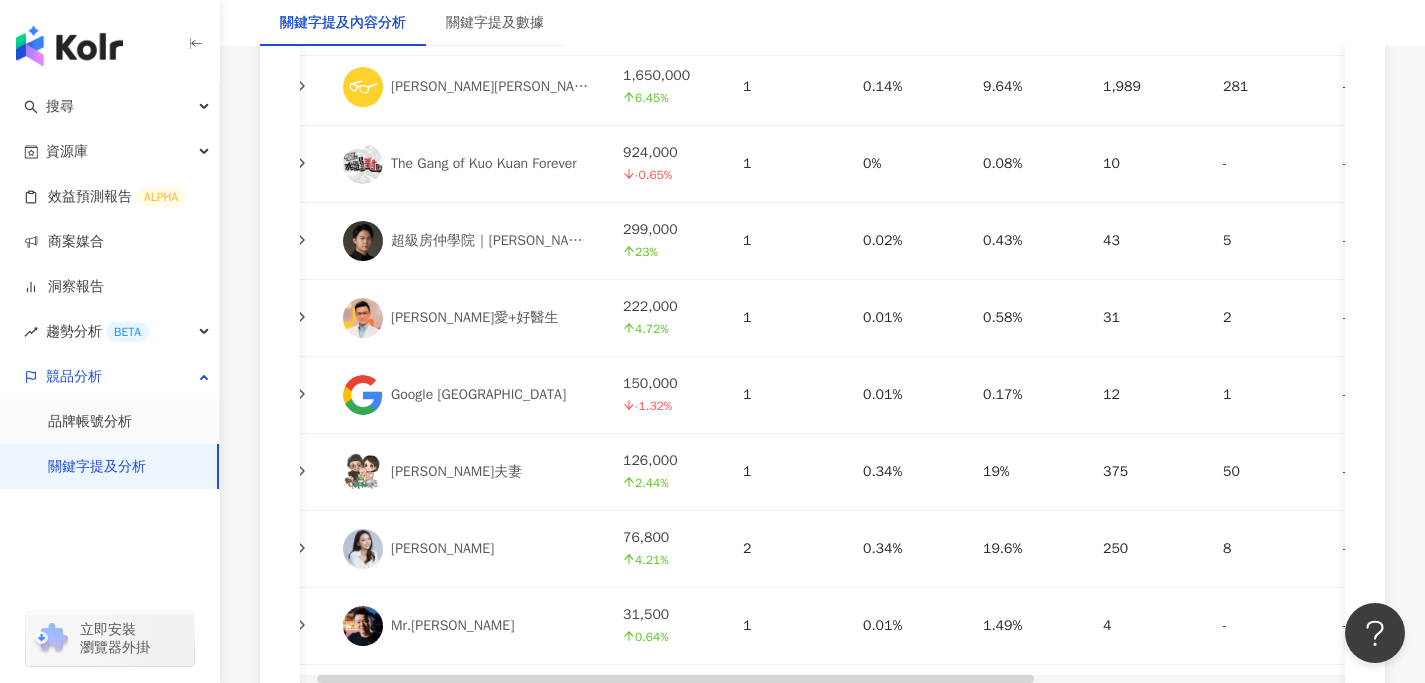 click 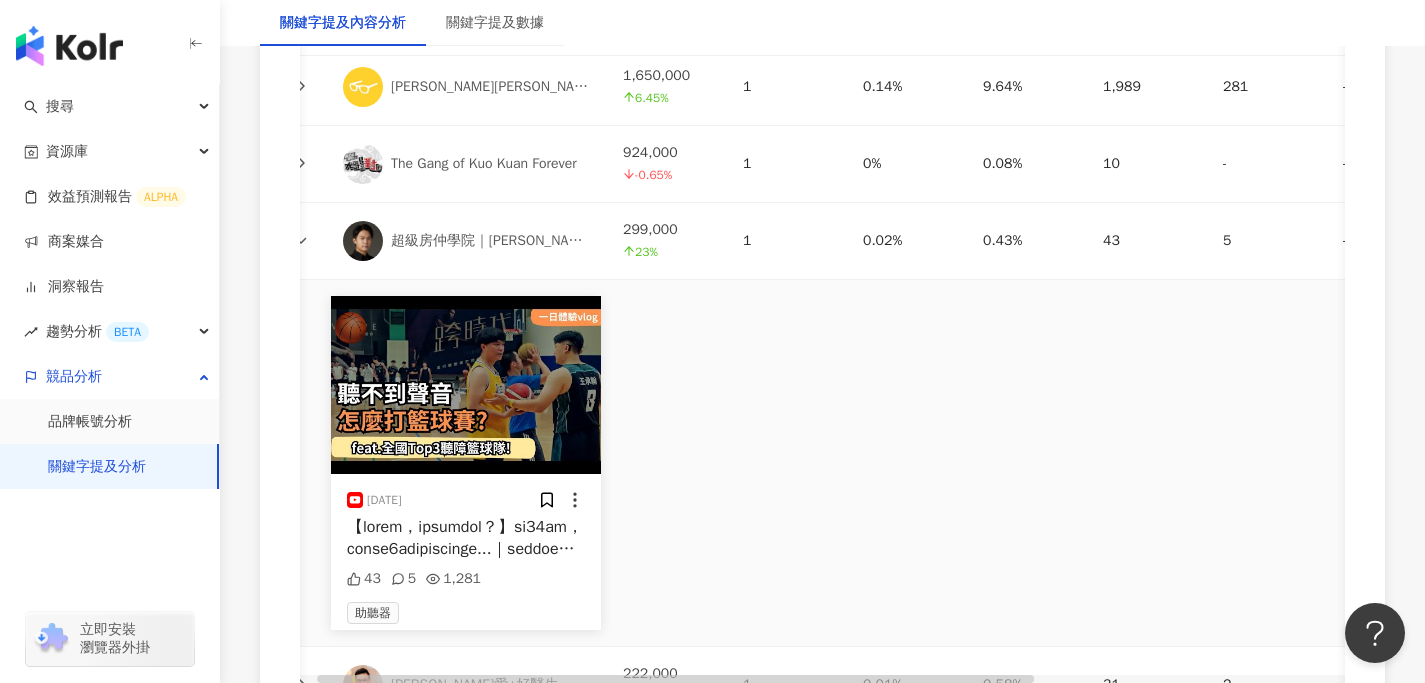 click 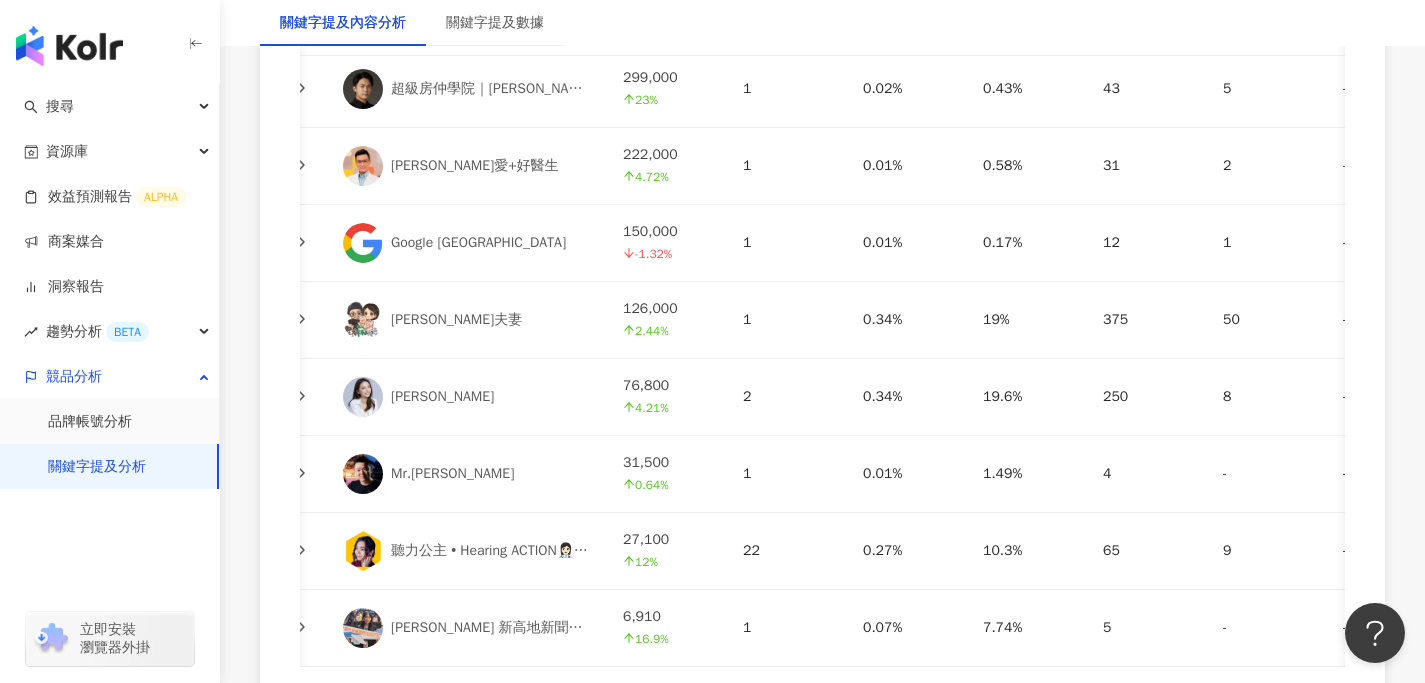 scroll, scrollTop: 4874, scrollLeft: 0, axis: vertical 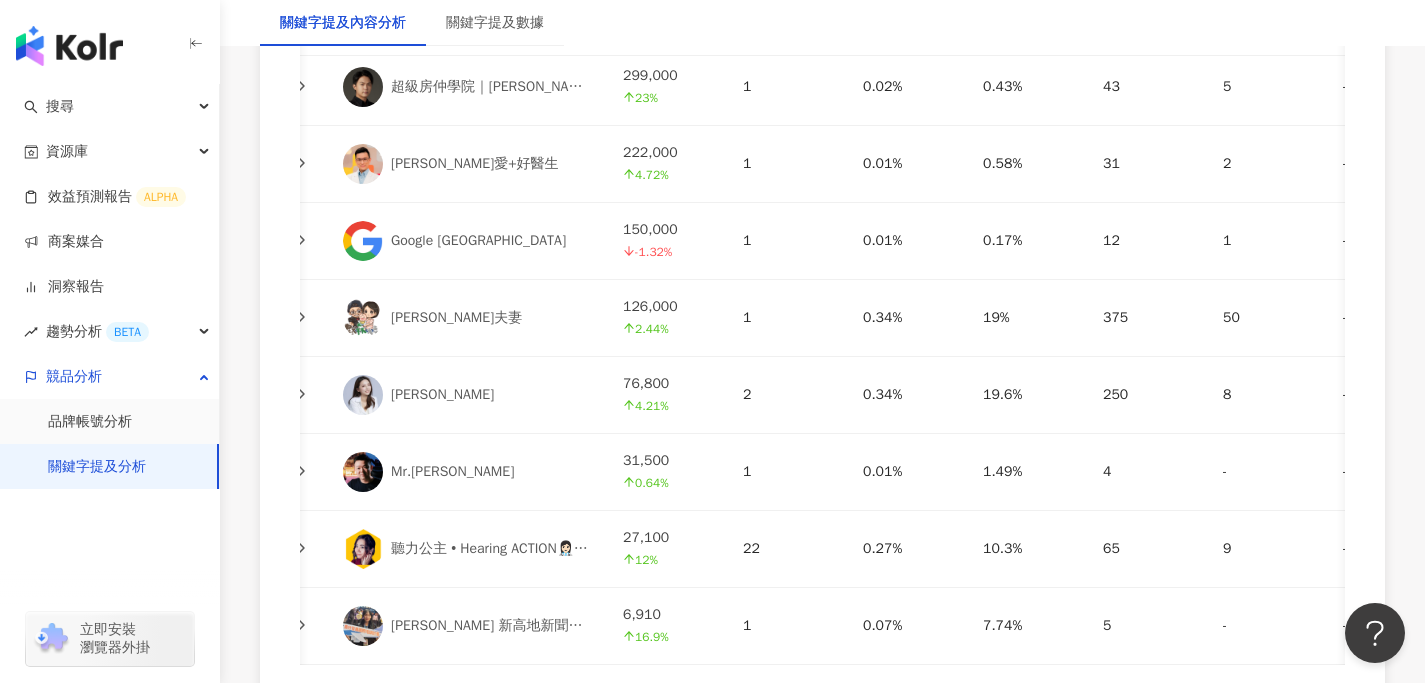 click 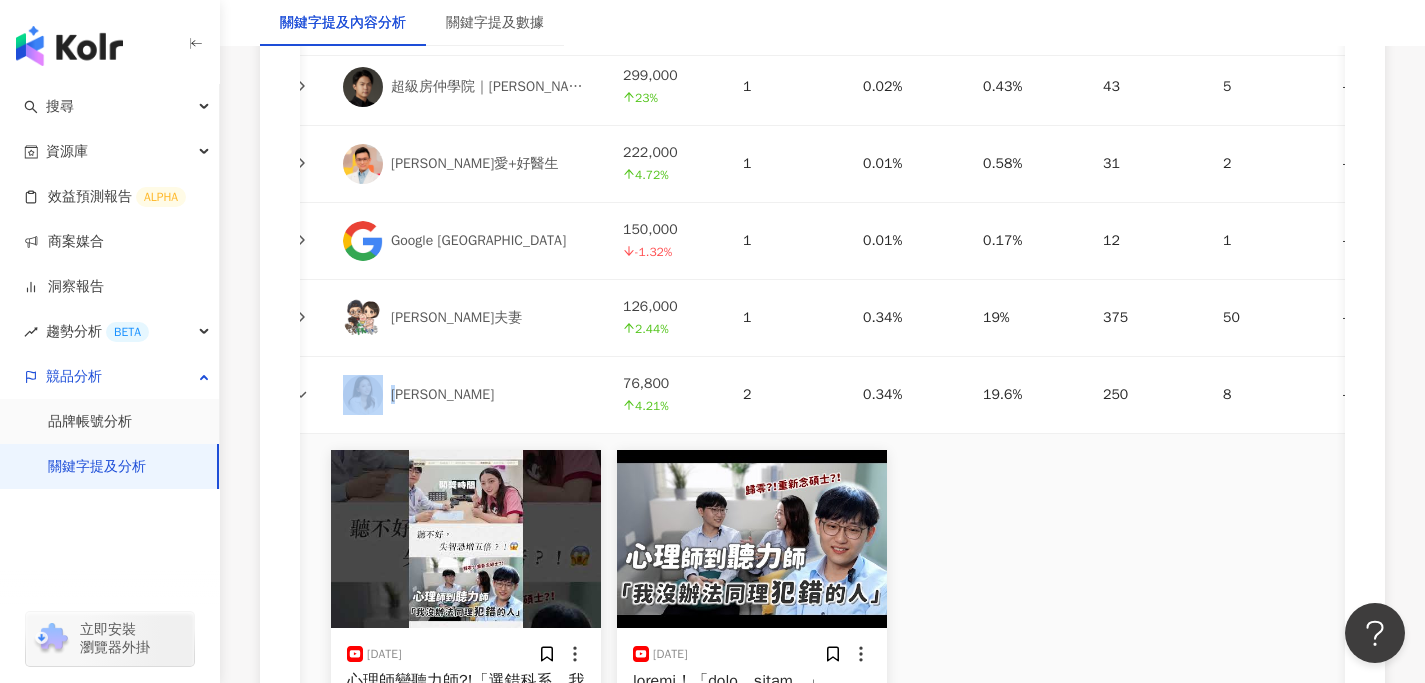click 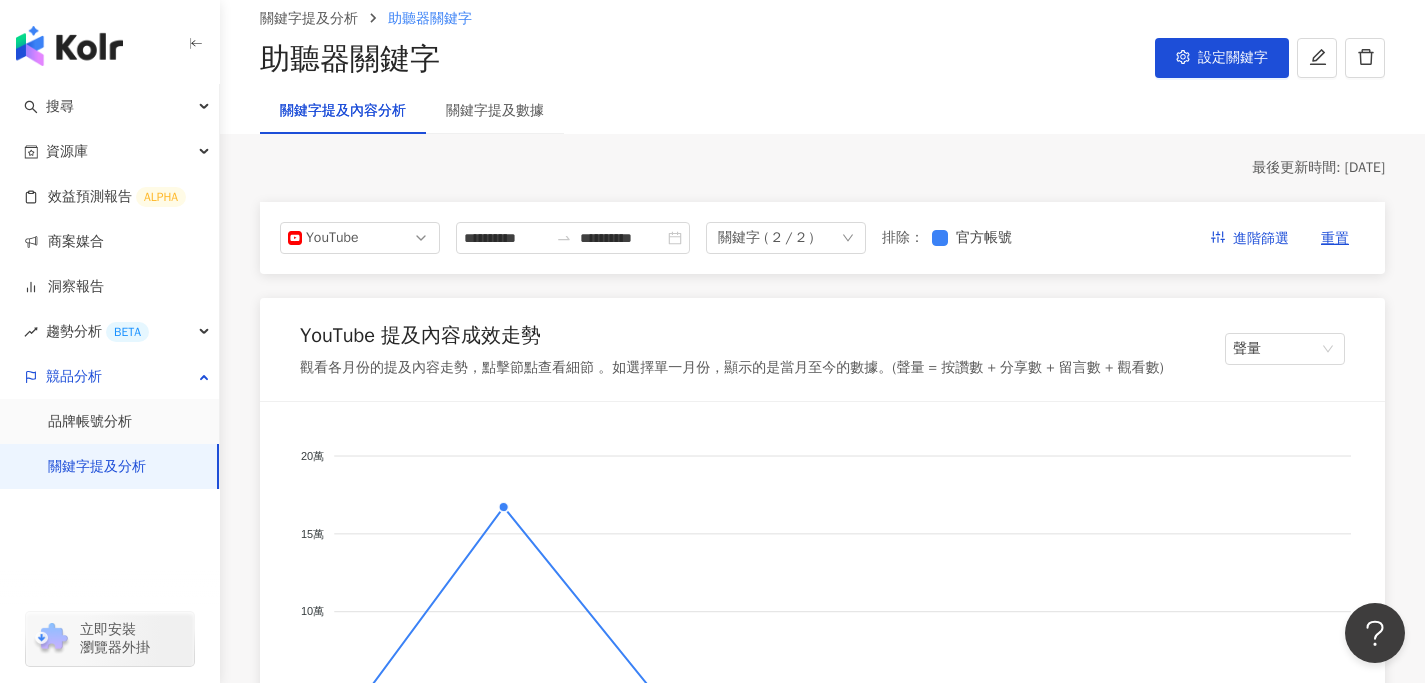 scroll, scrollTop: 0, scrollLeft: 0, axis: both 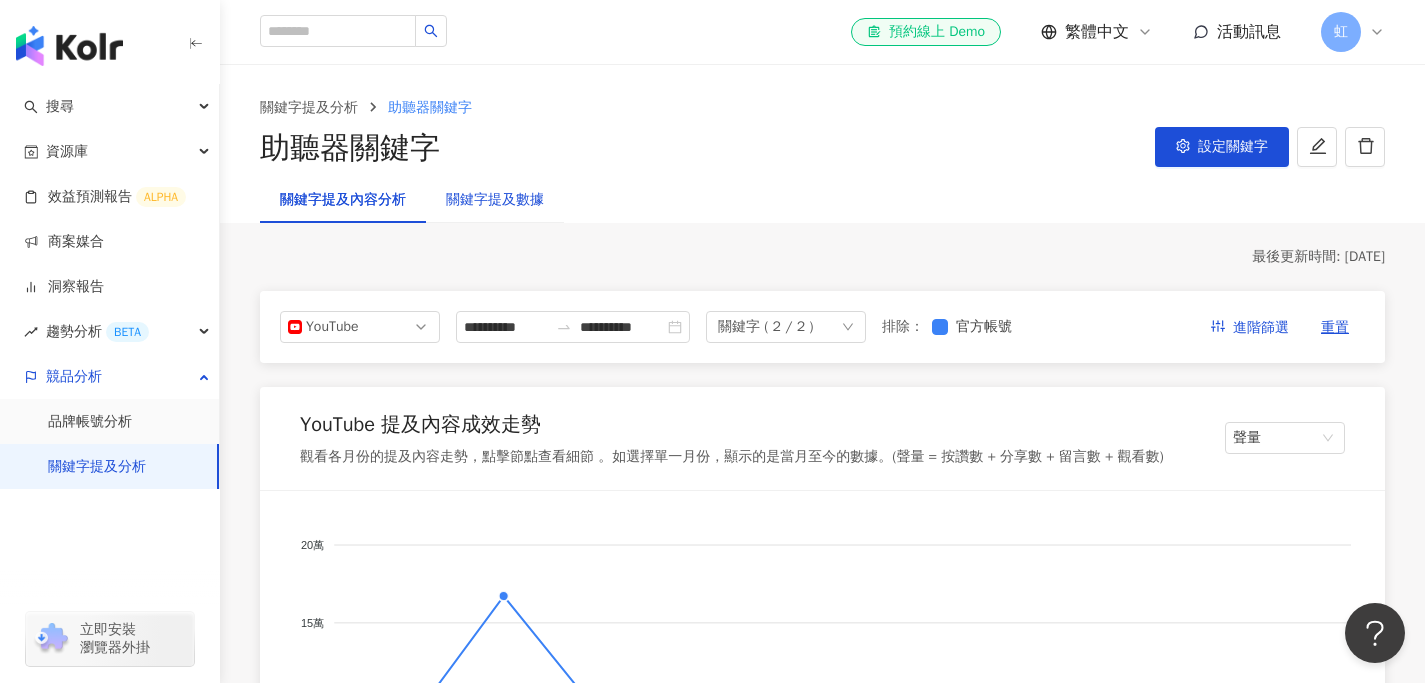 click on "關鍵字提及數據" at bounding box center [495, 200] 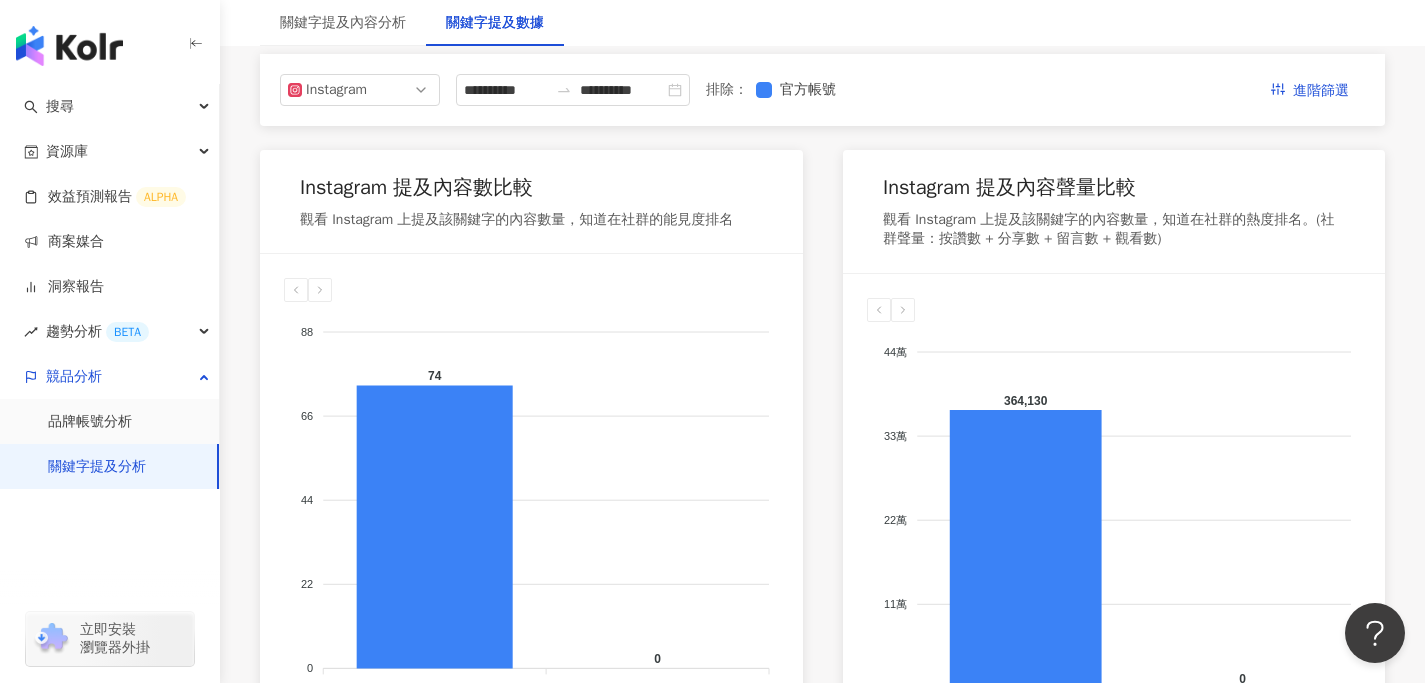 scroll, scrollTop: 0, scrollLeft: 0, axis: both 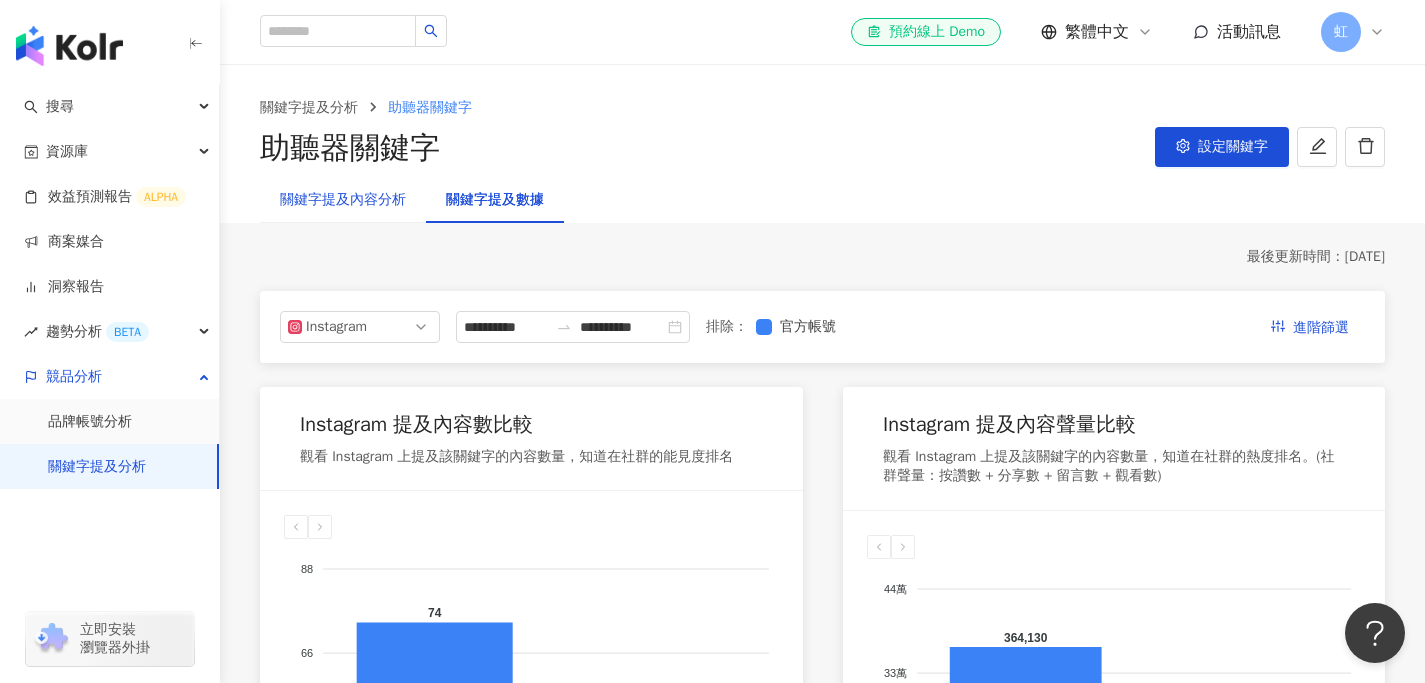 click on "關鍵字提及內容分析" at bounding box center [343, 200] 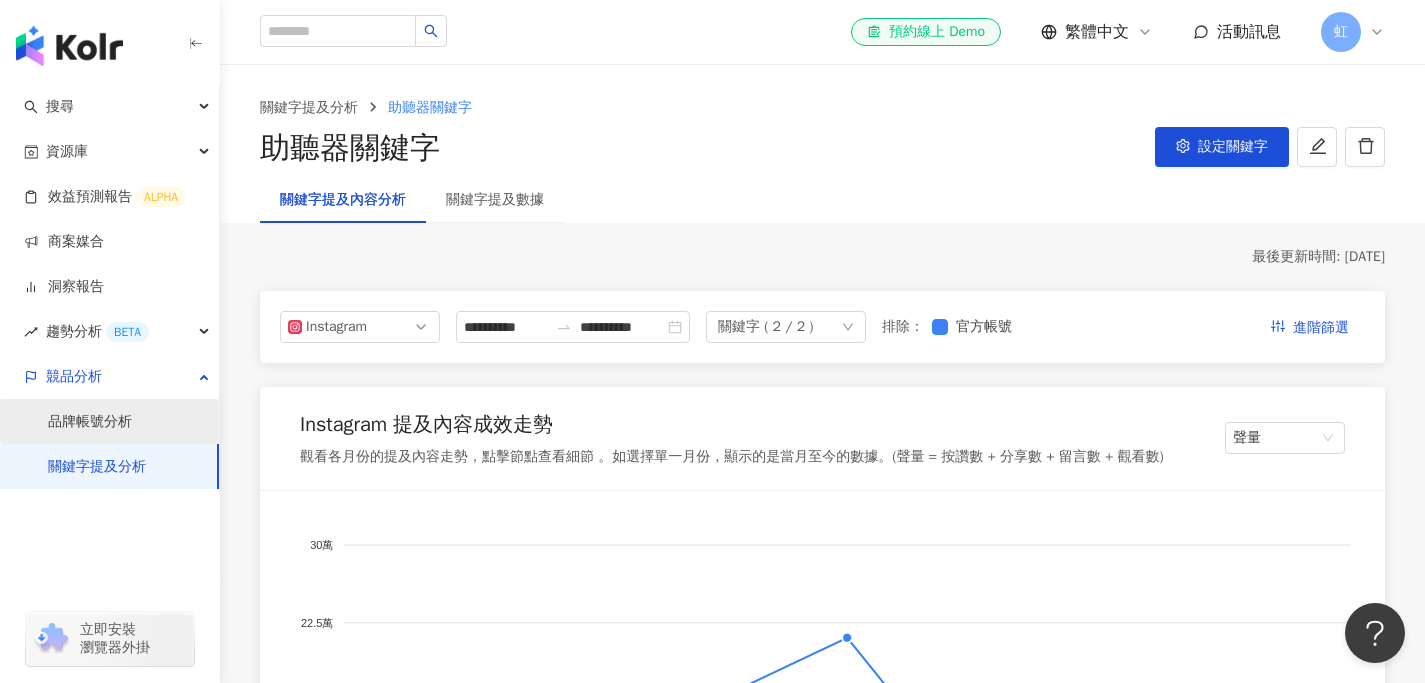 click on "品牌帳號分析" at bounding box center [90, 422] 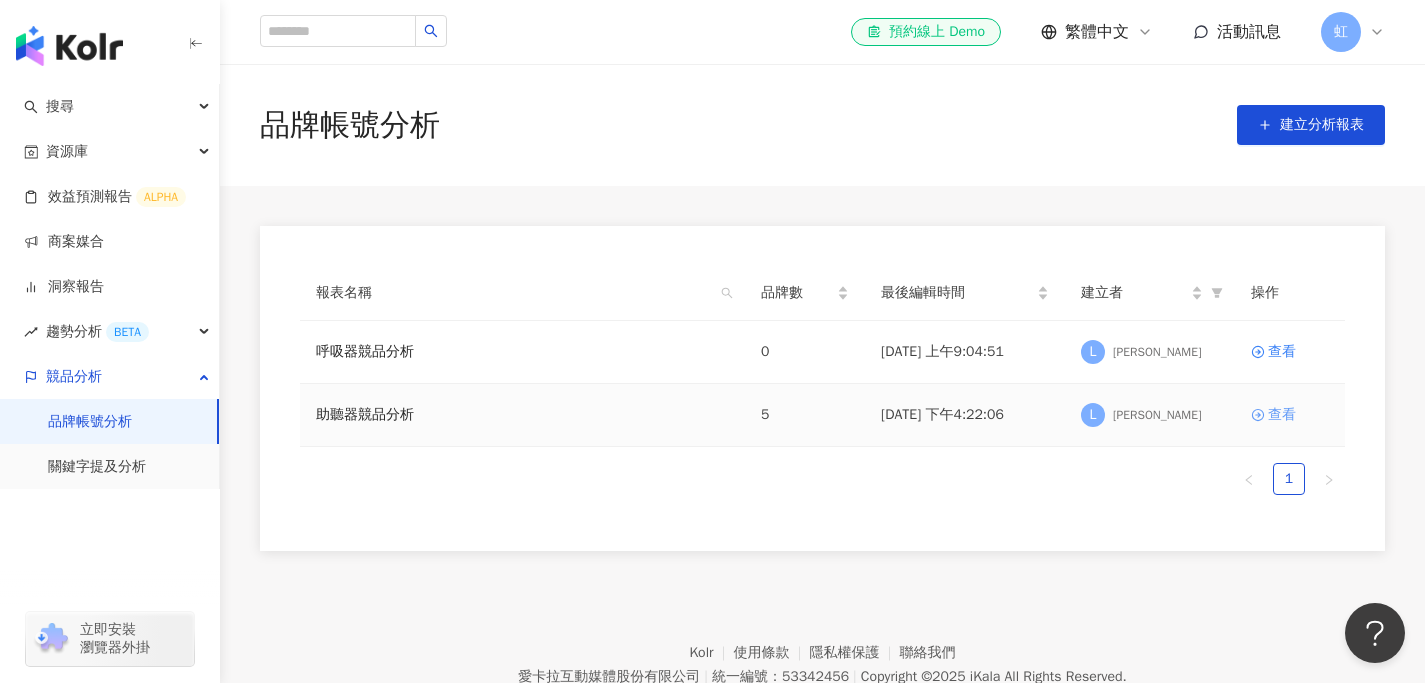 click on "查看" at bounding box center [1282, 415] 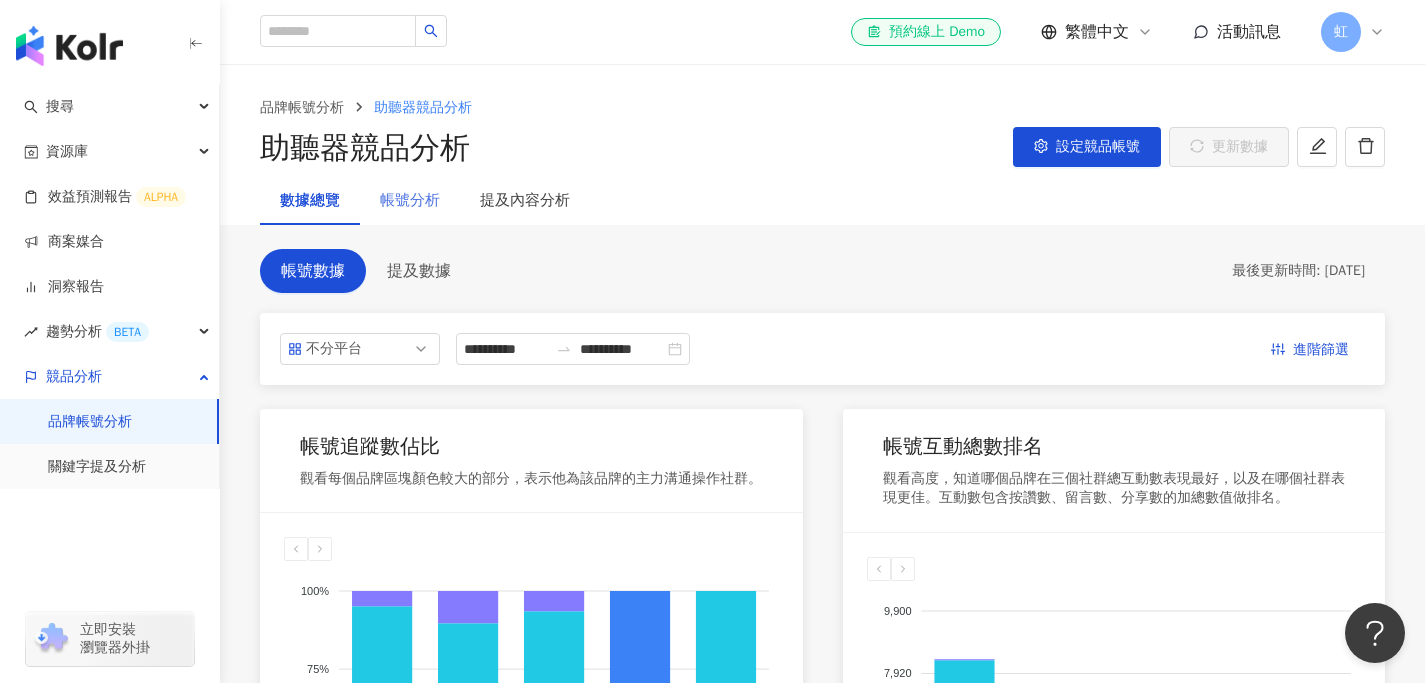 click on "帳號分析" at bounding box center [410, 201] 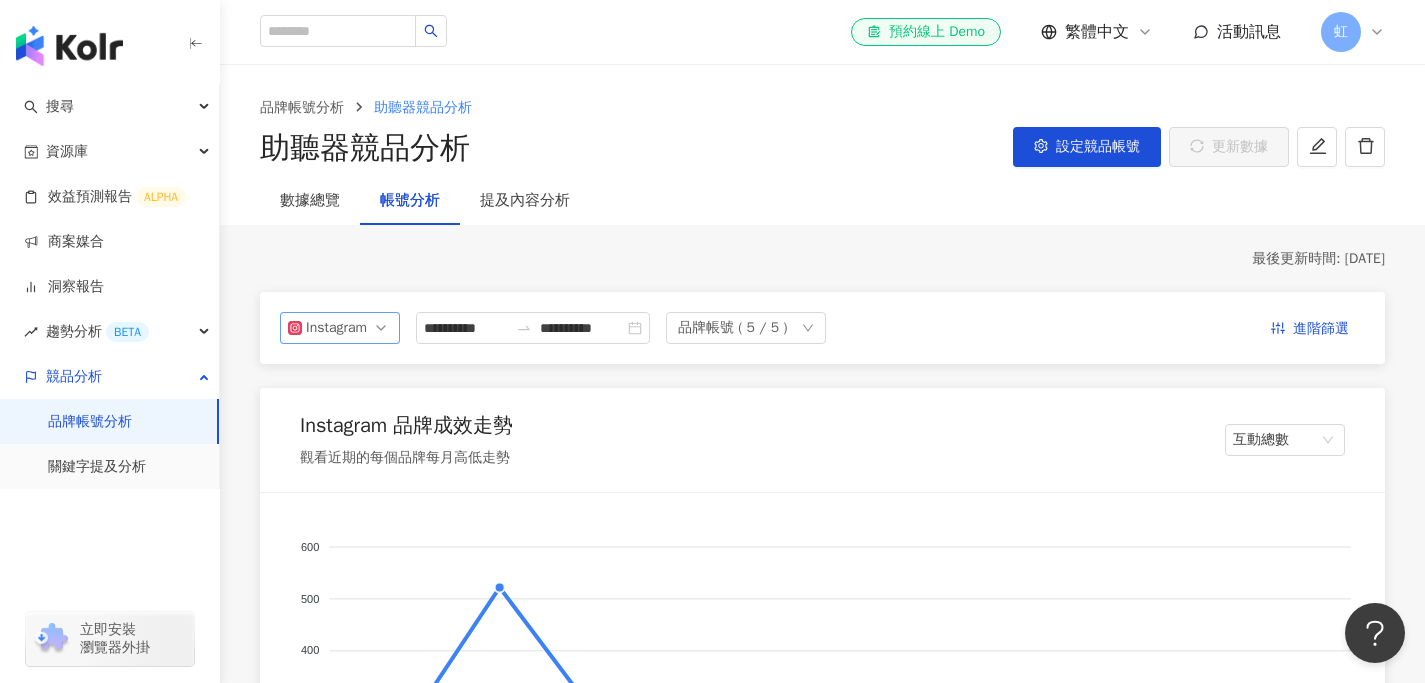 click on "Instagram" at bounding box center (340, 328) 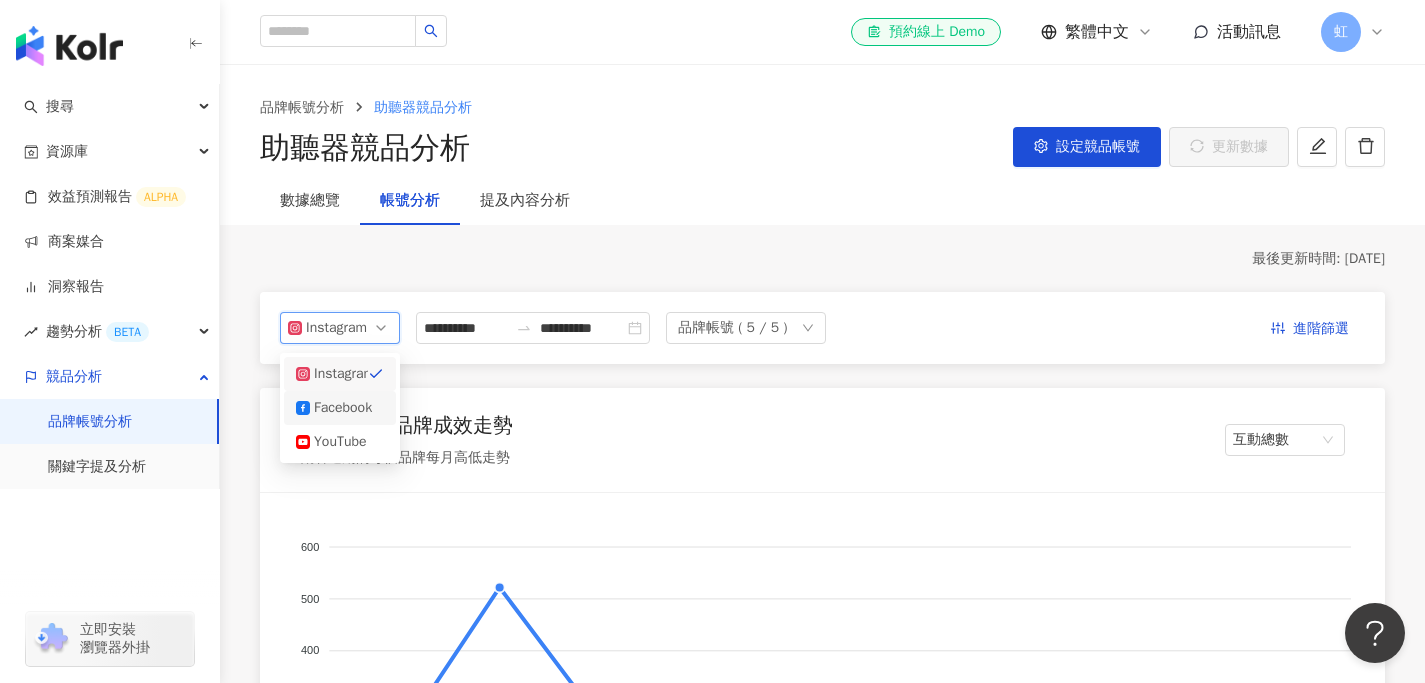 click on "Facebook" at bounding box center [346, 408] 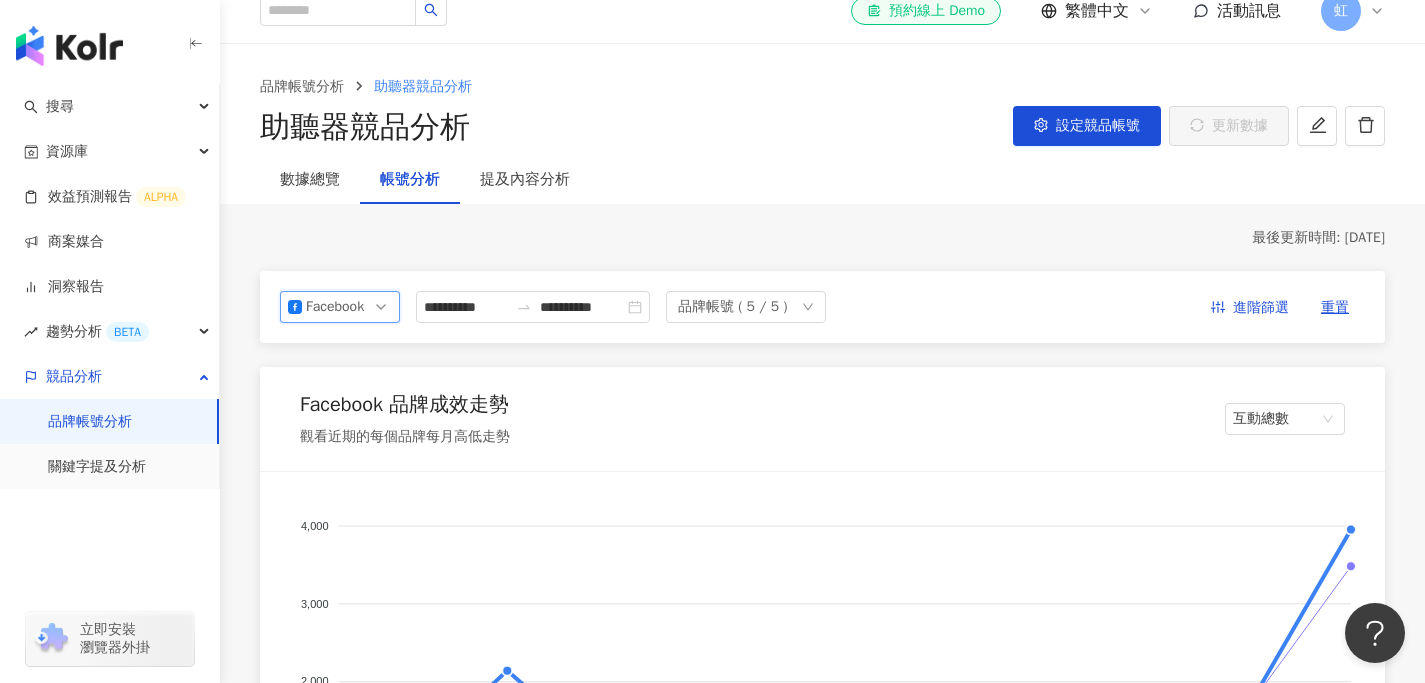 scroll, scrollTop: 0, scrollLeft: 0, axis: both 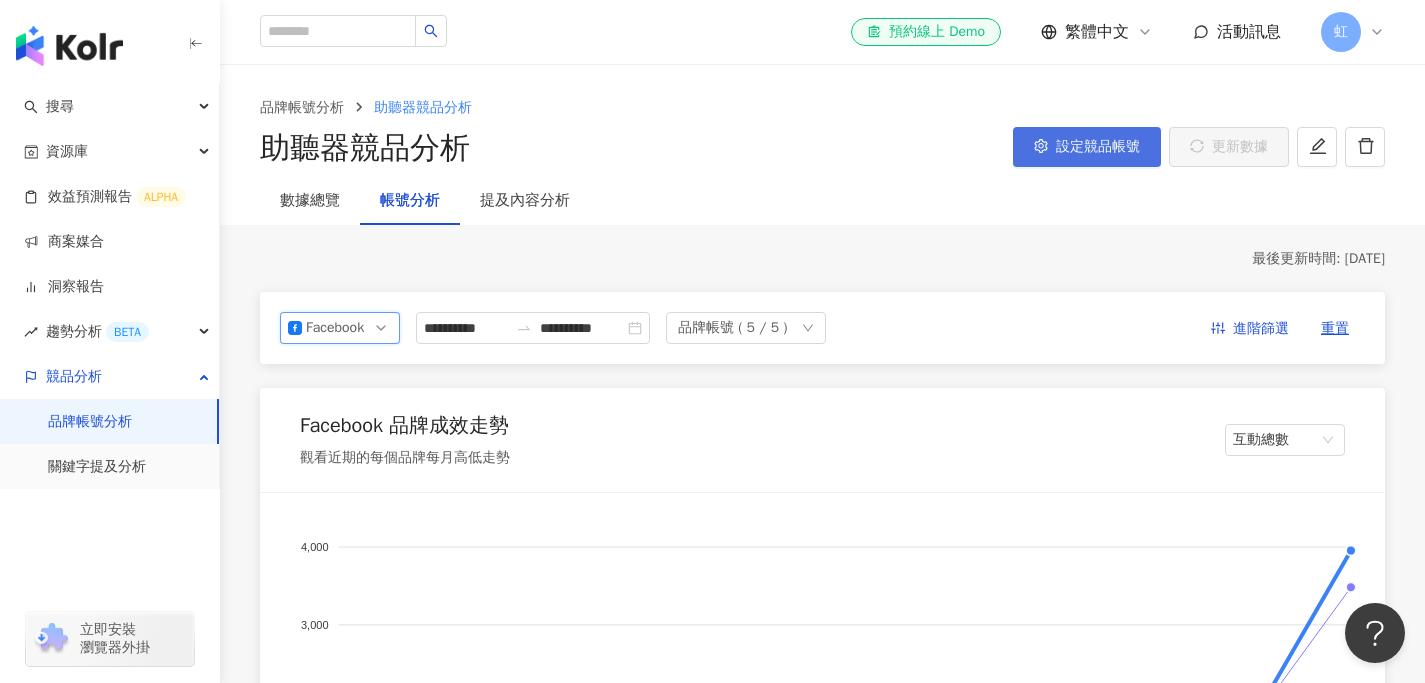 click on "設定競品帳號" at bounding box center [1098, 147] 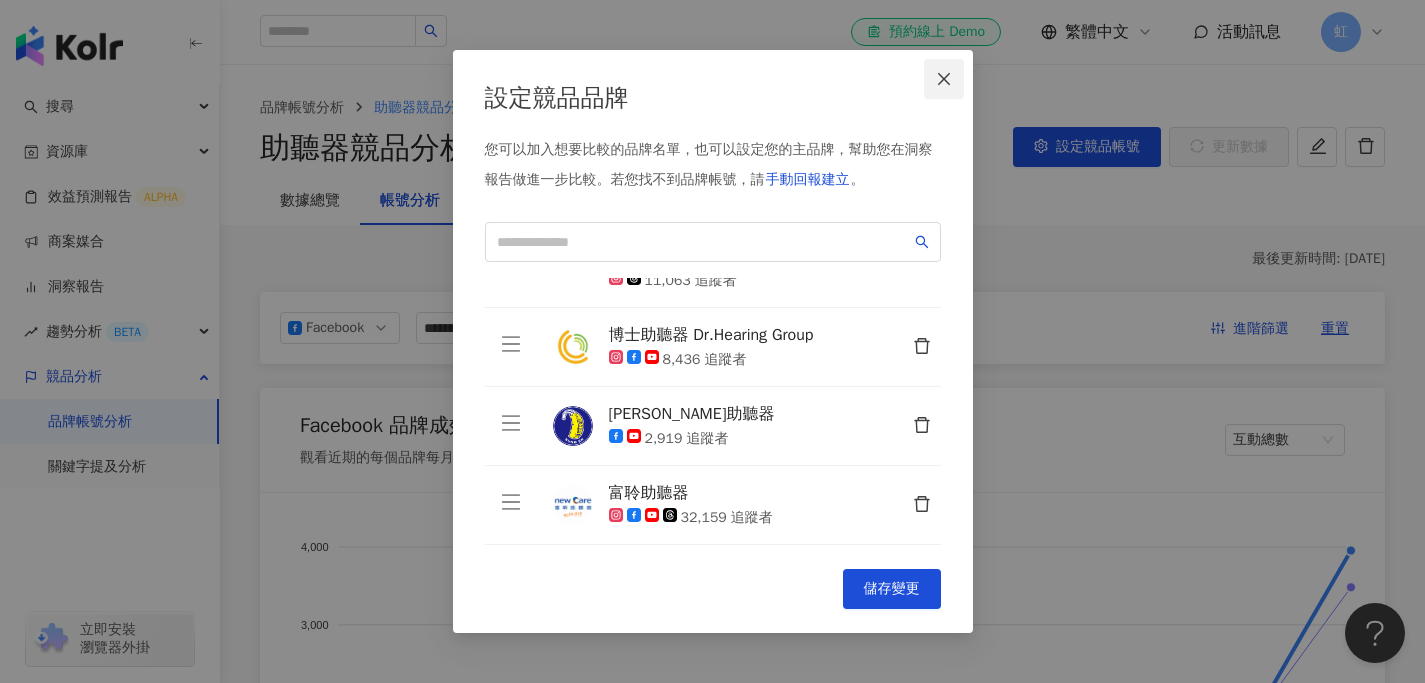 click 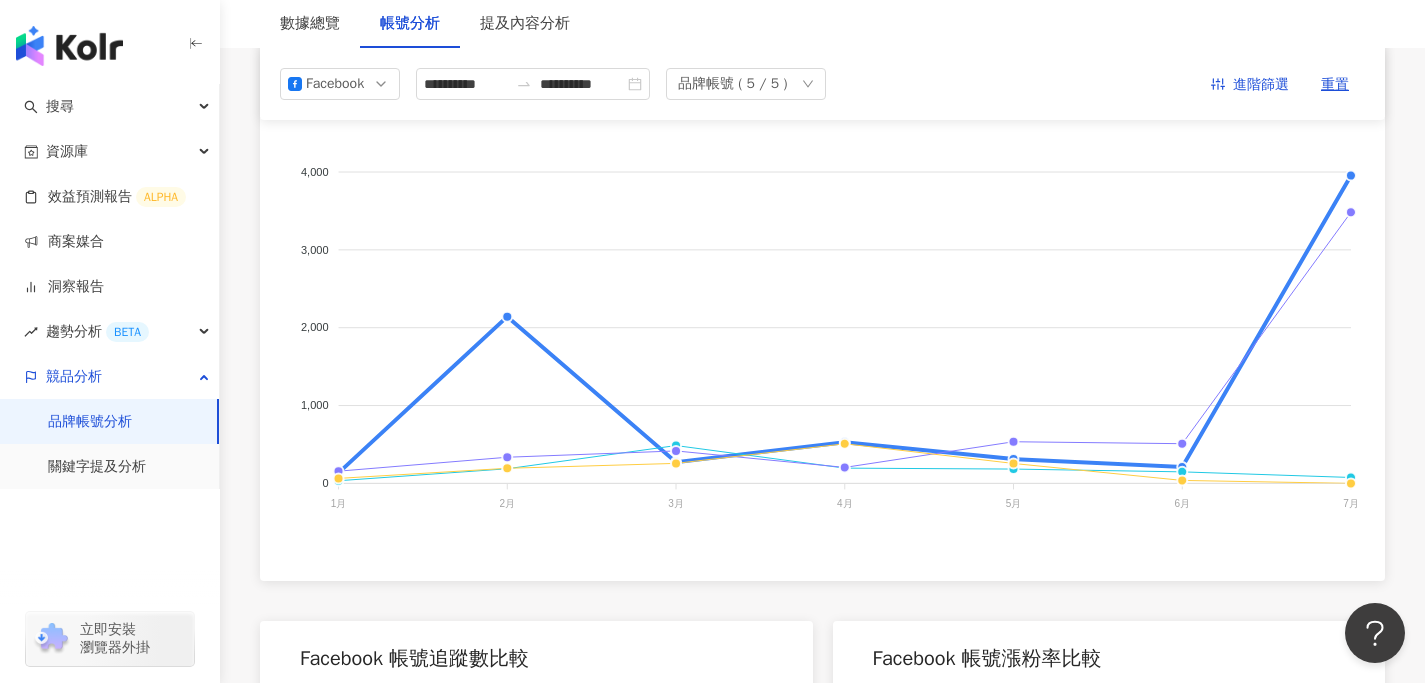 scroll, scrollTop: 0, scrollLeft: 0, axis: both 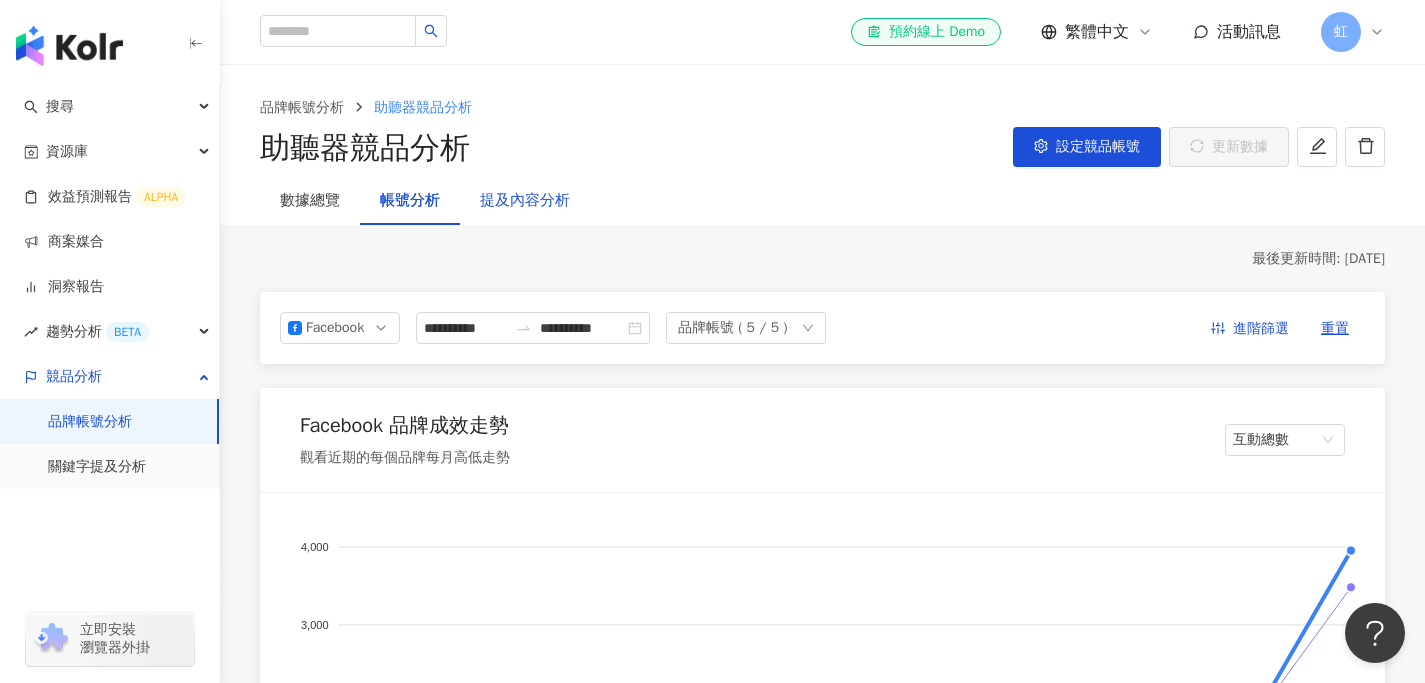 click on "提及內容分析" at bounding box center [525, 201] 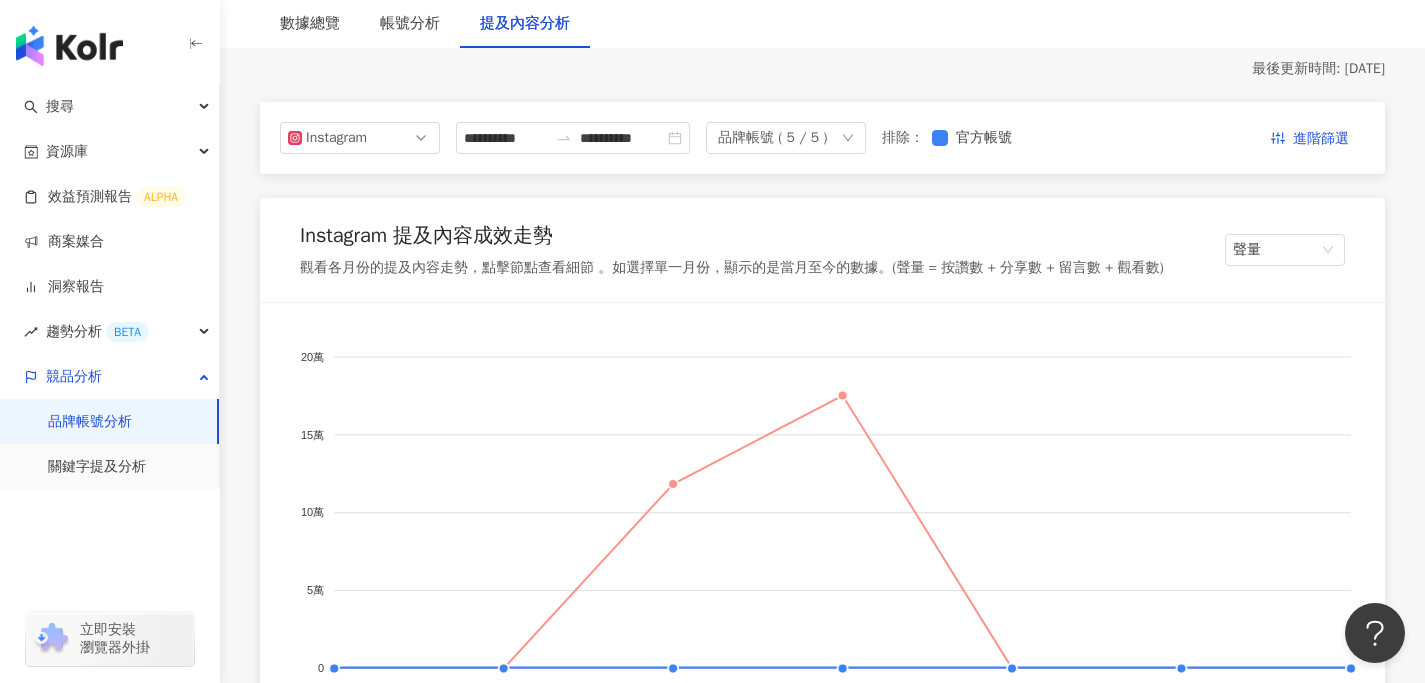 scroll, scrollTop: 0, scrollLeft: 0, axis: both 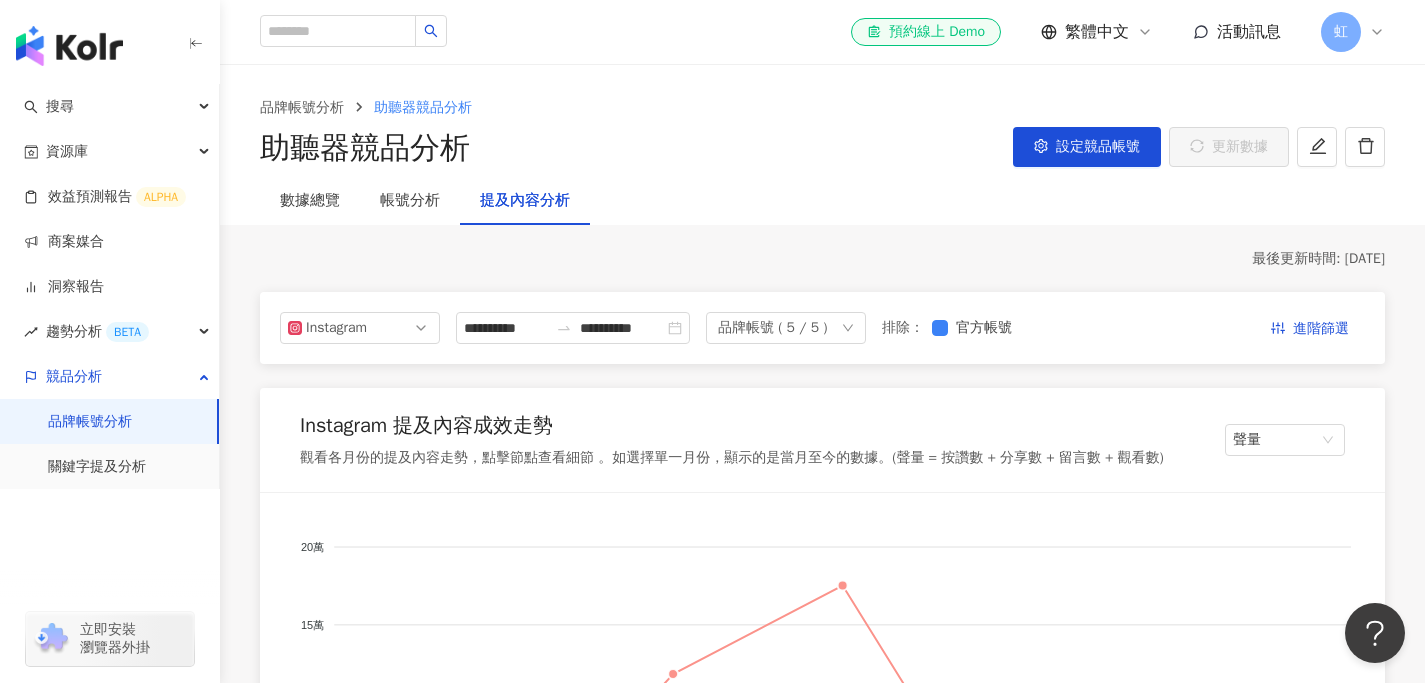 click on "虹" at bounding box center (1353, 32) 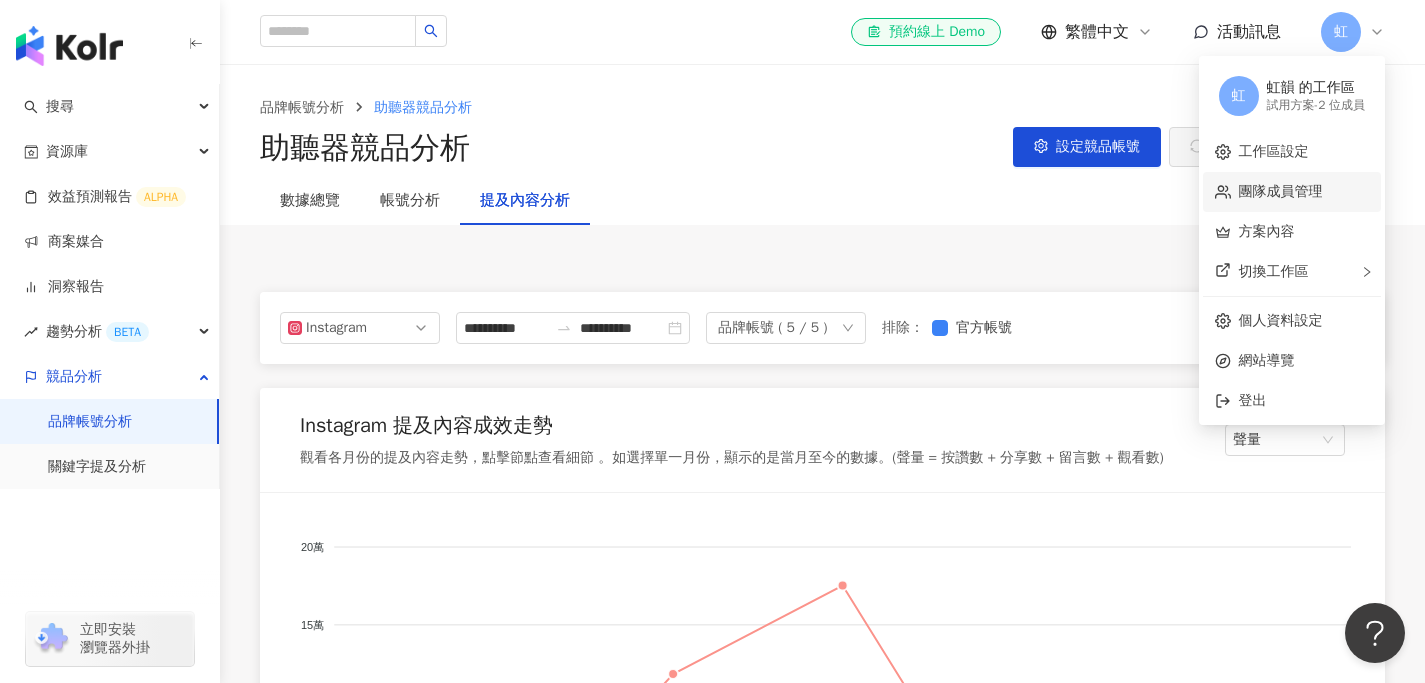 click on "團隊成員管理" at bounding box center [1281, 191] 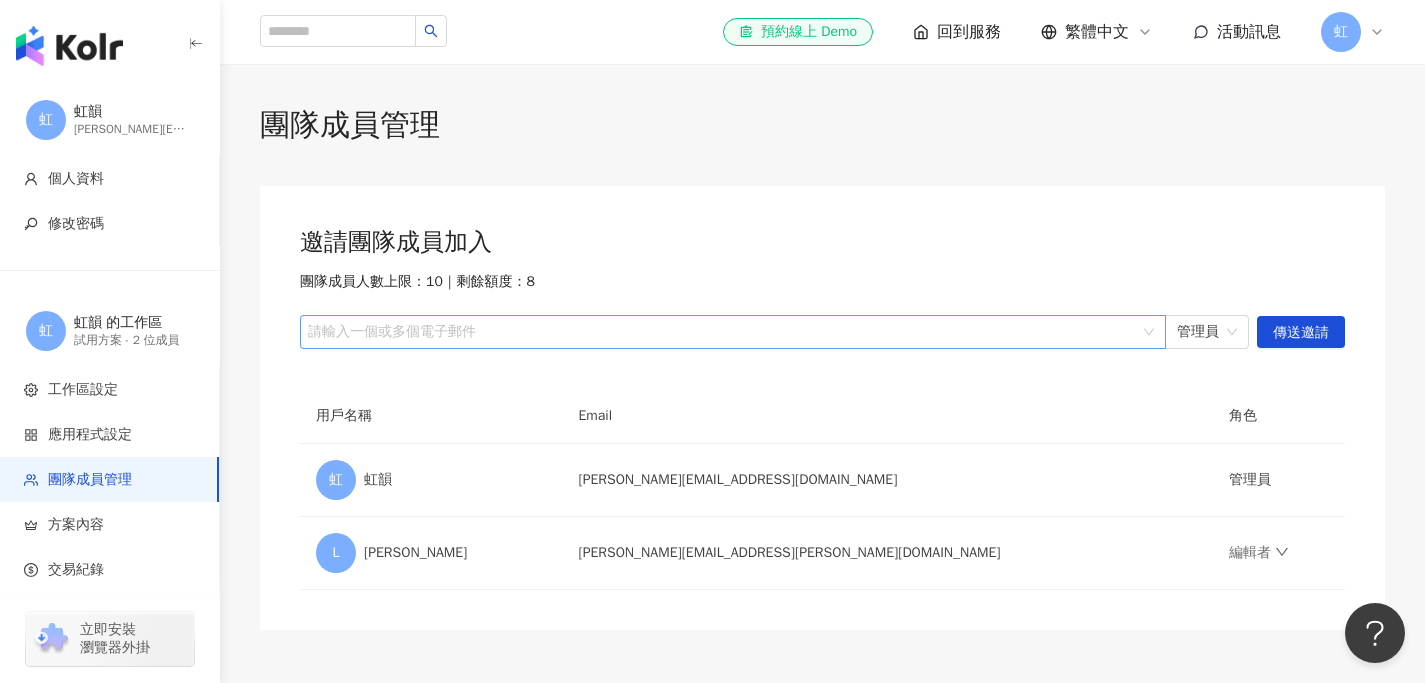 click at bounding box center (722, 332) 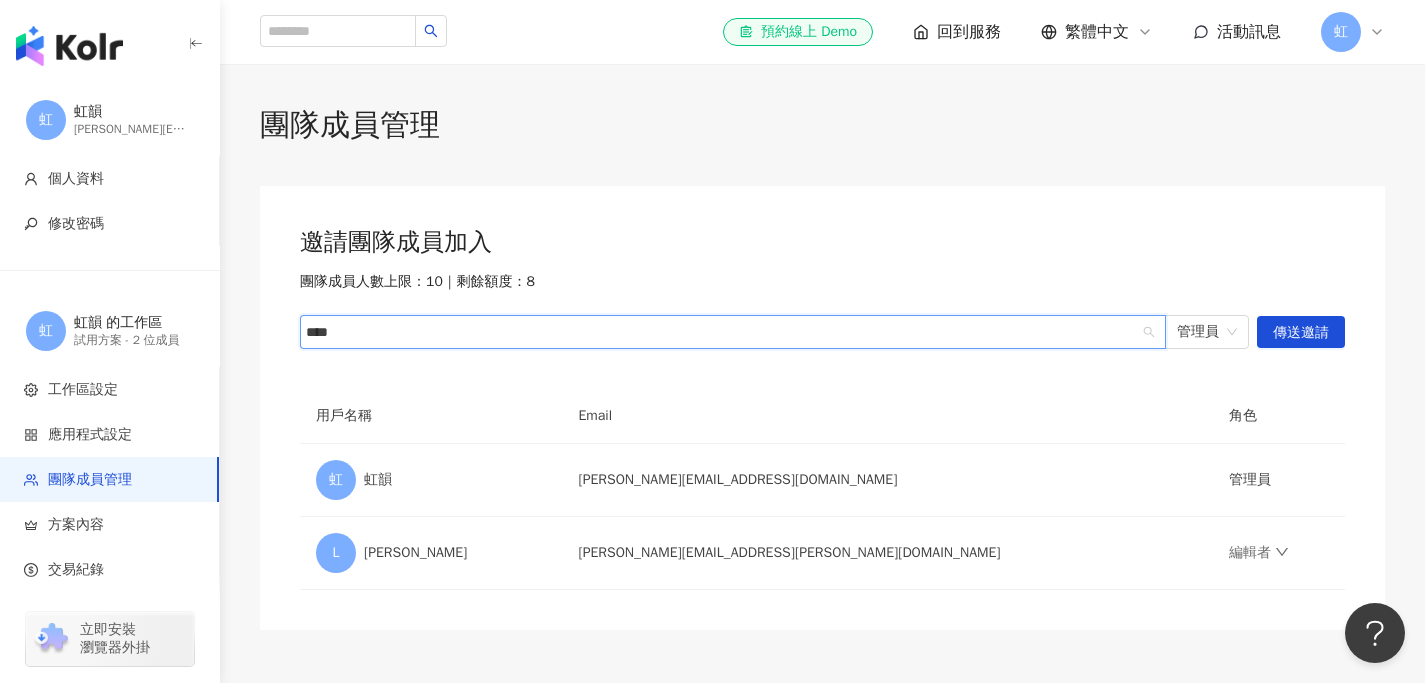 type on "****" 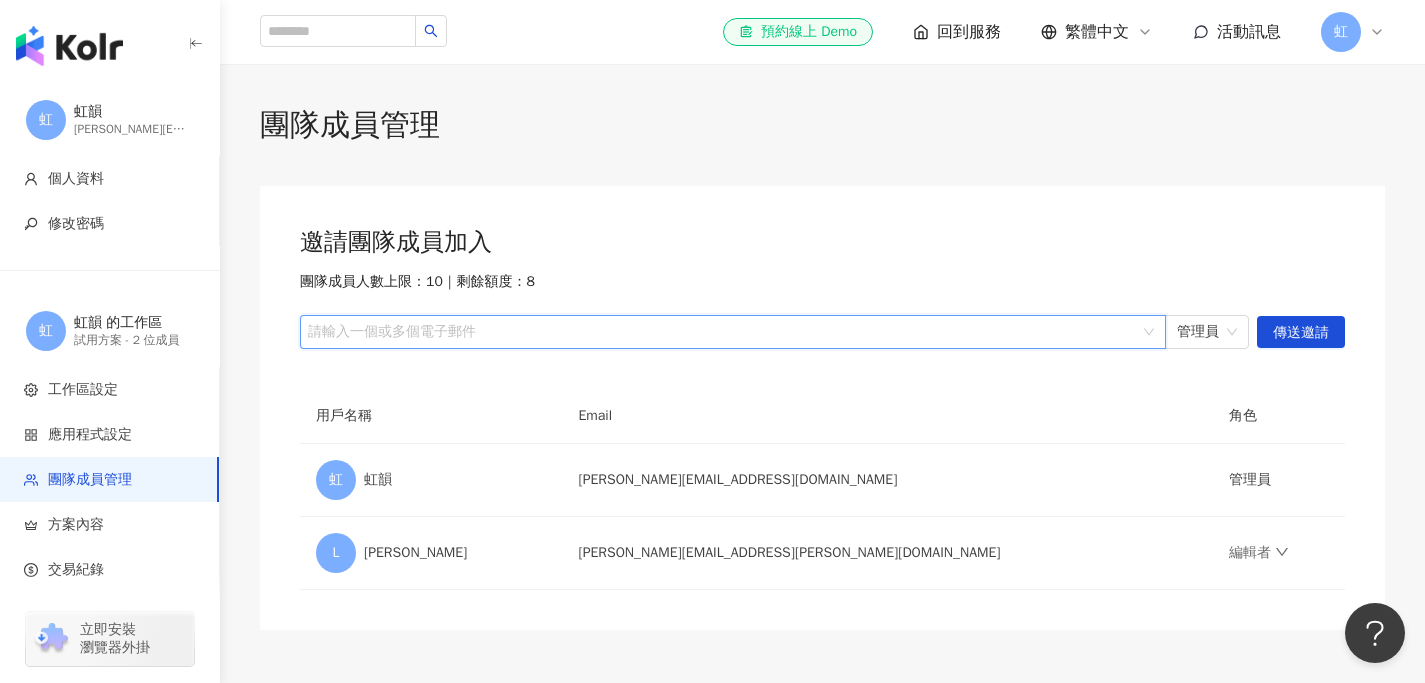 paste on "**********" 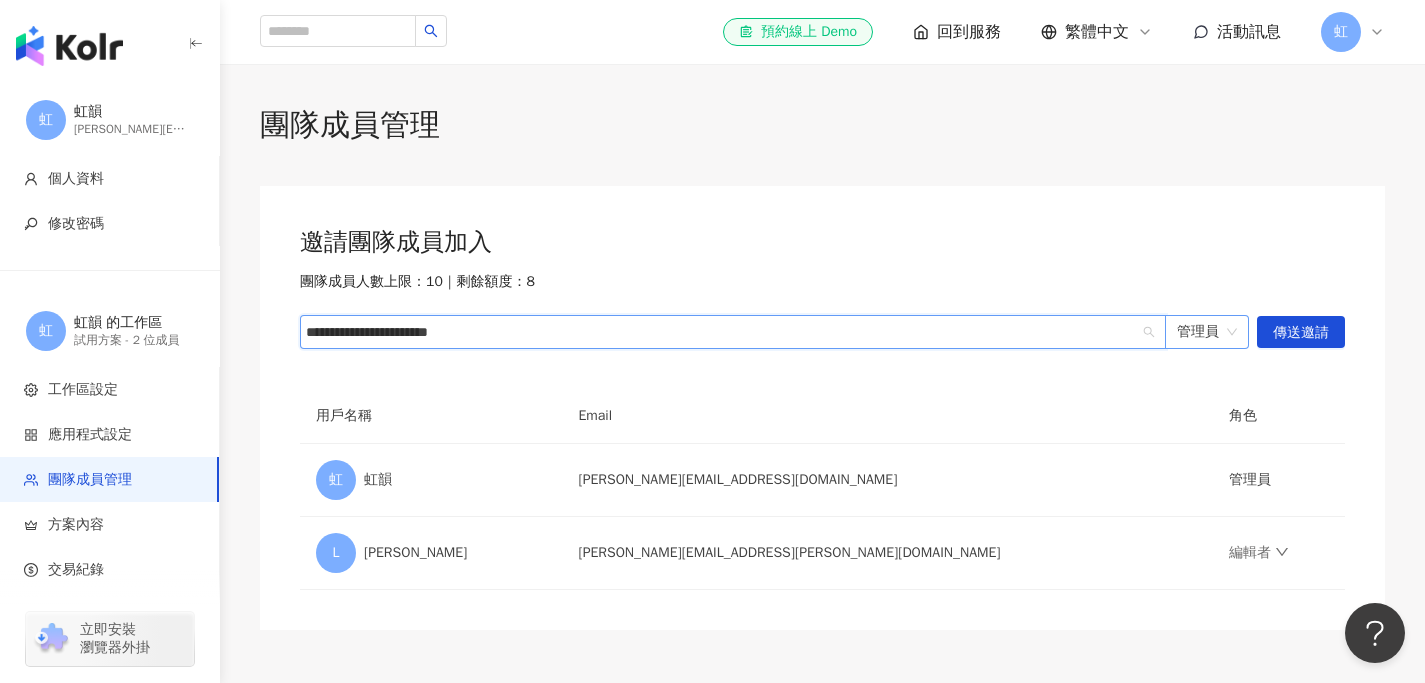 click on "管理員" at bounding box center (1207, 332) 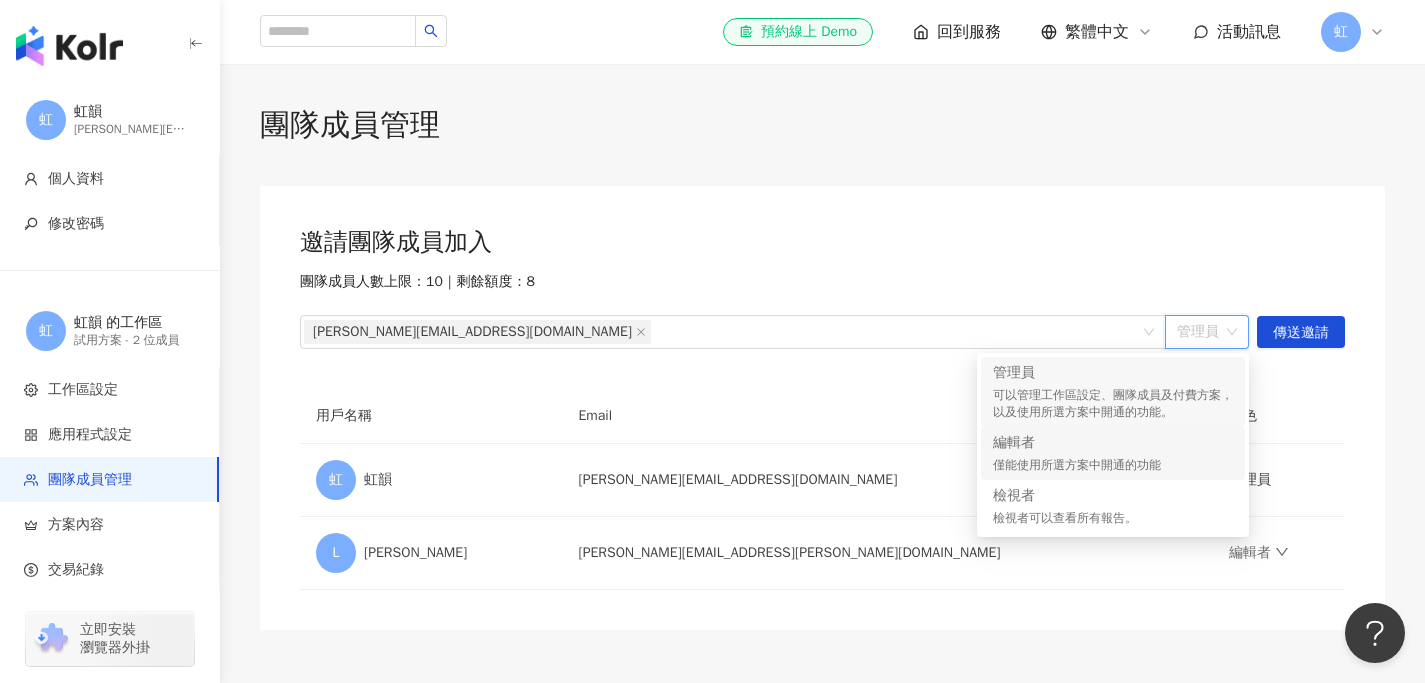 click on "僅能使用所選方案中開通的功能" at bounding box center (1113, 465) 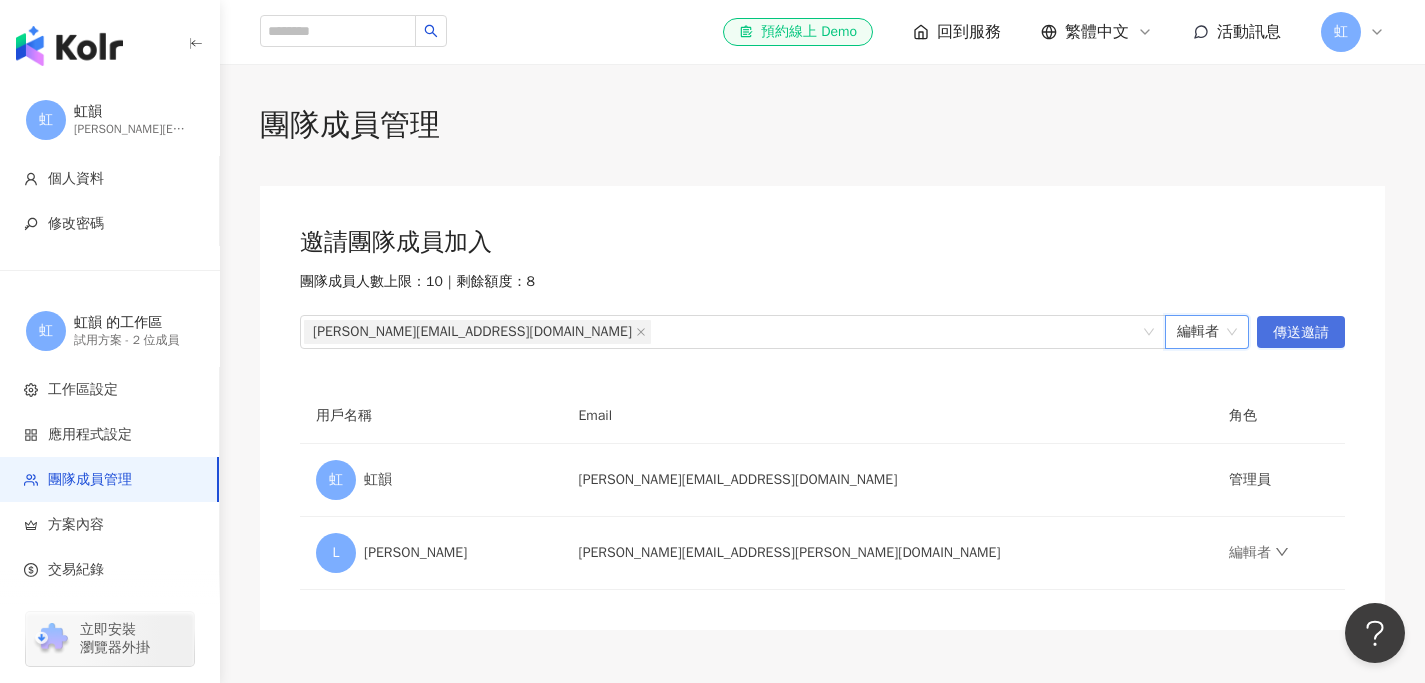 click on "傳送邀請" at bounding box center (1301, 333) 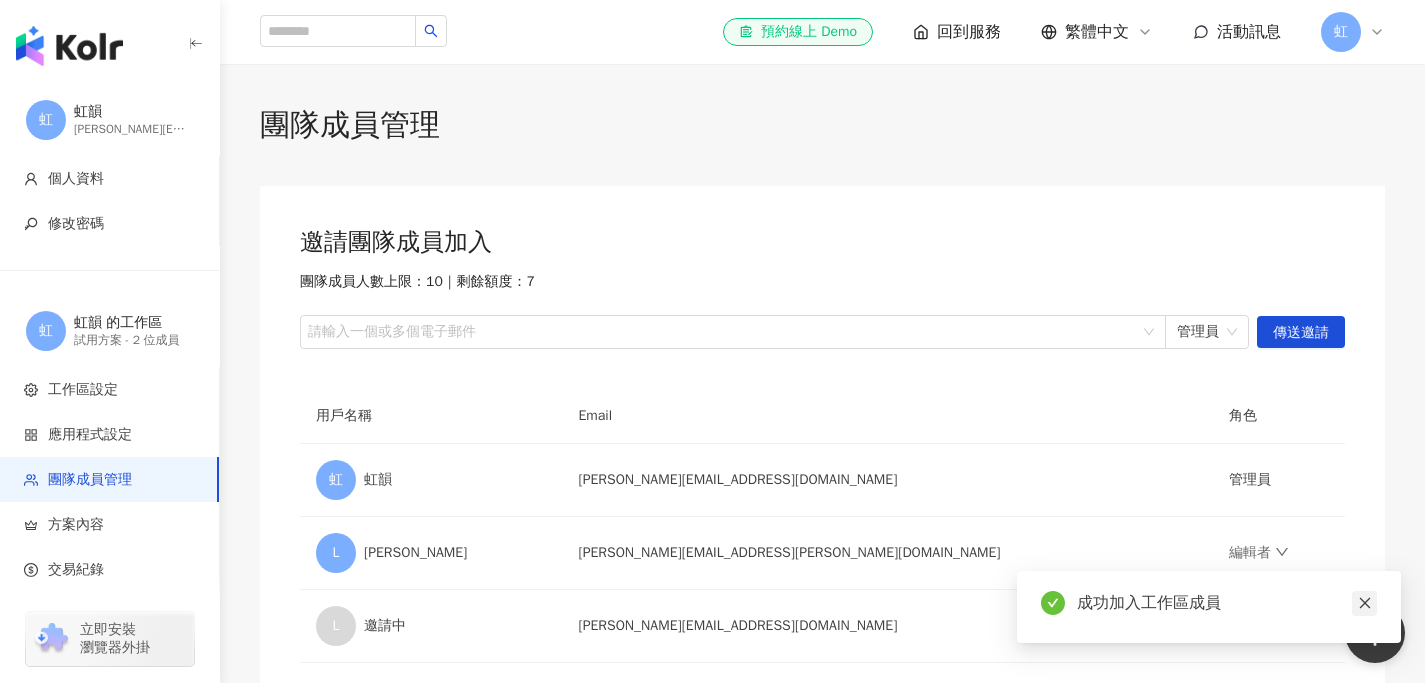 click 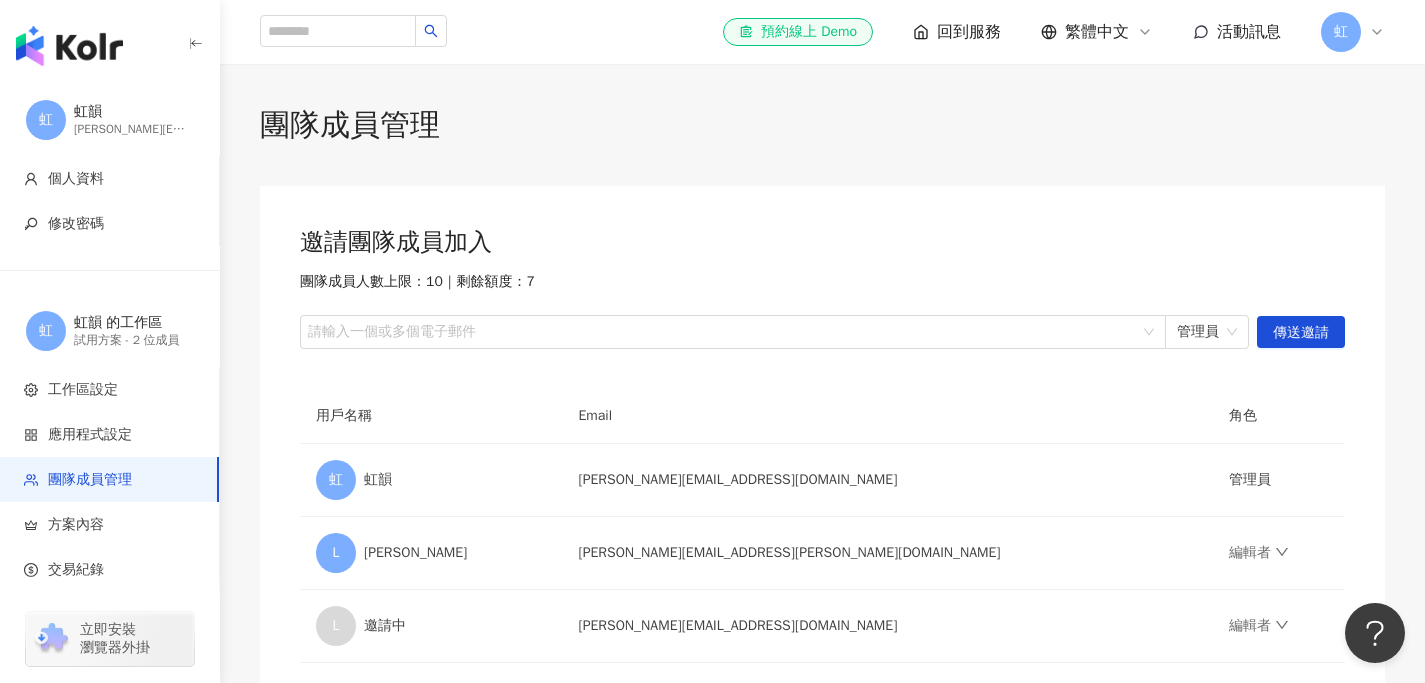 scroll, scrollTop: 242, scrollLeft: 0, axis: vertical 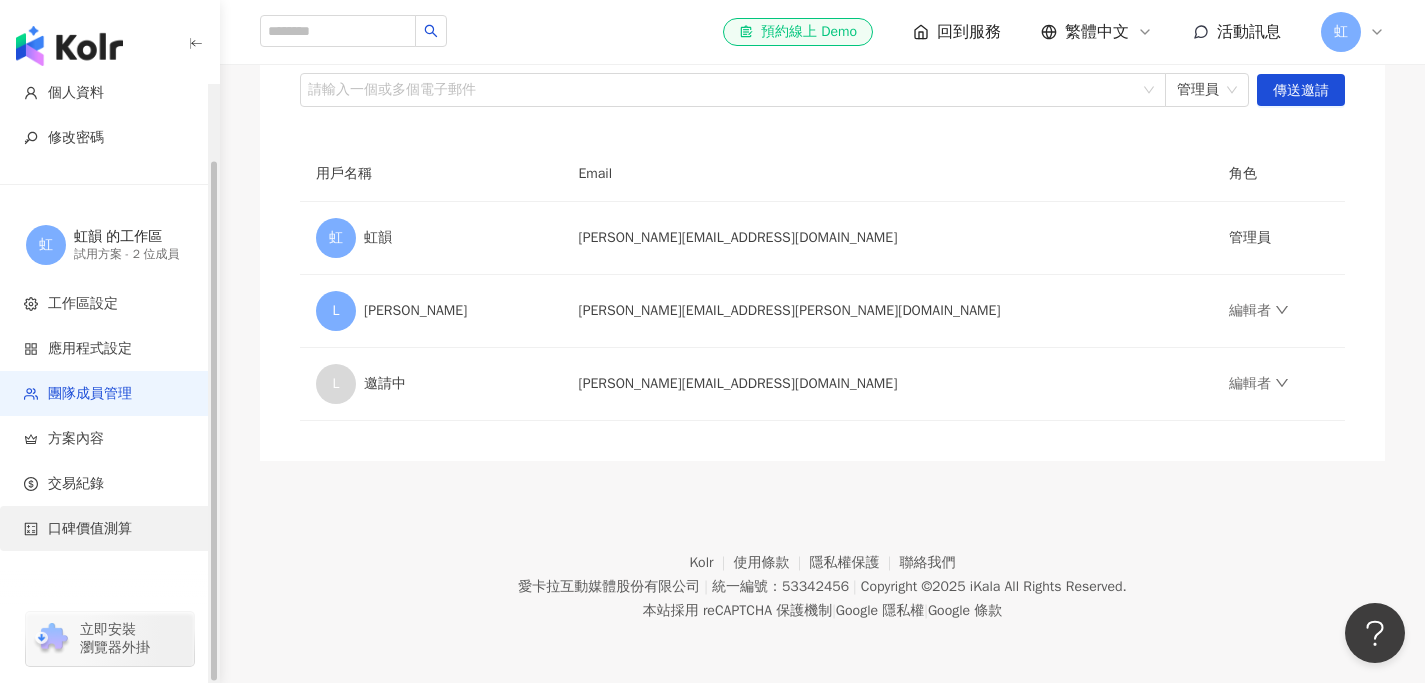click on "口碑價值測算" at bounding box center (90, 529) 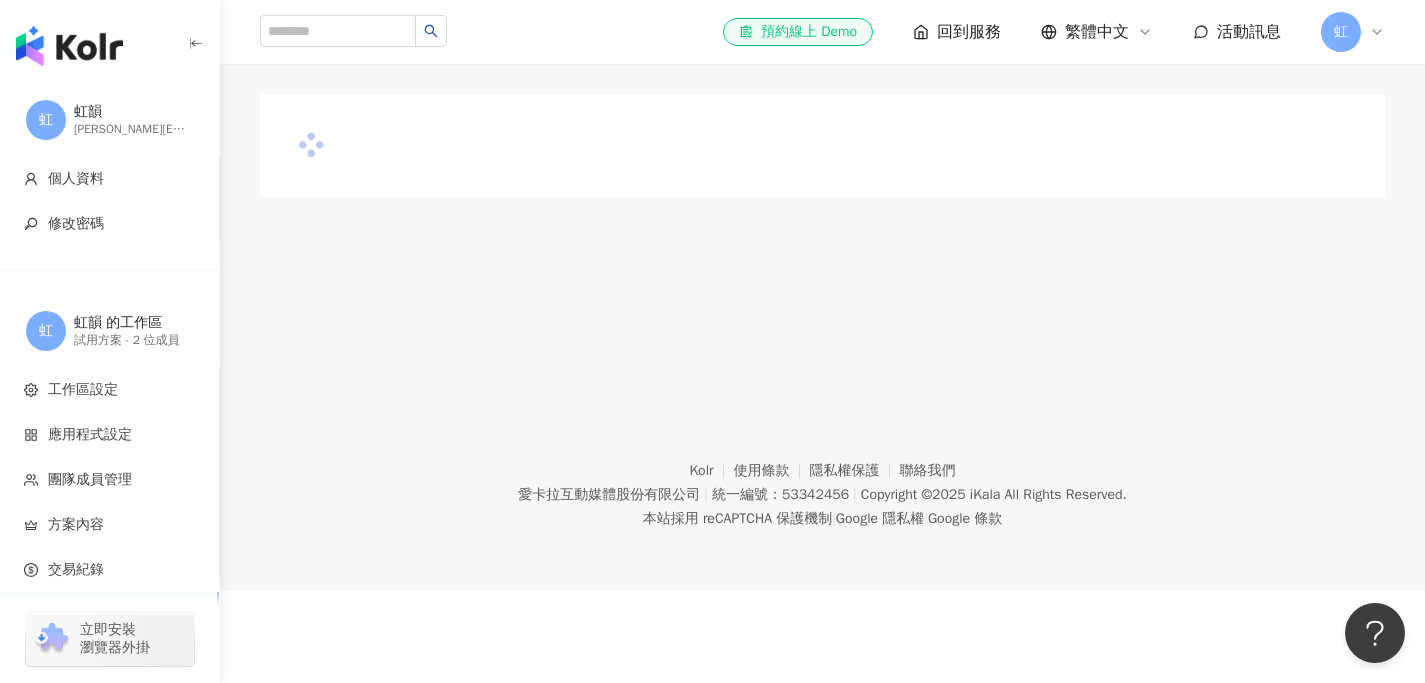 scroll, scrollTop: 0, scrollLeft: 0, axis: both 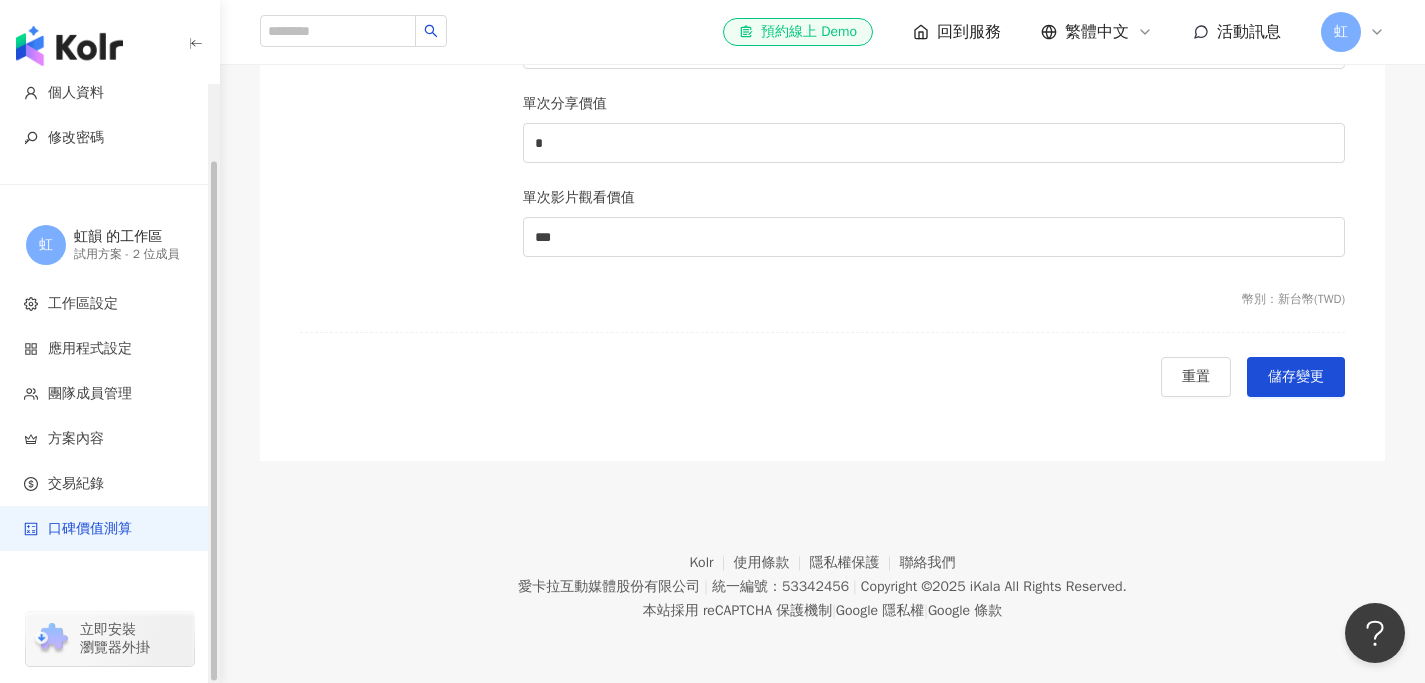 click at bounding box center [69, 46] 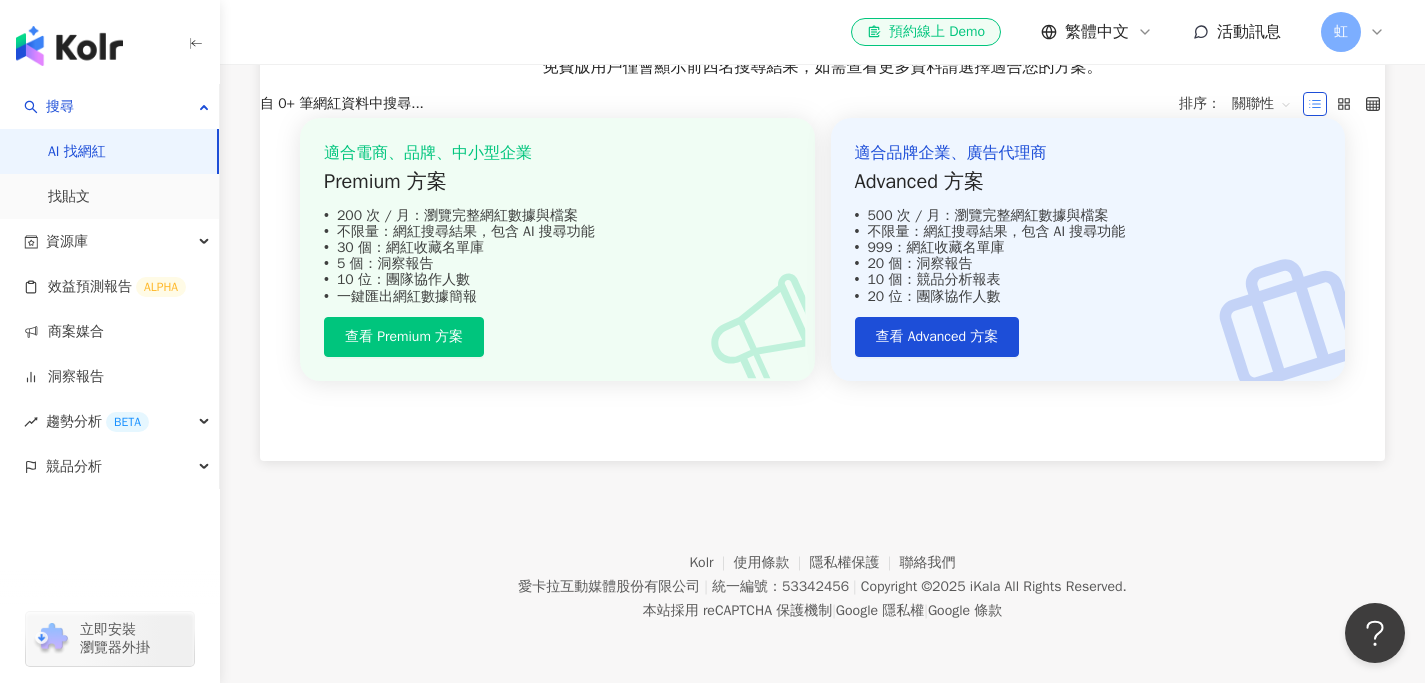 scroll, scrollTop: 0, scrollLeft: 0, axis: both 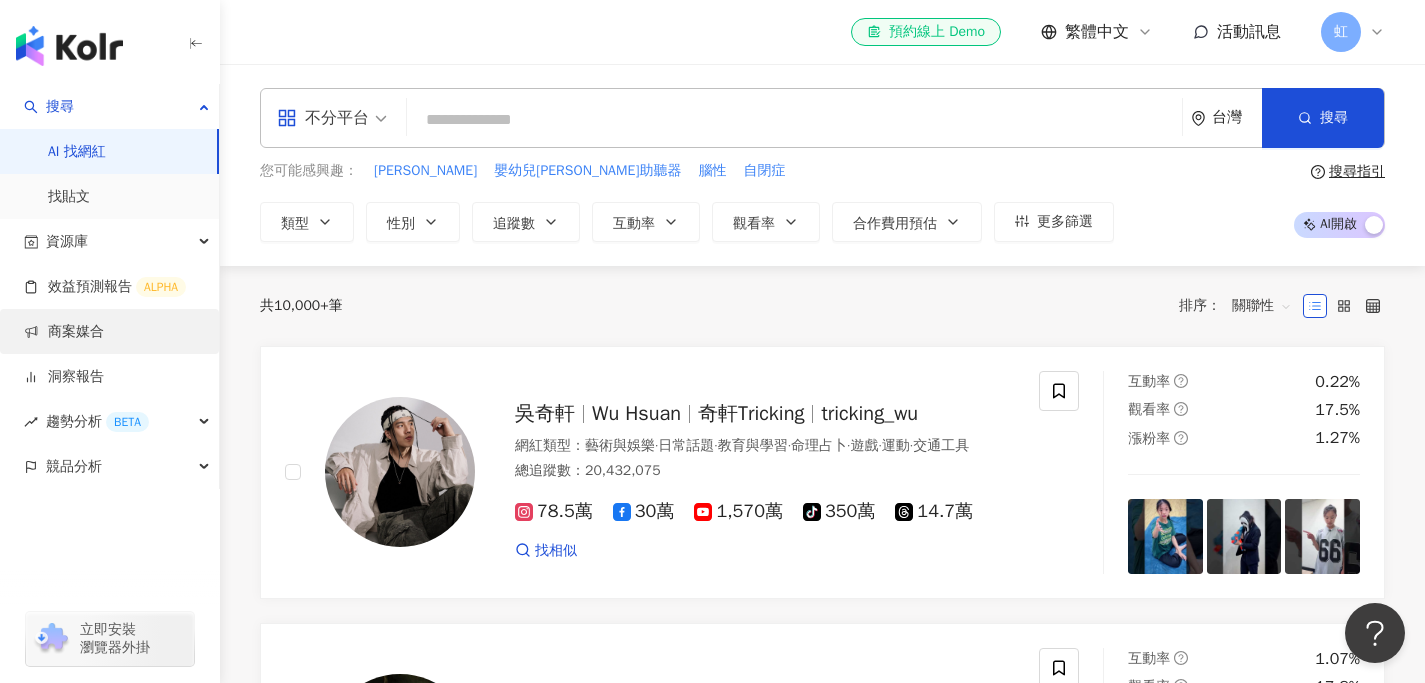 click on "商案媒合" at bounding box center [64, 332] 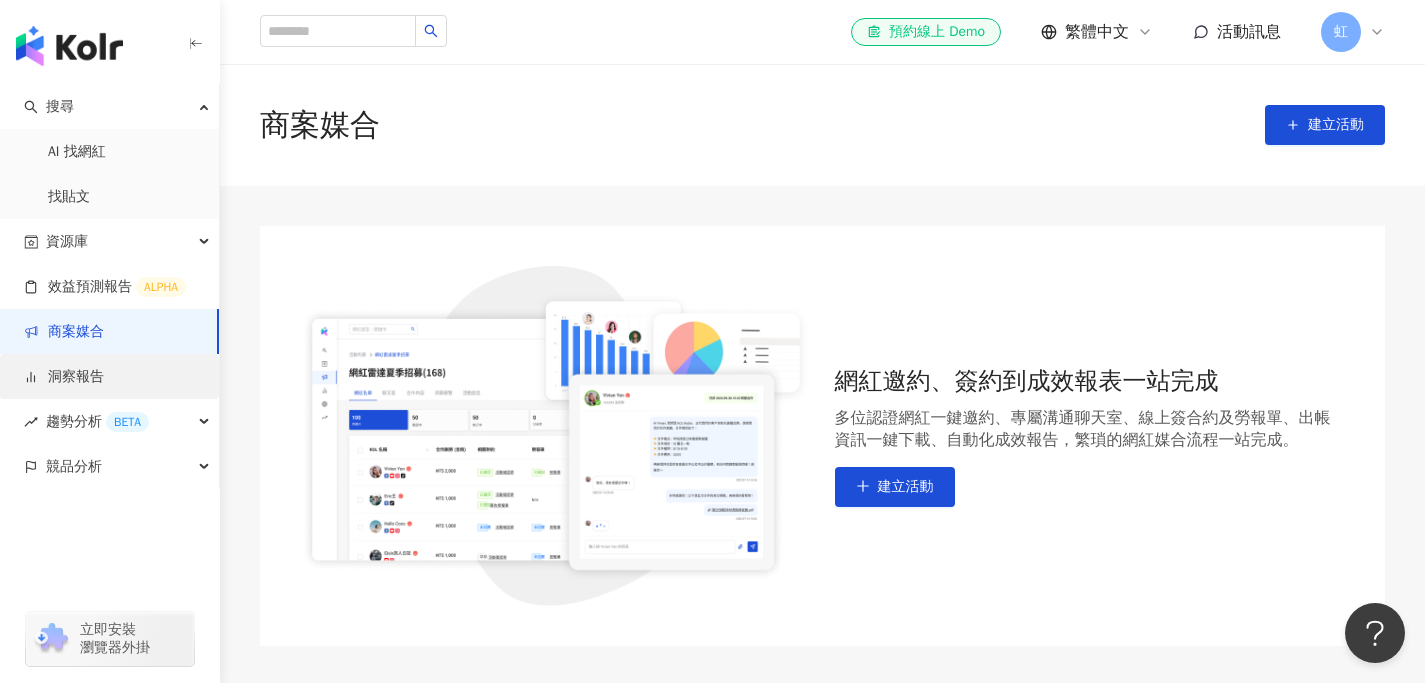 click on "洞察報告" at bounding box center [64, 377] 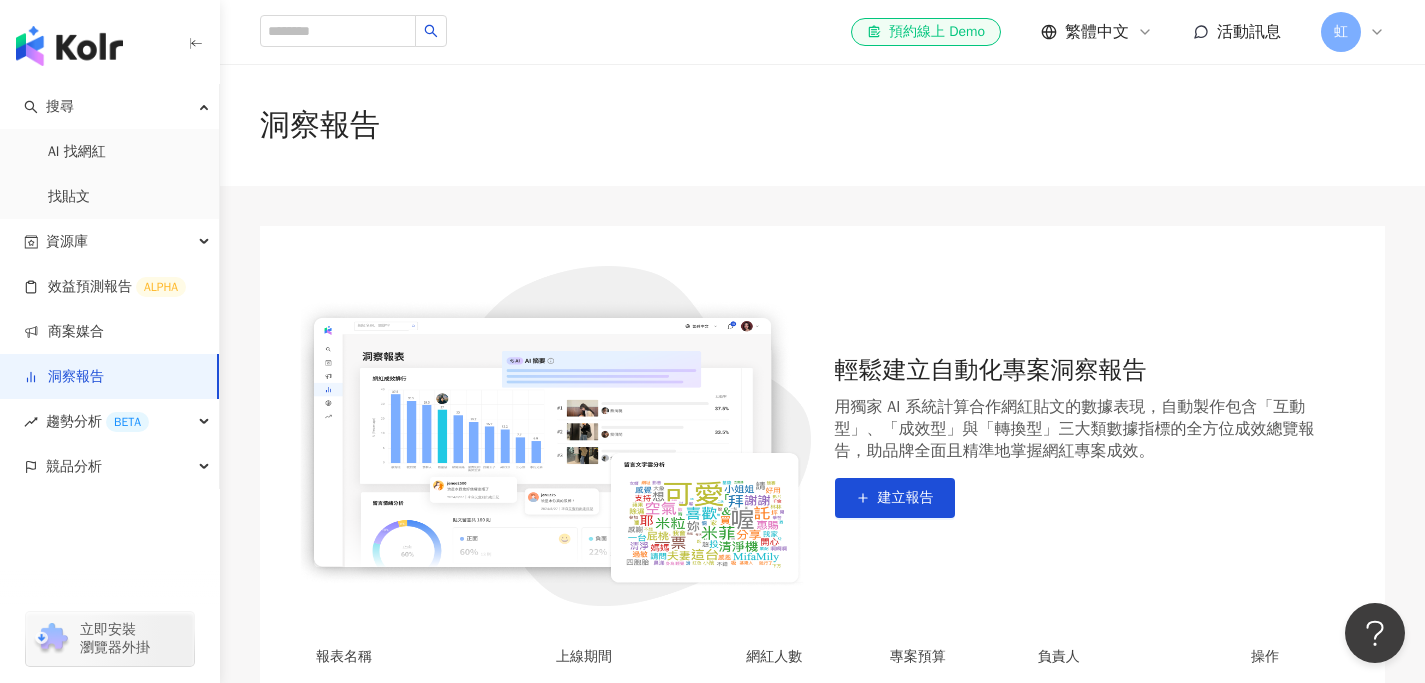 scroll, scrollTop: 327, scrollLeft: 0, axis: vertical 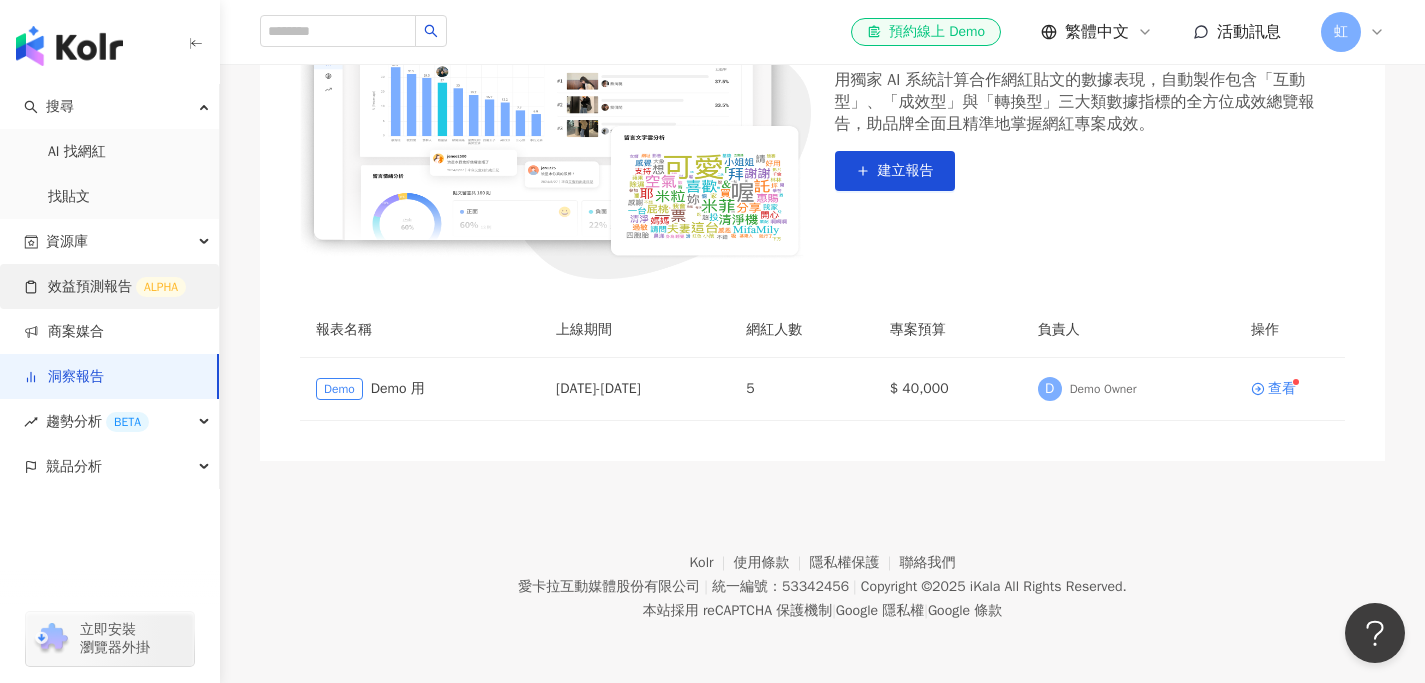click on "效益預測報告 ALPHA" at bounding box center (105, 287) 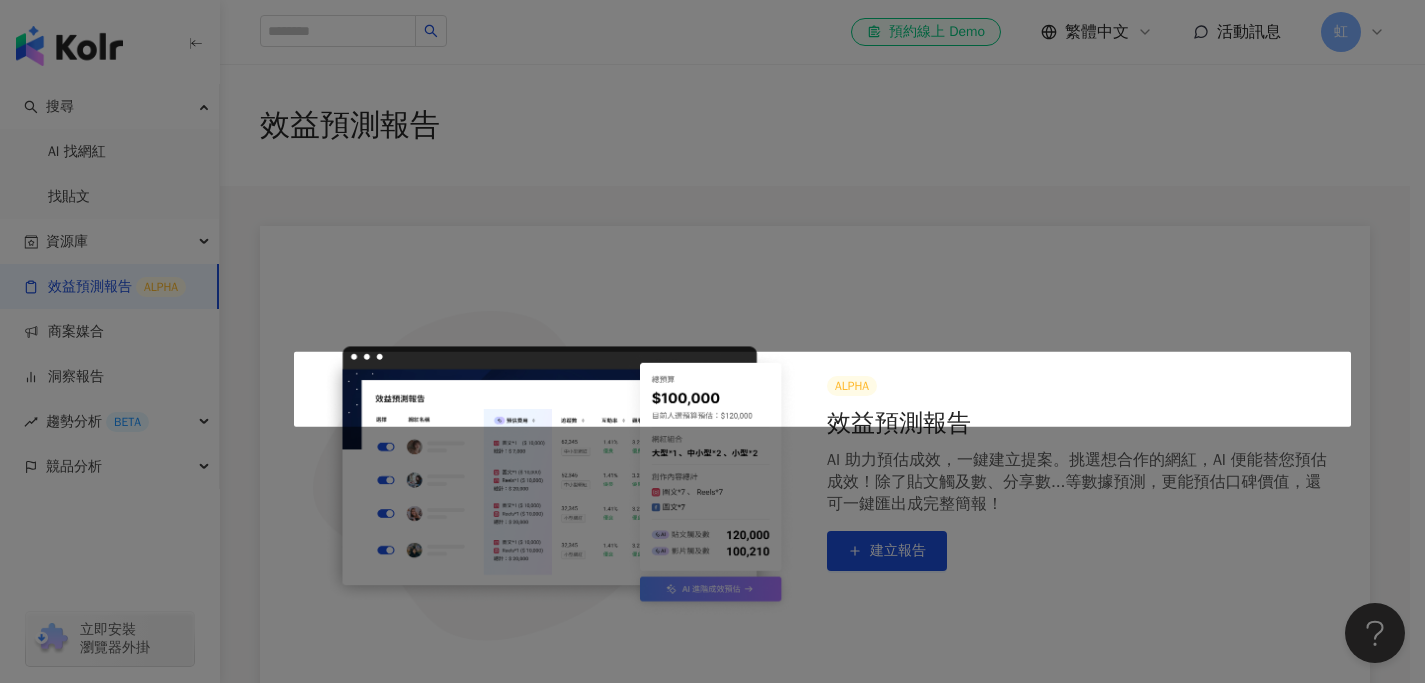 scroll, scrollTop: 367, scrollLeft: 0, axis: vertical 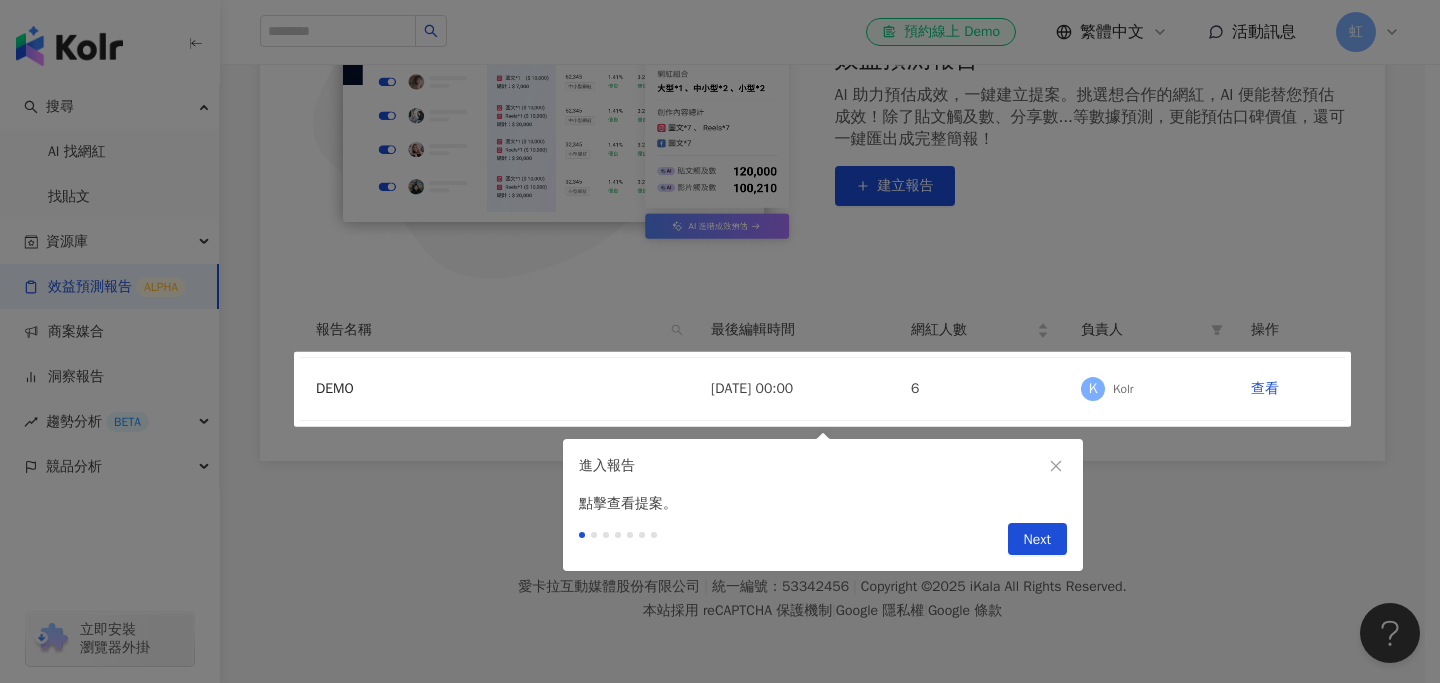 click at bounding box center (720, 341) 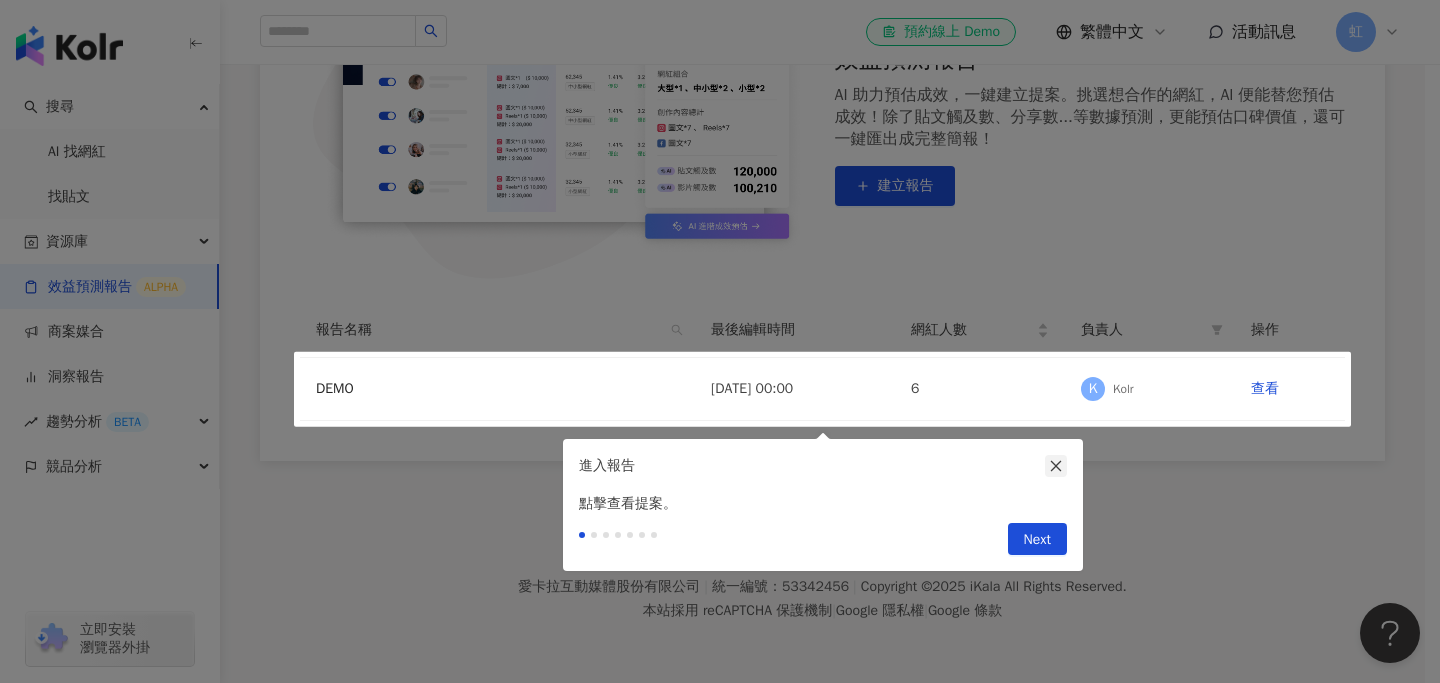 click 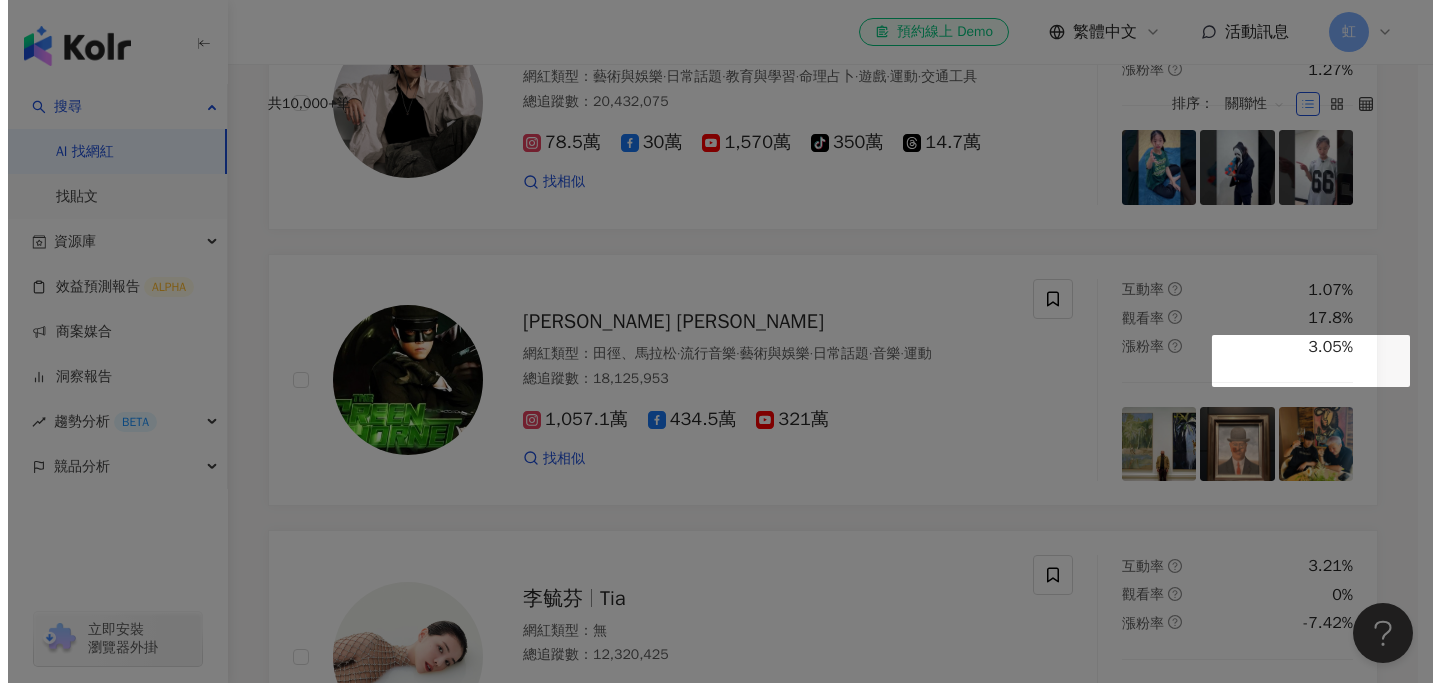 scroll, scrollTop: 5, scrollLeft: 0, axis: vertical 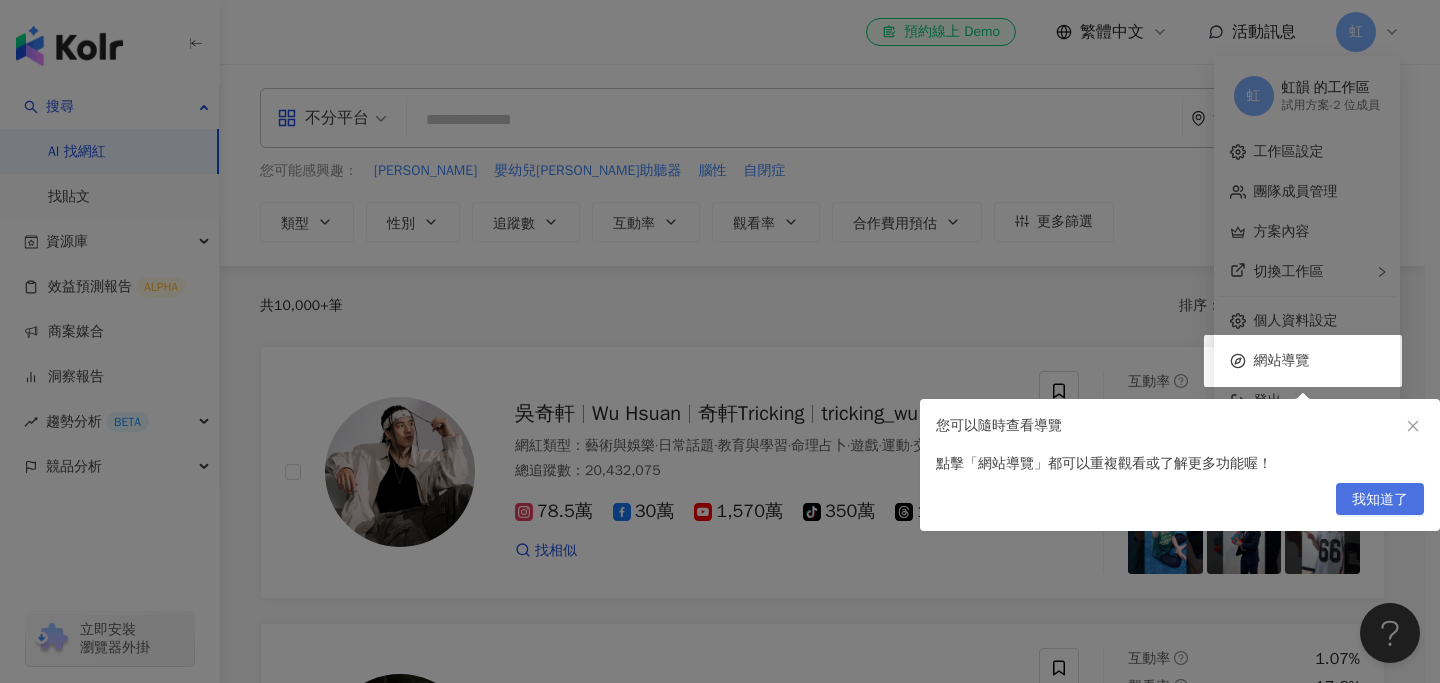 click on "我知道了" at bounding box center (1380, 500) 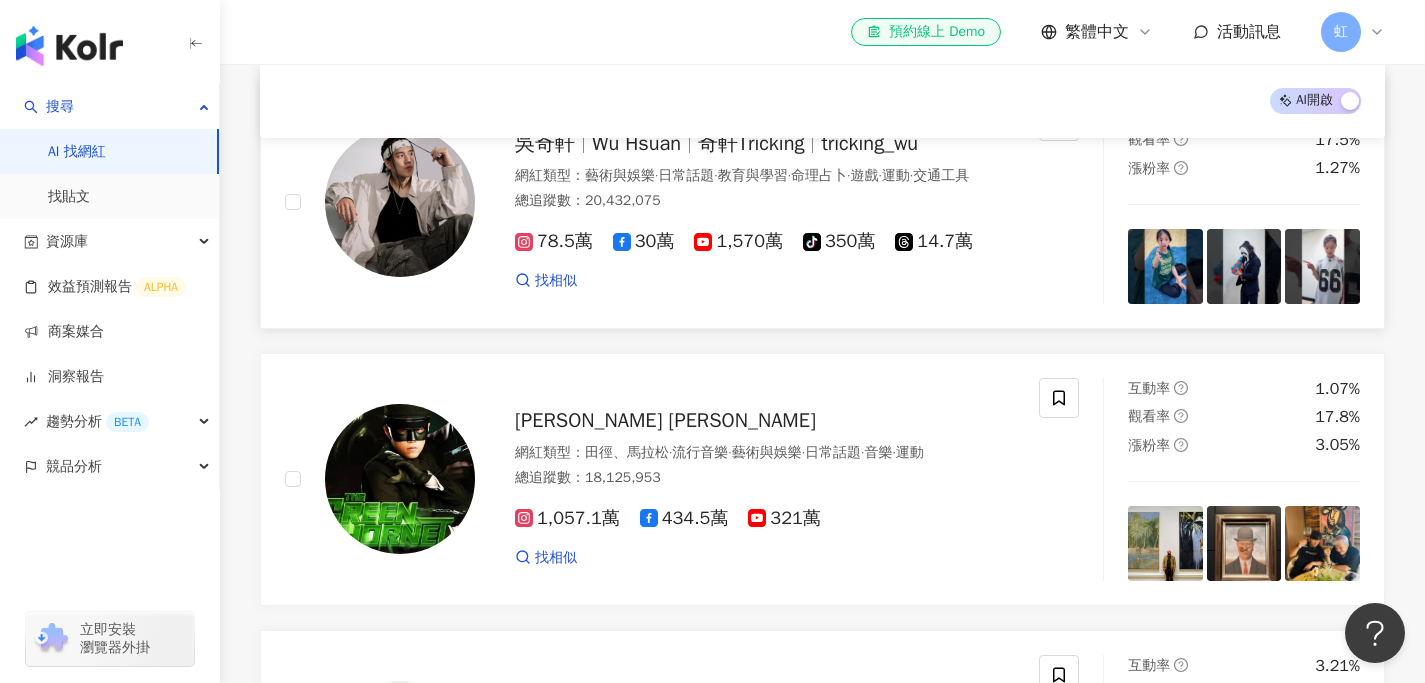 scroll, scrollTop: 292, scrollLeft: 0, axis: vertical 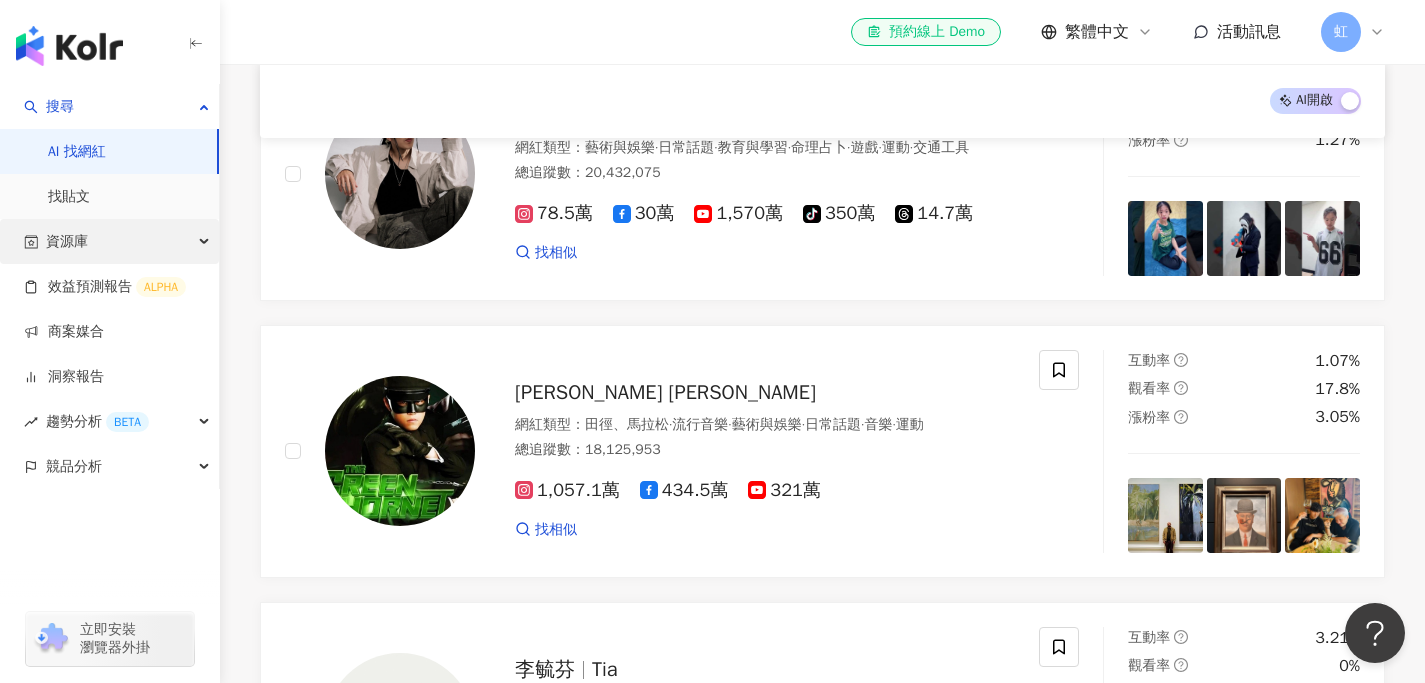 click on "資源庫" at bounding box center [109, 241] 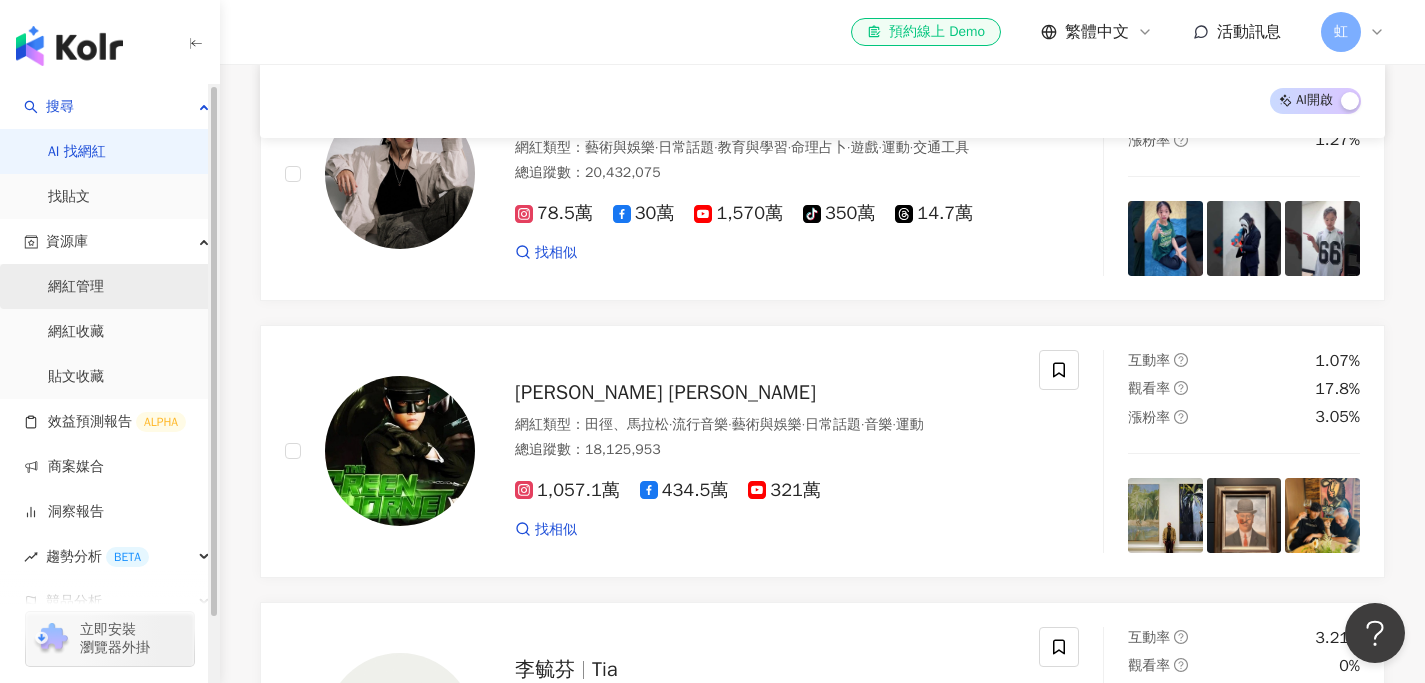 click on "網紅管理" at bounding box center (76, 287) 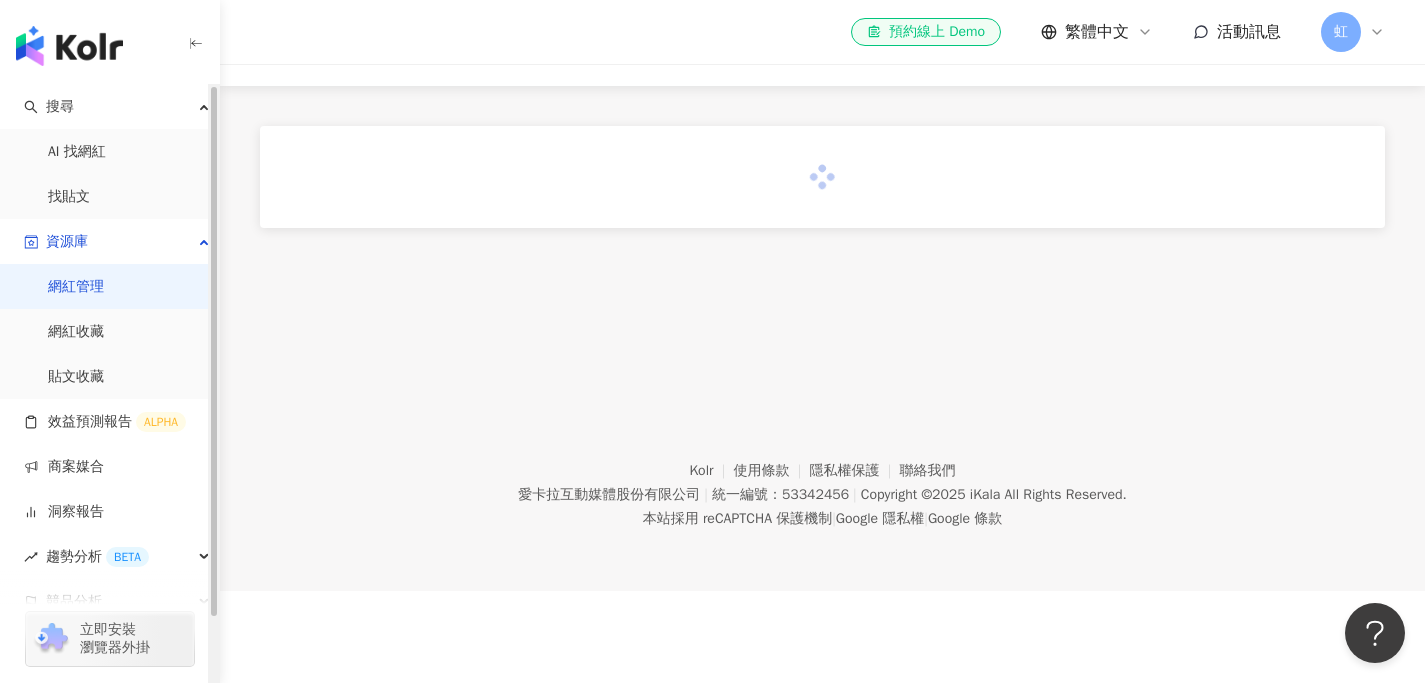 scroll, scrollTop: 0, scrollLeft: 0, axis: both 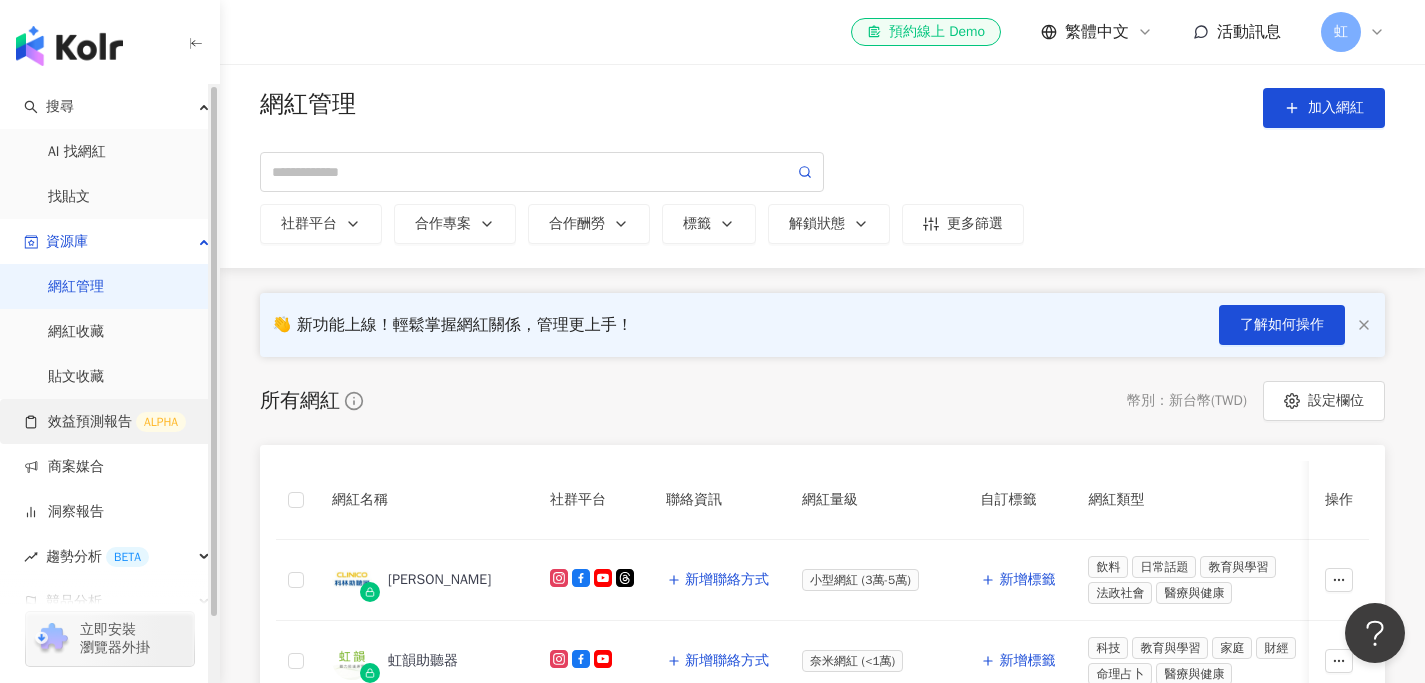 click on "效益預測報告 ALPHA" at bounding box center [105, 422] 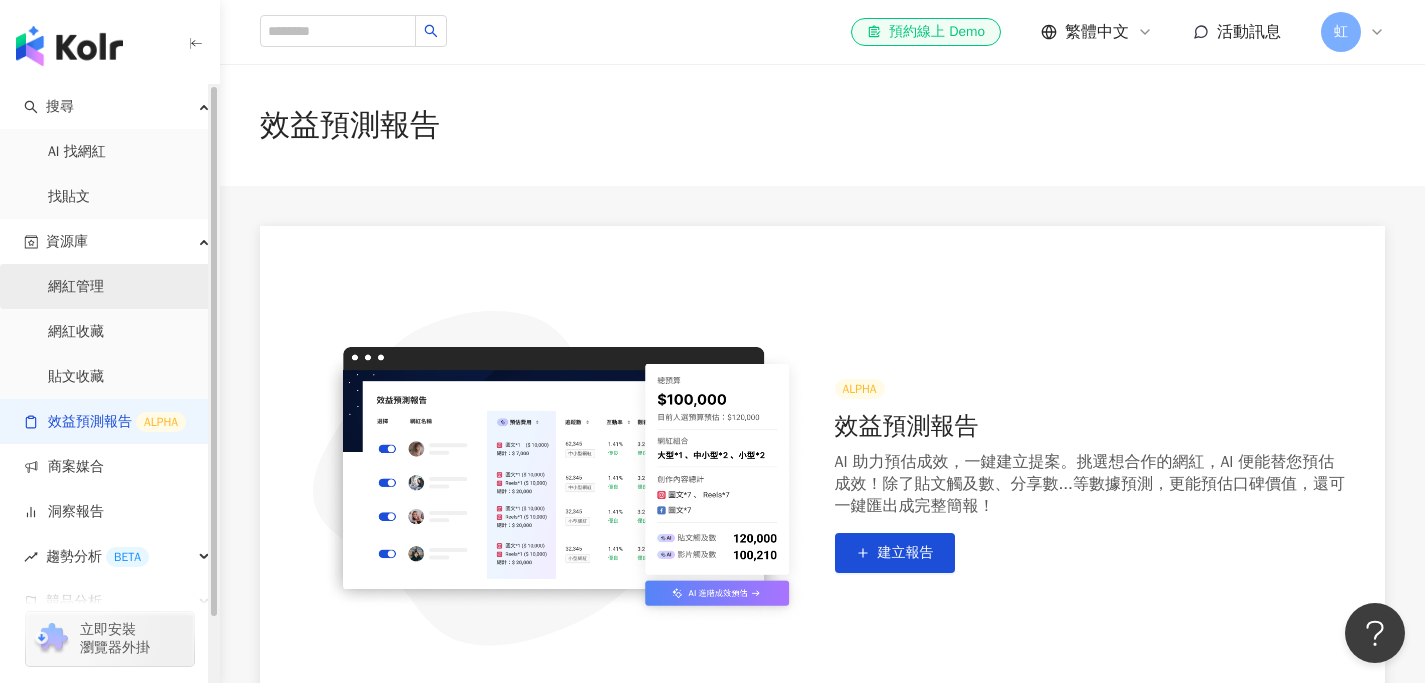 click on "網紅管理" at bounding box center [76, 287] 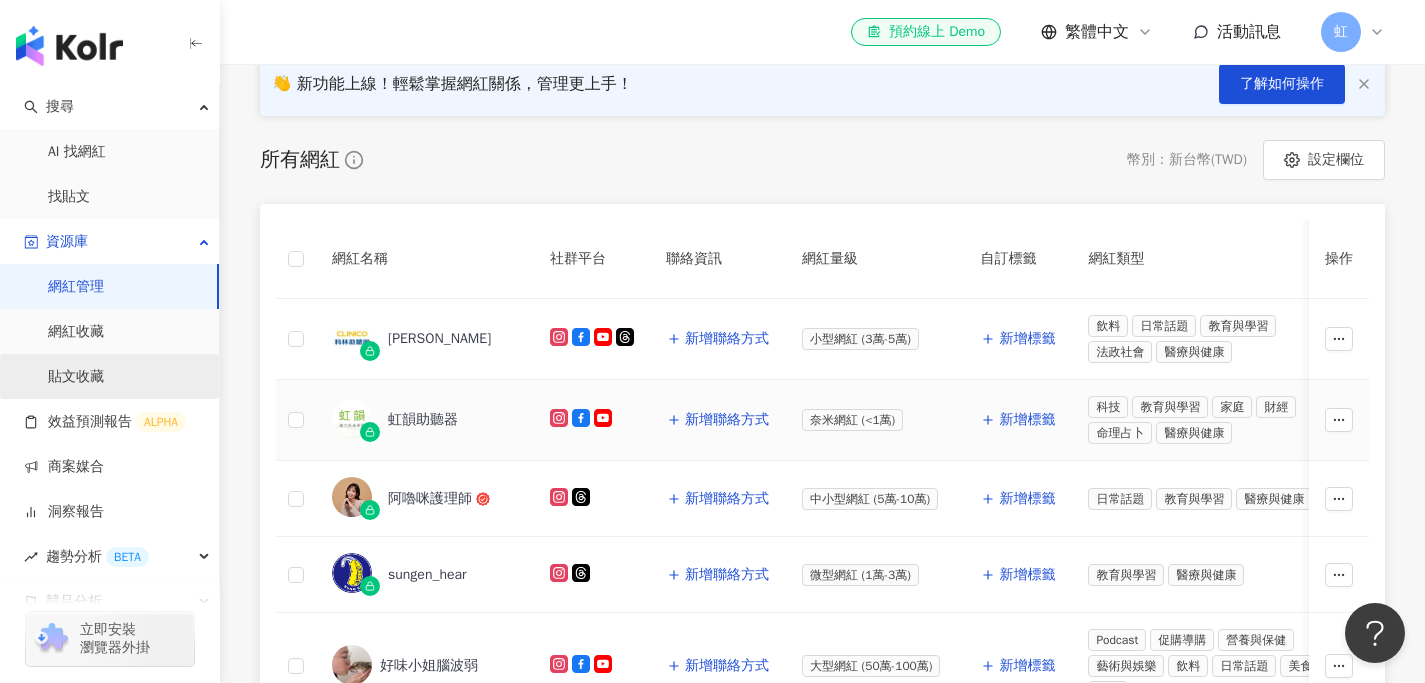 scroll, scrollTop: 268, scrollLeft: 0, axis: vertical 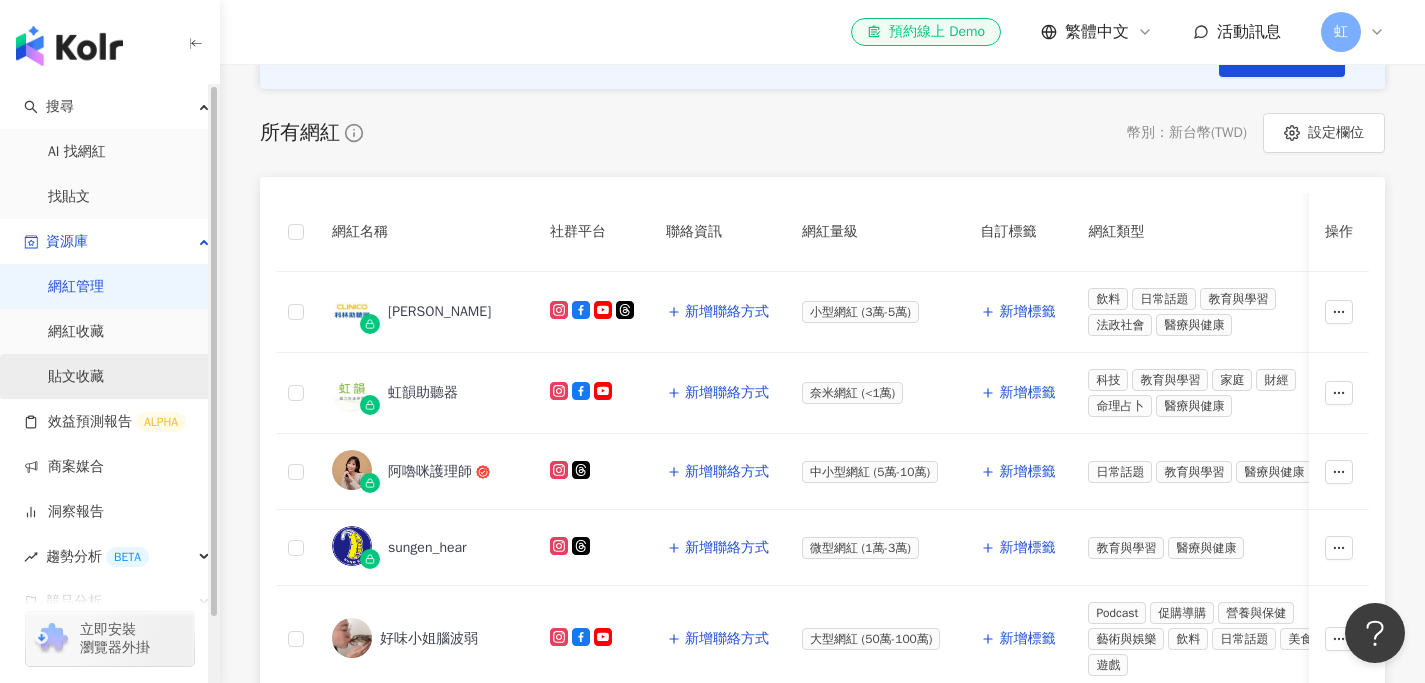 click on "貼文收藏" at bounding box center [76, 377] 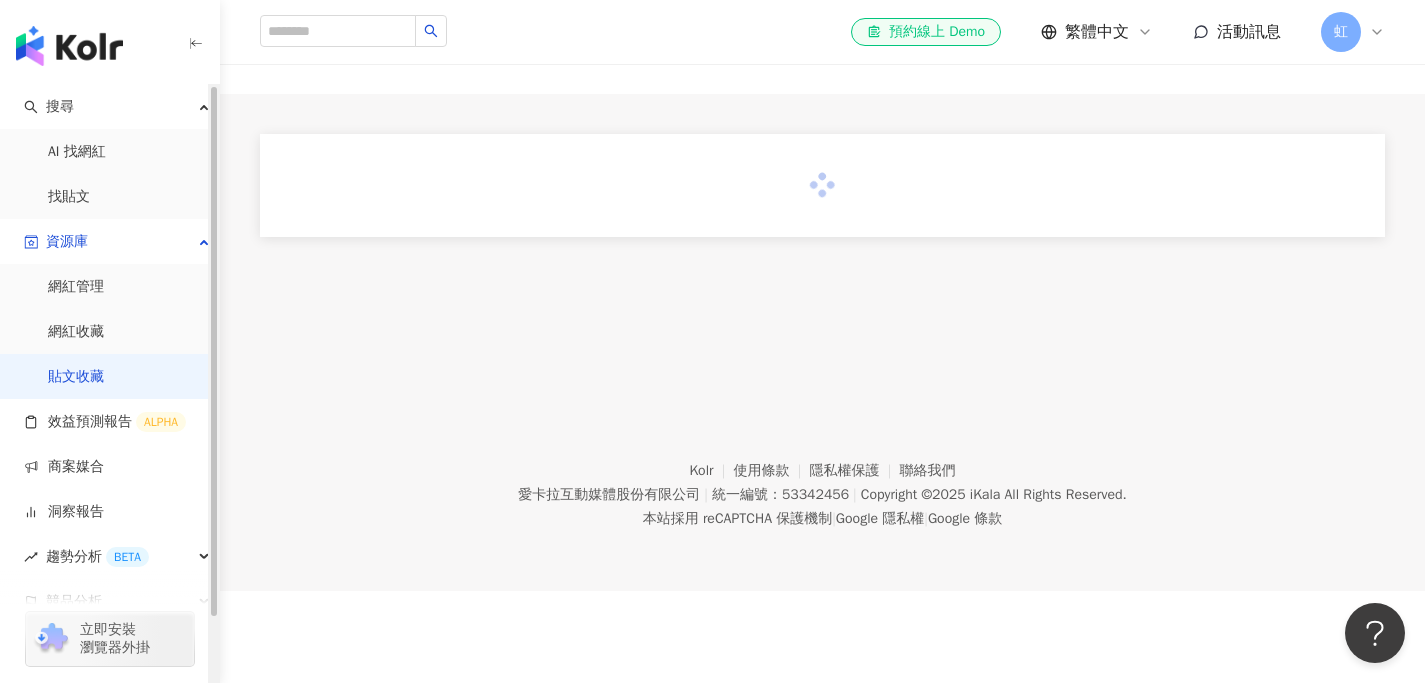 scroll, scrollTop: 0, scrollLeft: 0, axis: both 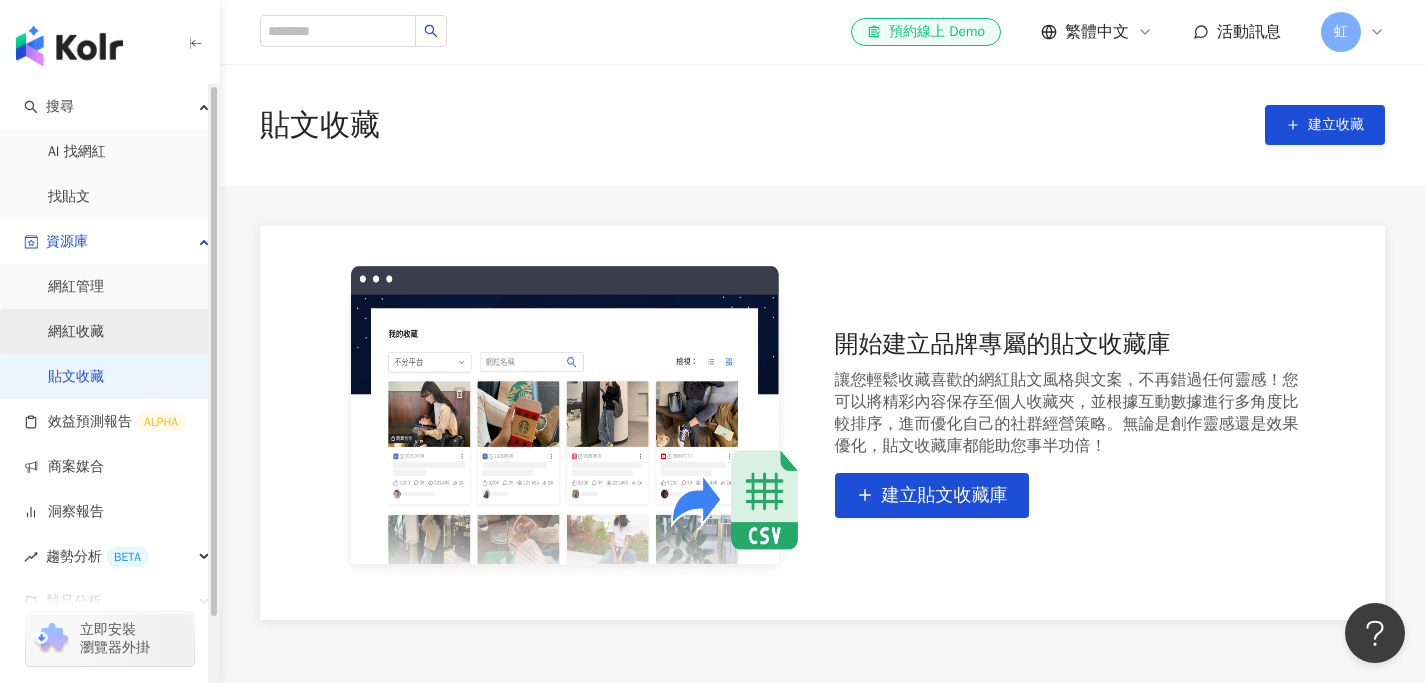click on "網紅收藏" at bounding box center (76, 332) 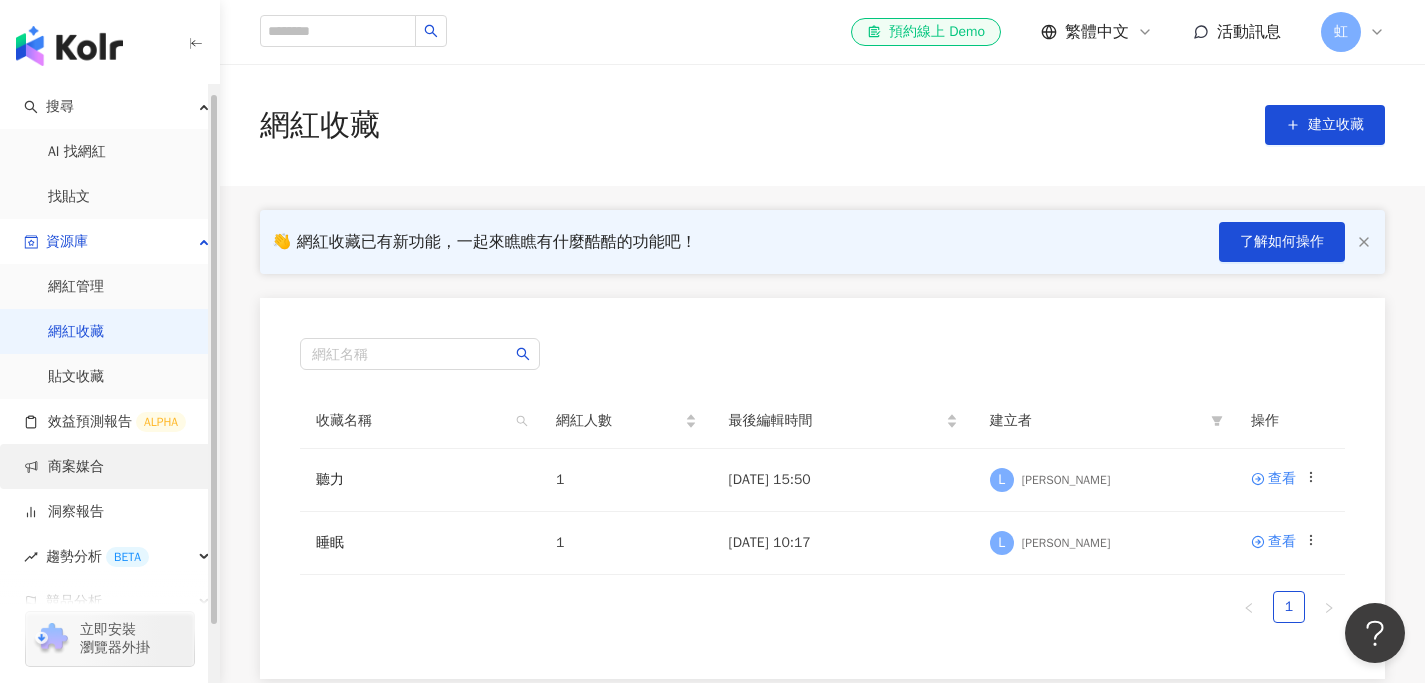 scroll, scrollTop: 73, scrollLeft: 0, axis: vertical 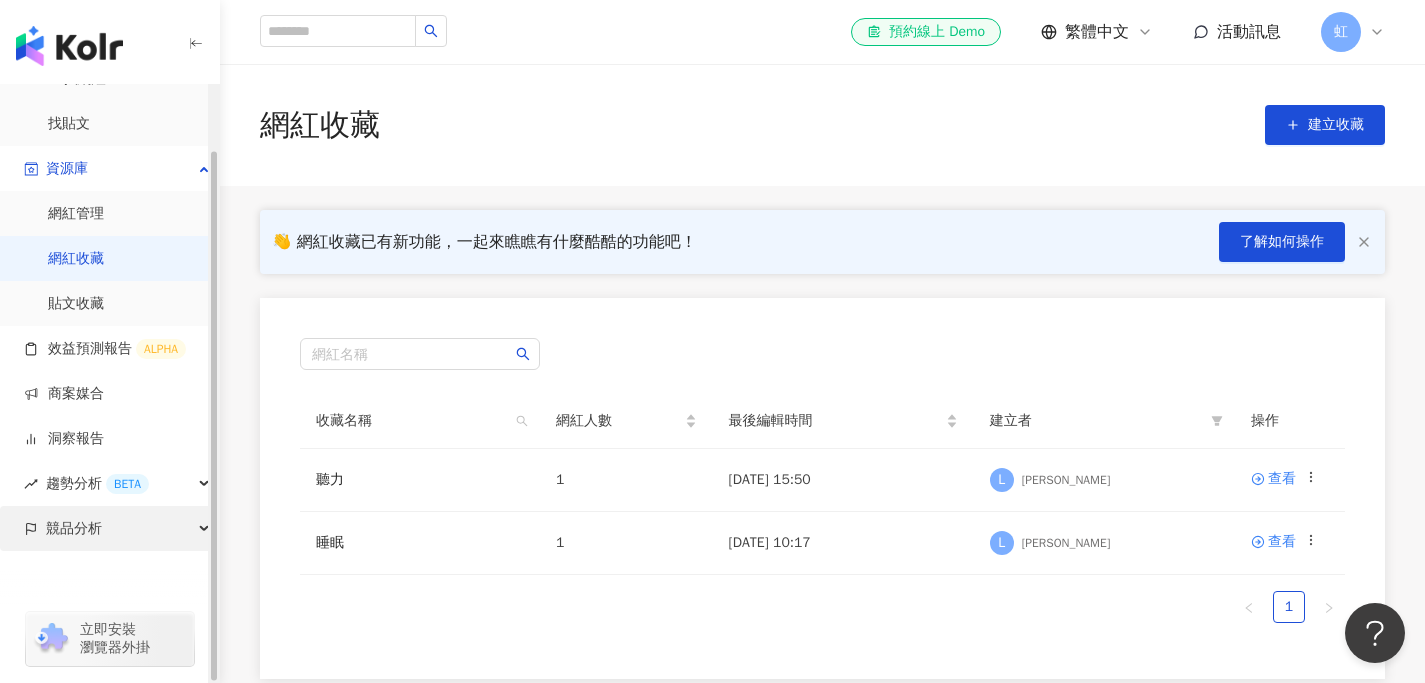 click on "競品分析" at bounding box center [74, 528] 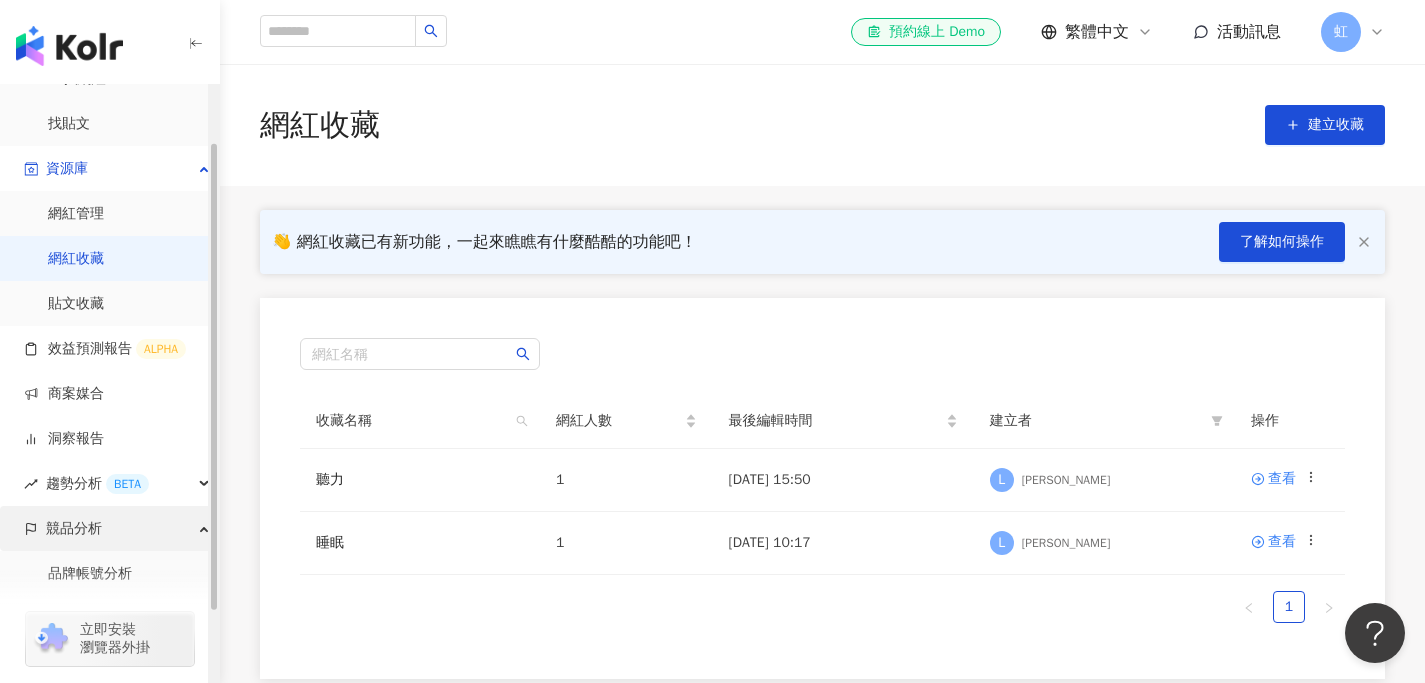 scroll, scrollTop: 163, scrollLeft: 0, axis: vertical 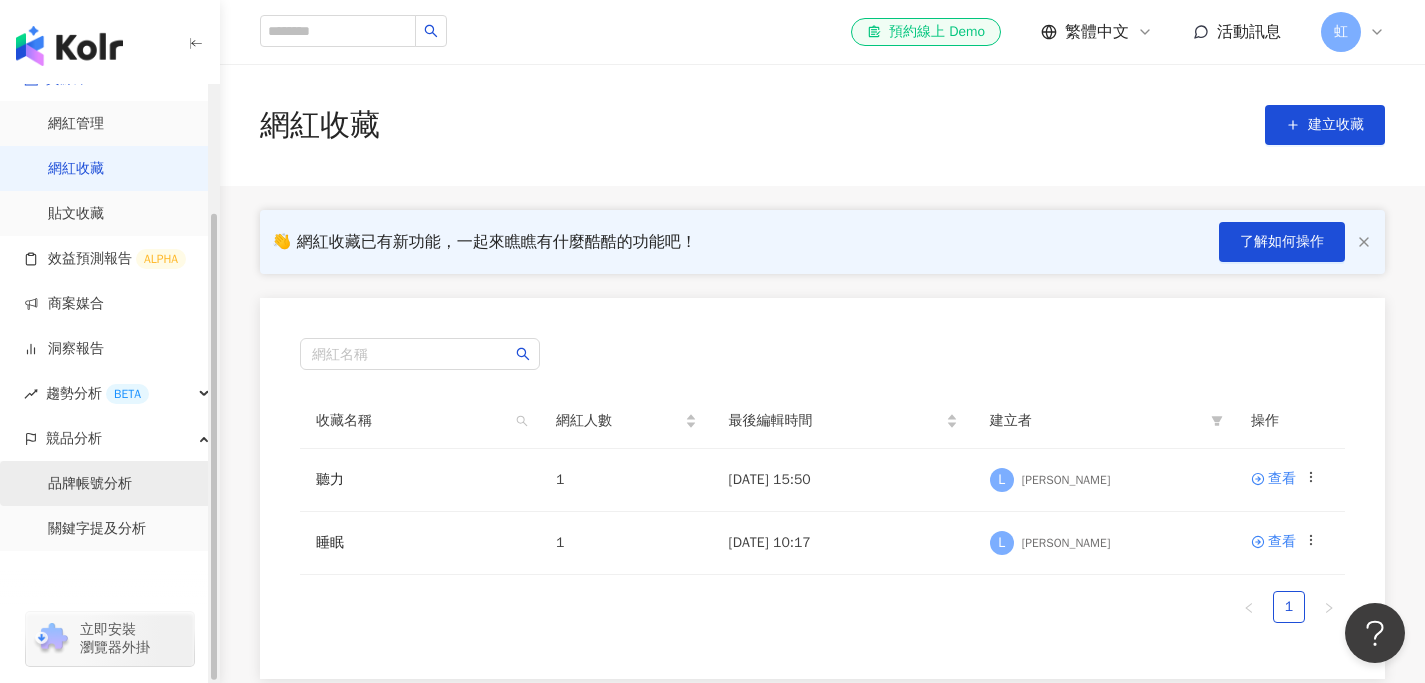 click on "品牌帳號分析" at bounding box center [90, 484] 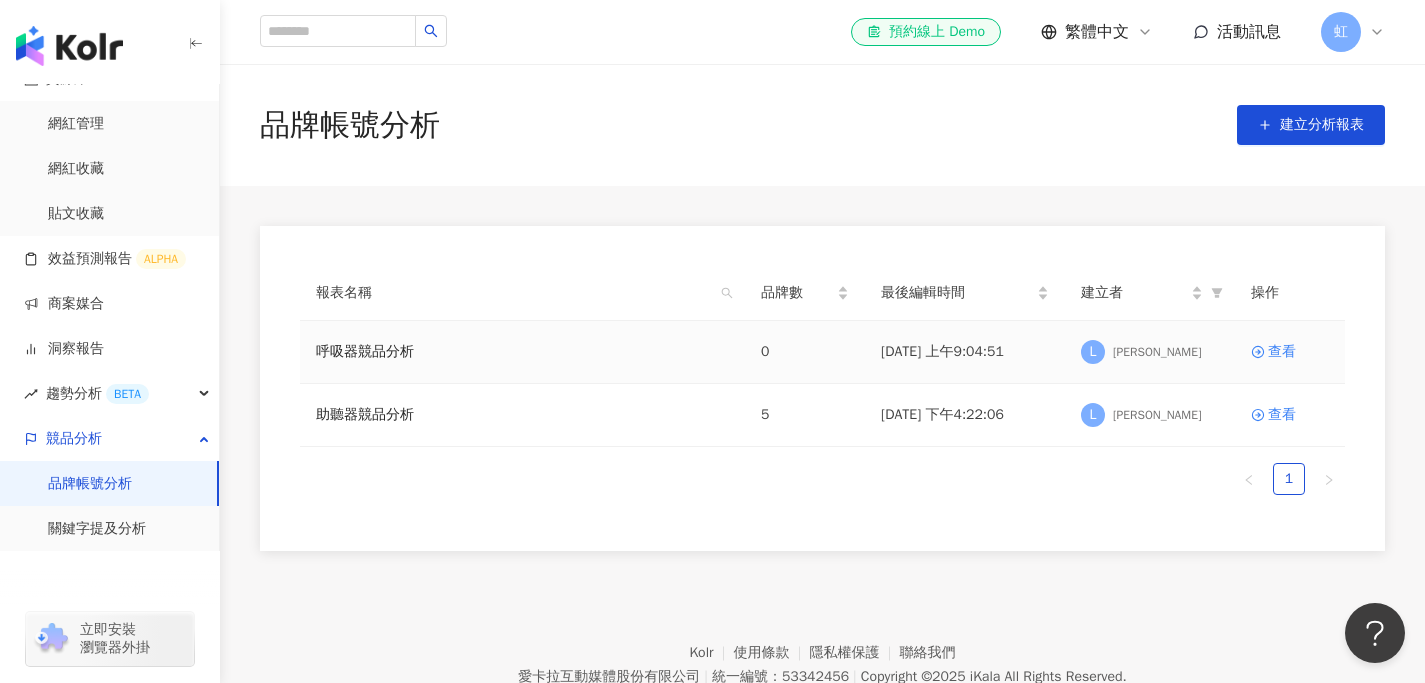 click on "[DATE] 上午9:04:51" at bounding box center [965, 352] 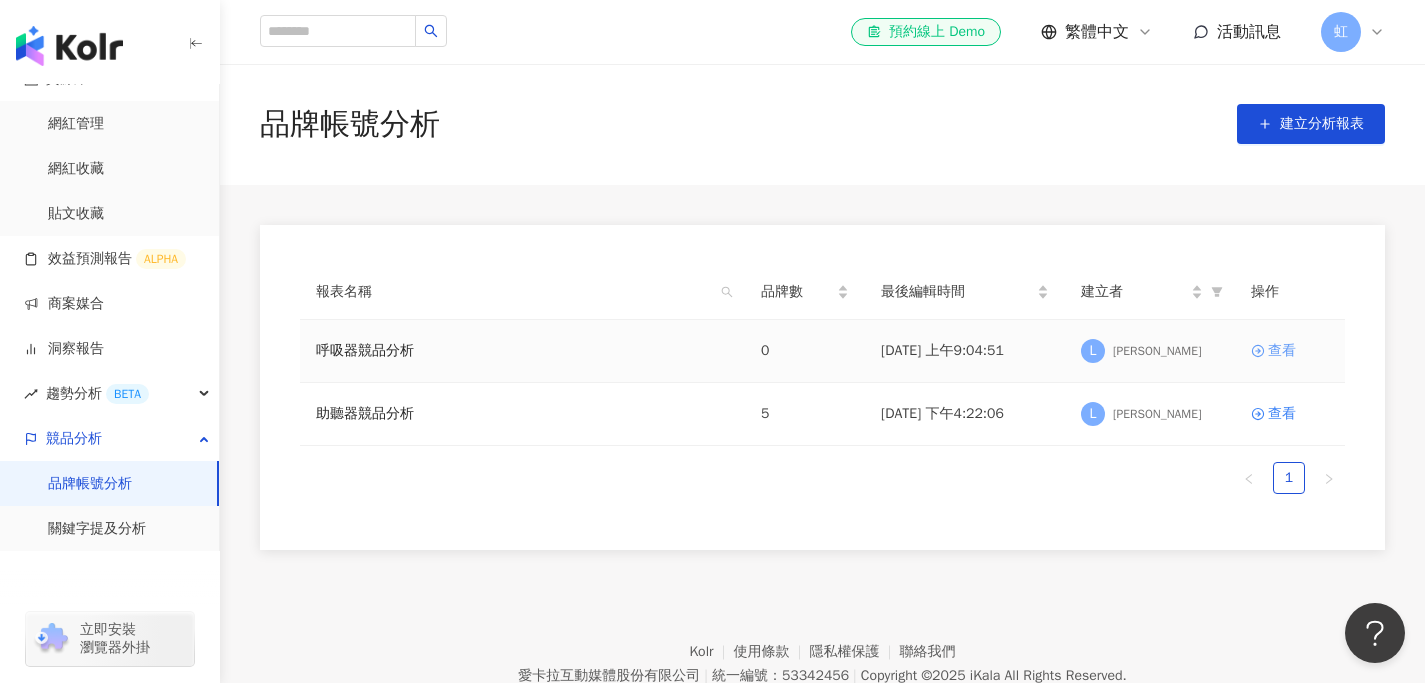 click 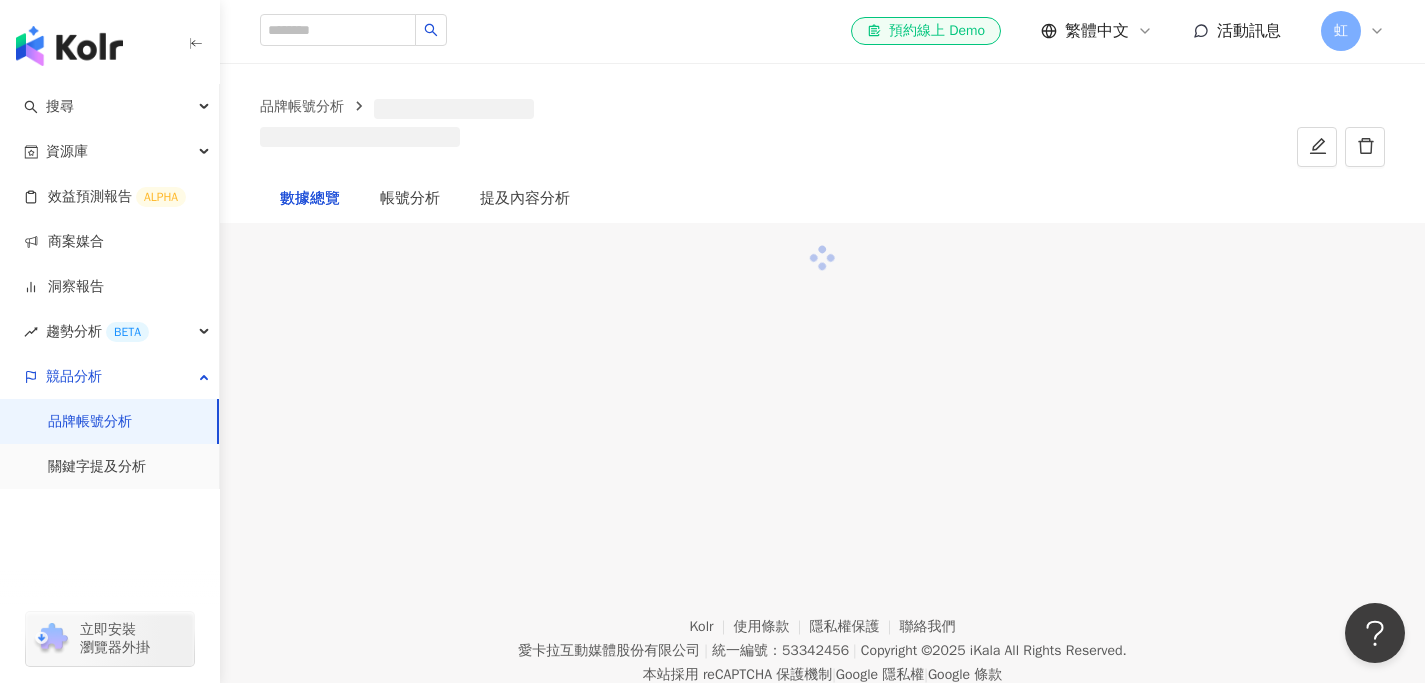 scroll, scrollTop: 0, scrollLeft: 0, axis: both 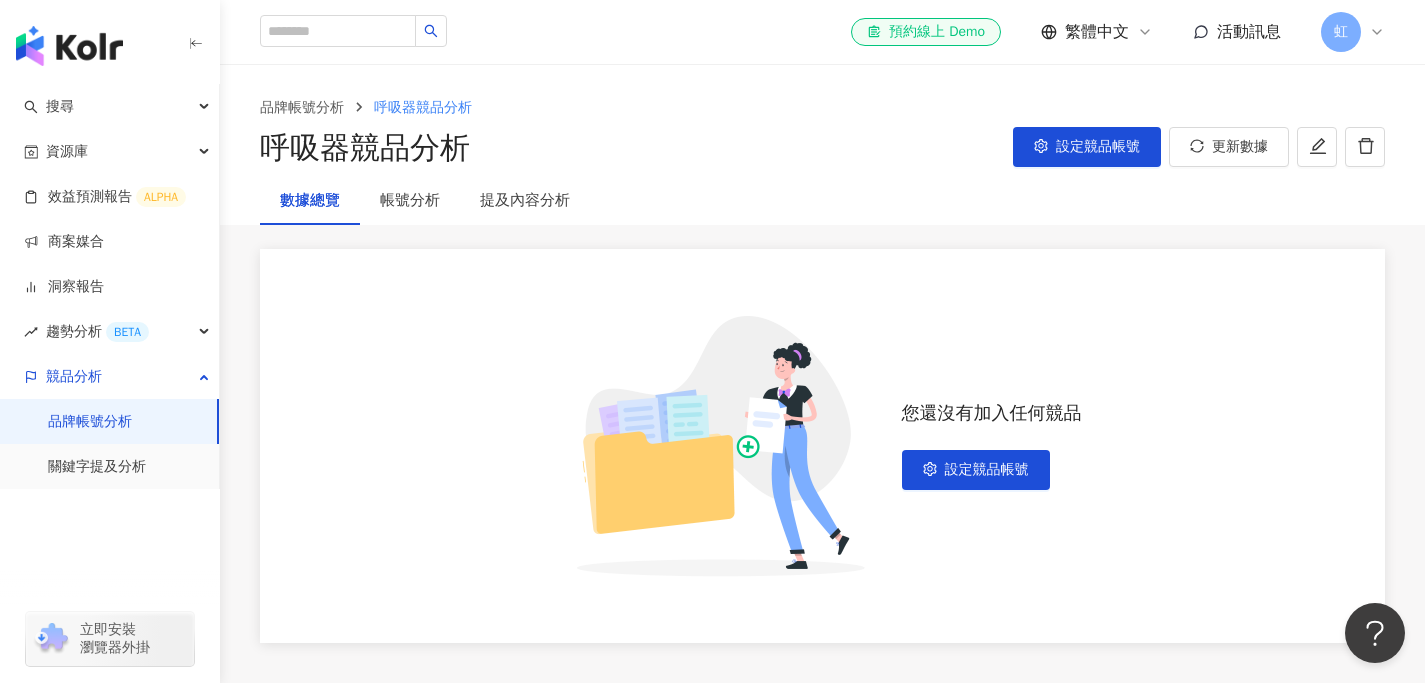 click on "品牌帳號分析" at bounding box center [90, 422] 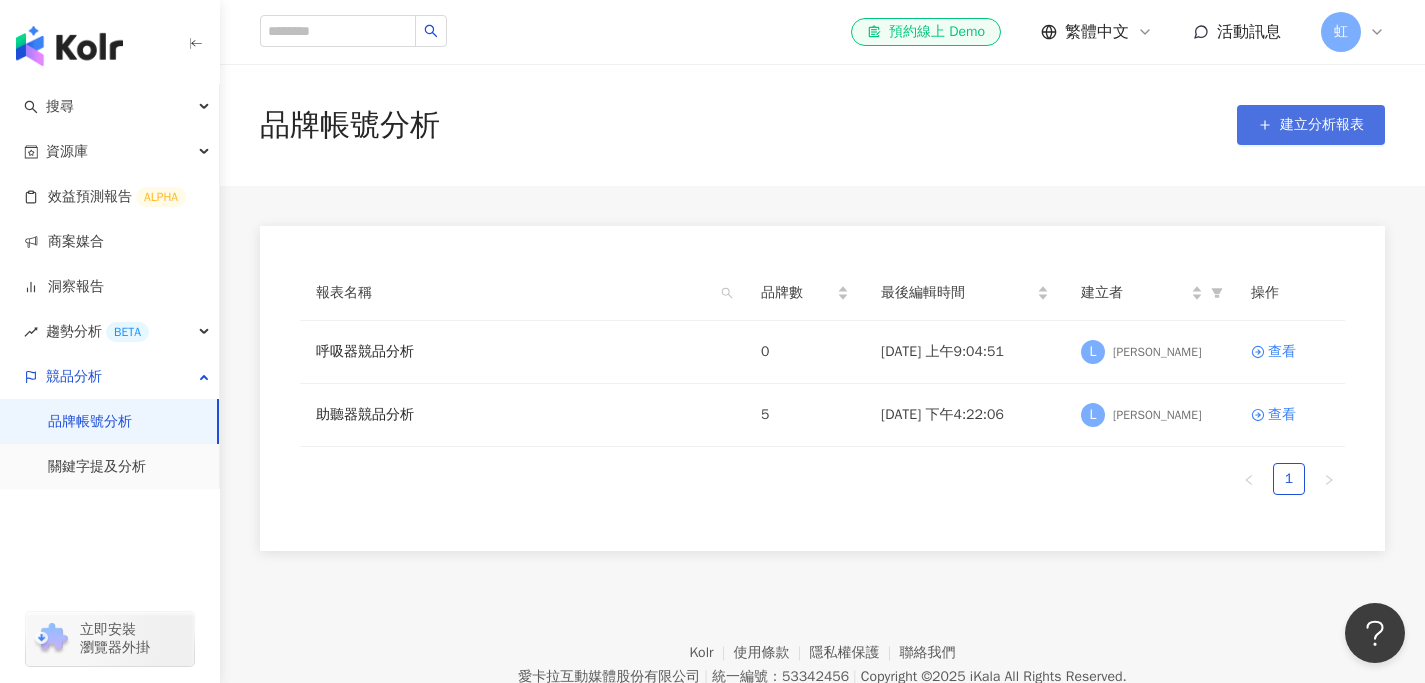 click on "建立分析報表" at bounding box center [1322, 125] 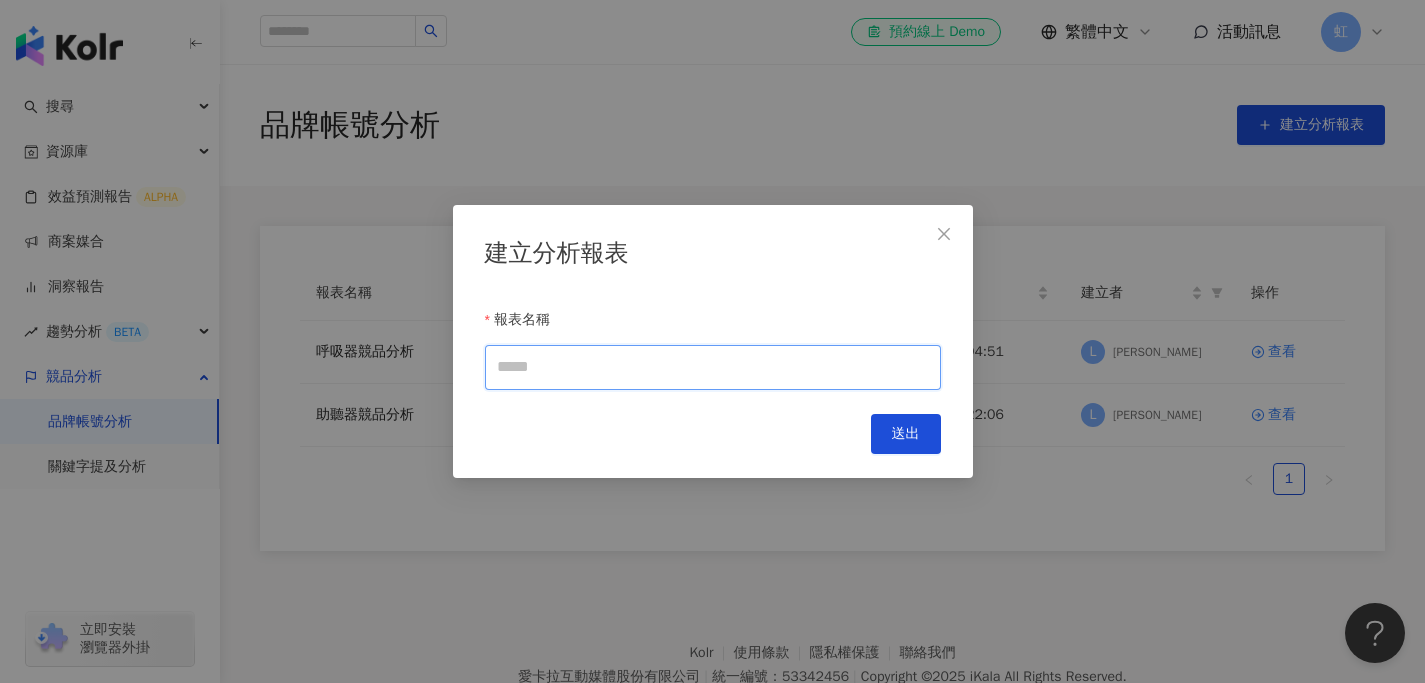 click on "報表名稱" at bounding box center [713, 367] 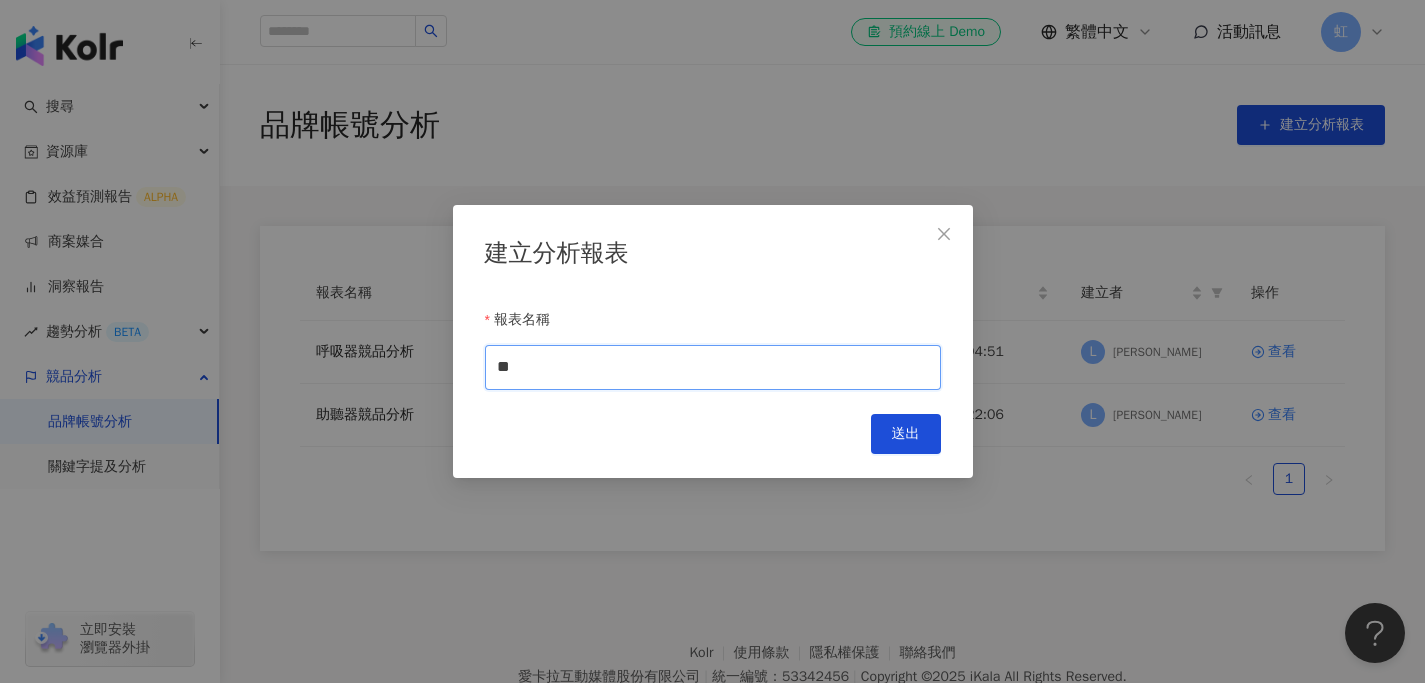 type on "*" 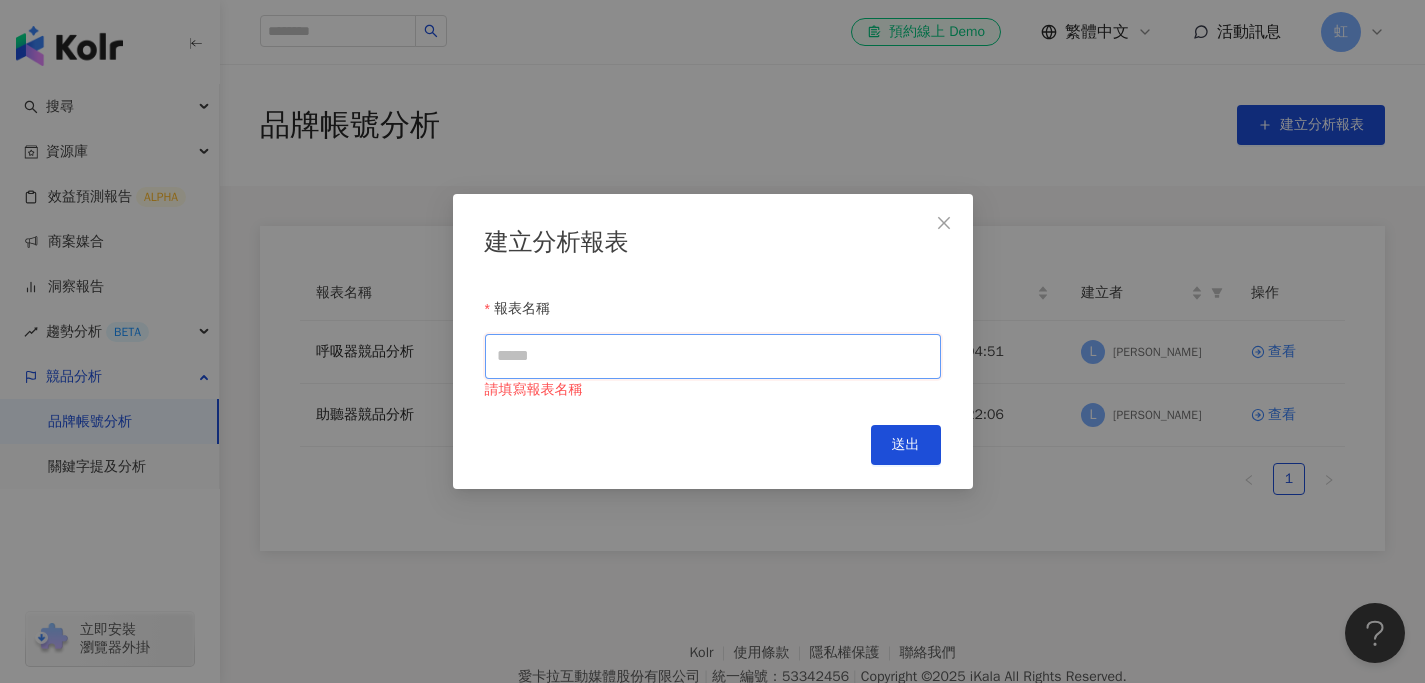 type on "*" 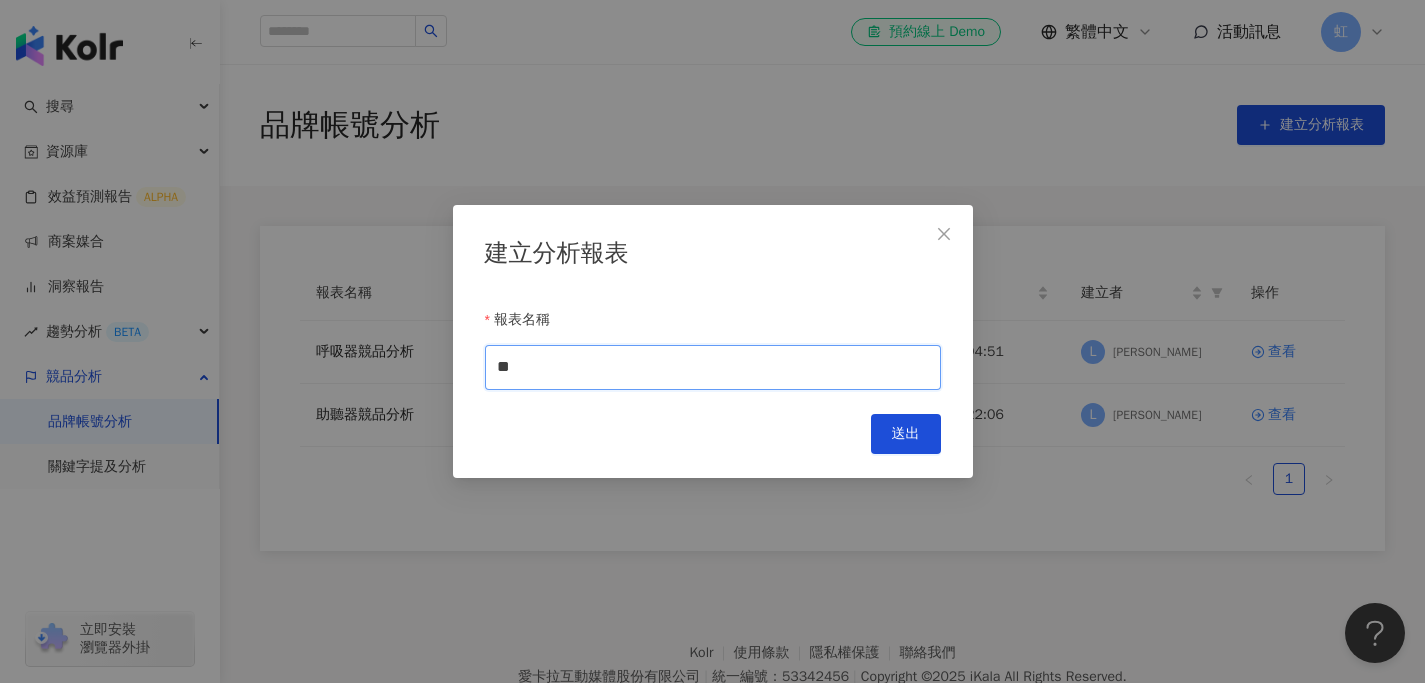 type on "*" 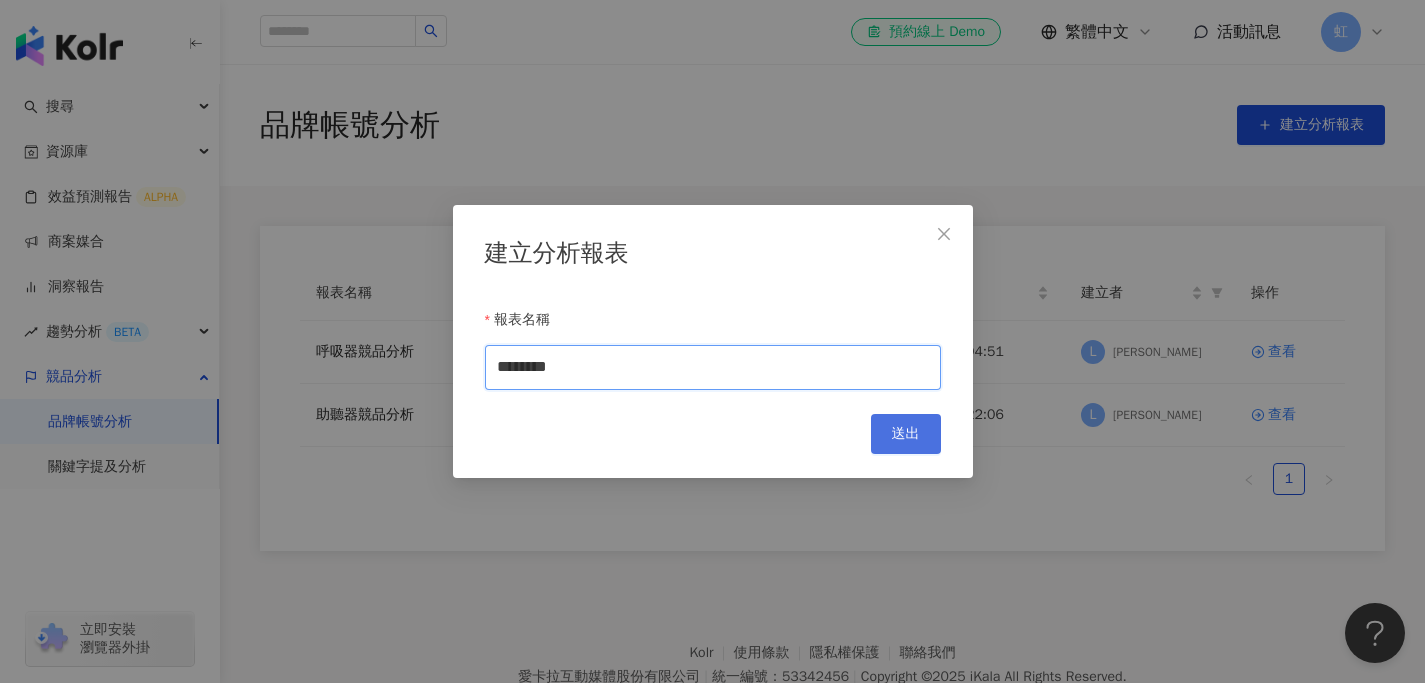 type on "********" 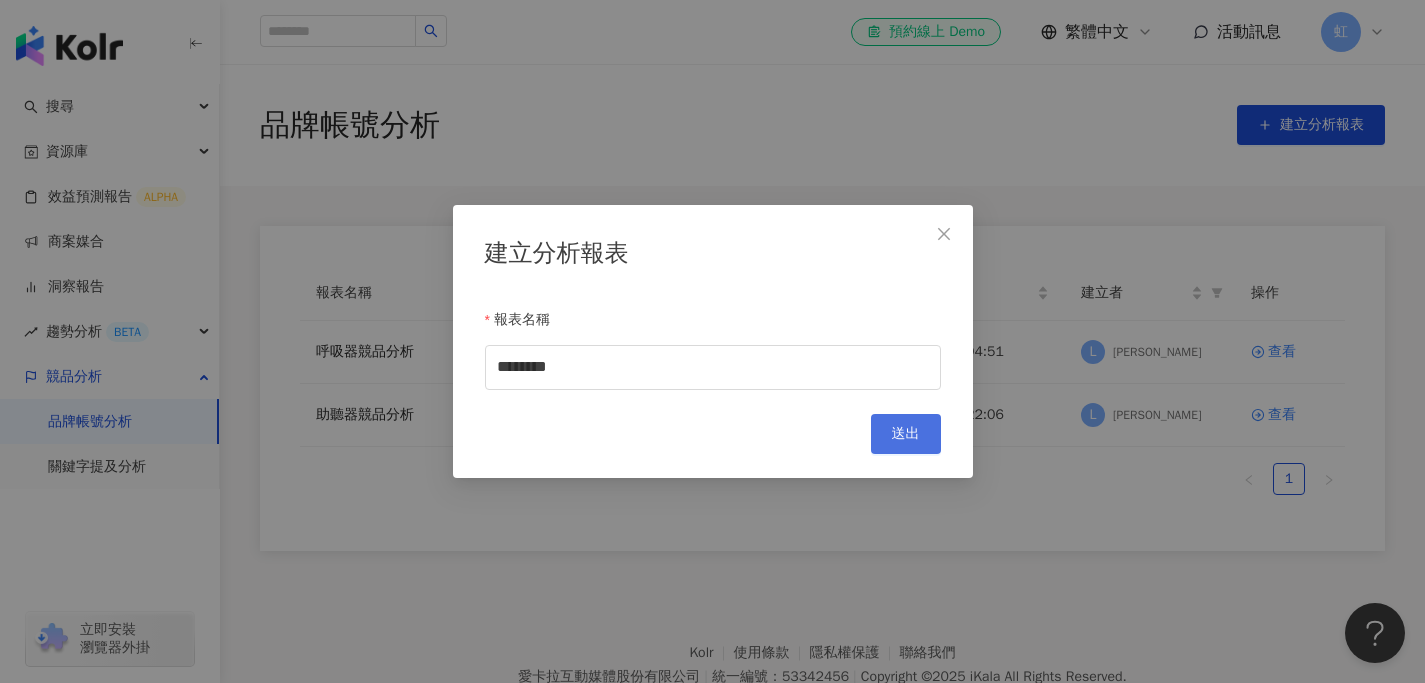 click on "送出" at bounding box center [906, 434] 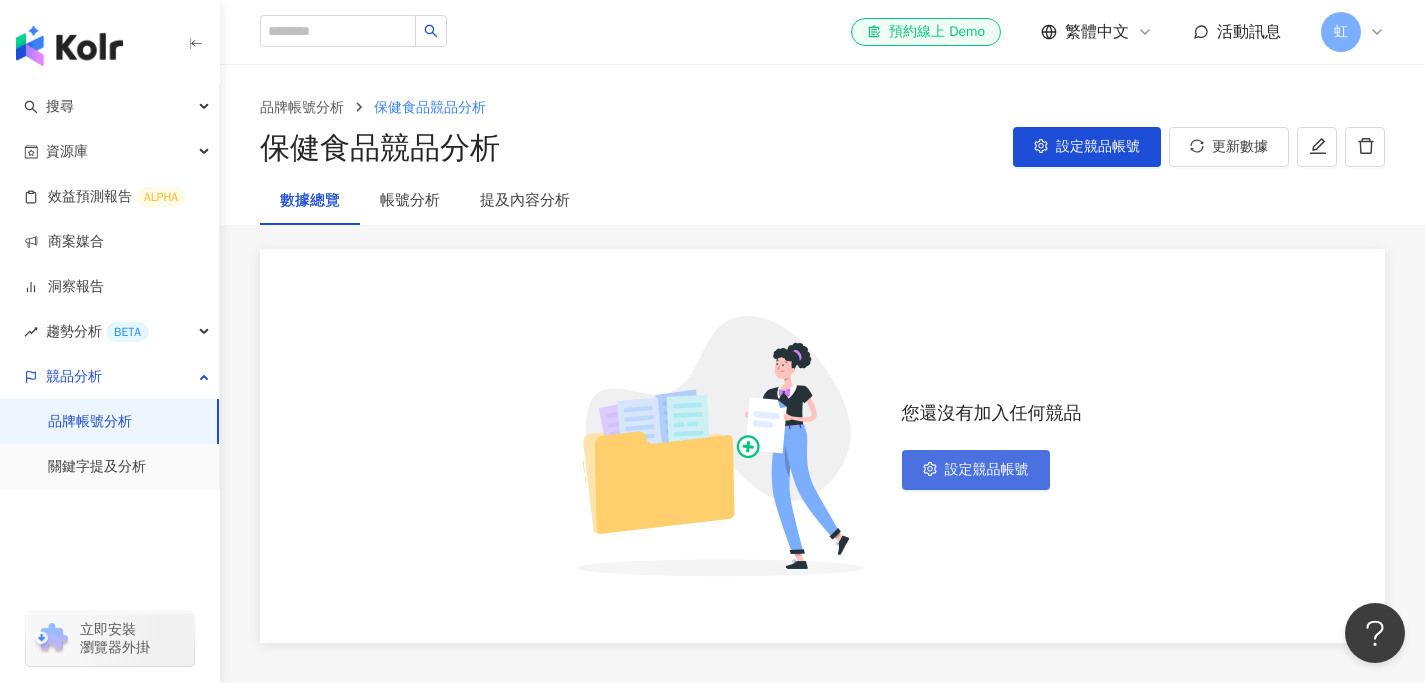 click on "設定競品帳號" at bounding box center [987, 470] 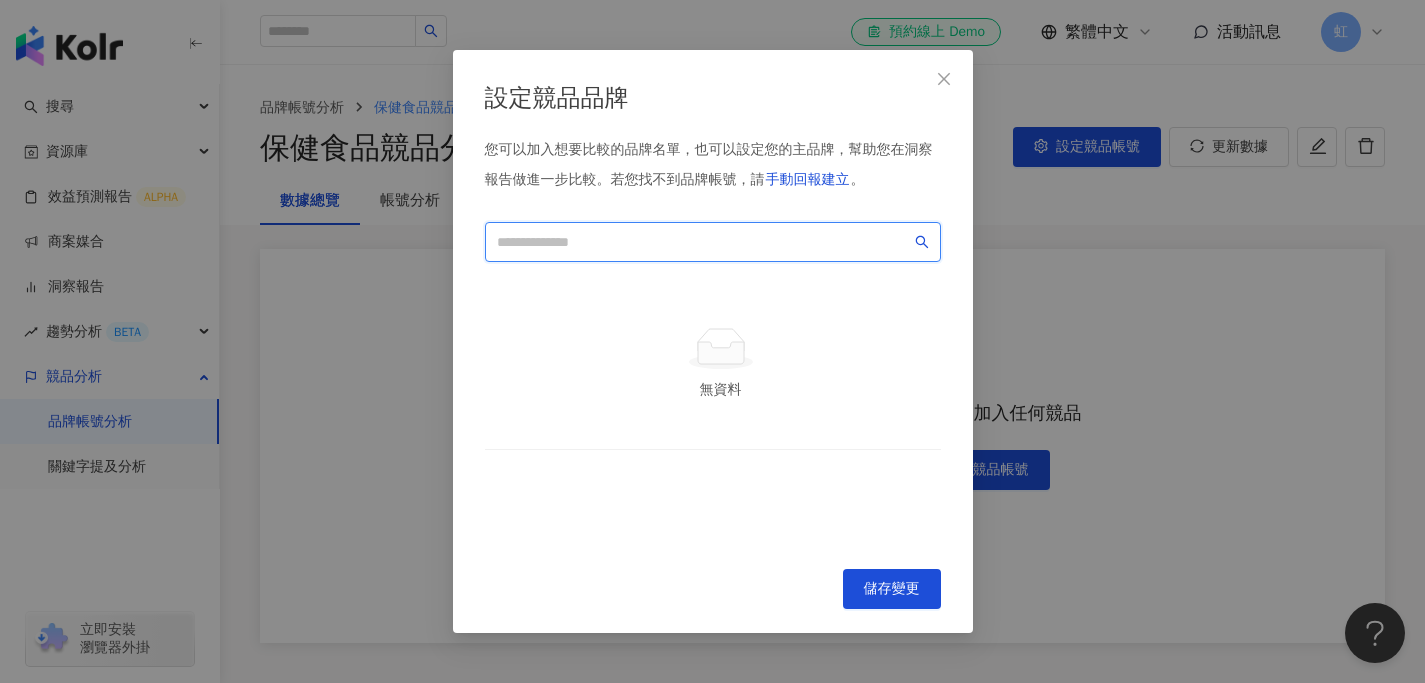 click at bounding box center [704, 242] 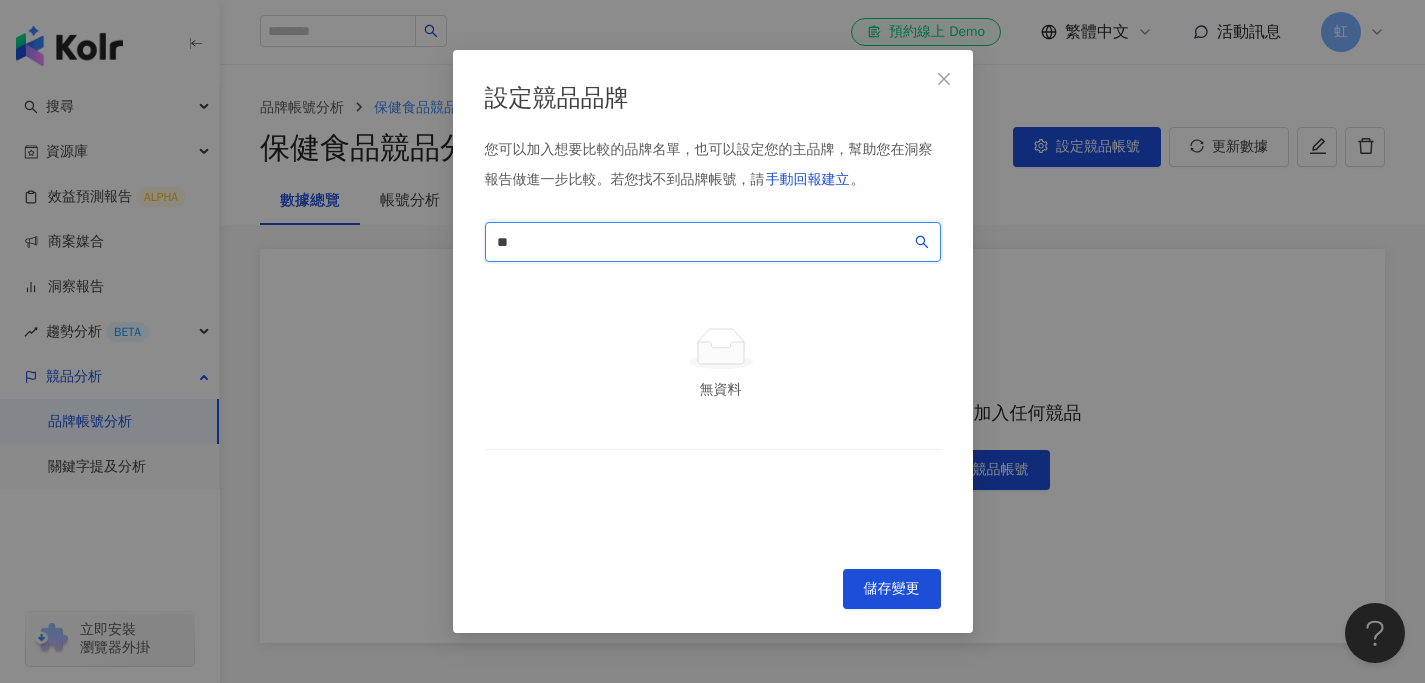 type on "*" 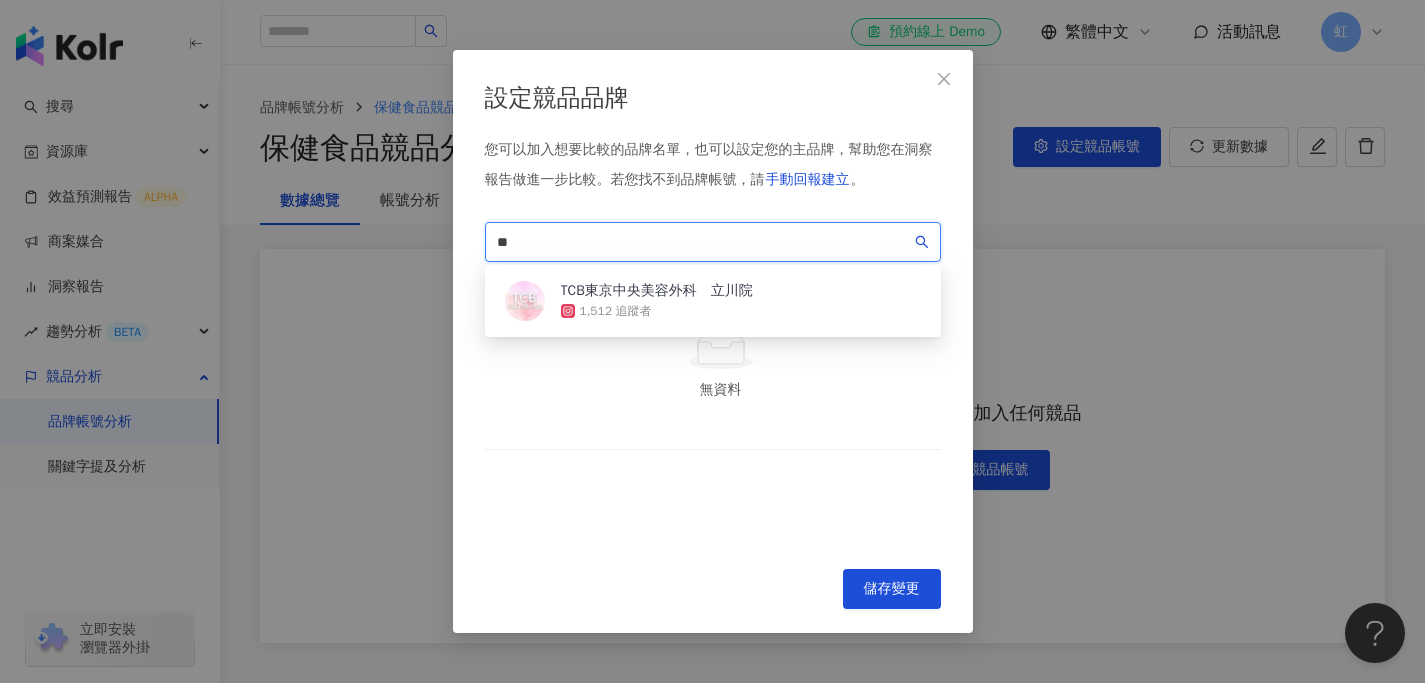 scroll, scrollTop: 0, scrollLeft: 0, axis: both 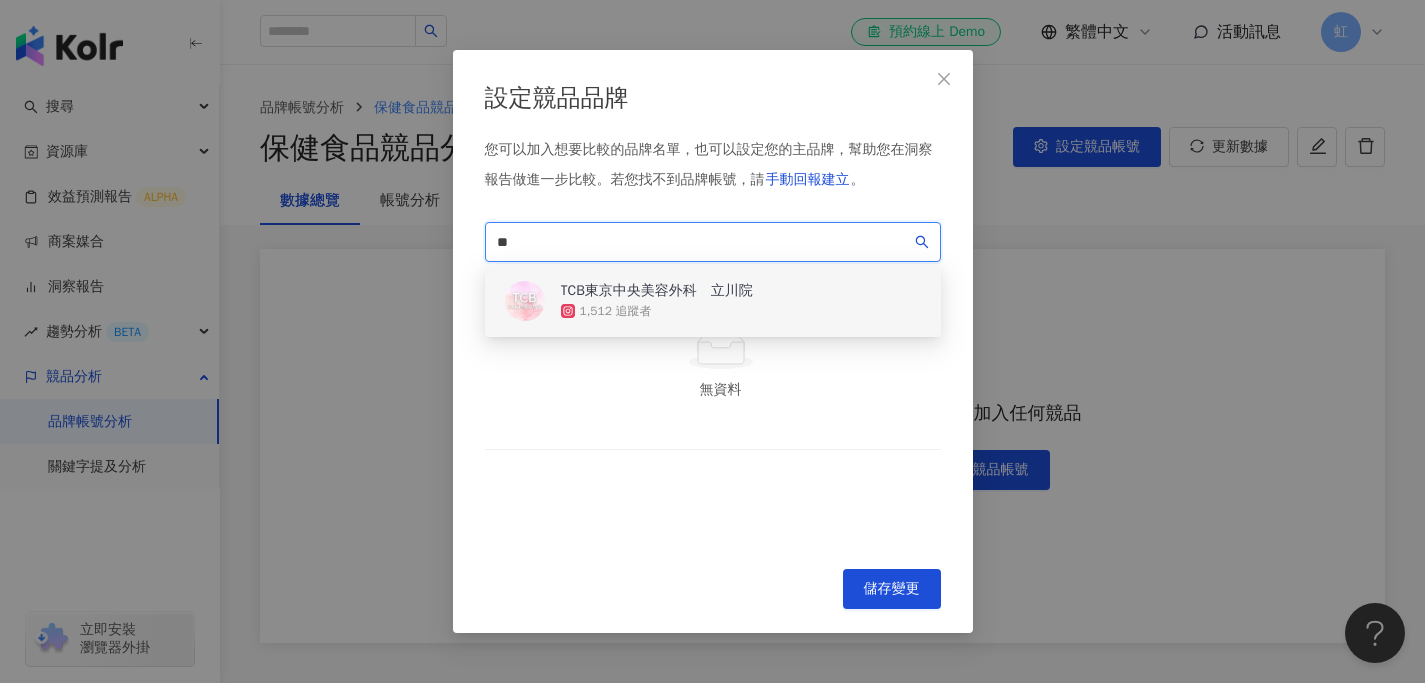 type on "*" 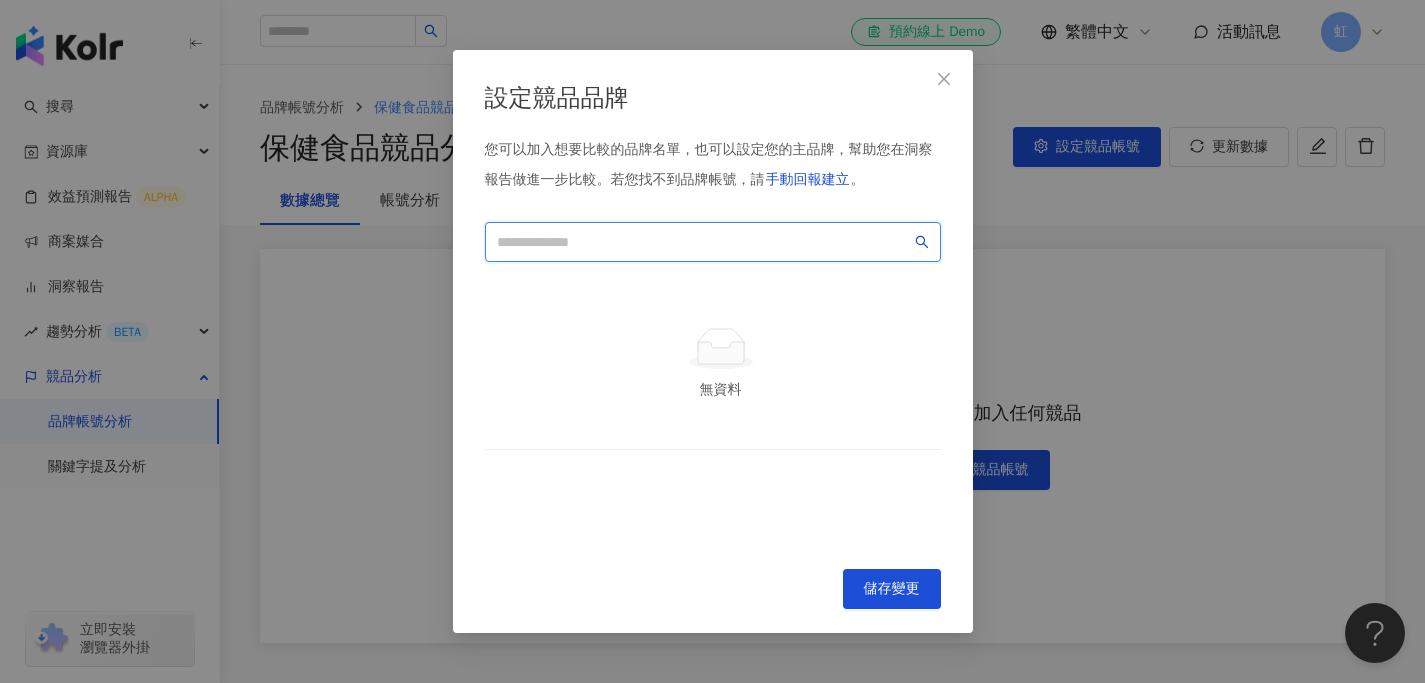 paste on "**********" 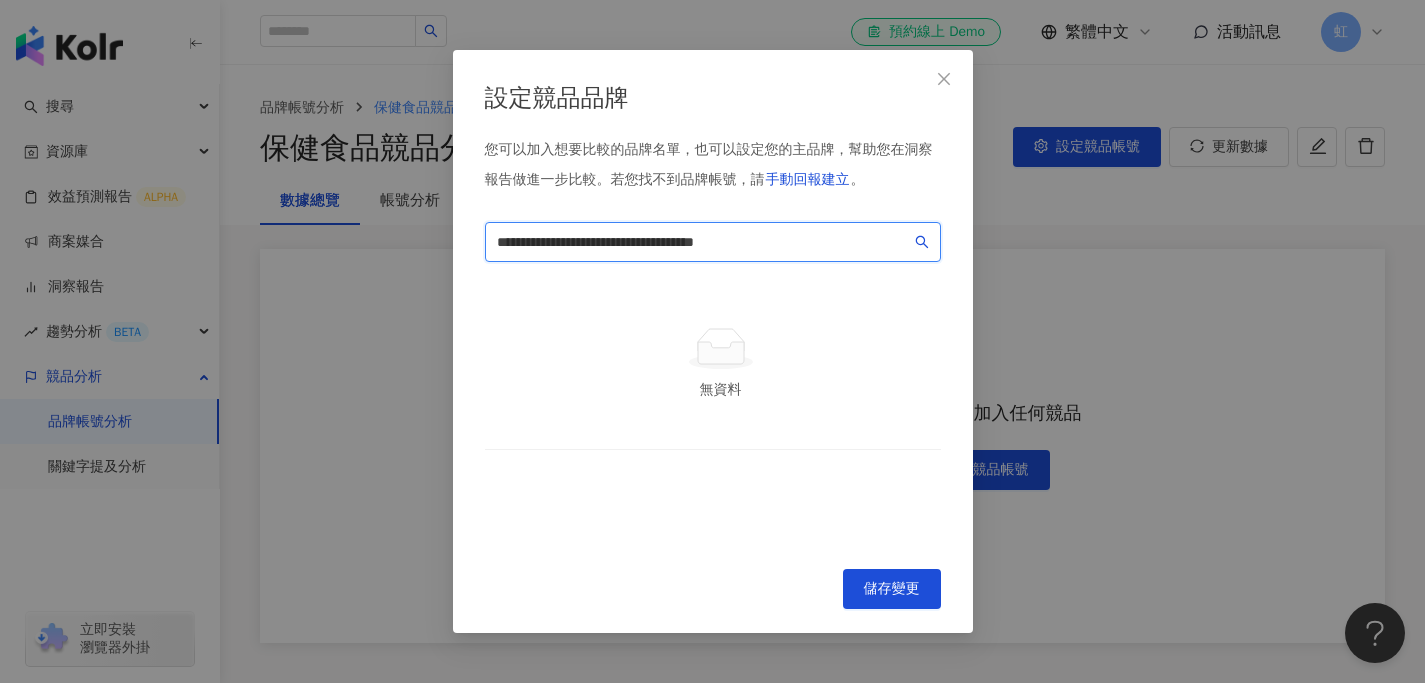 drag, startPoint x: 679, startPoint y: 244, endPoint x: 403, endPoint y: 231, distance: 276.306 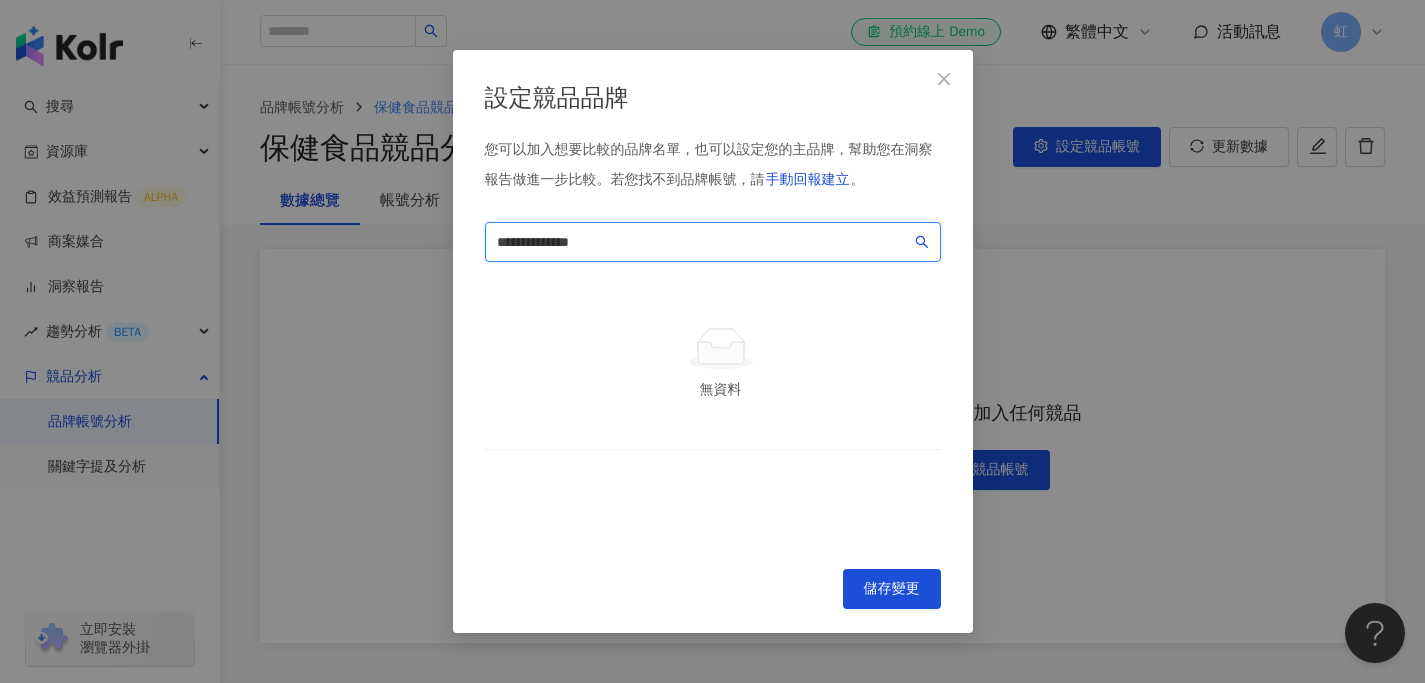 drag, startPoint x: 612, startPoint y: 236, endPoint x: 408, endPoint y: 241, distance: 204.06126 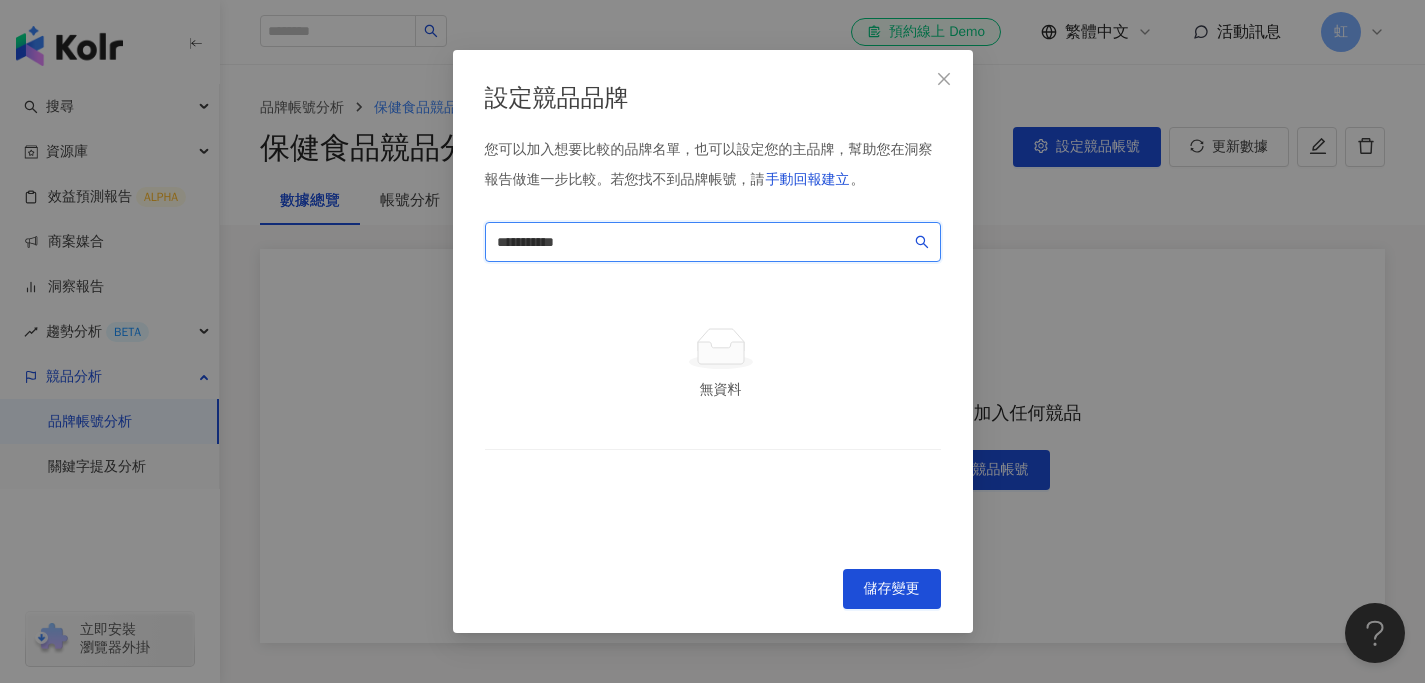 type on "**********" 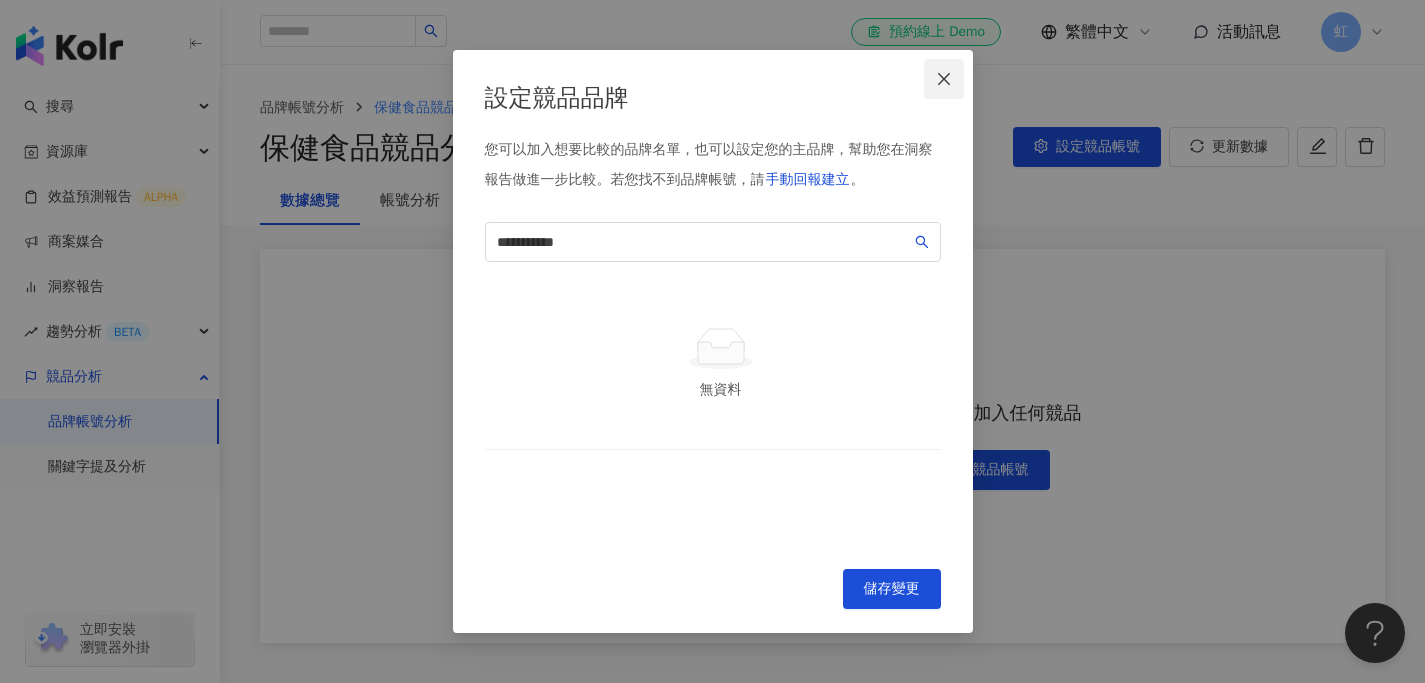 click 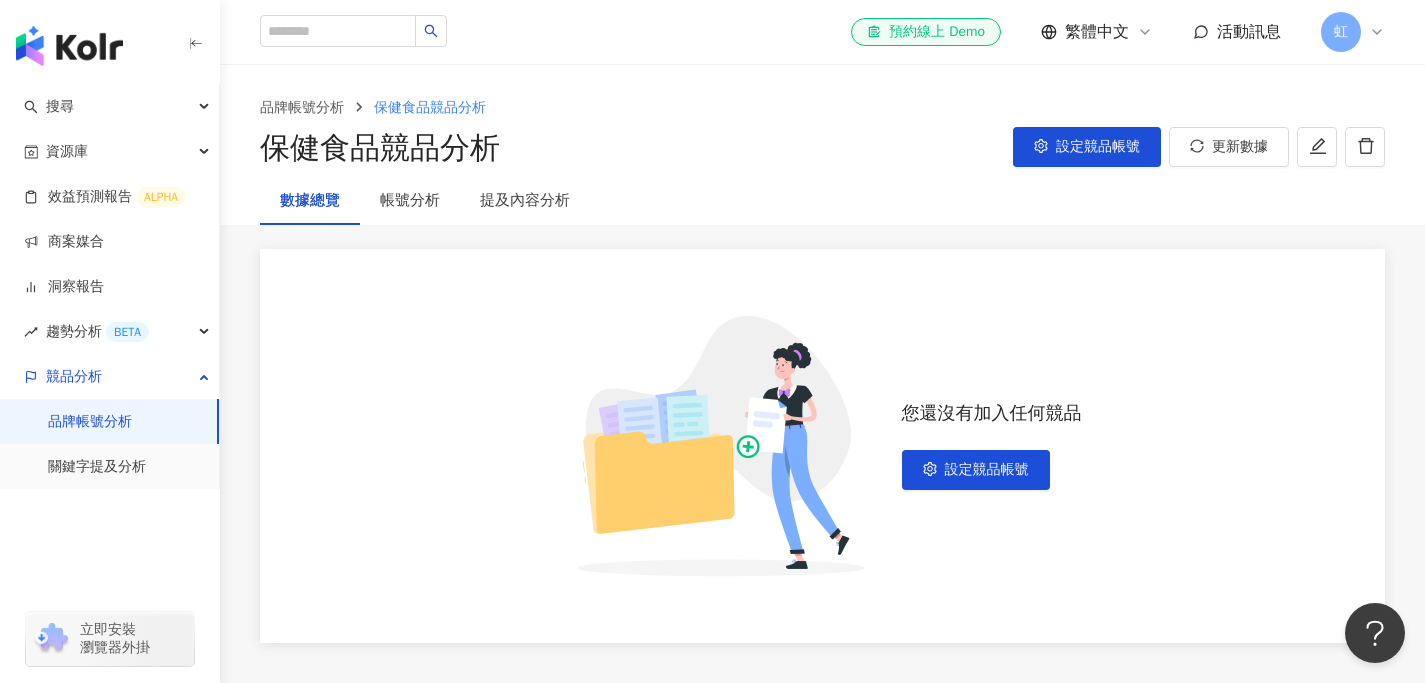 click on "品牌帳號分析" at bounding box center (90, 422) 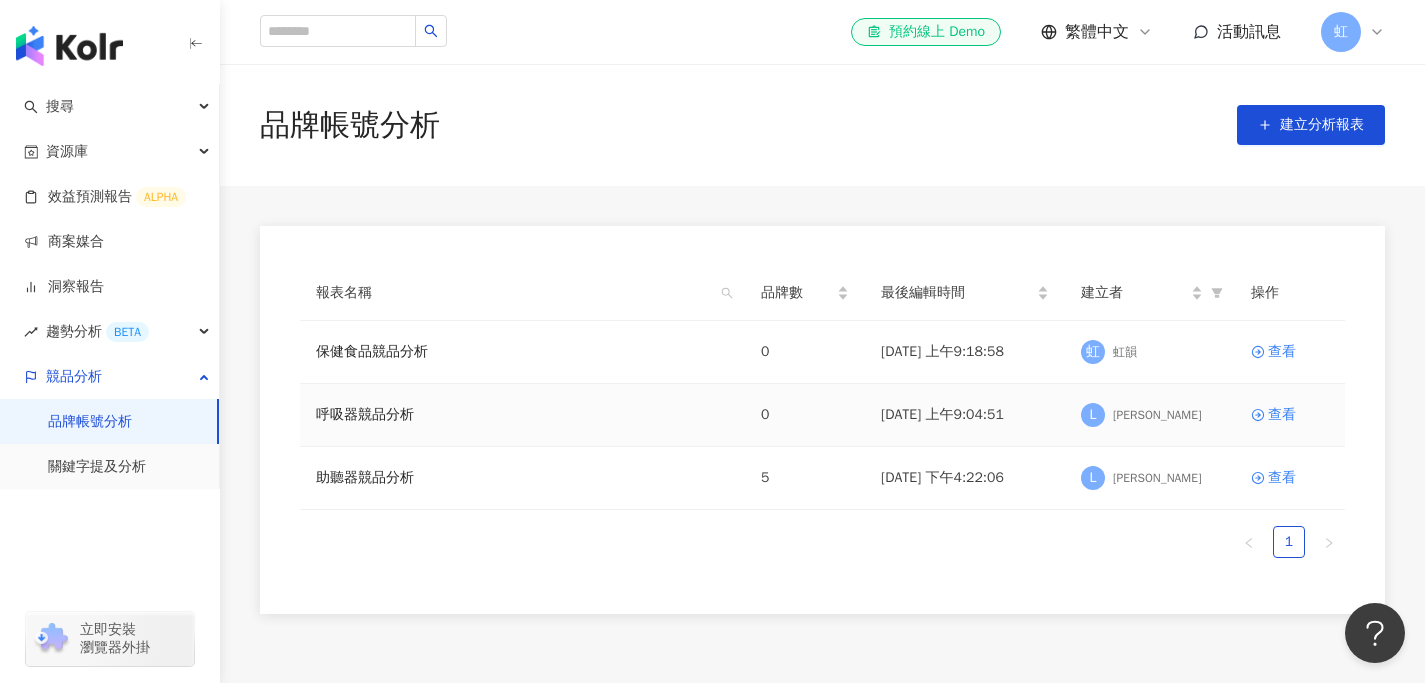click on "查看" at bounding box center (1290, 415) 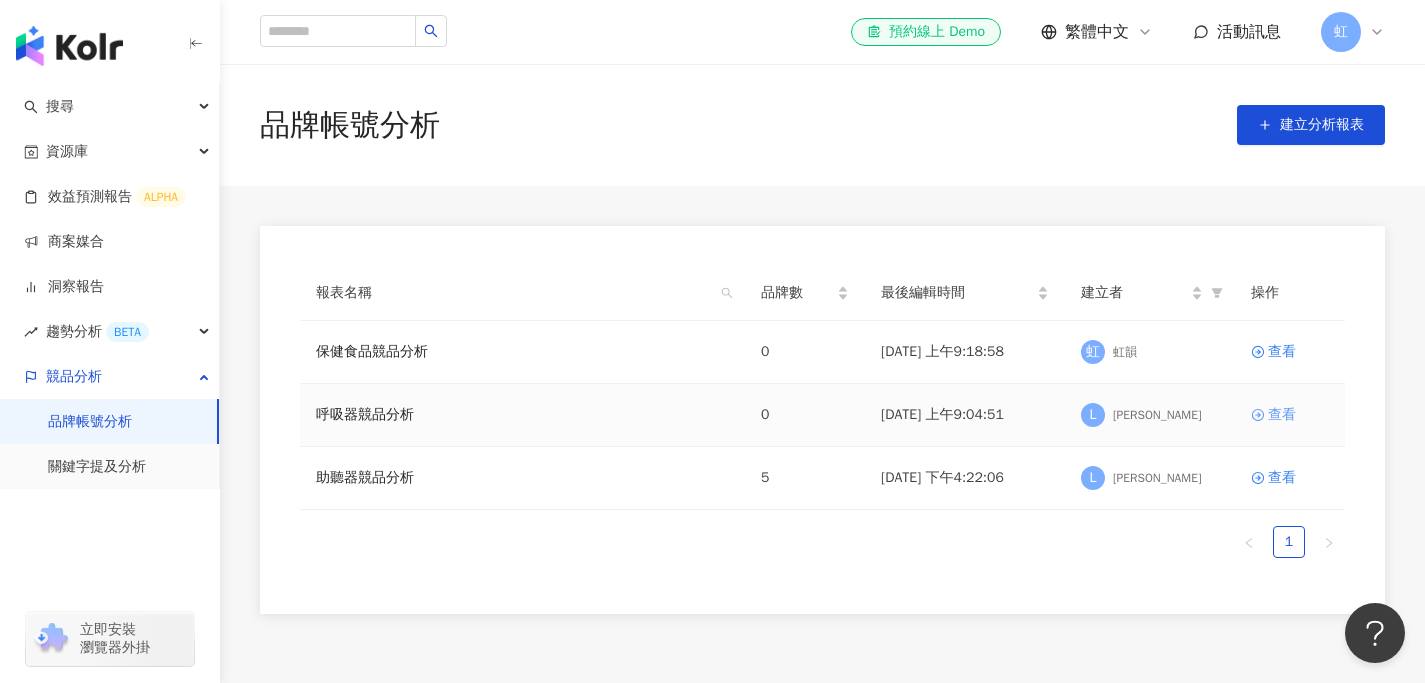 click on "查看" at bounding box center [1282, 415] 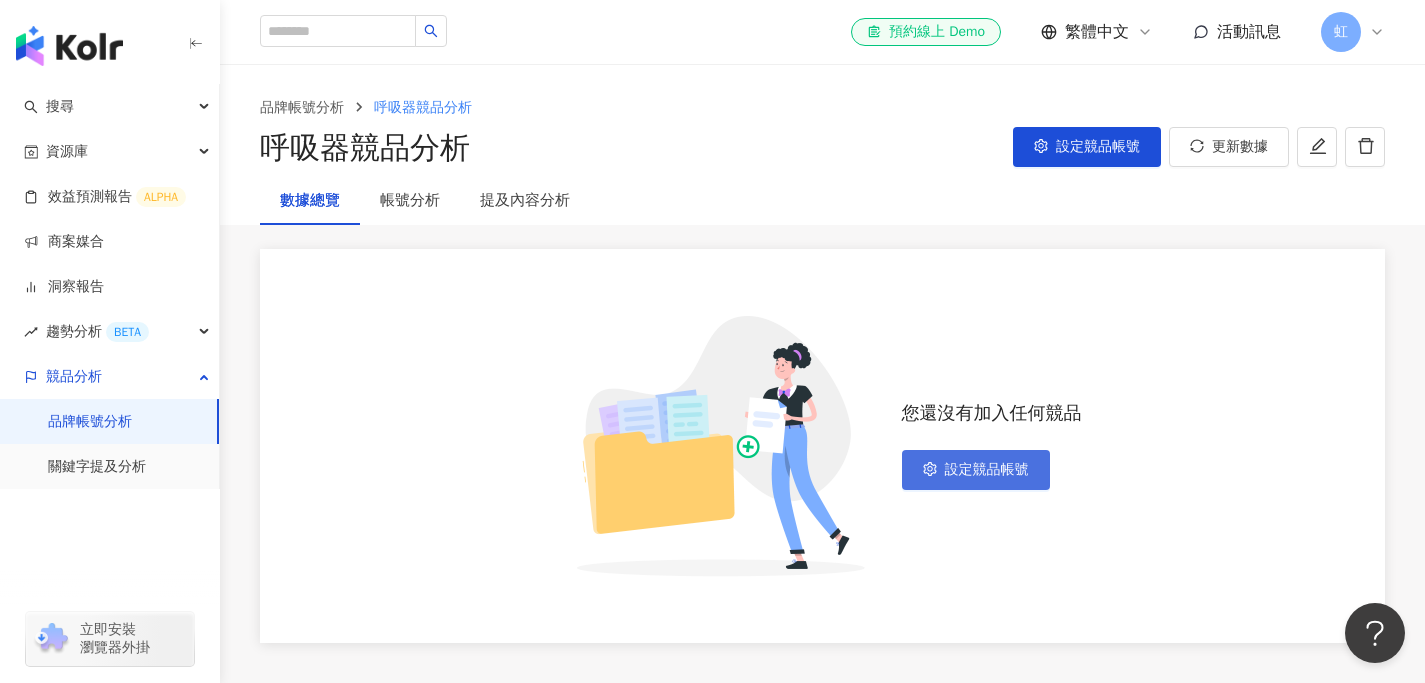 click on "設定競品帳號" at bounding box center [987, 470] 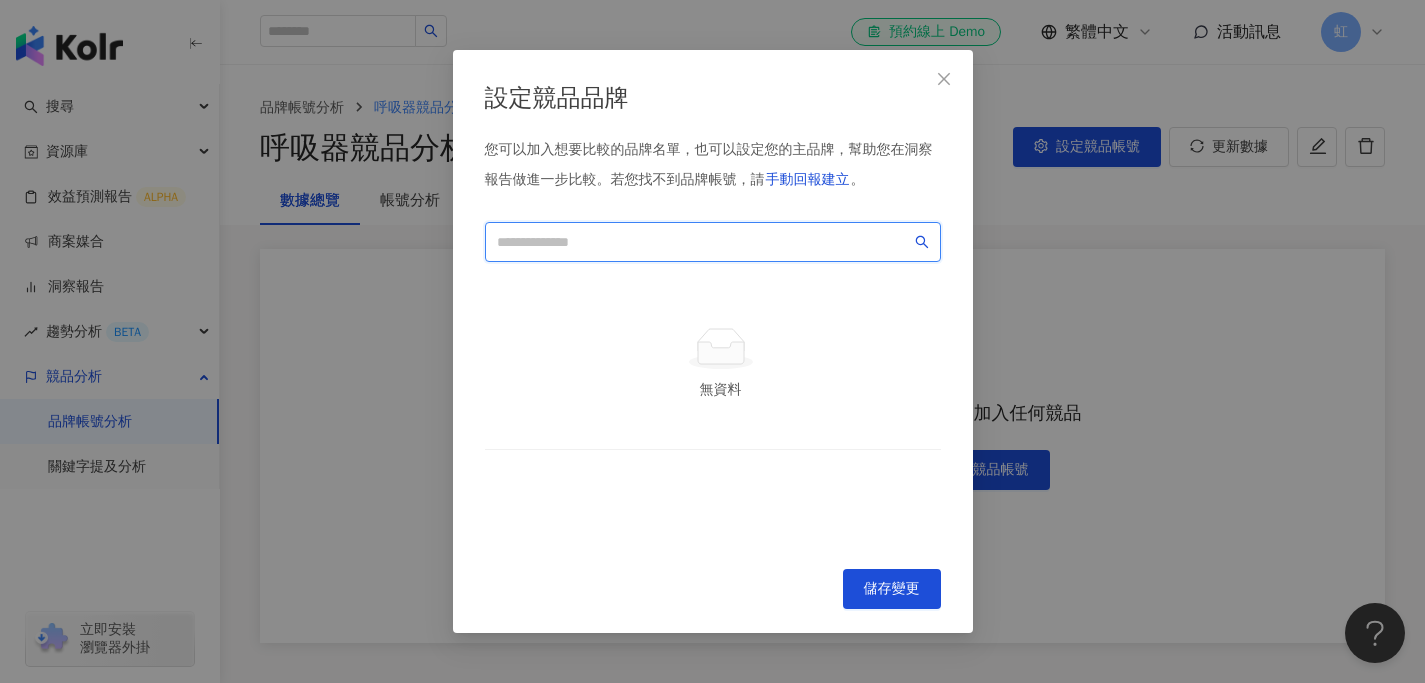 click at bounding box center [704, 242] 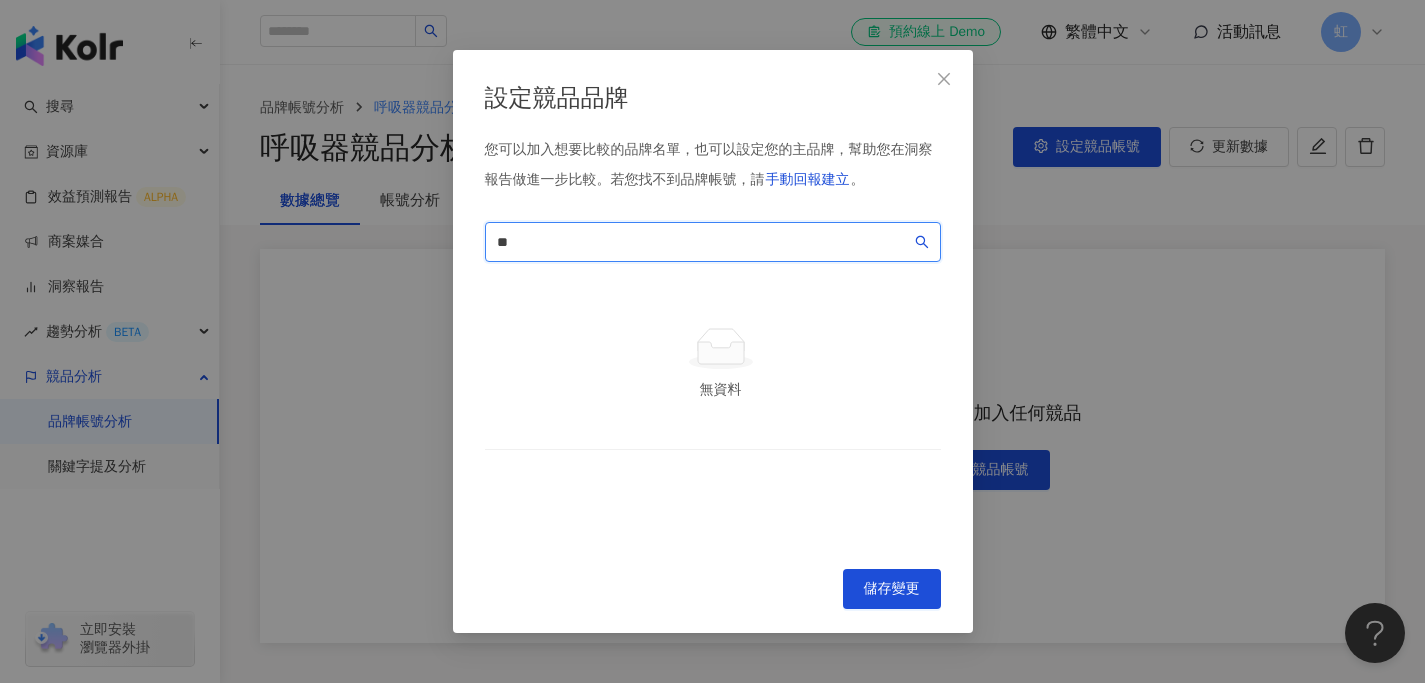 type on "*" 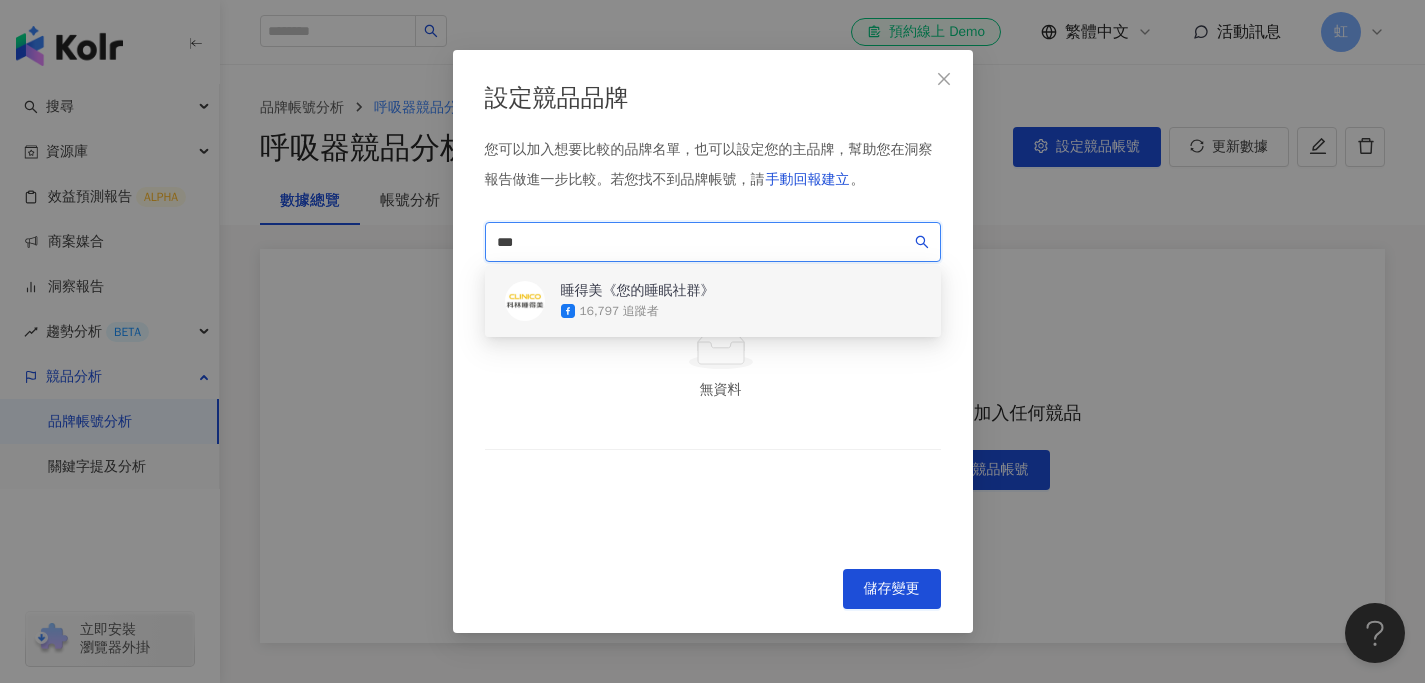click on "睡得美《您的睡眠社群》 16,797   追蹤者" at bounding box center [713, 301] 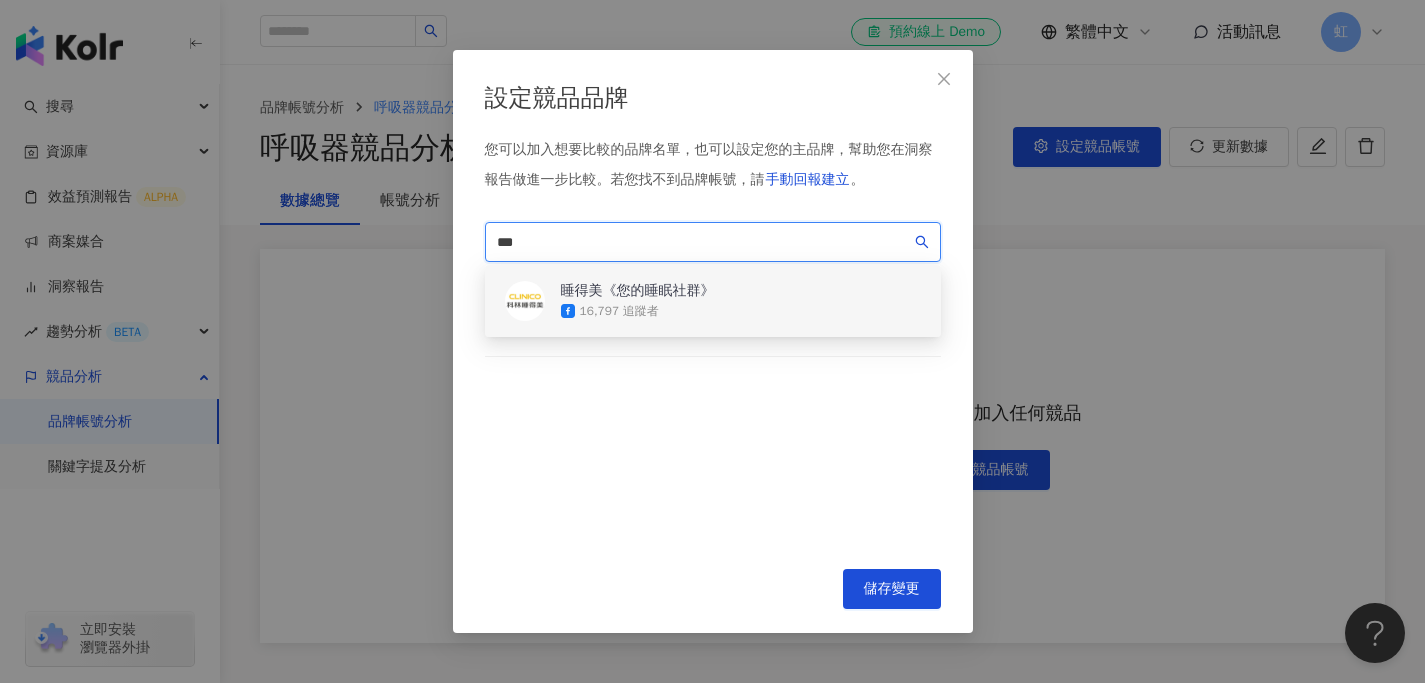 drag, startPoint x: 543, startPoint y: 244, endPoint x: 487, endPoint y: 245, distance: 56.008926 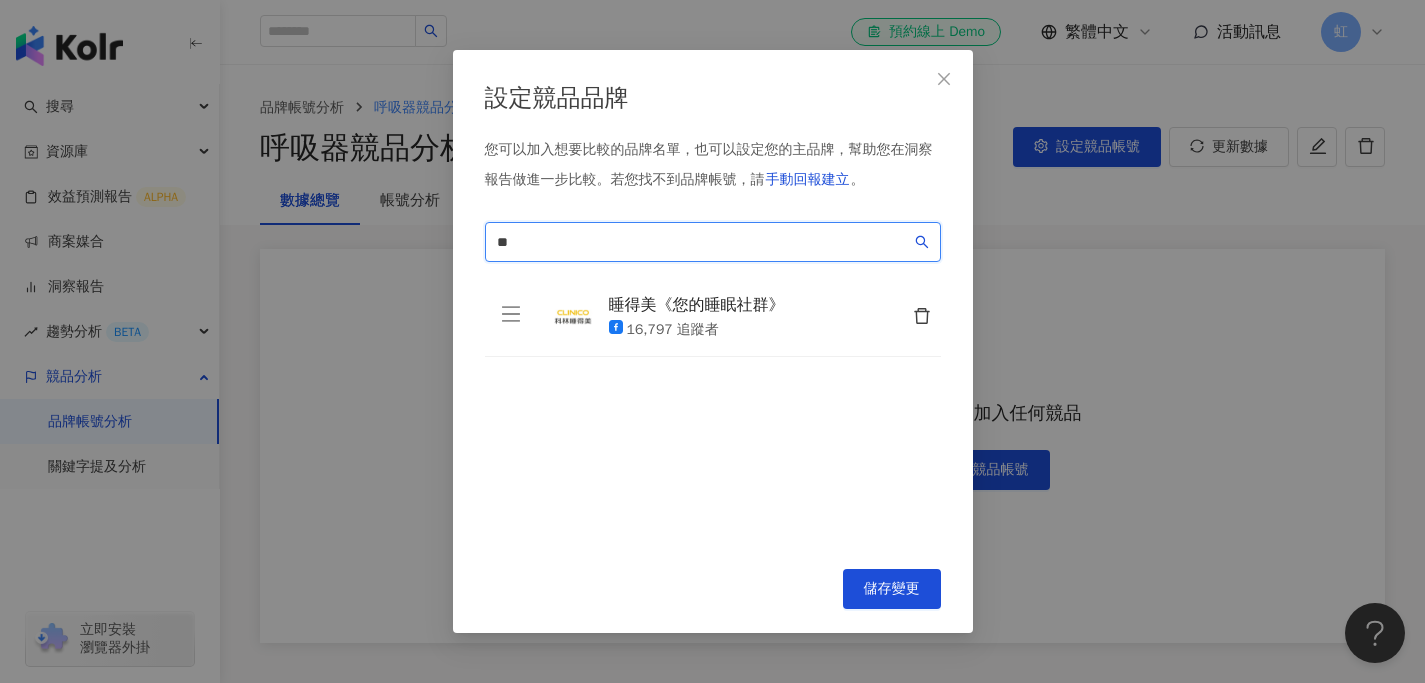 type on "*" 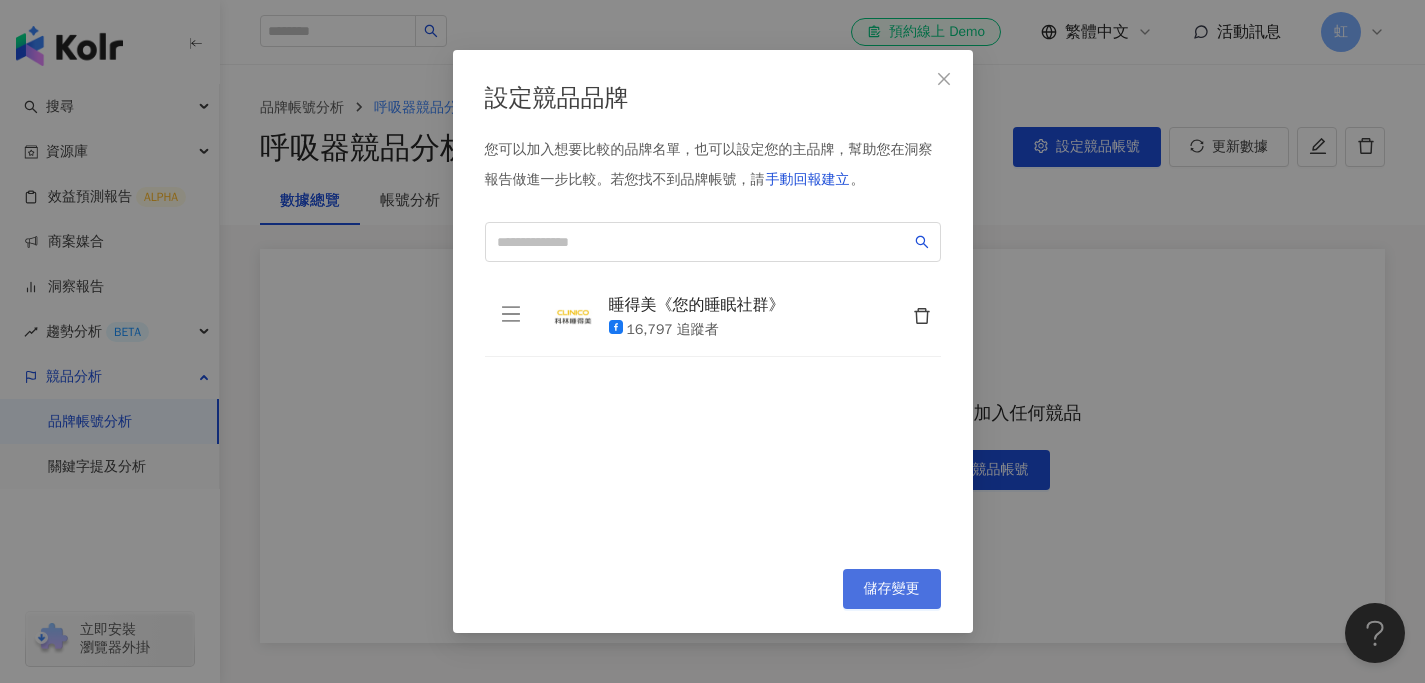 click on "儲存變更" at bounding box center [892, 589] 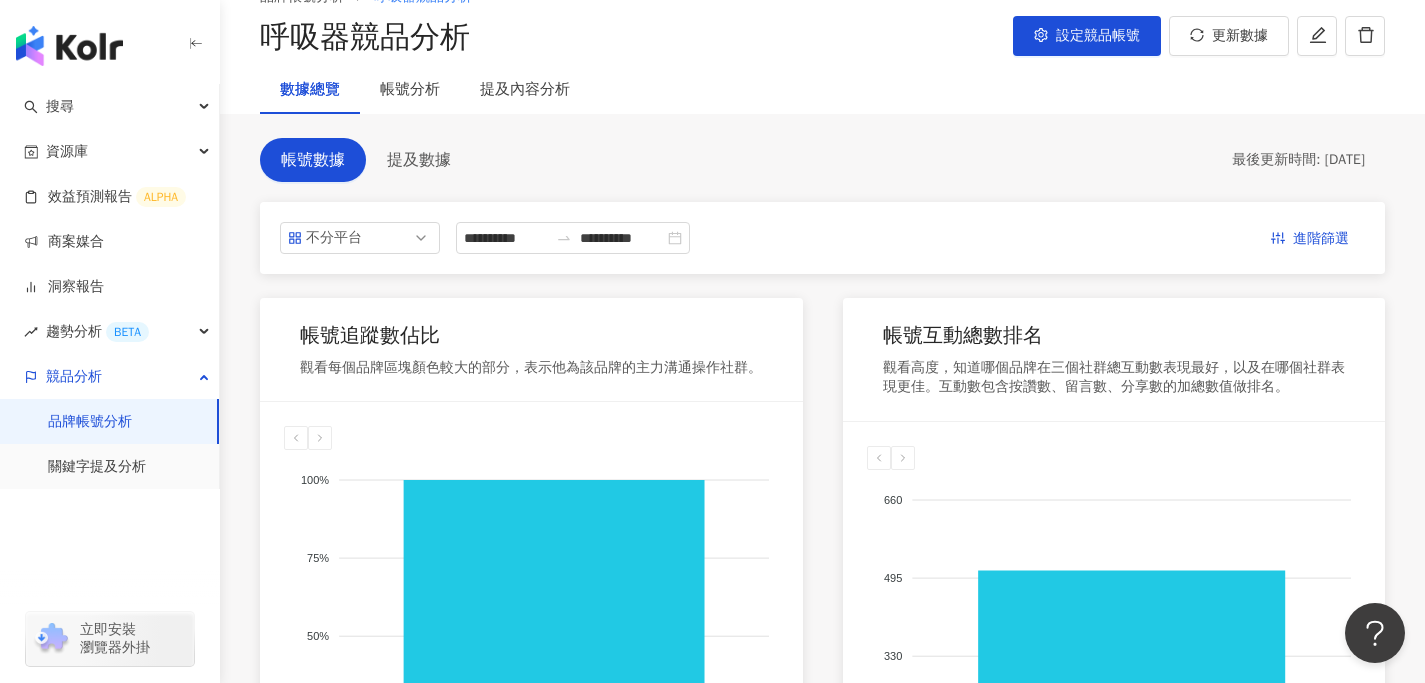 scroll, scrollTop: 25, scrollLeft: 0, axis: vertical 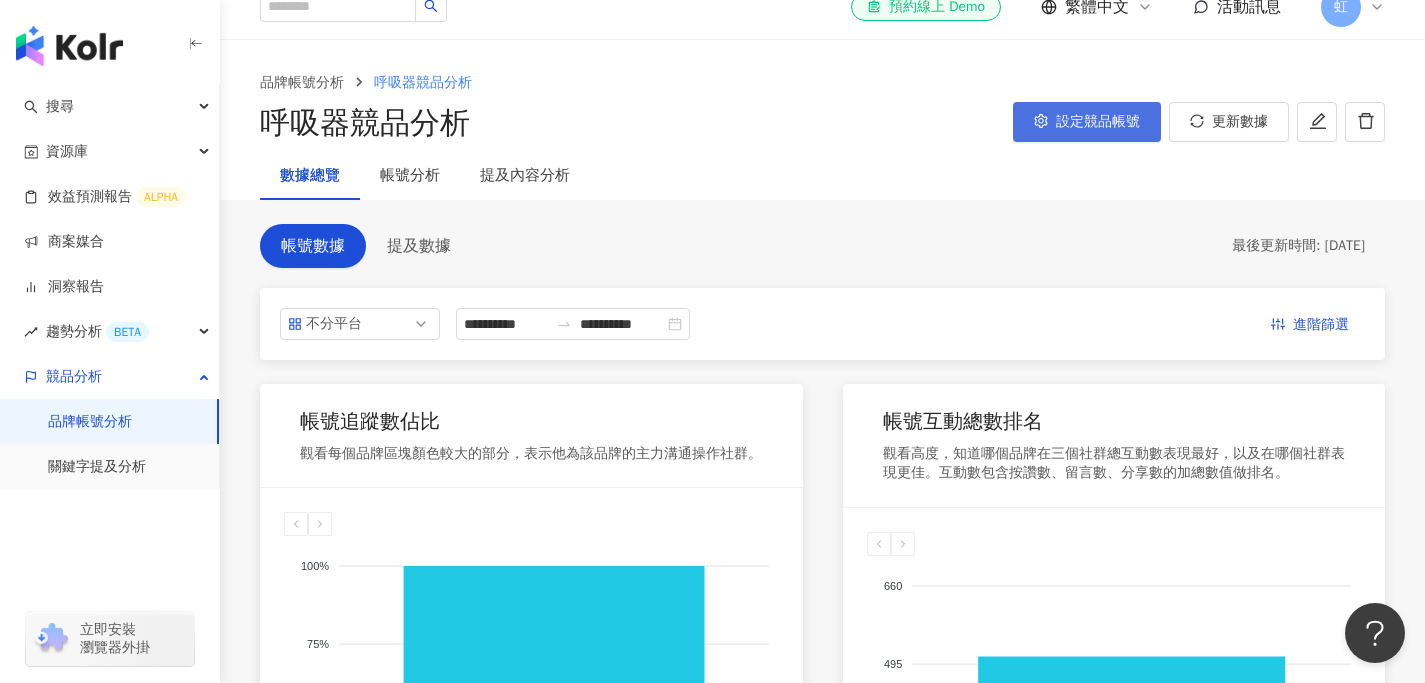 click on "設定競品帳號" at bounding box center (1087, 122) 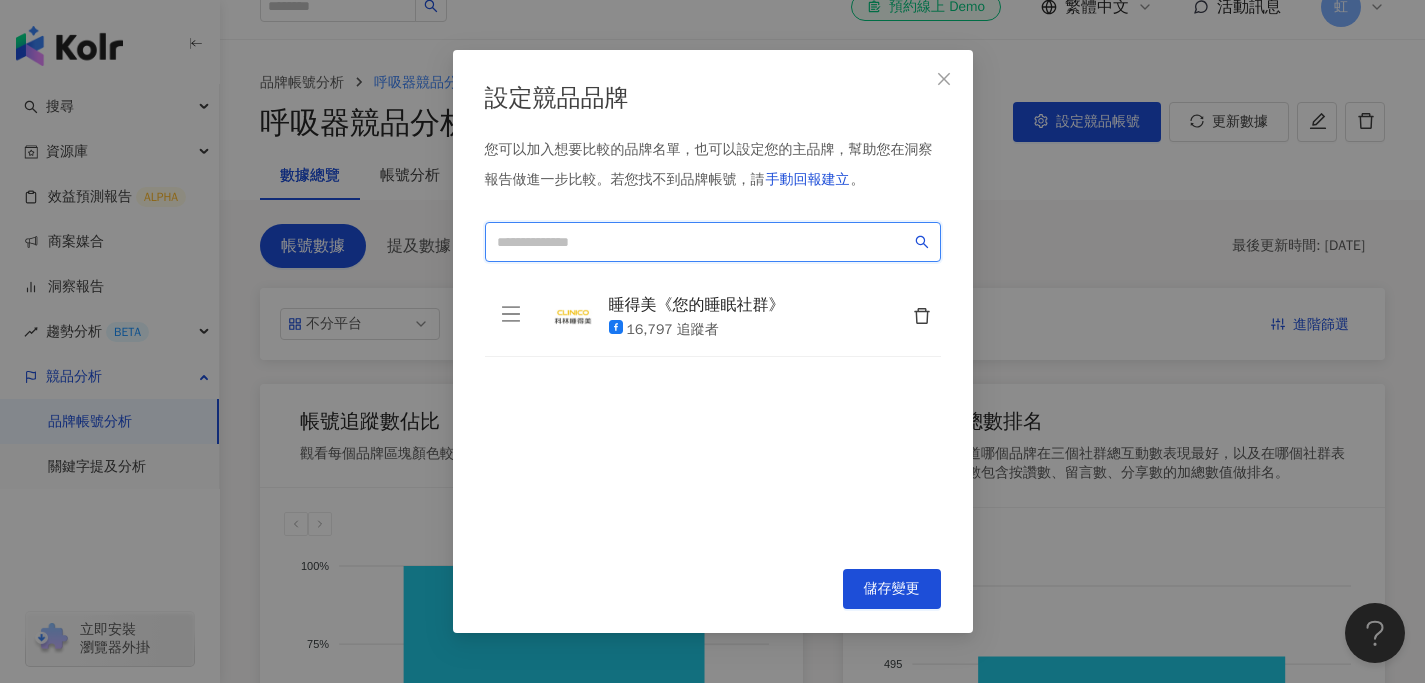click at bounding box center (704, 242) 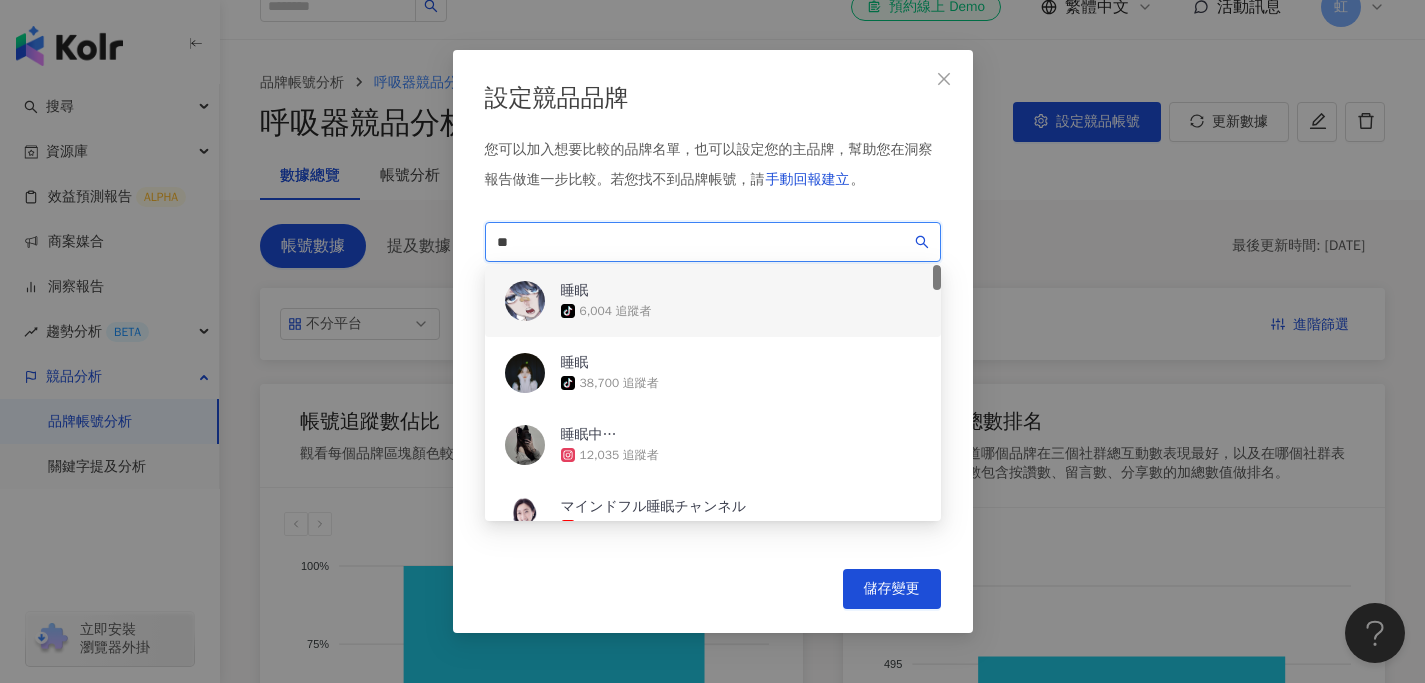 type on "*" 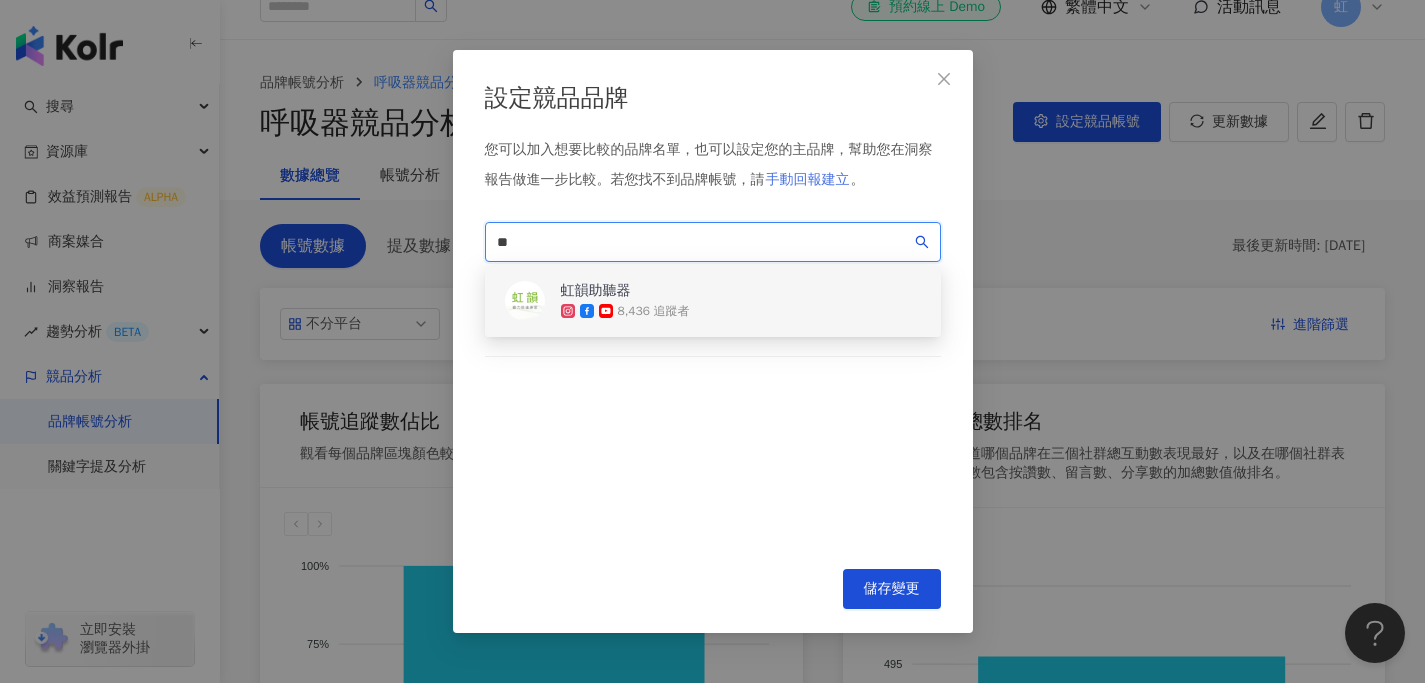 type on "**" 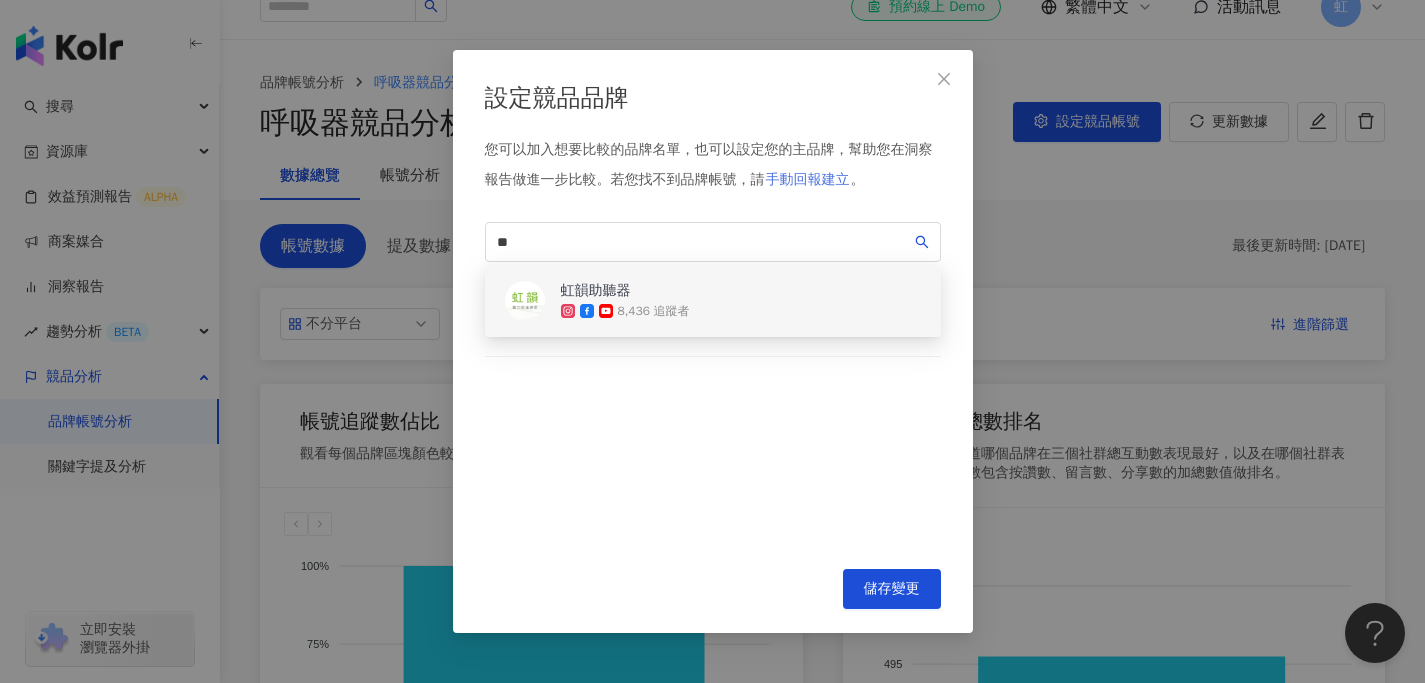 click on "手動回報建立" at bounding box center [808, 180] 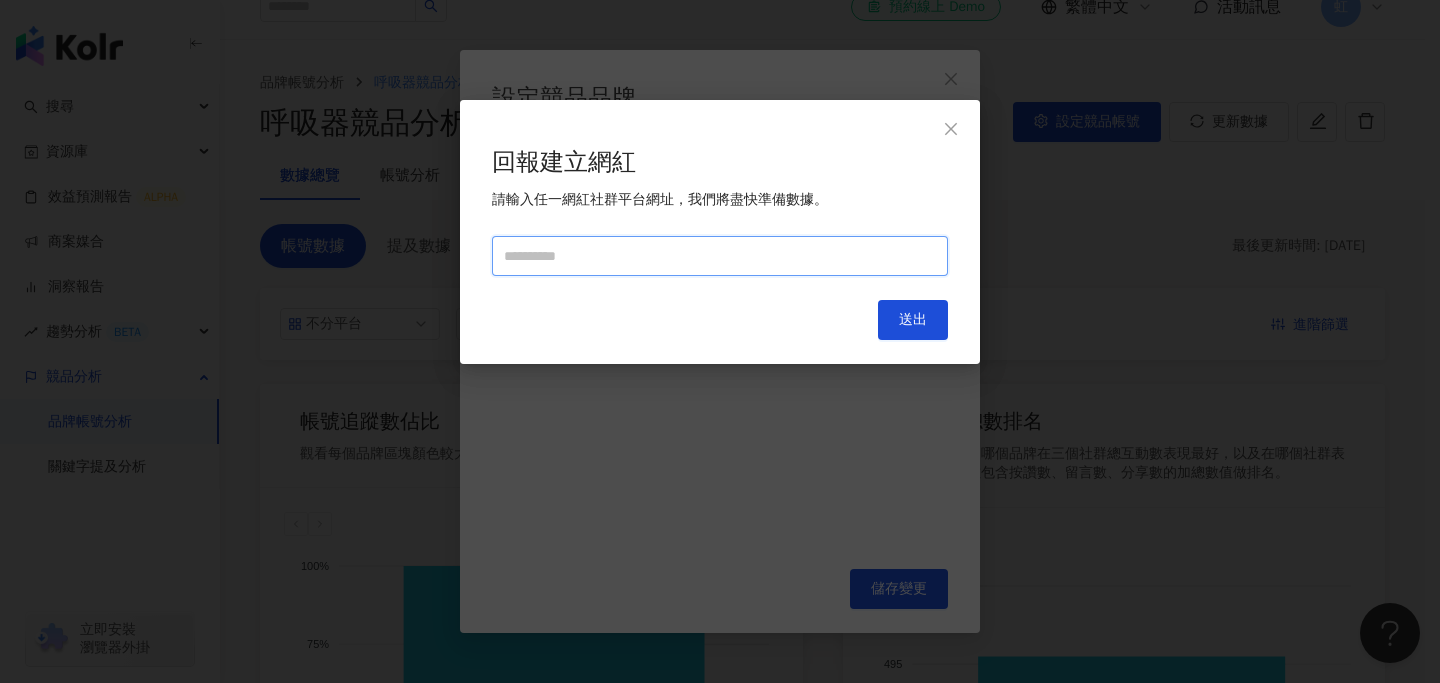 click at bounding box center [720, 256] 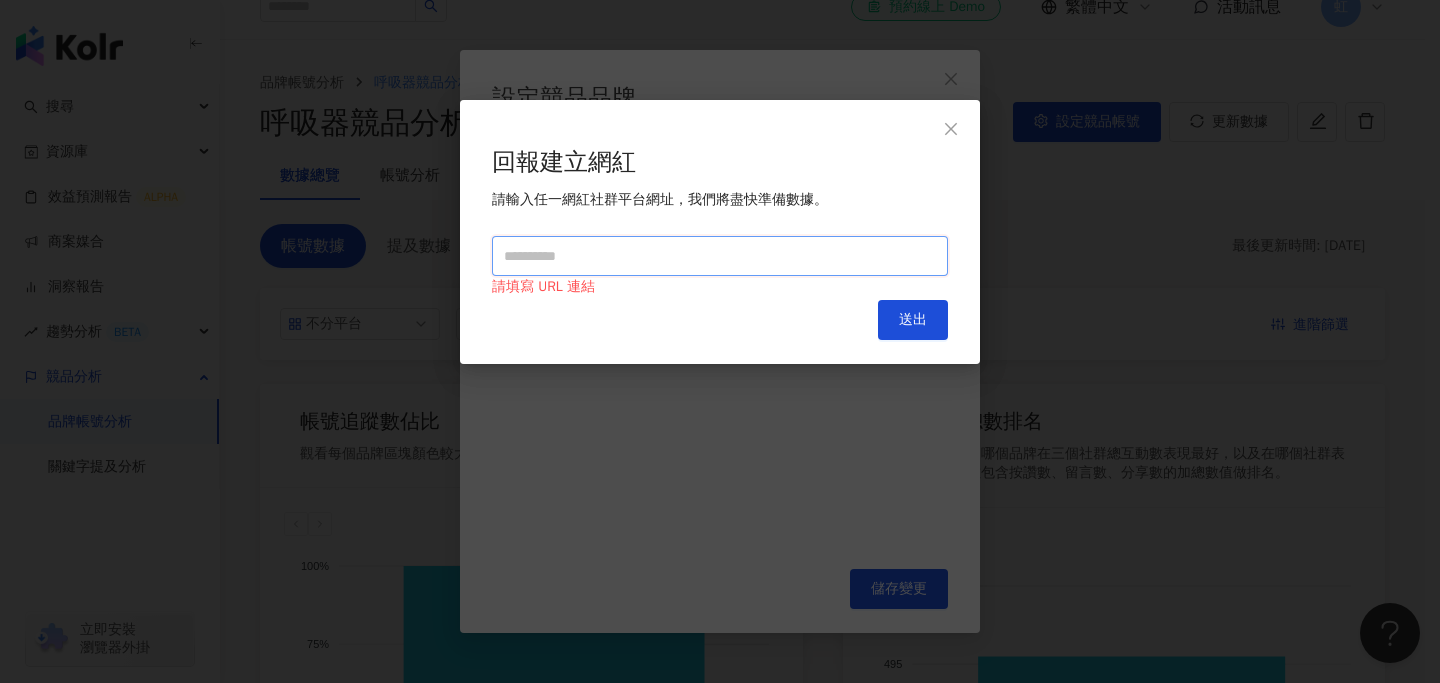 paste on "**********" 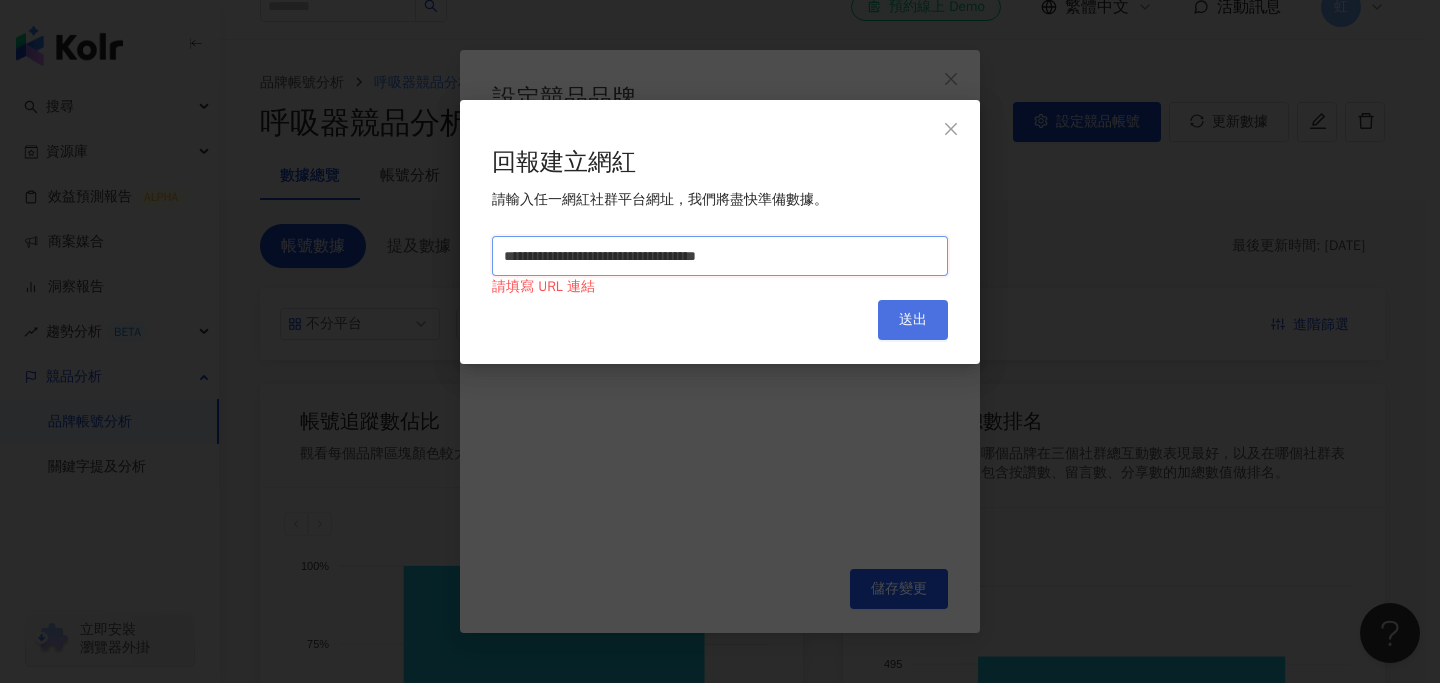 type on "**********" 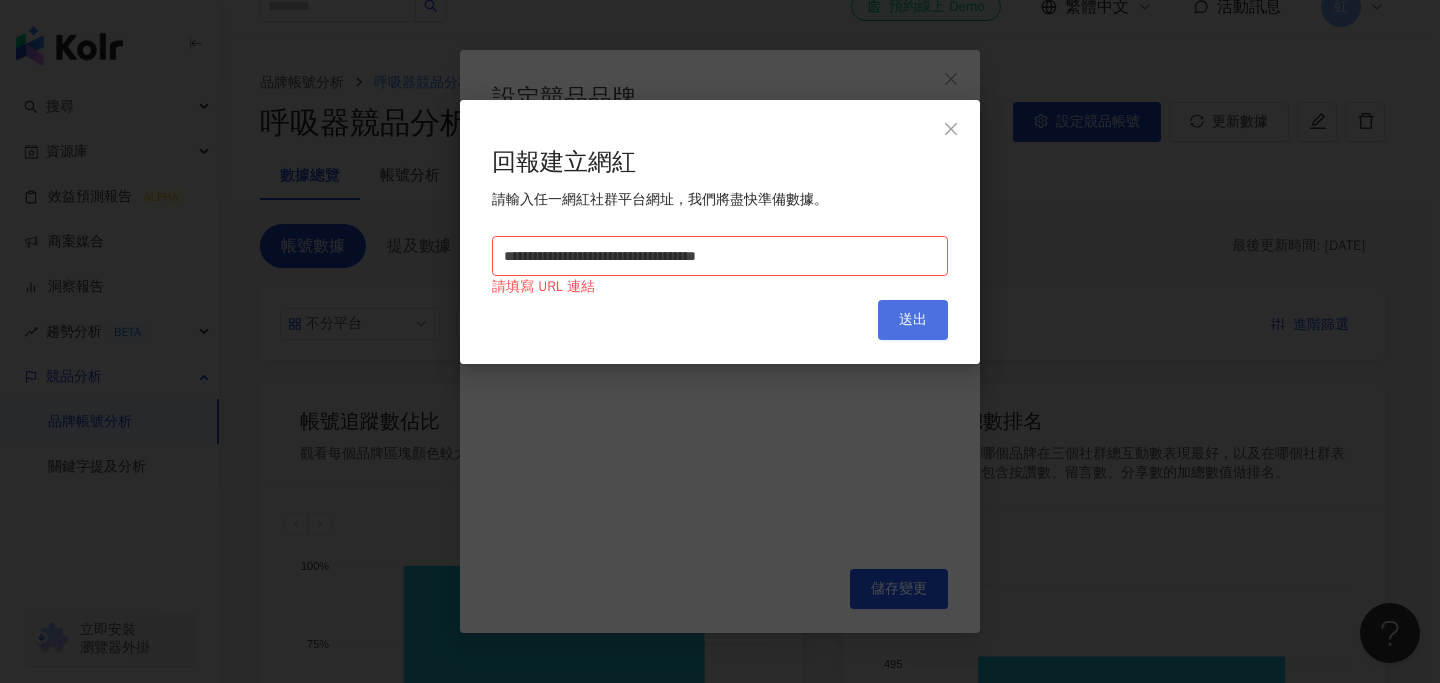 click on "送出" at bounding box center [913, 320] 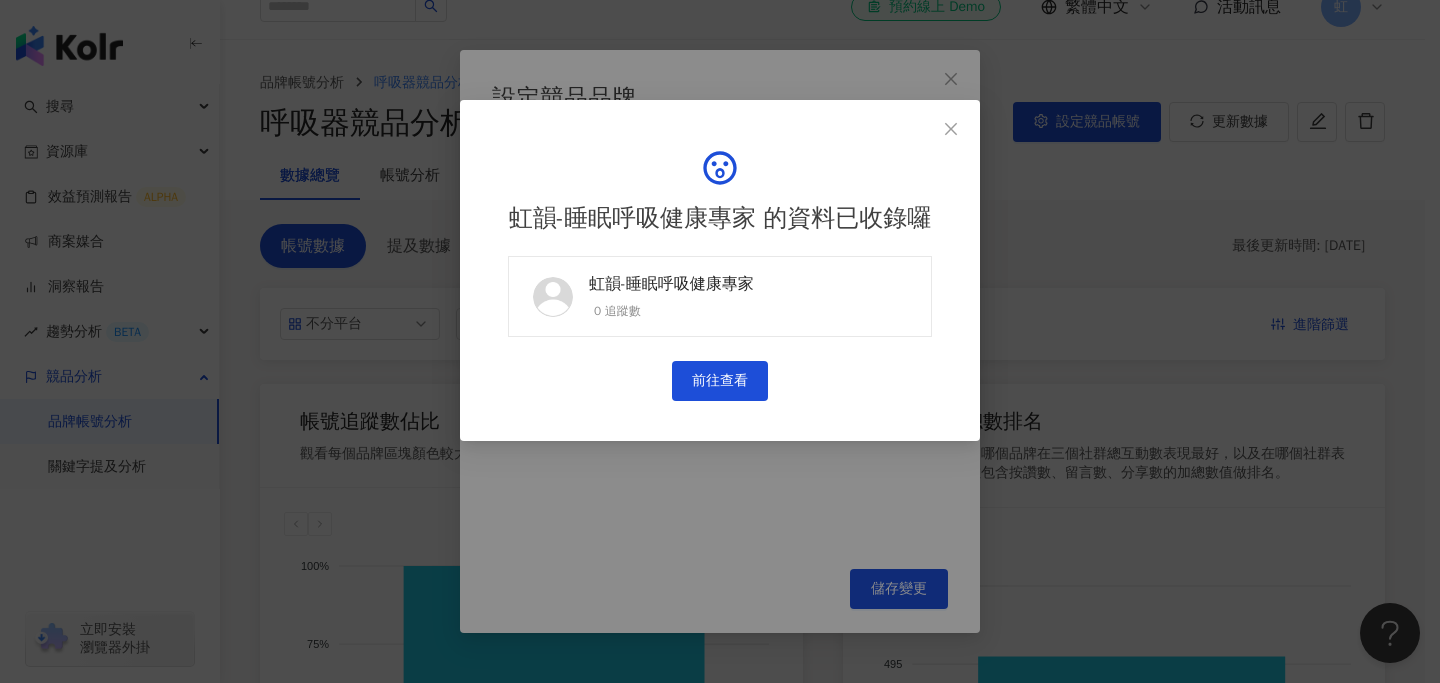 click on "虹韻-睡眠呼吸健康專家" at bounding box center [671, 284] 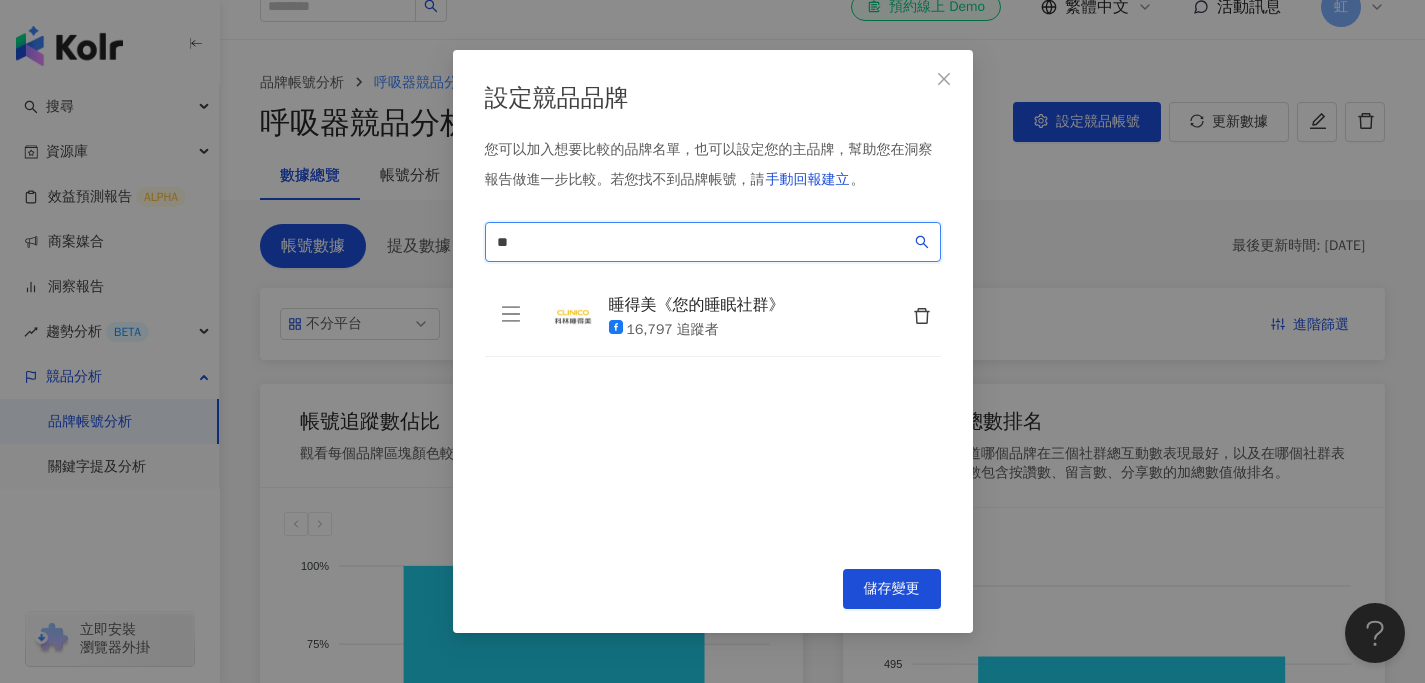 click on "**" at bounding box center [704, 242] 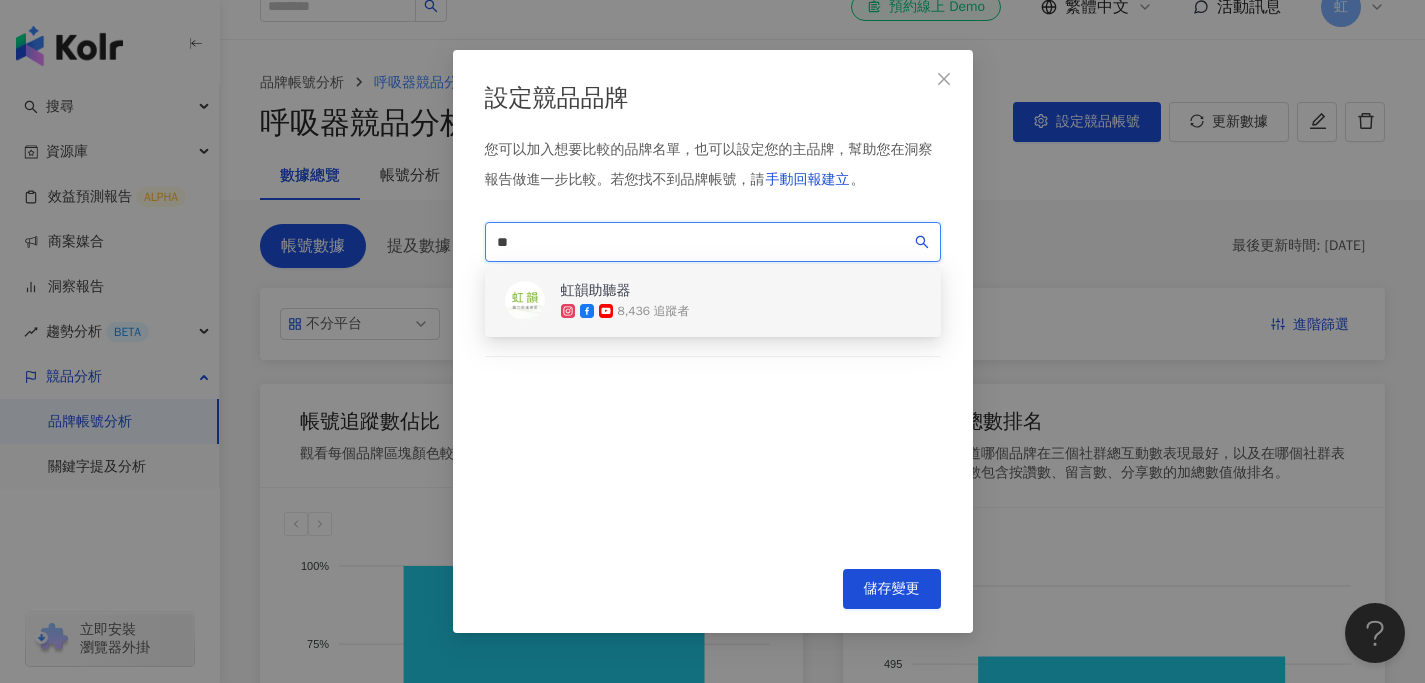 drag, startPoint x: 619, startPoint y: 243, endPoint x: 399, endPoint y: 238, distance: 220.05681 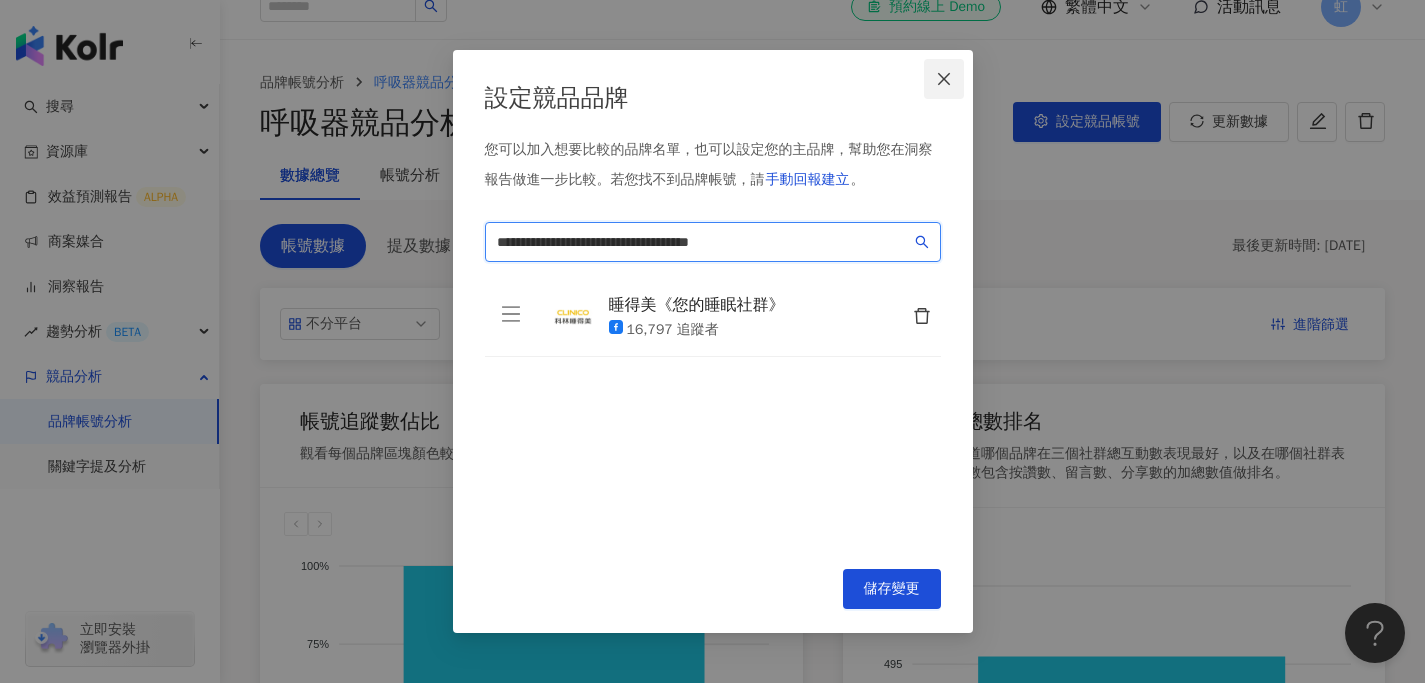 type on "**********" 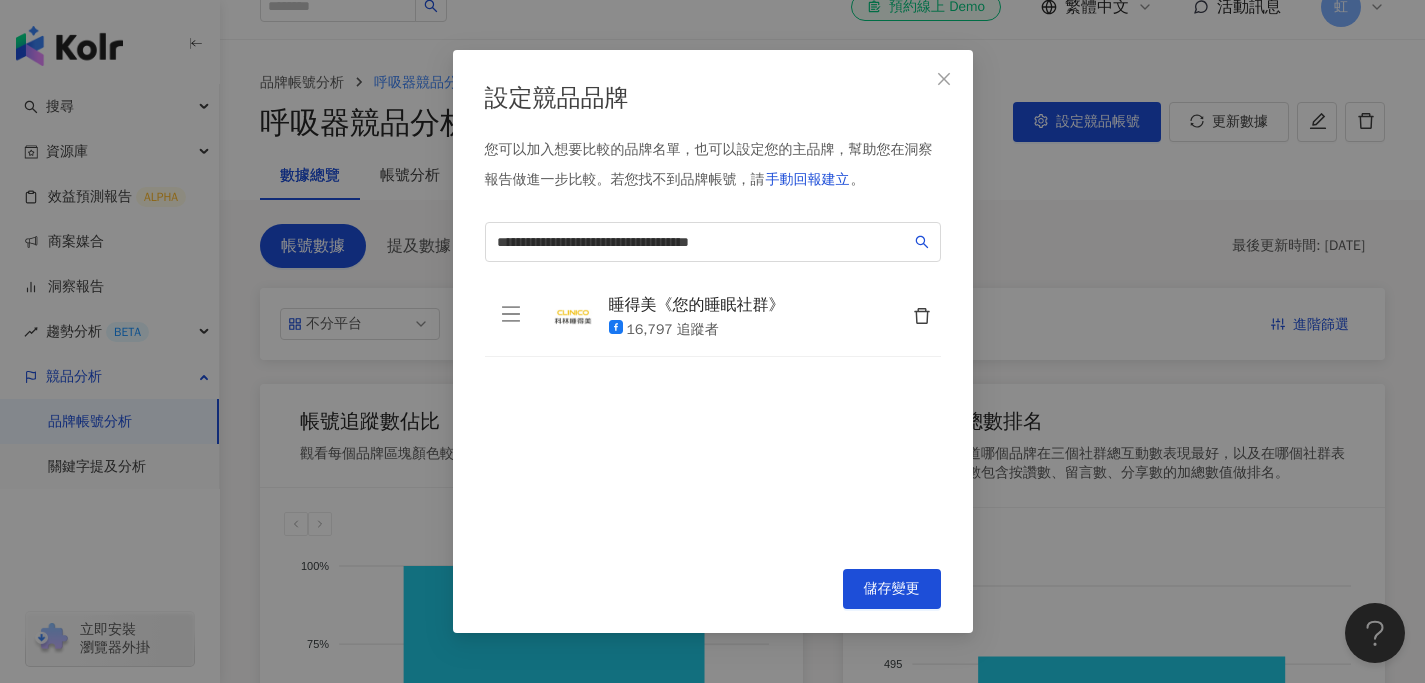 click 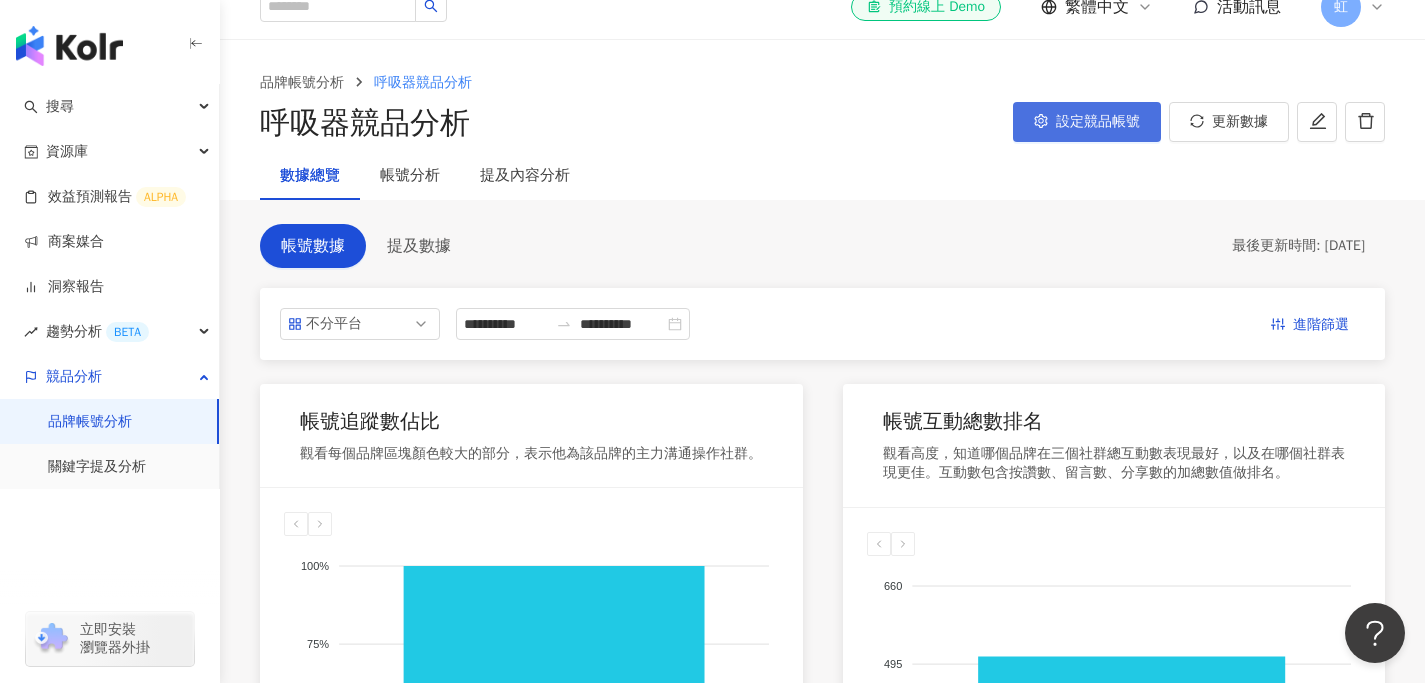 click on "設定競品帳號" at bounding box center (1087, 122) 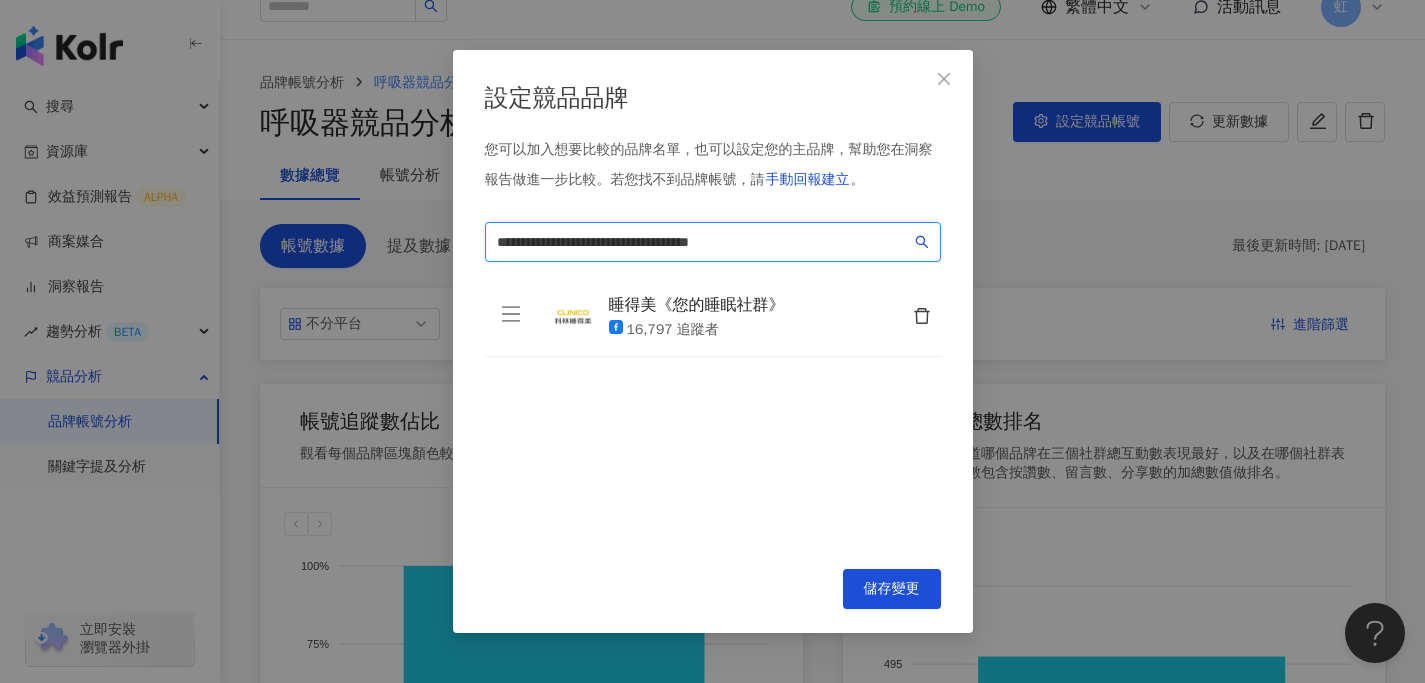 click on "**********" at bounding box center (704, 242) 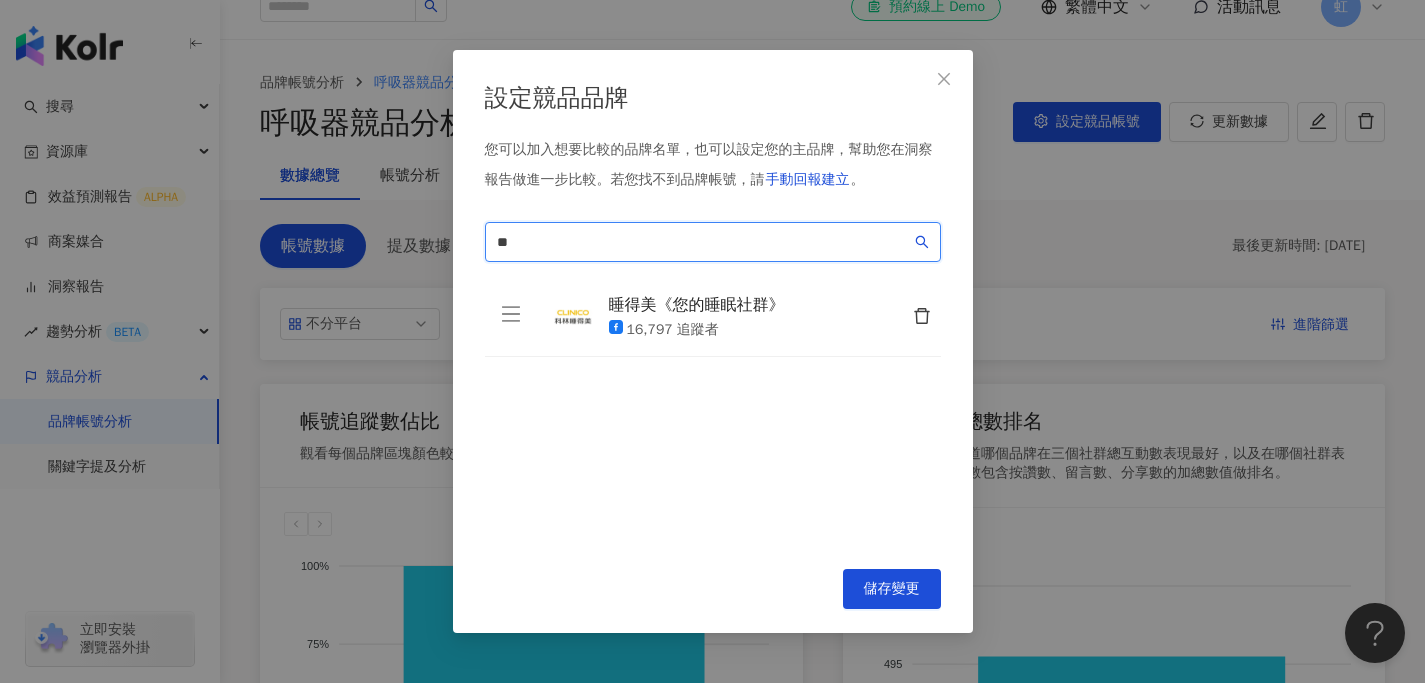 type on "*" 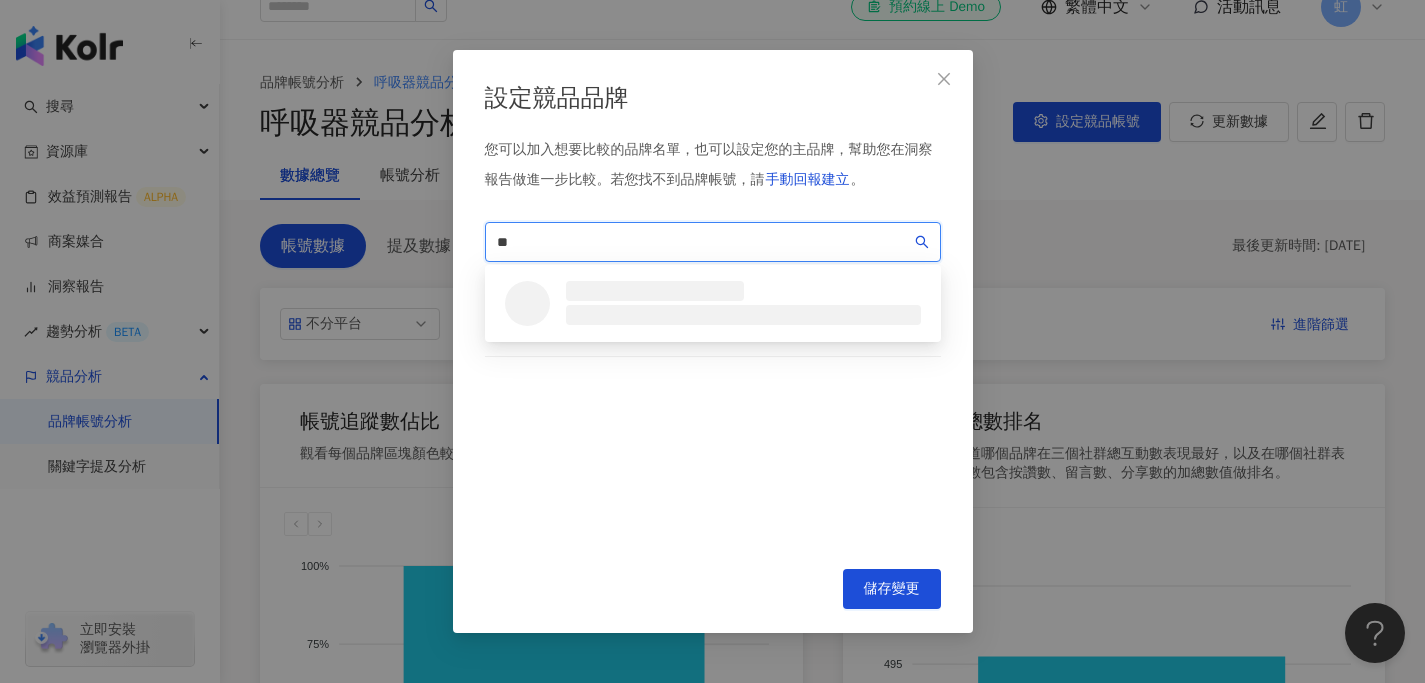 type on "*" 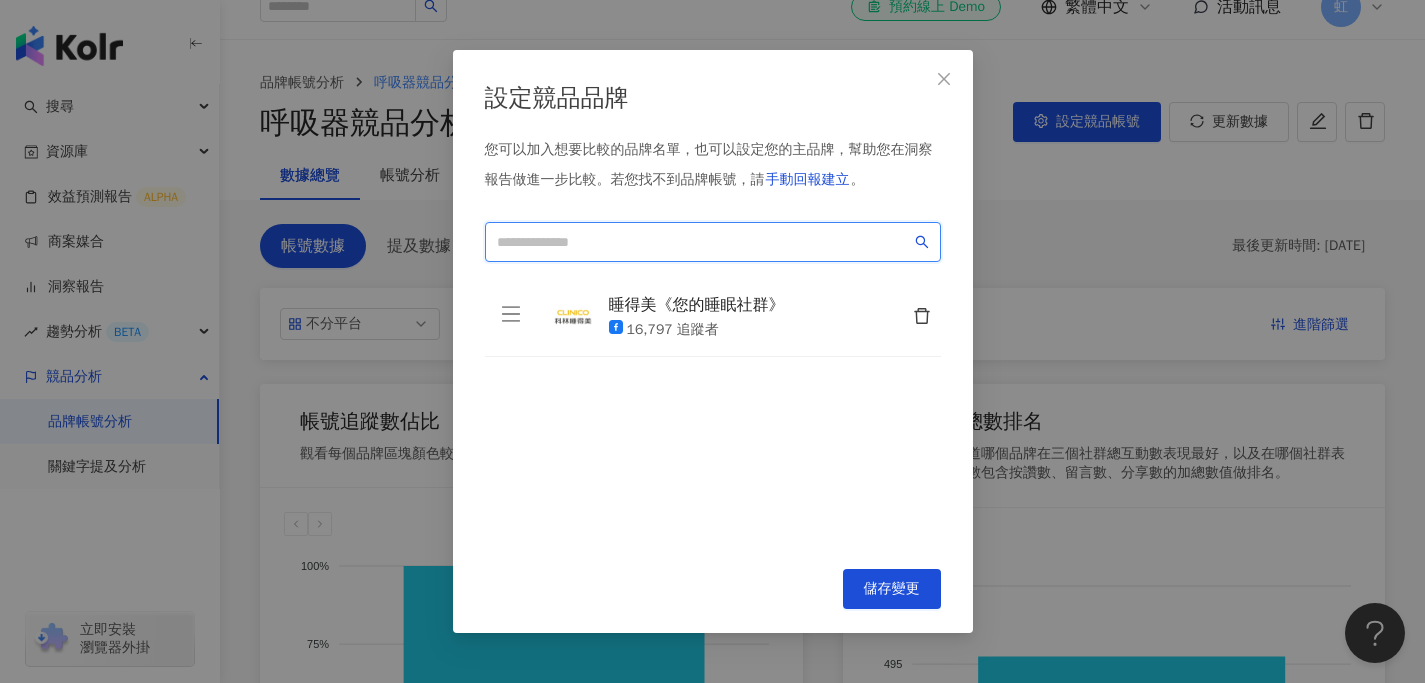 type on "*" 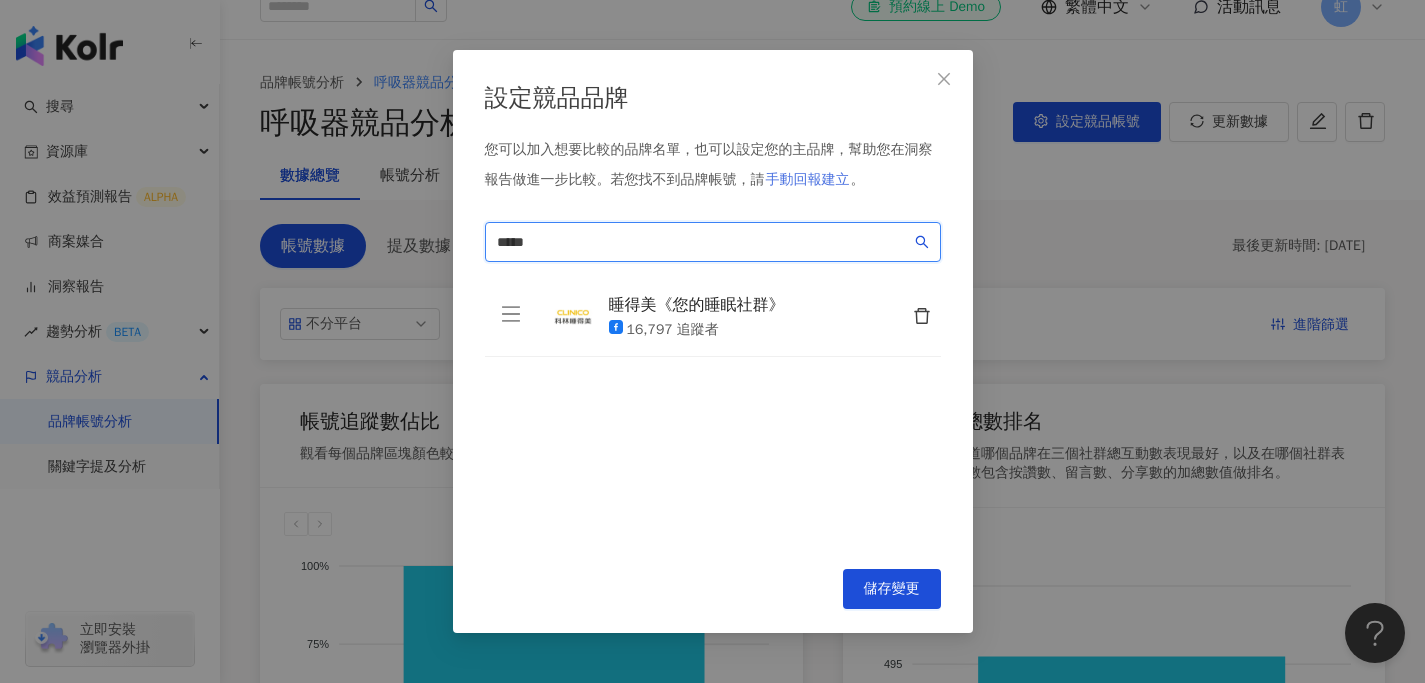 type on "*****" 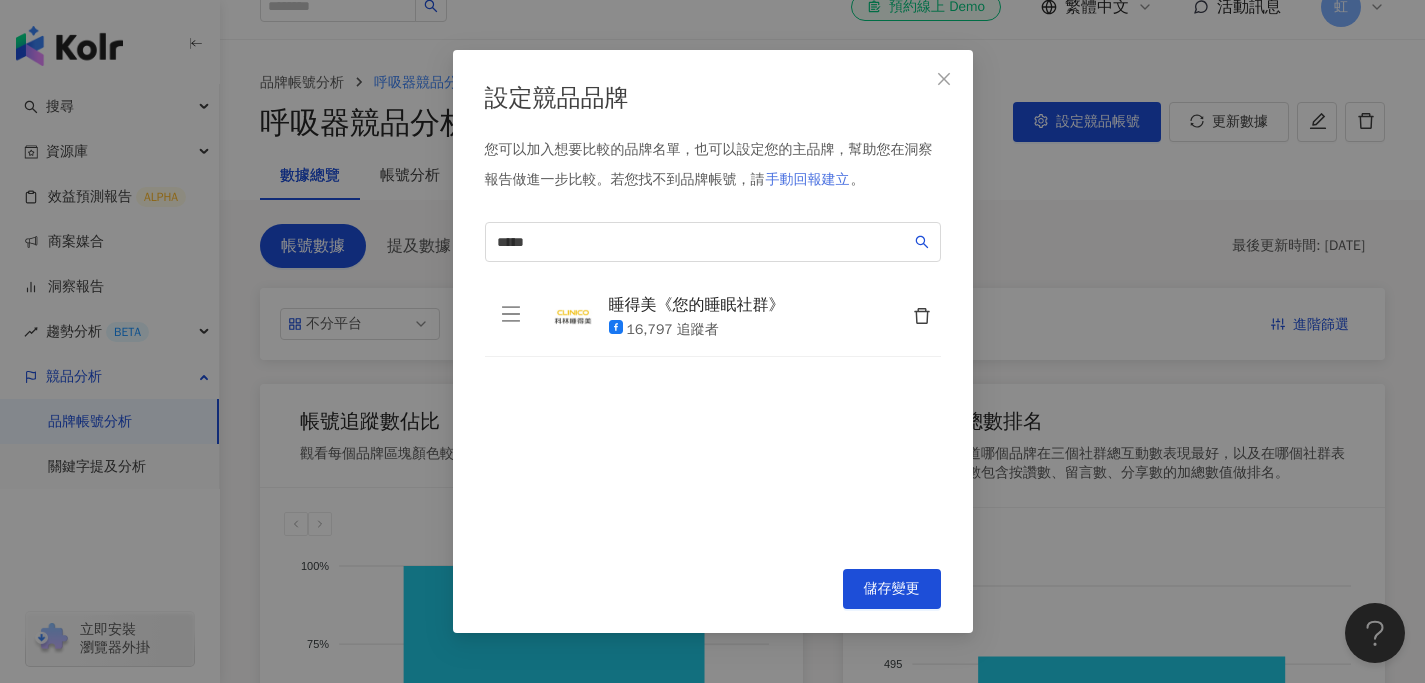 click on "手動回報建立" at bounding box center [808, 180] 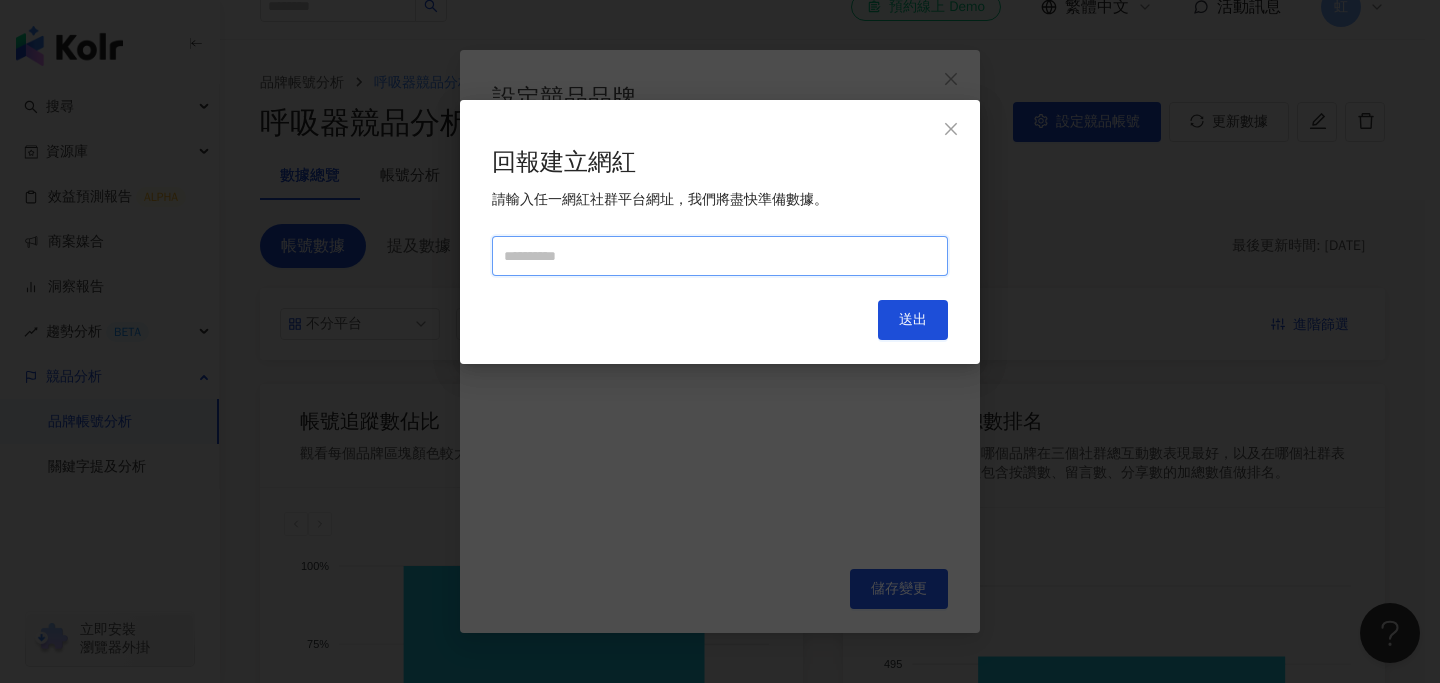 click at bounding box center (720, 256) 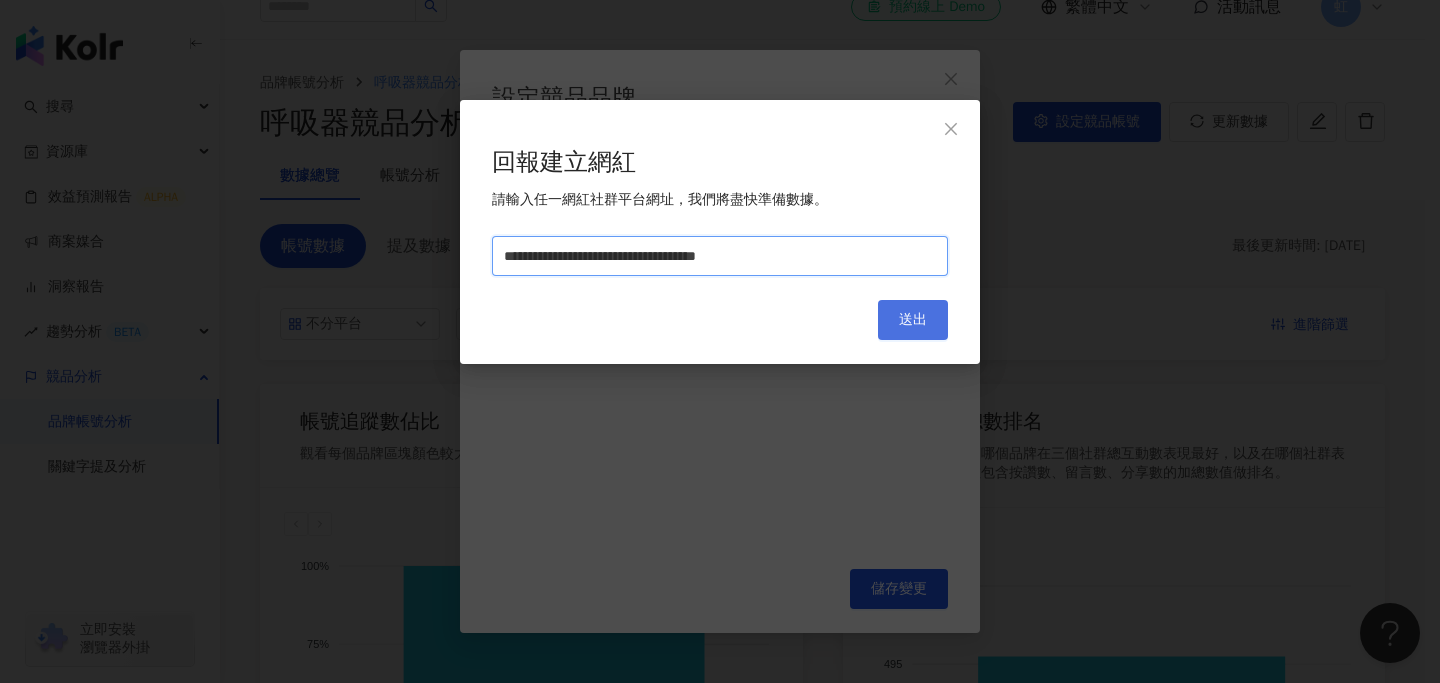 type on "**********" 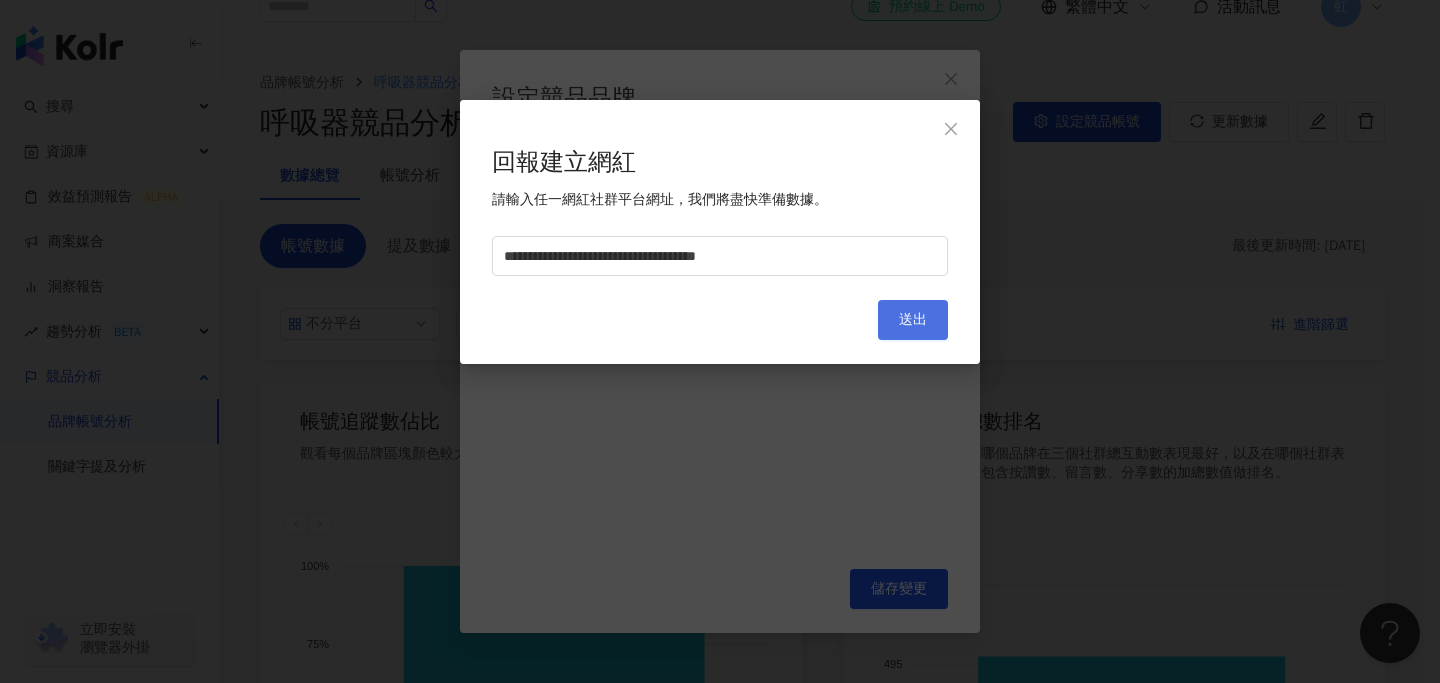 click on "送出" at bounding box center [913, 320] 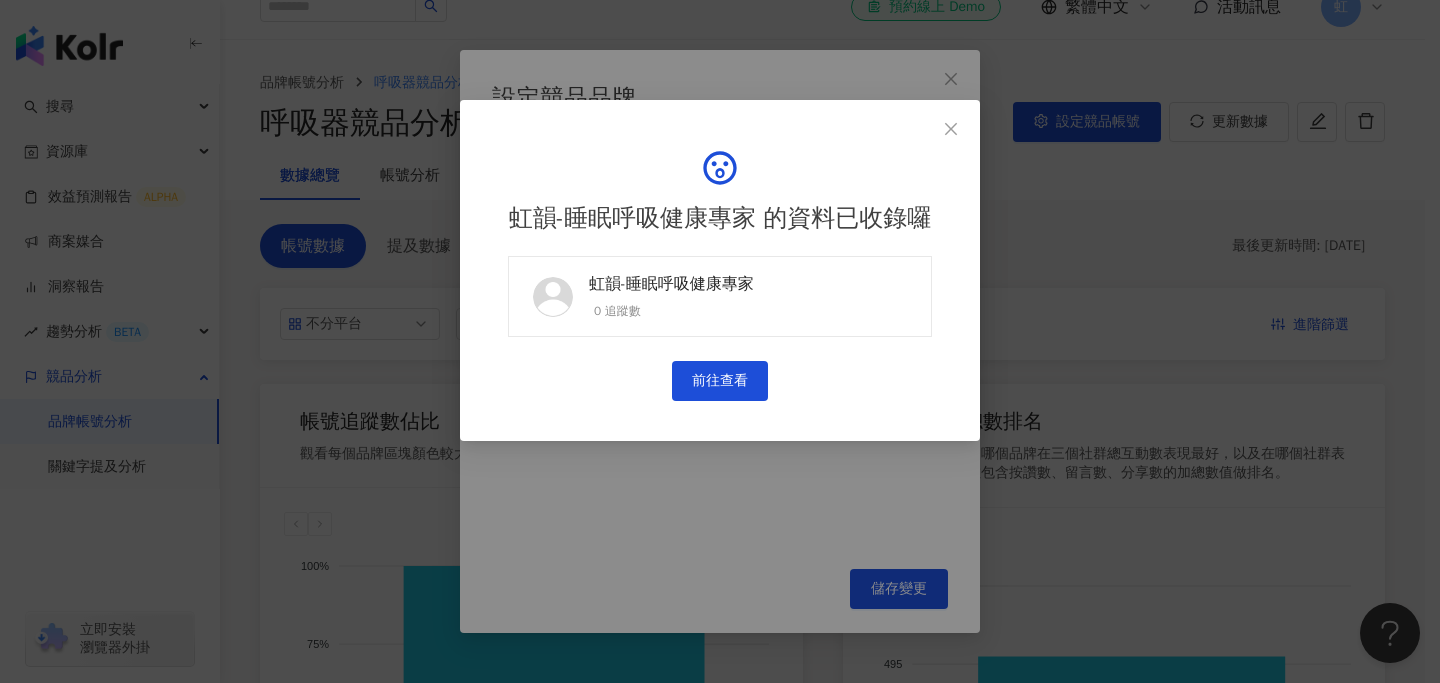 click on "虹韻-睡眠呼吸健康專家" at bounding box center [671, 284] 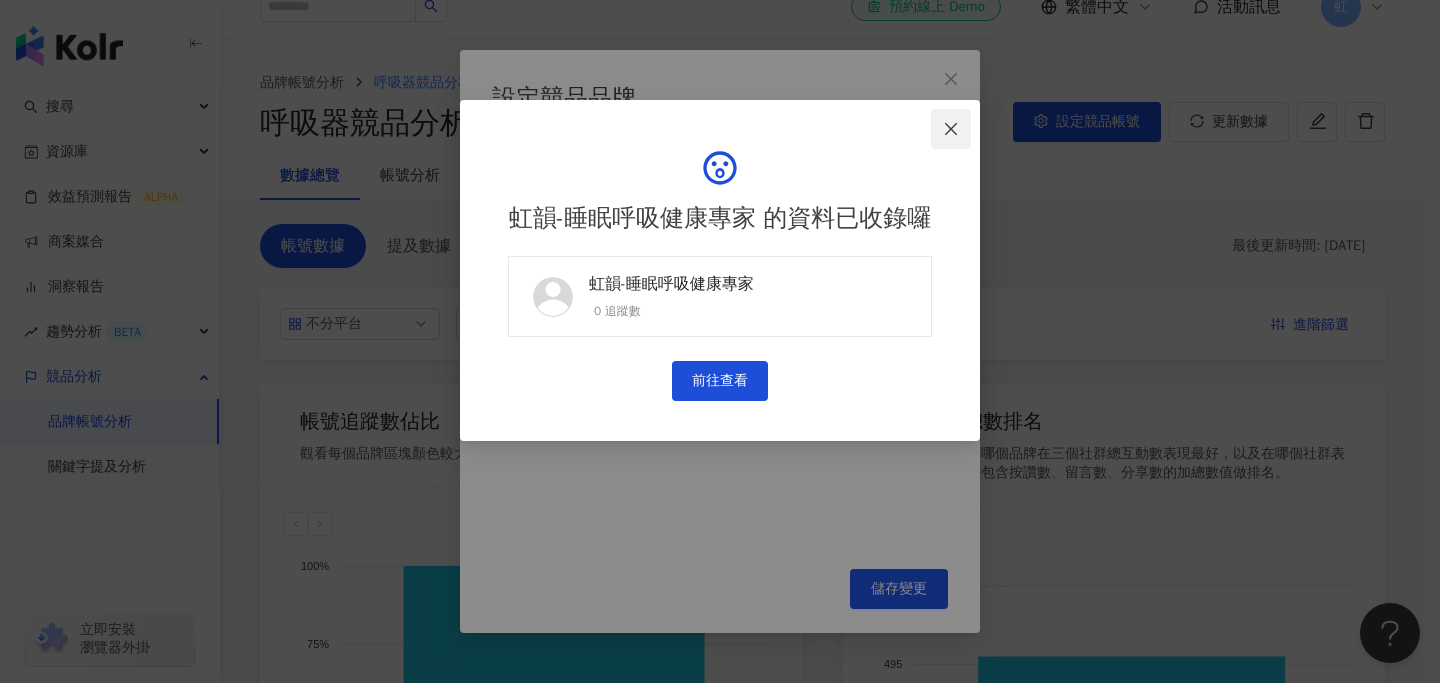 click 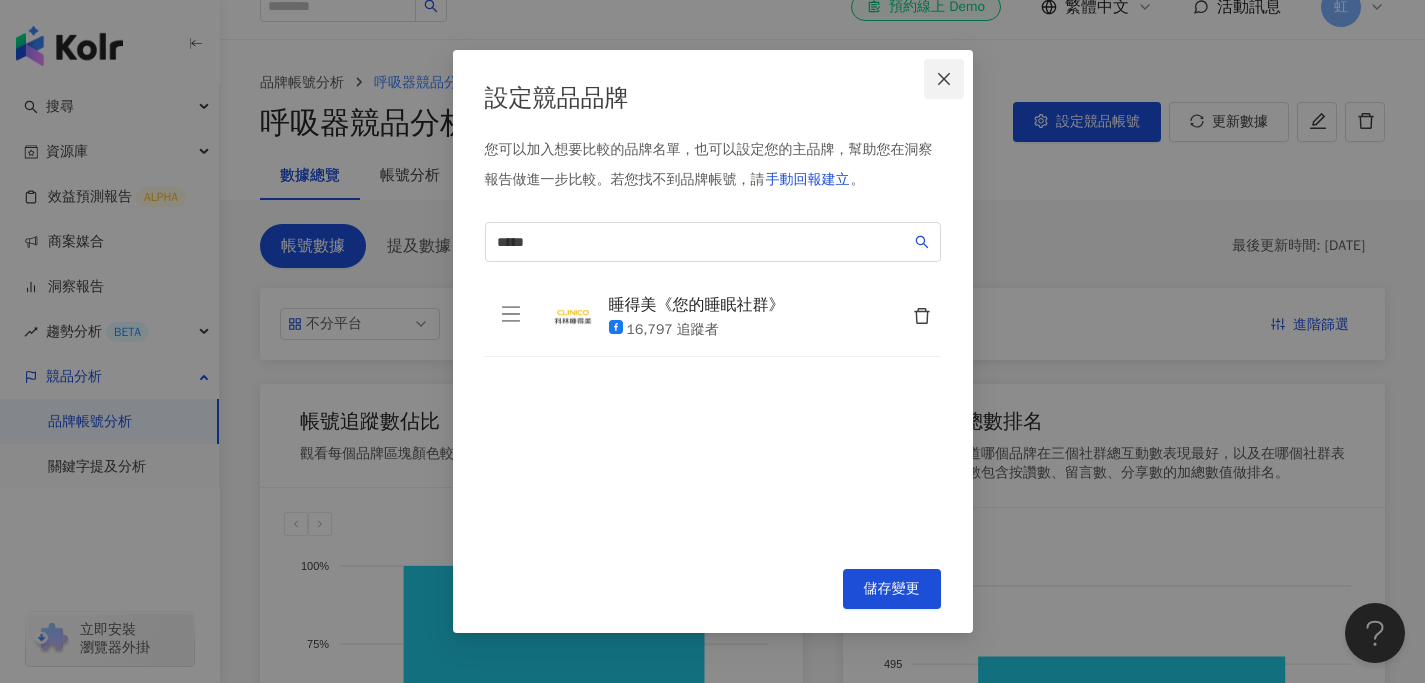 click 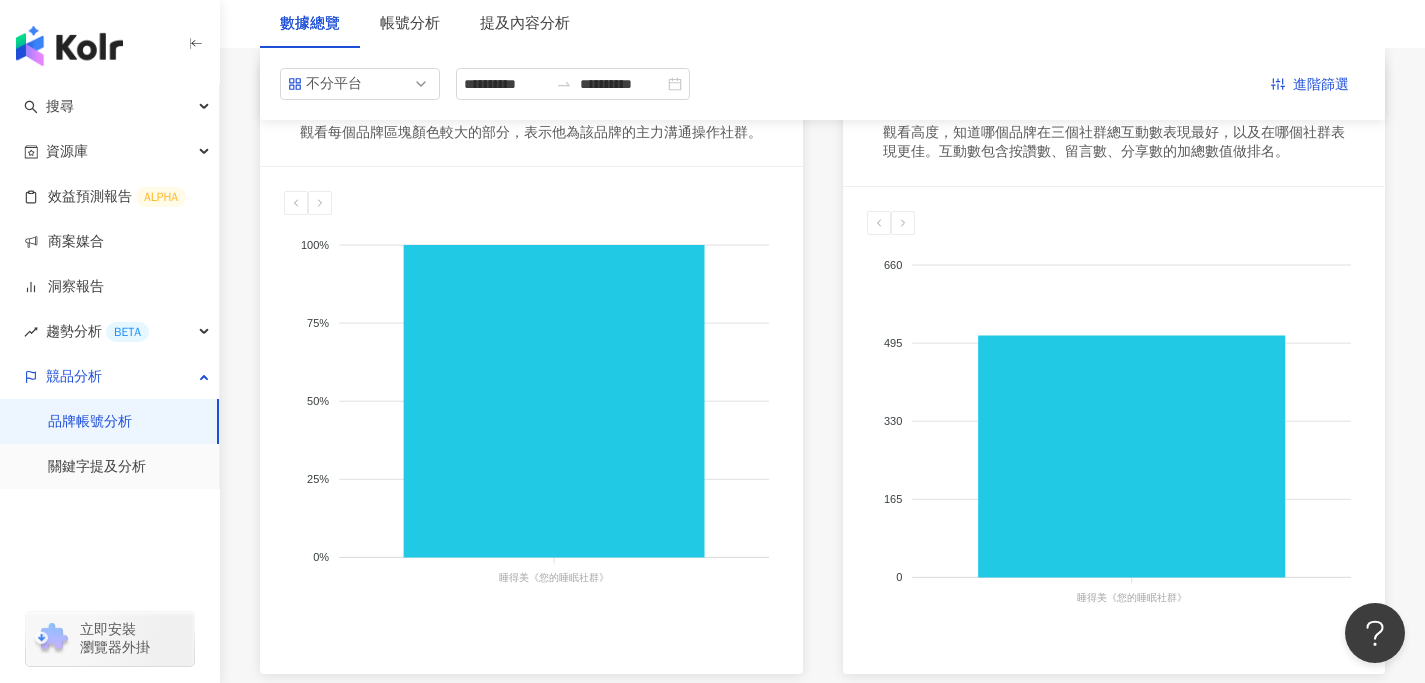 scroll, scrollTop: 11, scrollLeft: 0, axis: vertical 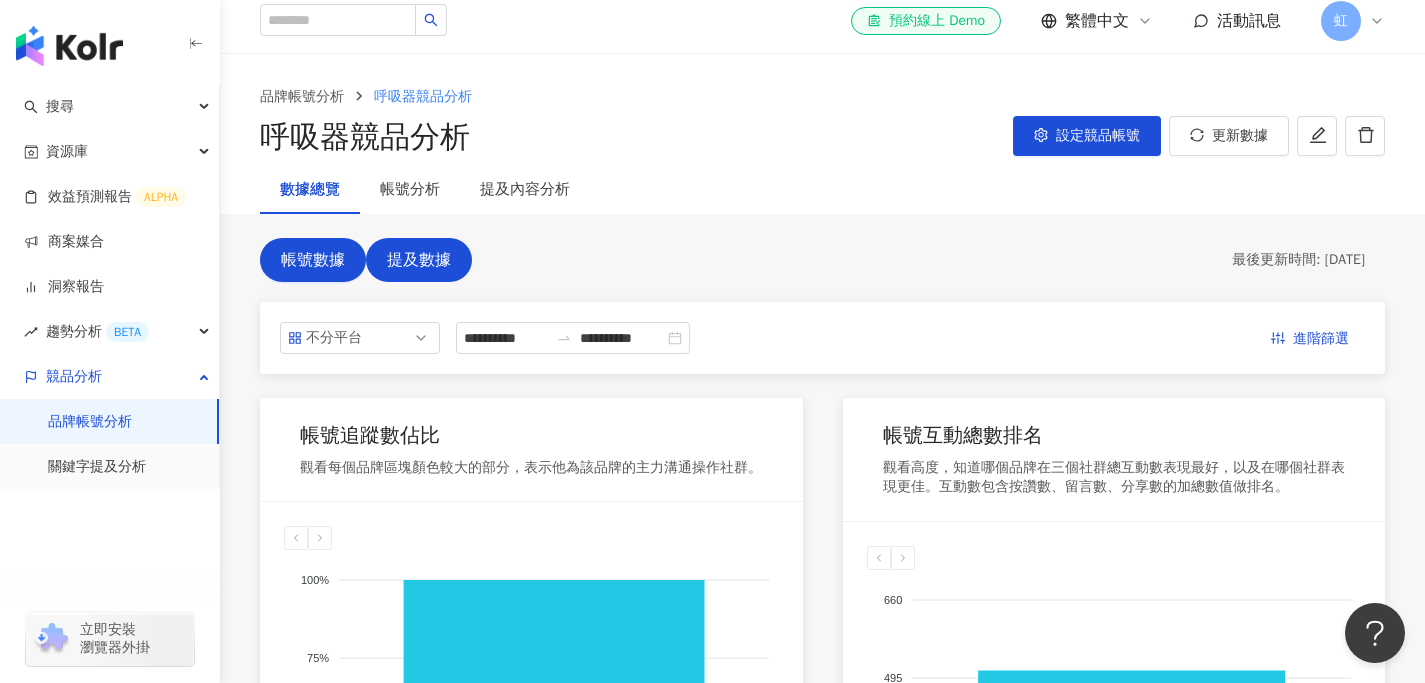 click on "提及數據" at bounding box center [419, 260] 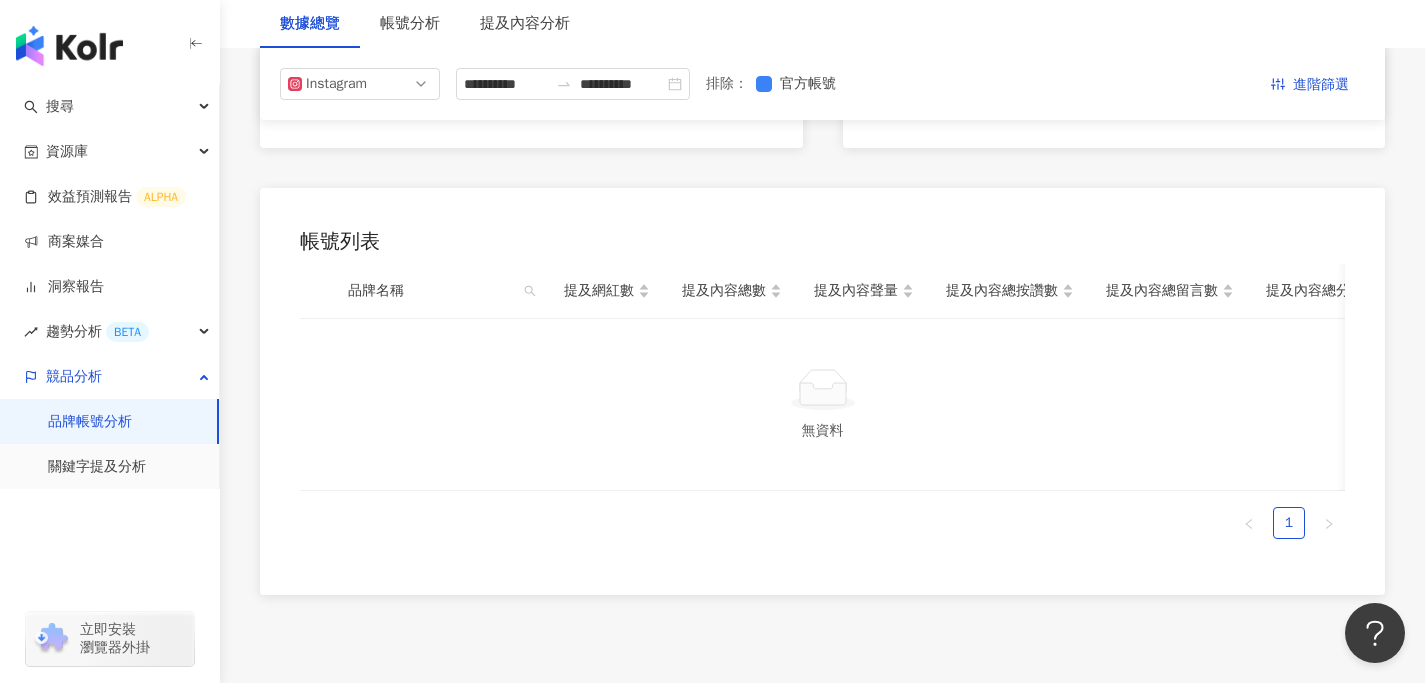 scroll, scrollTop: 87, scrollLeft: 0, axis: vertical 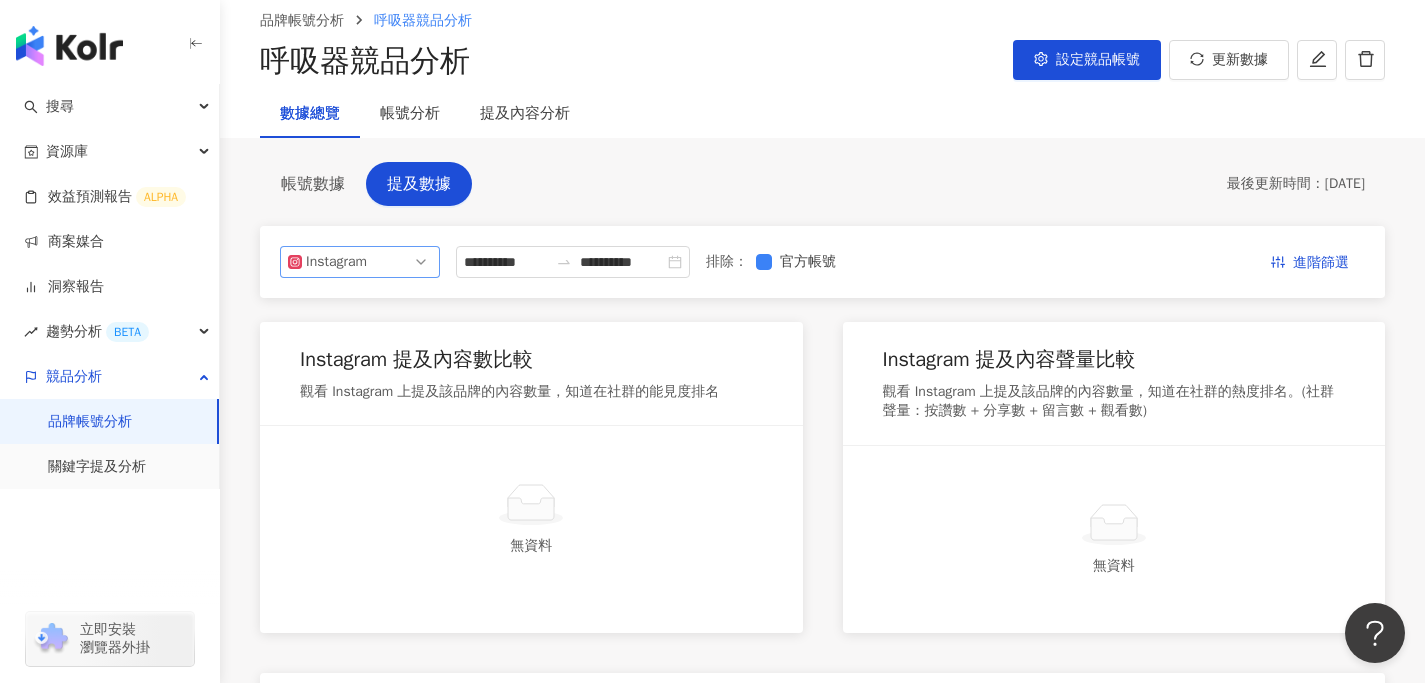 click on "Instagram" at bounding box center (360, 262) 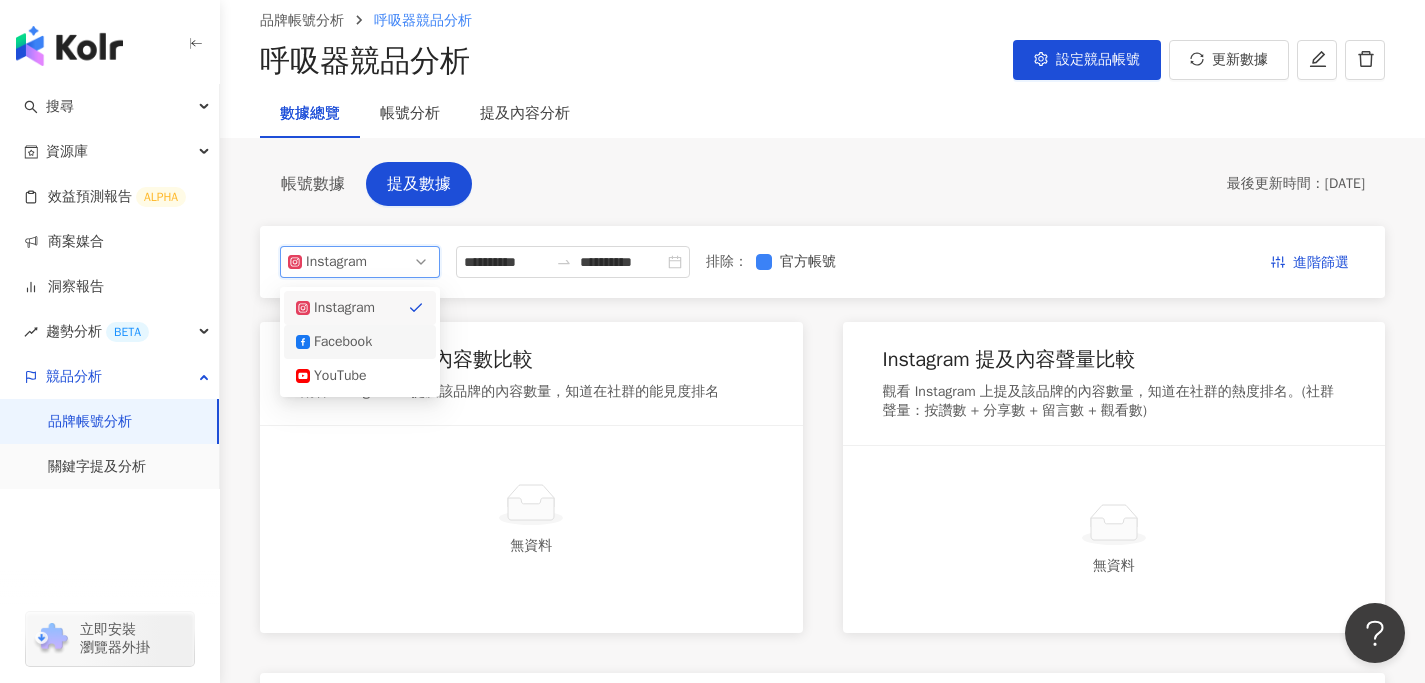 click on "Facebook" at bounding box center [360, 342] 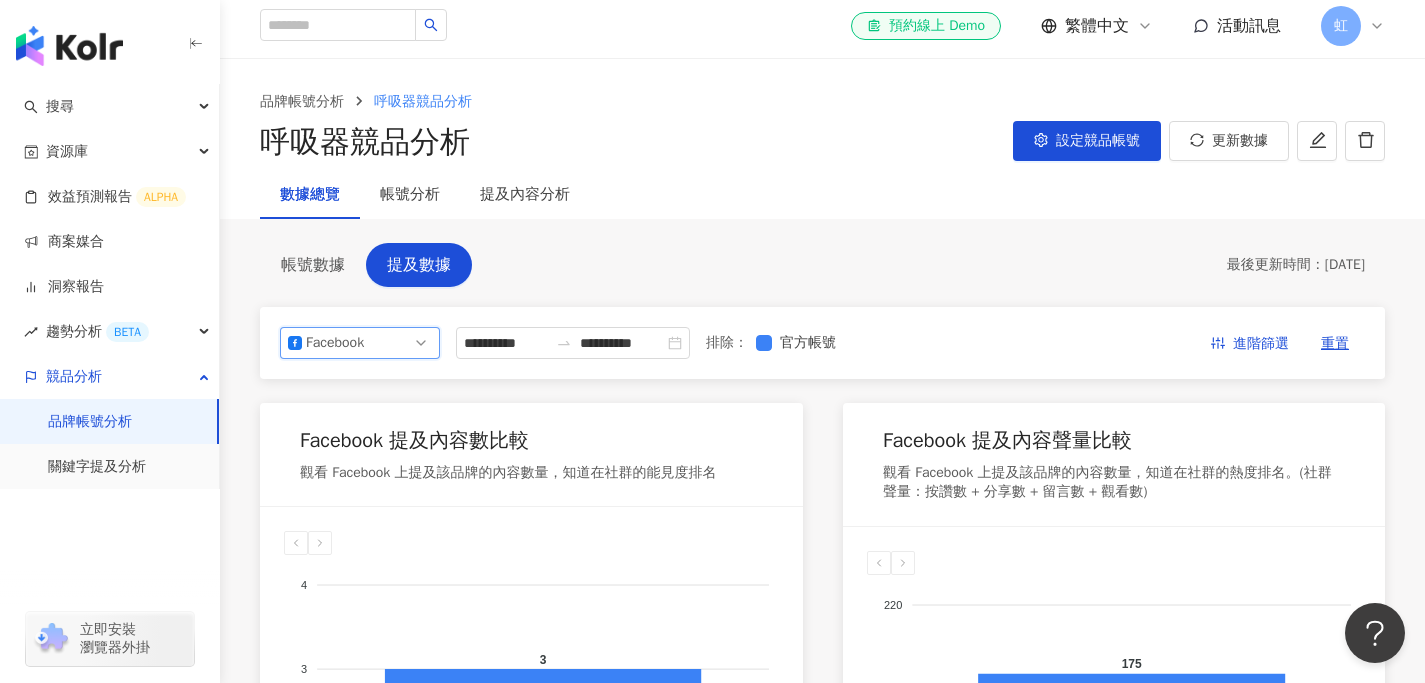 scroll, scrollTop: 0, scrollLeft: 0, axis: both 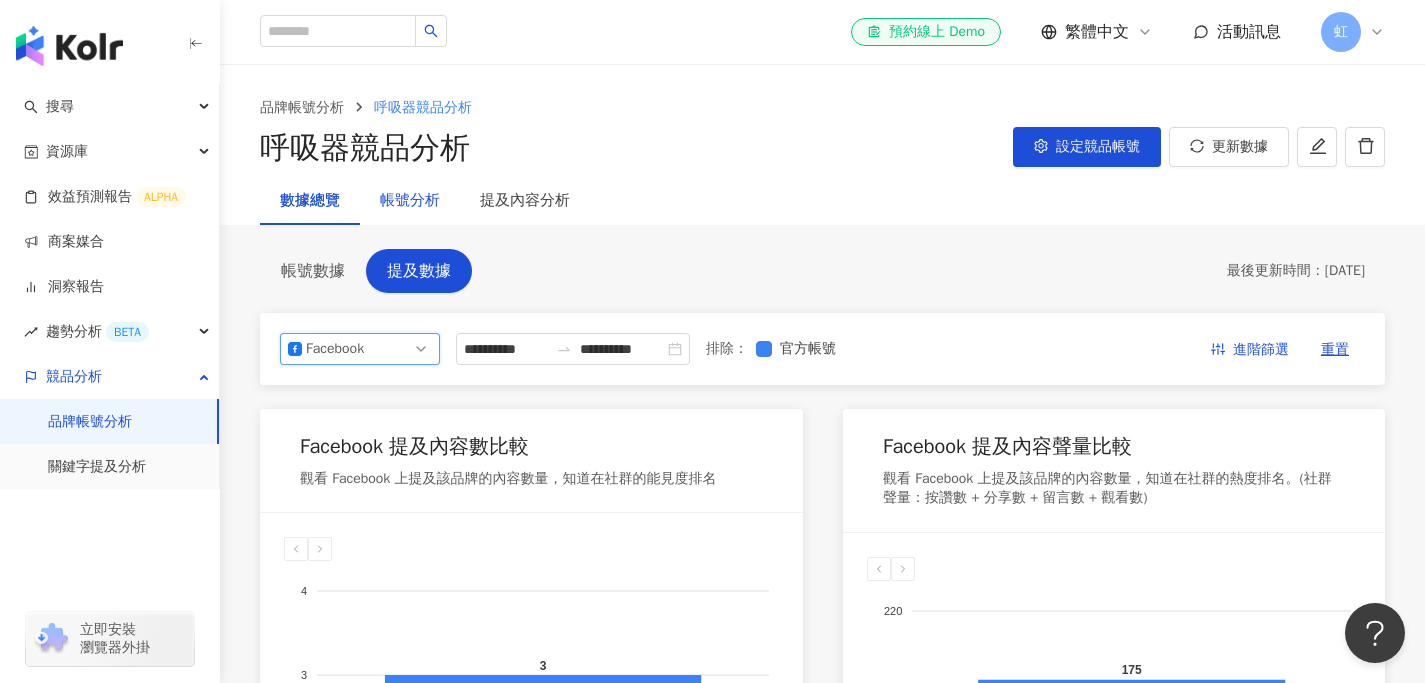 click on "帳號分析" at bounding box center (410, 201) 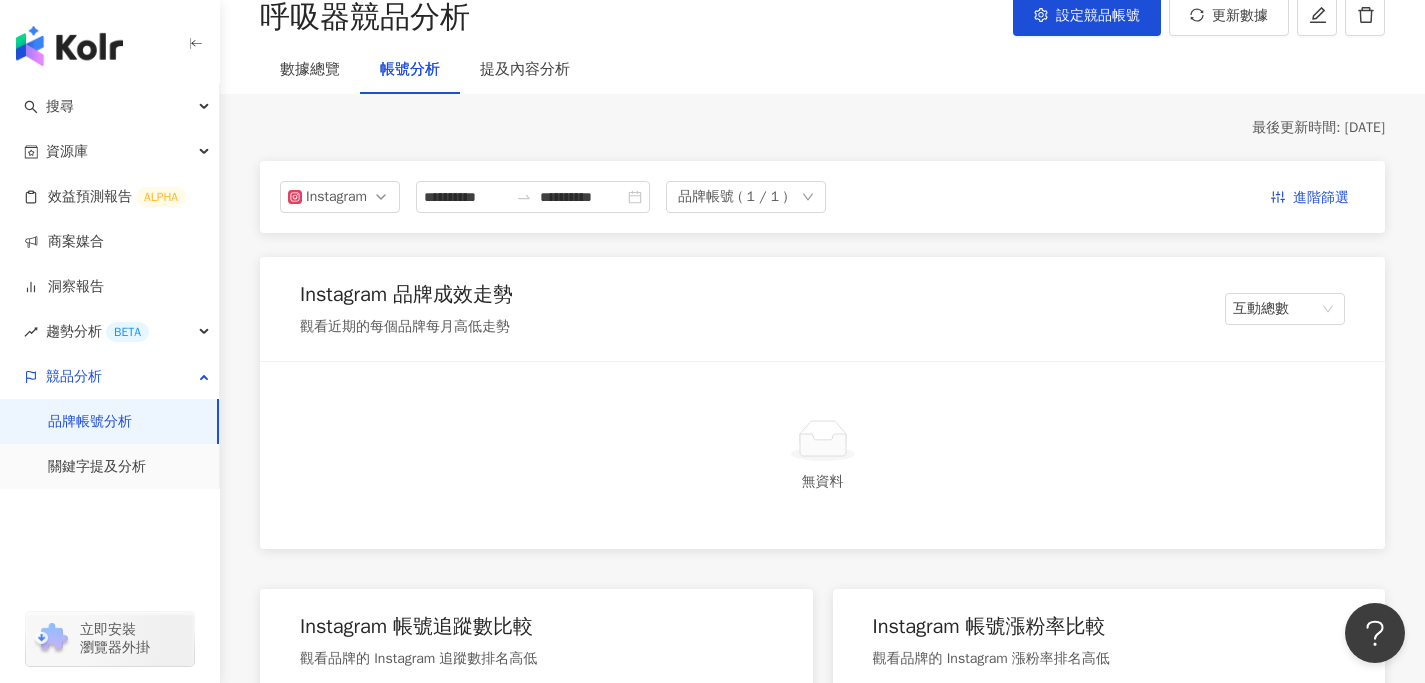 scroll, scrollTop: 132, scrollLeft: 0, axis: vertical 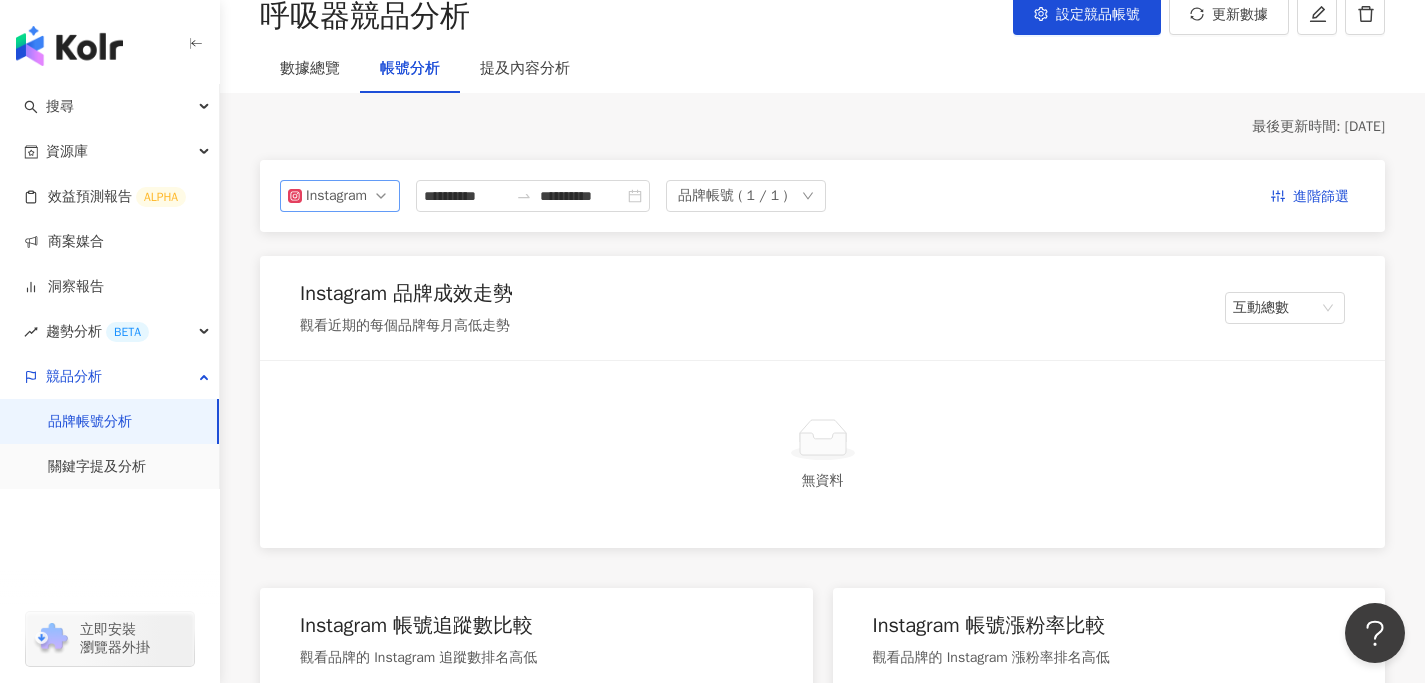 click on "Instagram" at bounding box center [338, 196] 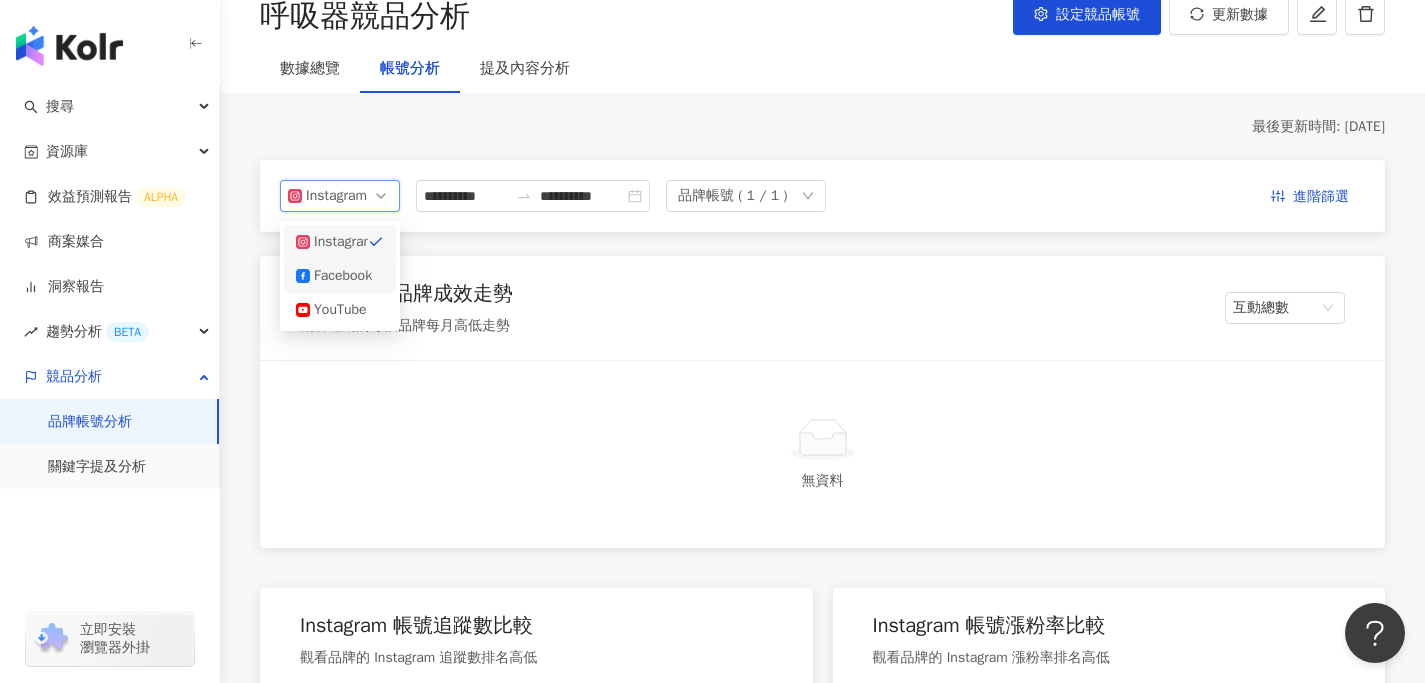 click on "Facebook" at bounding box center (346, 276) 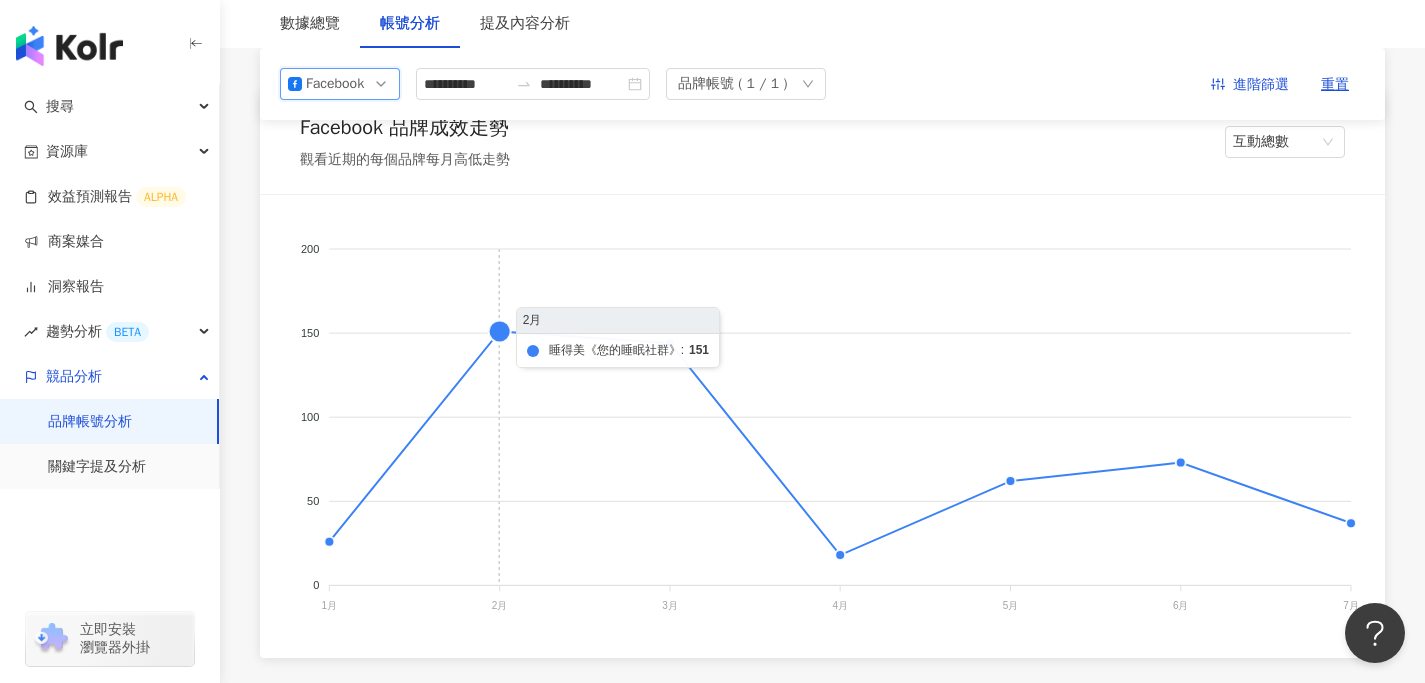 scroll, scrollTop: 0, scrollLeft: 0, axis: both 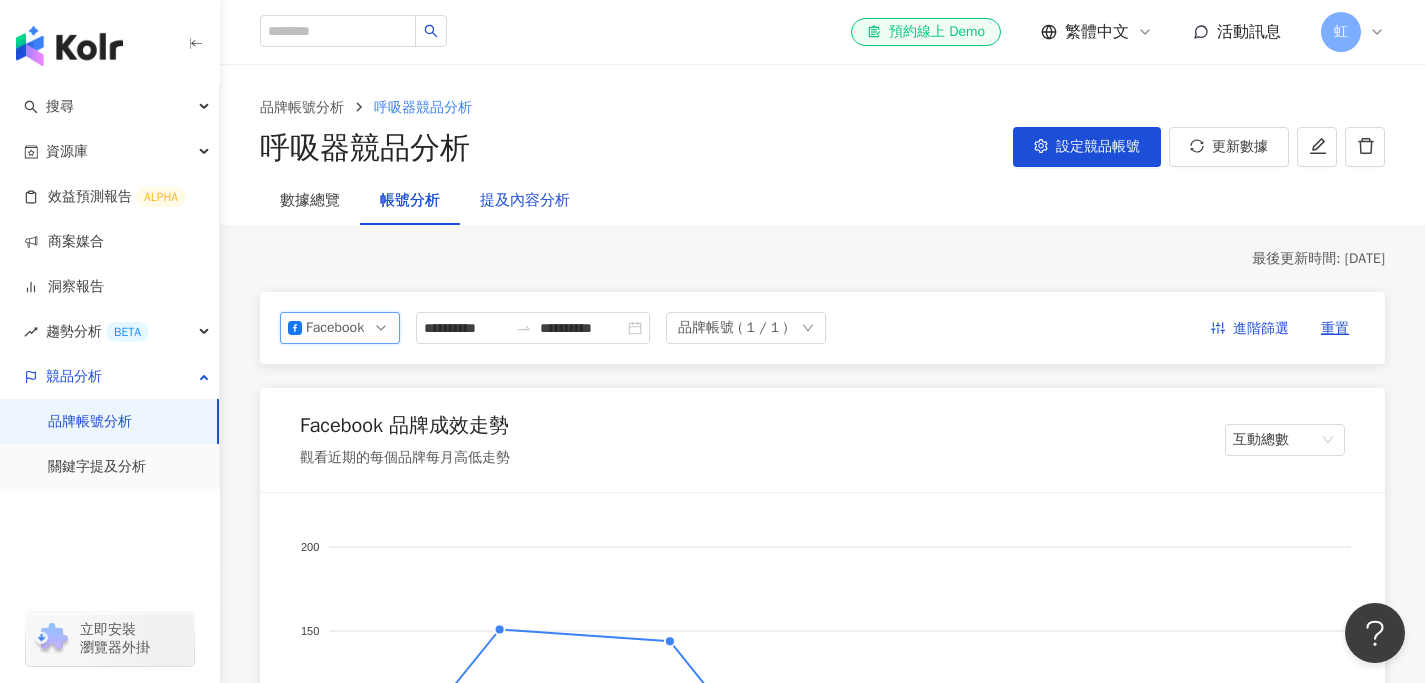 click on "提及內容分析" at bounding box center (525, 201) 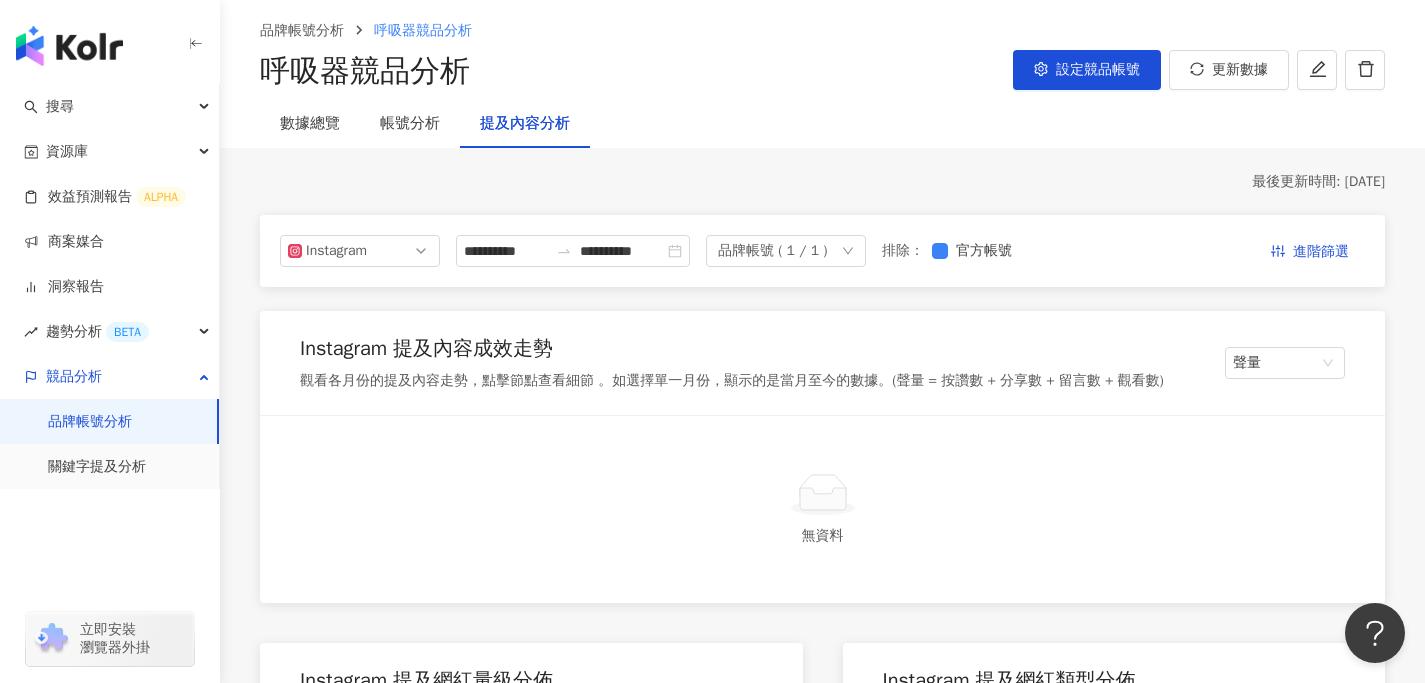 scroll, scrollTop: 19, scrollLeft: 0, axis: vertical 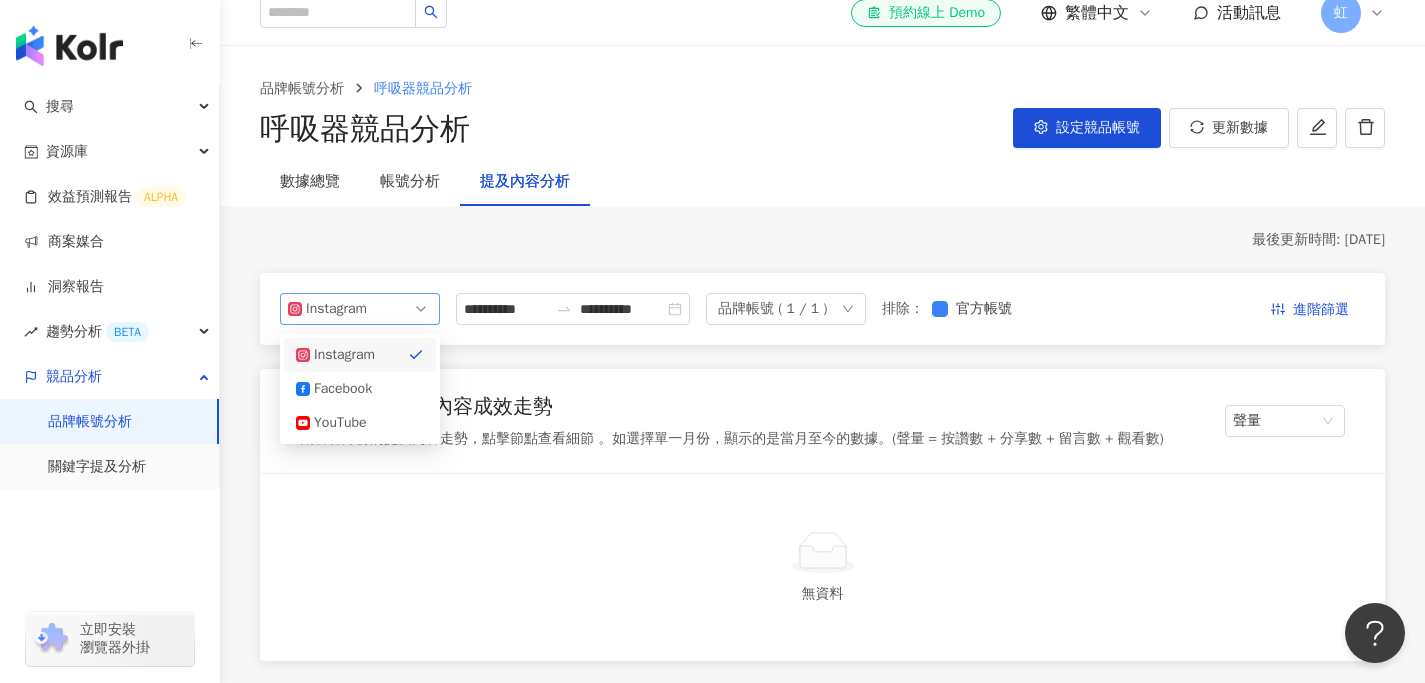 click on "Instagram" at bounding box center [360, 309] 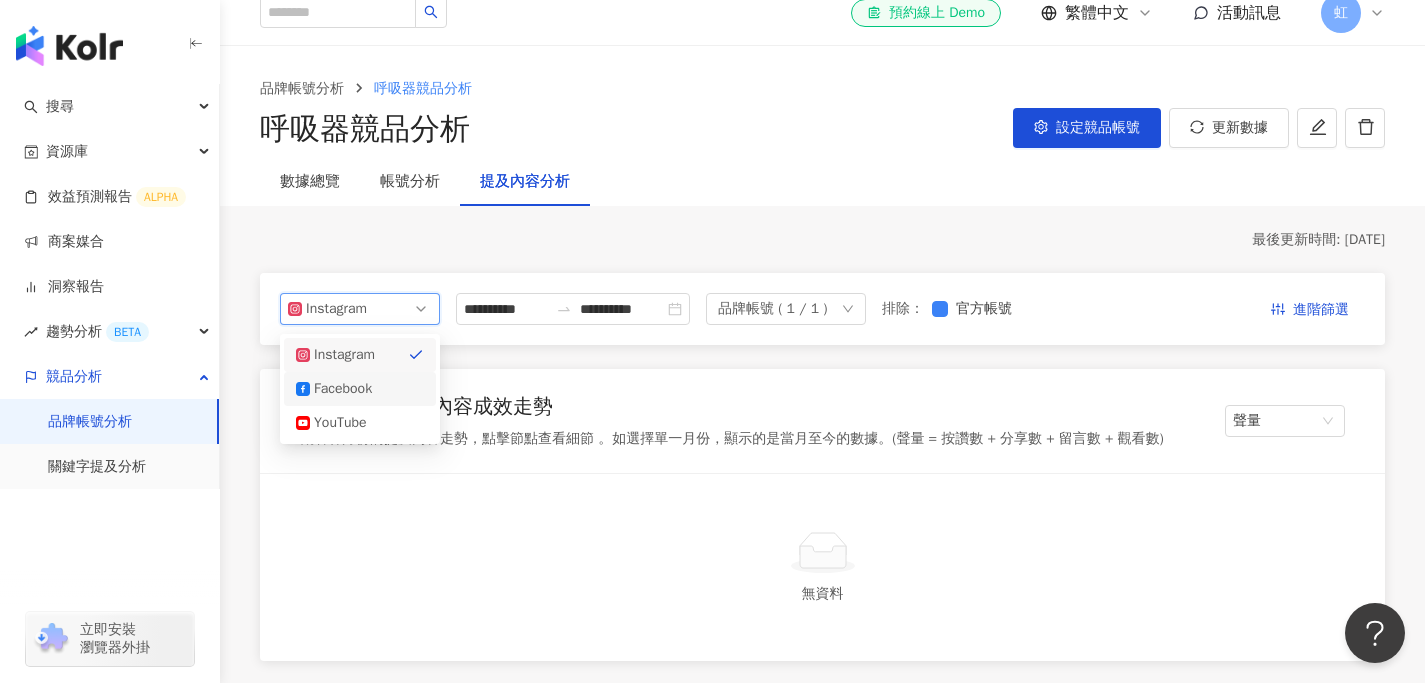 click on "Facebook" at bounding box center (346, 389) 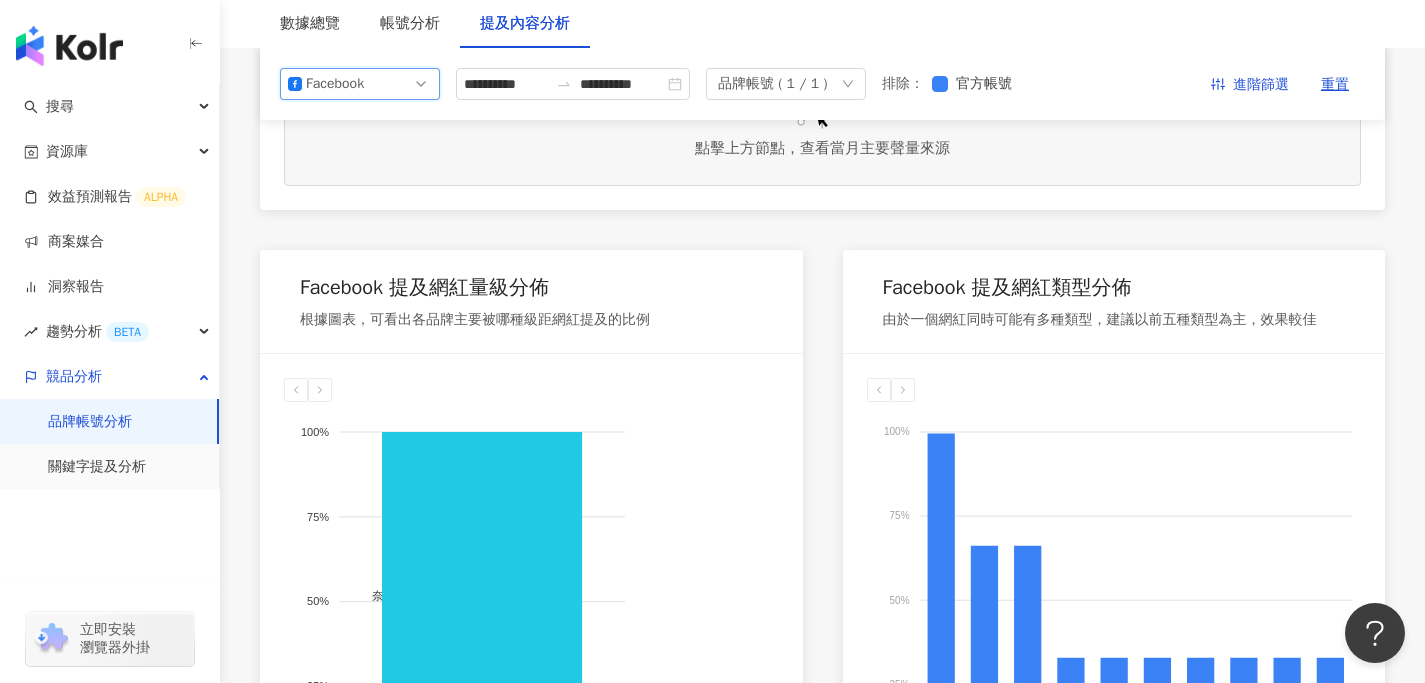 scroll, scrollTop: 0, scrollLeft: 0, axis: both 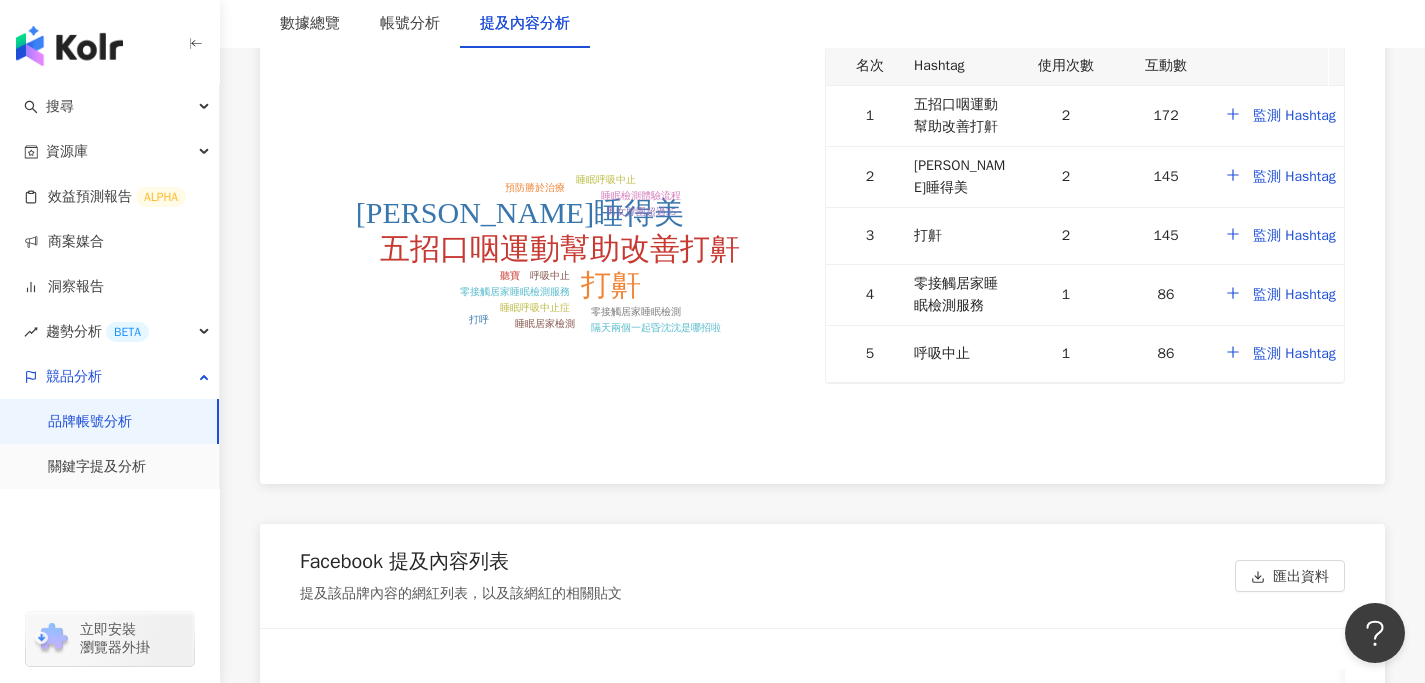 click on "科林睡得美" 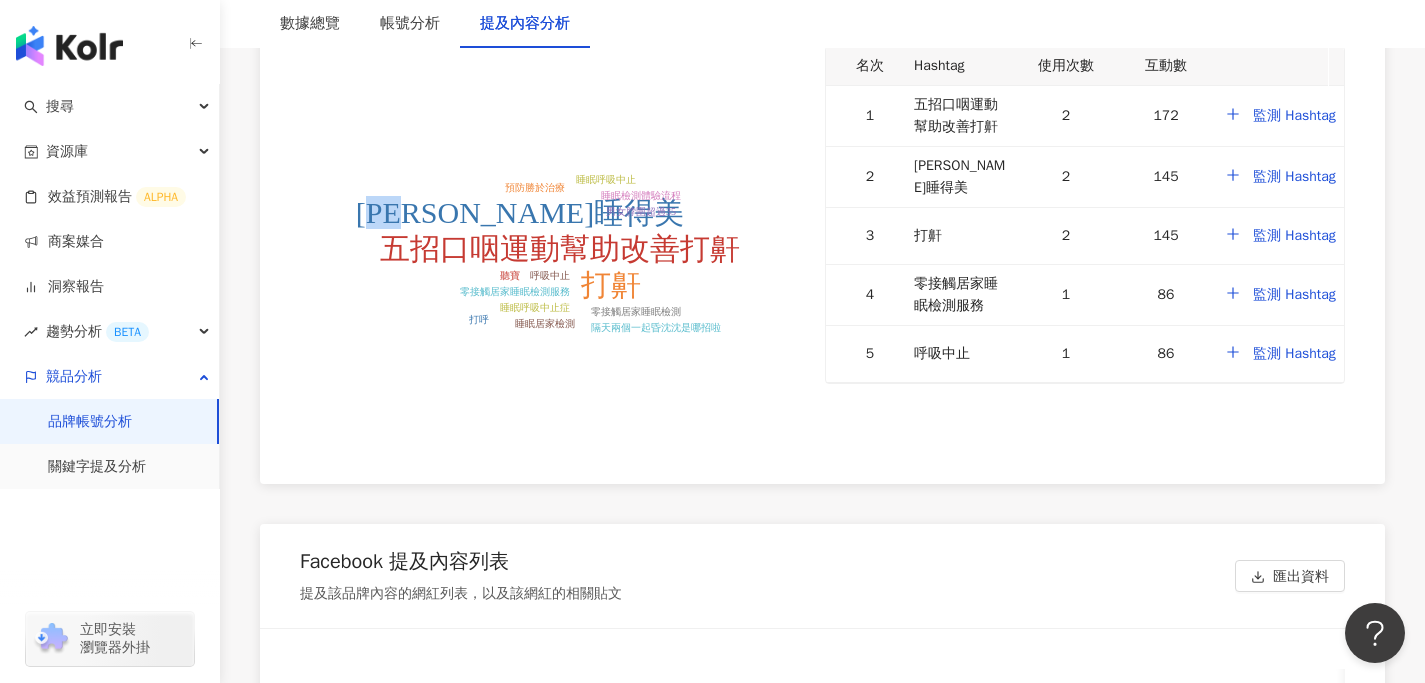 drag, startPoint x: 467, startPoint y: 210, endPoint x: 543, endPoint y: 210, distance: 76 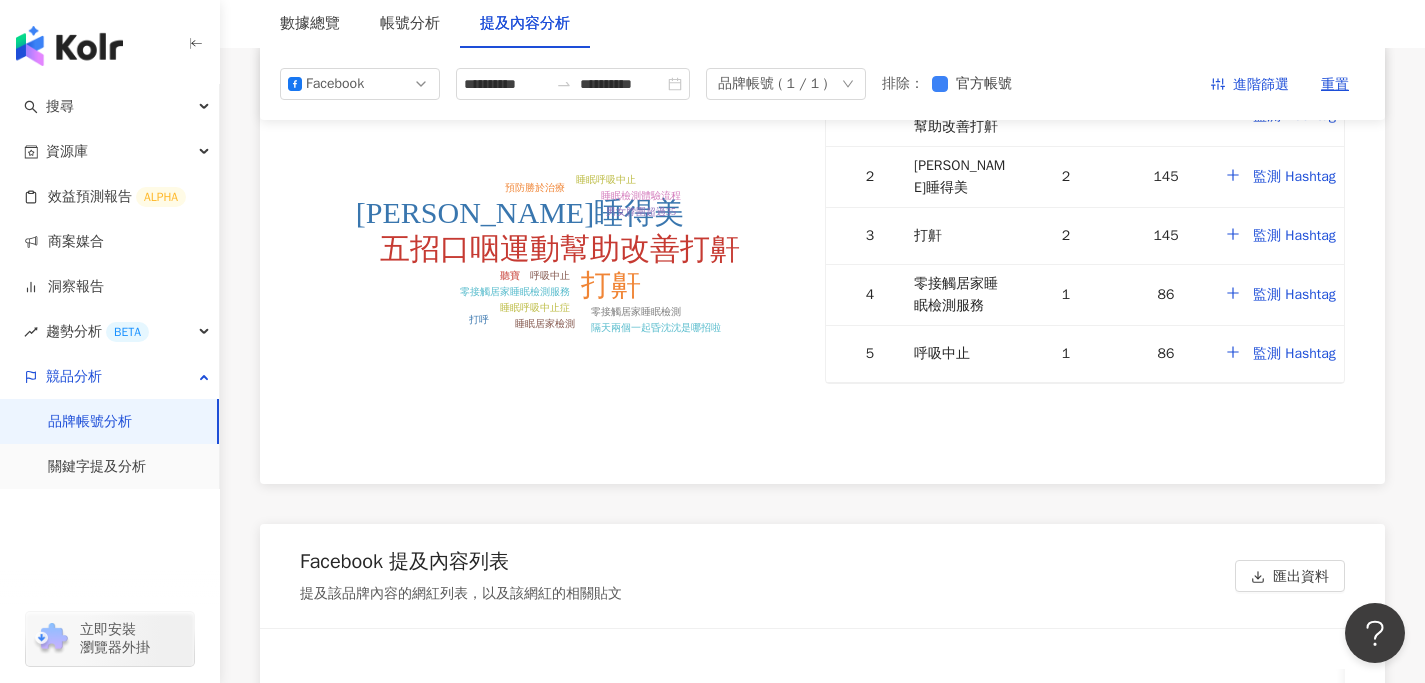 scroll, scrollTop: 4001, scrollLeft: 0, axis: vertical 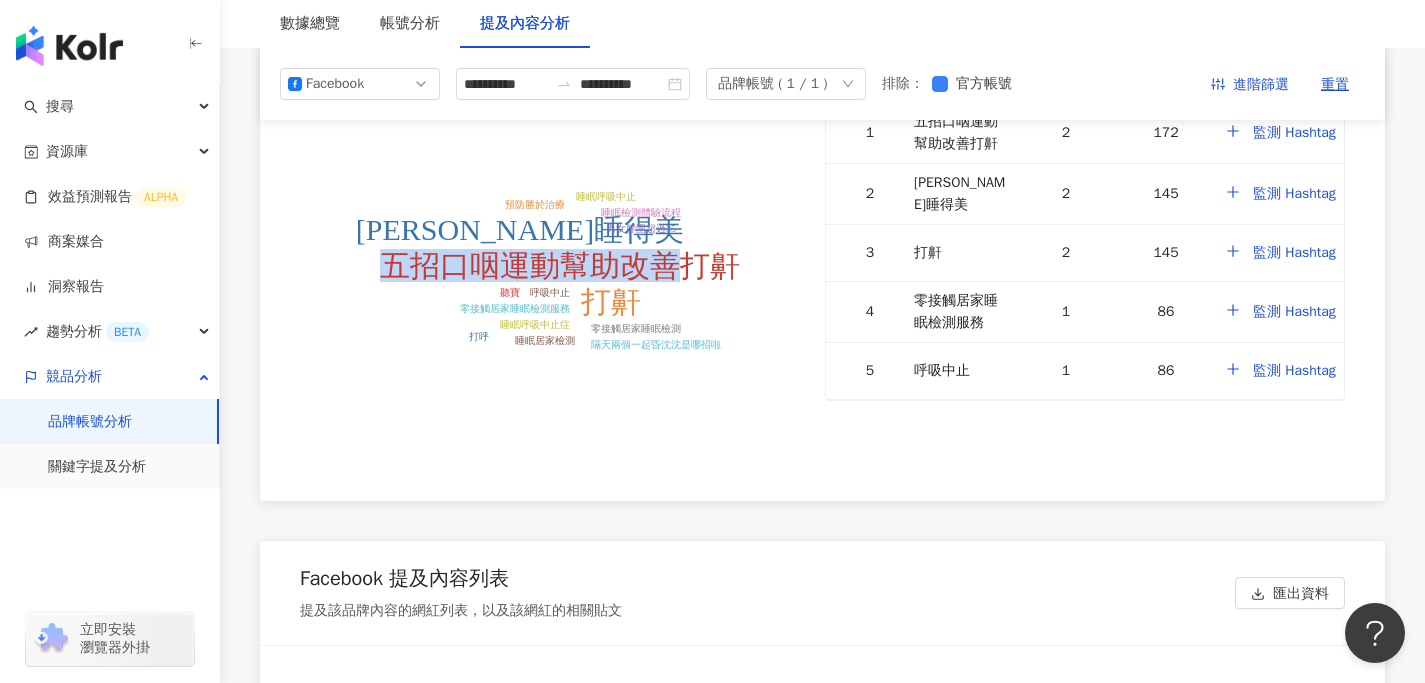drag, startPoint x: 387, startPoint y: 264, endPoint x: 682, endPoint y: 268, distance: 295.02713 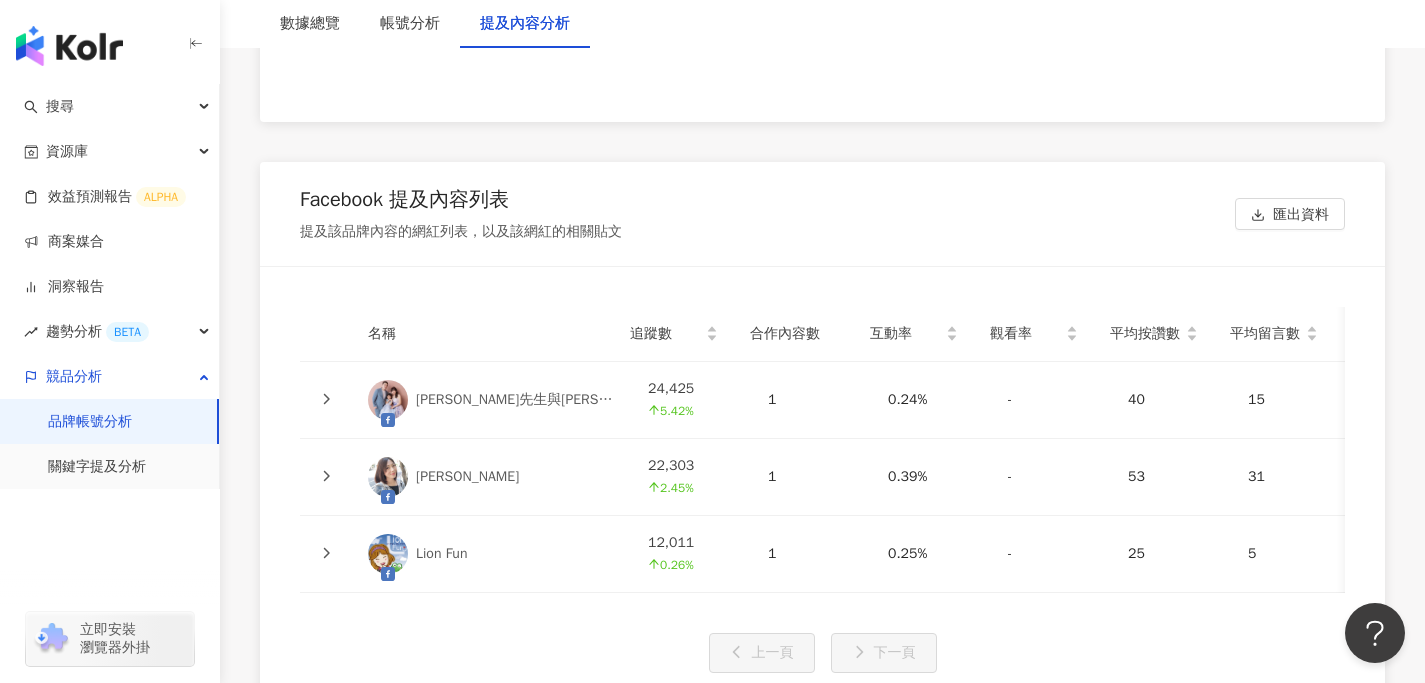 scroll, scrollTop: 4384, scrollLeft: 0, axis: vertical 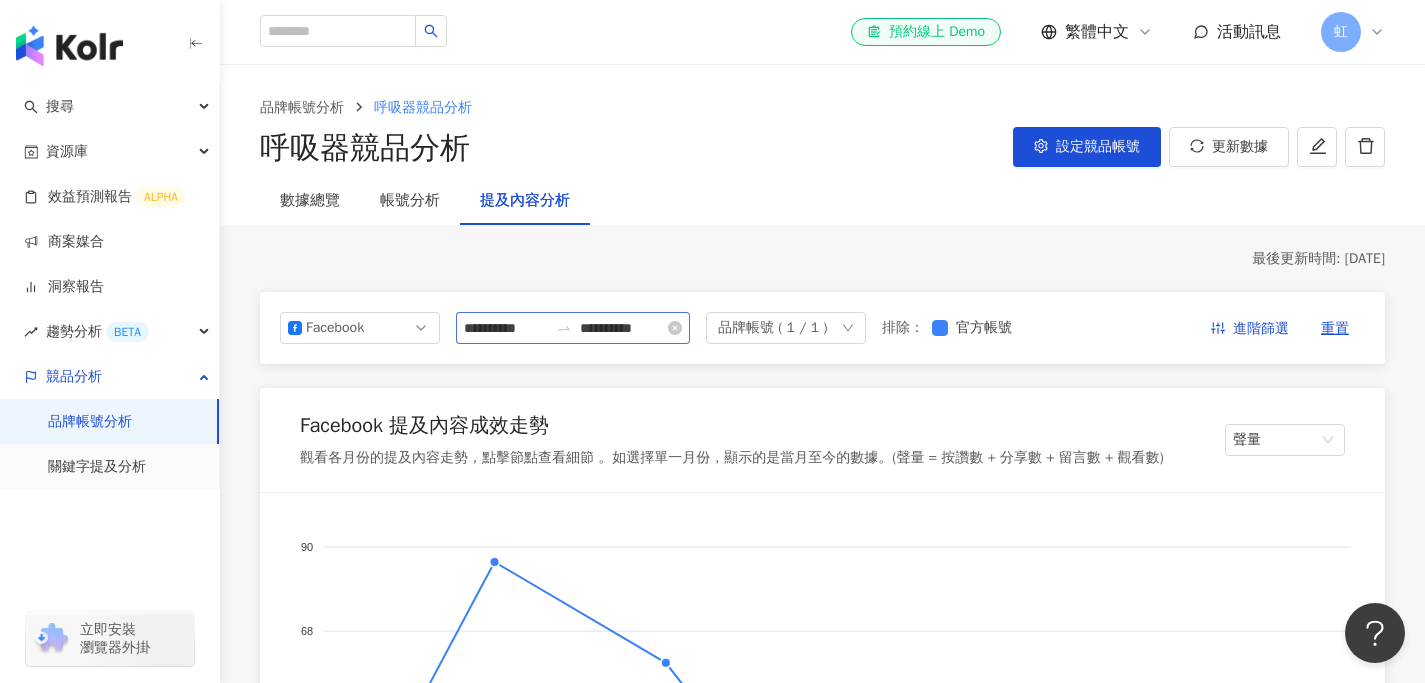 click 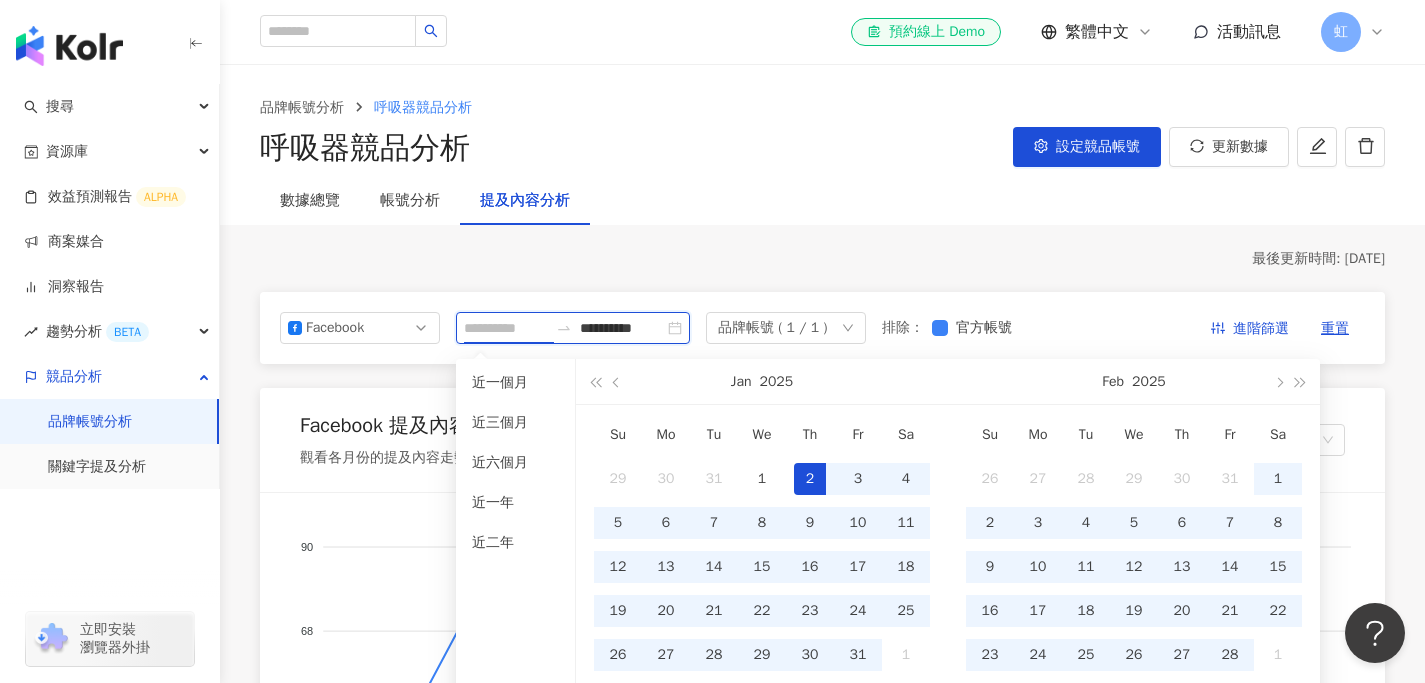 type on "**********" 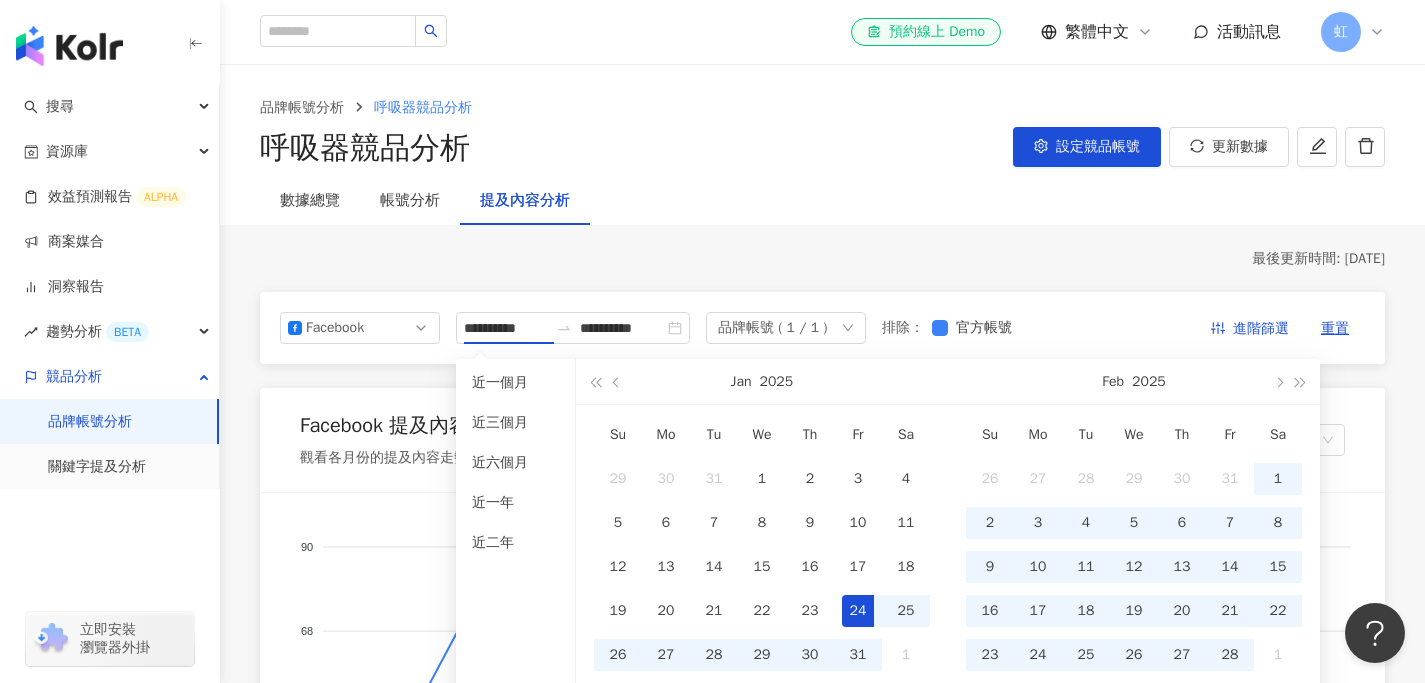 click on "**********" at bounding box center [822, 2663] 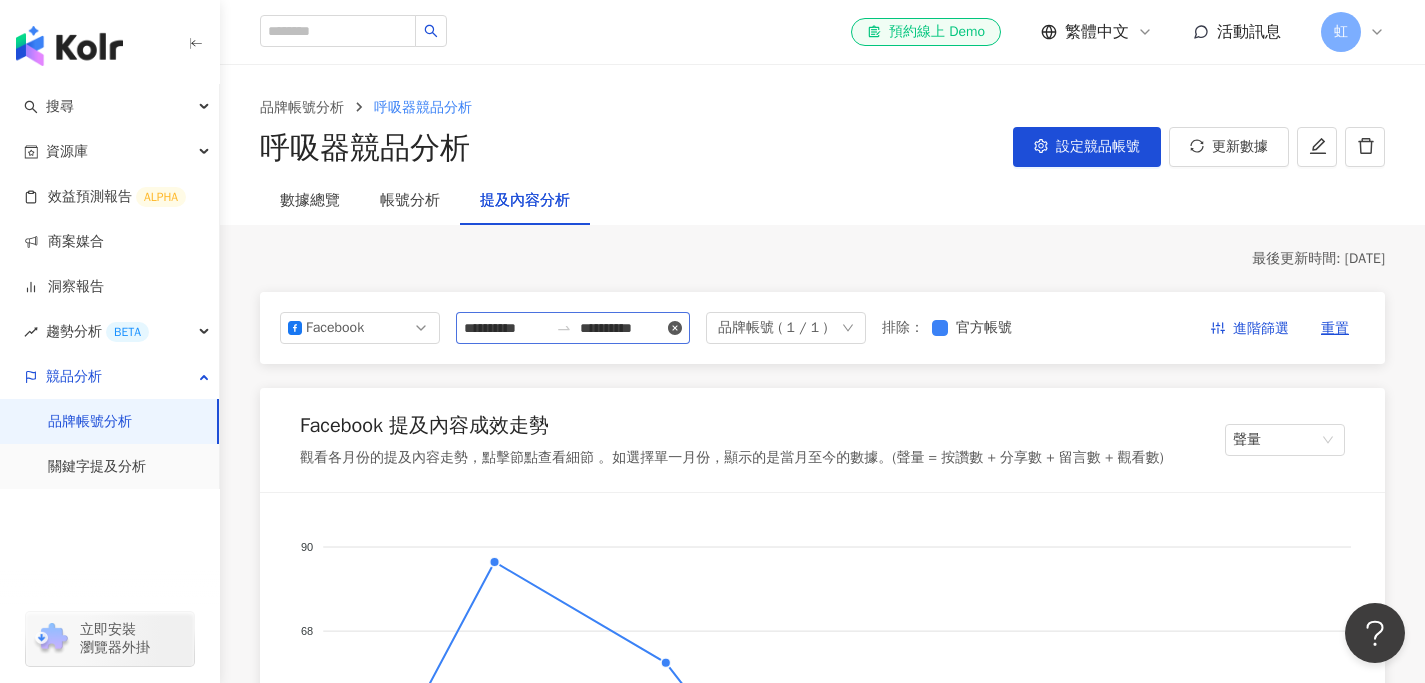 click 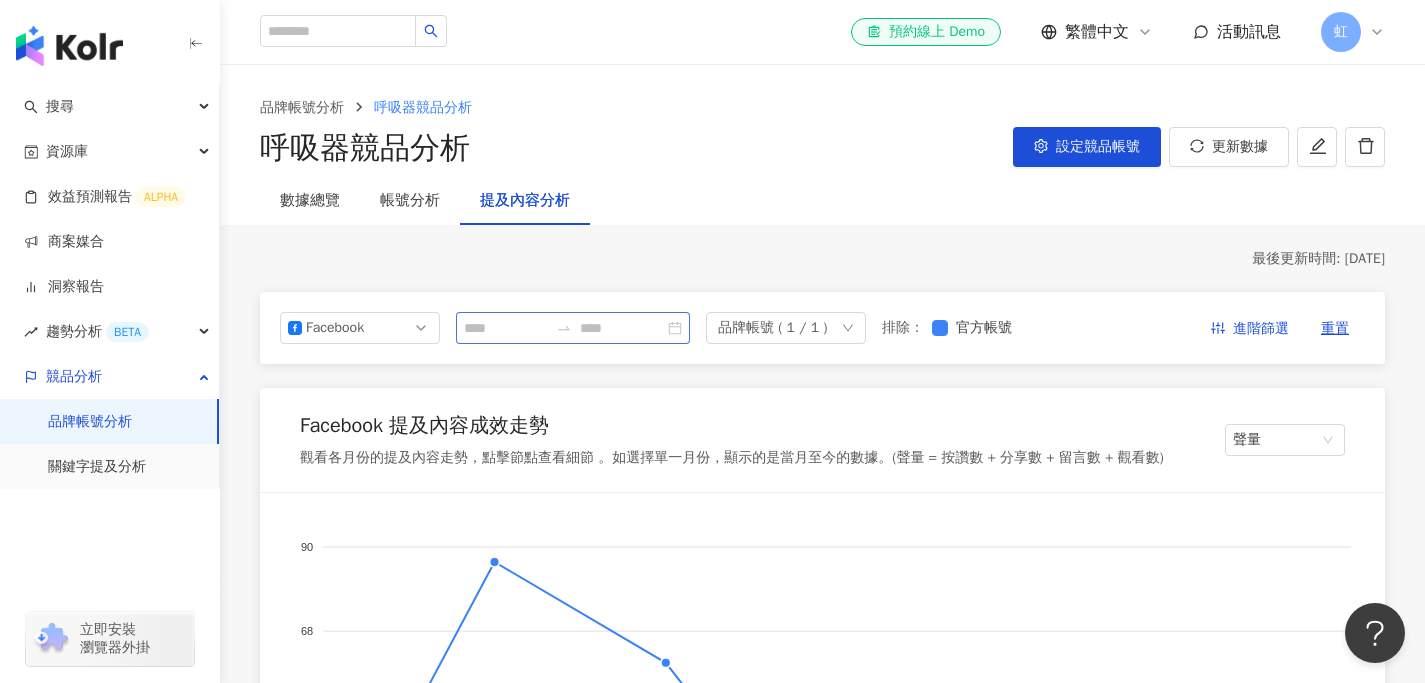 click at bounding box center [573, 328] 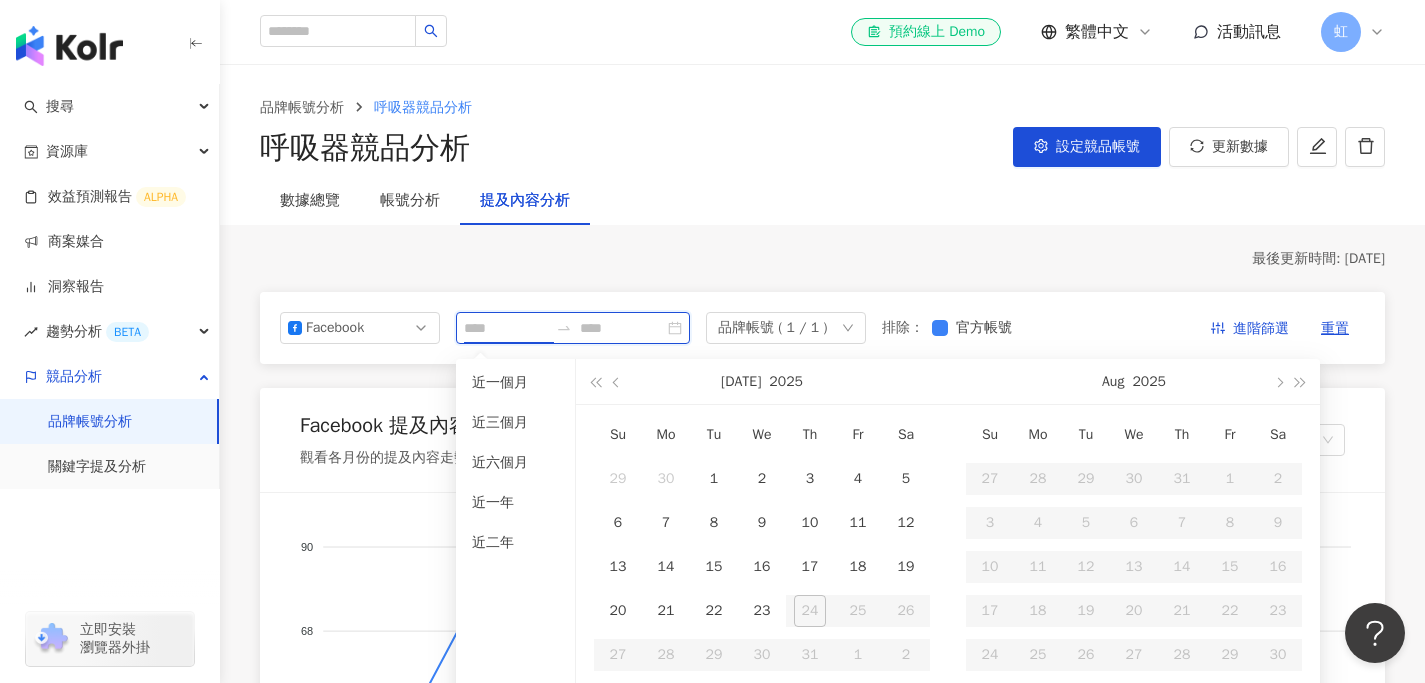 click at bounding box center (622, 328) 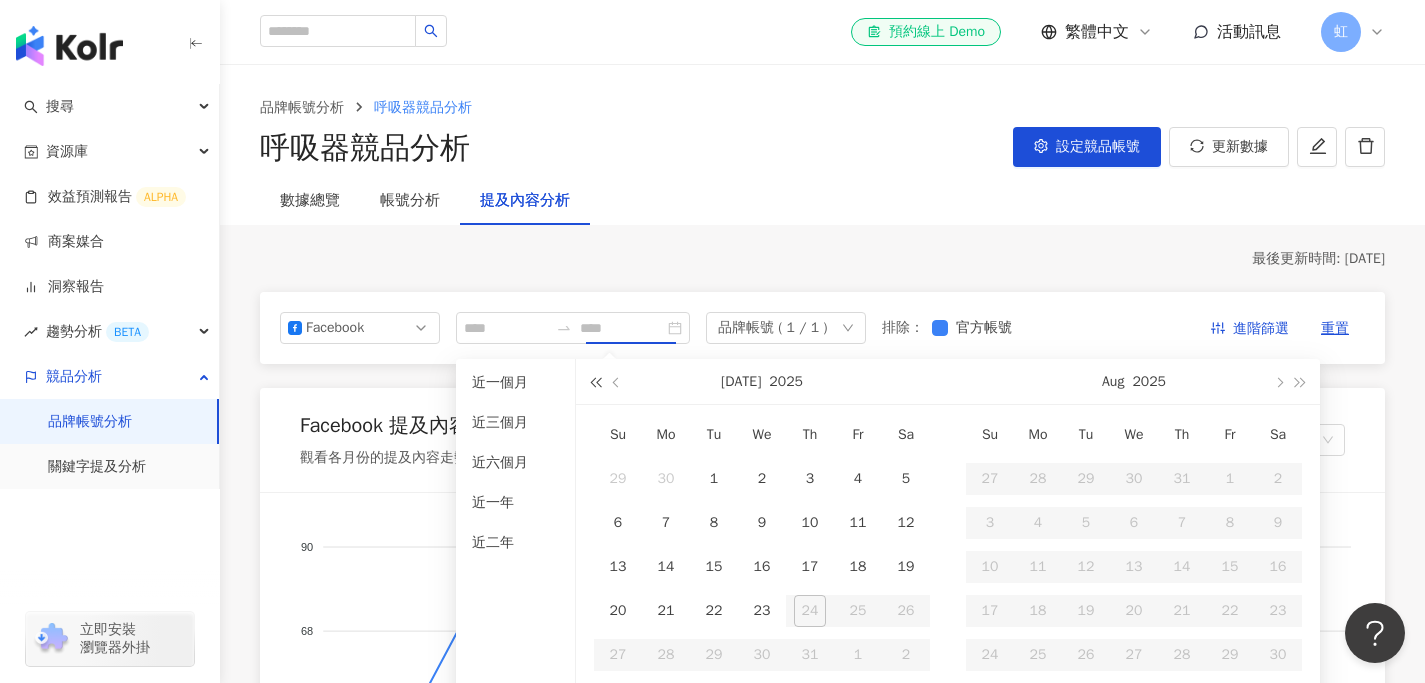 click at bounding box center (595, 382) 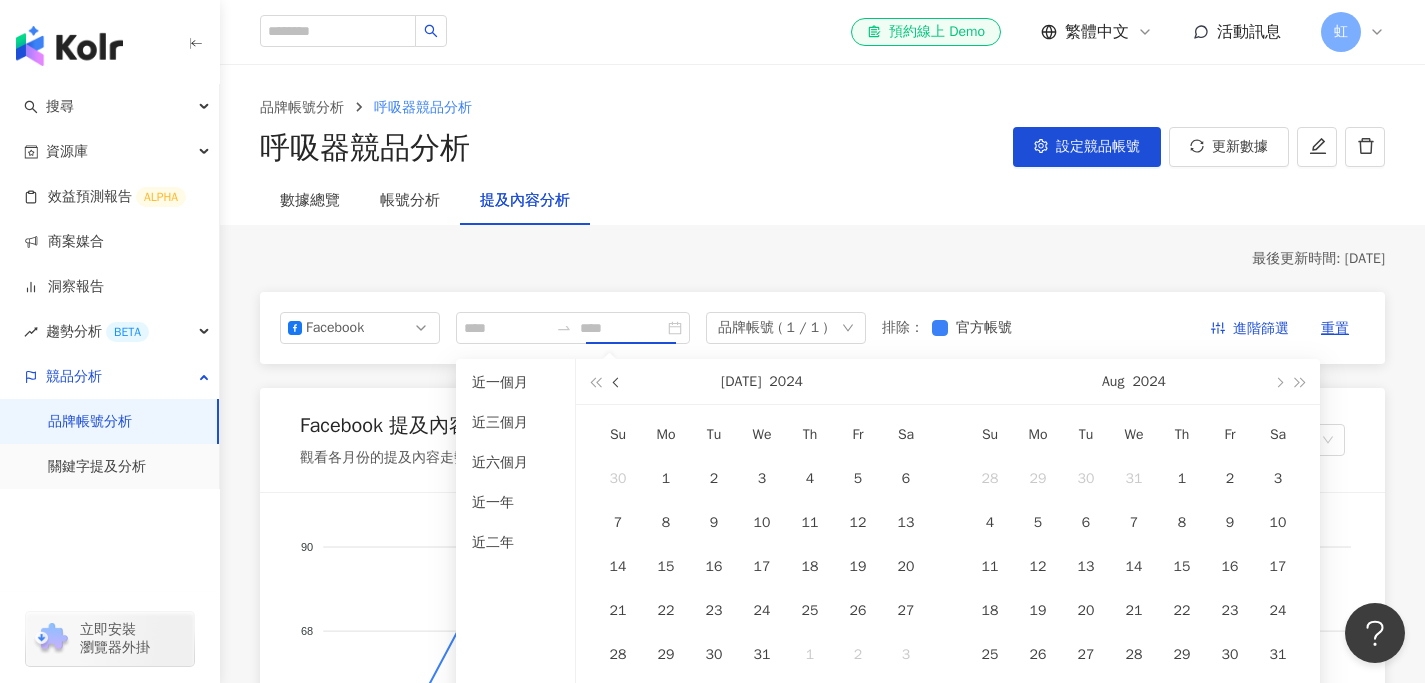 click at bounding box center [618, 382] 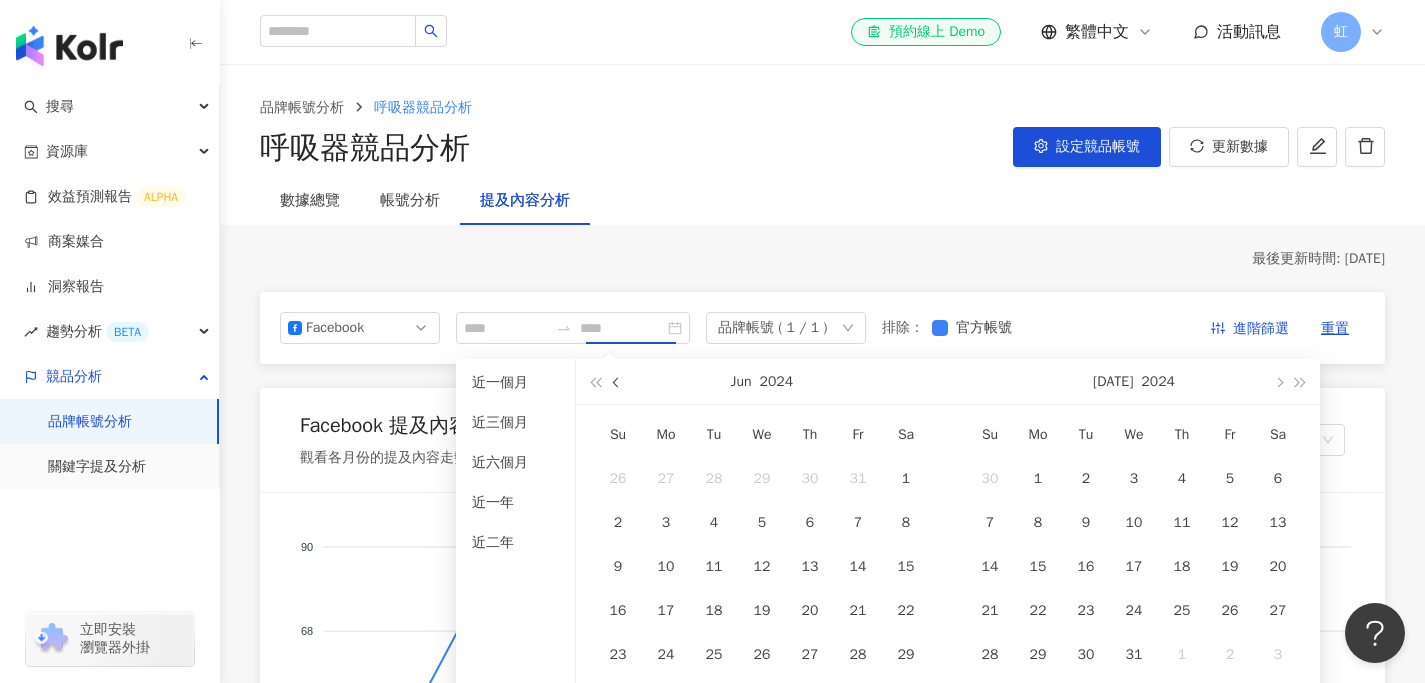 click at bounding box center (617, 381) 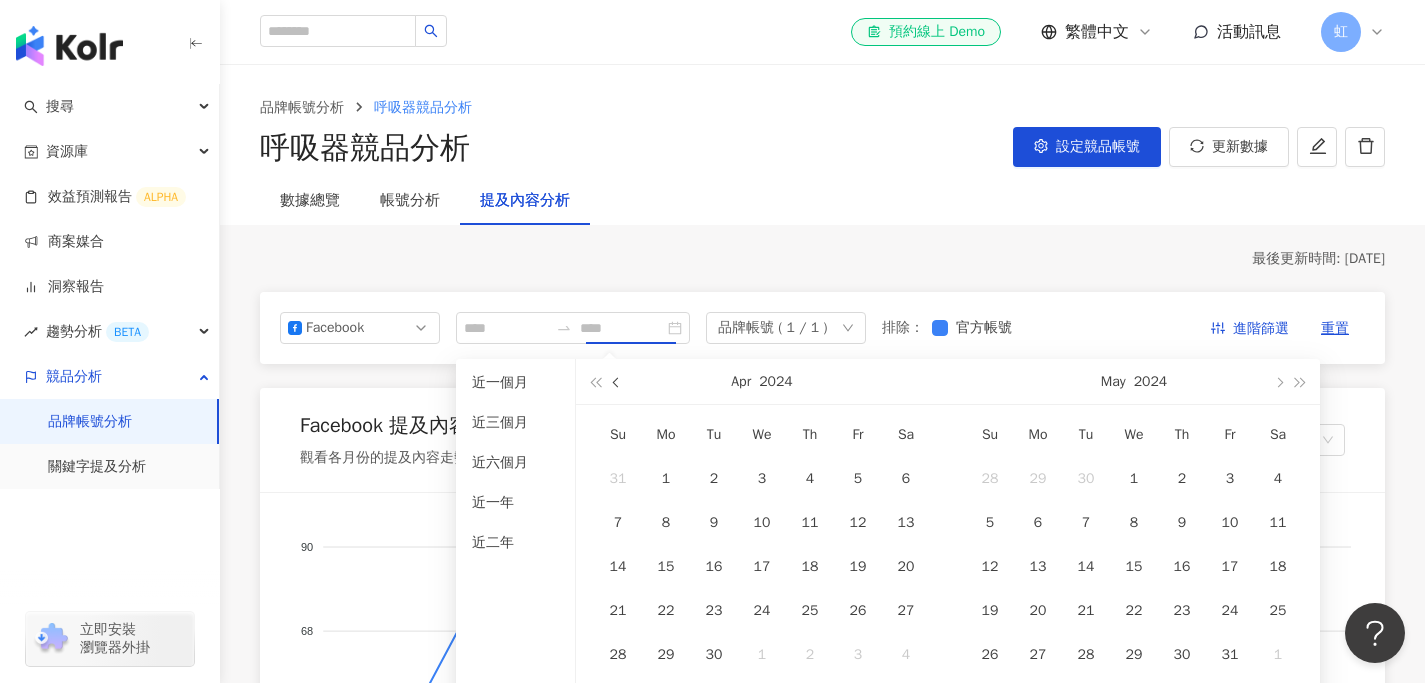 click at bounding box center (617, 381) 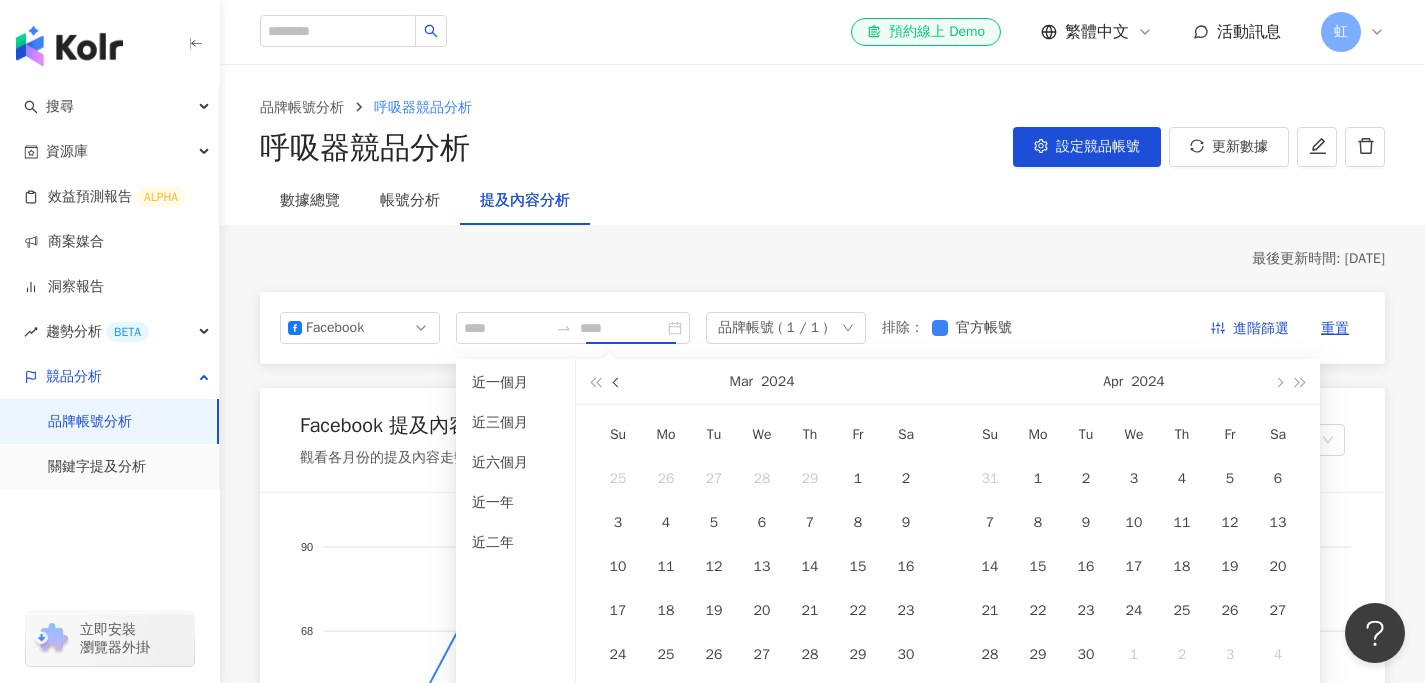 click at bounding box center [617, 381] 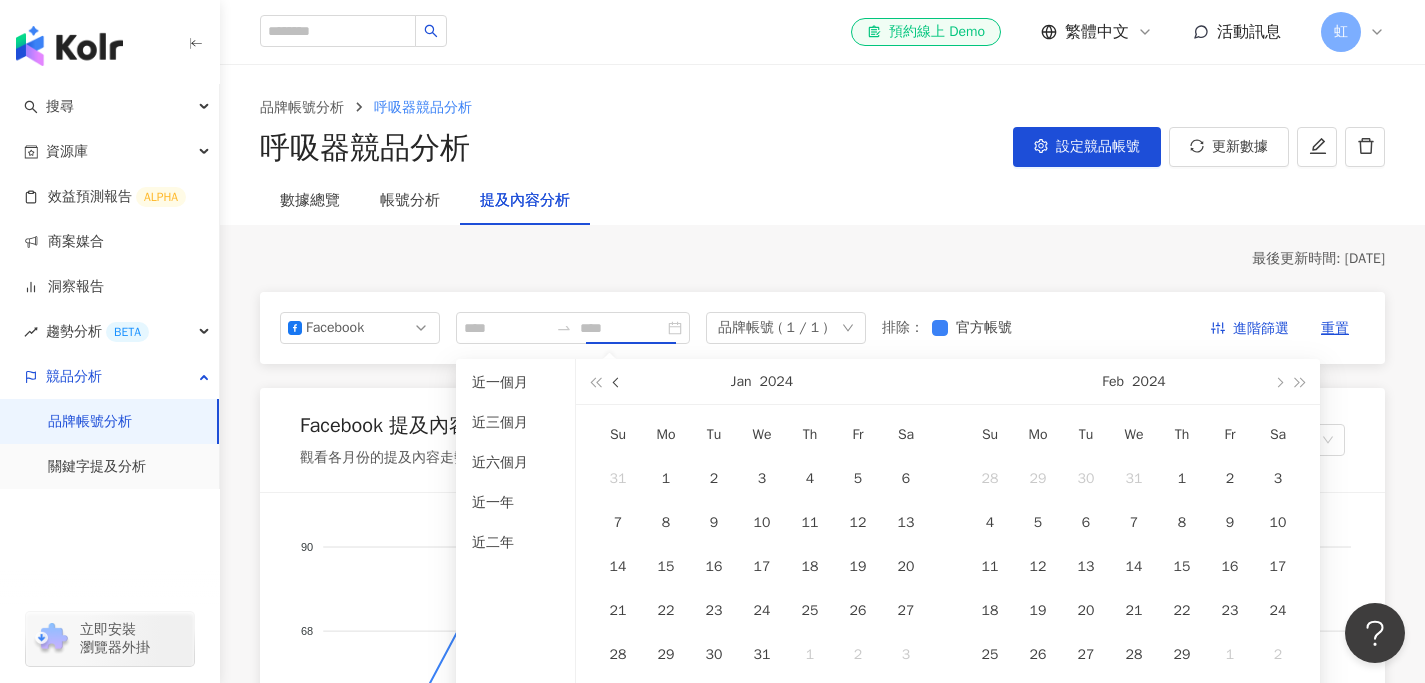 click at bounding box center (617, 381) 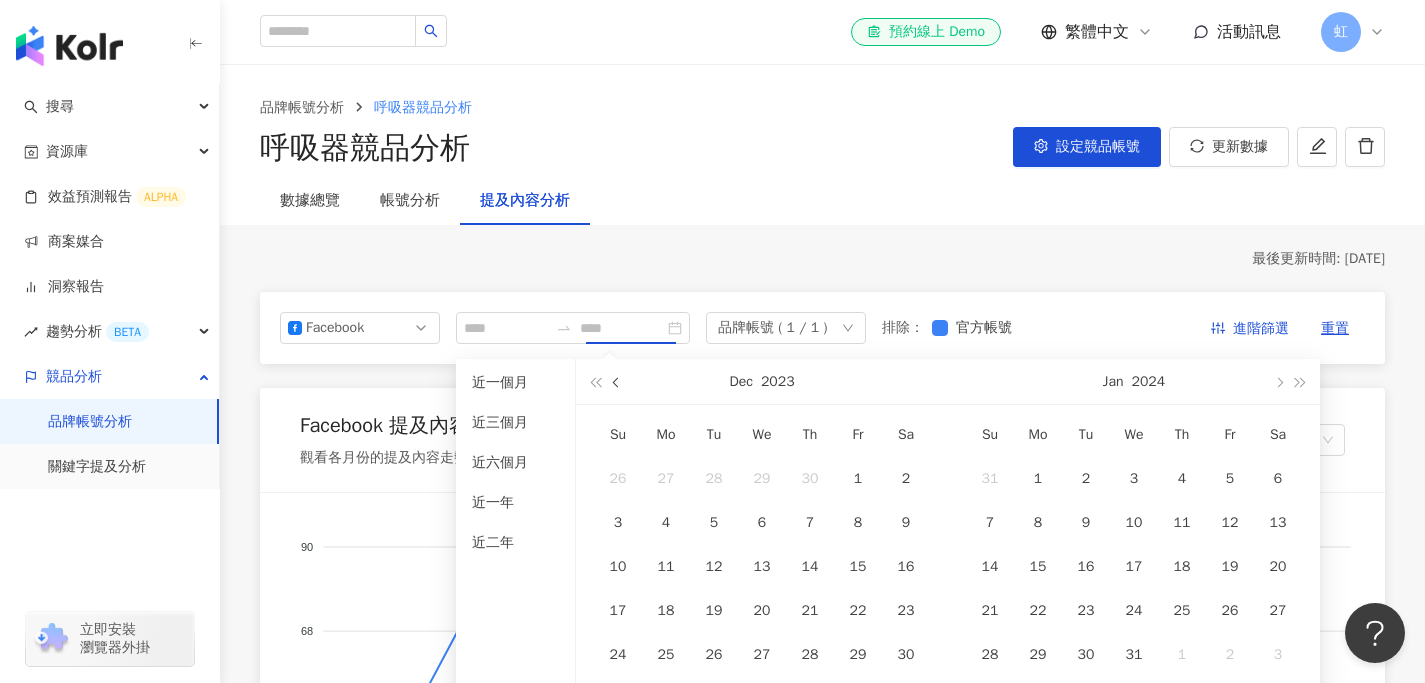 click at bounding box center [617, 381] 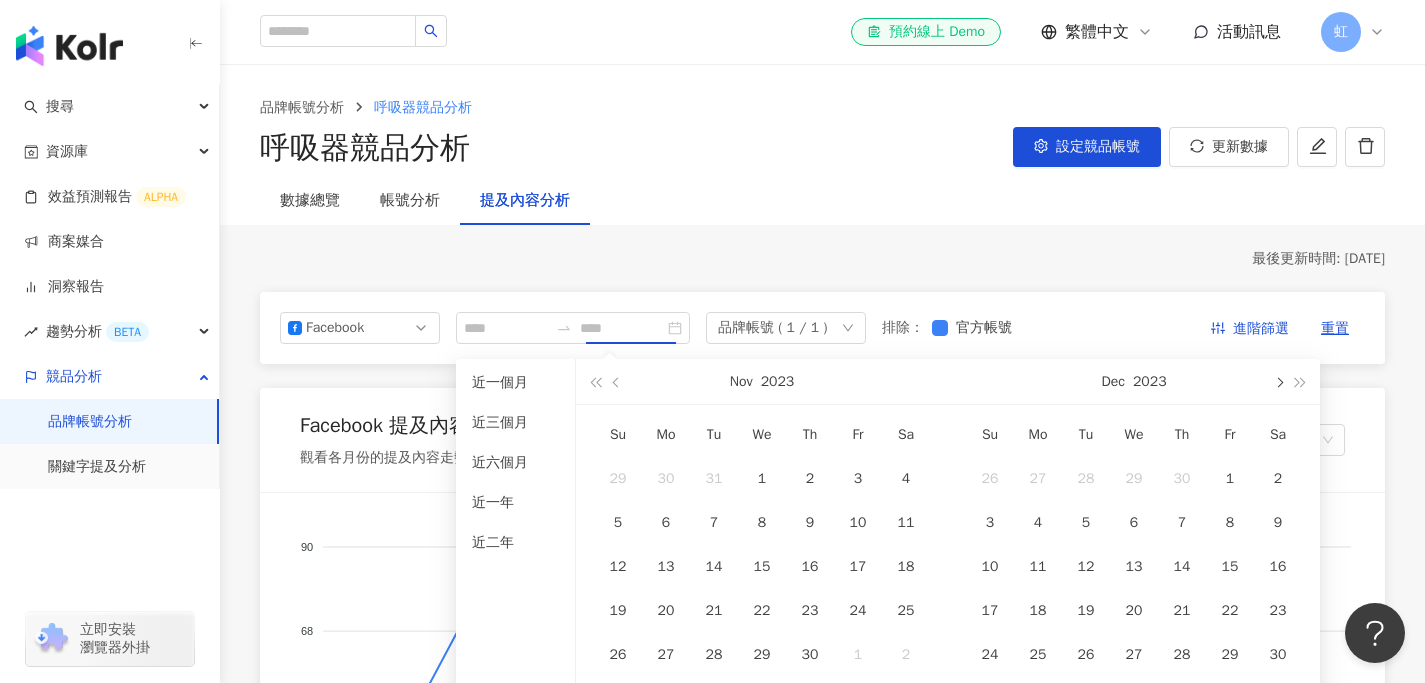 click at bounding box center (1278, 381) 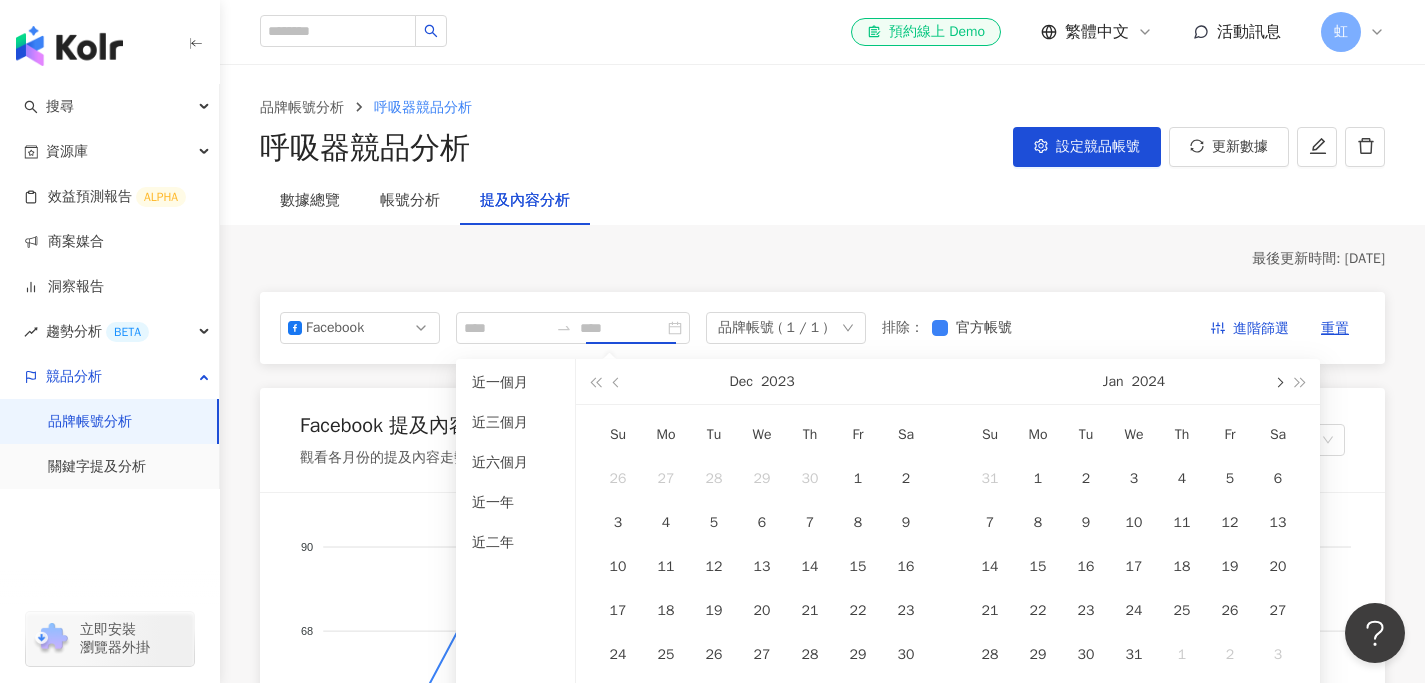 click at bounding box center [1278, 381] 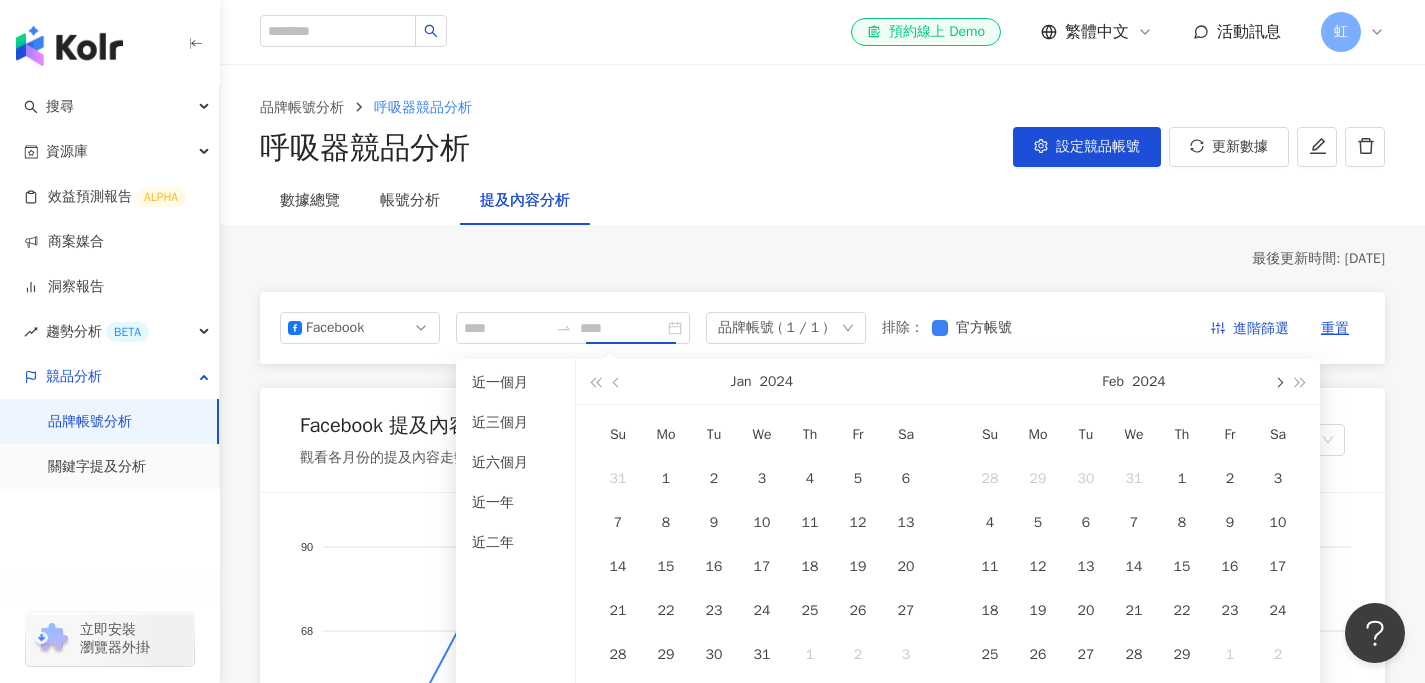 click at bounding box center [1278, 381] 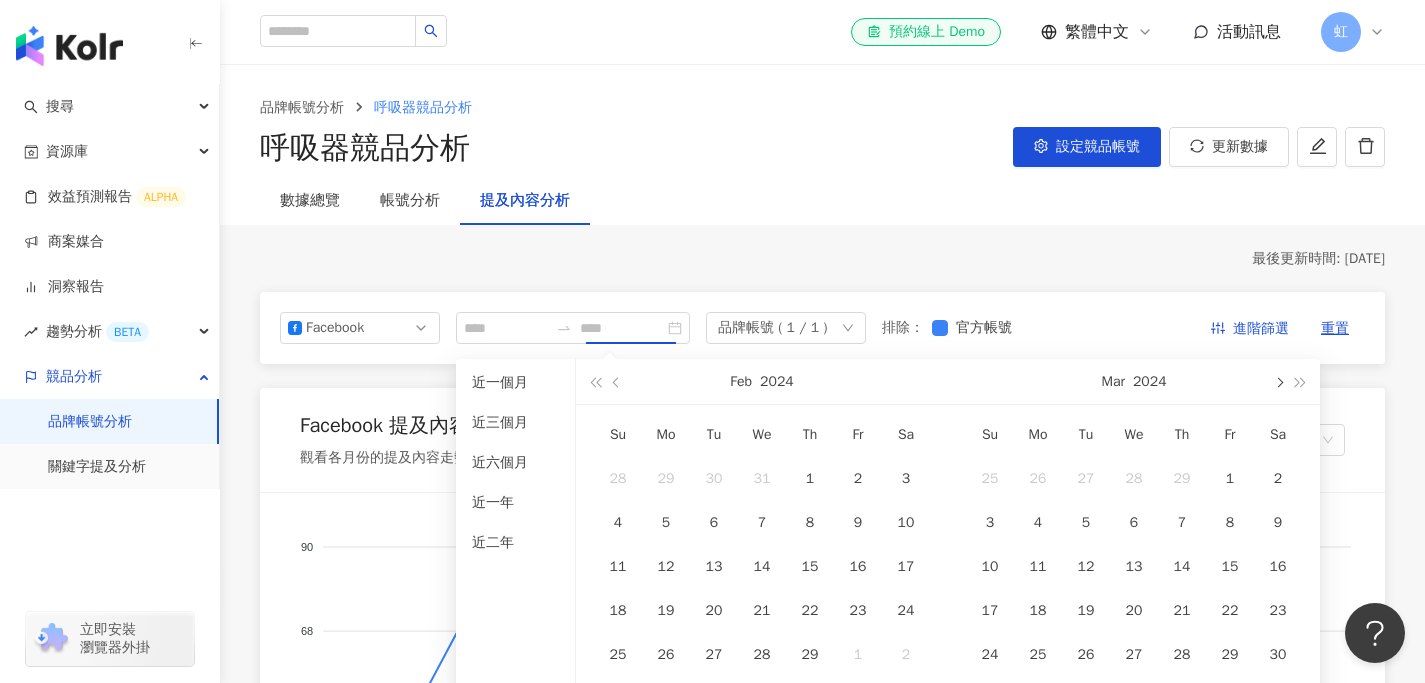 click at bounding box center [1278, 381] 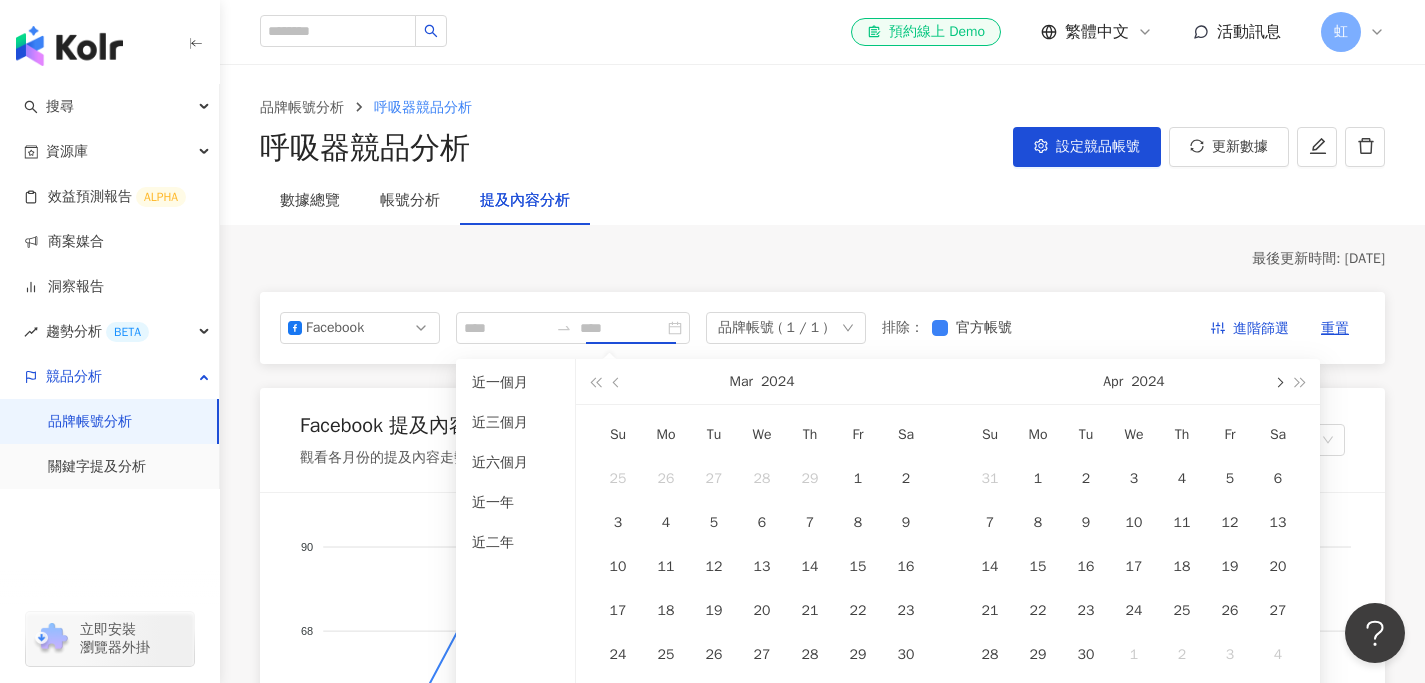 click at bounding box center [1278, 381] 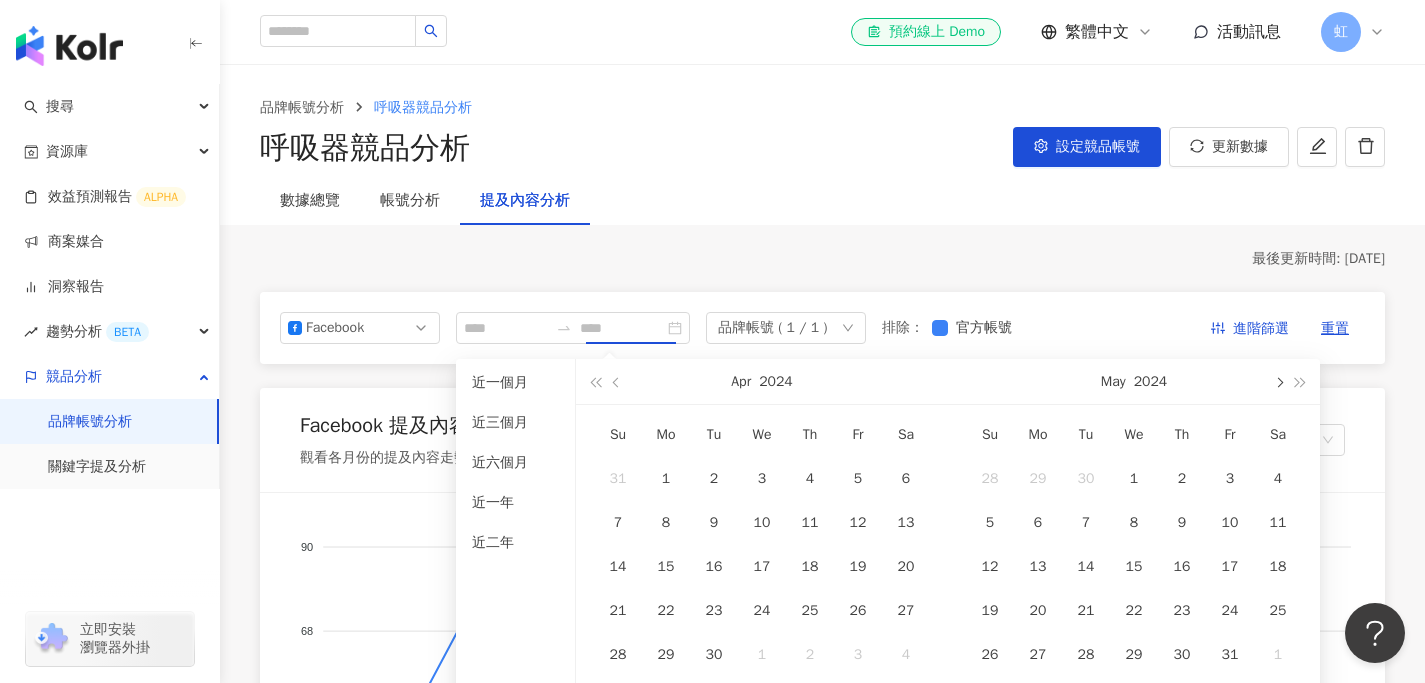 click at bounding box center [1278, 381] 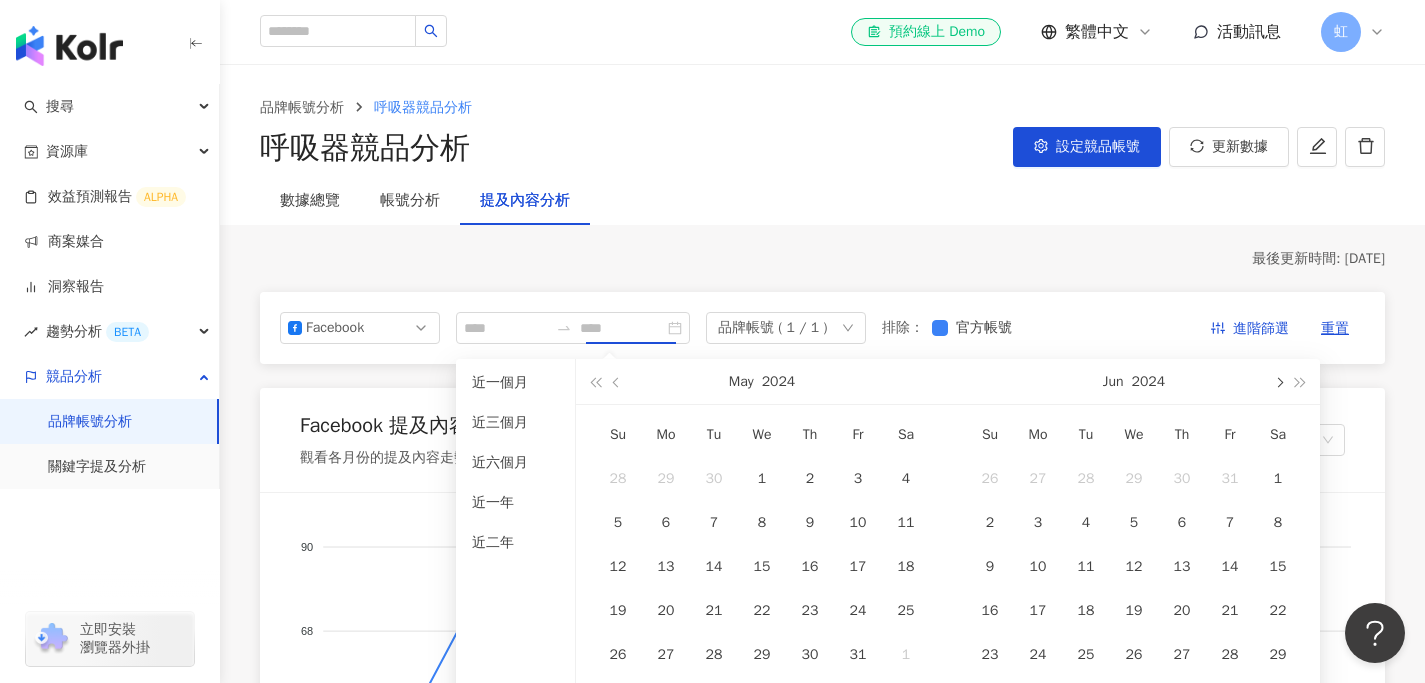click at bounding box center (1278, 381) 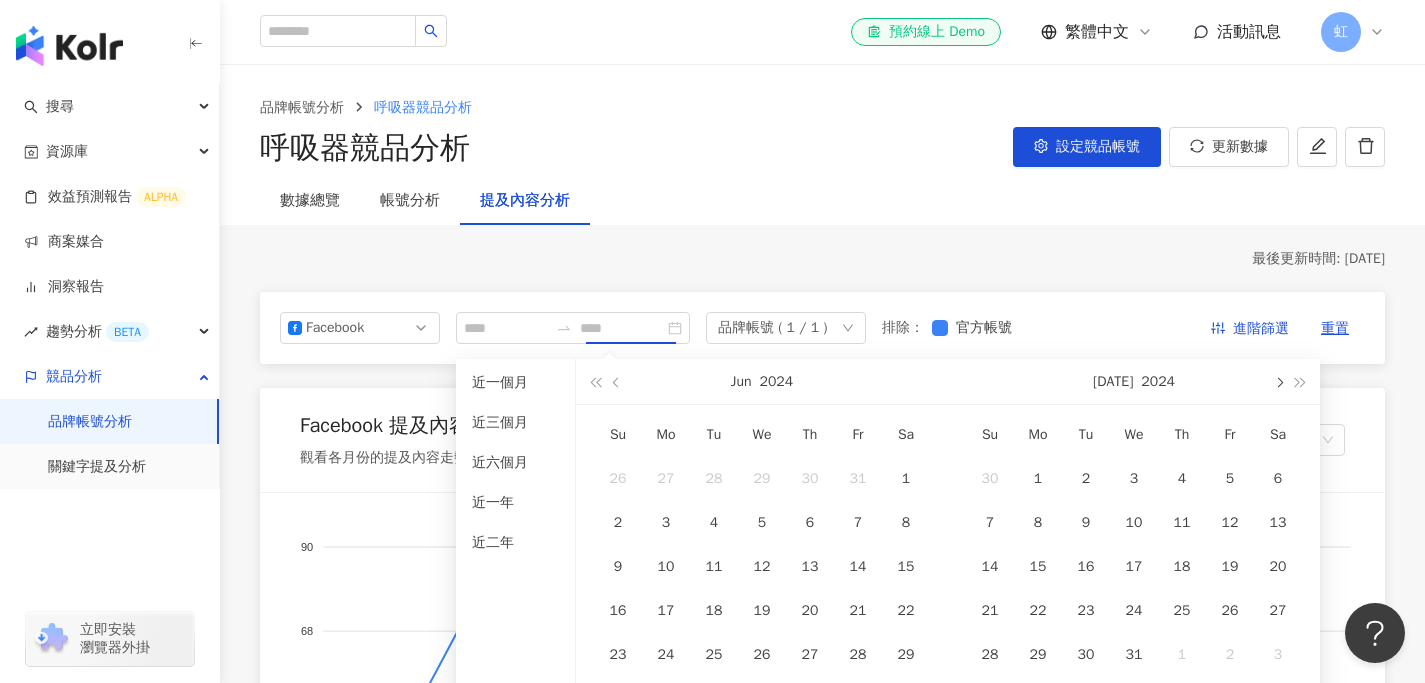 click at bounding box center (1278, 381) 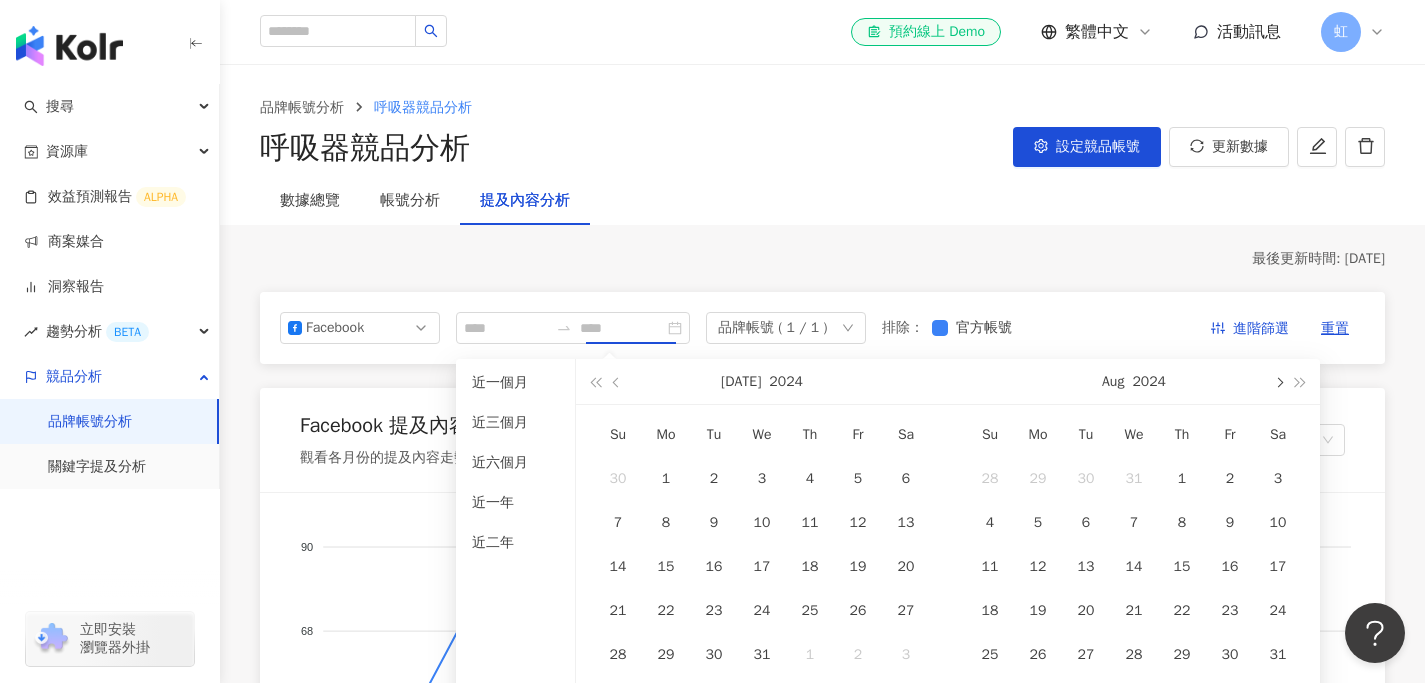 click at bounding box center [1278, 381] 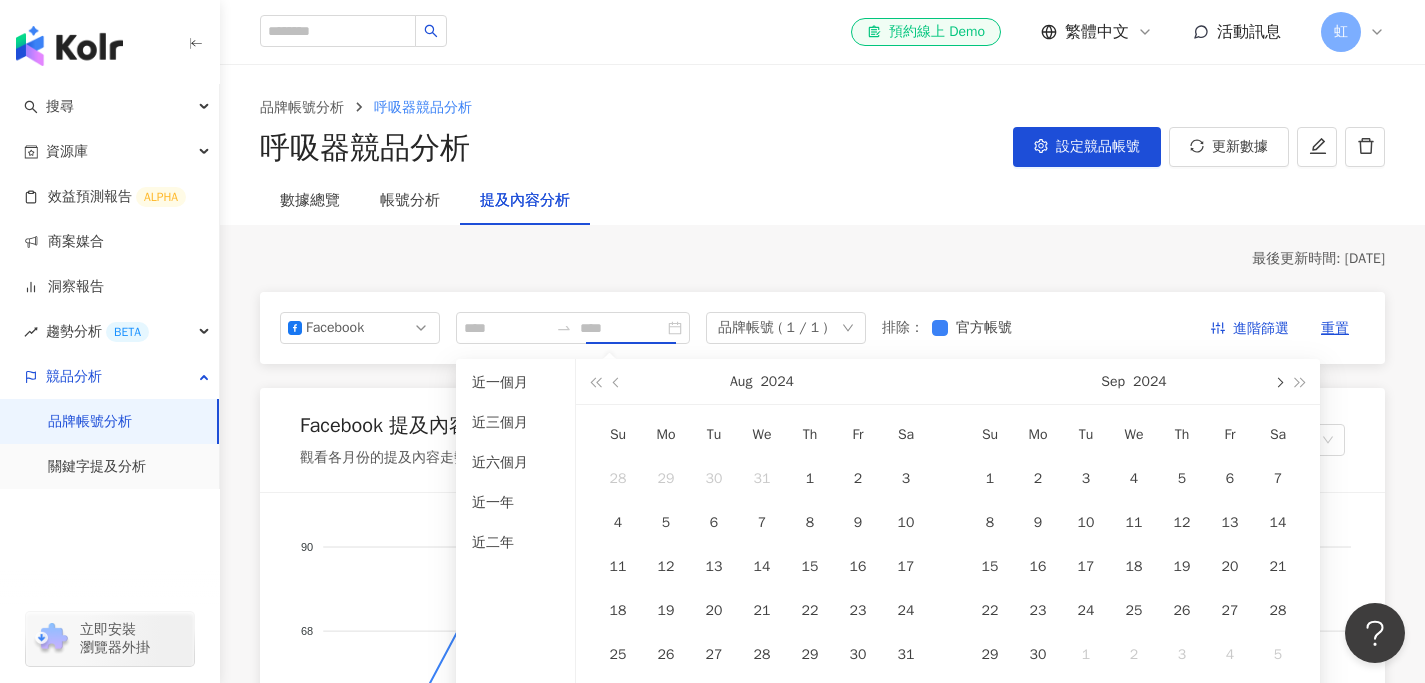 click at bounding box center (1278, 381) 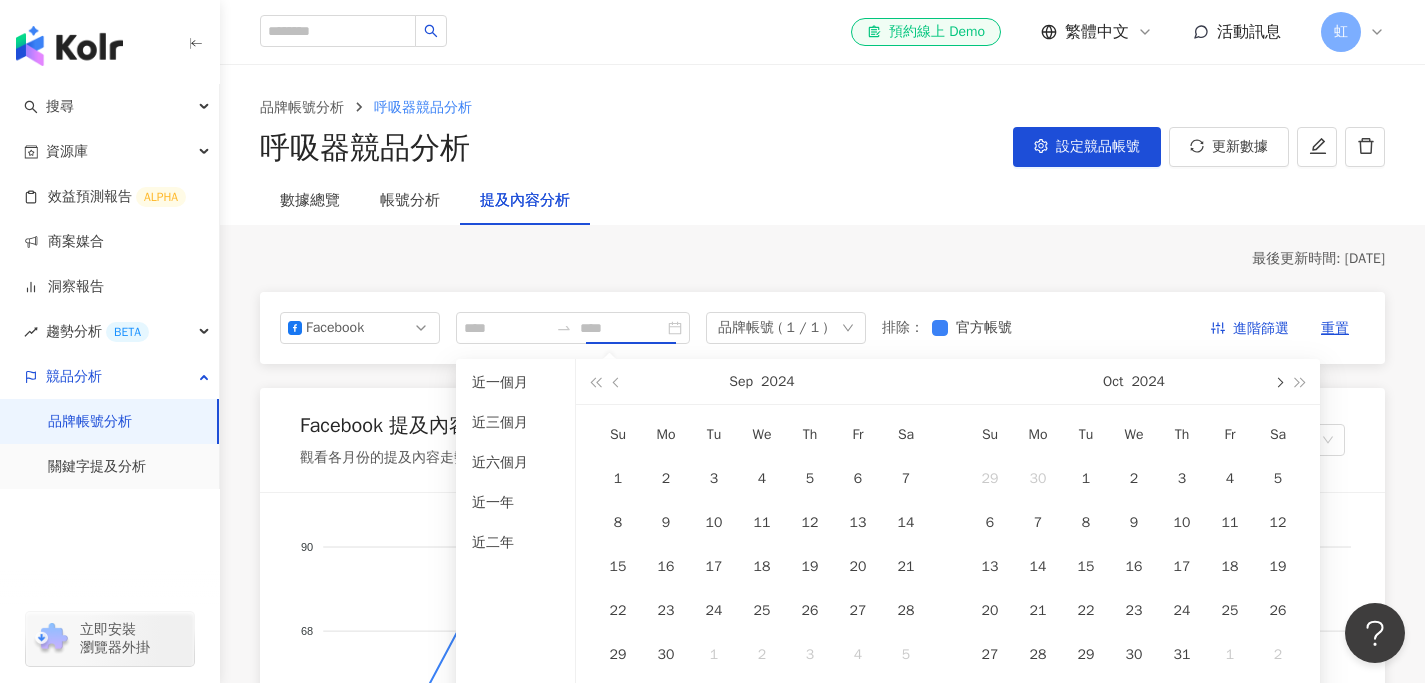 click at bounding box center (1278, 381) 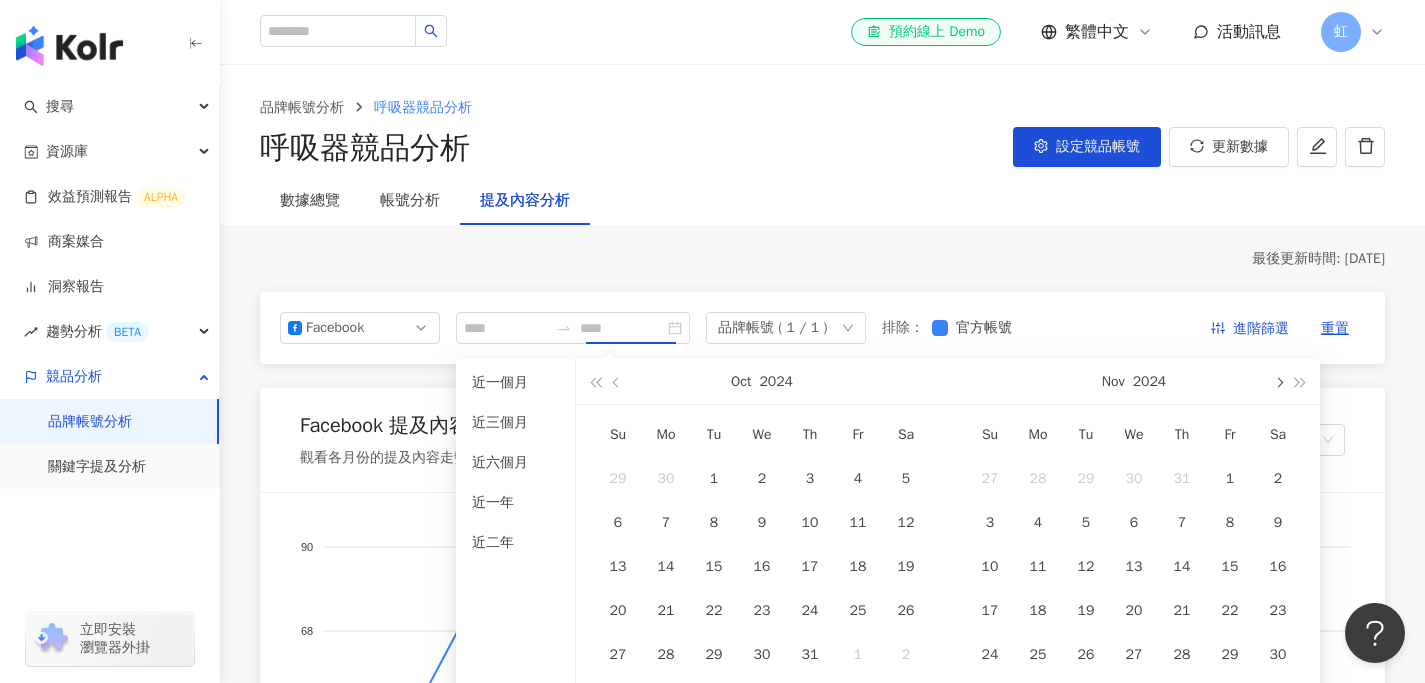 click at bounding box center (1278, 381) 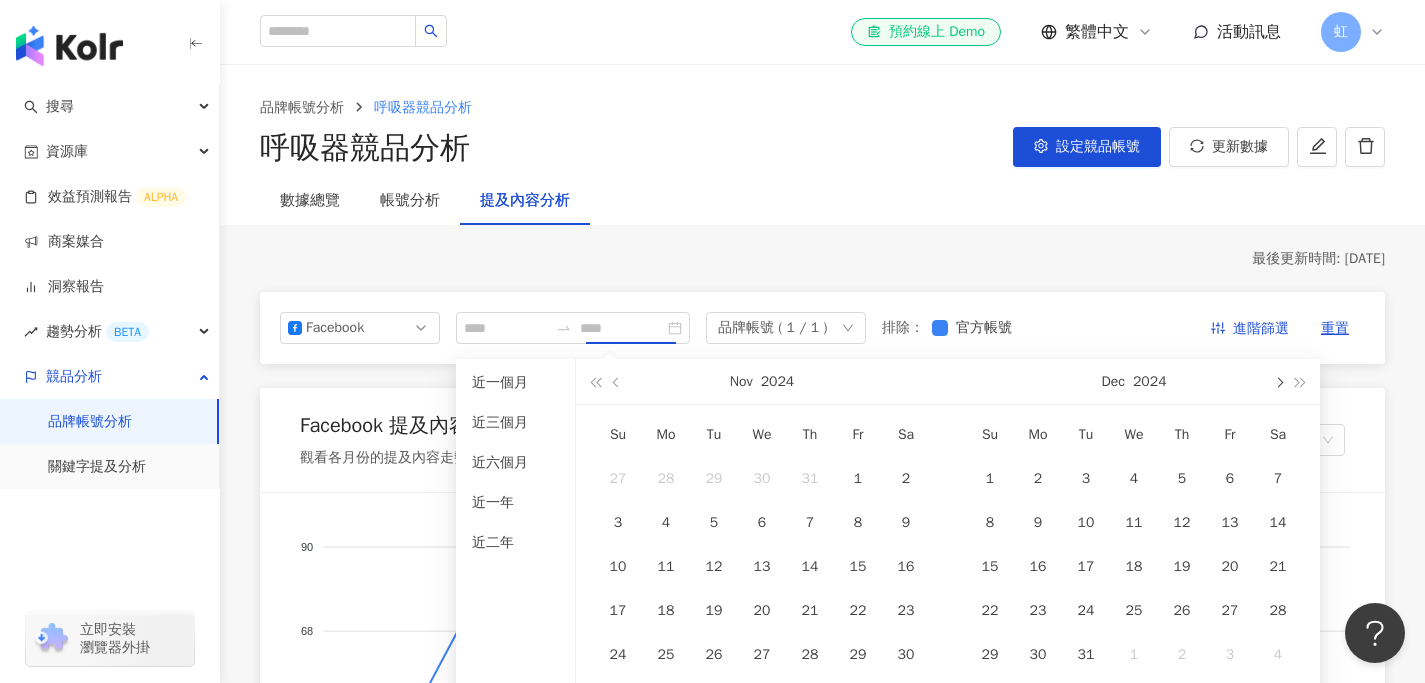 click at bounding box center [1278, 381] 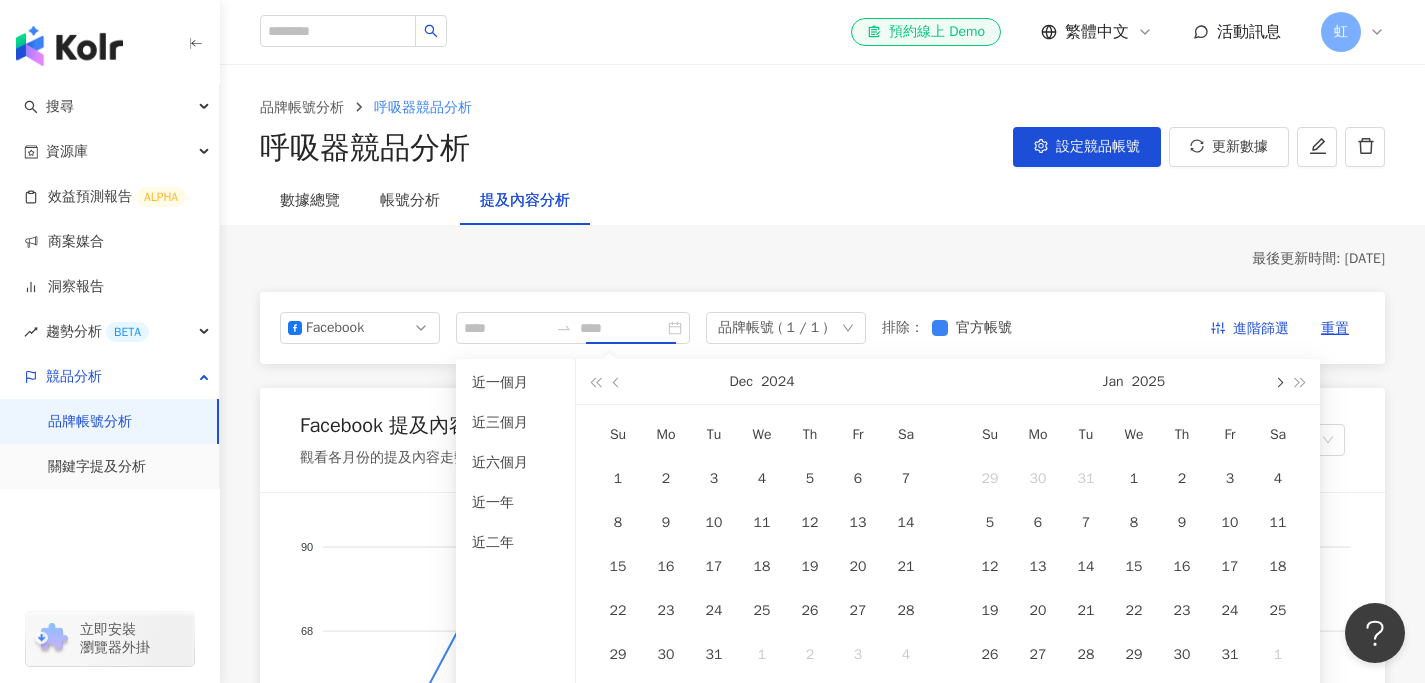 click at bounding box center (1278, 381) 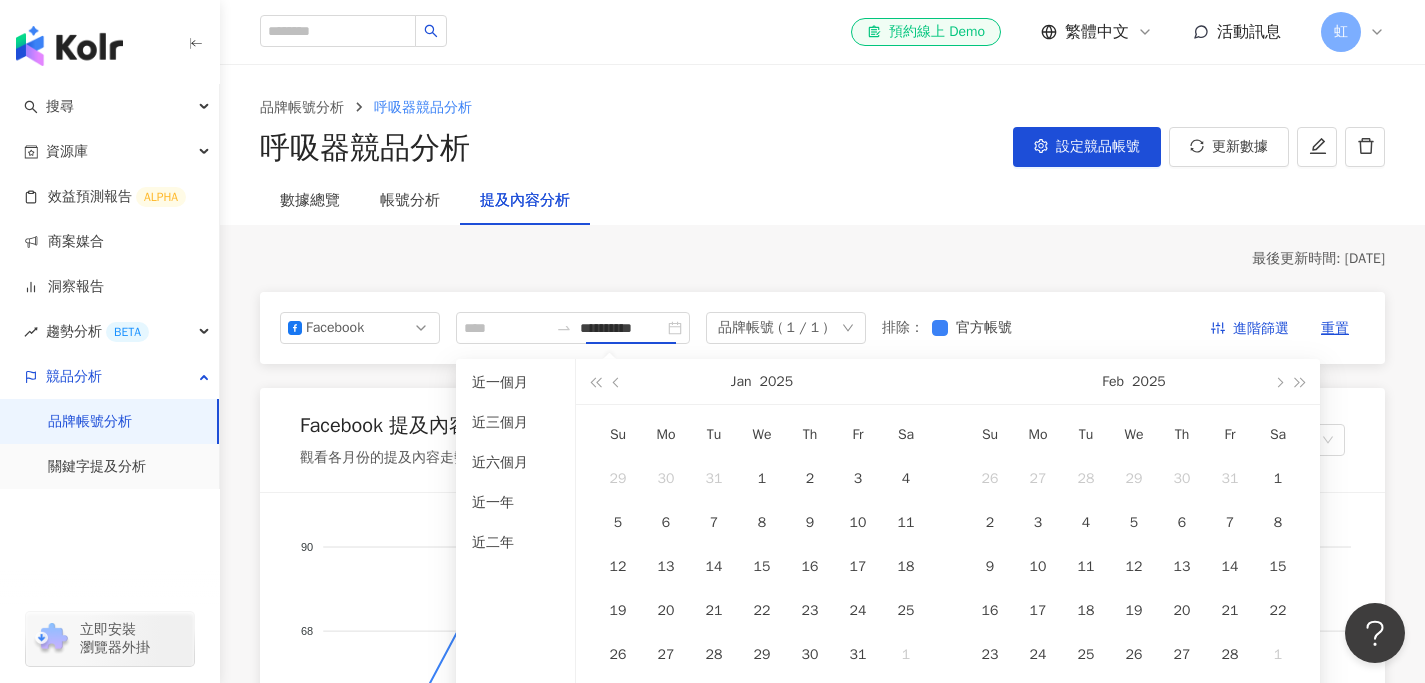 type on "**********" 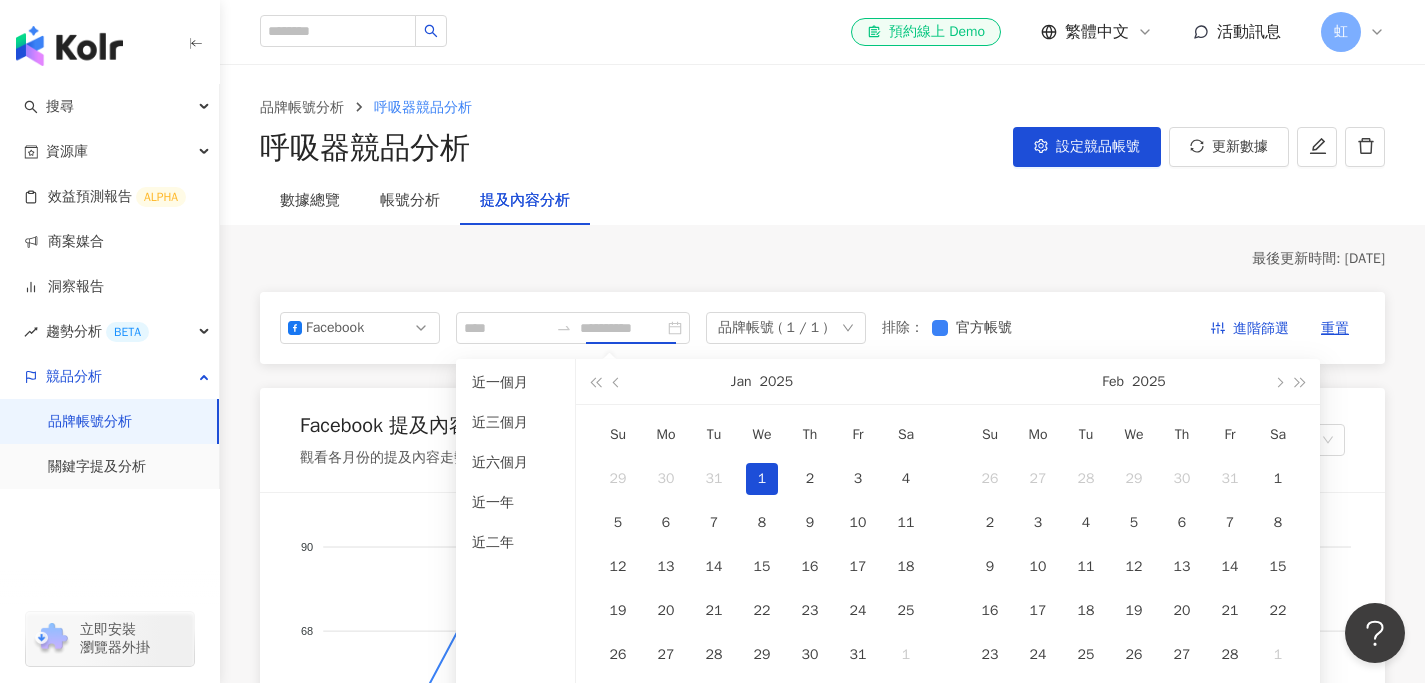 type on "**********" 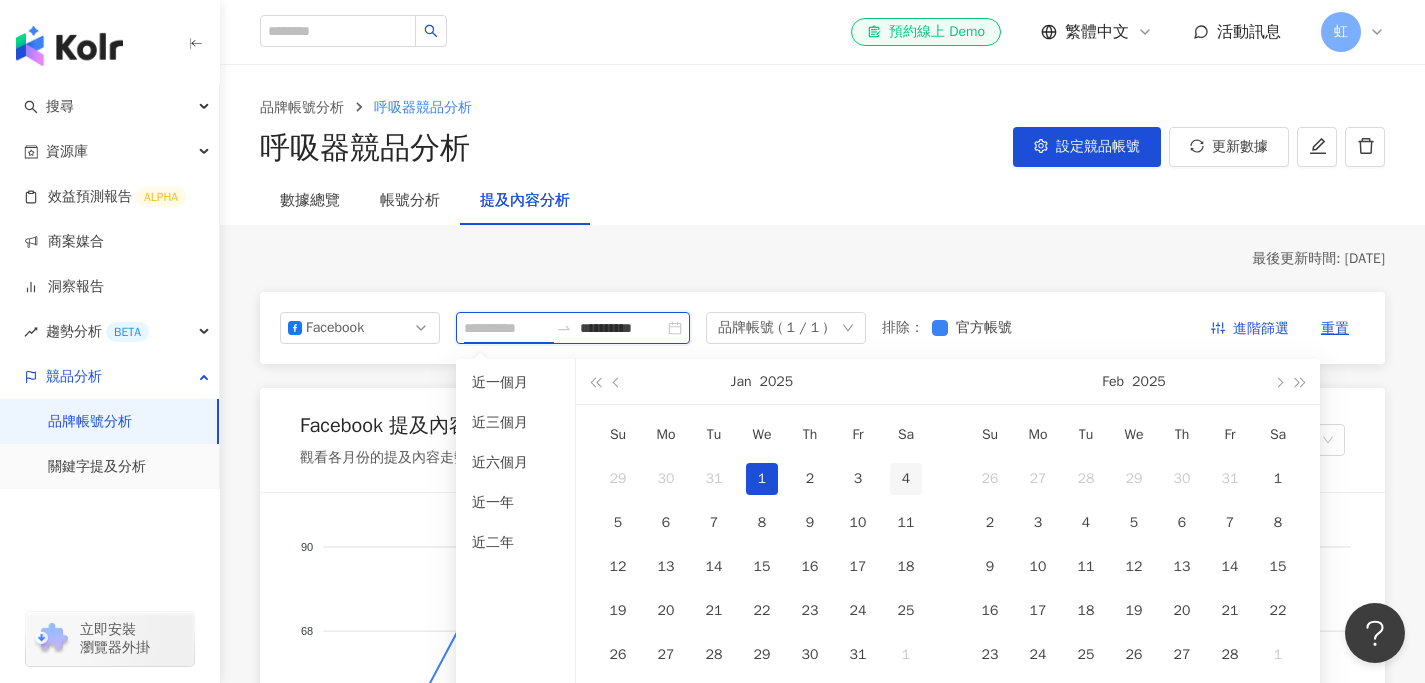 type on "**********" 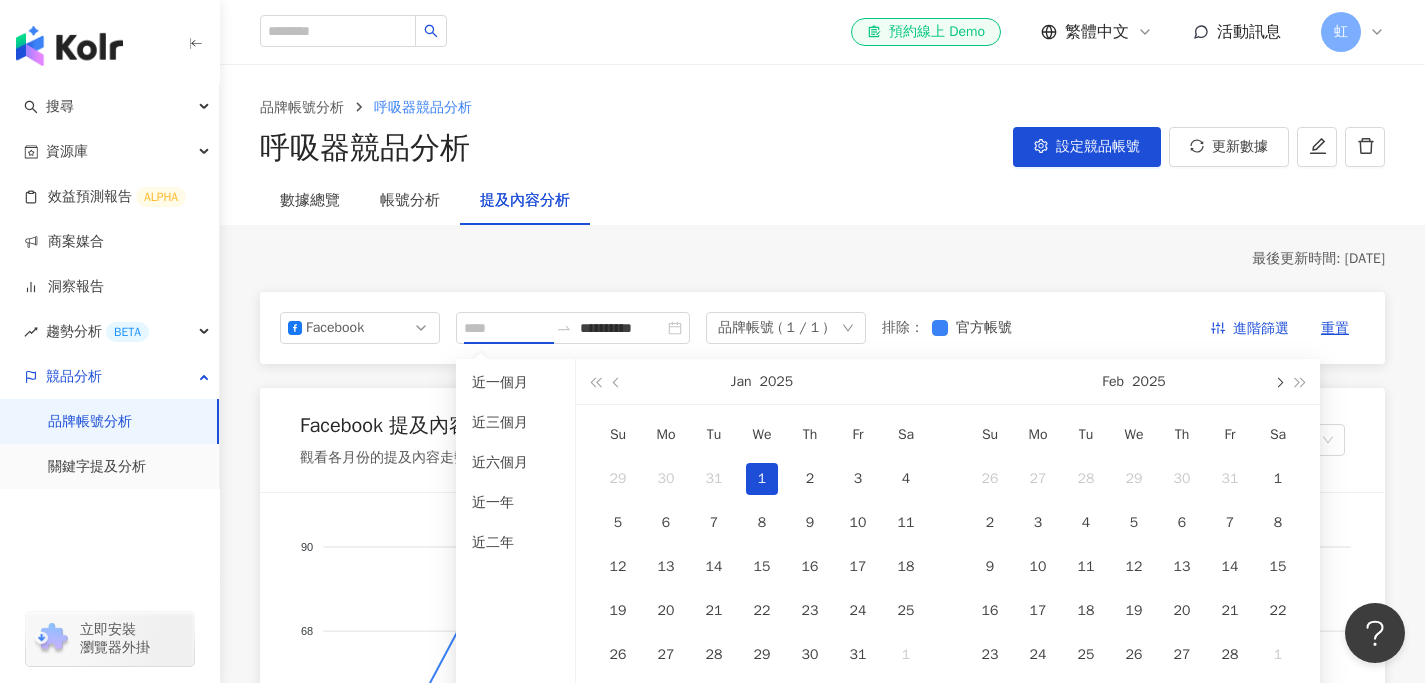 click at bounding box center [1278, 382] 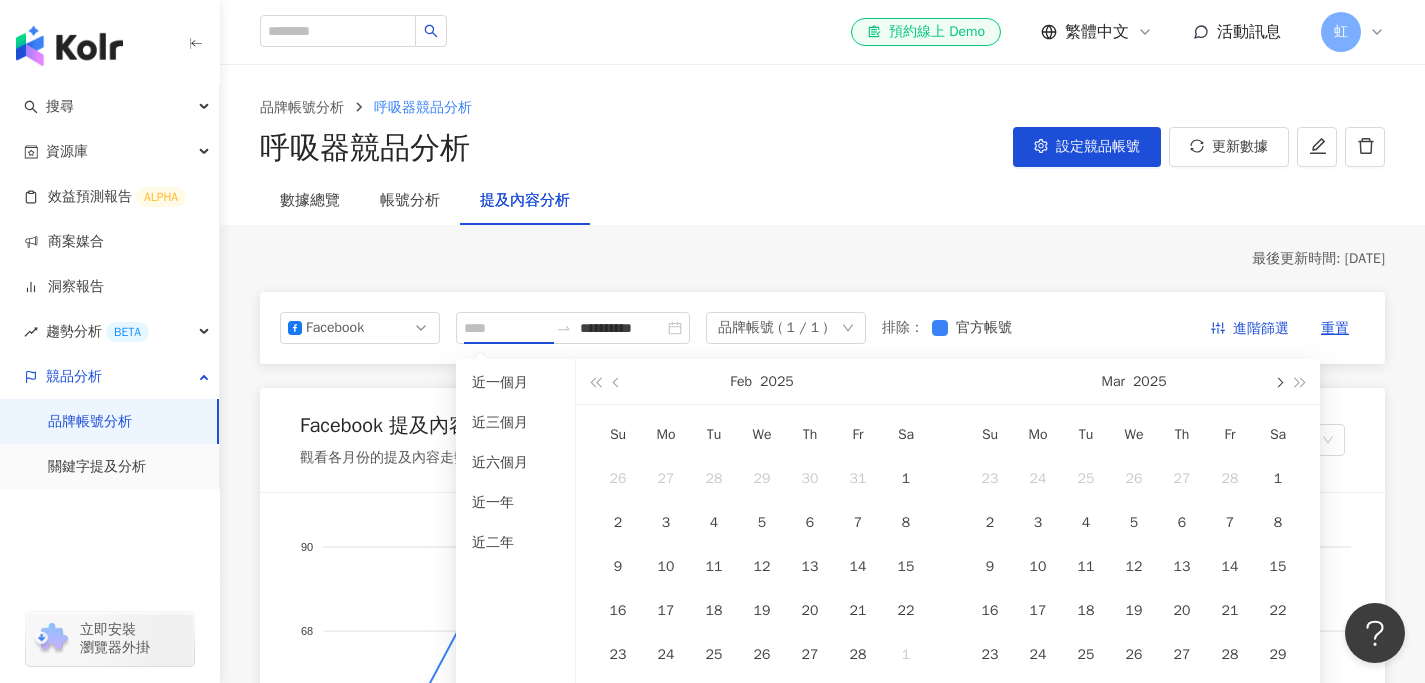 click at bounding box center [1278, 382] 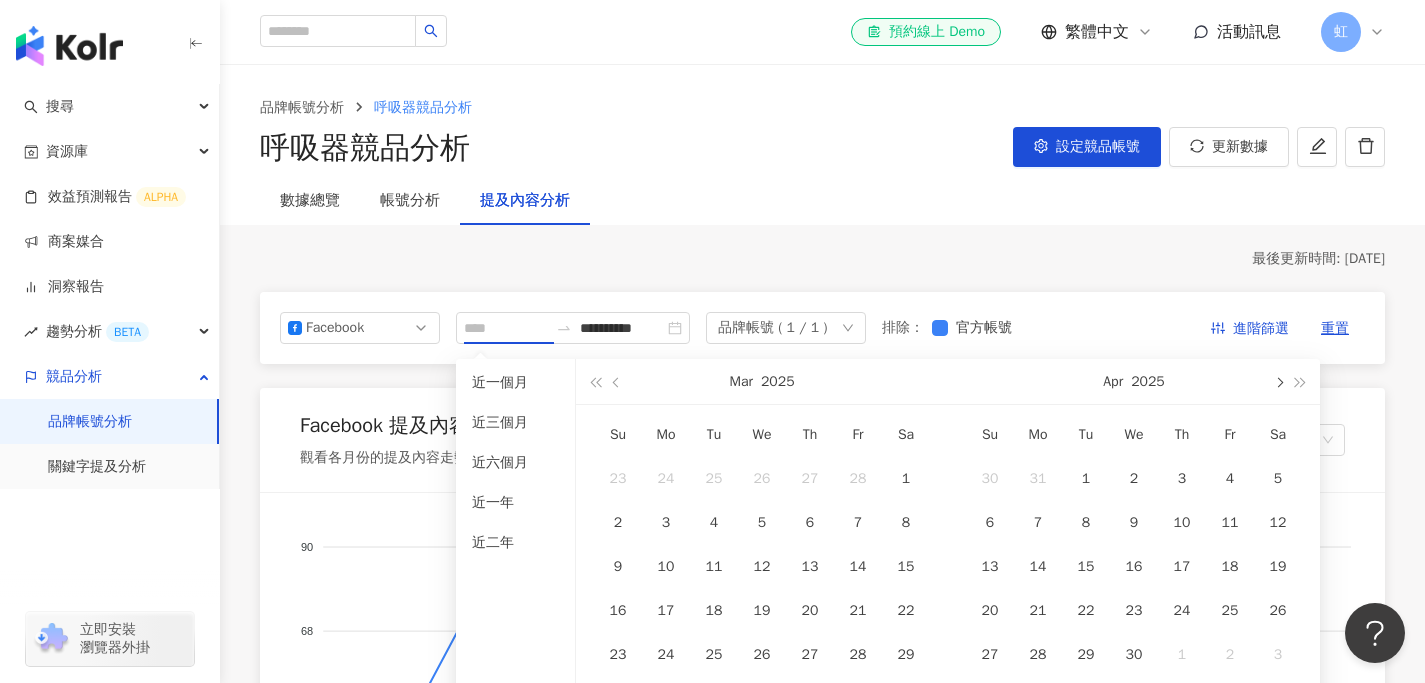 click at bounding box center [1278, 382] 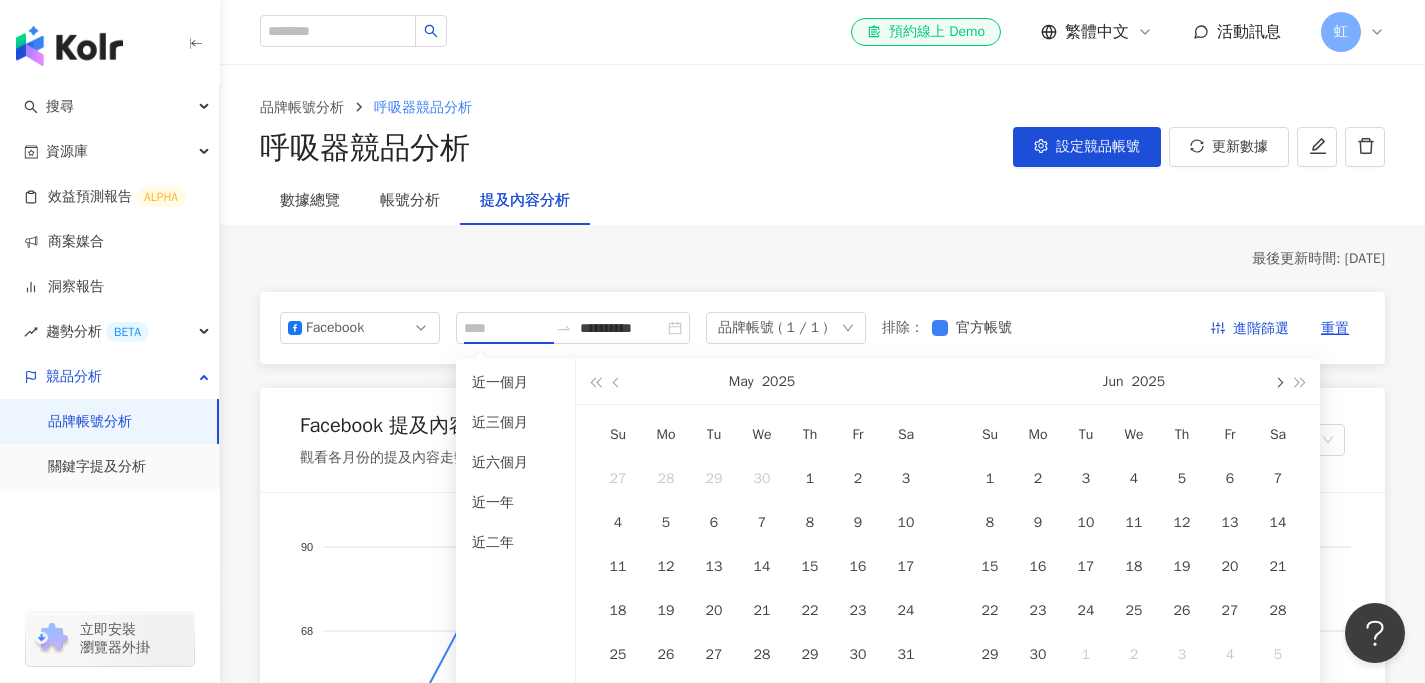 click at bounding box center (1278, 382) 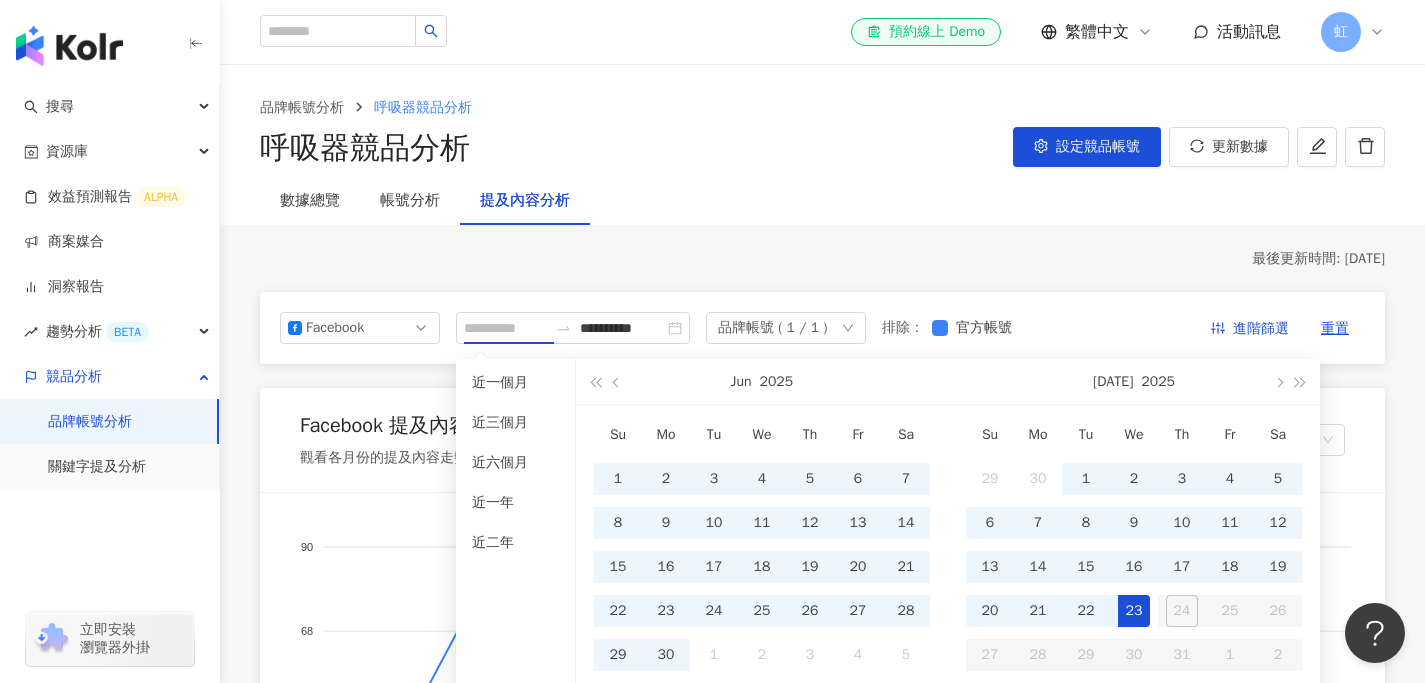 click on "23" at bounding box center (1134, 611) 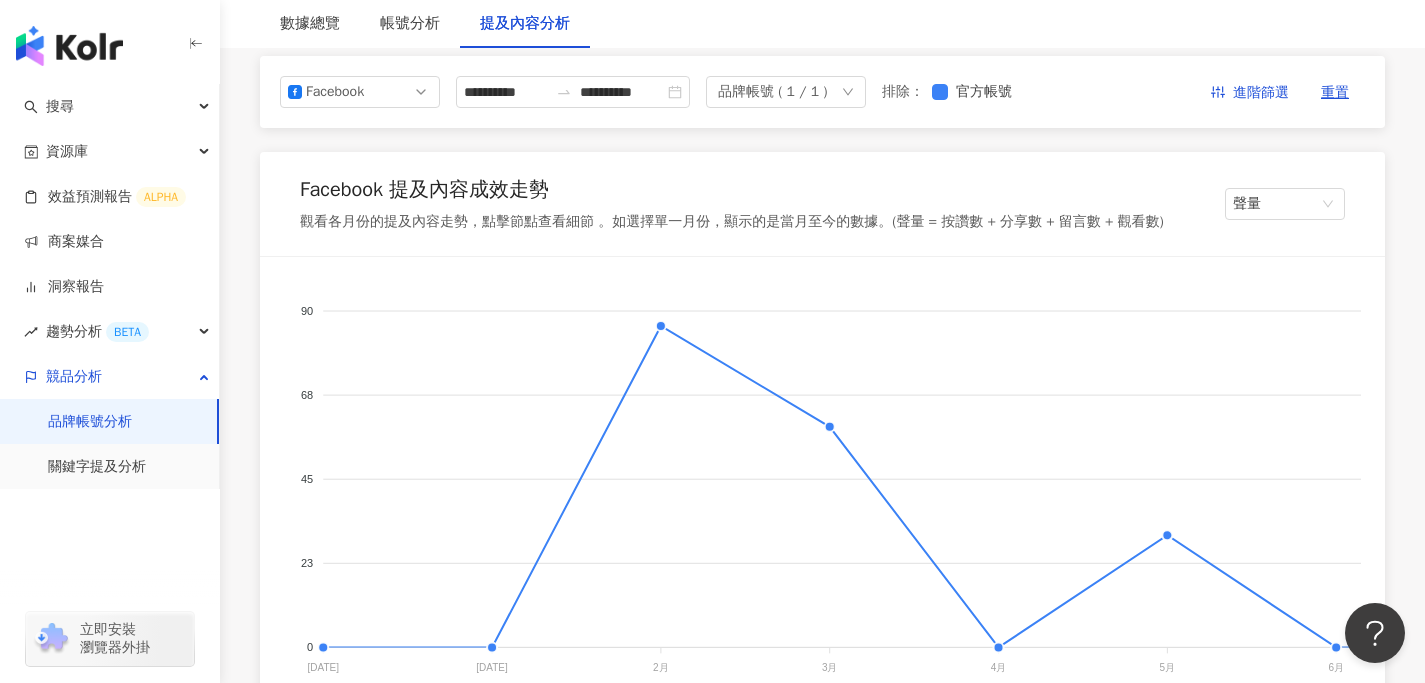scroll, scrollTop: 0, scrollLeft: 0, axis: both 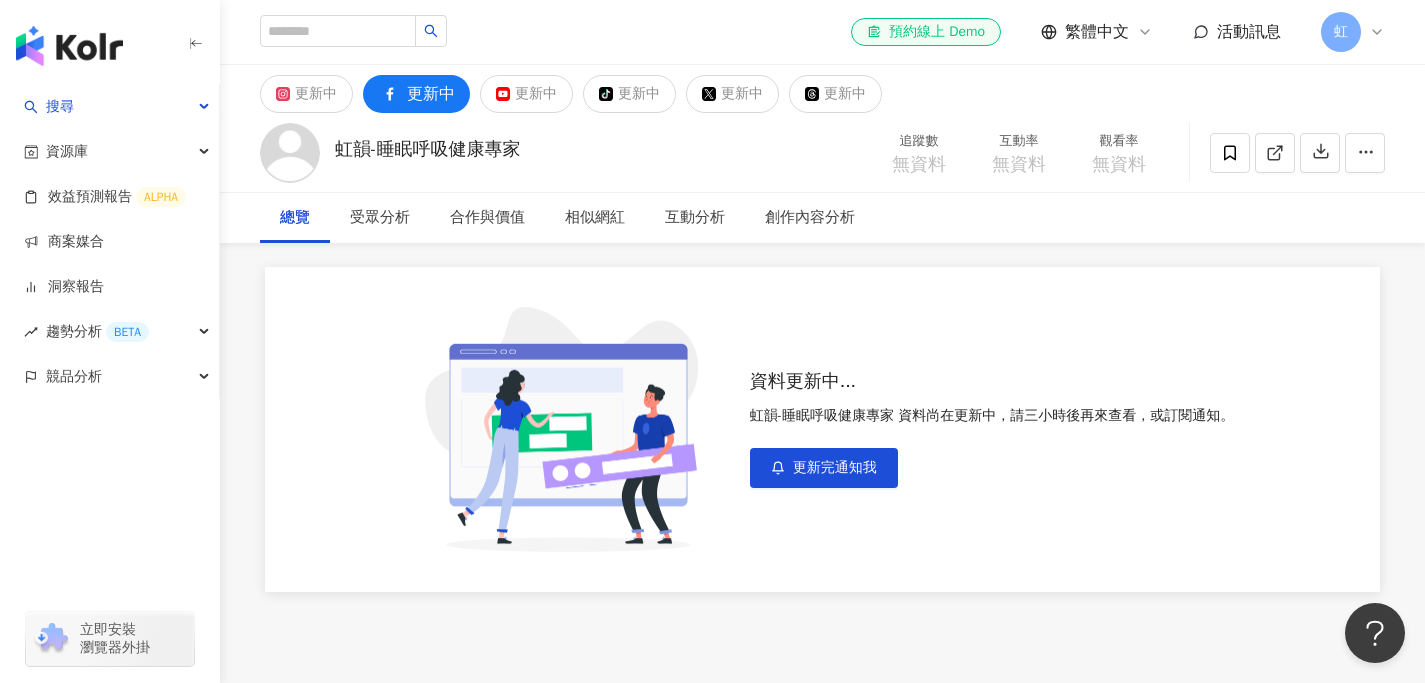 drag, startPoint x: 851, startPoint y: 471, endPoint x: 906, endPoint y: 342, distance: 140.23552 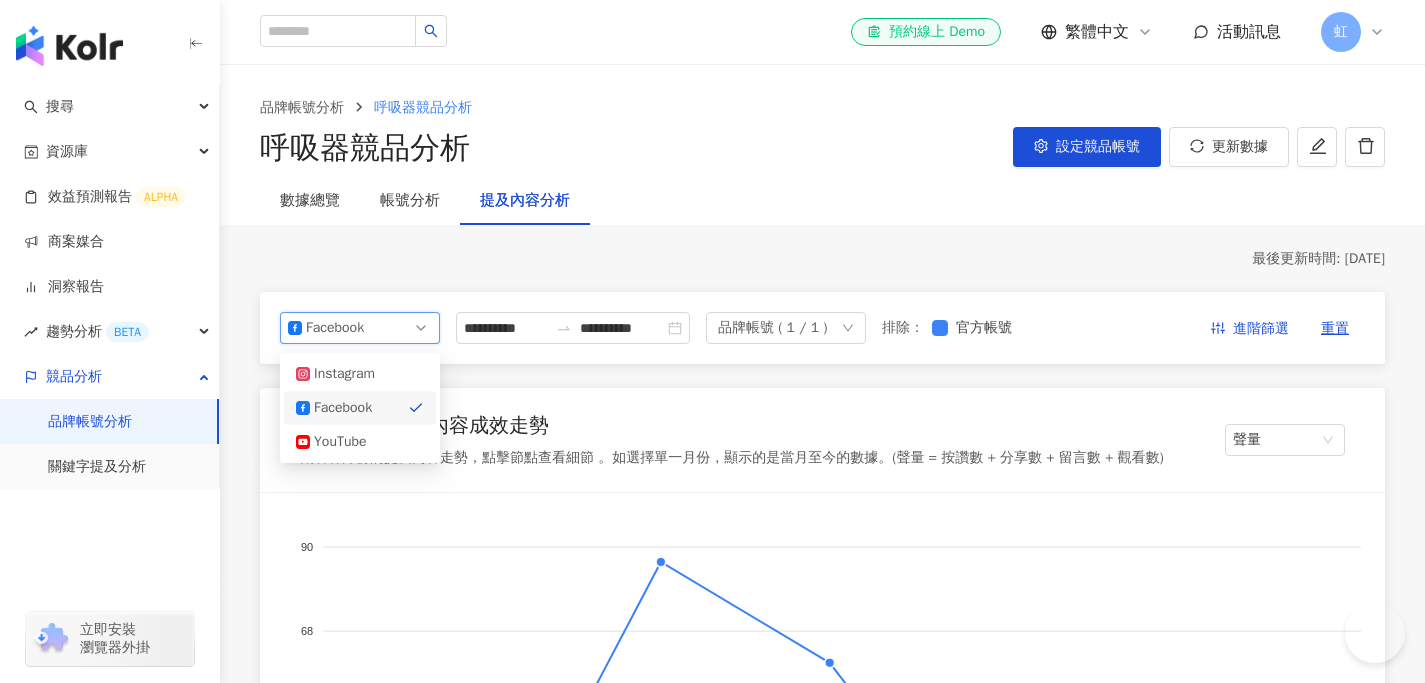 scroll, scrollTop: 0, scrollLeft: 0, axis: both 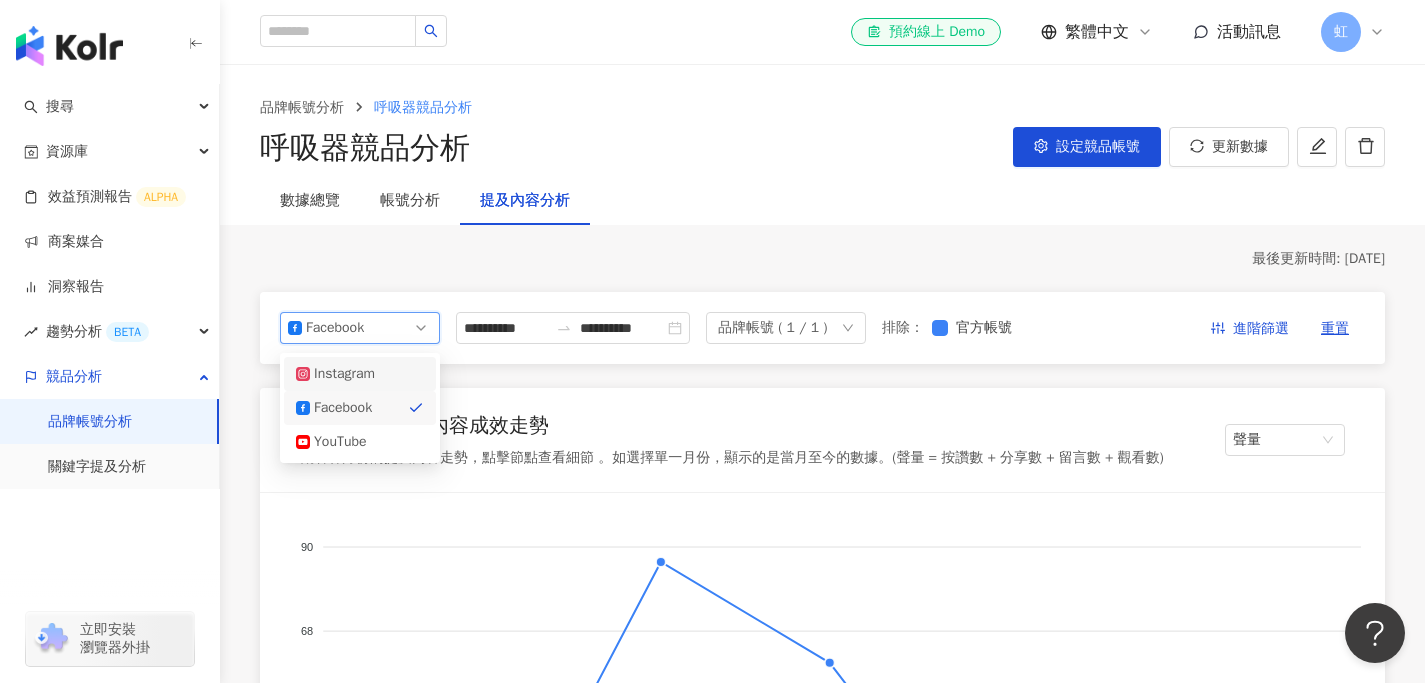 click on "Instagram" at bounding box center (346, 374) 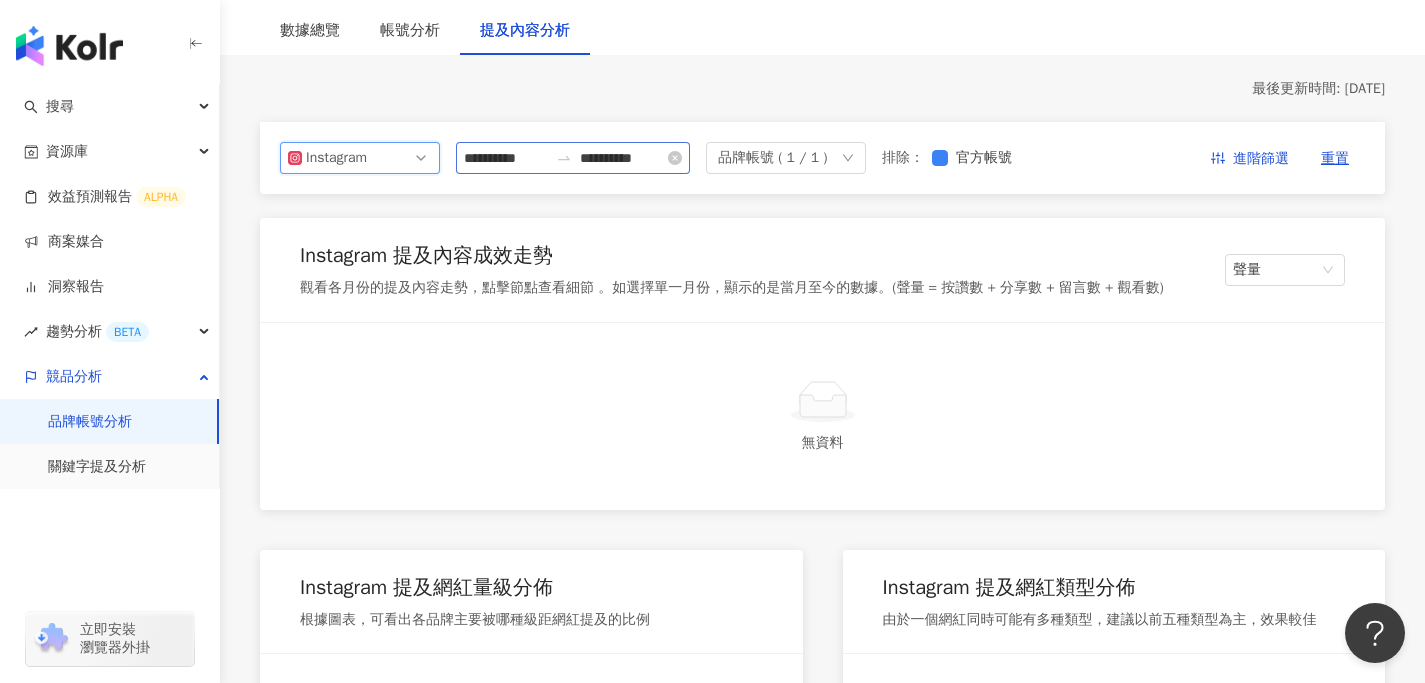 scroll, scrollTop: 0, scrollLeft: 0, axis: both 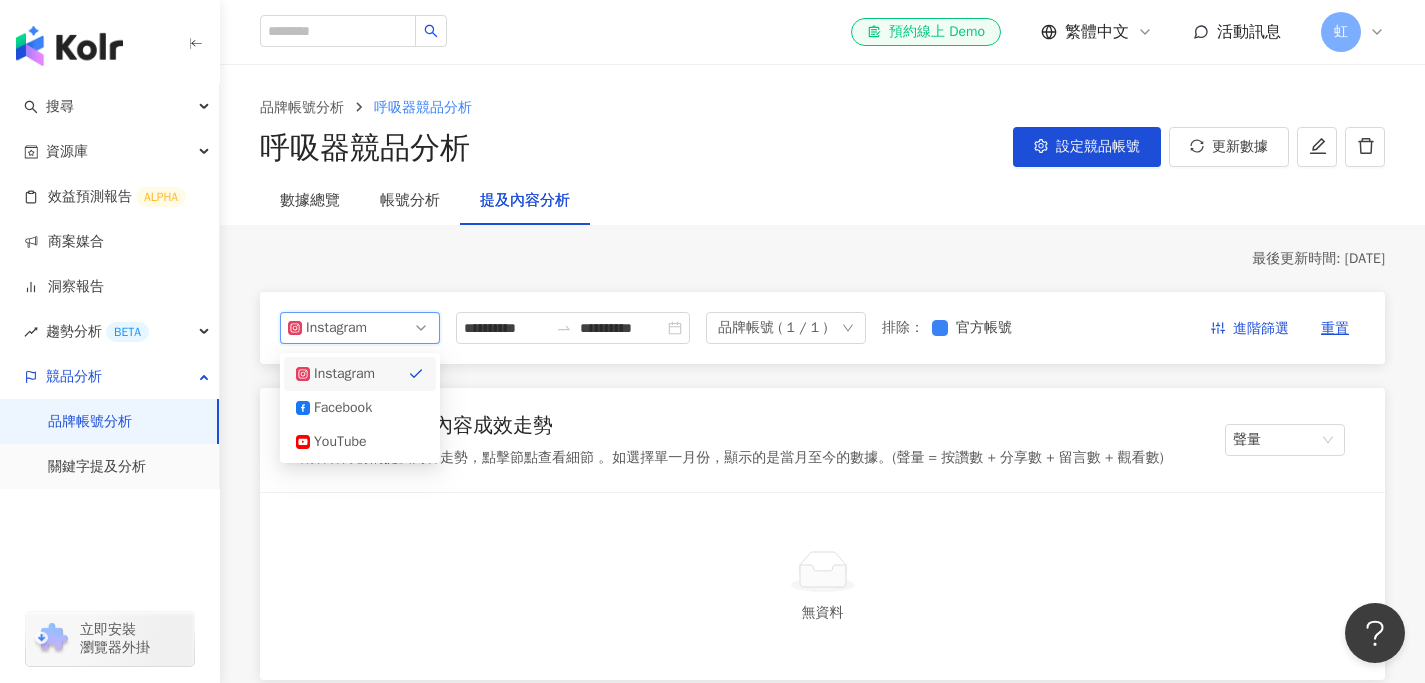click on "Instagram" at bounding box center (360, 328) 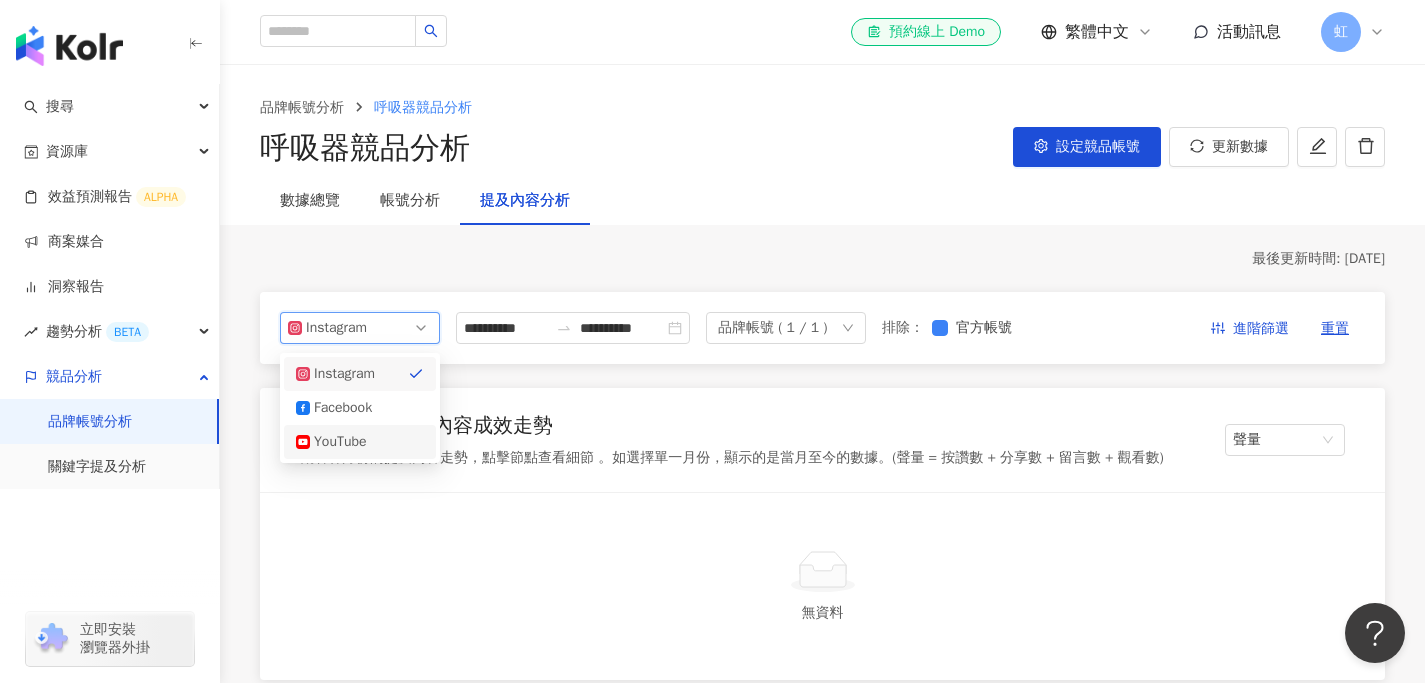 click on "YouTube" at bounding box center [346, 442] 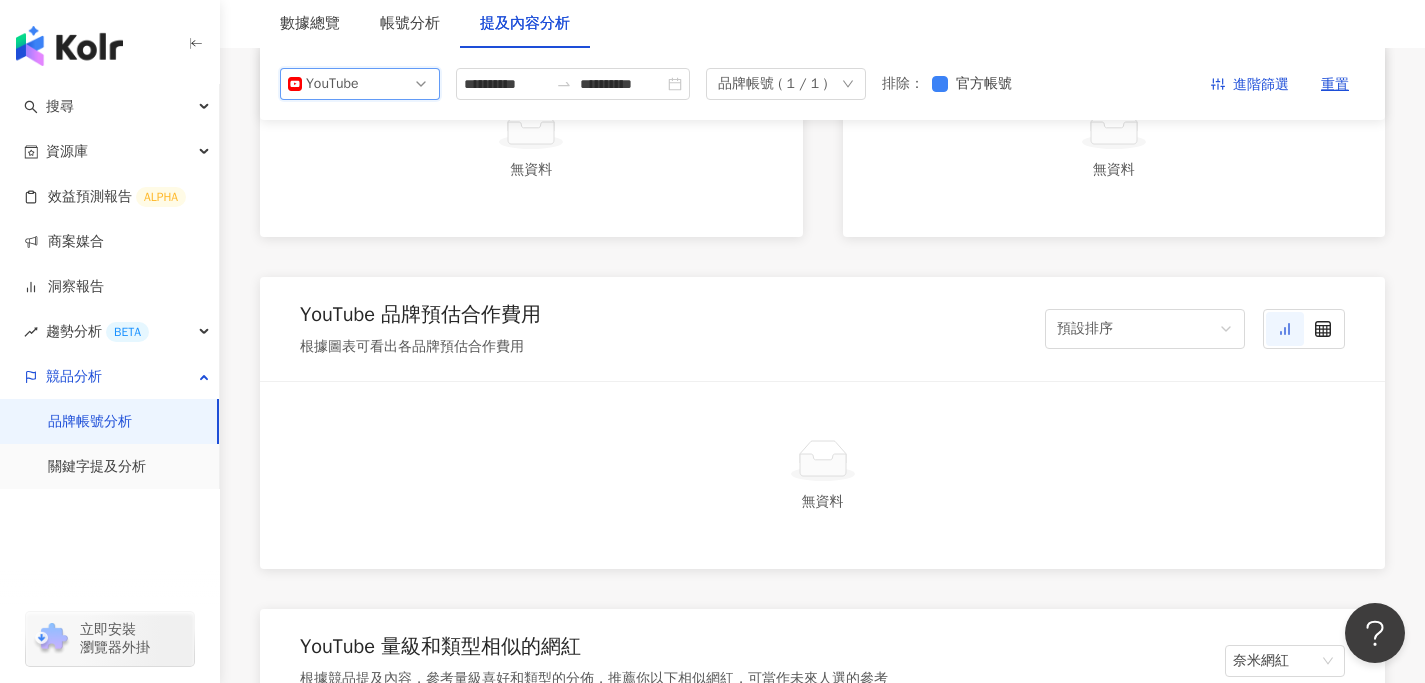 scroll, scrollTop: 54, scrollLeft: 0, axis: vertical 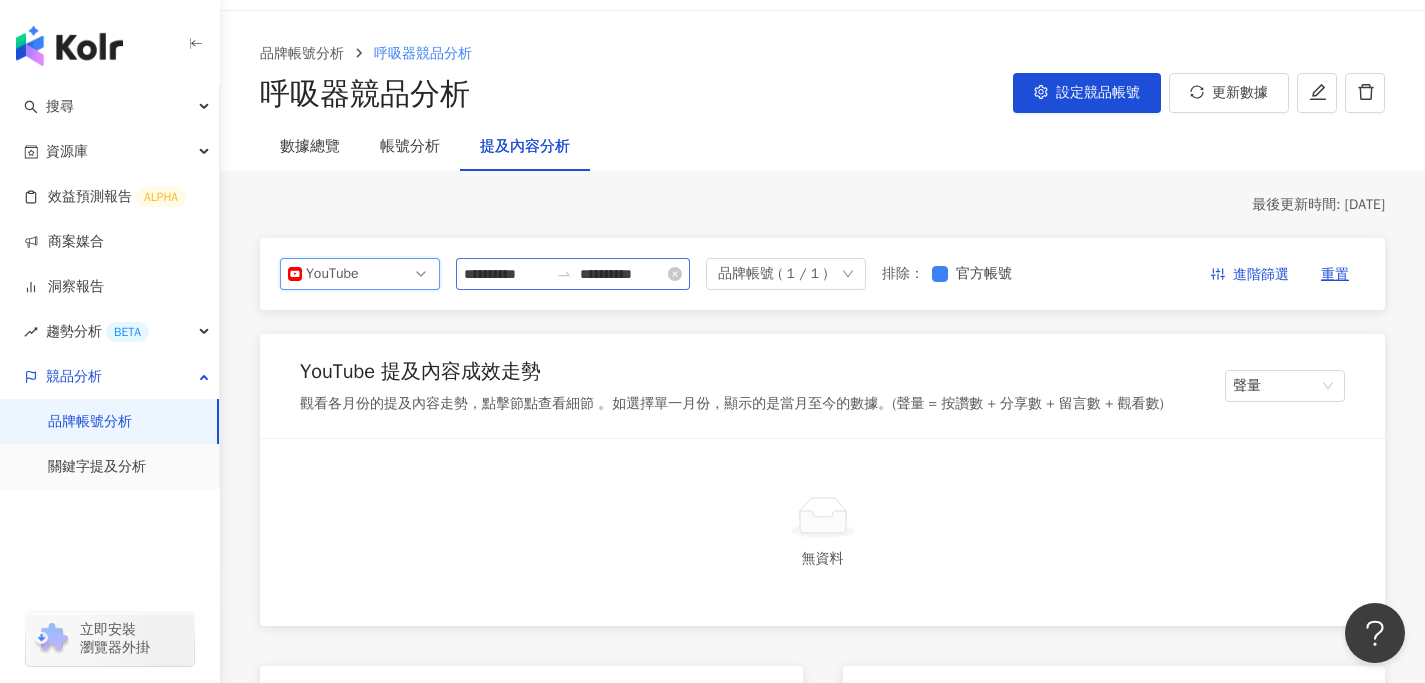 click on "**********" at bounding box center [573, 274] 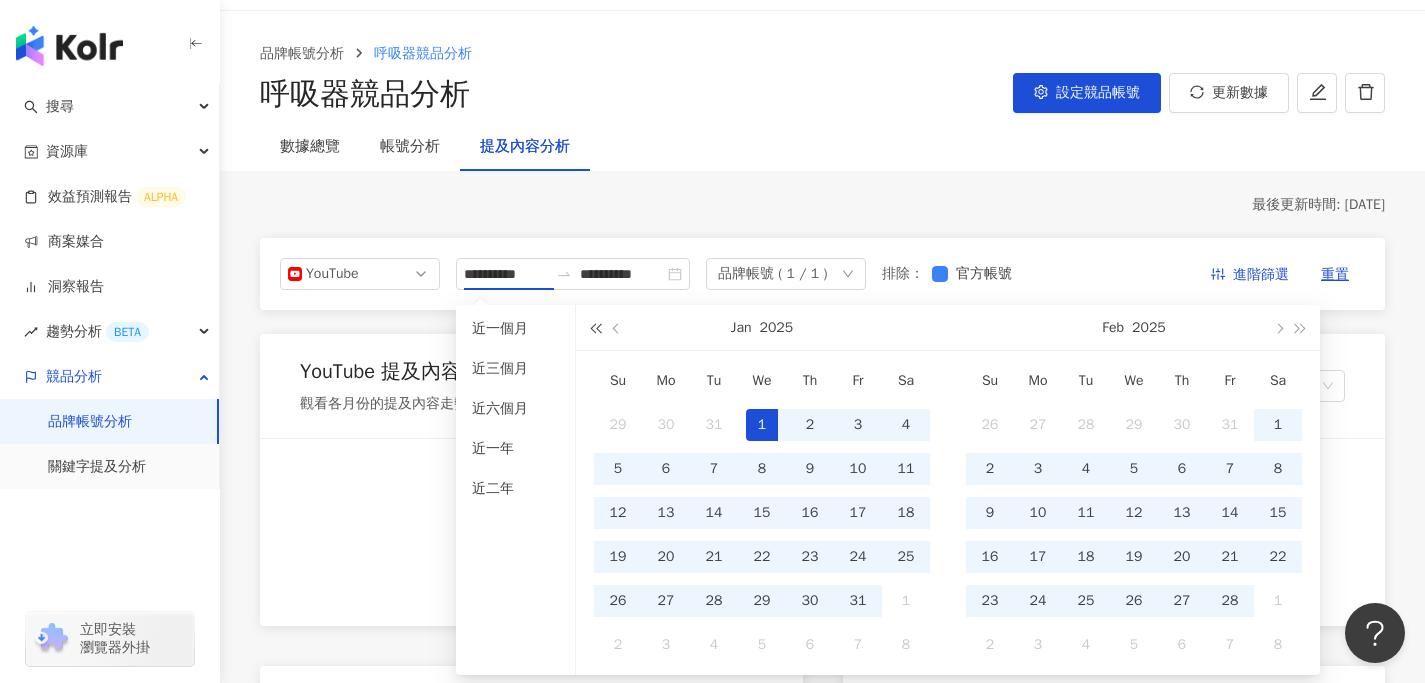 click at bounding box center (595, 327) 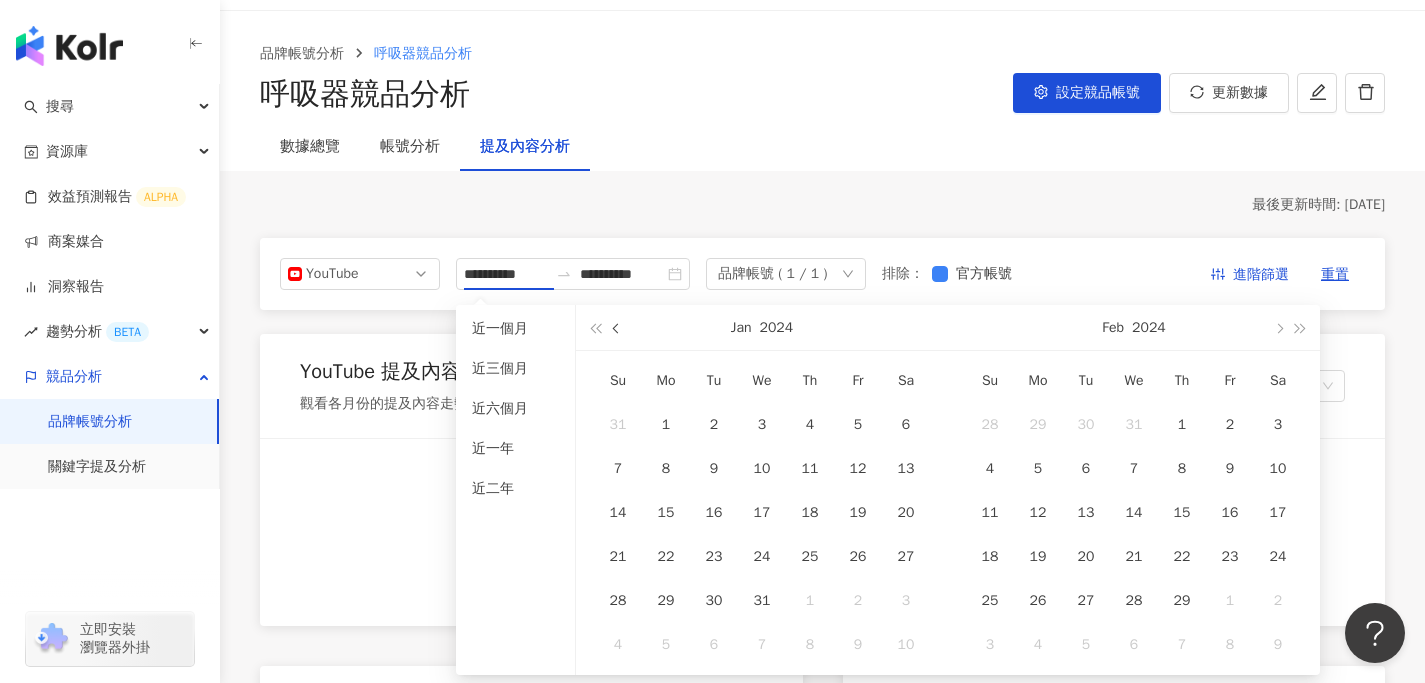 click at bounding box center (618, 328) 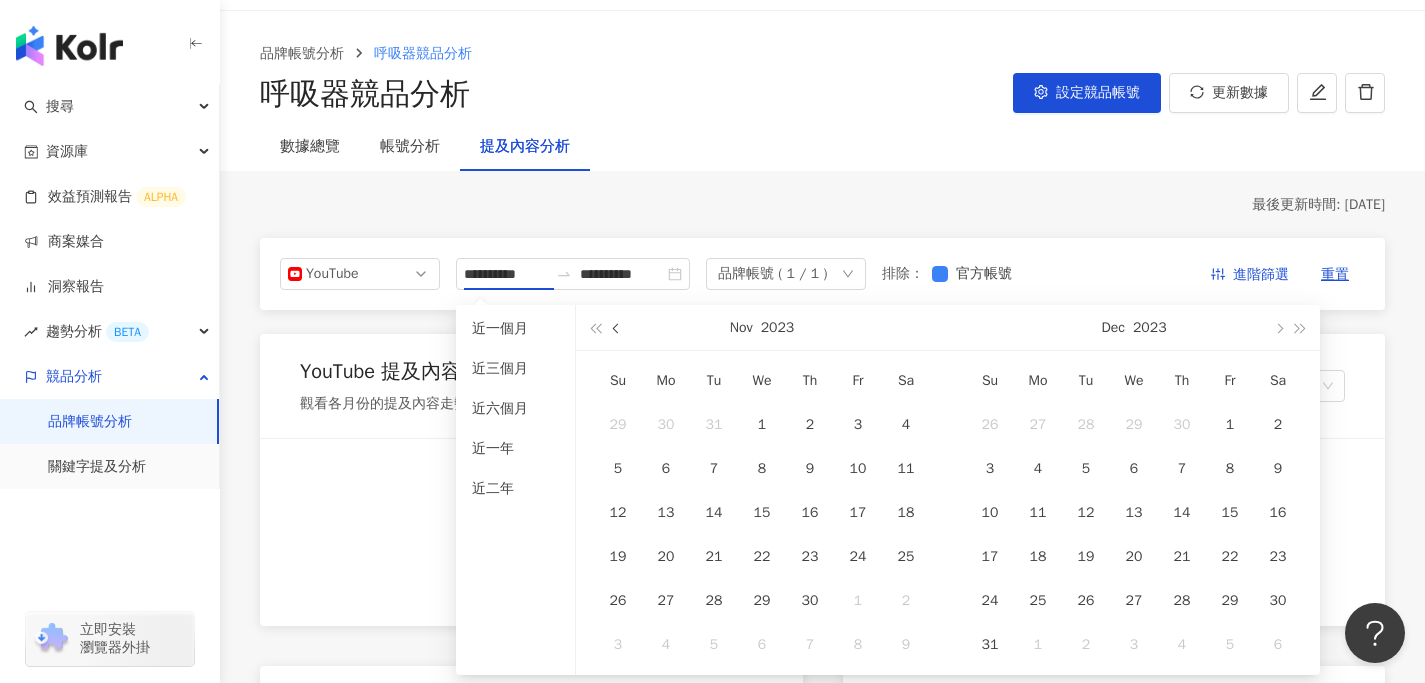 click at bounding box center (618, 328) 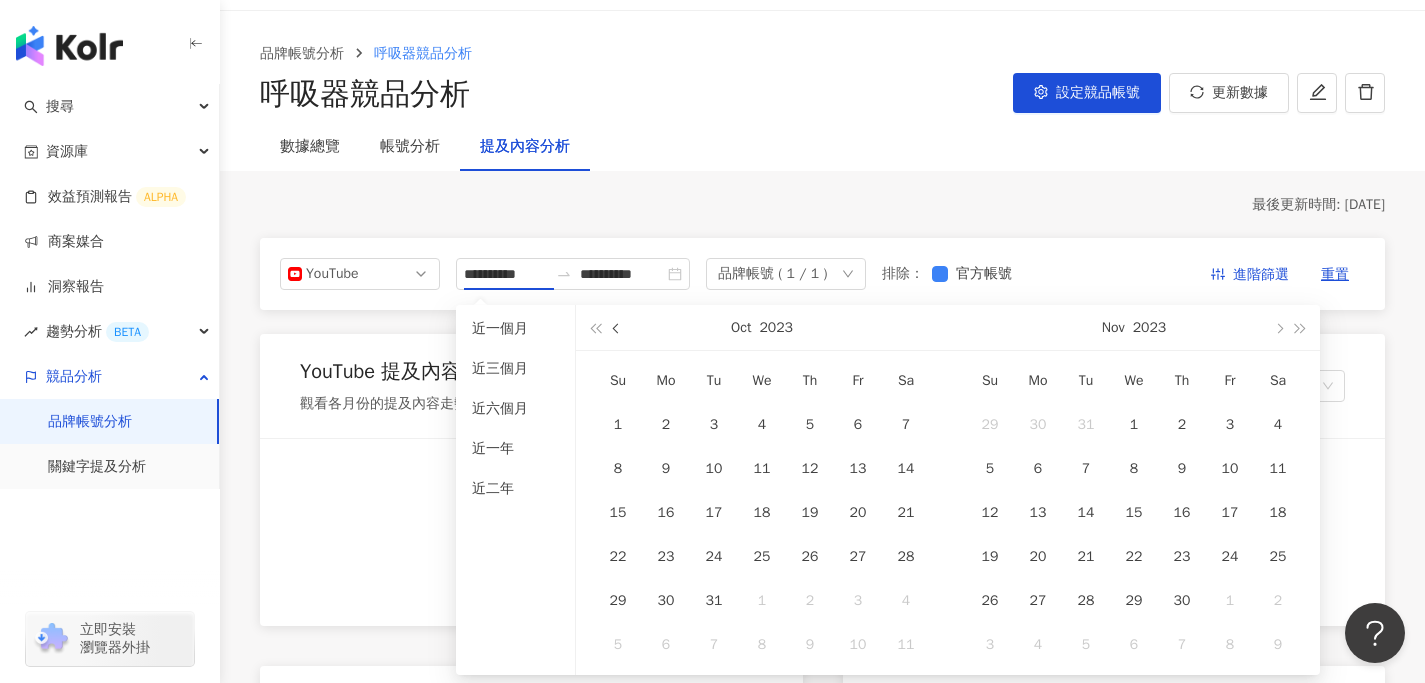 click at bounding box center (618, 328) 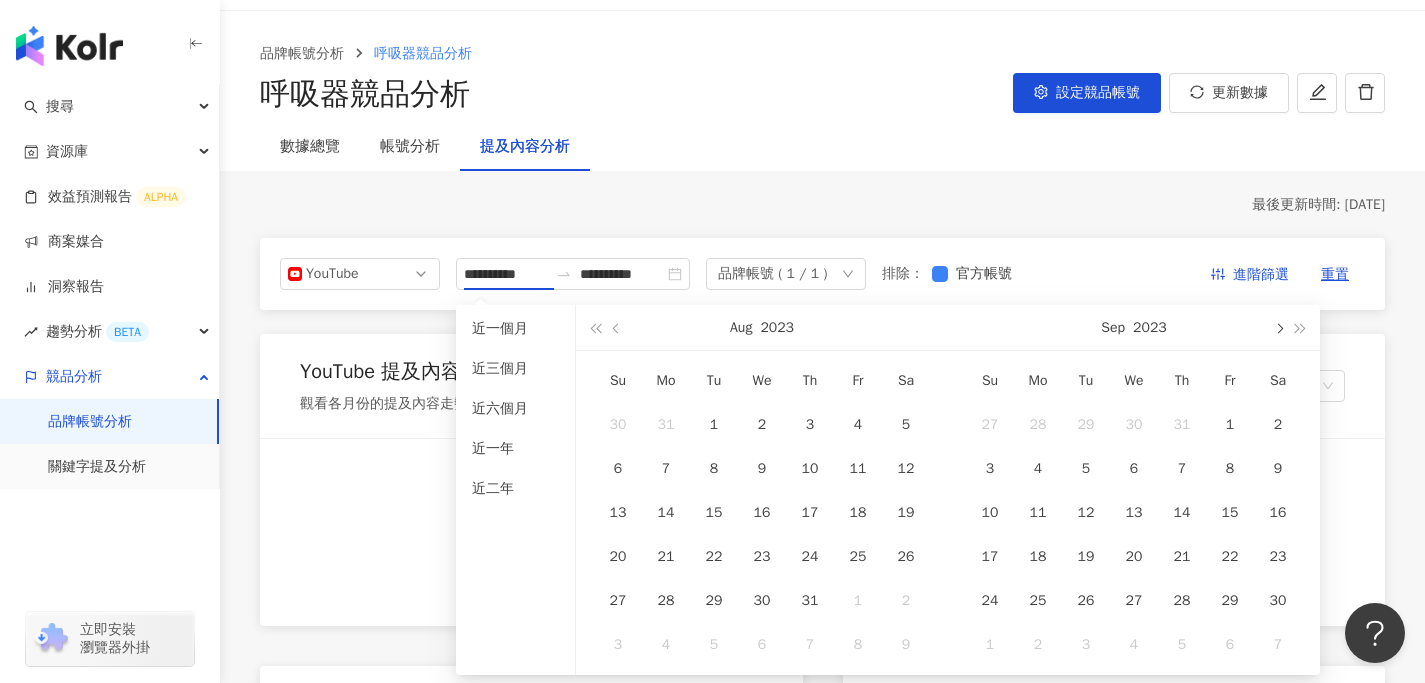 click at bounding box center (1278, 328) 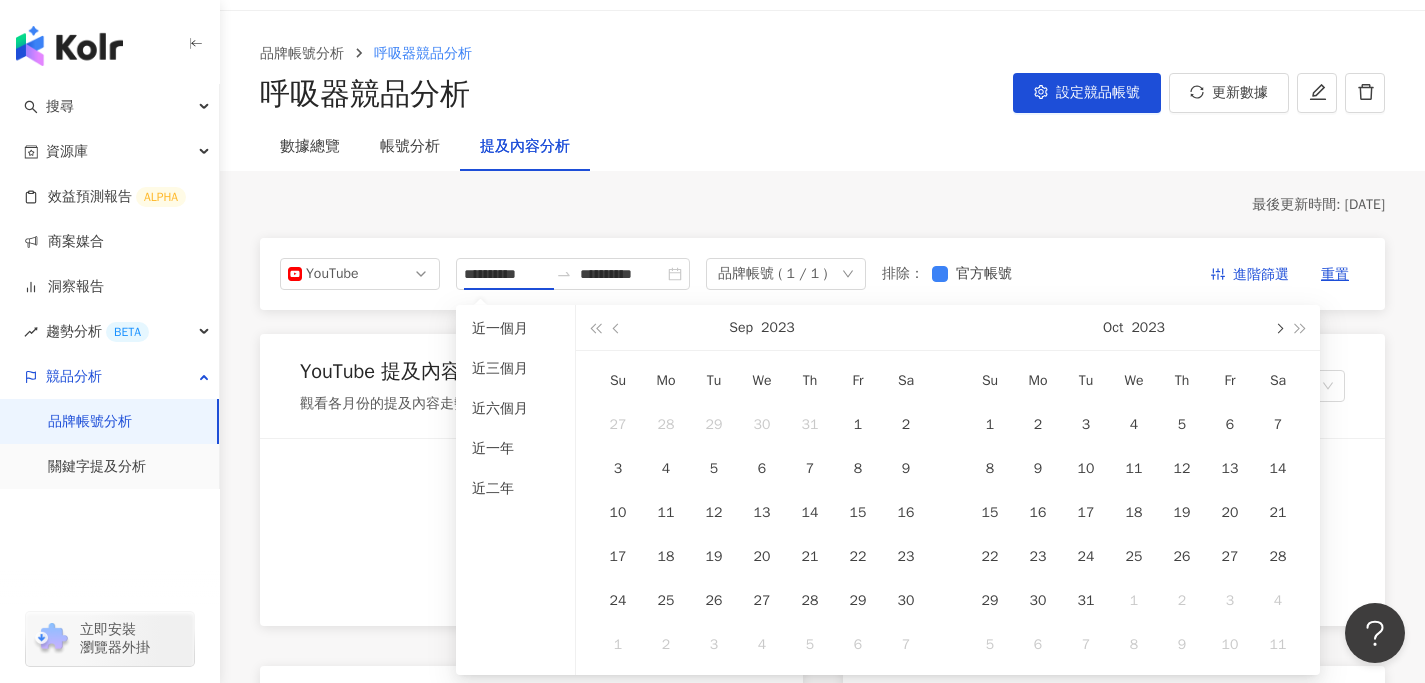 click at bounding box center [1278, 328] 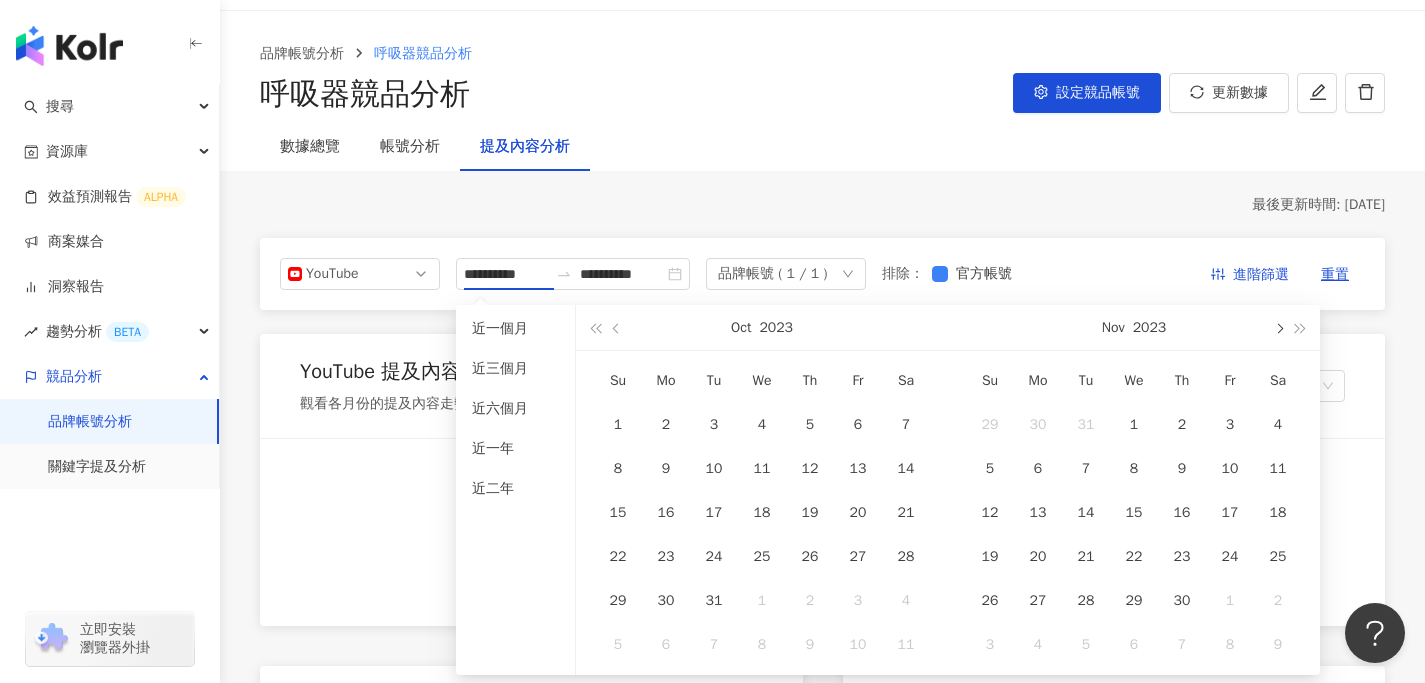 click at bounding box center (1278, 328) 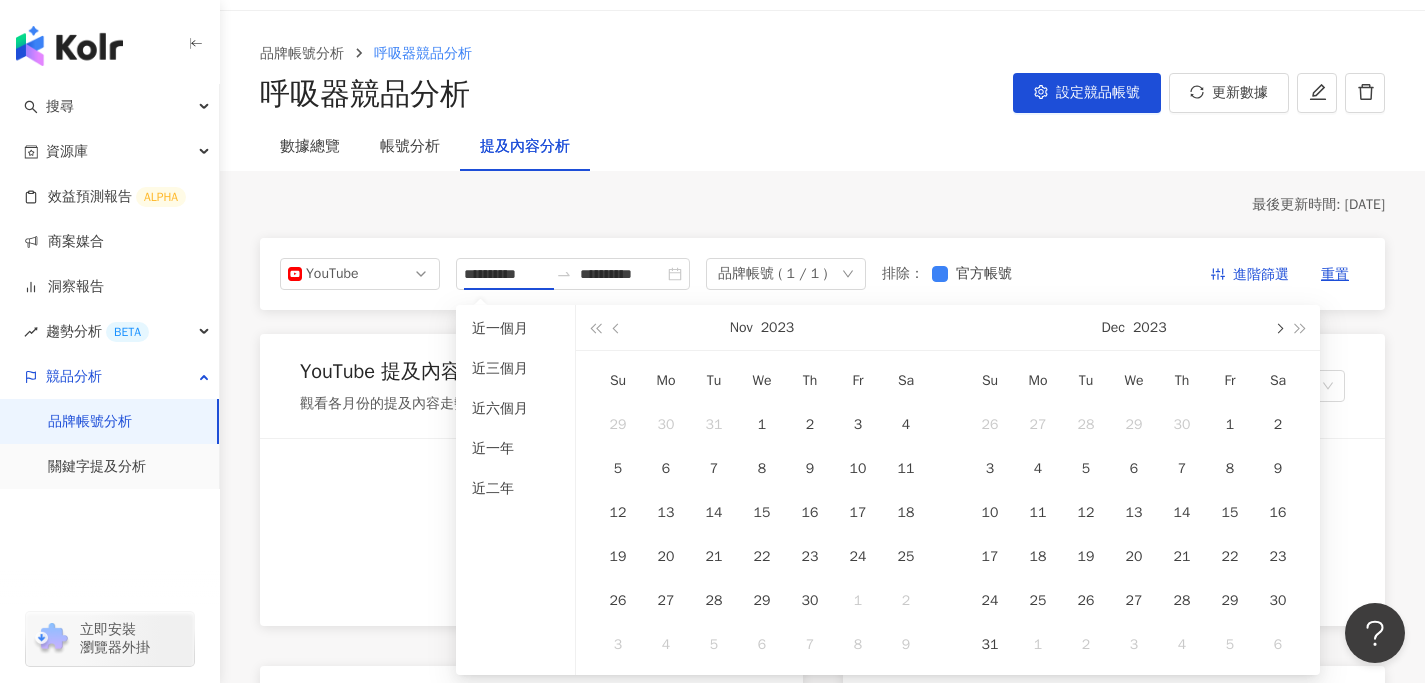 click at bounding box center (1278, 328) 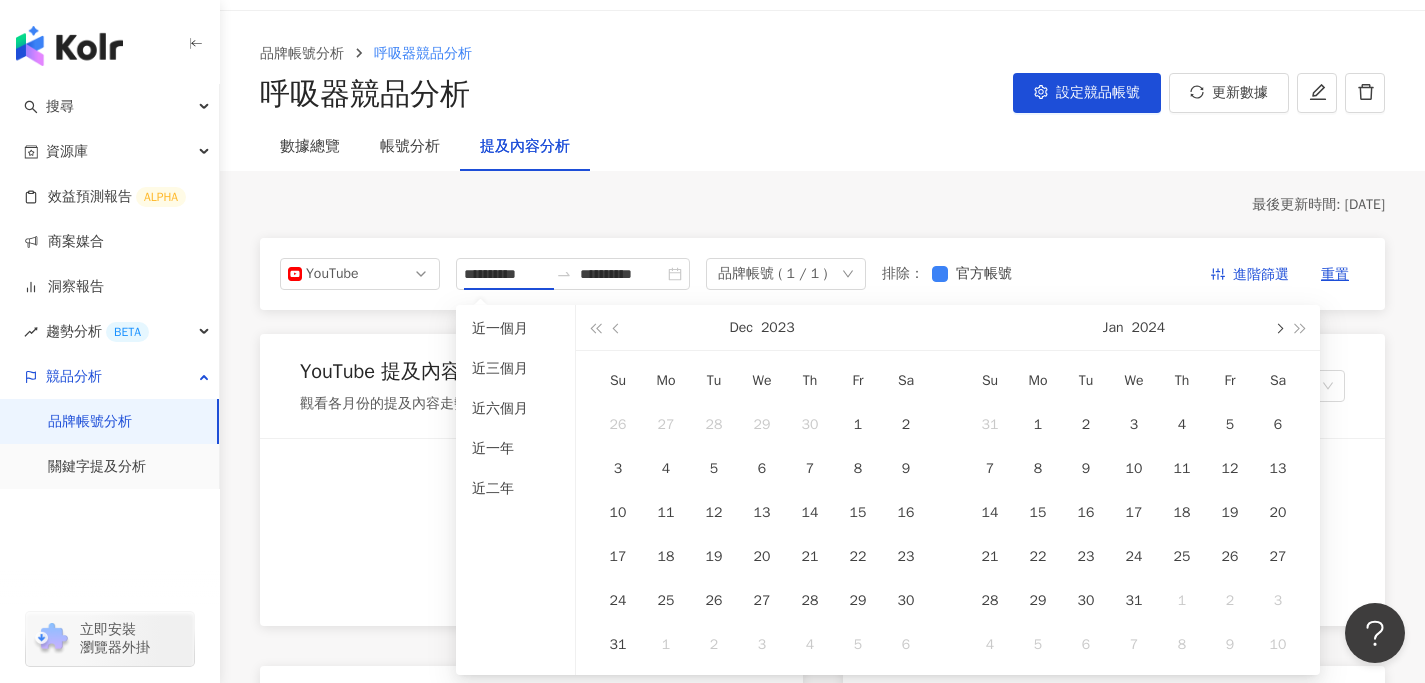 click at bounding box center (1278, 328) 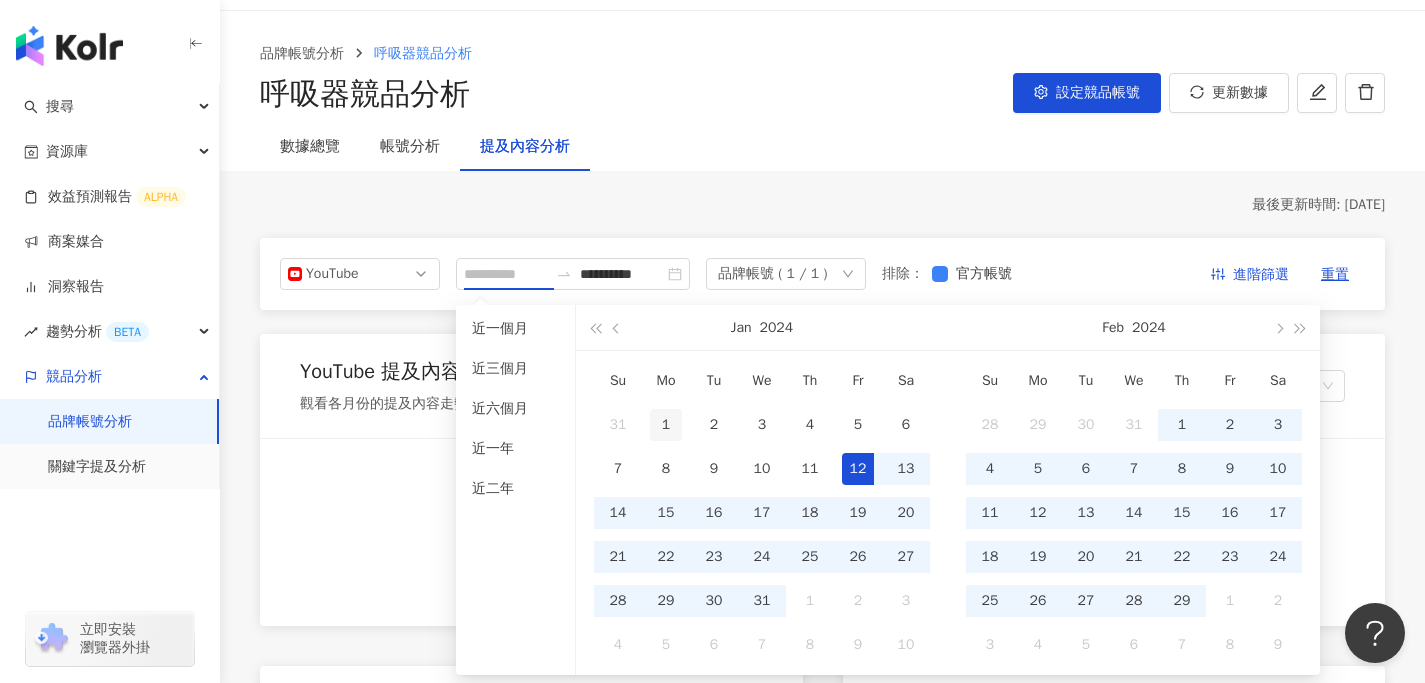 type on "**********" 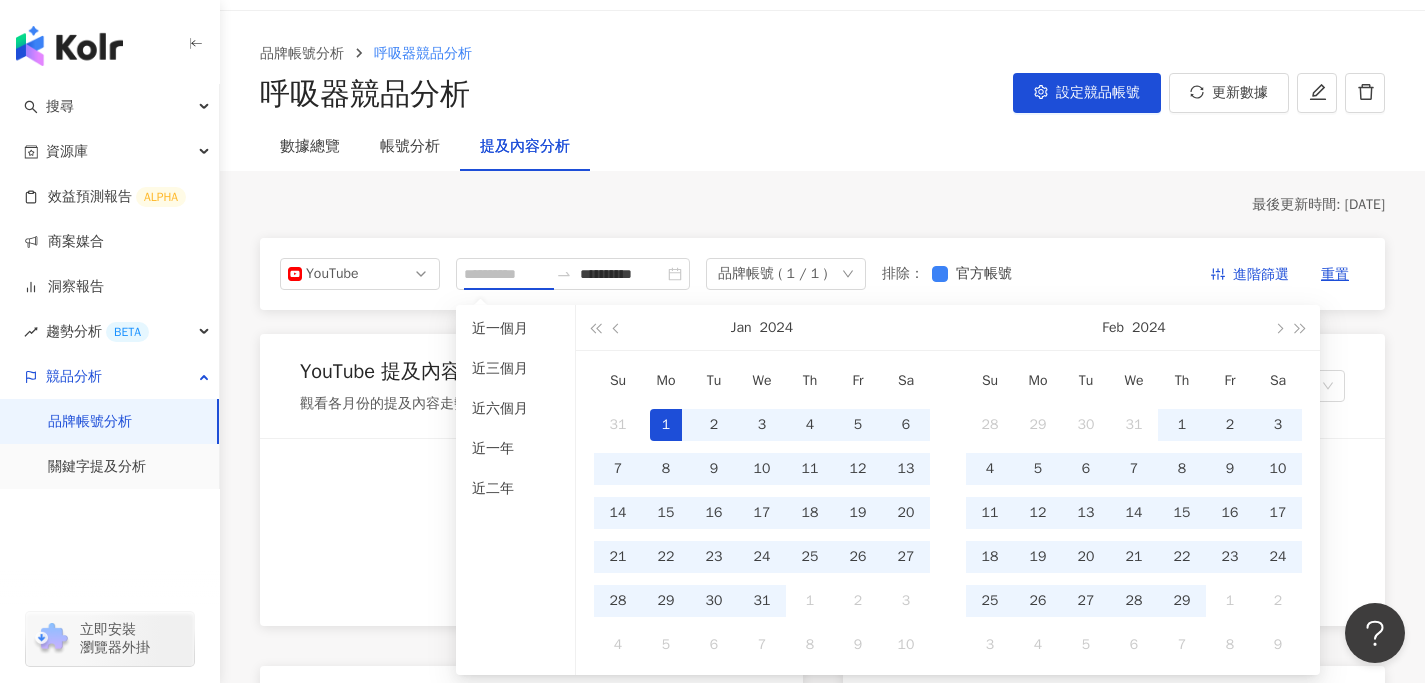 click on "1" at bounding box center [666, 425] 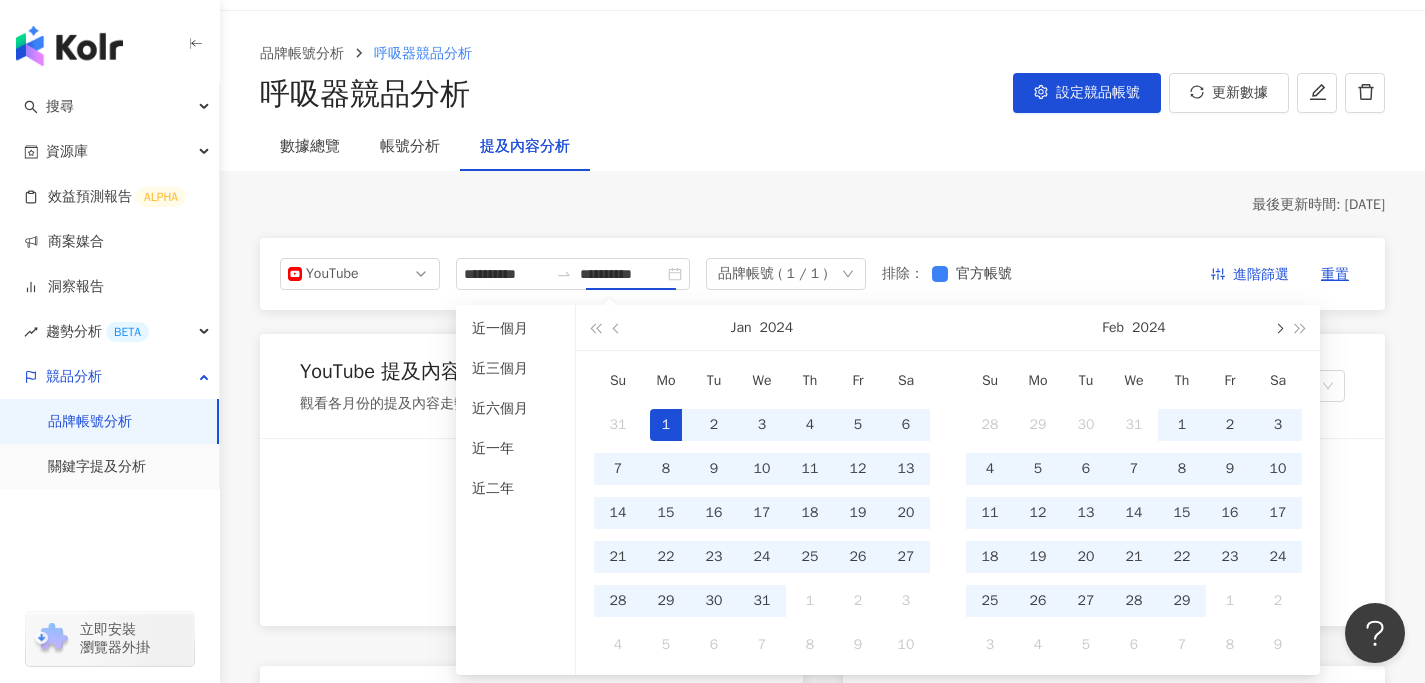 click at bounding box center [1278, 327] 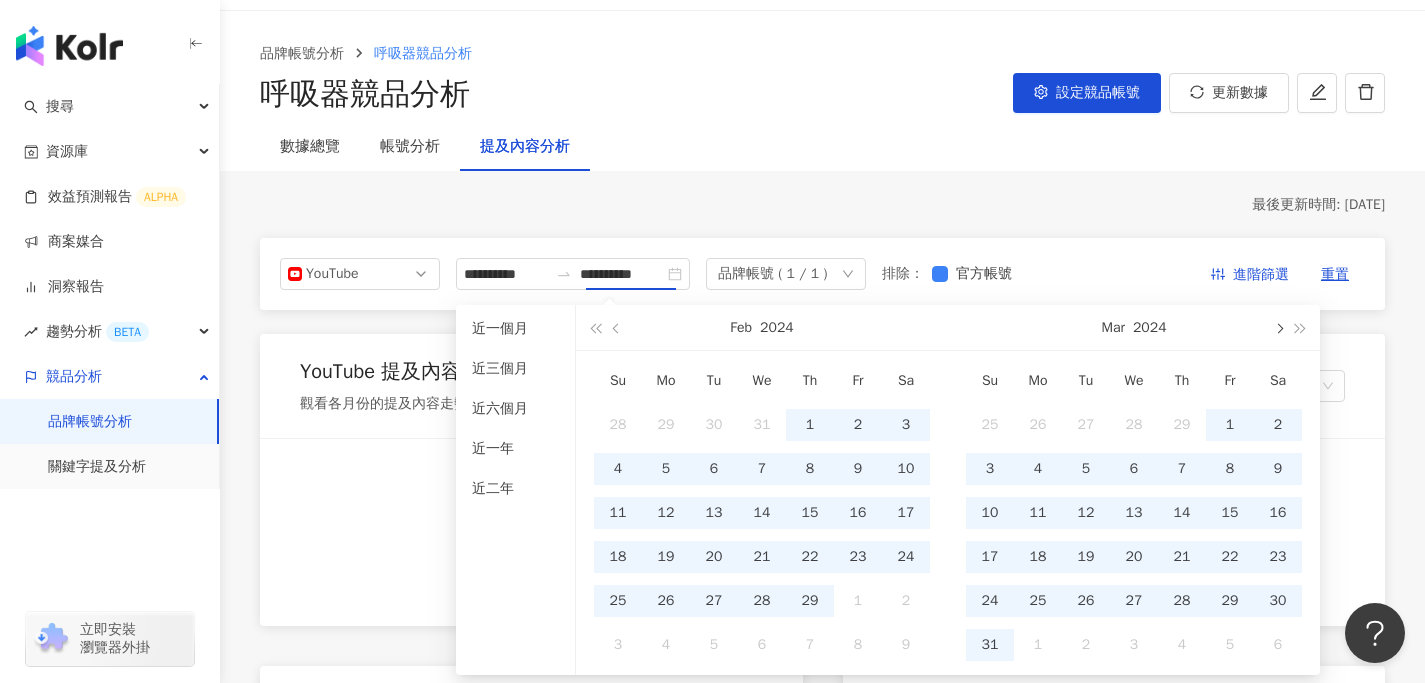 click at bounding box center (1278, 327) 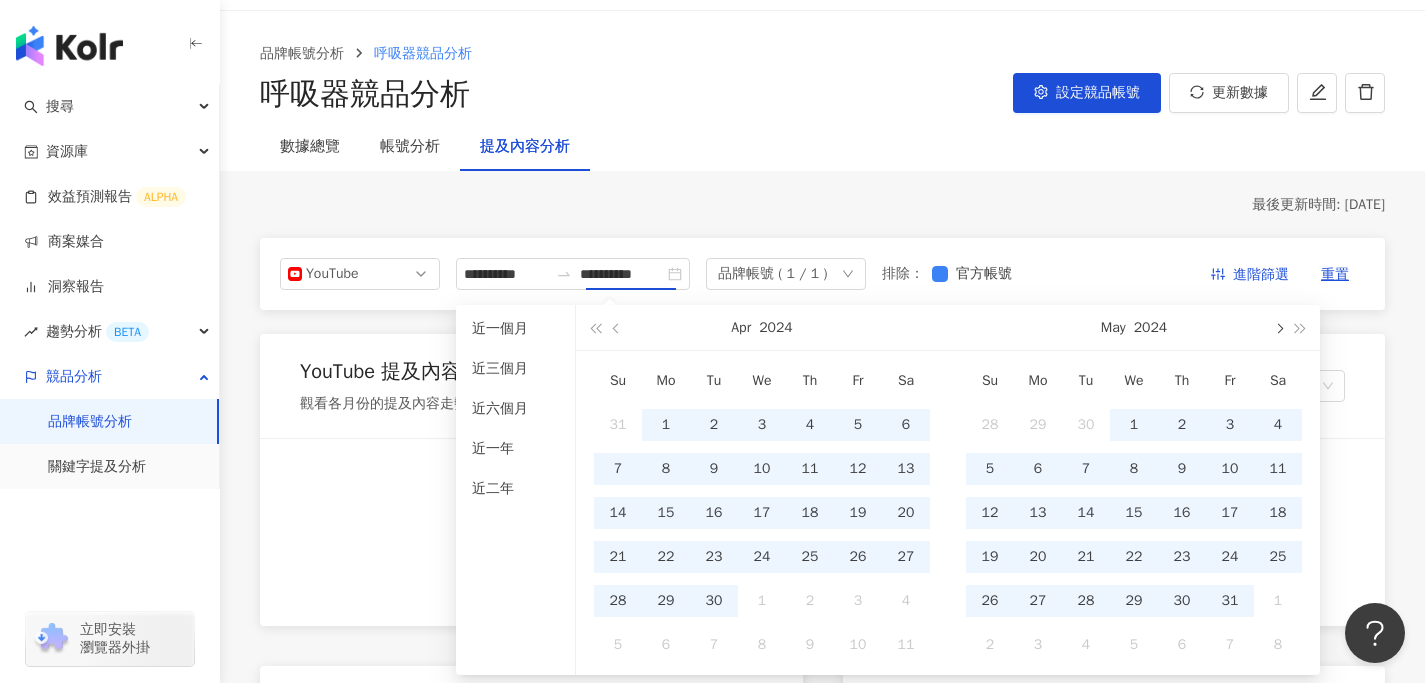 click at bounding box center (1278, 327) 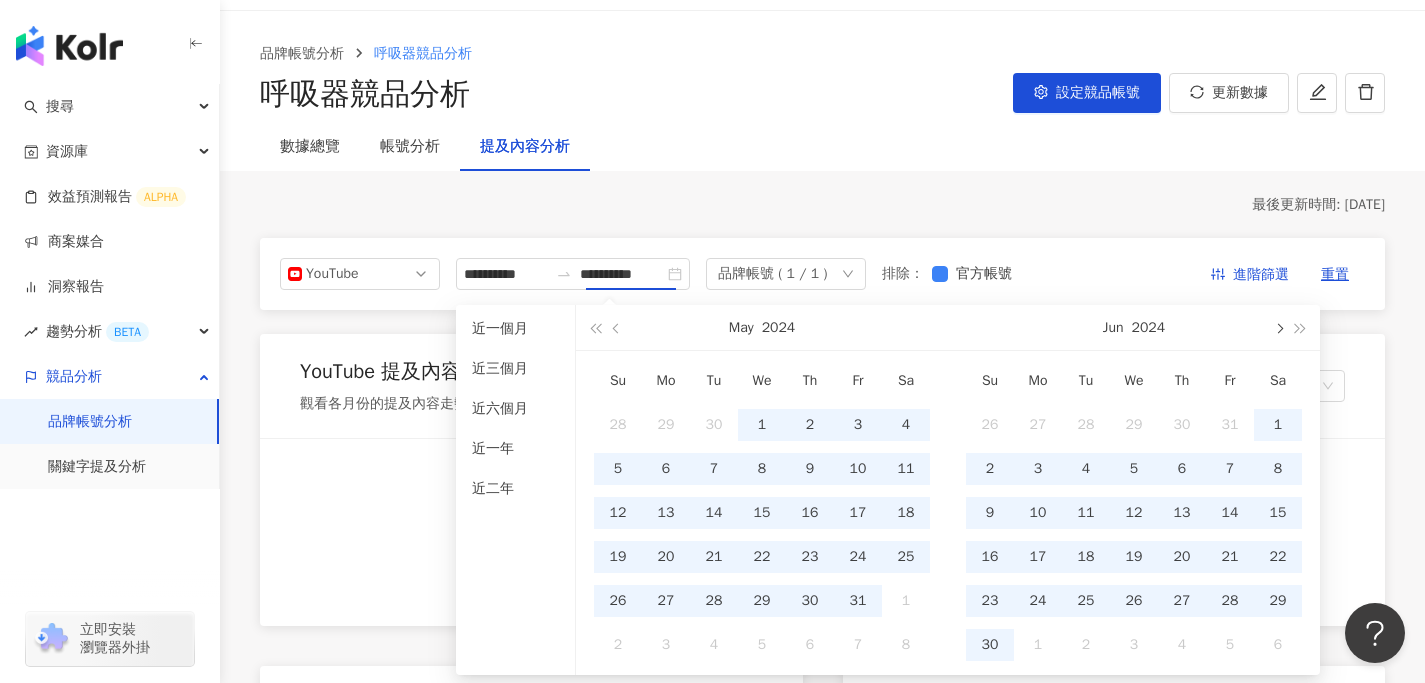 click at bounding box center [1278, 327] 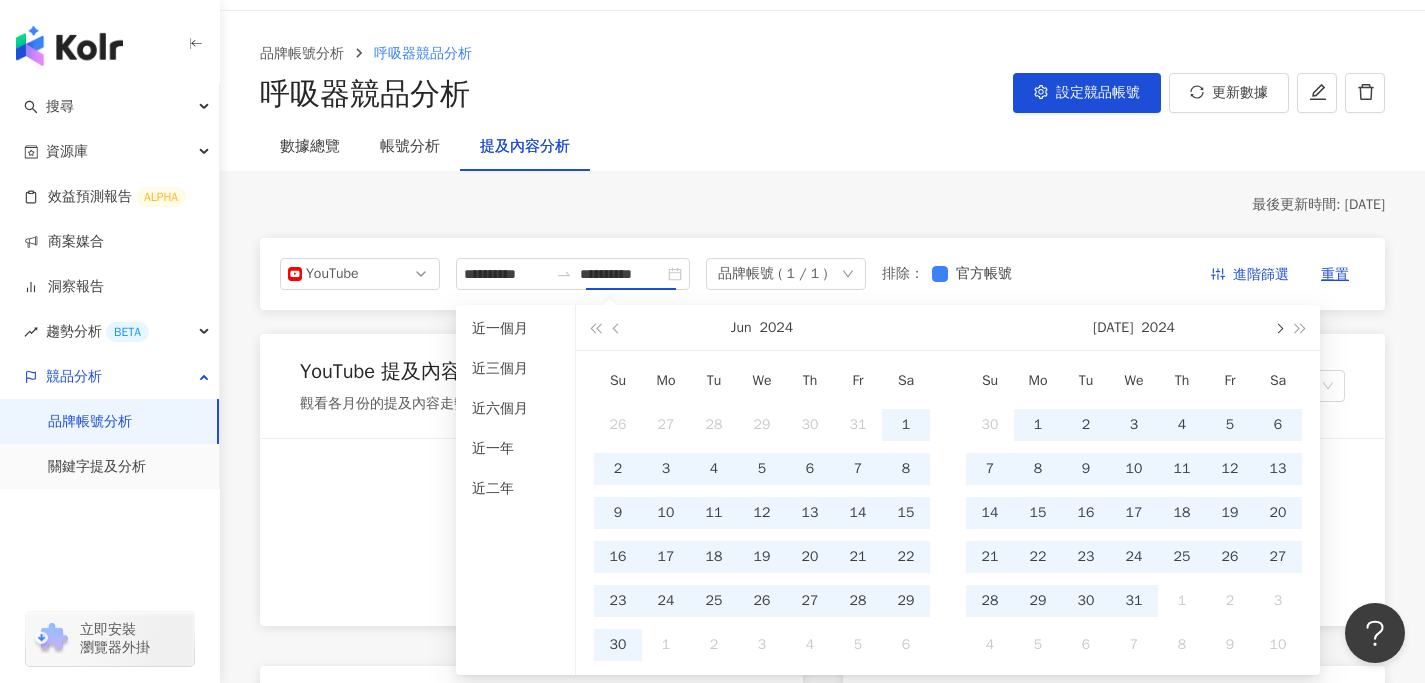 click at bounding box center (1278, 327) 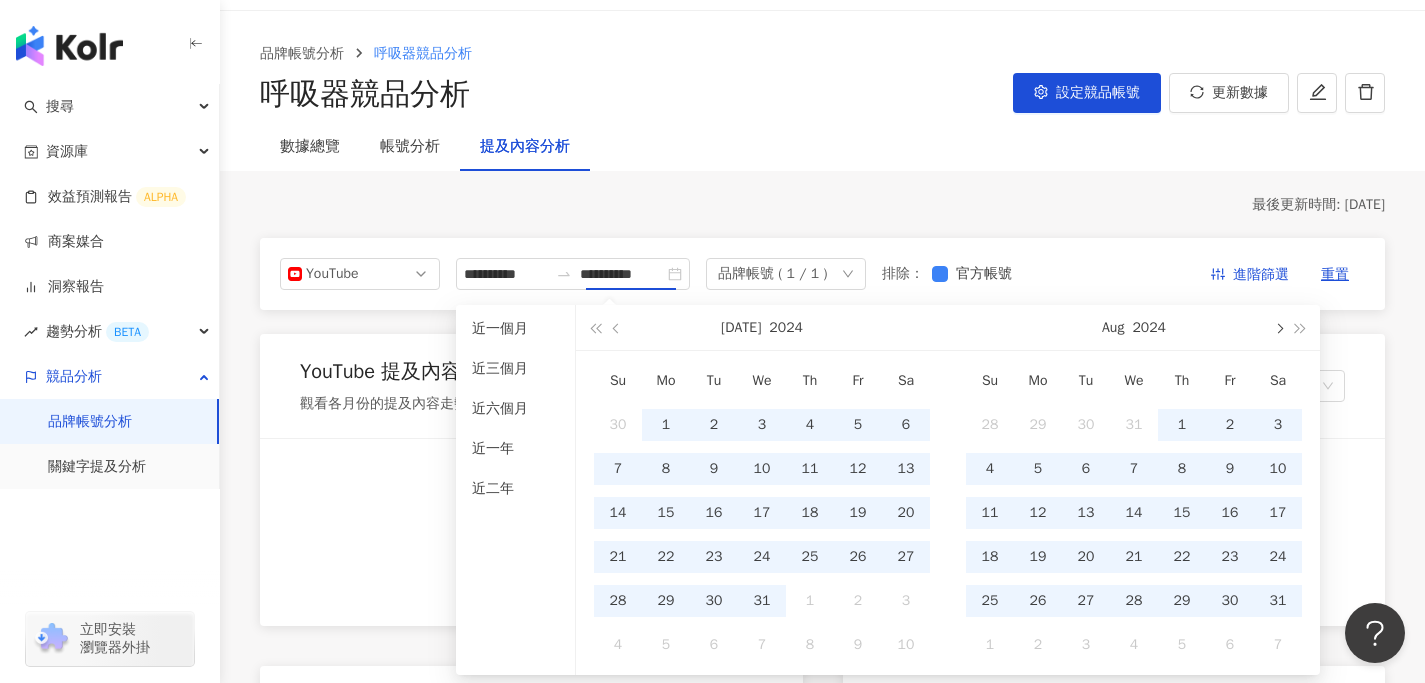 click at bounding box center [1278, 327] 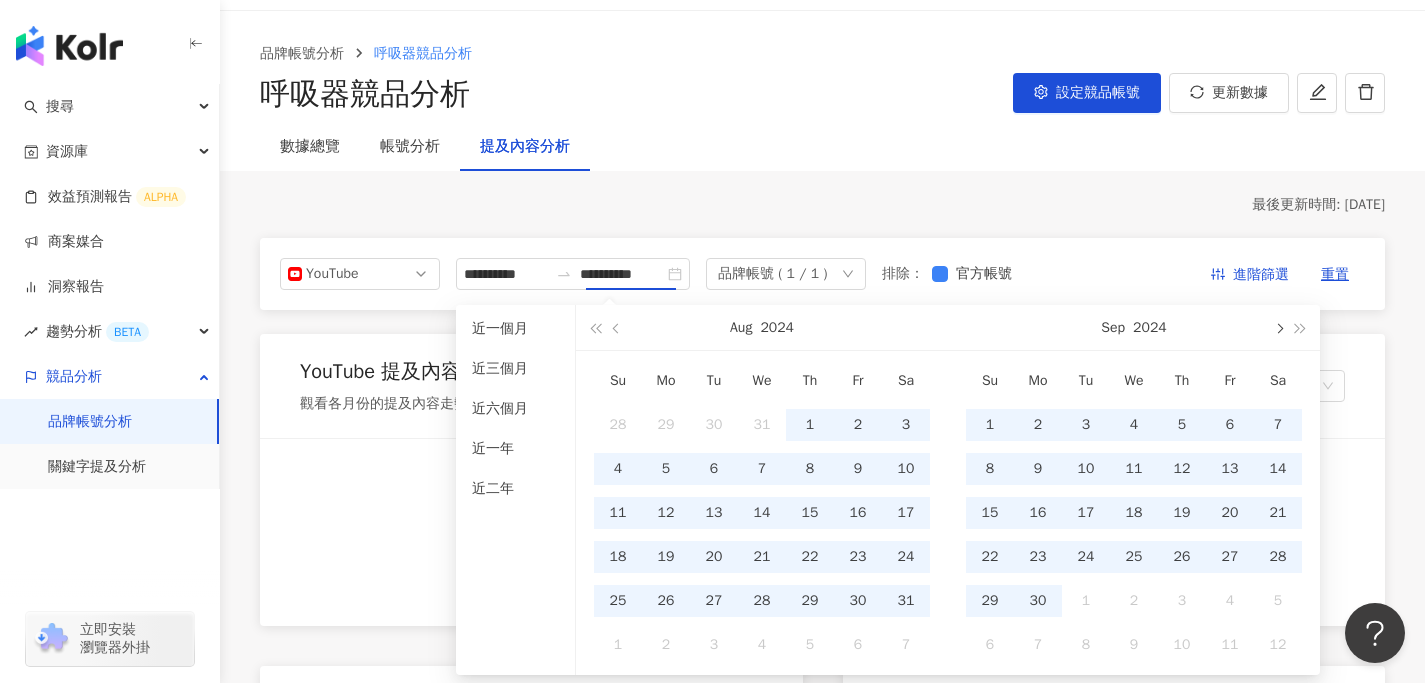 click at bounding box center [1278, 327] 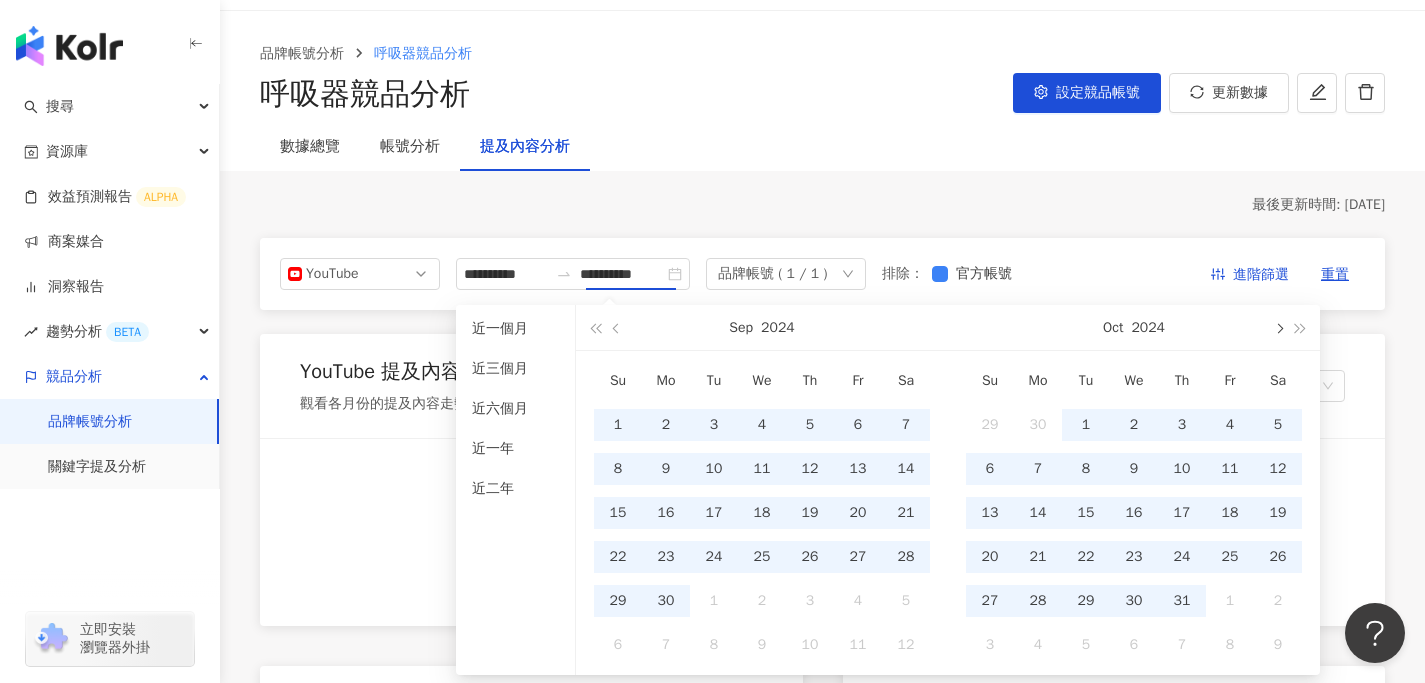 click at bounding box center (1278, 327) 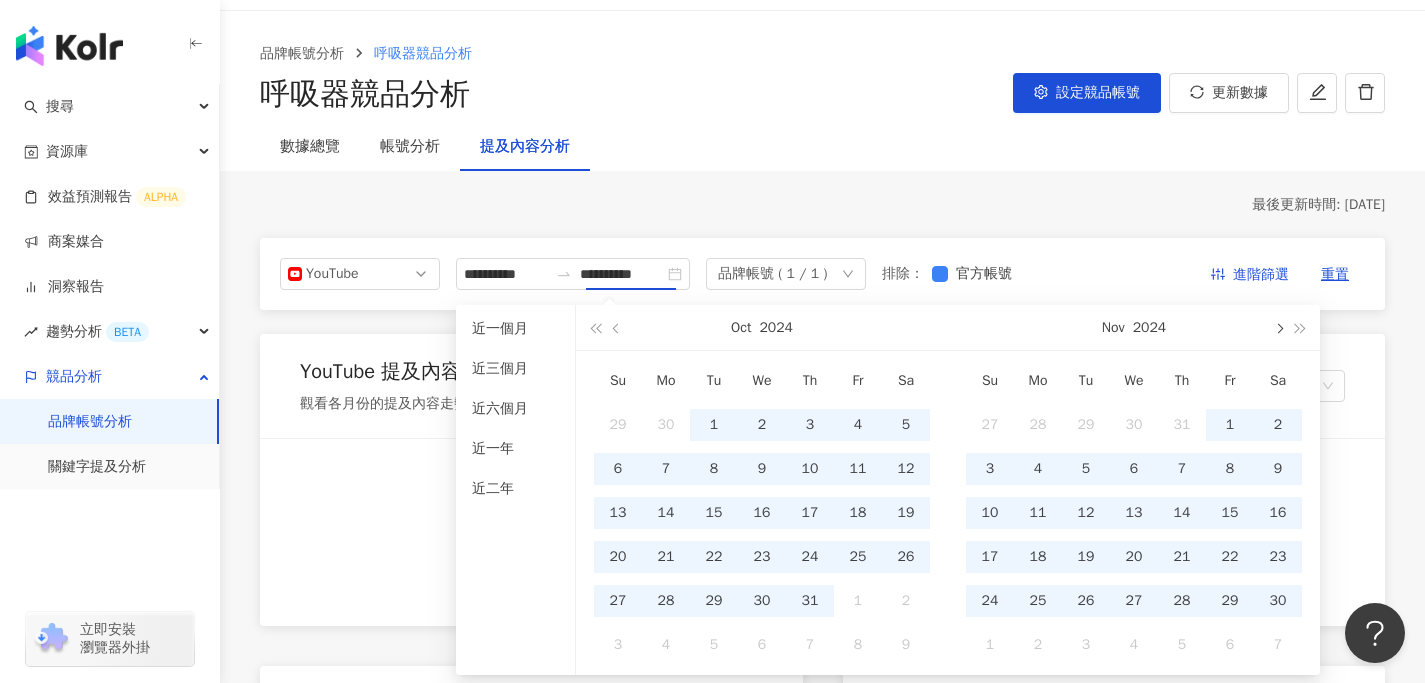 click at bounding box center (1278, 327) 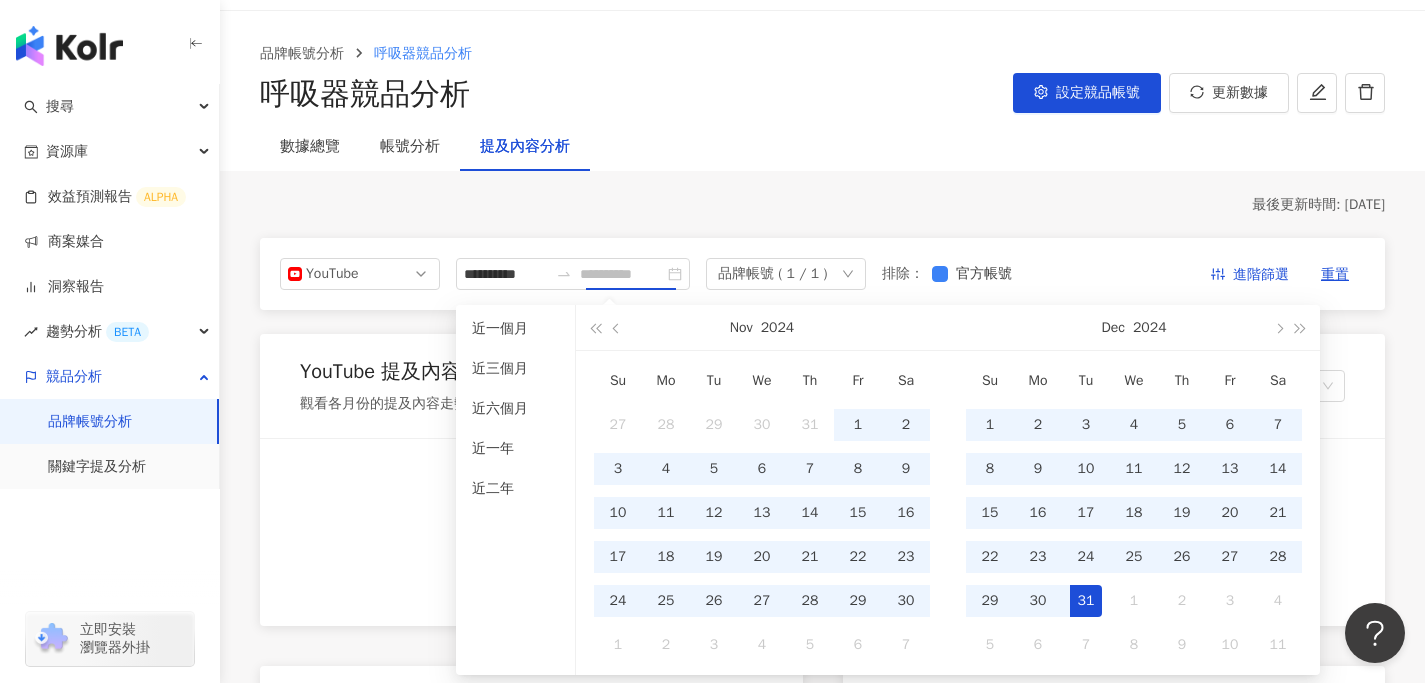 click on "31" at bounding box center (1086, 601) 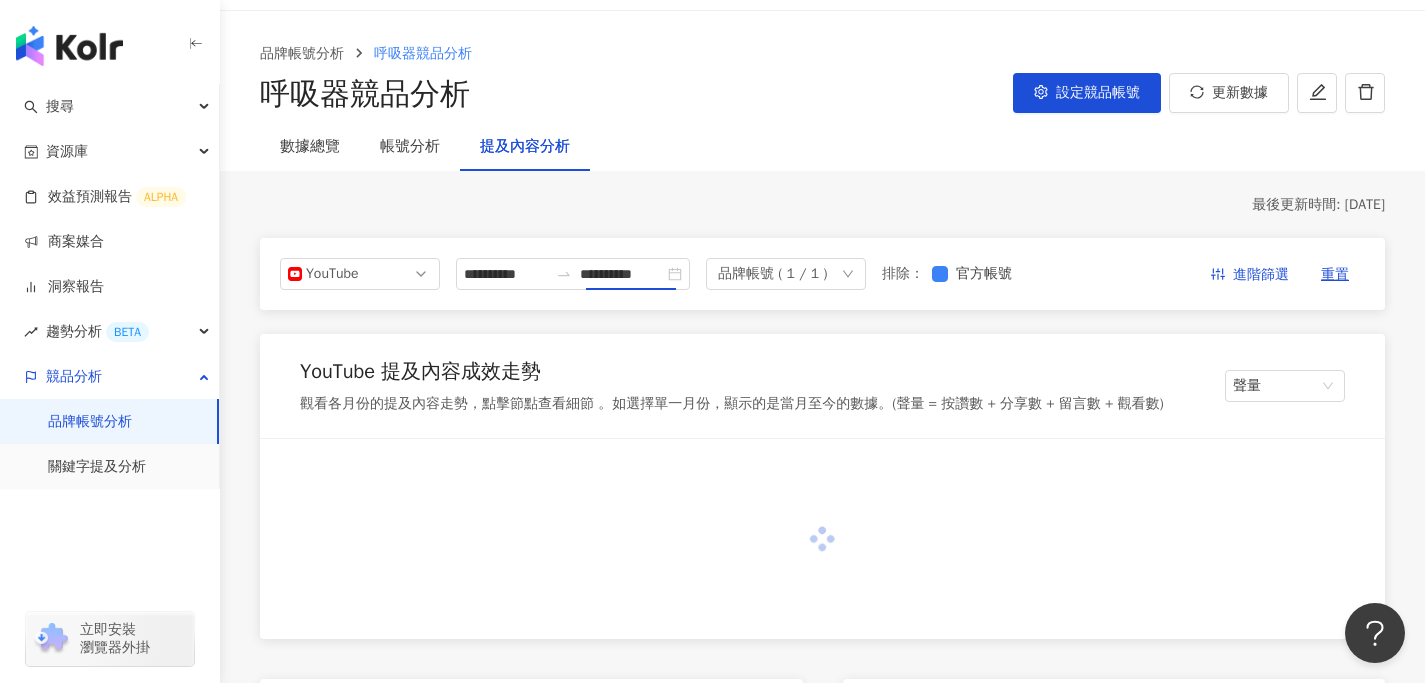 type on "**********" 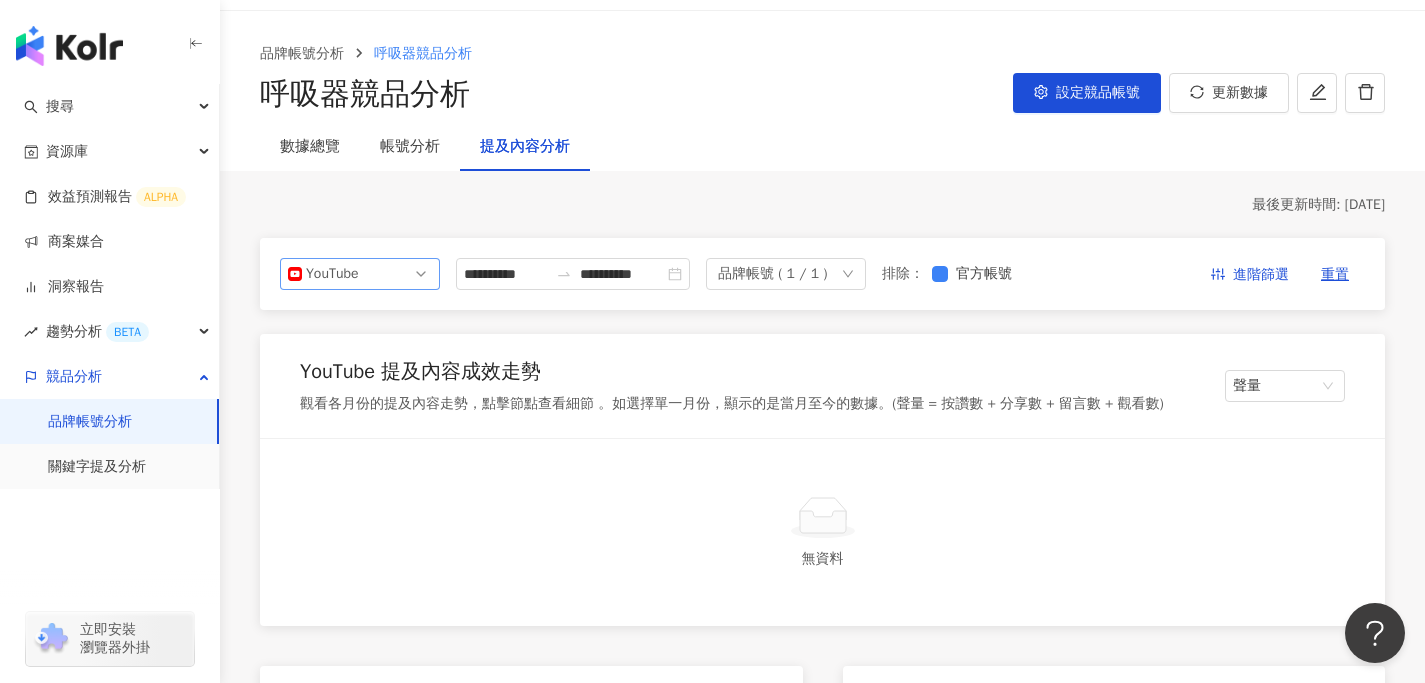 click on "YouTube" at bounding box center (360, 274) 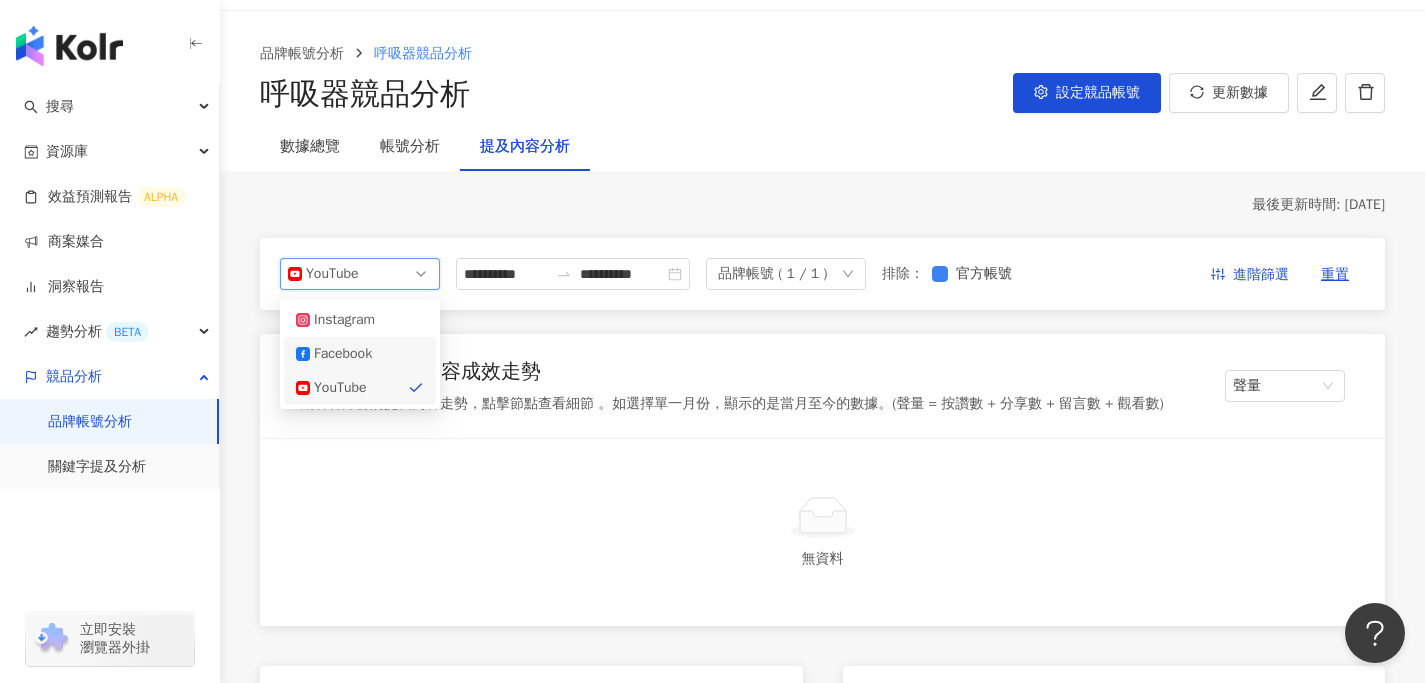 click on "Facebook" at bounding box center (346, 354) 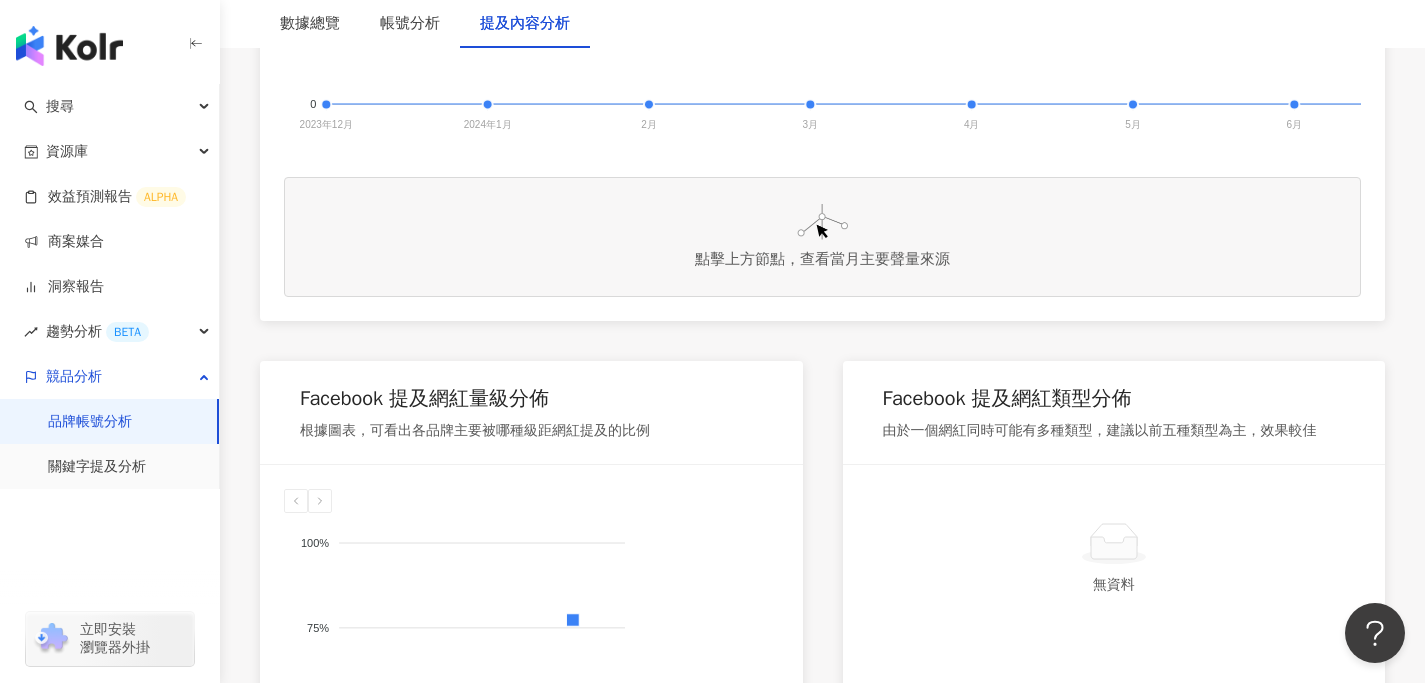 scroll, scrollTop: 841, scrollLeft: 0, axis: vertical 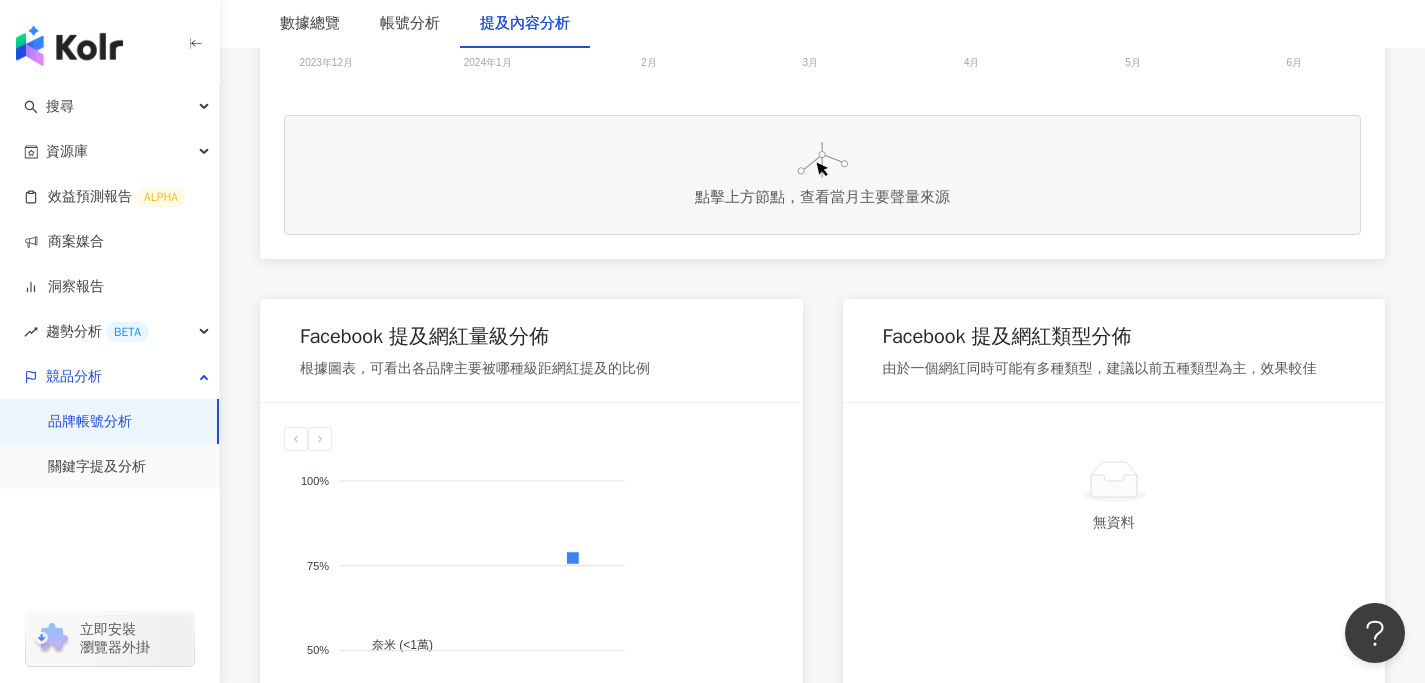 click on "點擊上方節點，查看當月主要聲量來源" at bounding box center (822, 197) 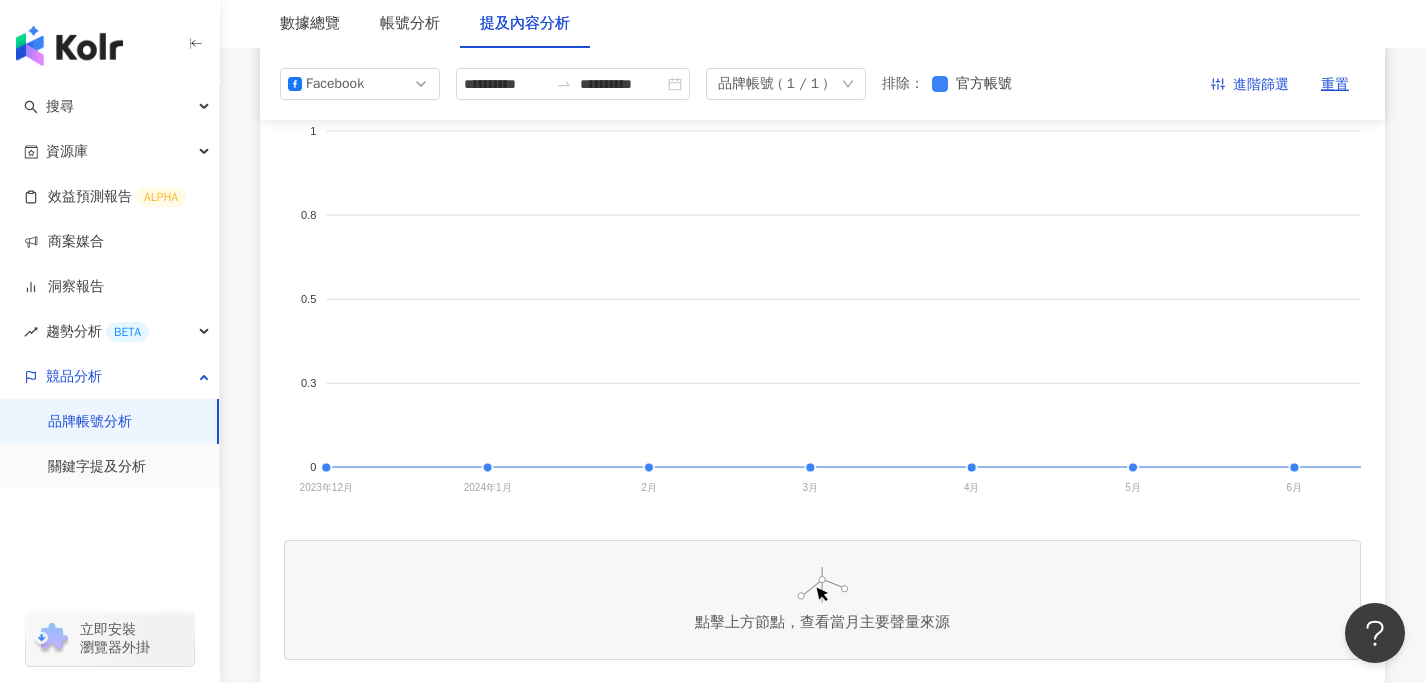 scroll, scrollTop: 0, scrollLeft: 0, axis: both 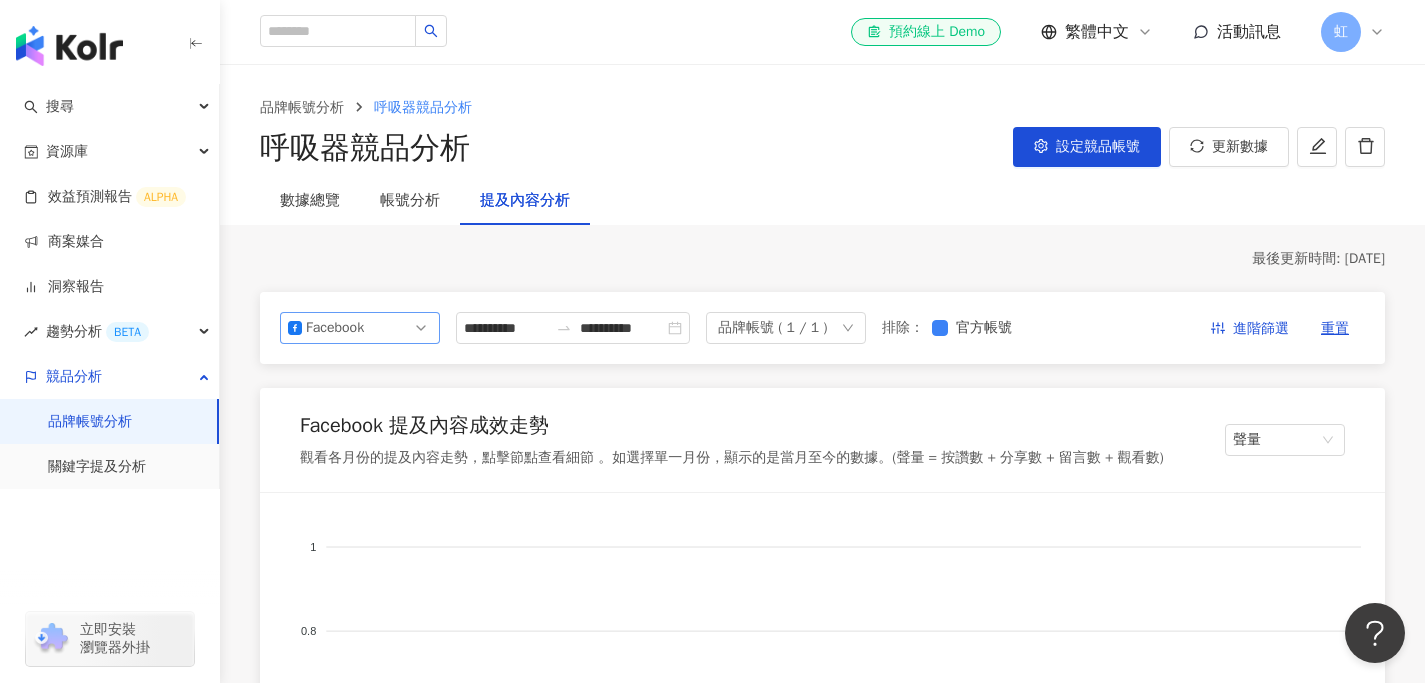 click on "Facebook" at bounding box center (360, 328) 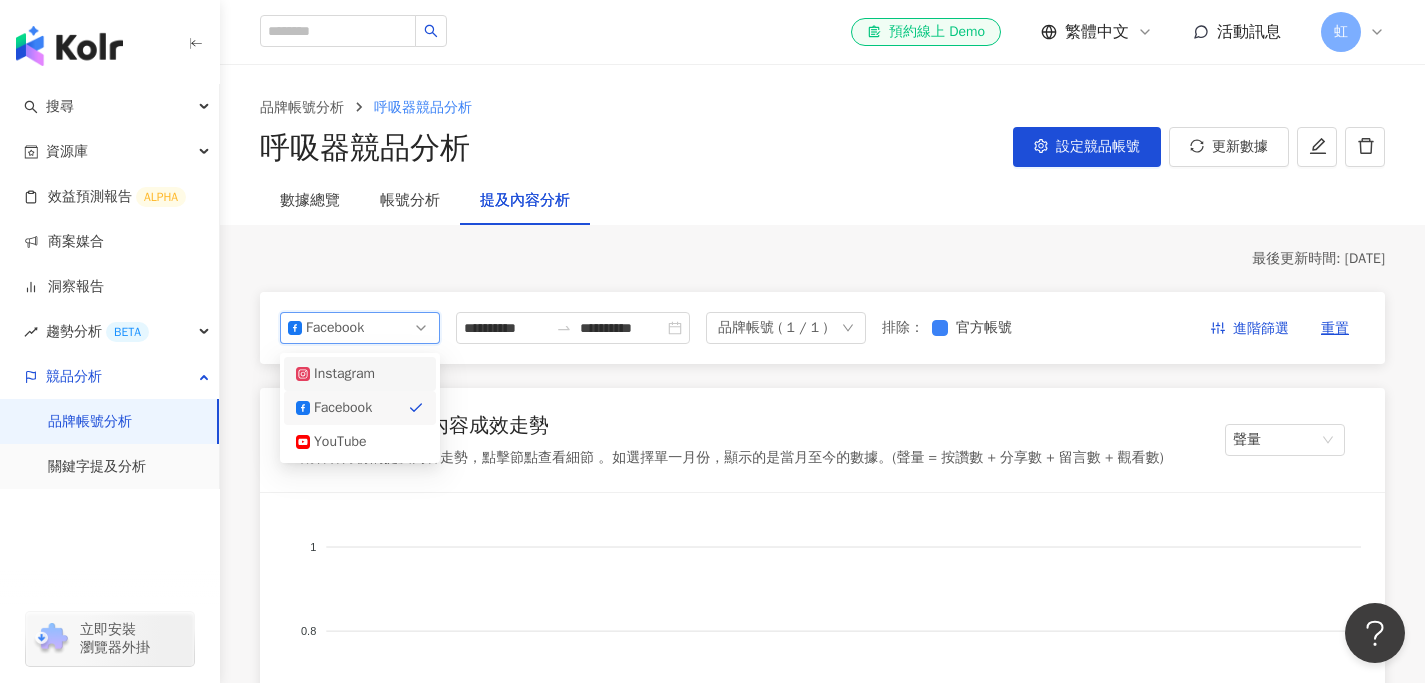 click on "Instagram" at bounding box center (346, 374) 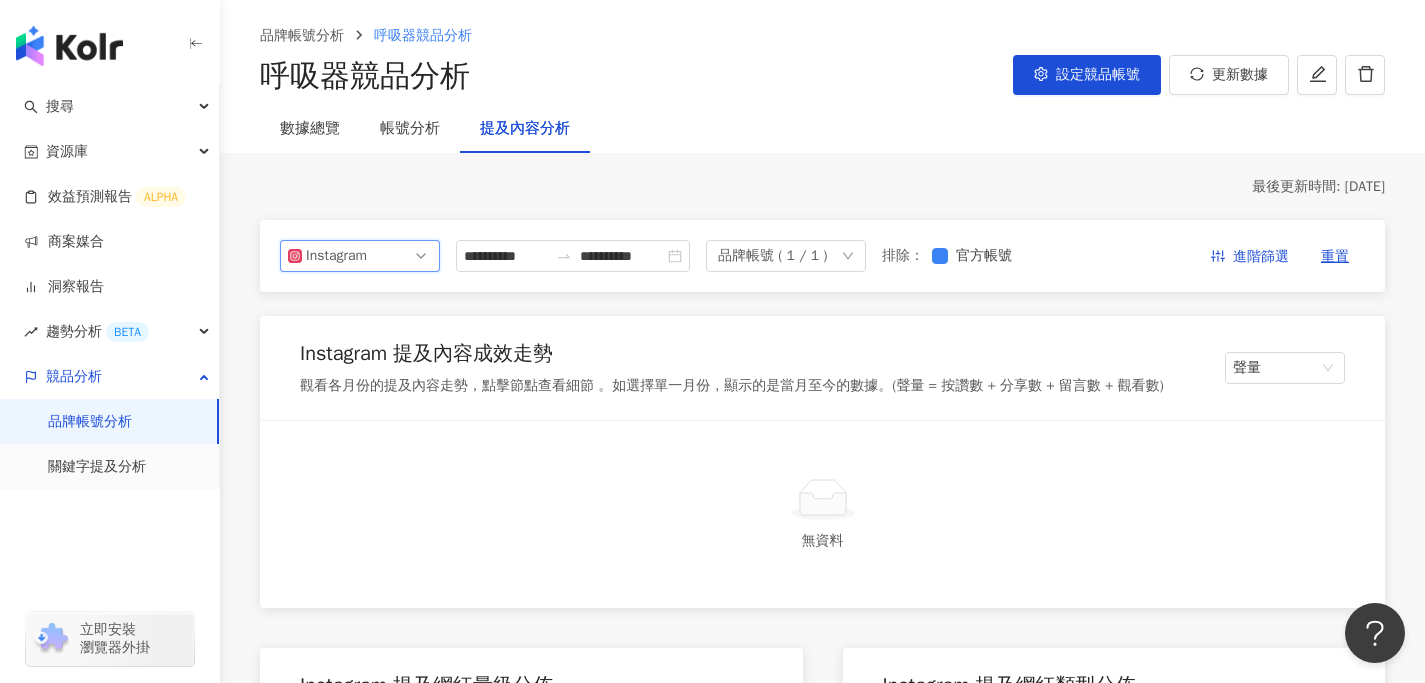 scroll, scrollTop: 73, scrollLeft: 0, axis: vertical 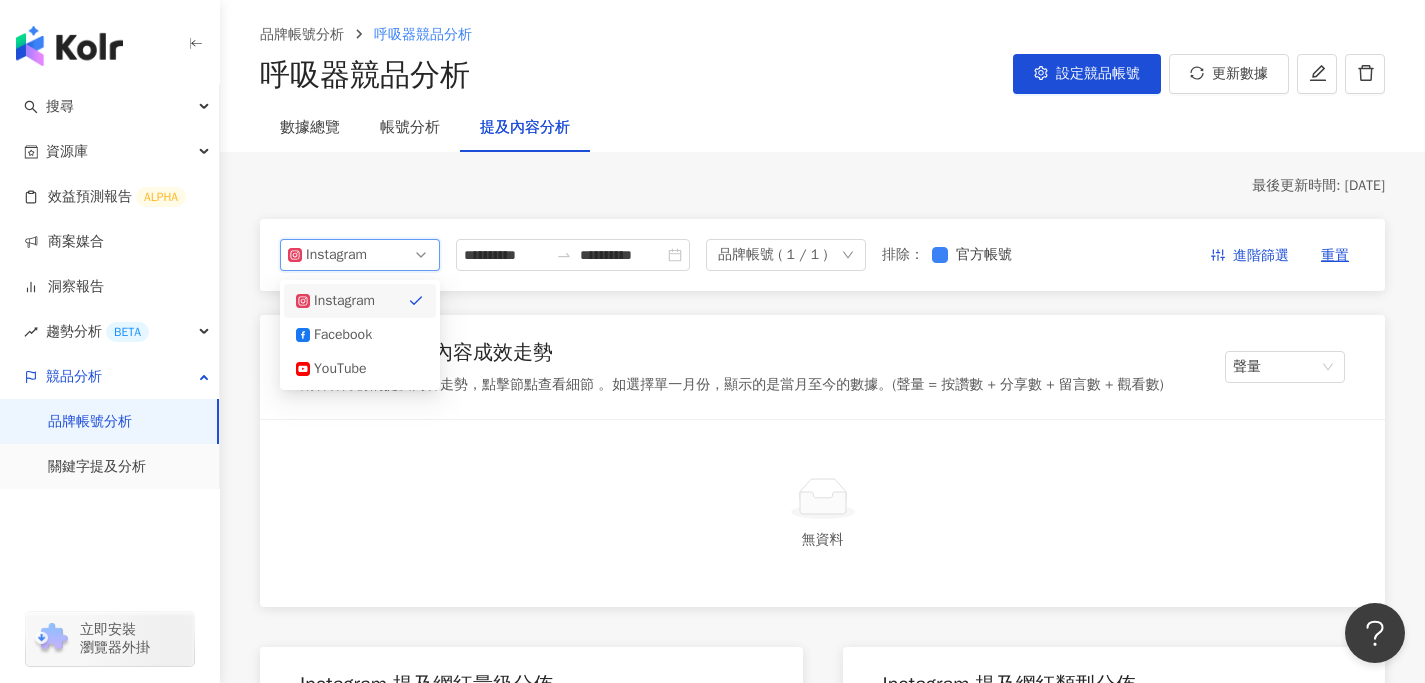 click on "Instagram" at bounding box center [360, 255] 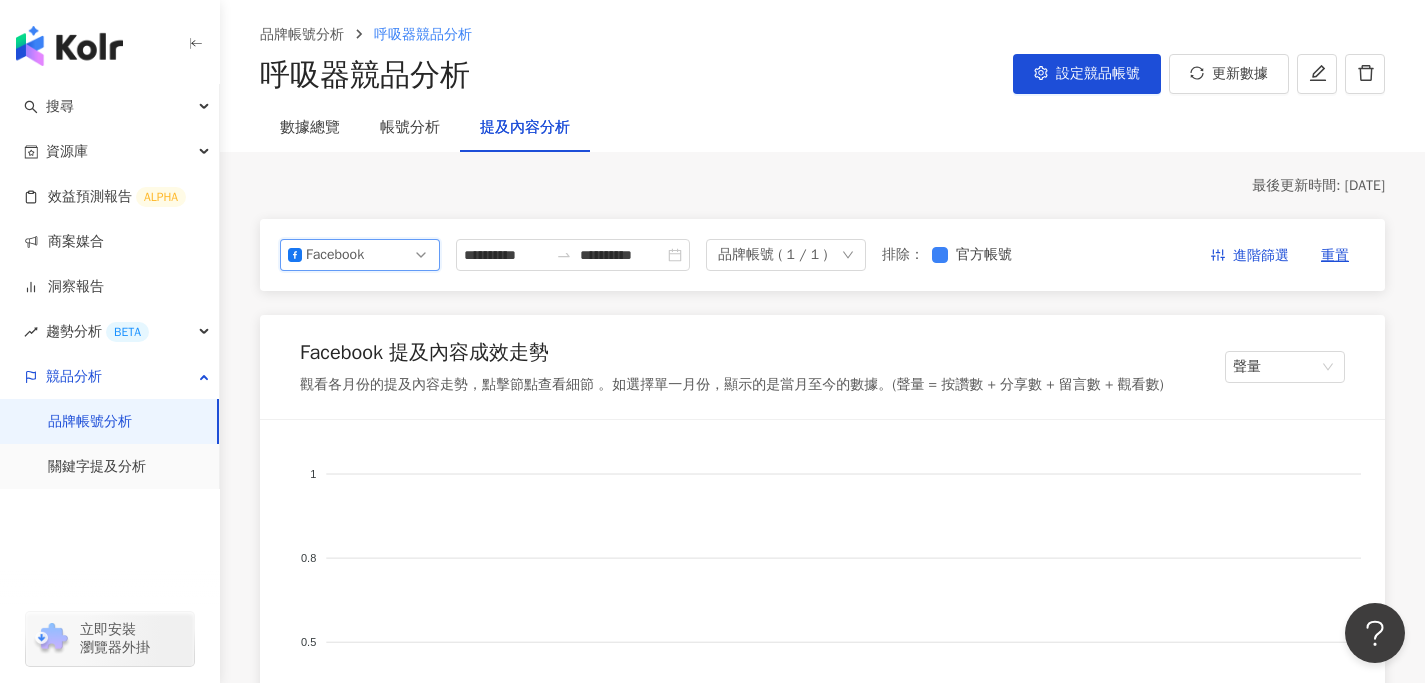 click on "Facebook 提及內容成效走勢 觀看各月份的提及內容走勢，點擊節點查看細節 。如選擇單一月份，顯示的是當月至今的數據。(聲量 = 按讚數 + 分享數 + 留言數 + 觀看數) 聲量" at bounding box center (822, 367) 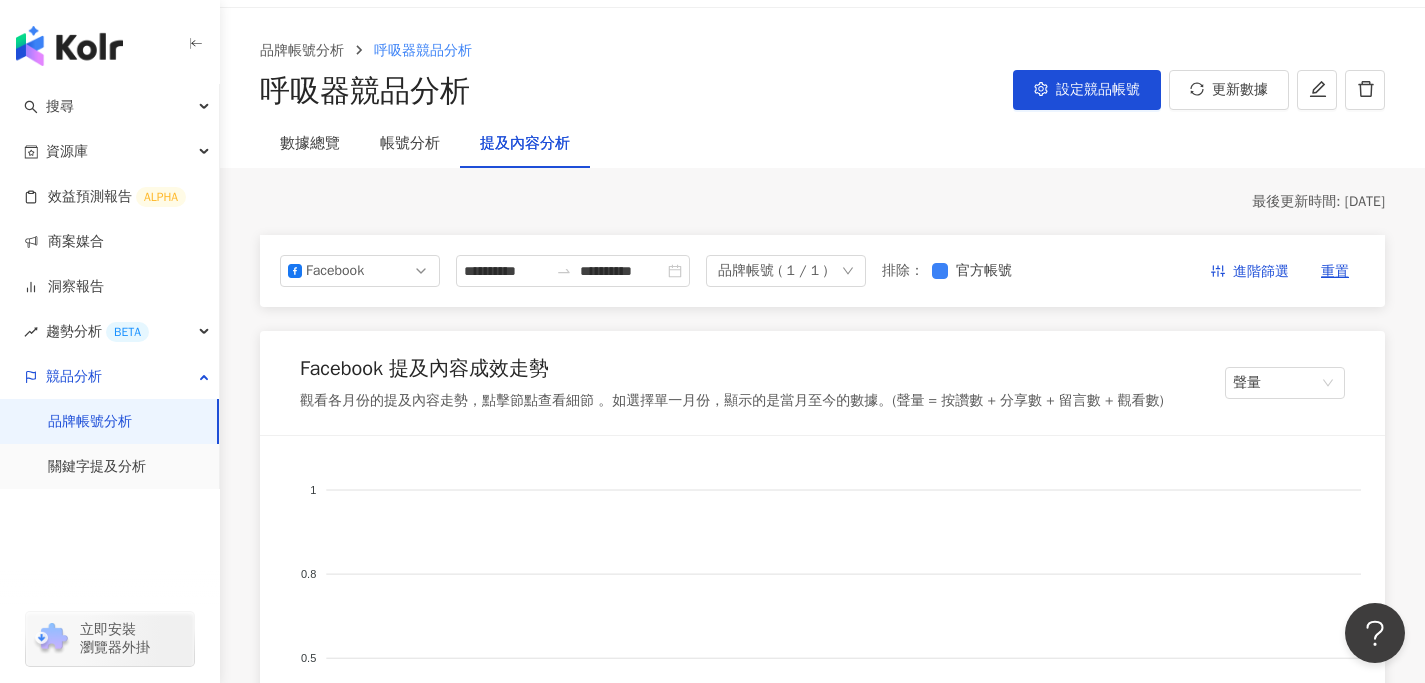 scroll, scrollTop: 0, scrollLeft: 0, axis: both 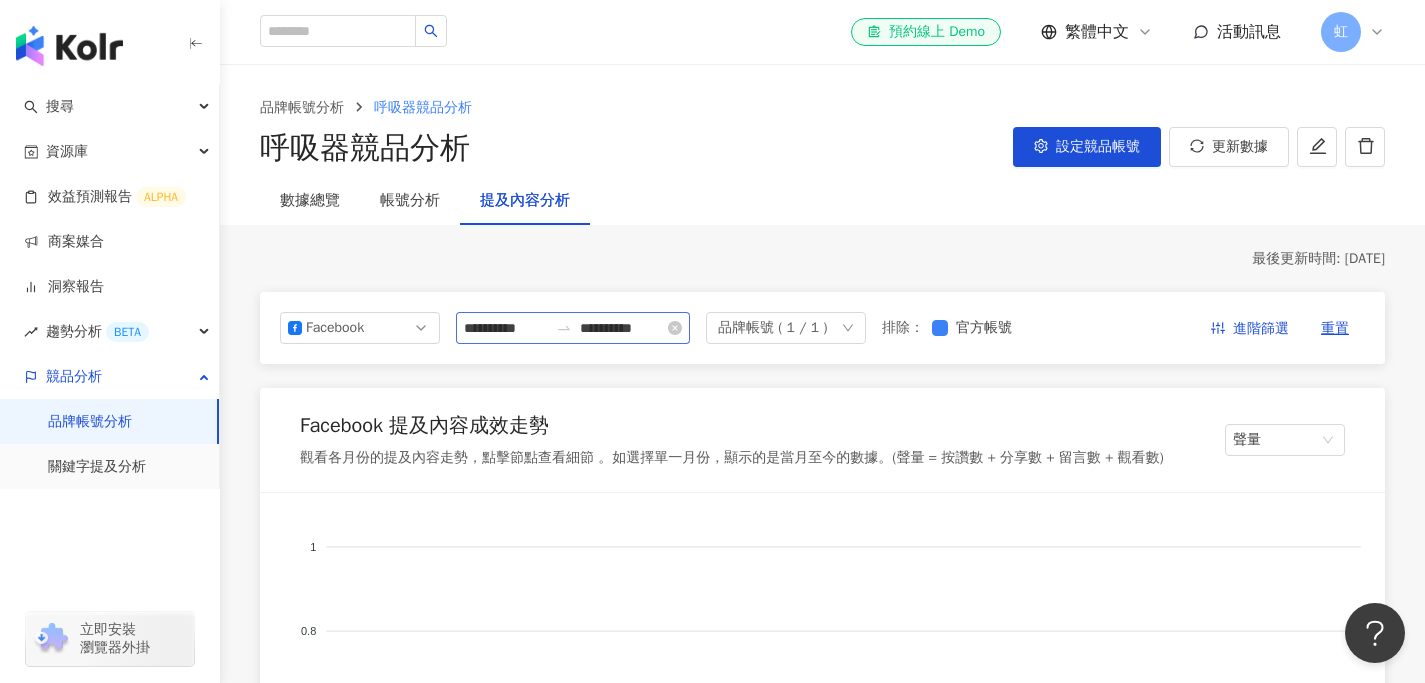 click 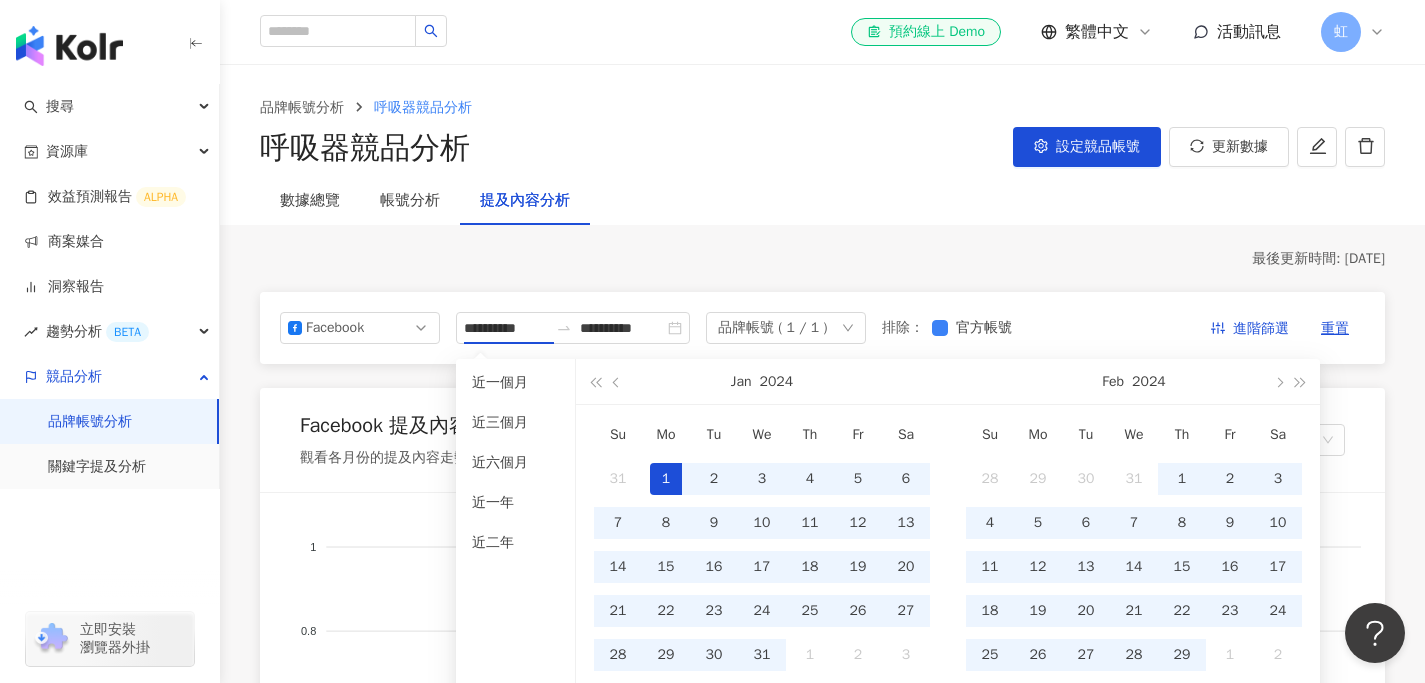 click on "**********" at bounding box center [822, 2391] 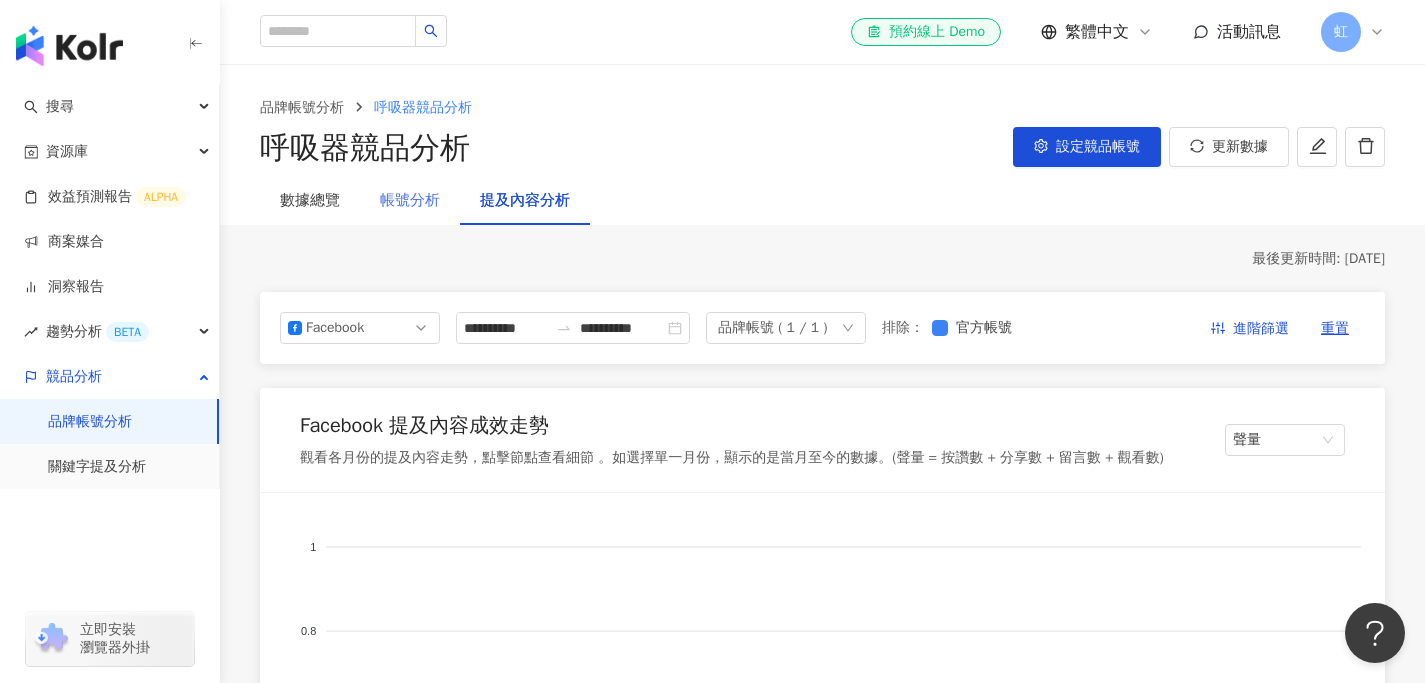 click on "帳號分析" at bounding box center (410, 201) 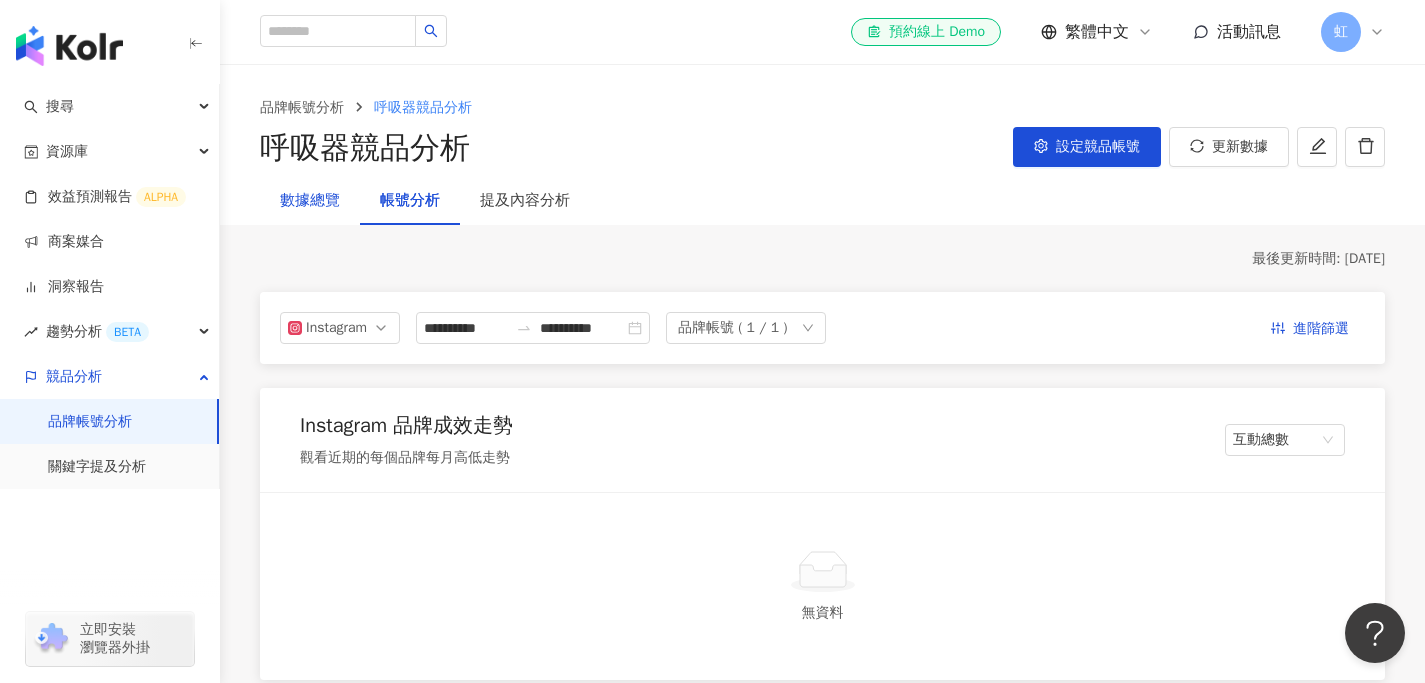 click on "數據總覽" at bounding box center (310, 201) 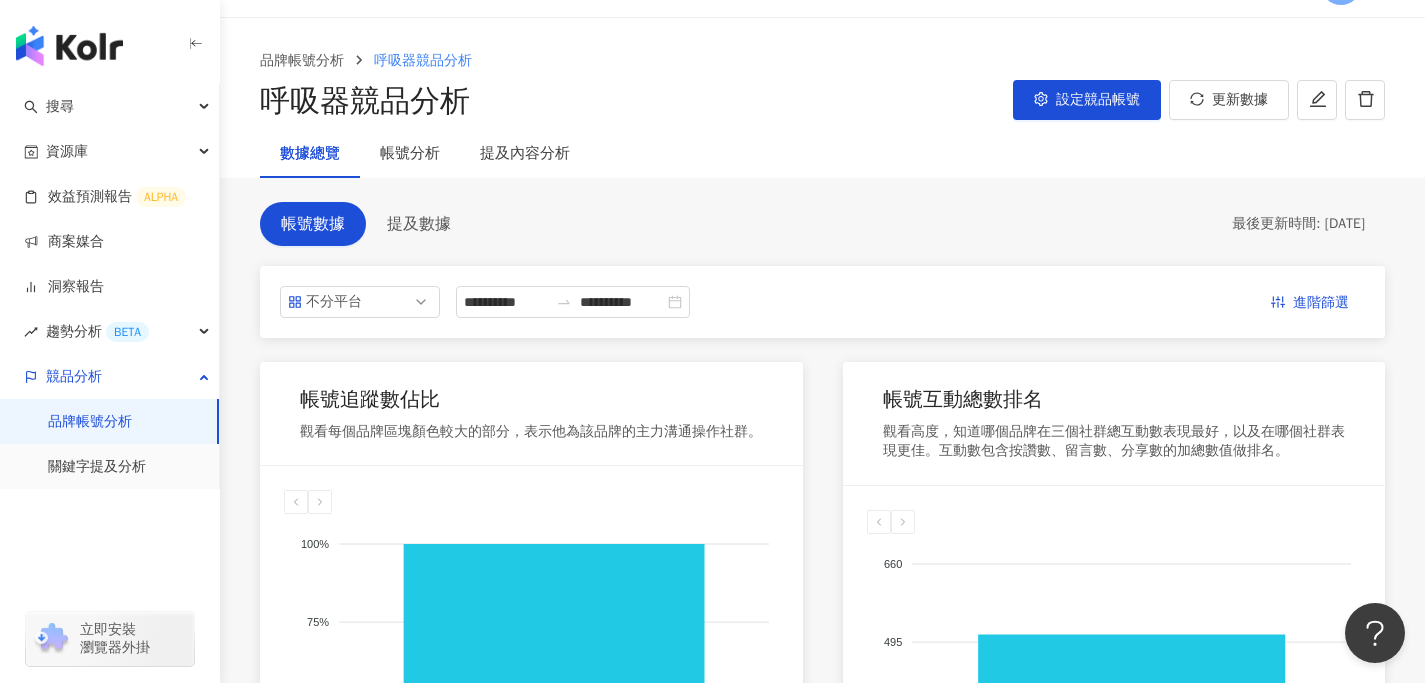 scroll, scrollTop: 51, scrollLeft: 0, axis: vertical 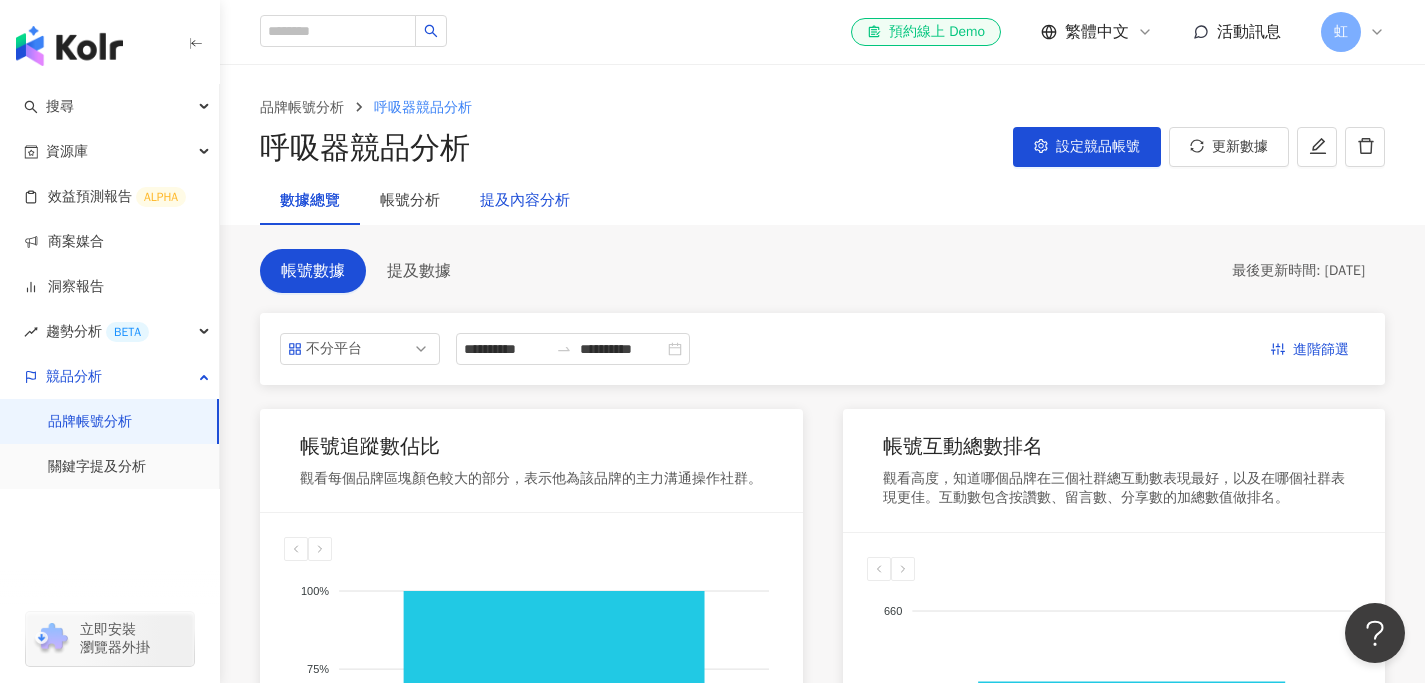 click on "提及內容分析" at bounding box center (525, 201) 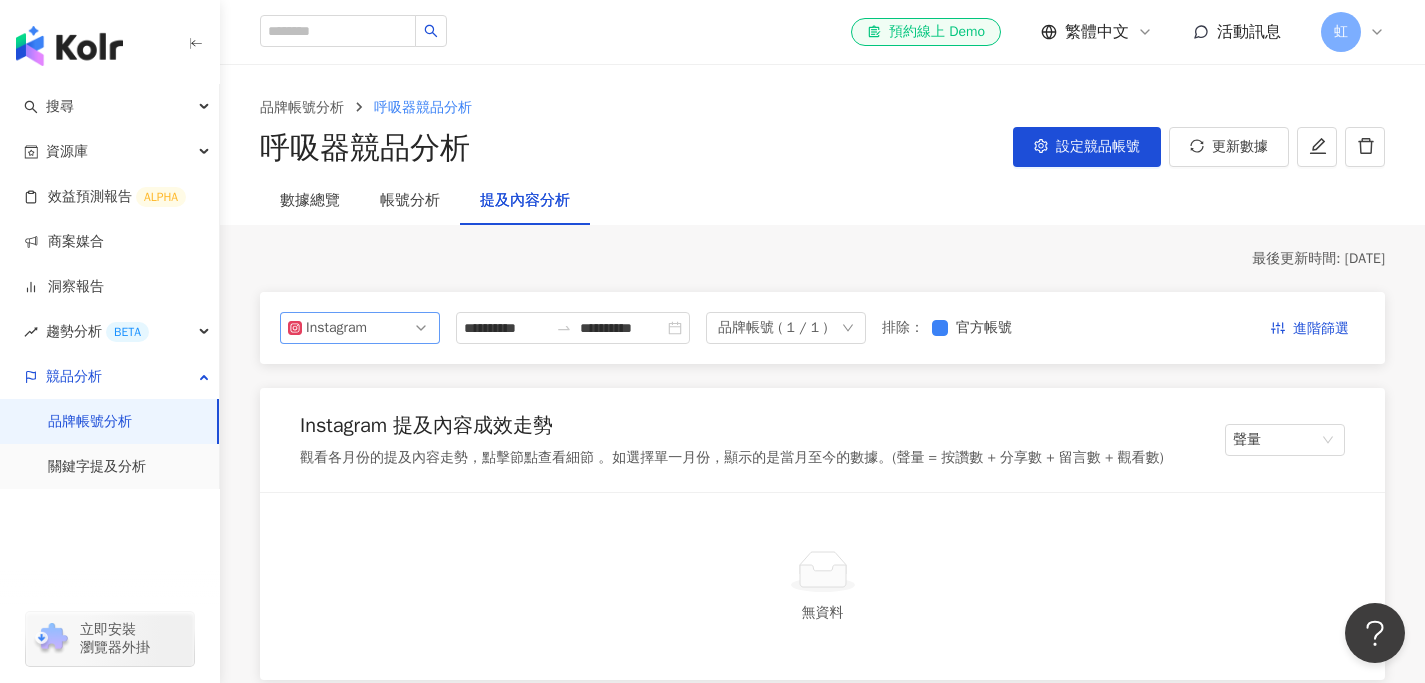 click on "Instagram" at bounding box center (360, 328) 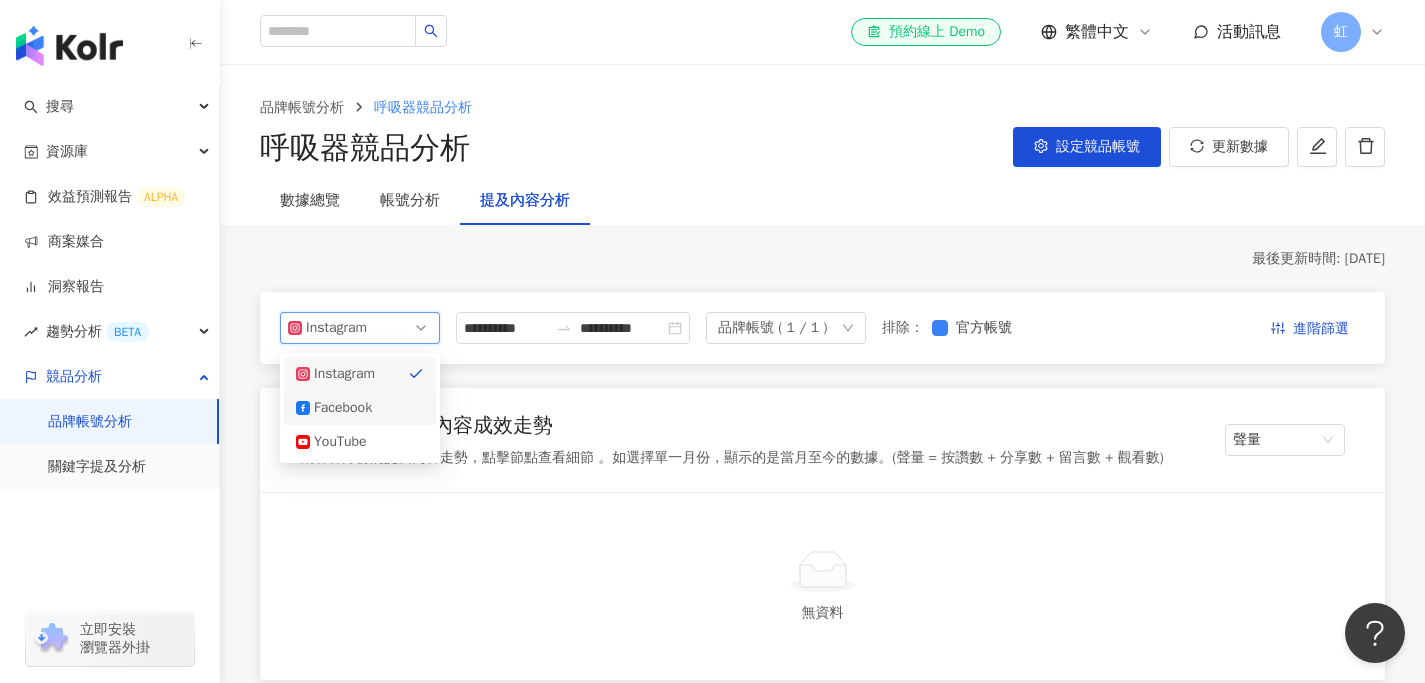 click on "Facebook" at bounding box center [346, 408] 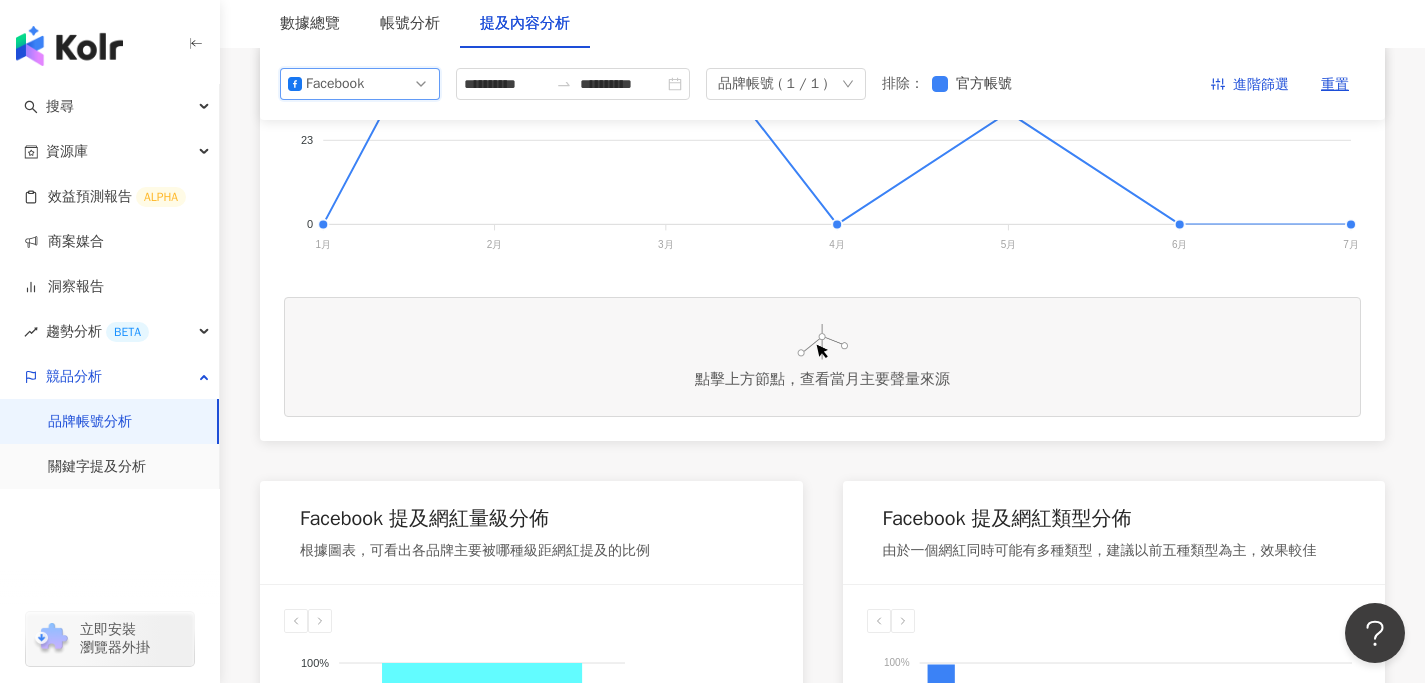 scroll, scrollTop: 0, scrollLeft: 0, axis: both 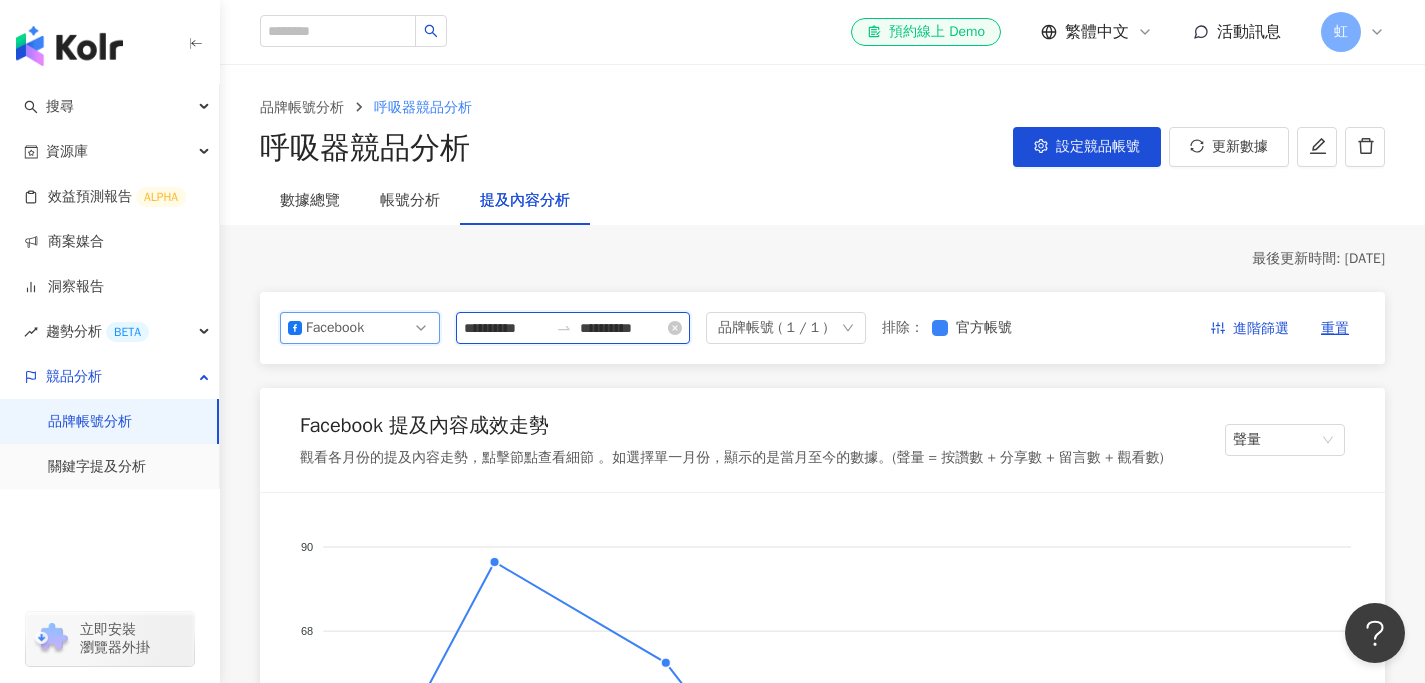click on "**********" at bounding box center [622, 328] 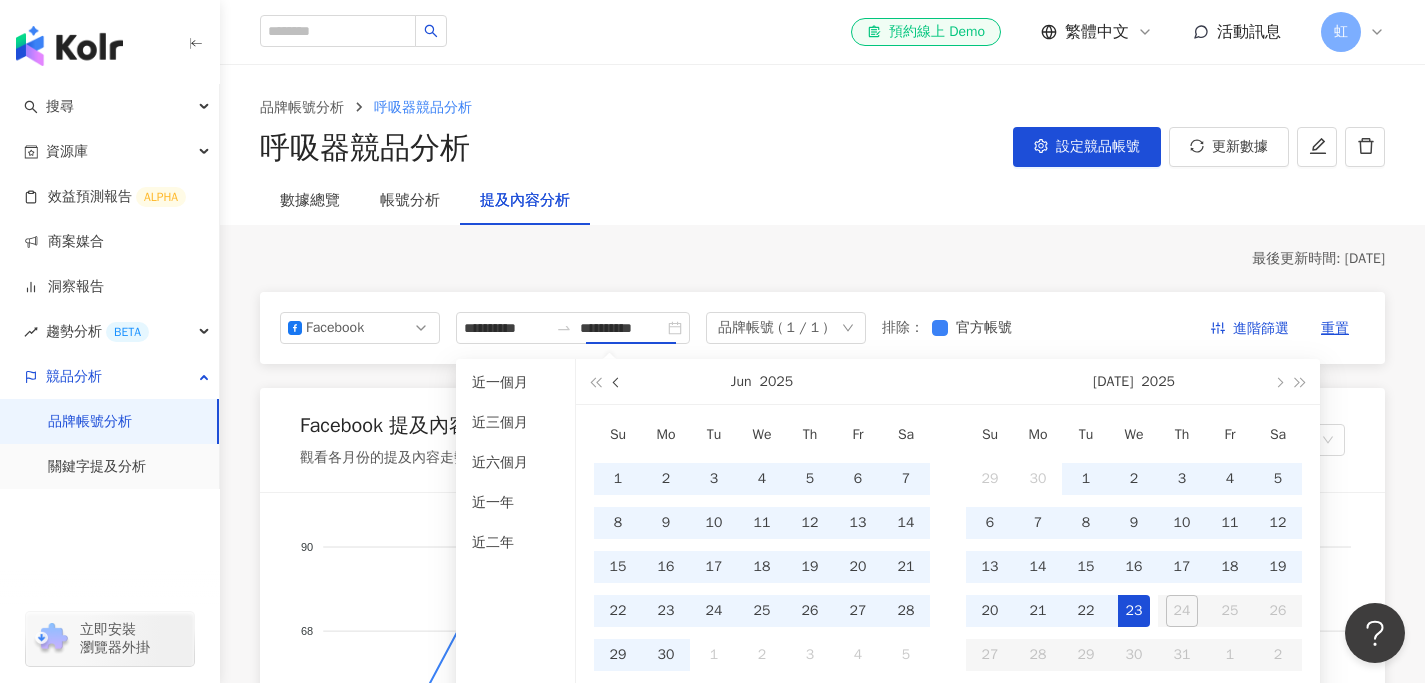 click at bounding box center [618, 382] 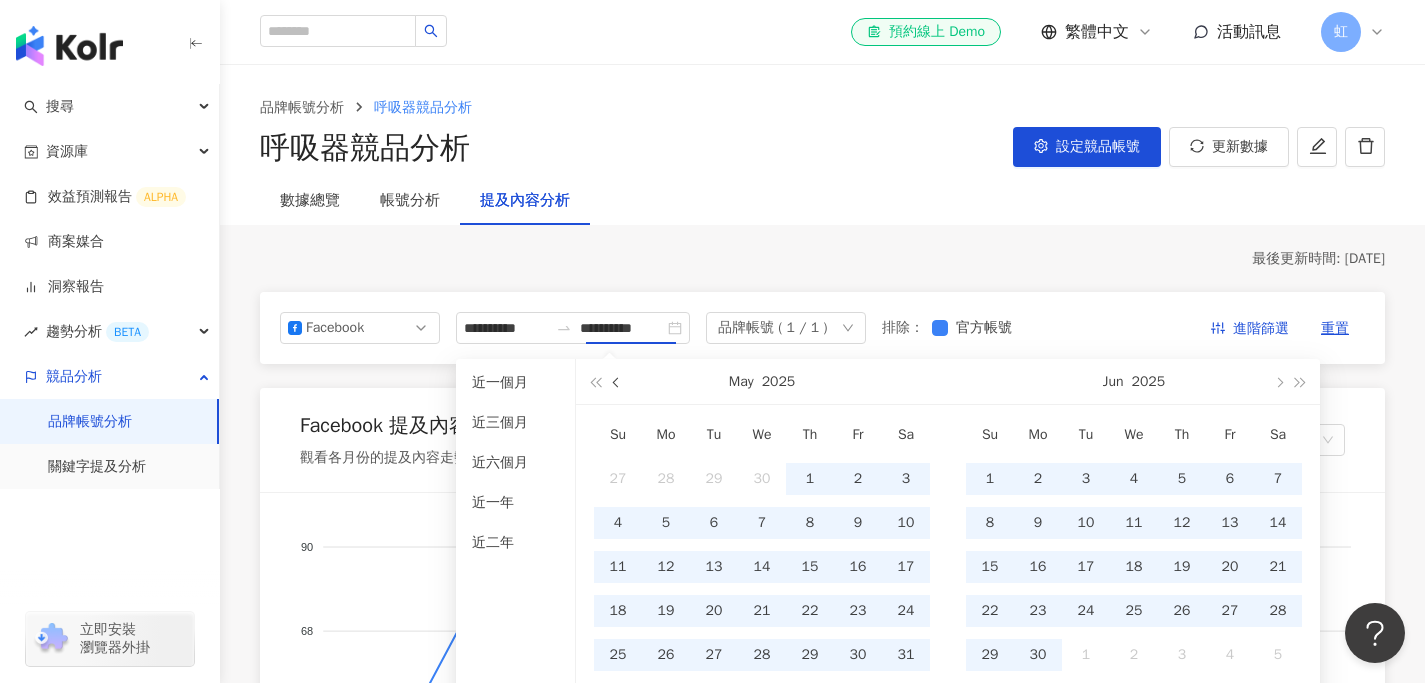 click at bounding box center [618, 382] 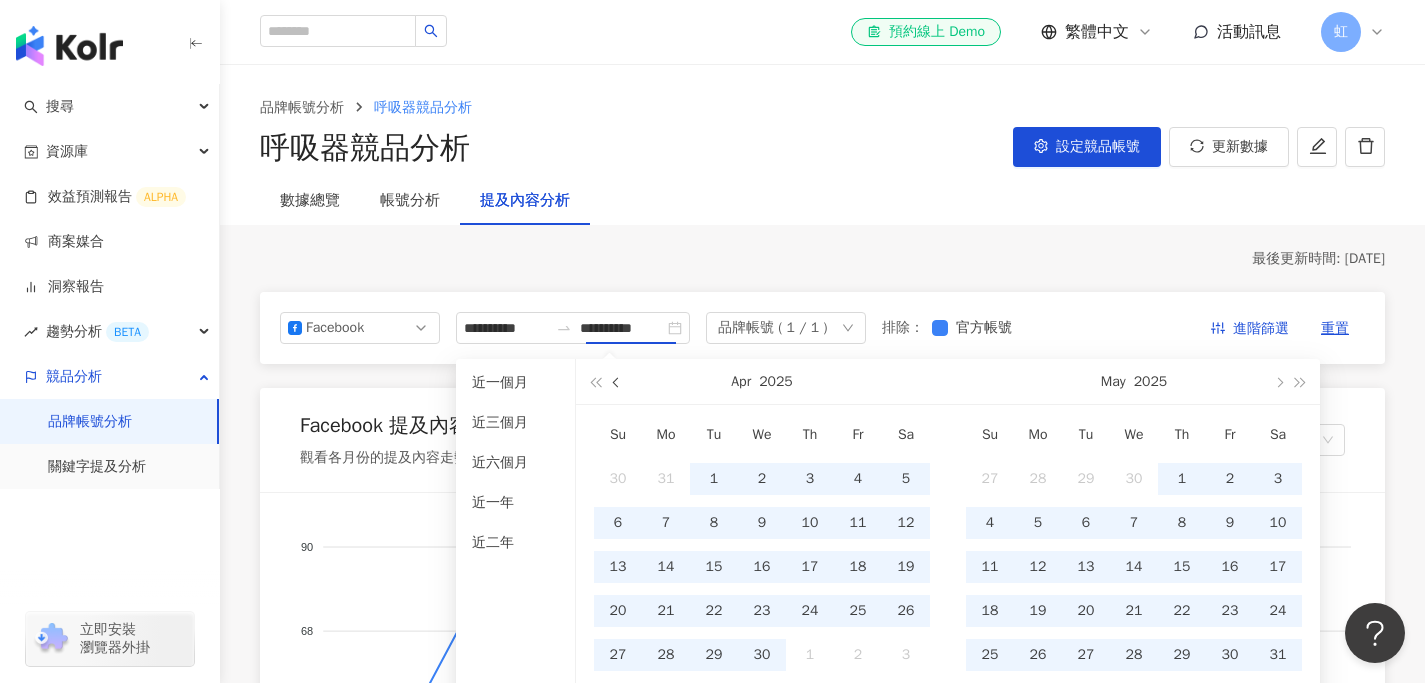 click at bounding box center [618, 382] 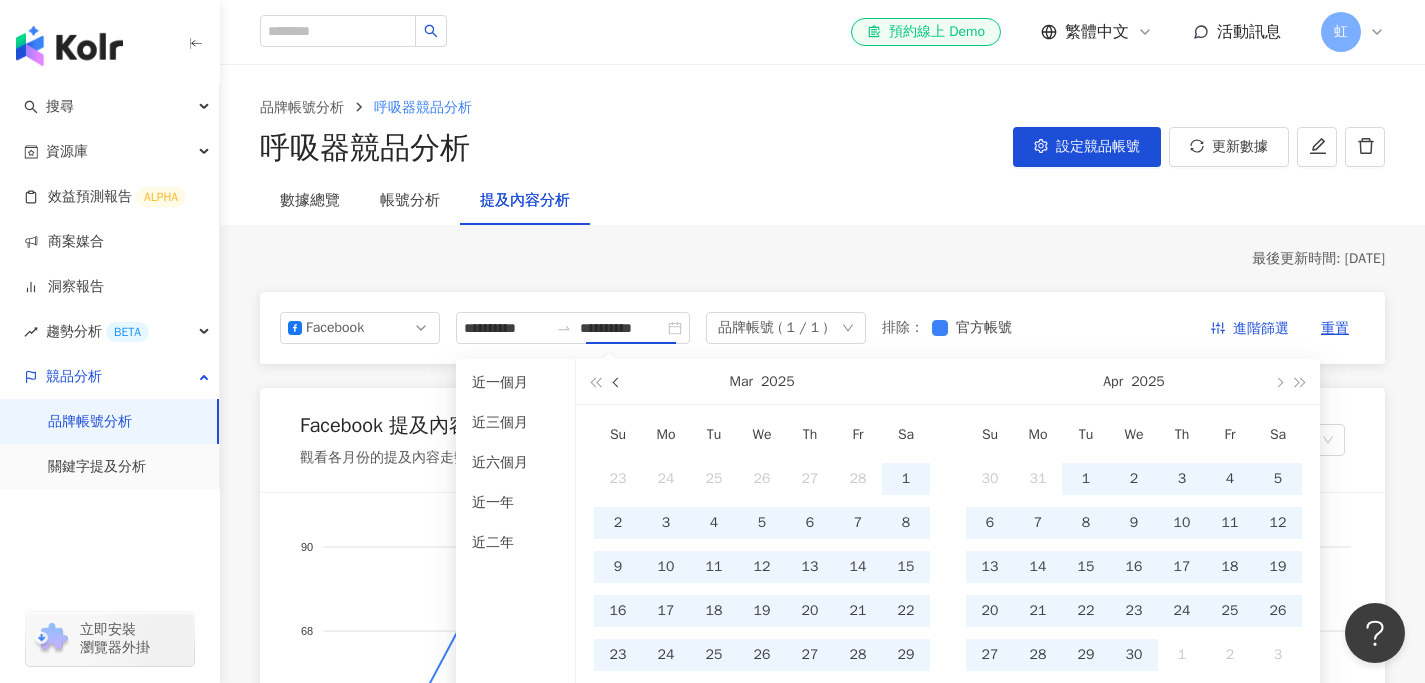 click at bounding box center [618, 382] 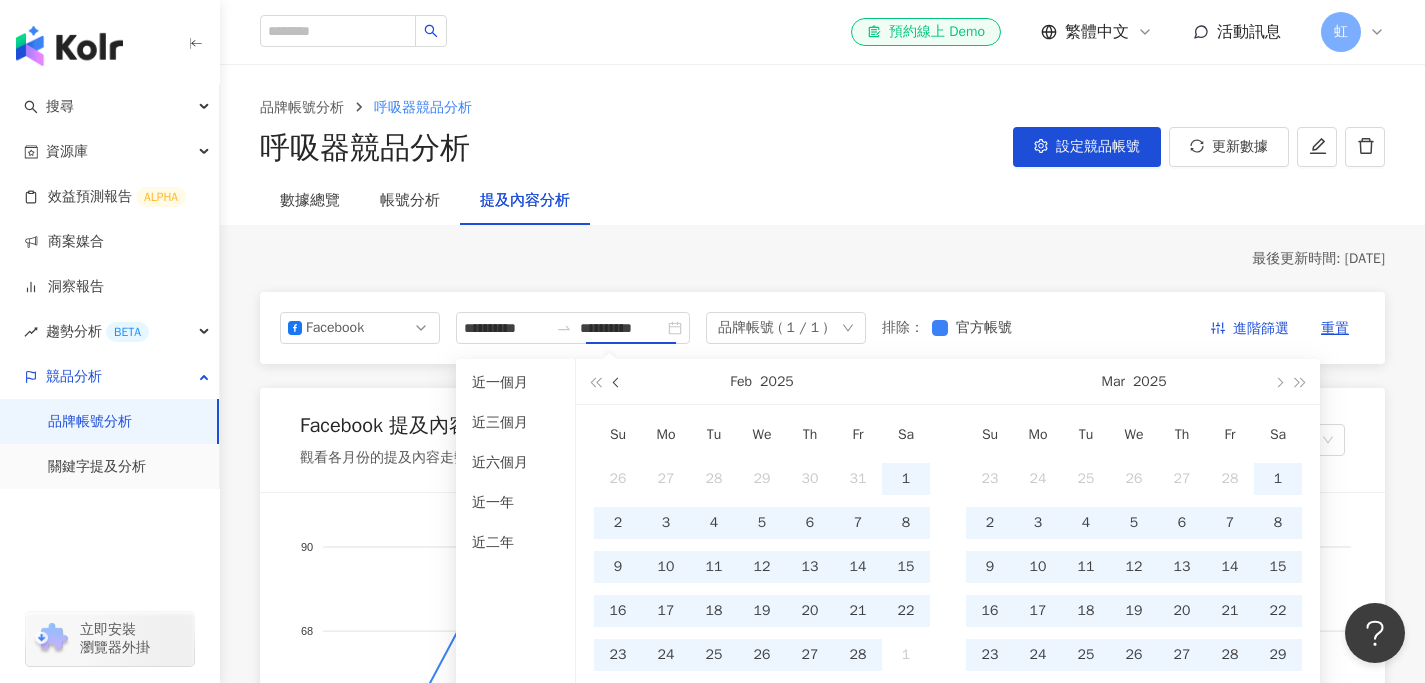 click at bounding box center [618, 382] 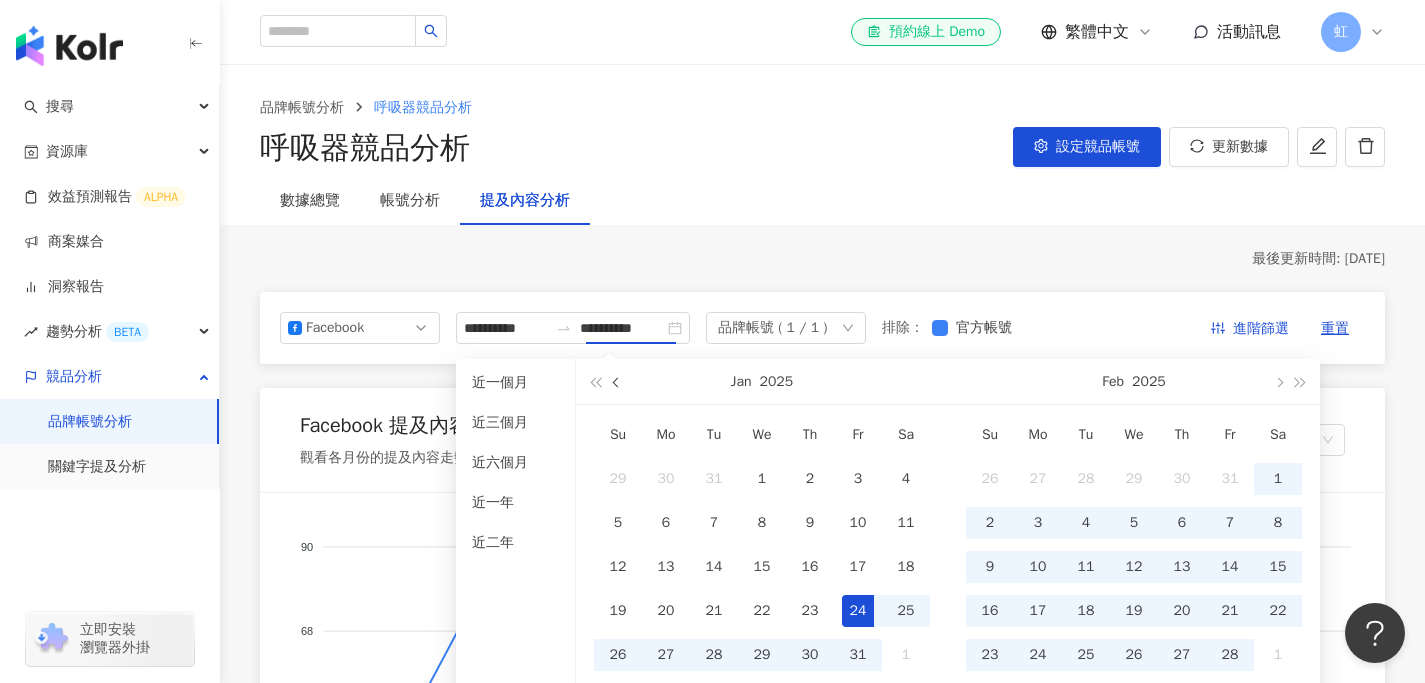 click at bounding box center (618, 382) 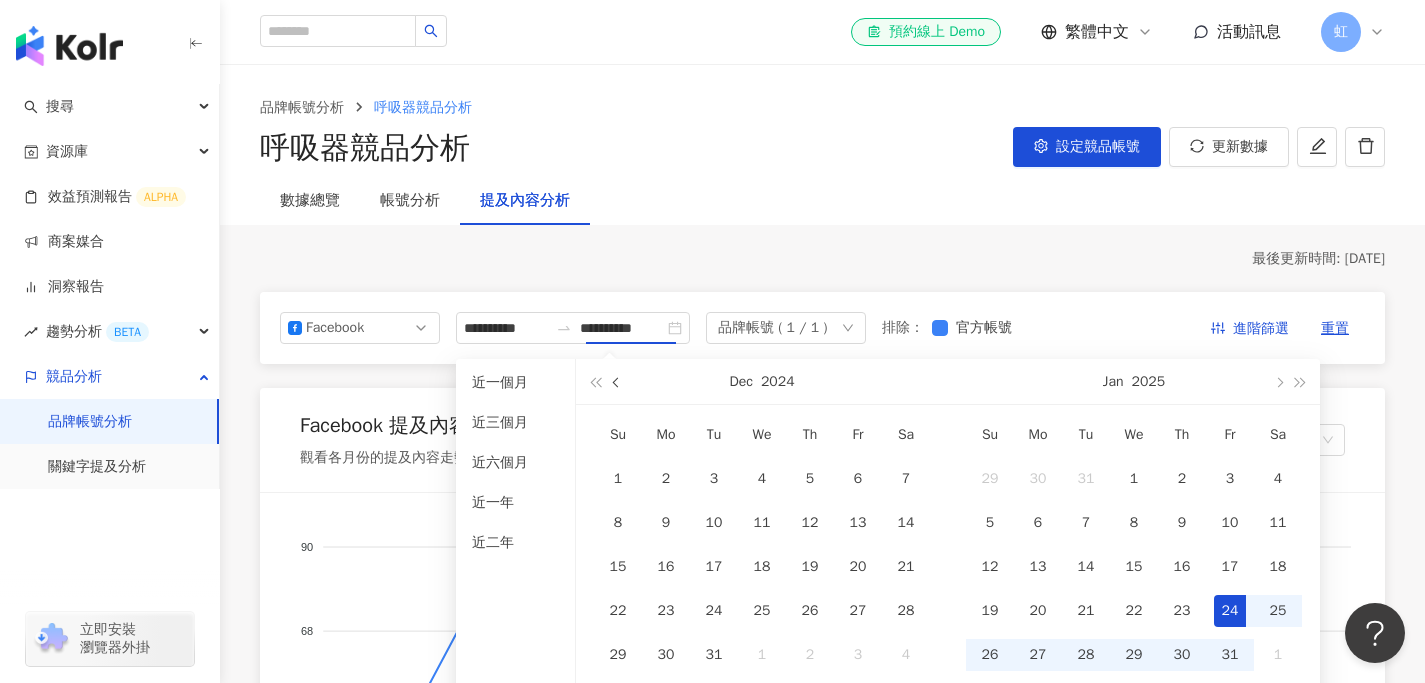 click at bounding box center [618, 382] 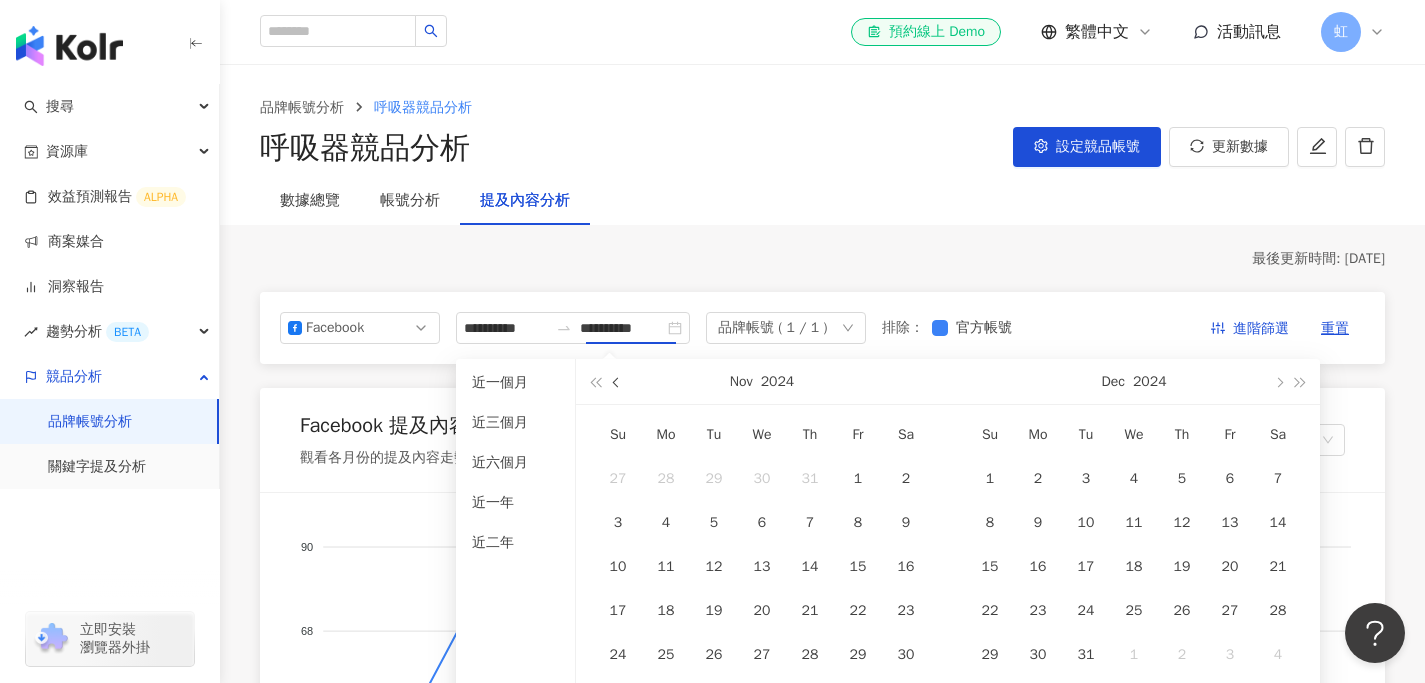 click at bounding box center [618, 382] 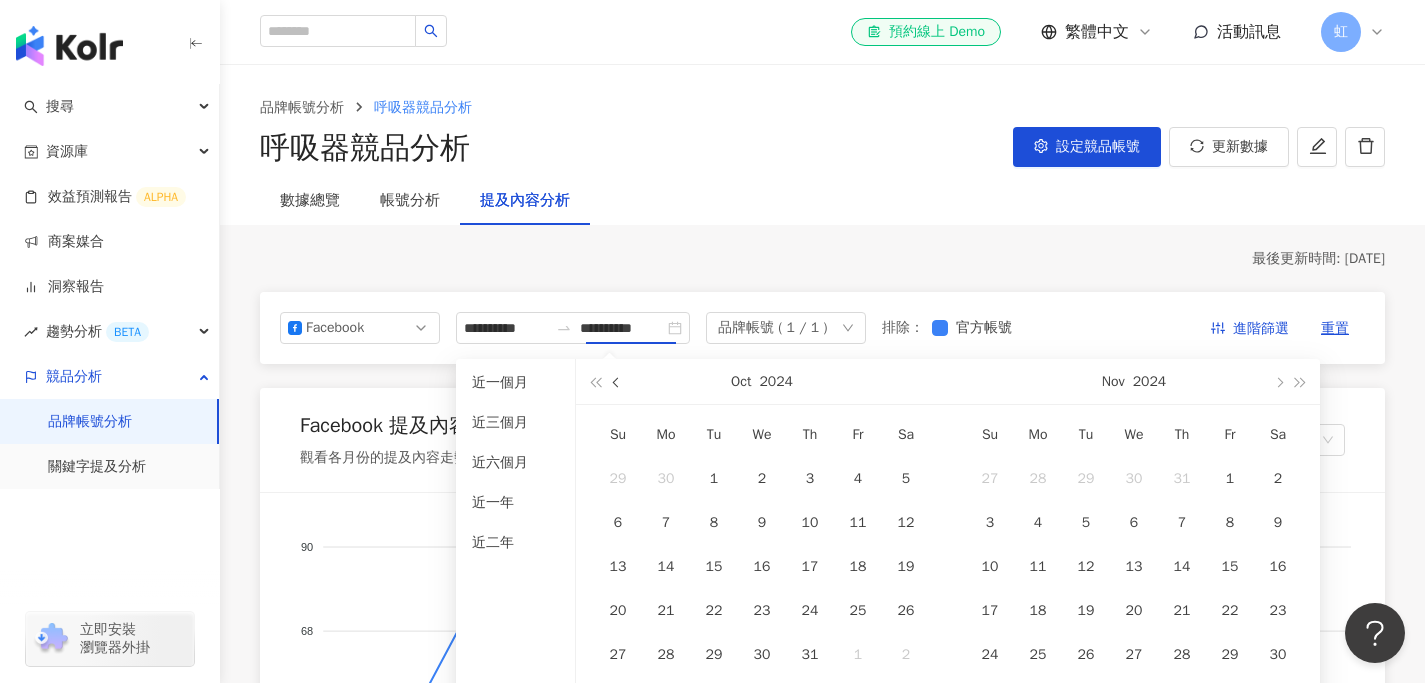 click at bounding box center [618, 382] 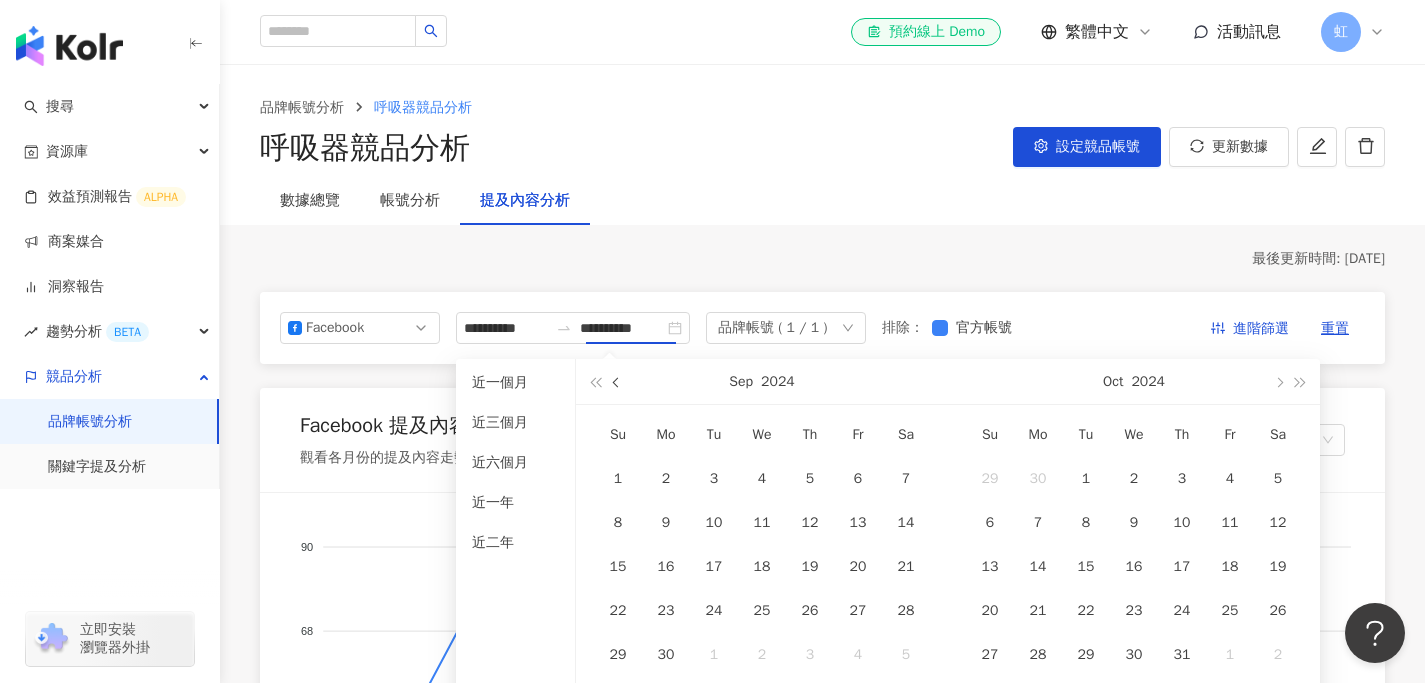 click at bounding box center [618, 382] 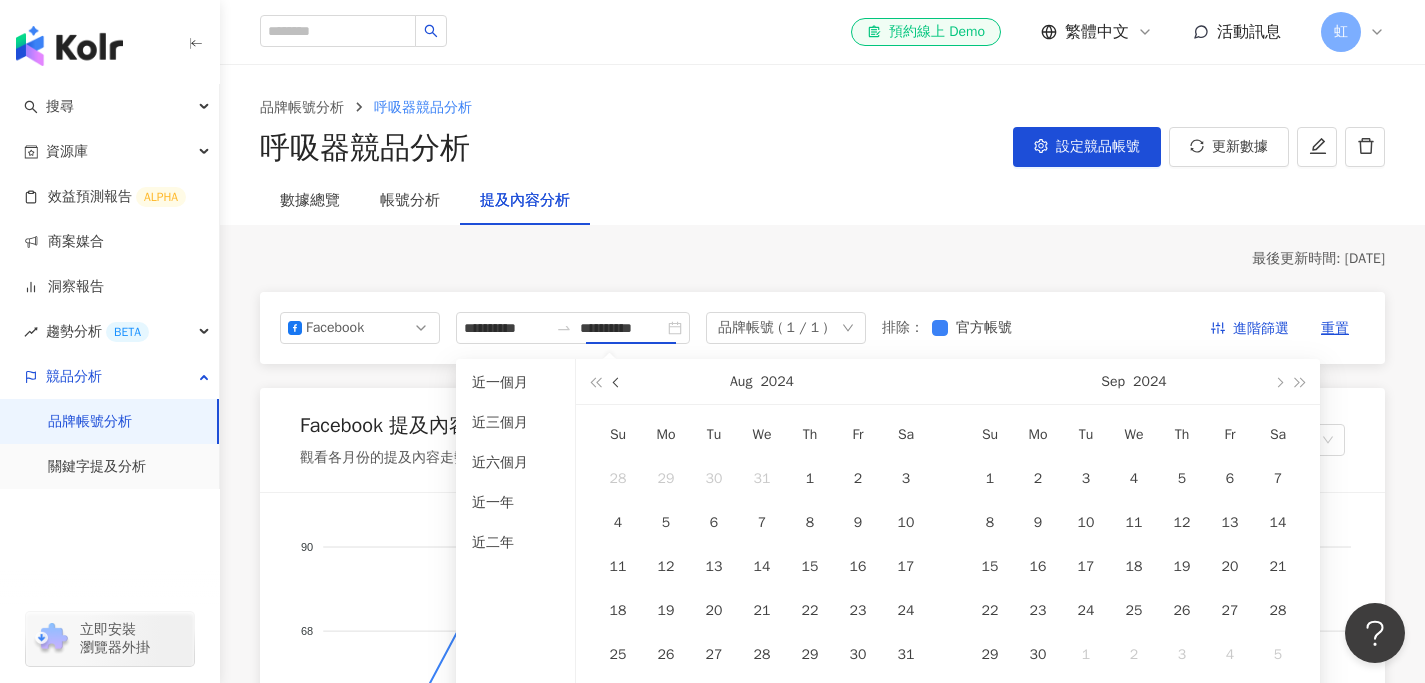 click at bounding box center (618, 382) 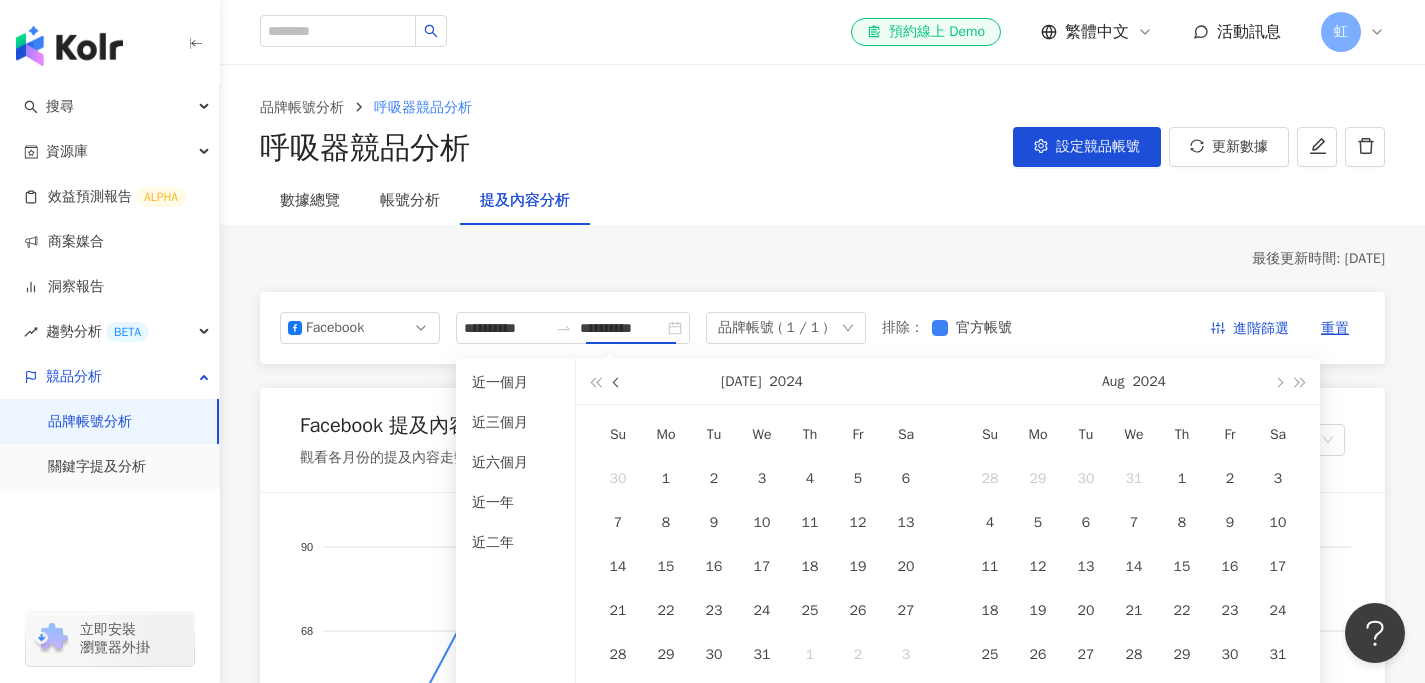 click at bounding box center (618, 382) 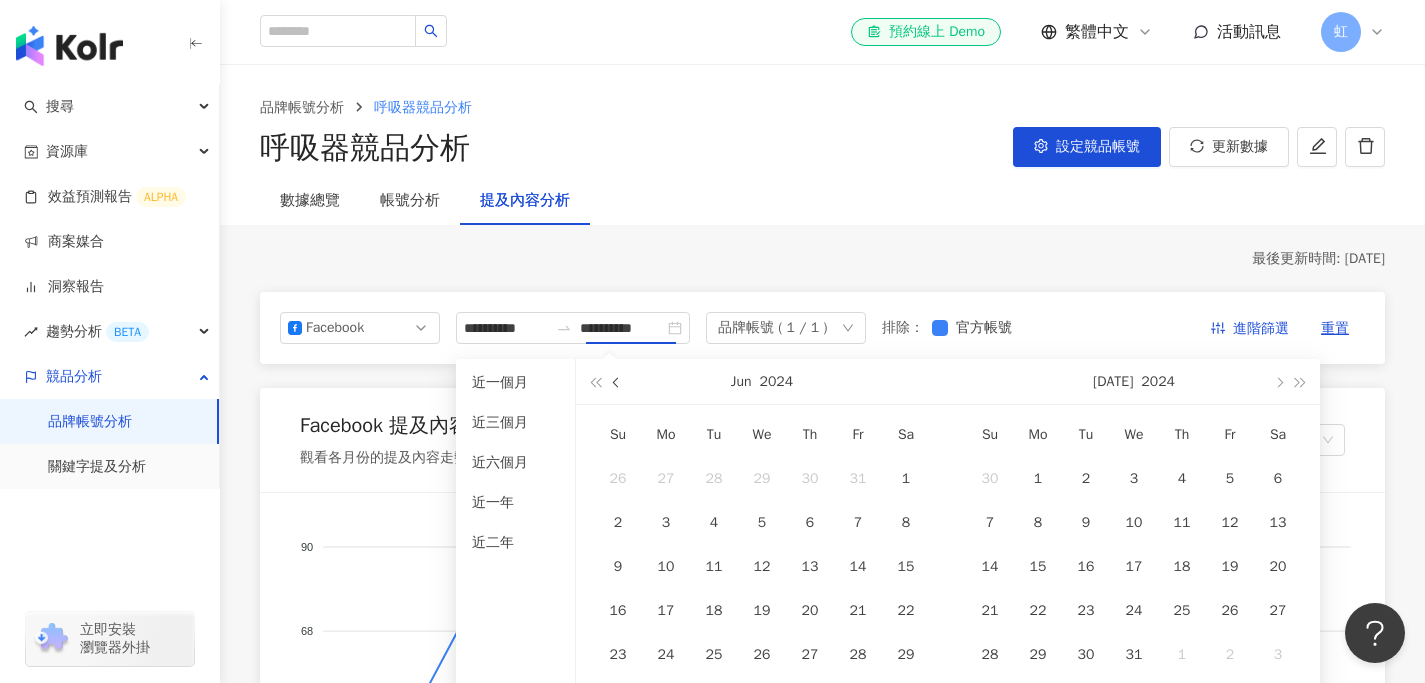click at bounding box center [618, 382] 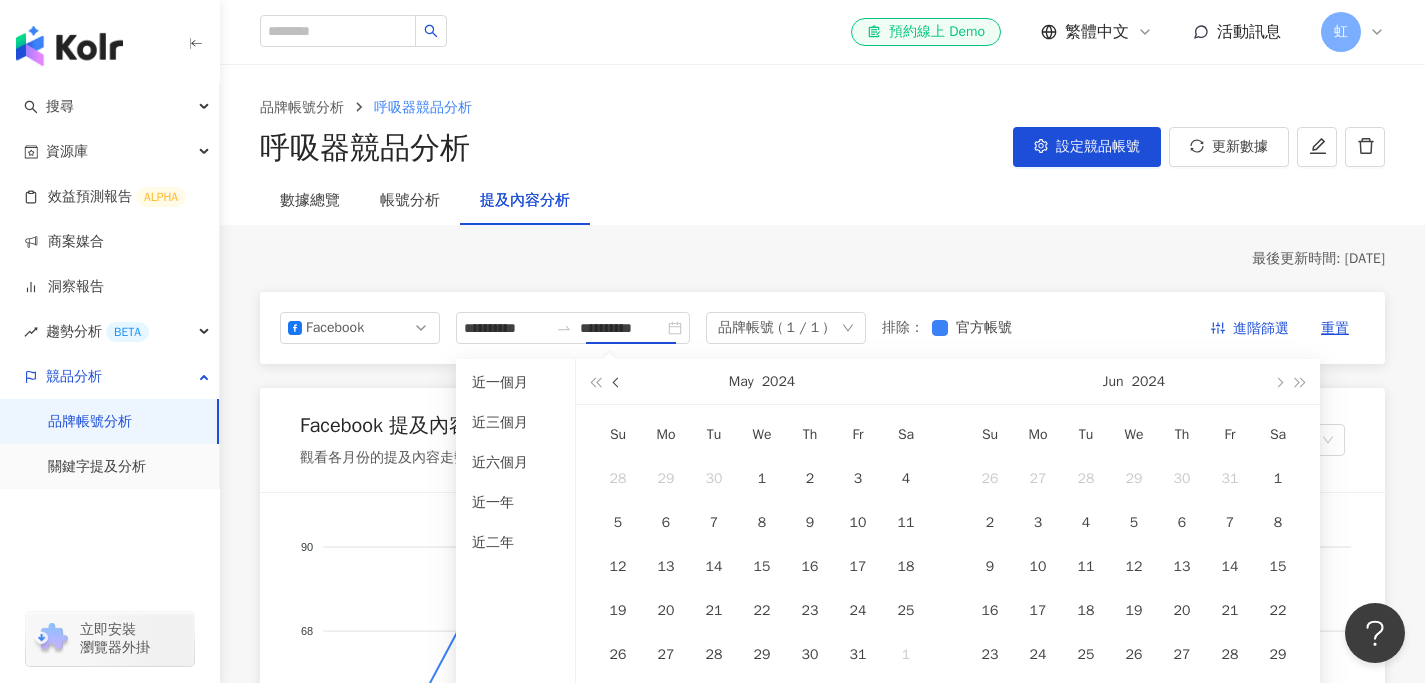 click at bounding box center (618, 382) 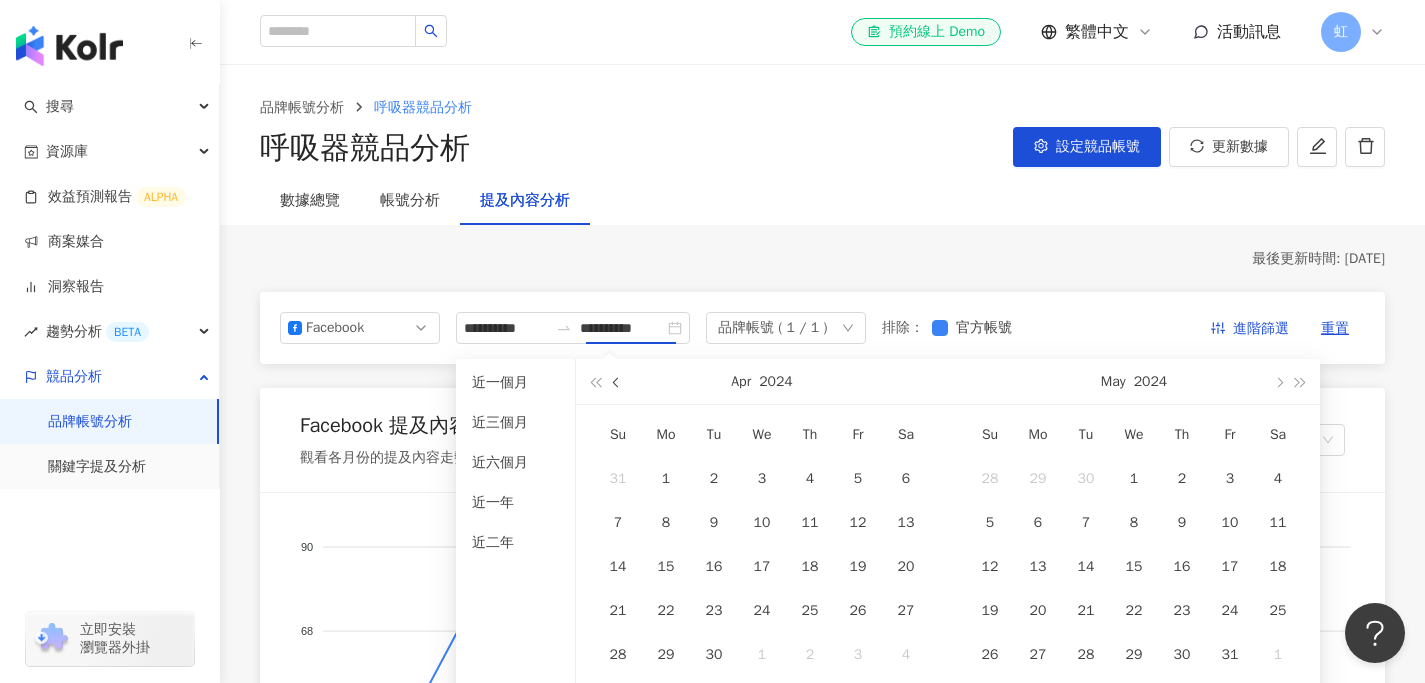 click at bounding box center (618, 382) 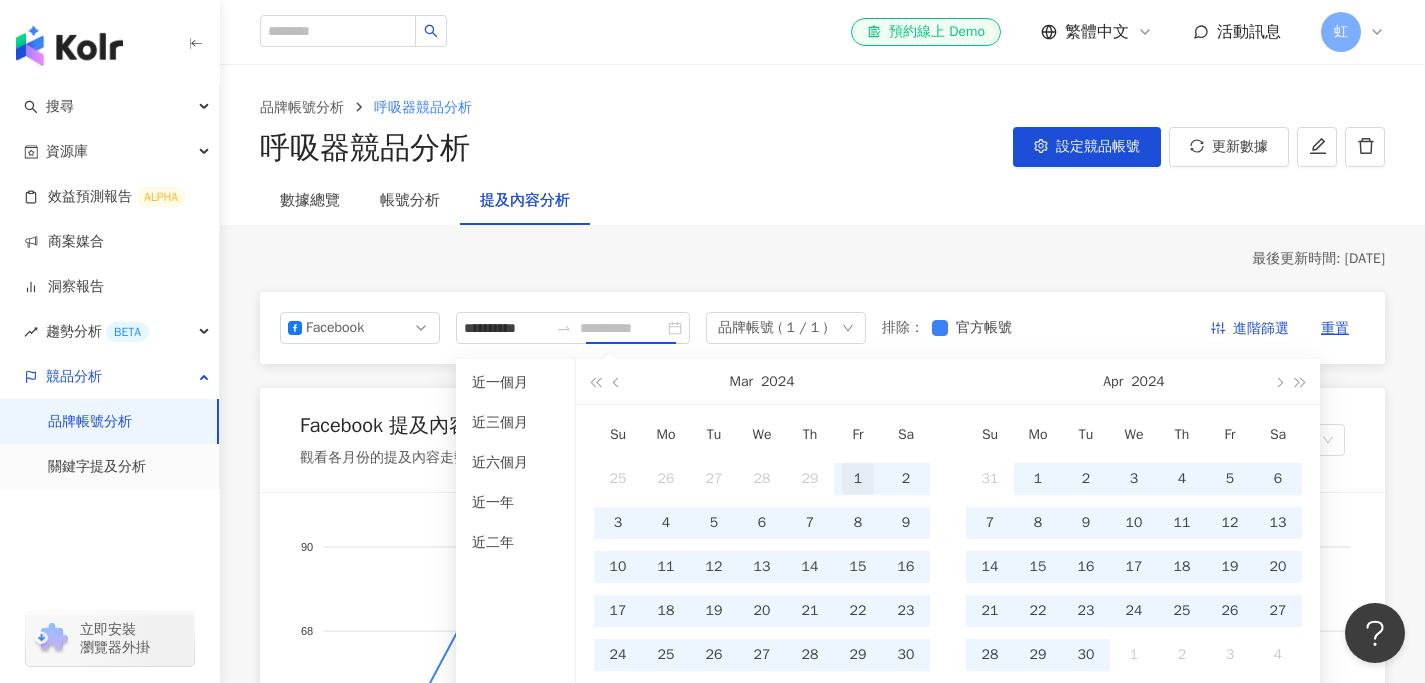 type on "**********" 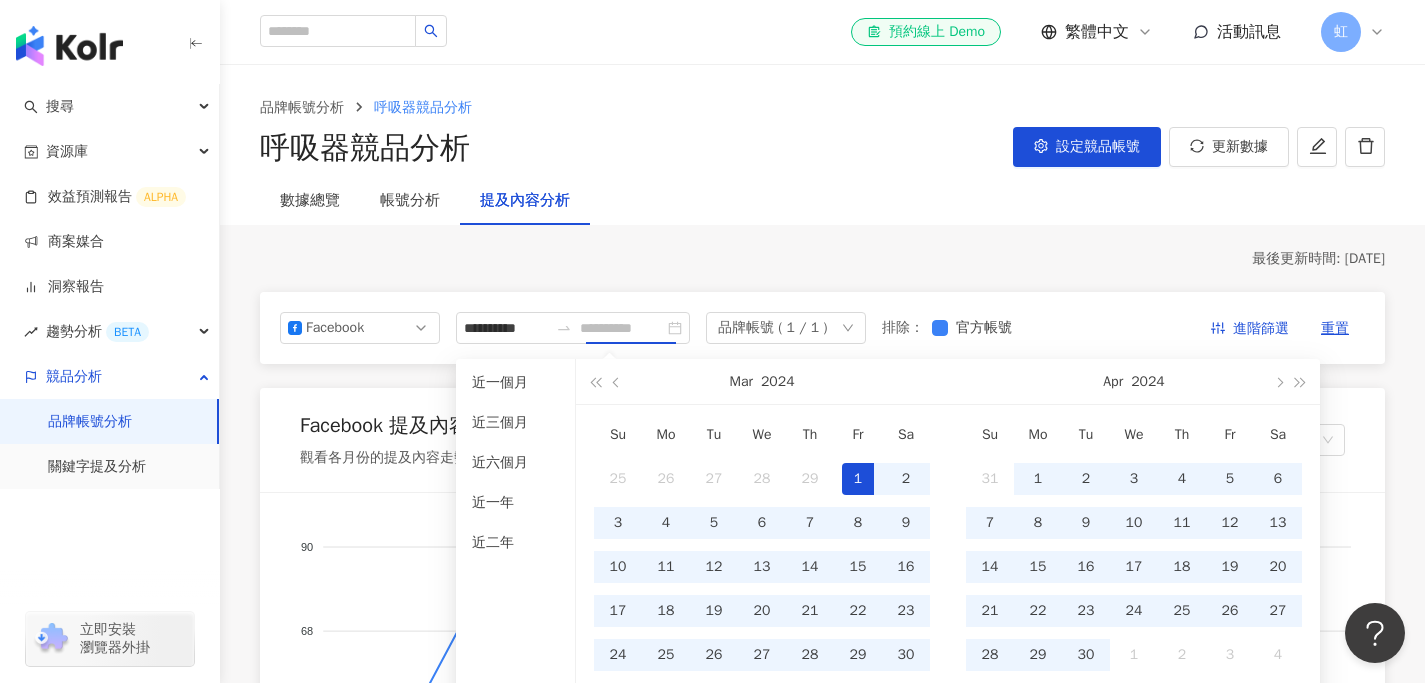click on "1" at bounding box center (858, 479) 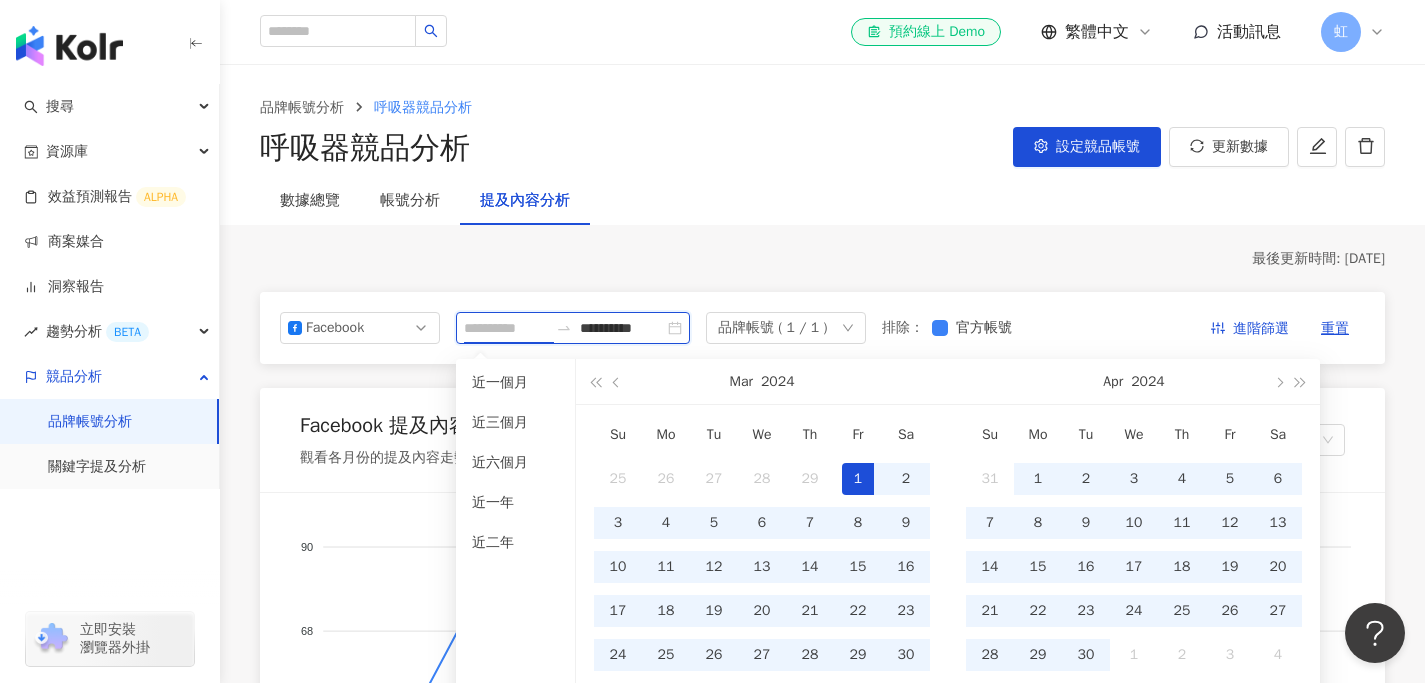 type on "**********" 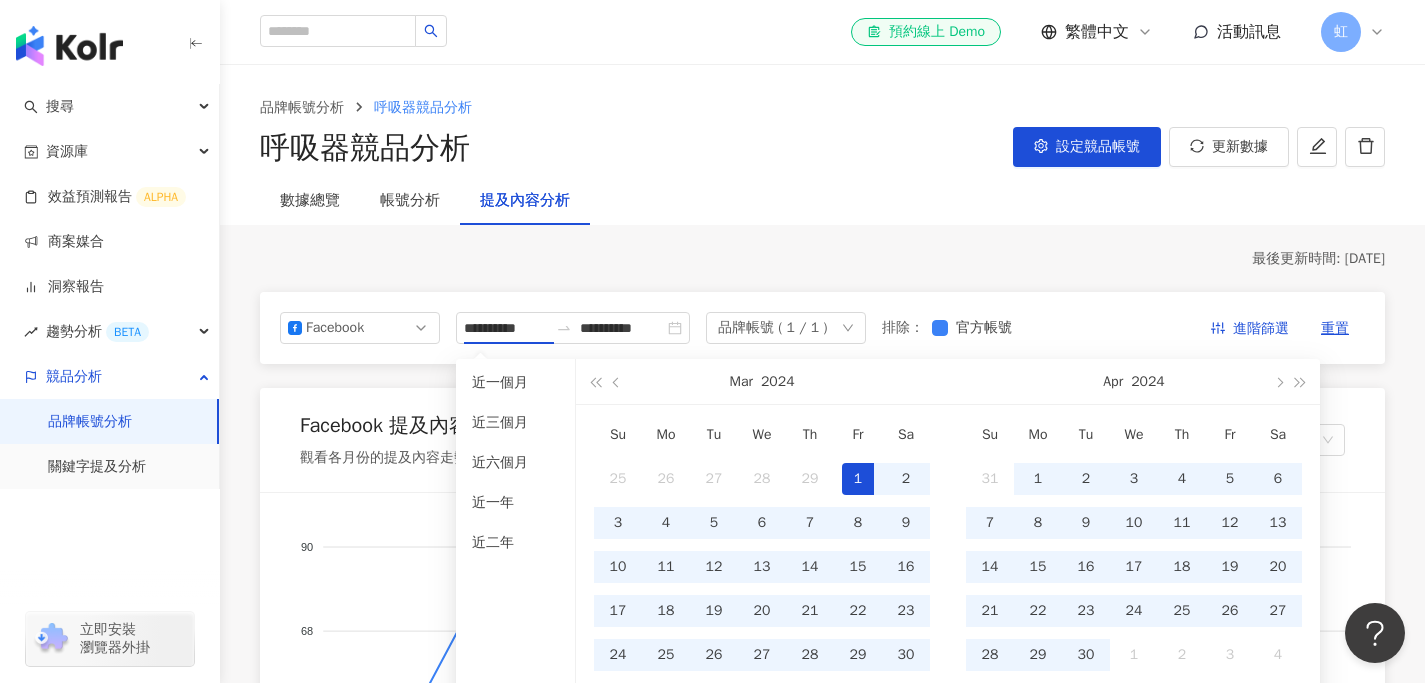 type on "**********" 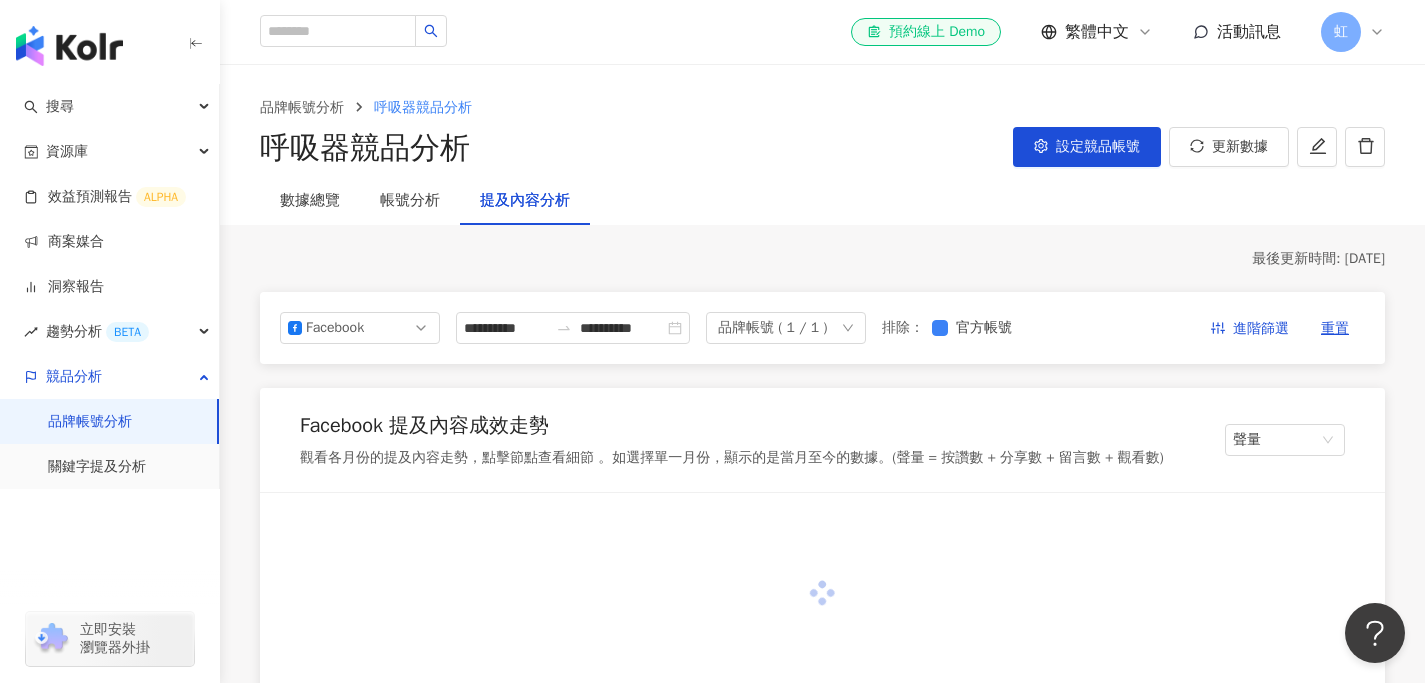 type on "**********" 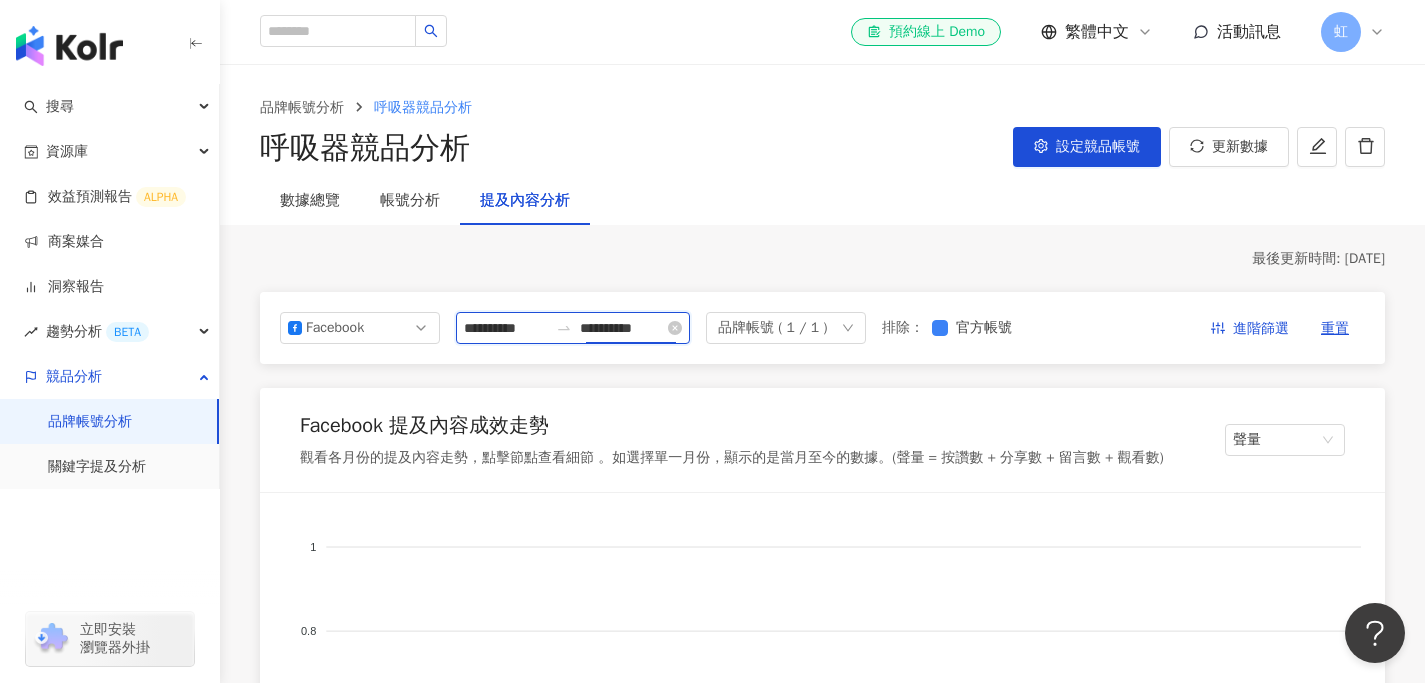 click on "**********" at bounding box center [622, 328] 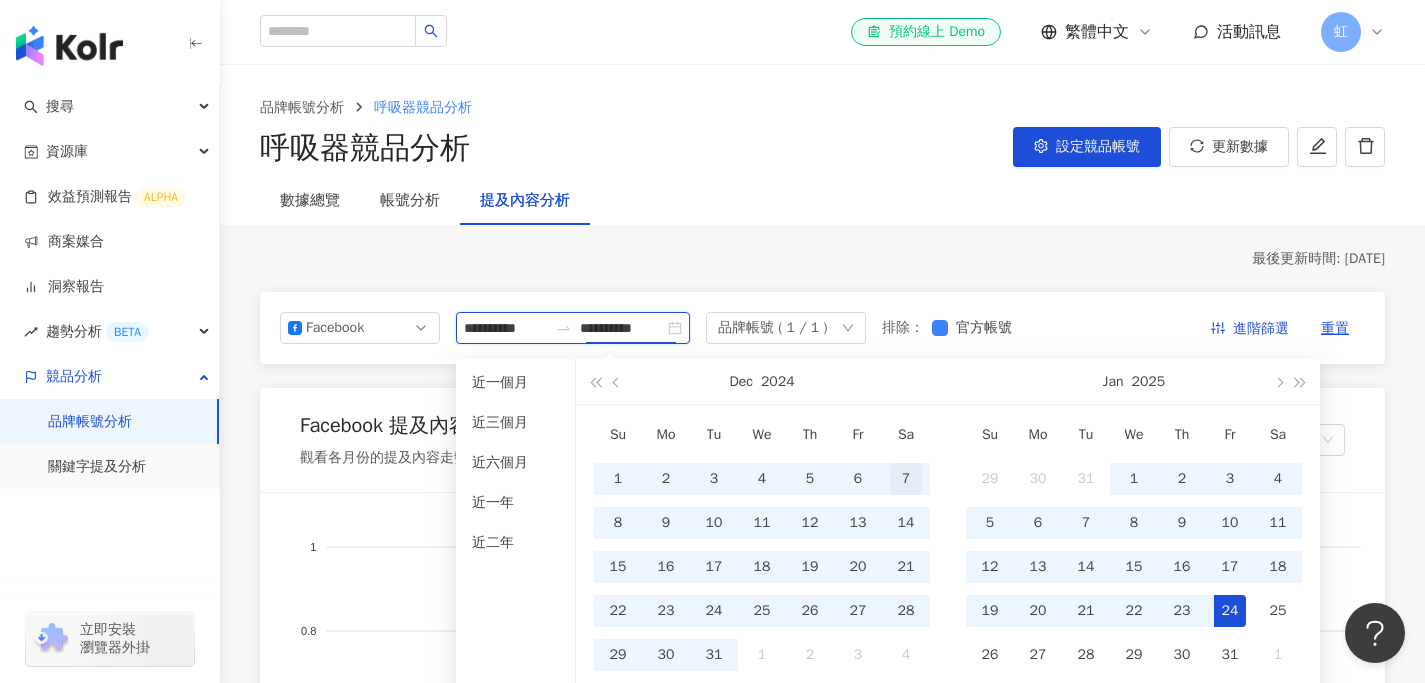 type on "**********" 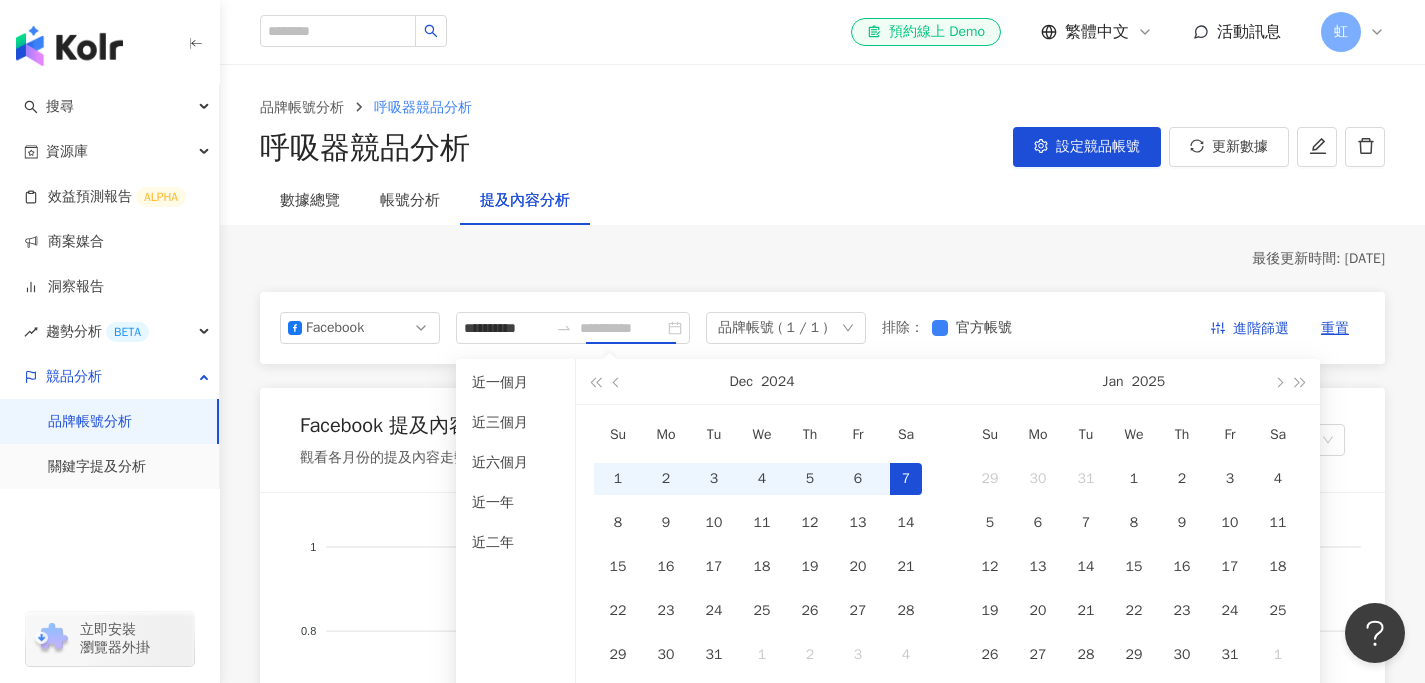 click on "7" at bounding box center (906, 479) 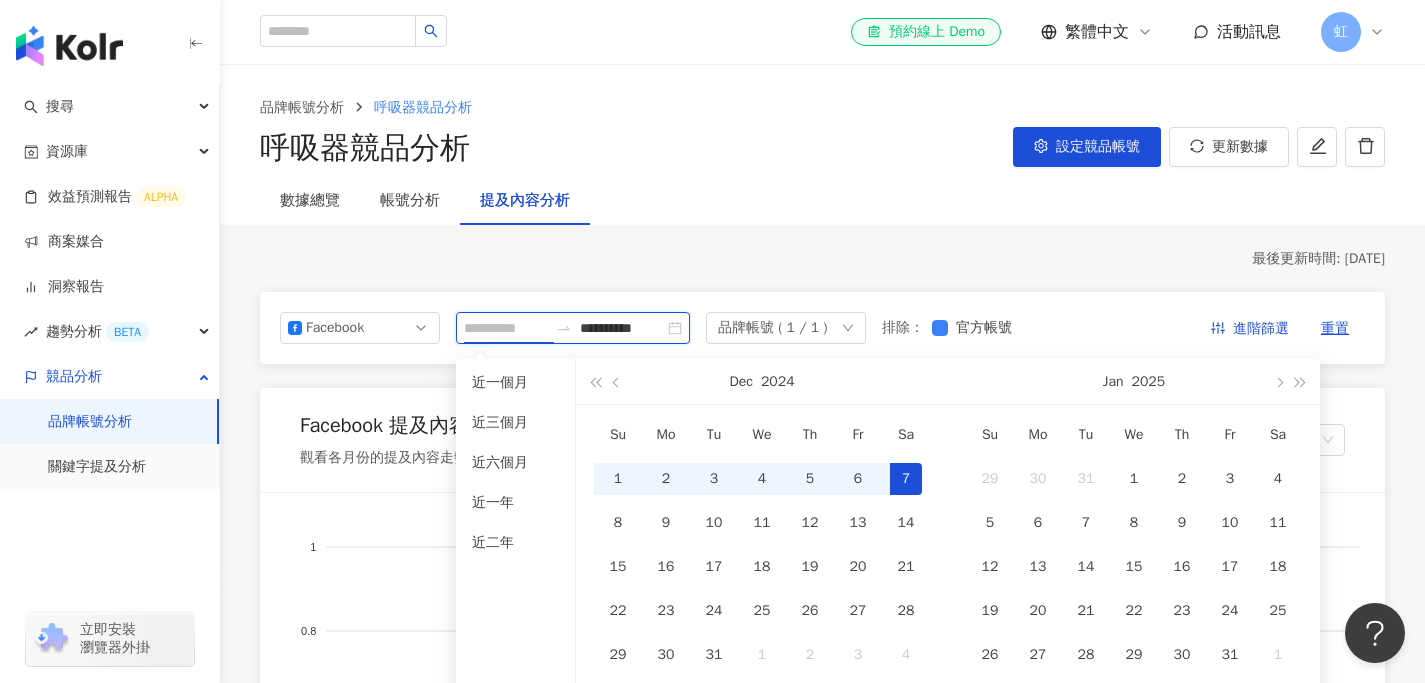 type on "**********" 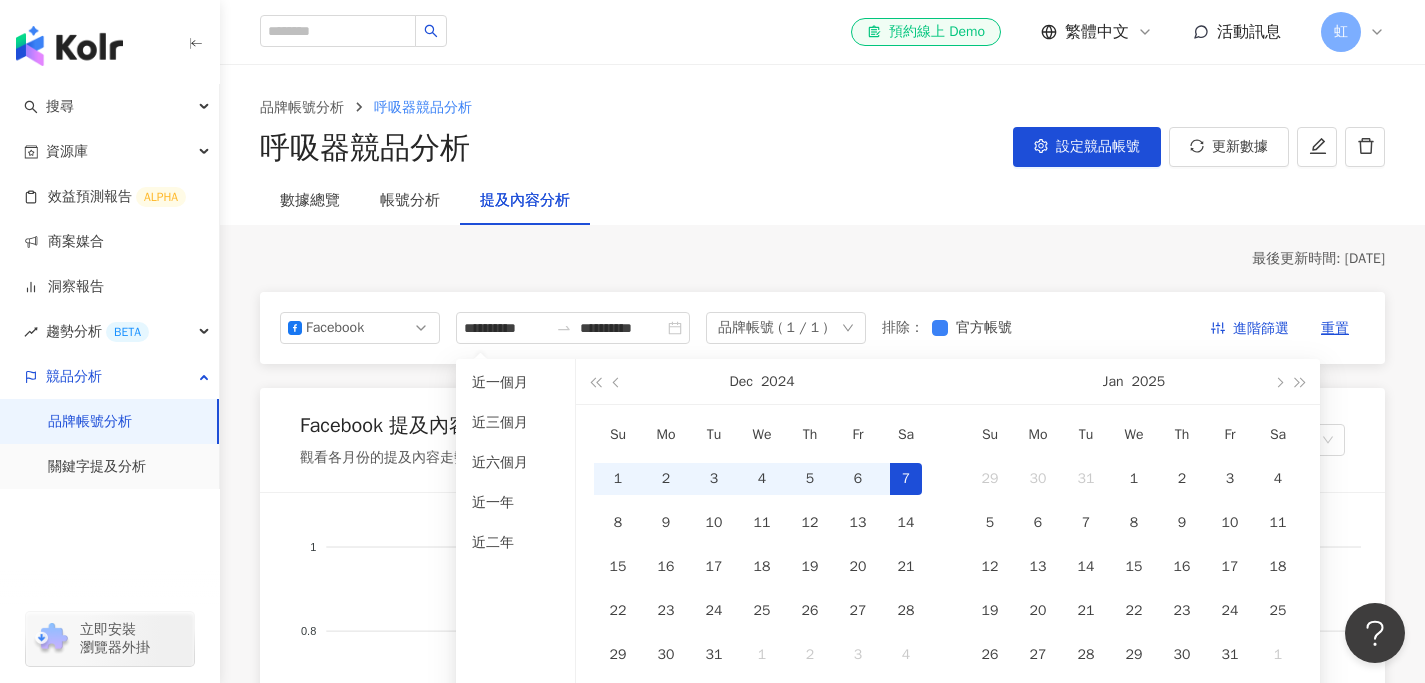 click on "**********" at bounding box center (822, 2391) 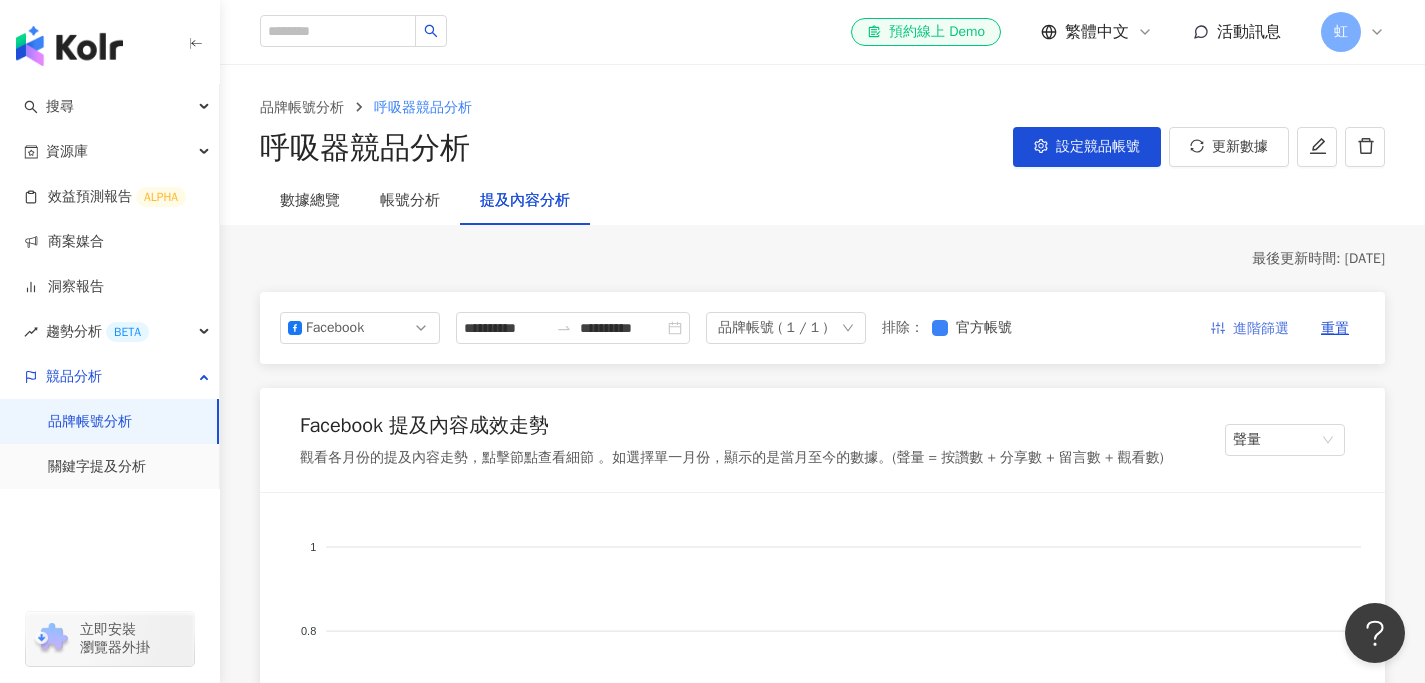 click 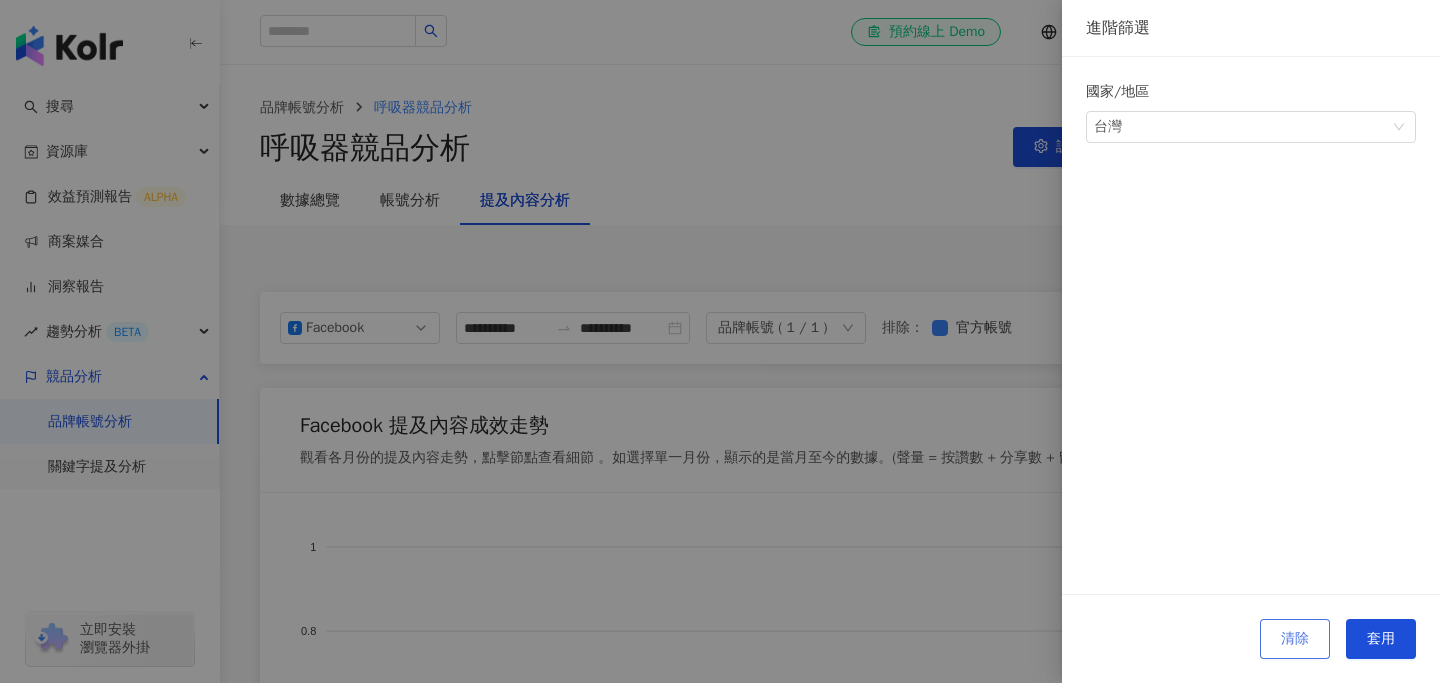 click on "清除" at bounding box center (1295, 639) 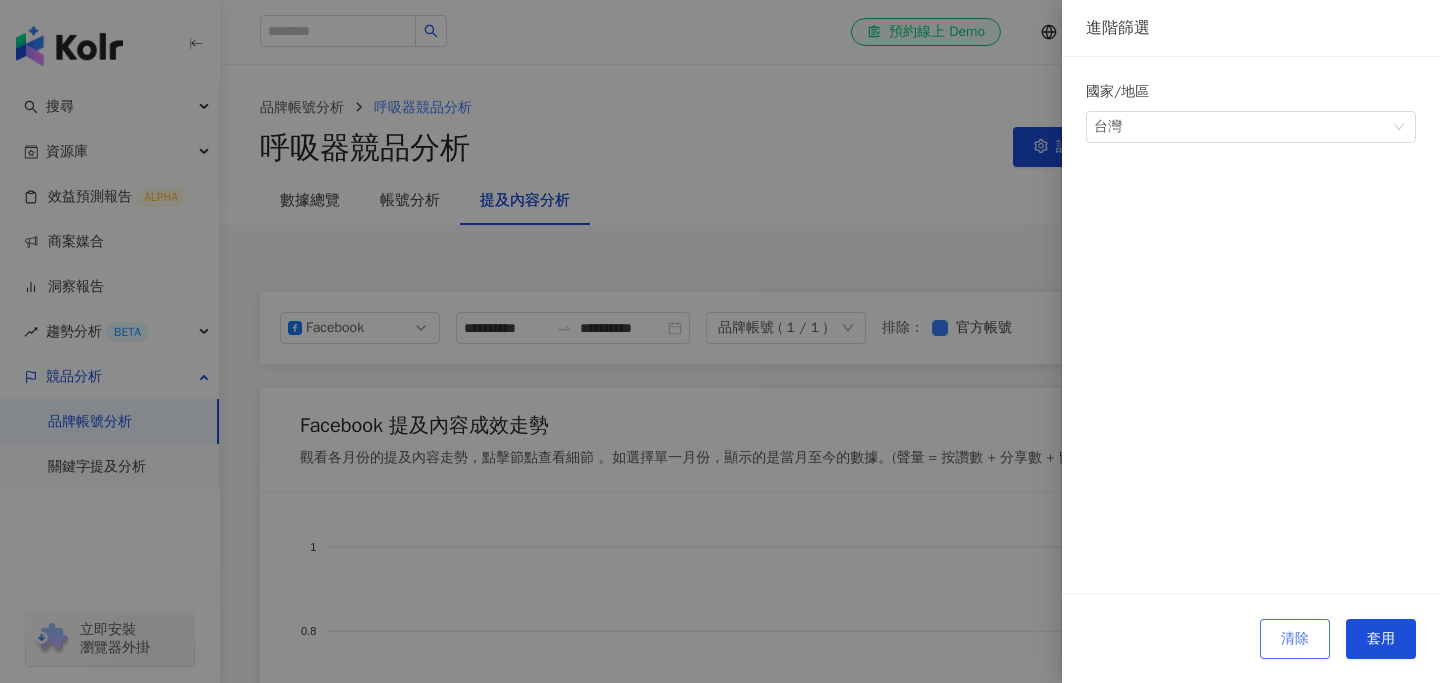 click on "清除" at bounding box center (1295, 639) 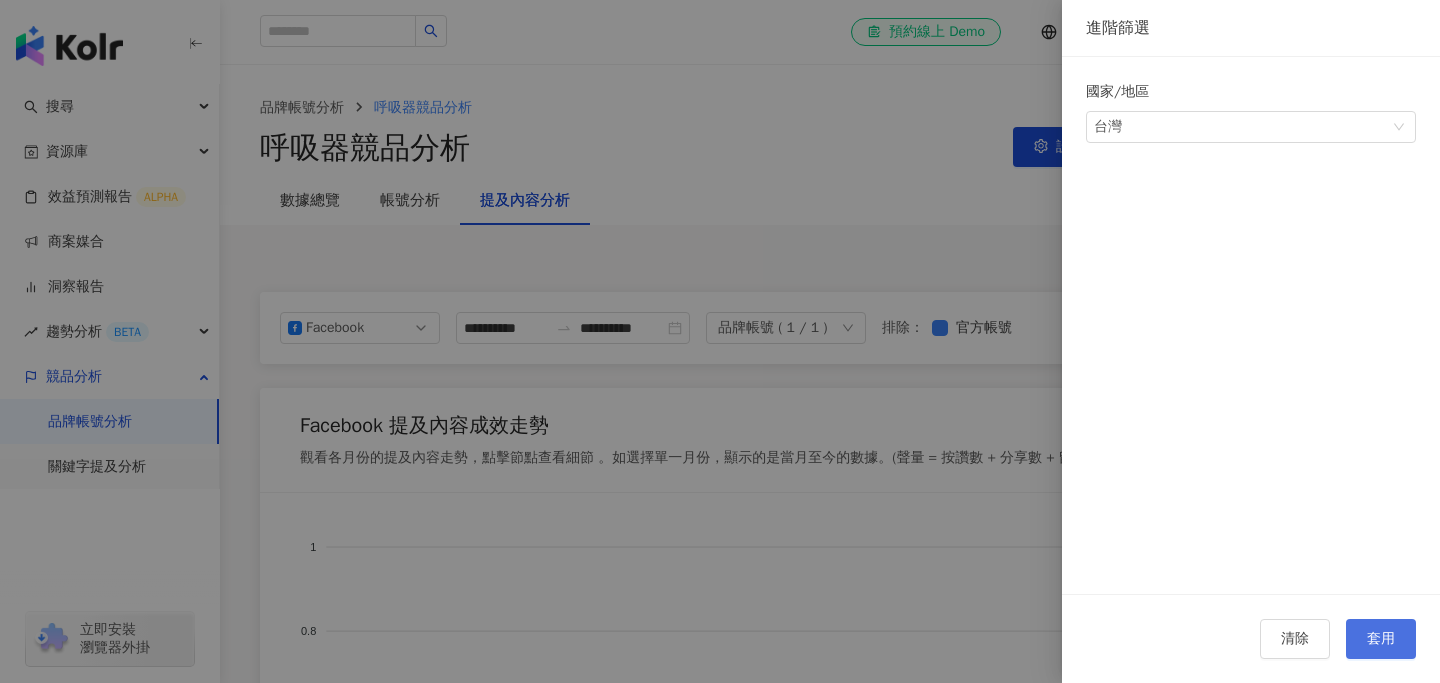 click on "套用" at bounding box center (1381, 639) 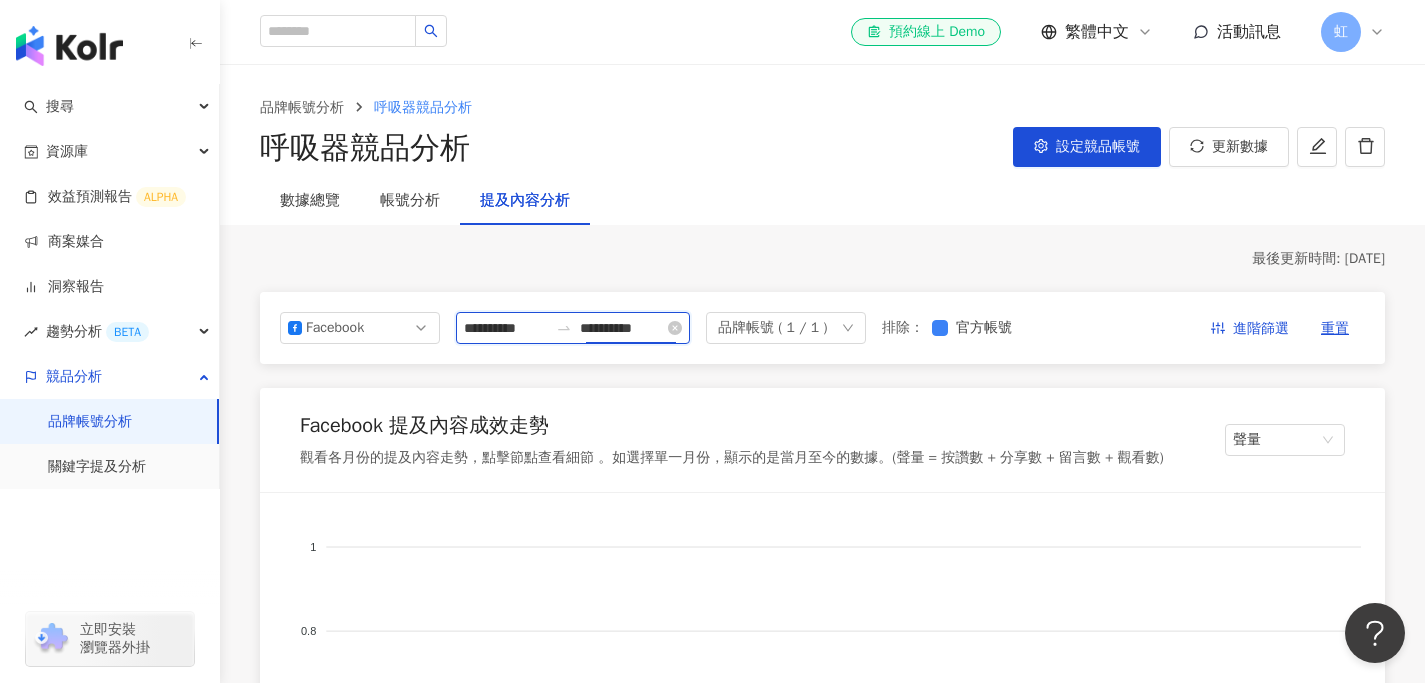 click on "**********" at bounding box center [622, 328] 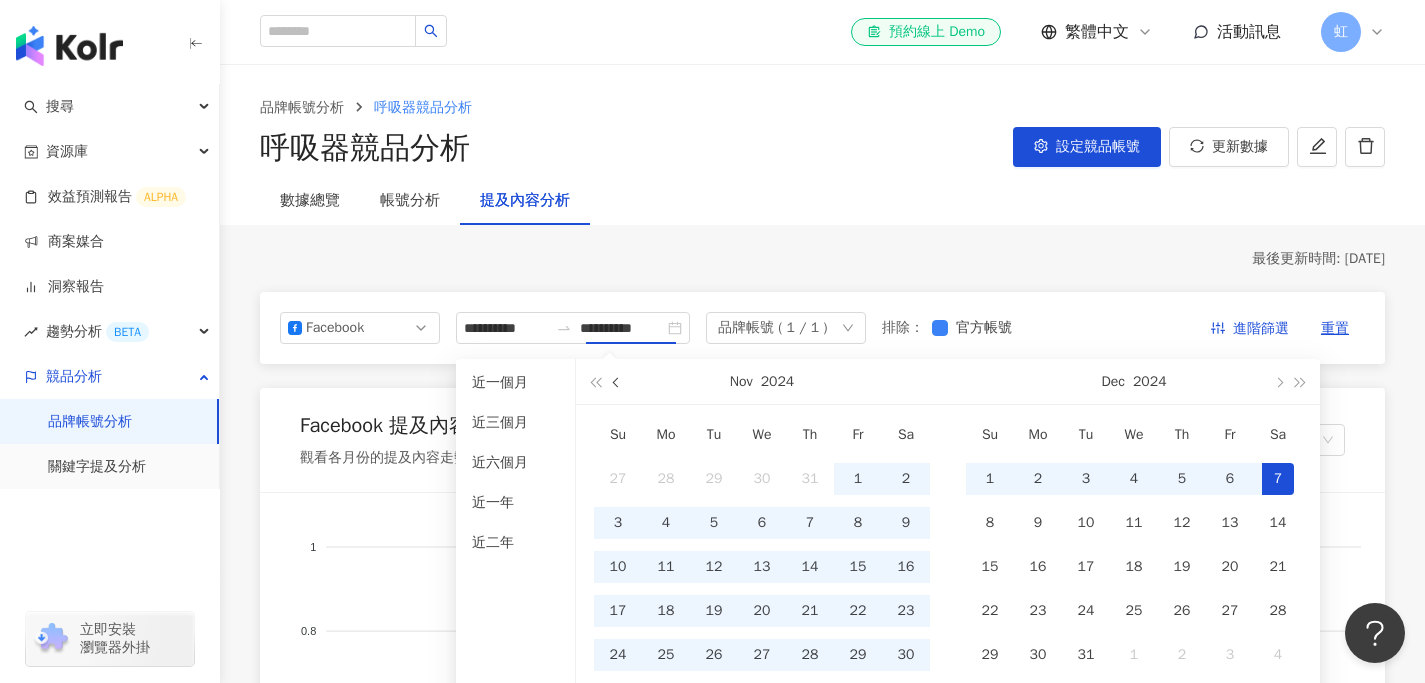 click at bounding box center (617, 381) 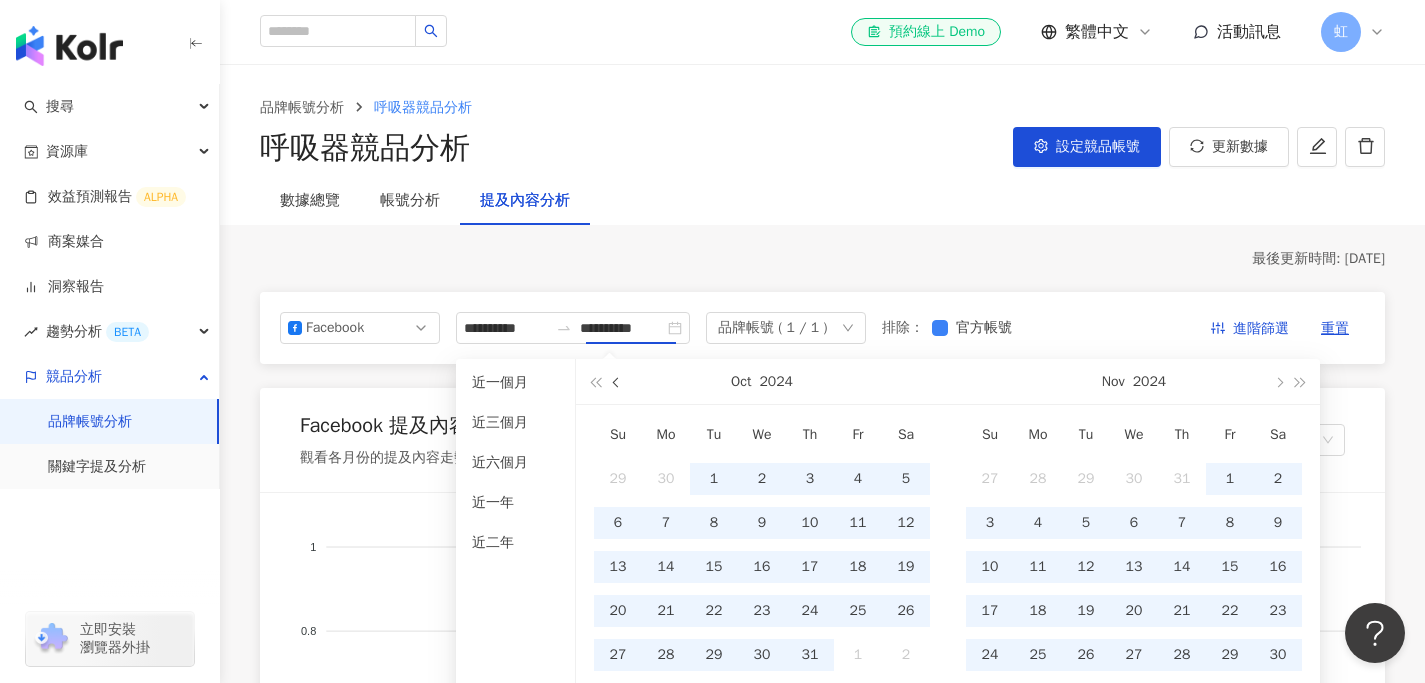 click at bounding box center [617, 381] 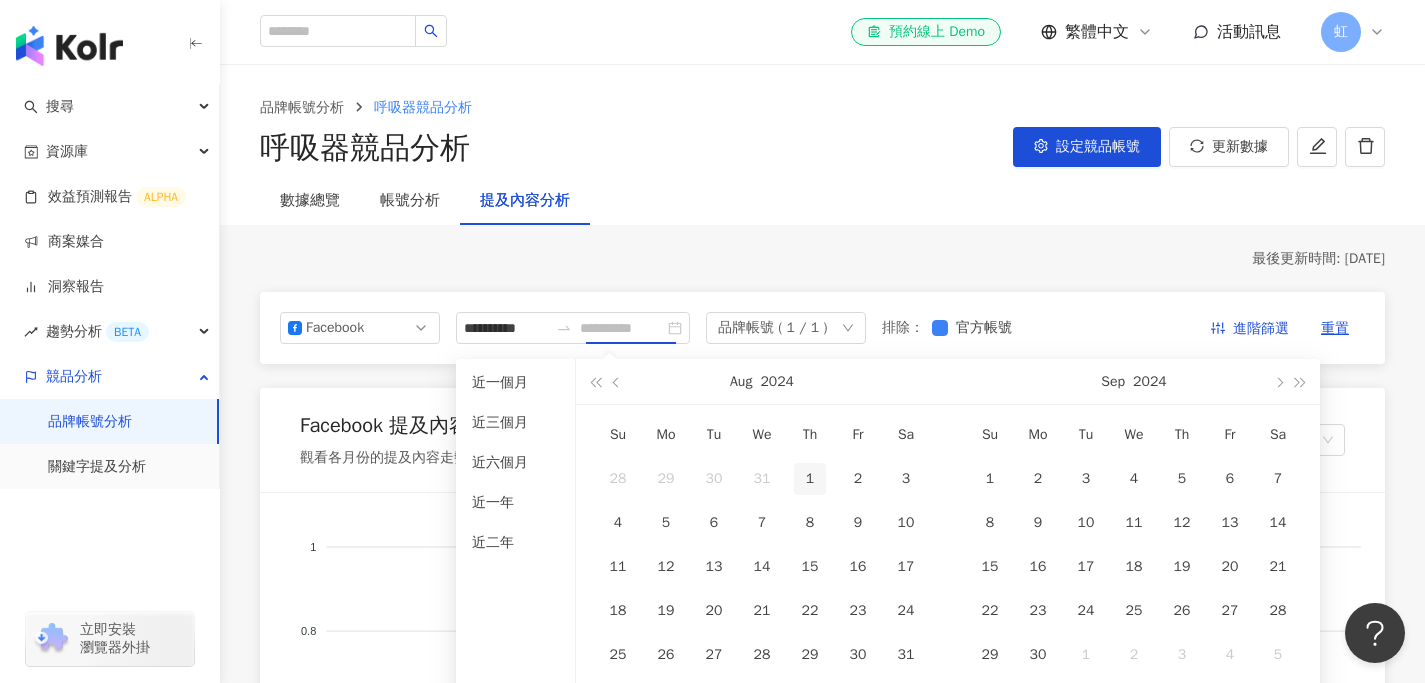 type on "**********" 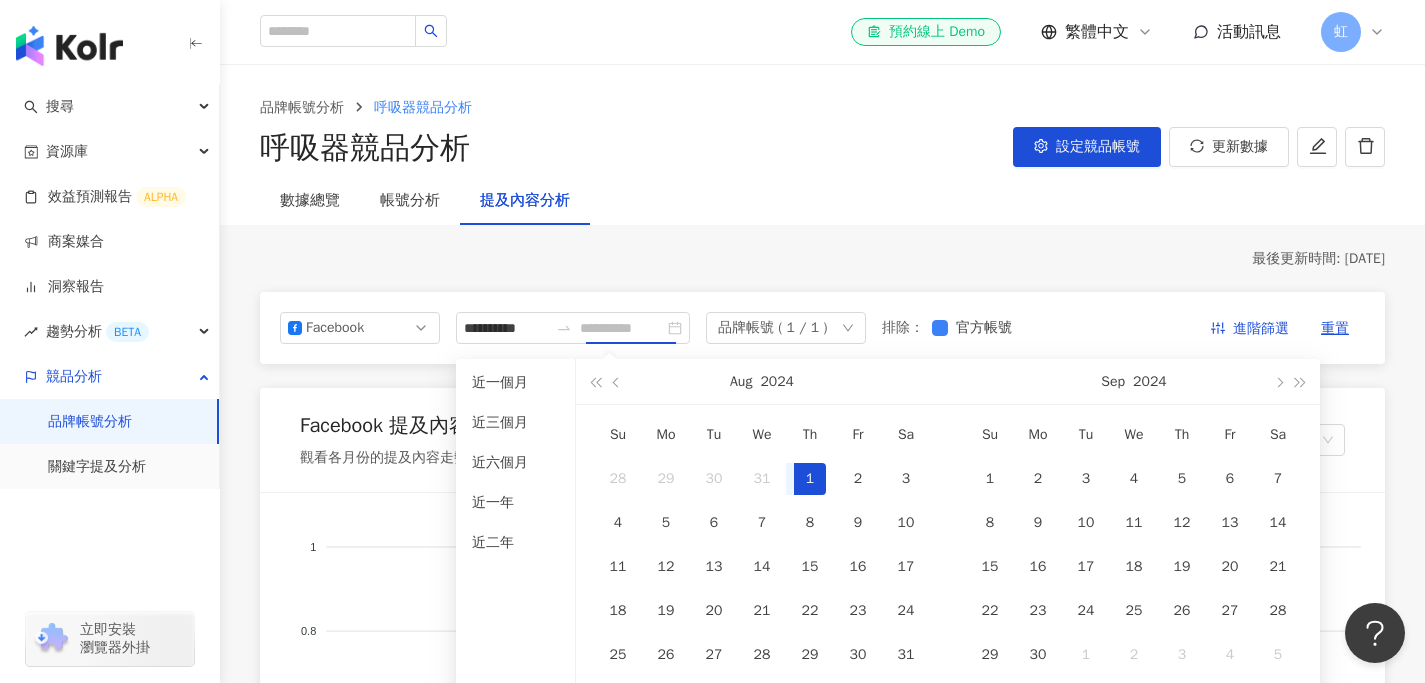 click on "1" at bounding box center (810, 479) 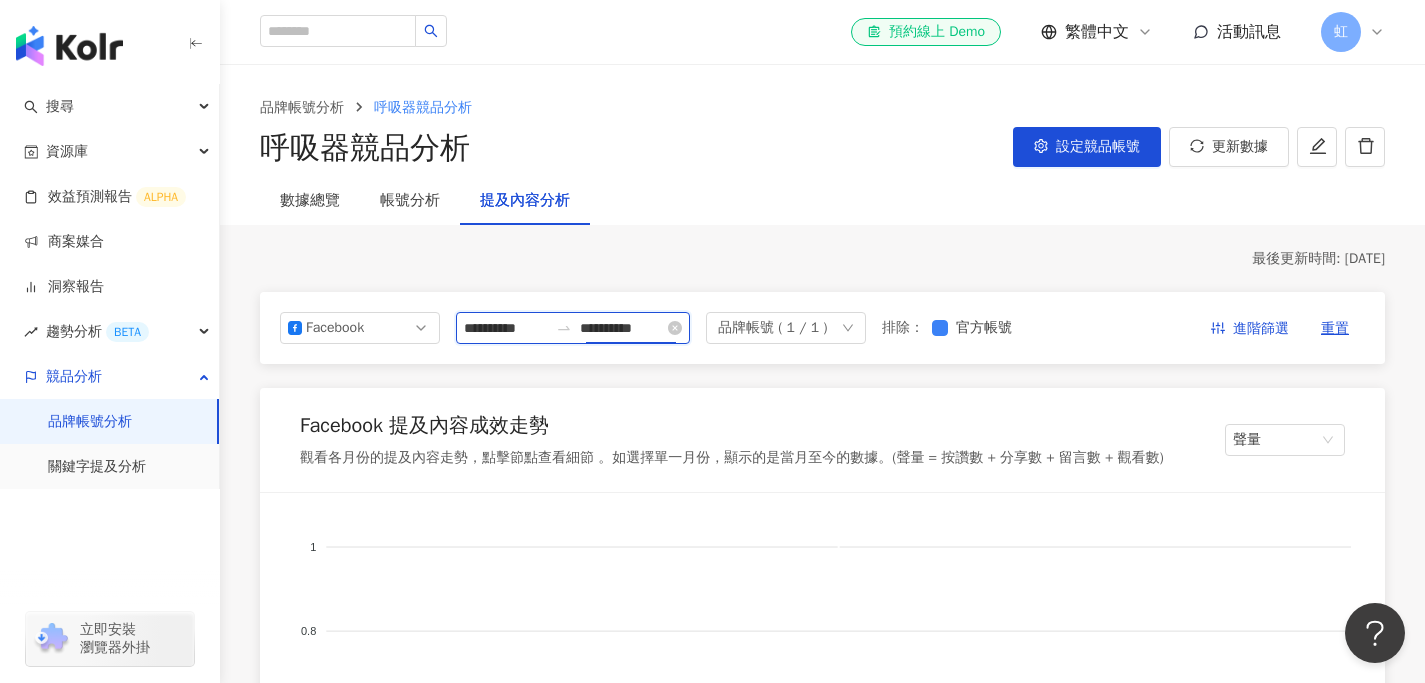 click on "**********" at bounding box center (622, 328) 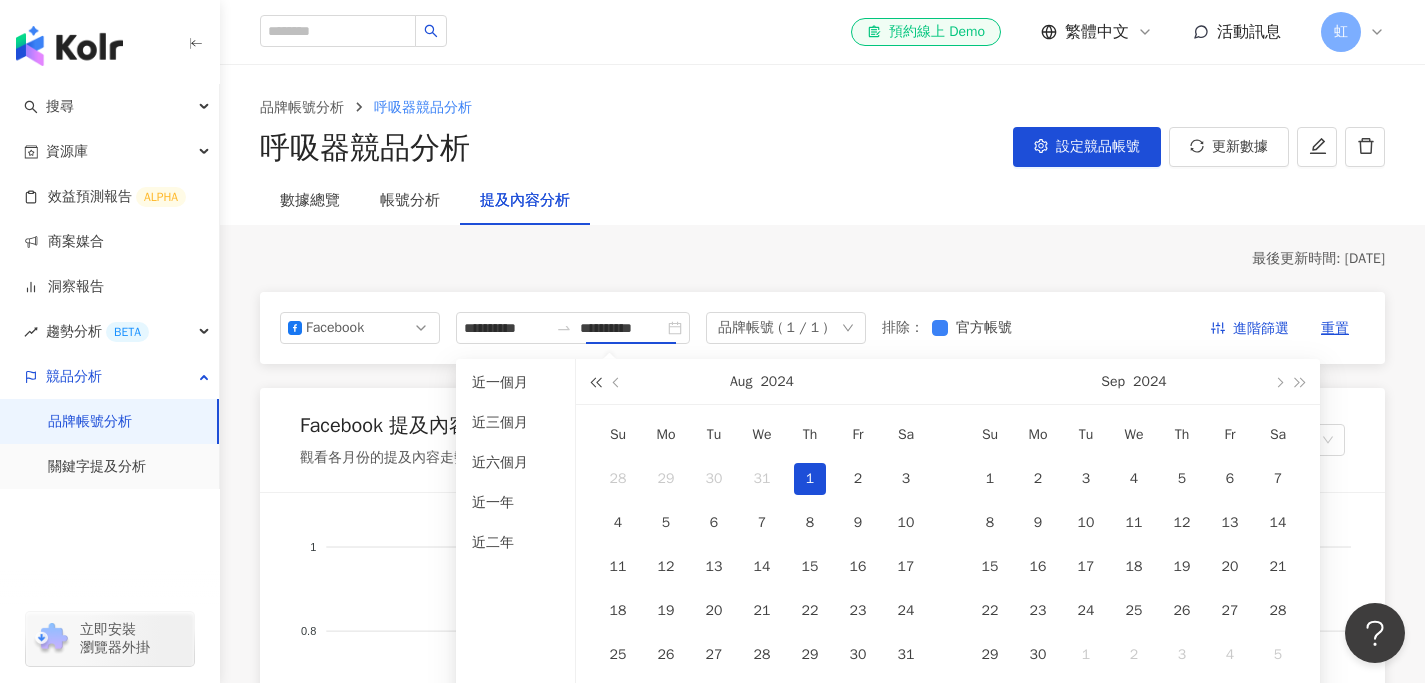 click at bounding box center [595, 381] 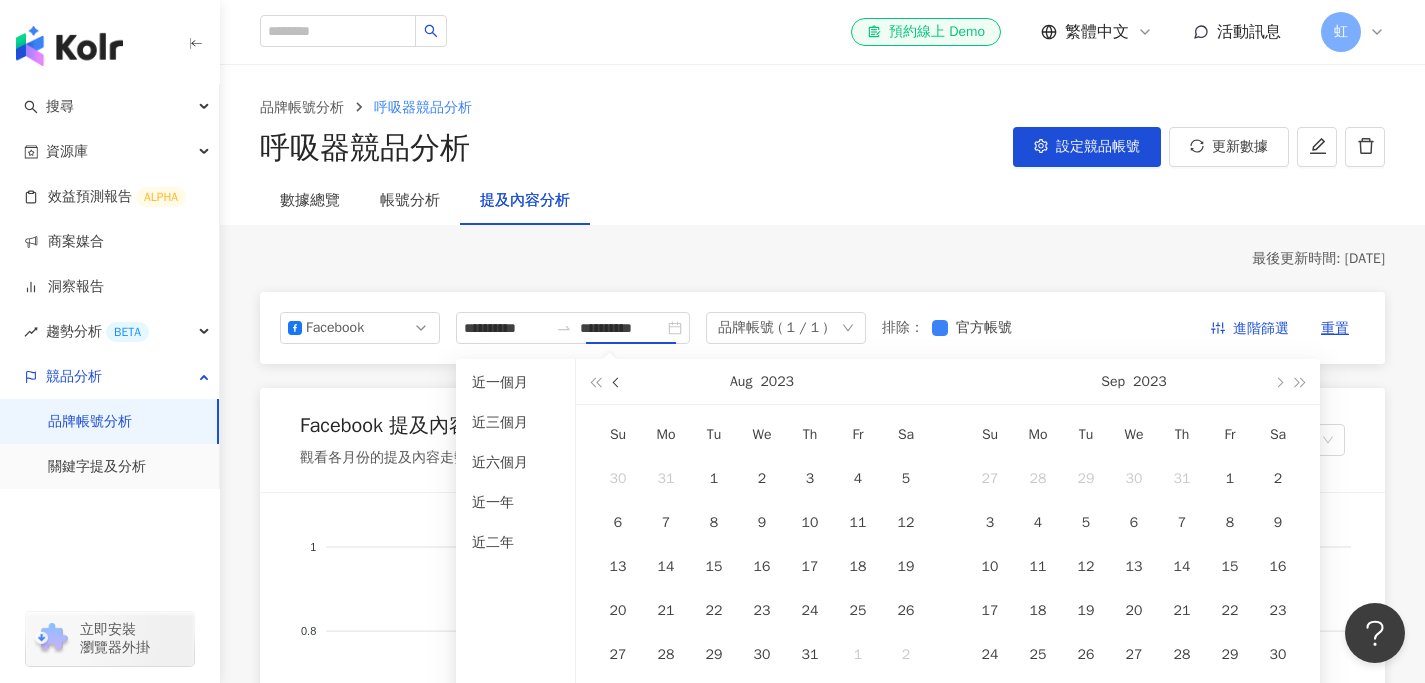 click at bounding box center [618, 382] 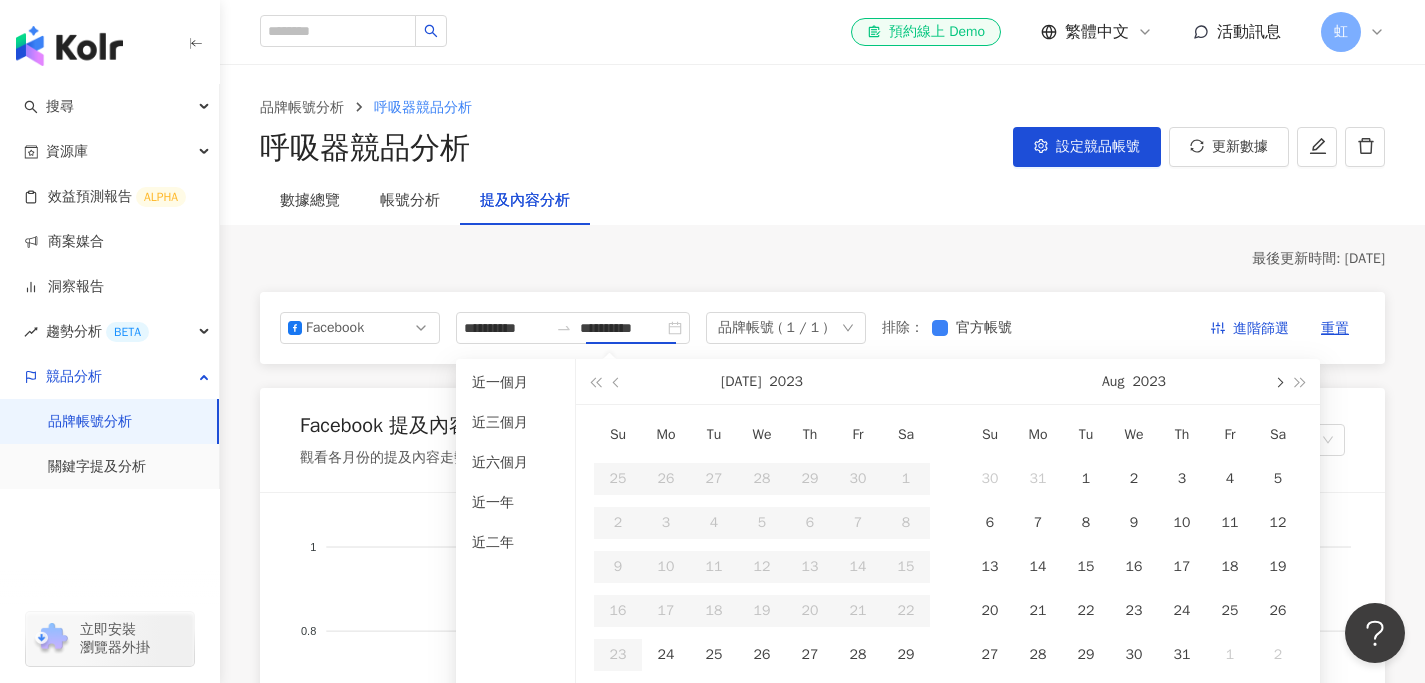 click at bounding box center [1278, 381] 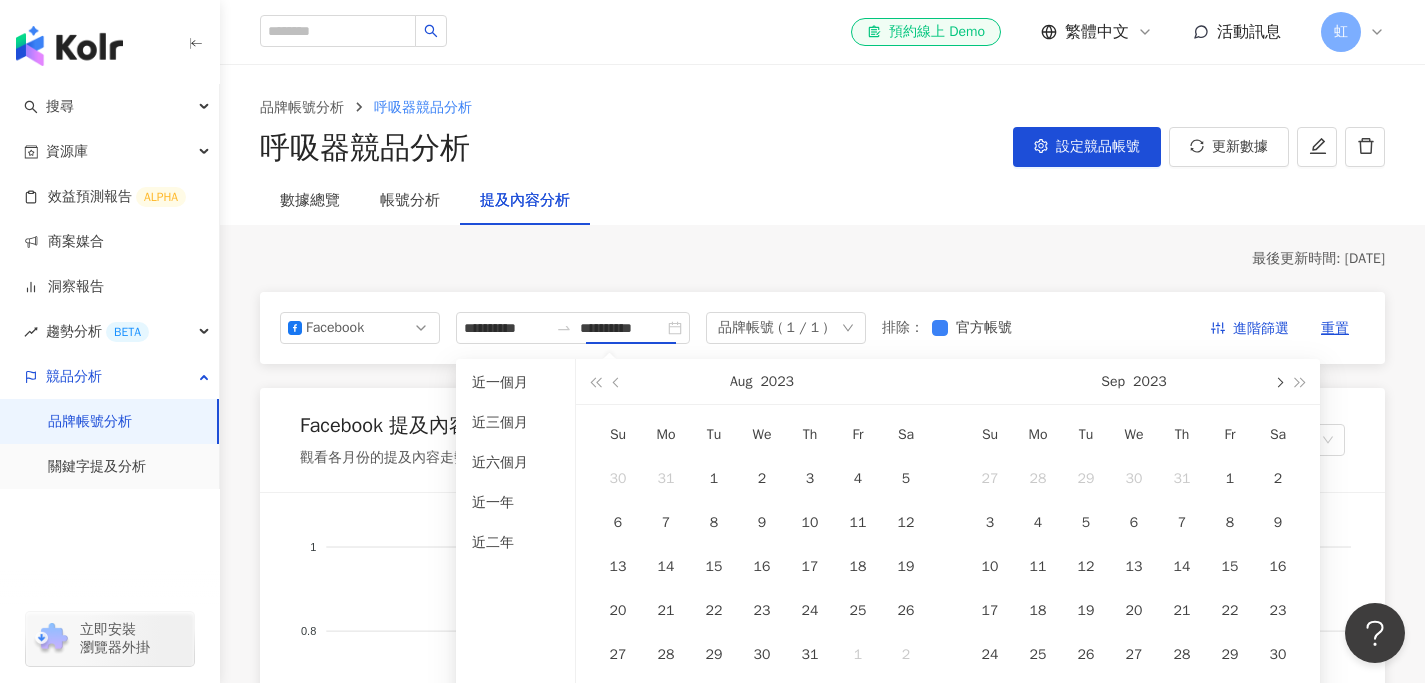 click at bounding box center [1278, 381] 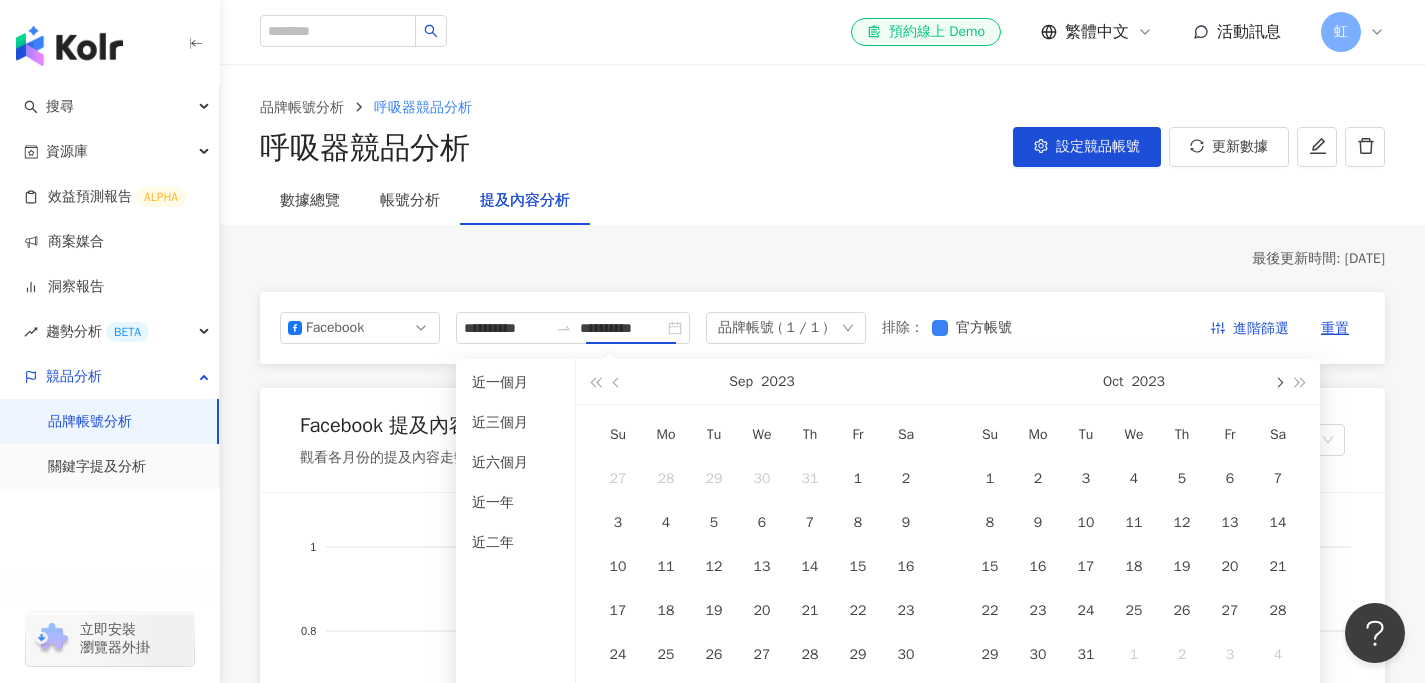 click at bounding box center (1278, 381) 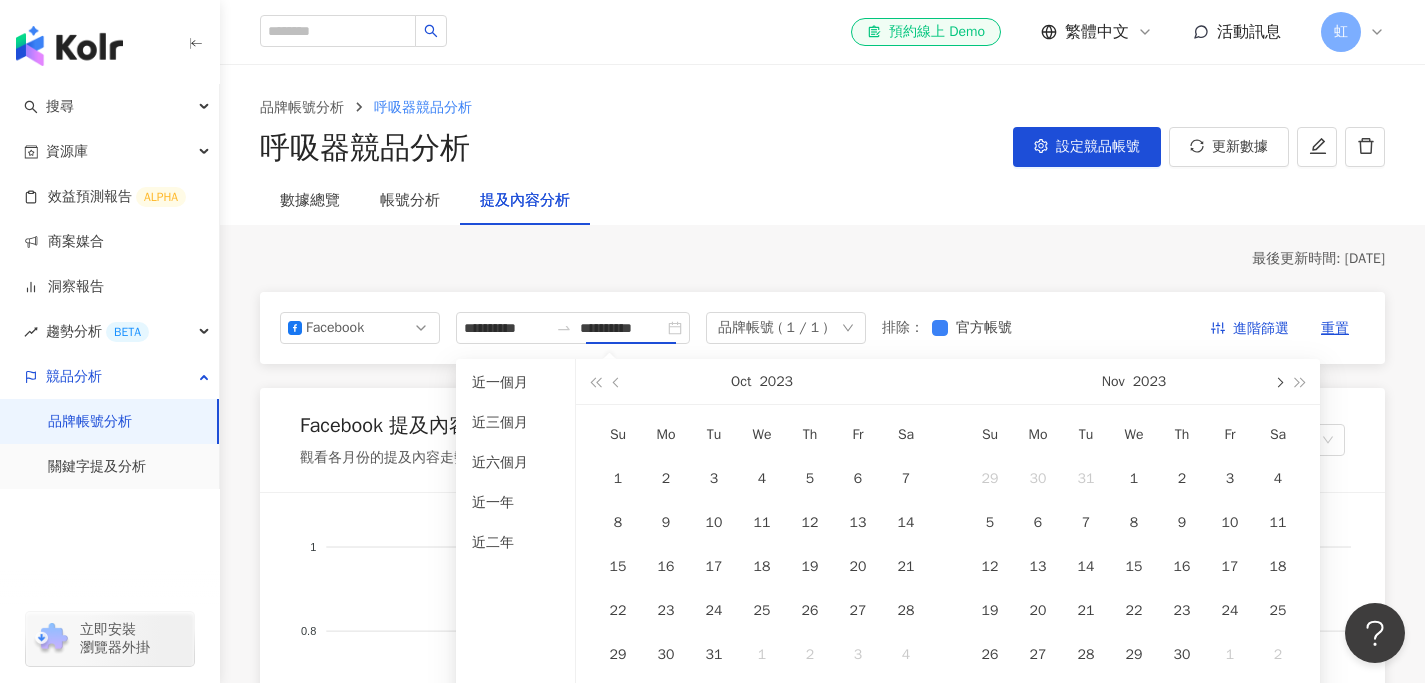 click at bounding box center (1278, 381) 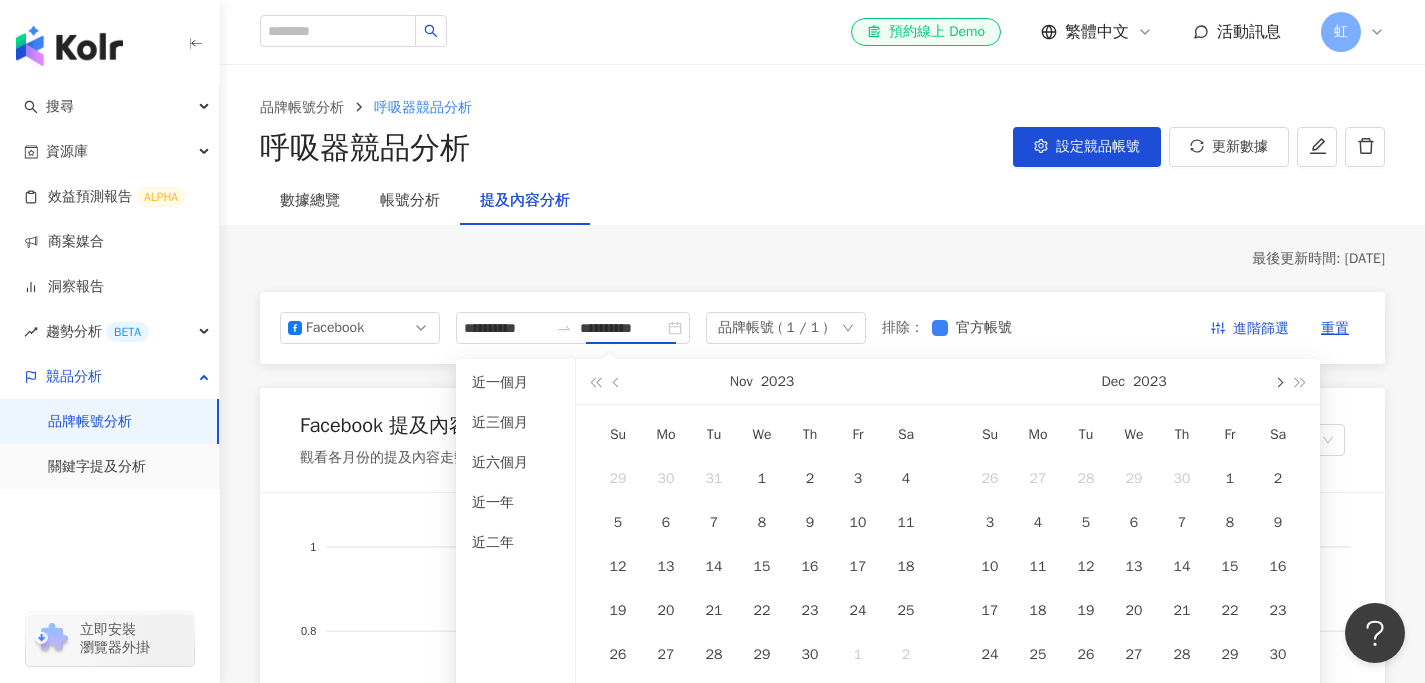 click at bounding box center [1278, 382] 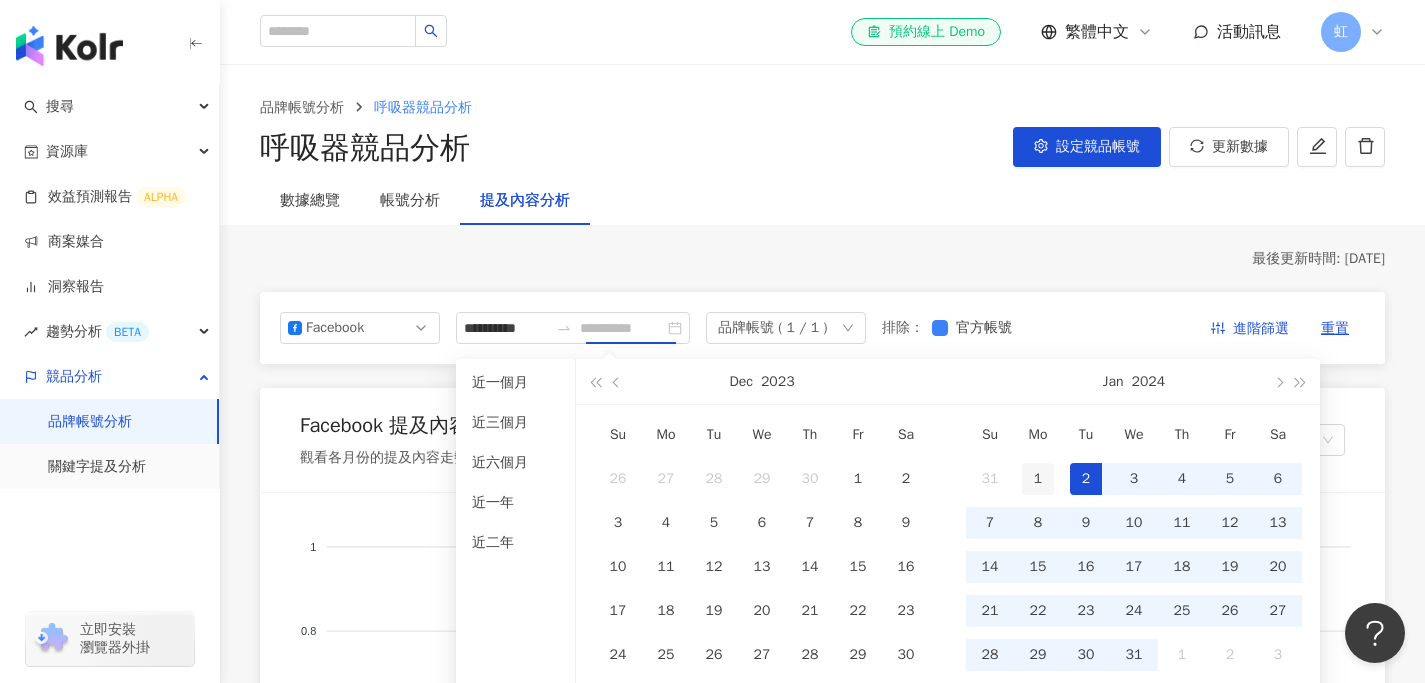 type on "**********" 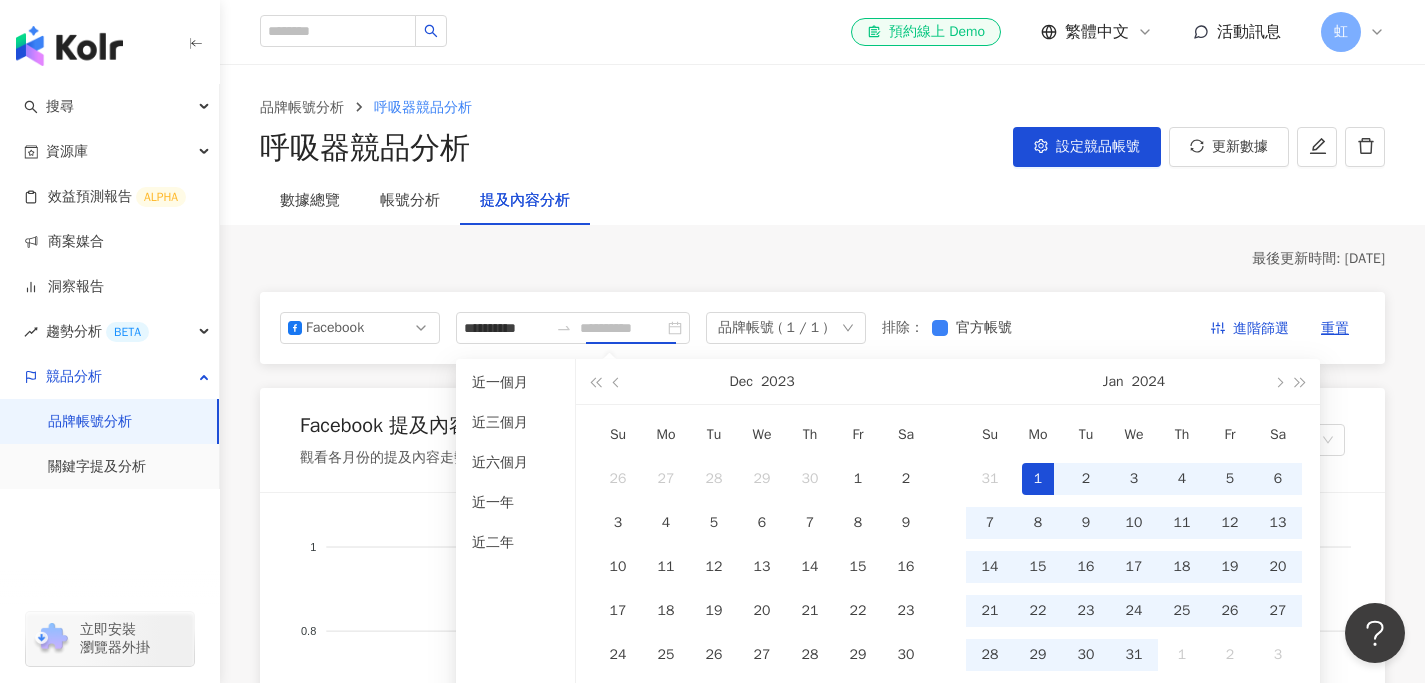 click on "1" at bounding box center [1038, 479] 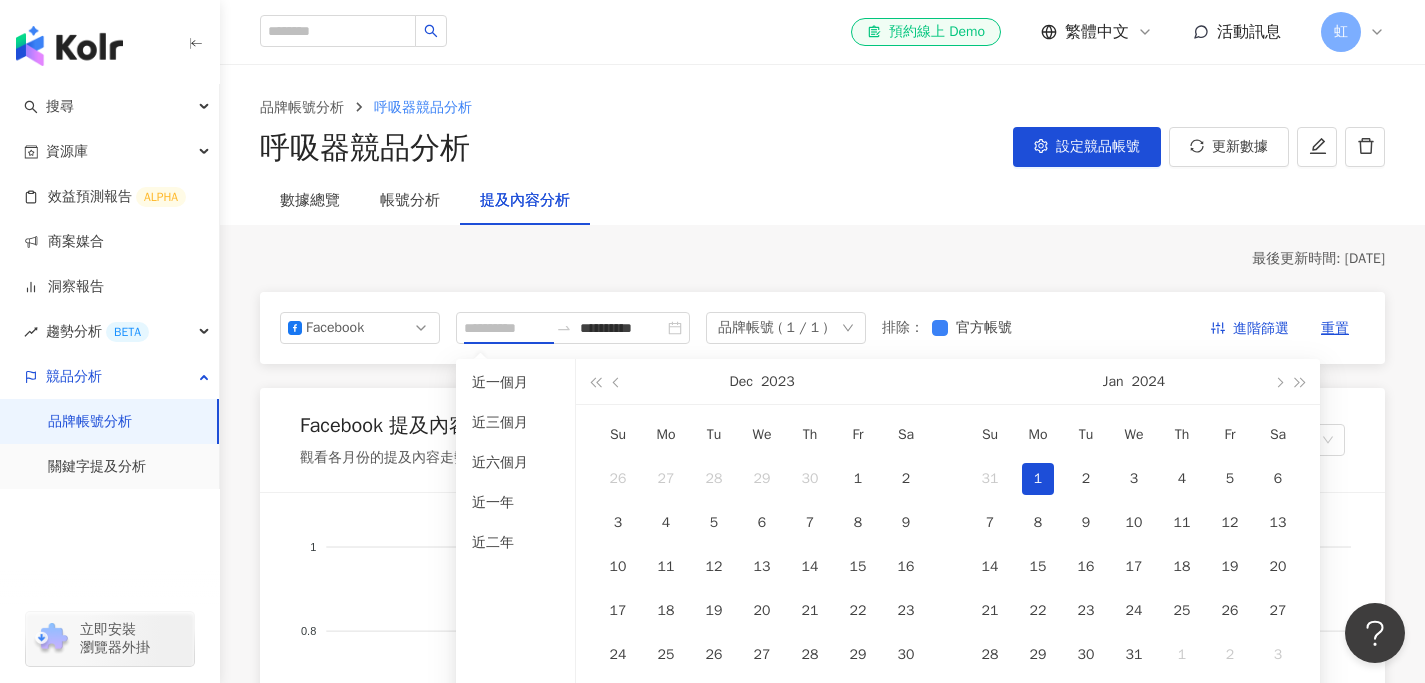 click on "1" at bounding box center [1038, 479] 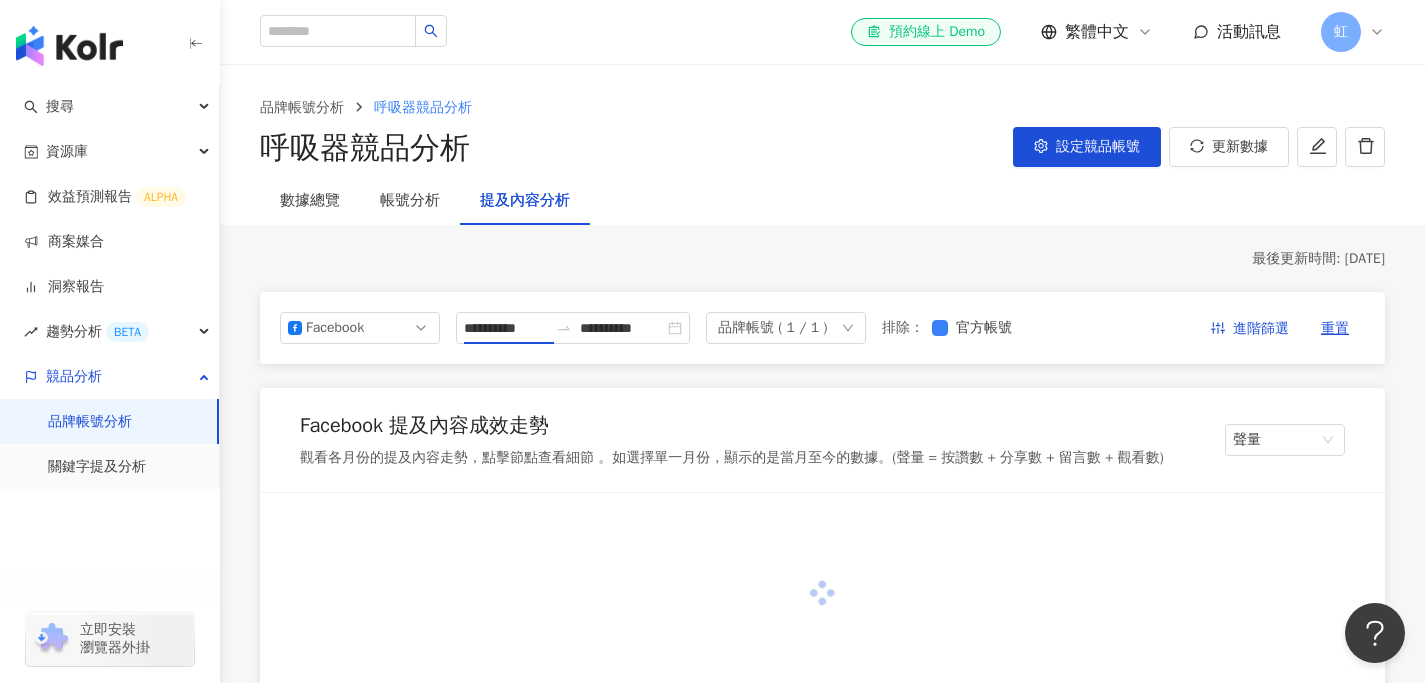 type on "**********" 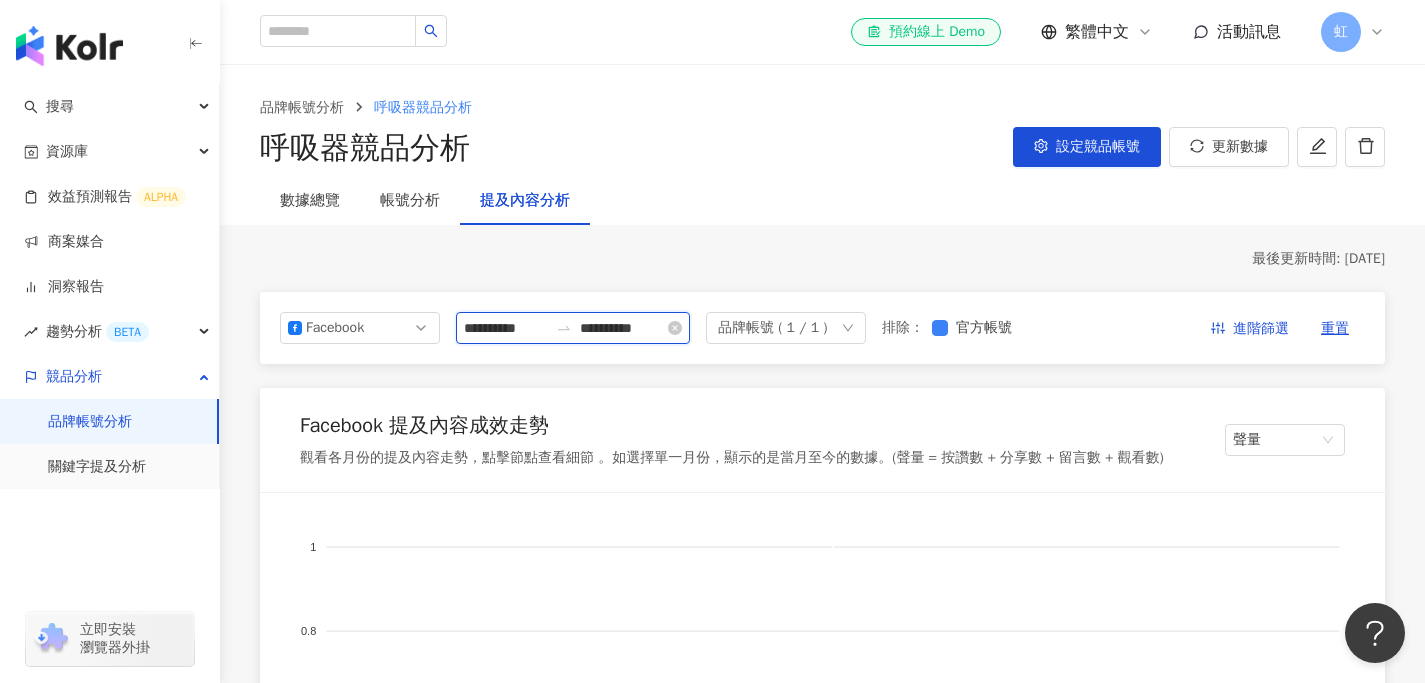 click on "**********" at bounding box center [622, 328] 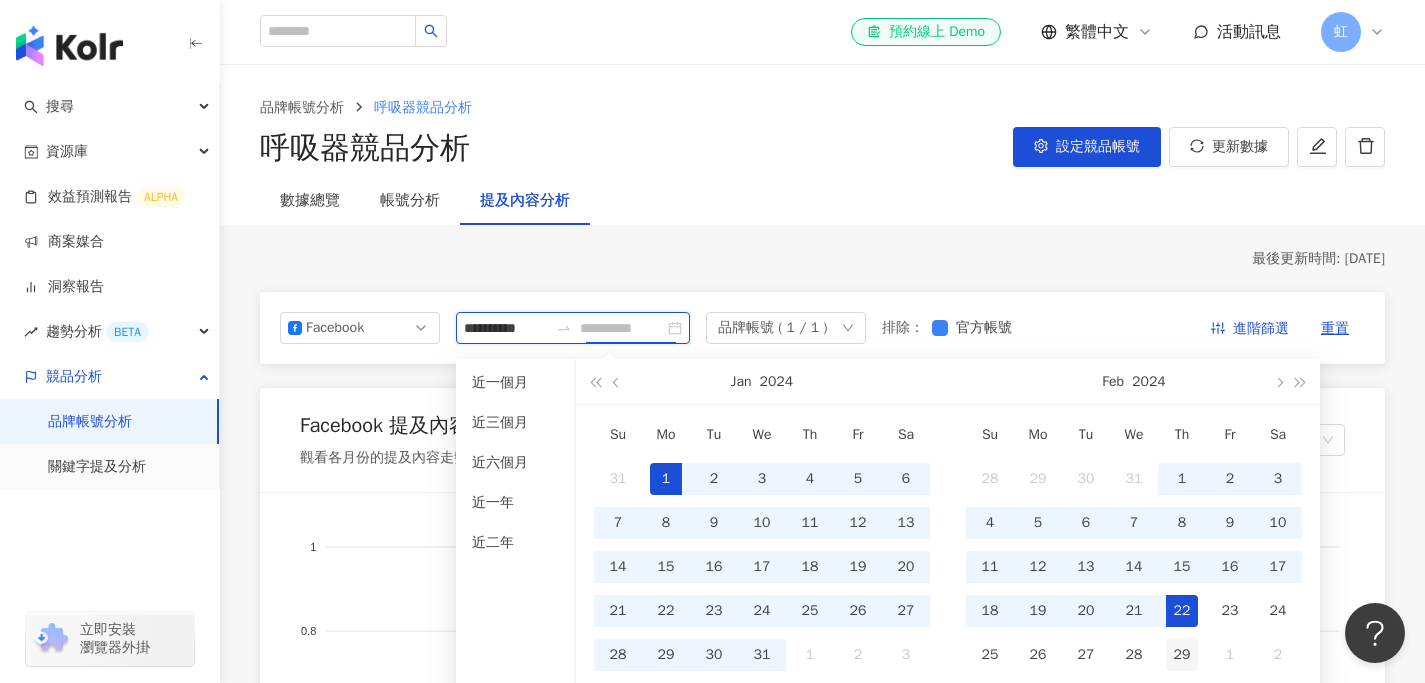 type on "**********" 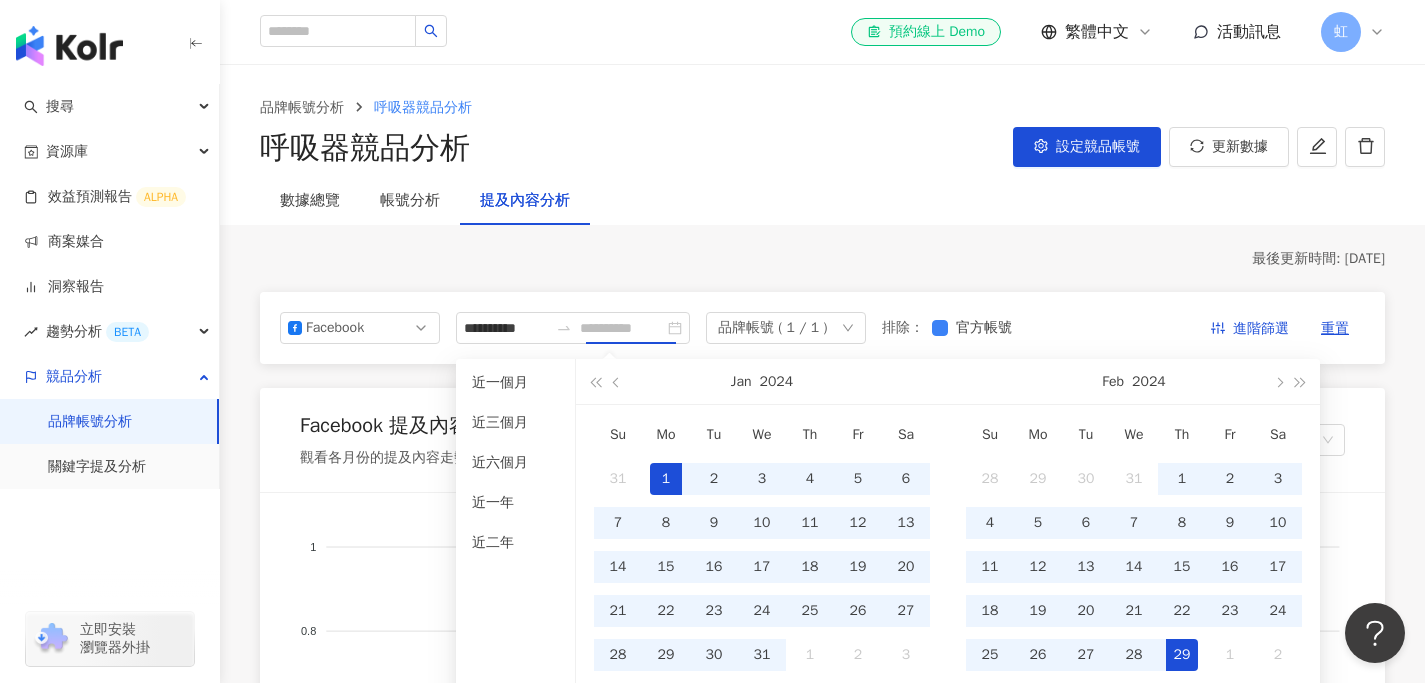 click on "29" at bounding box center (1182, 655) 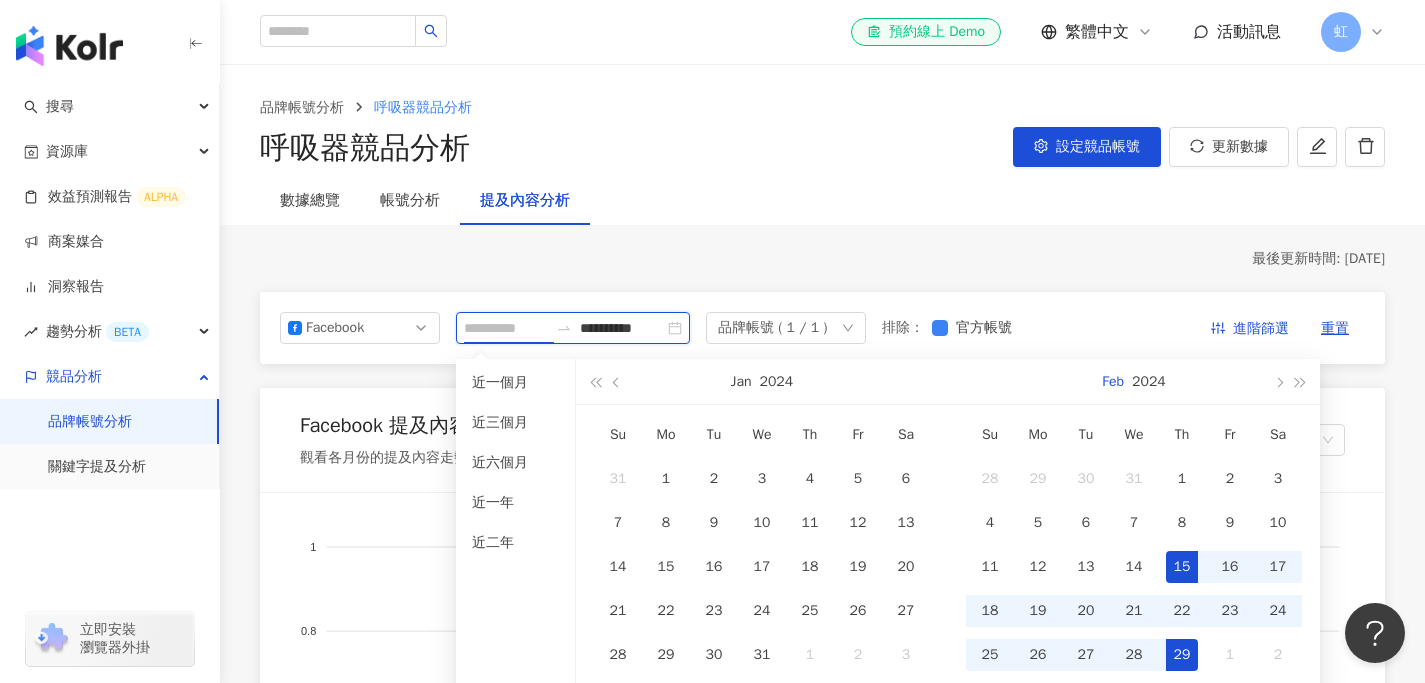 type on "**********" 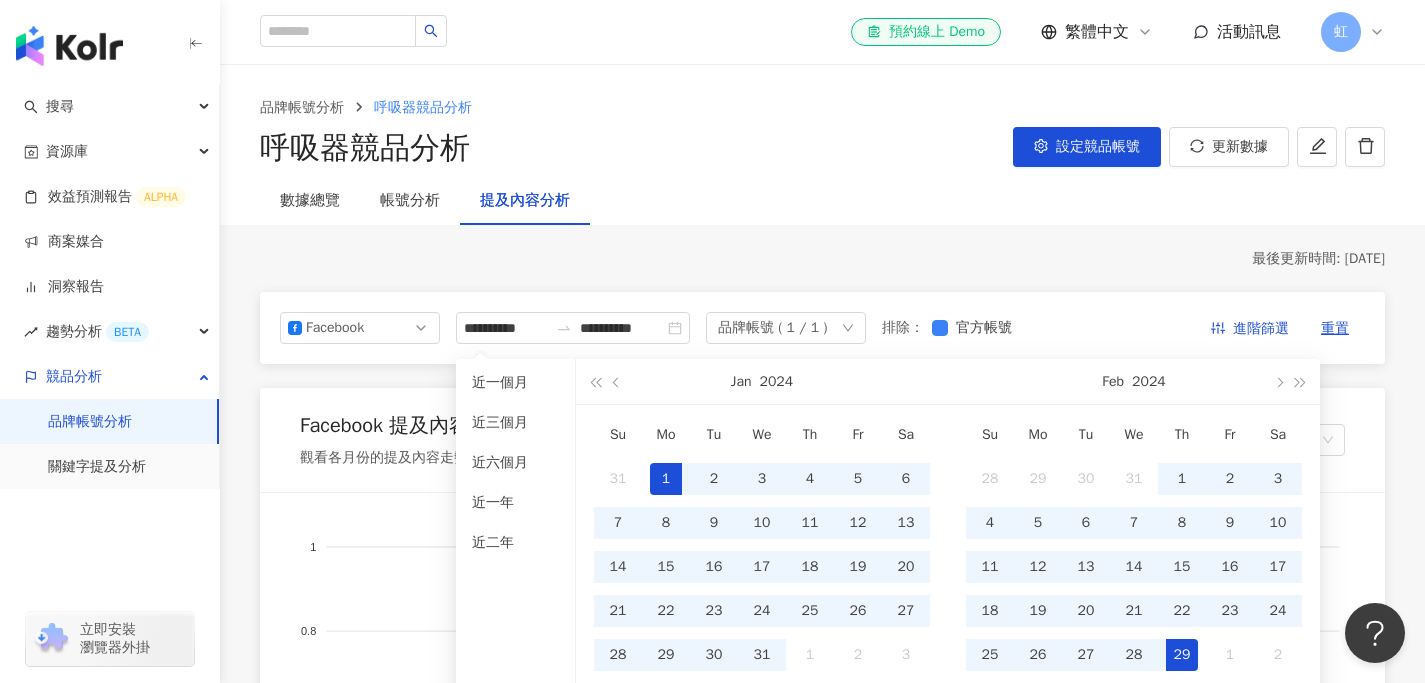 click on "最後更新時間: [DATE]" at bounding box center [822, 259] 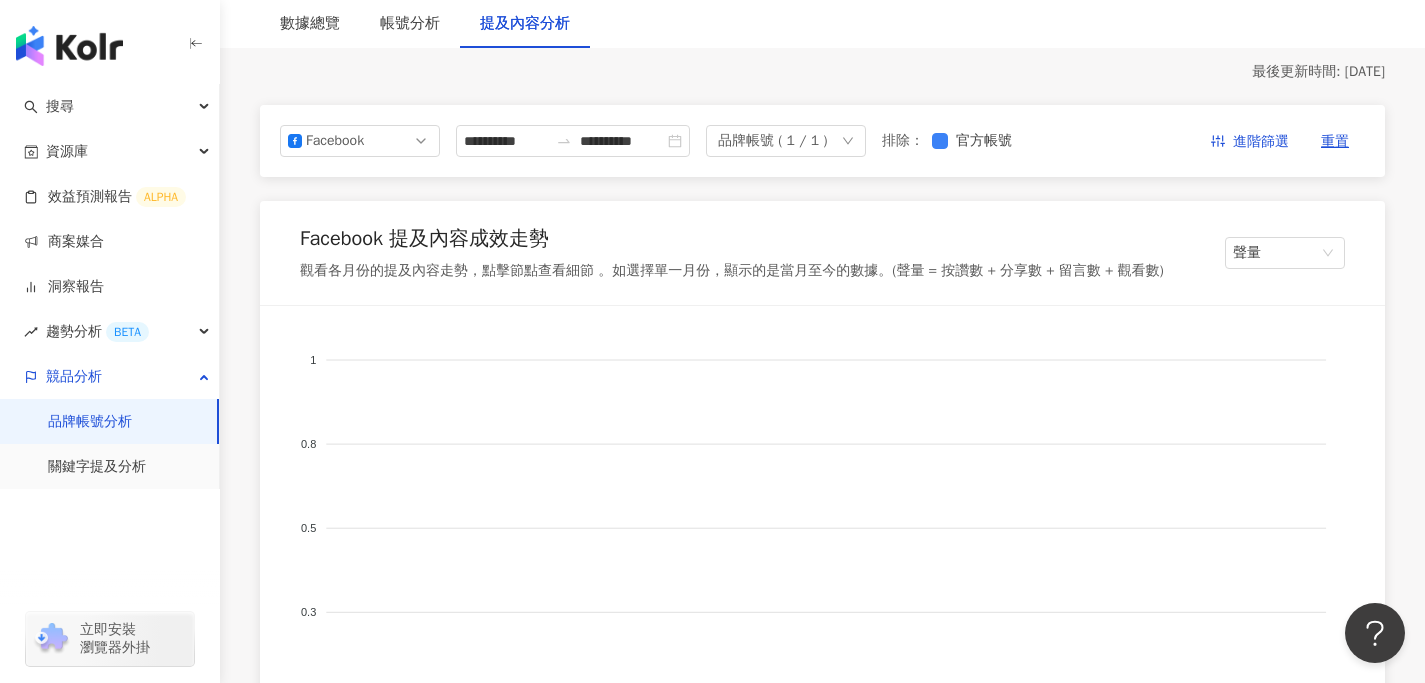 scroll, scrollTop: 184, scrollLeft: 0, axis: vertical 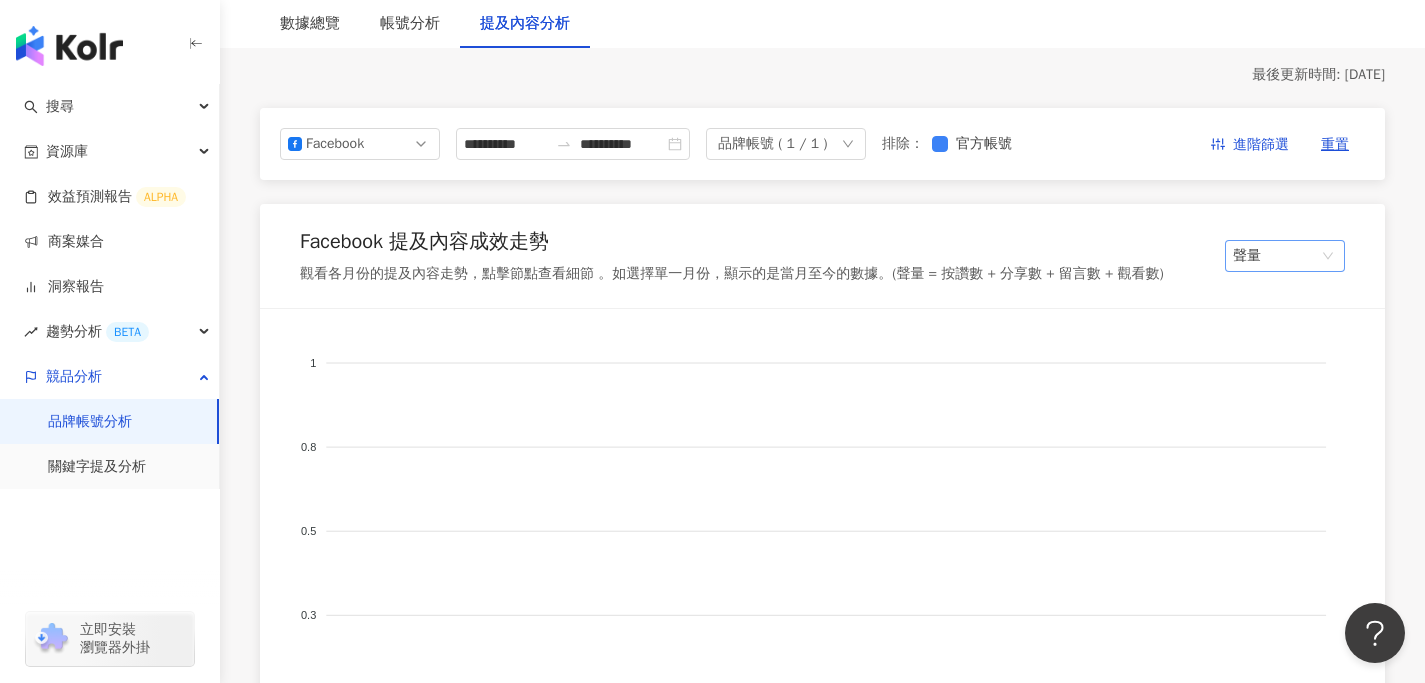 click on "聲量" at bounding box center [1285, 256] 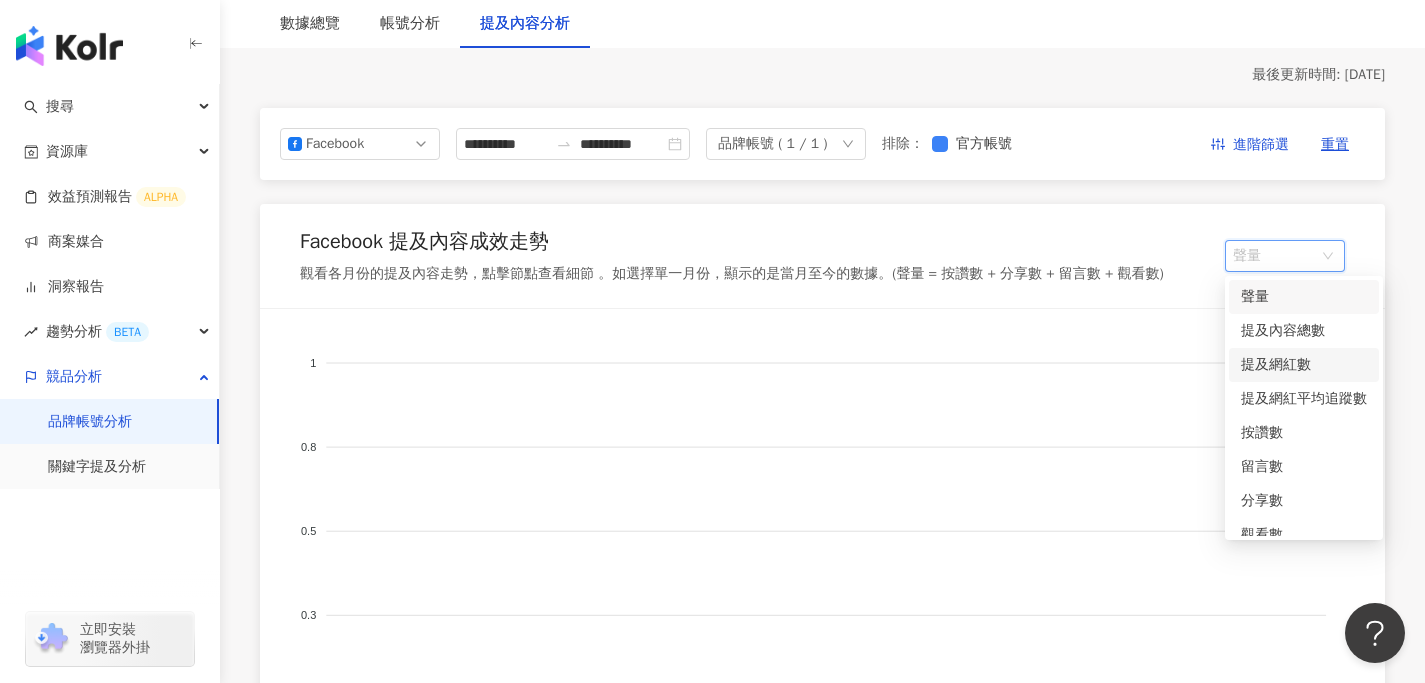 drag, startPoint x: 1294, startPoint y: 334, endPoint x: 1284, endPoint y: 372, distance: 39.293766 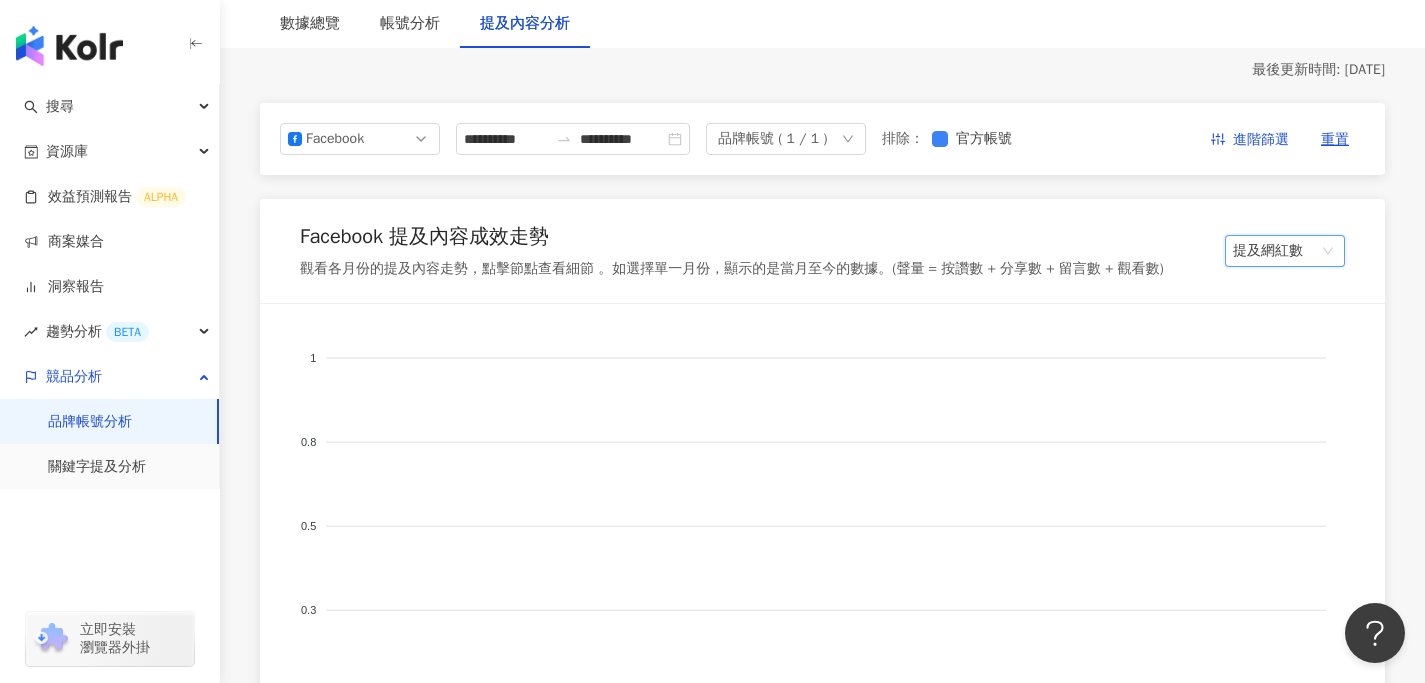 scroll, scrollTop: 0, scrollLeft: 0, axis: both 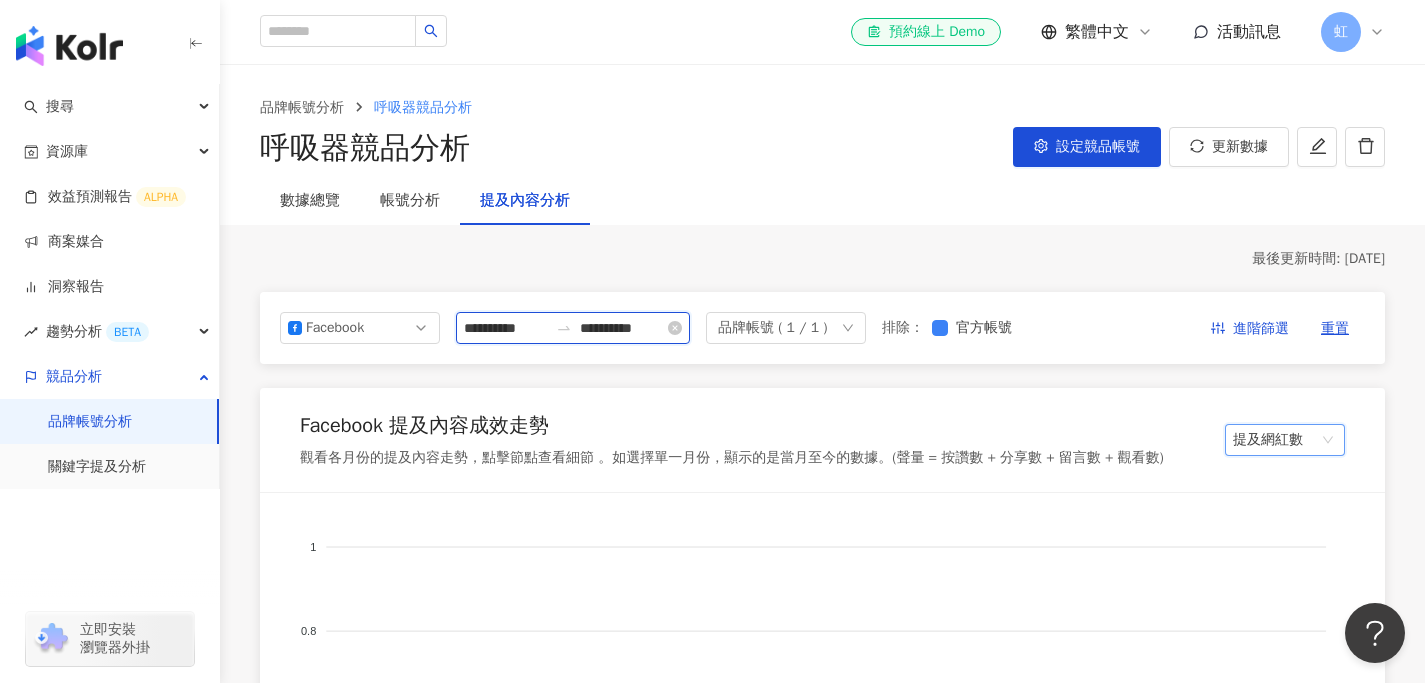 click on "**********" at bounding box center (622, 328) 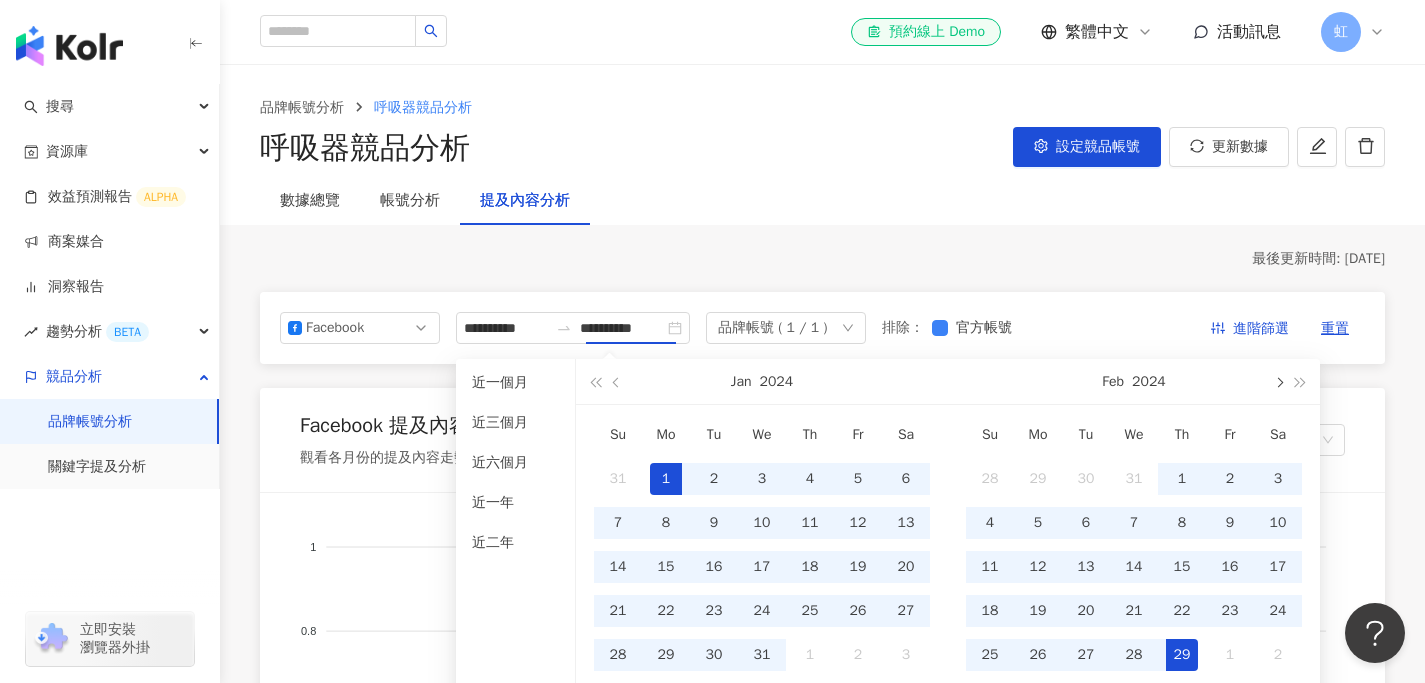 click at bounding box center (1278, 382) 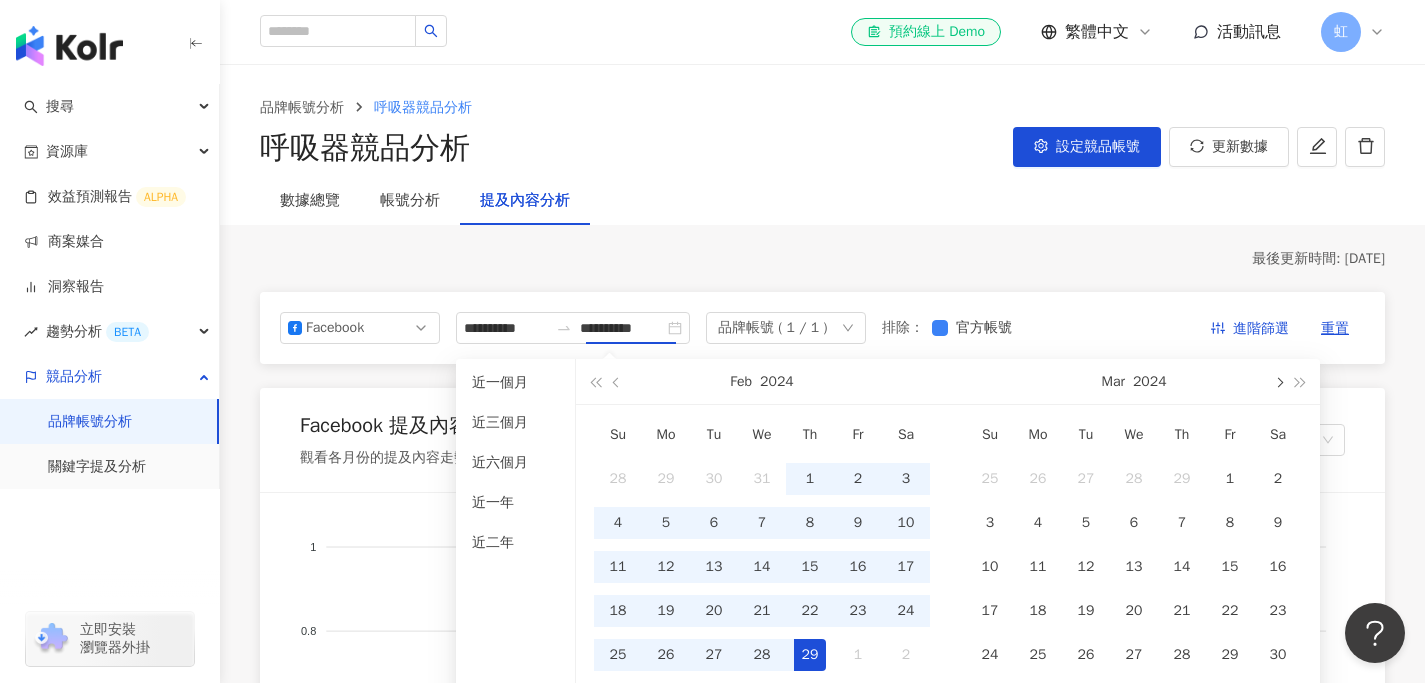 click at bounding box center (1278, 382) 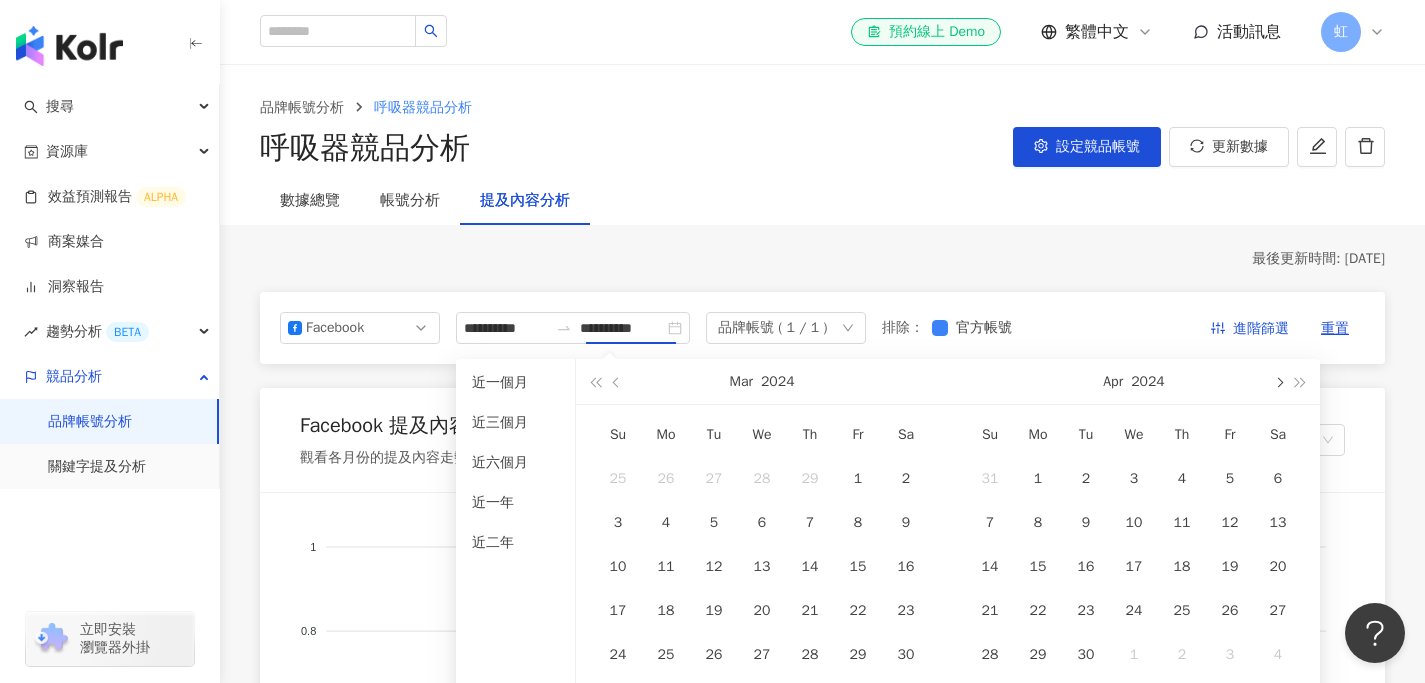 click at bounding box center (1278, 382) 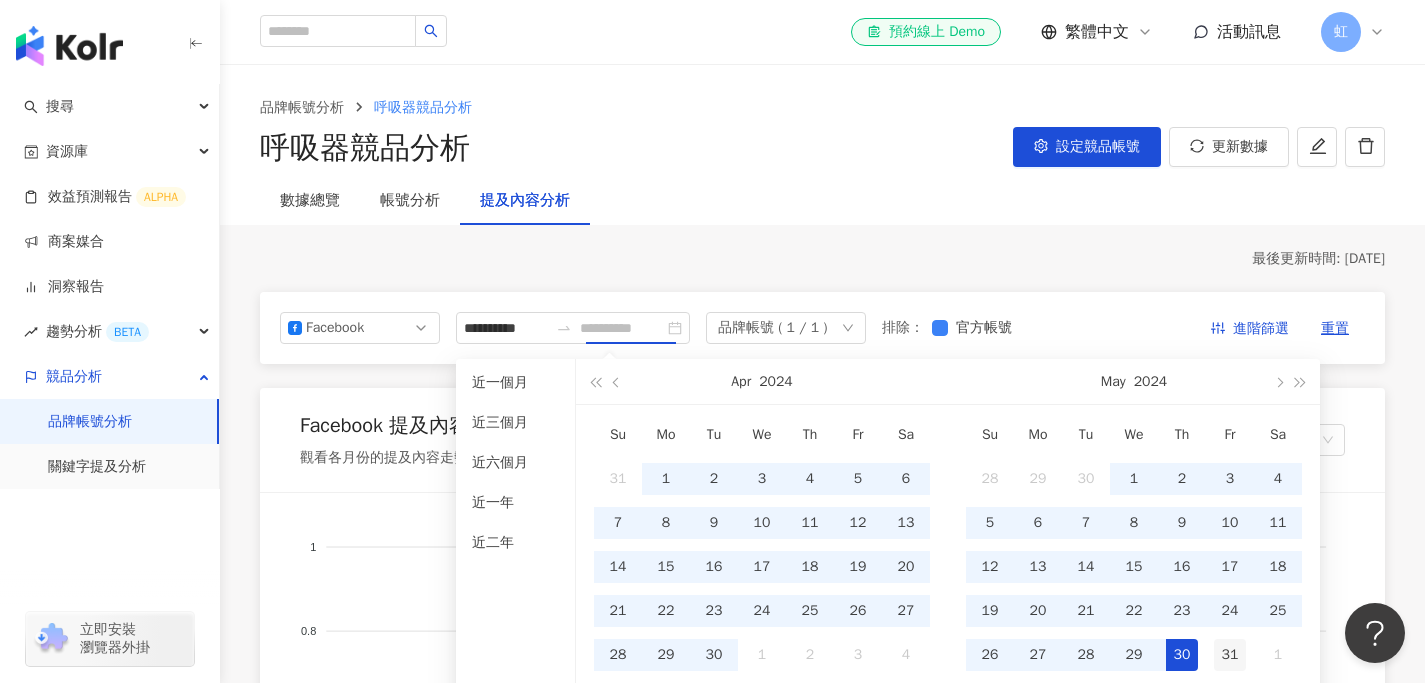 type on "**********" 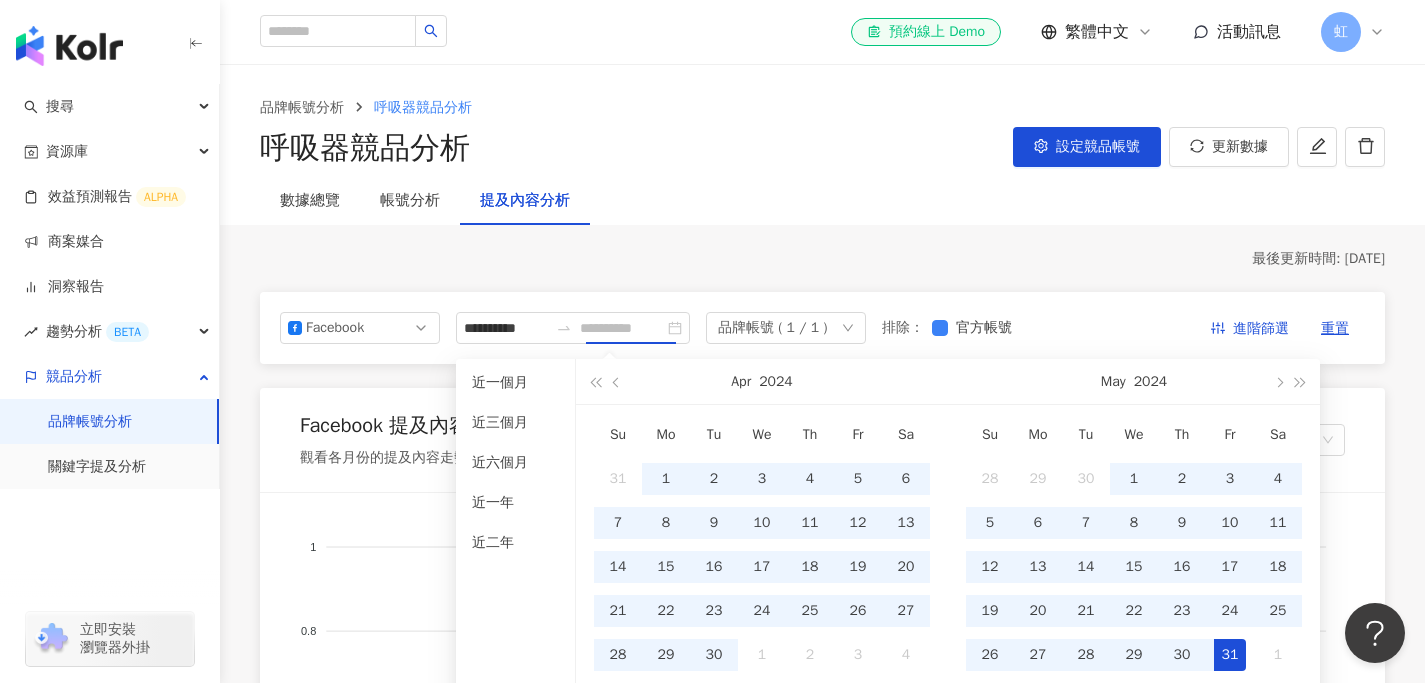 click on "31" at bounding box center (1230, 655) 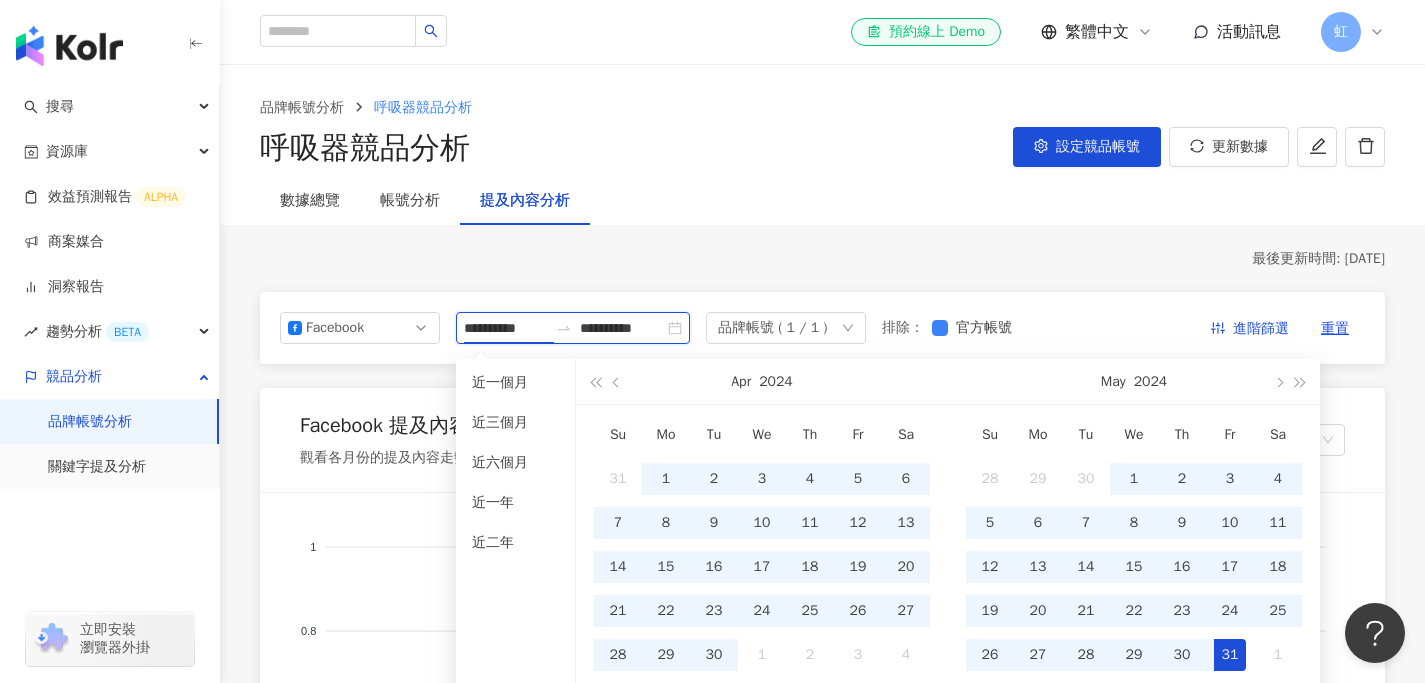 type on "**********" 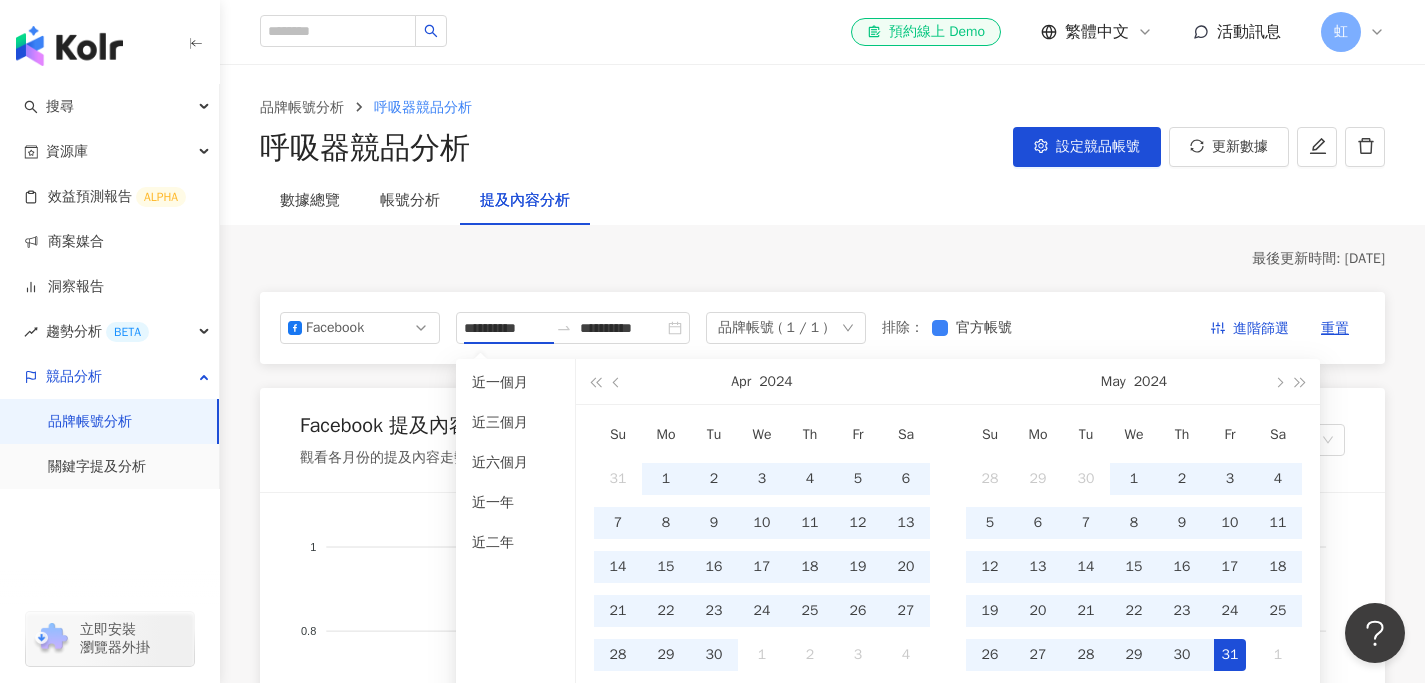 click on "**********" at bounding box center (822, 2391) 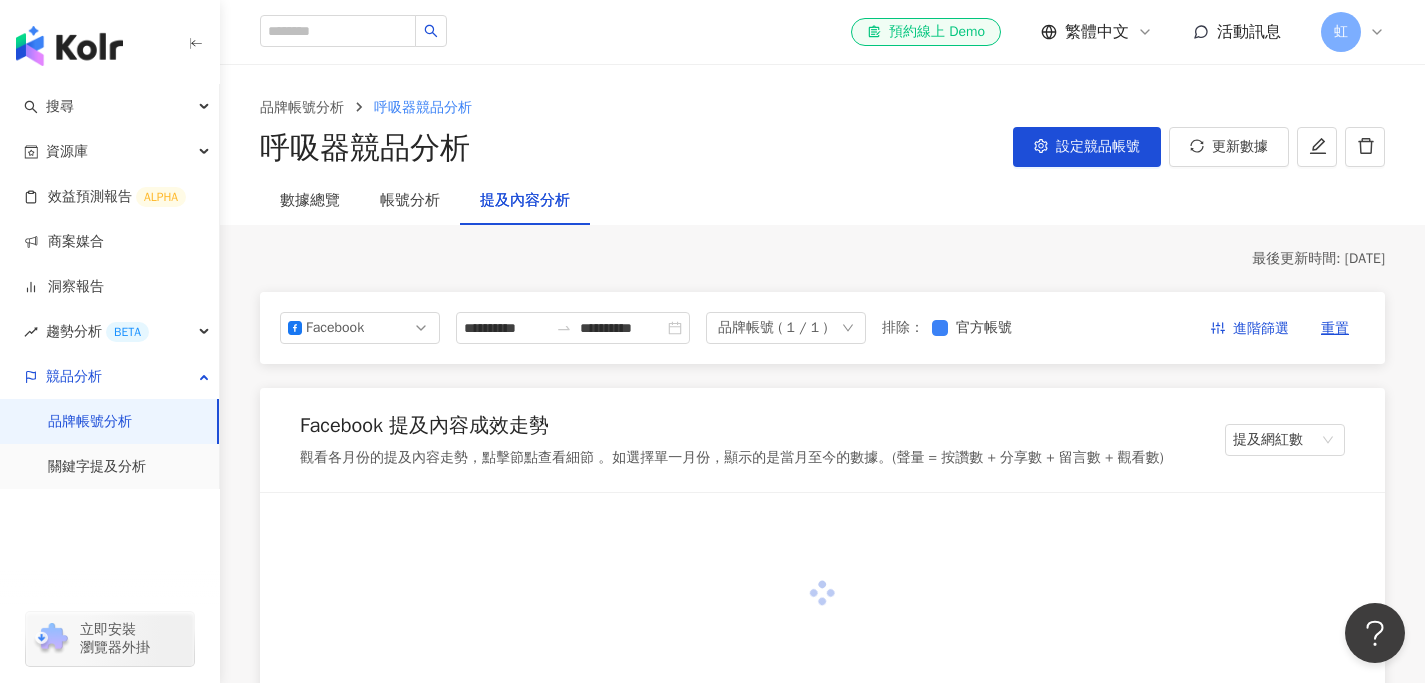 type on "**********" 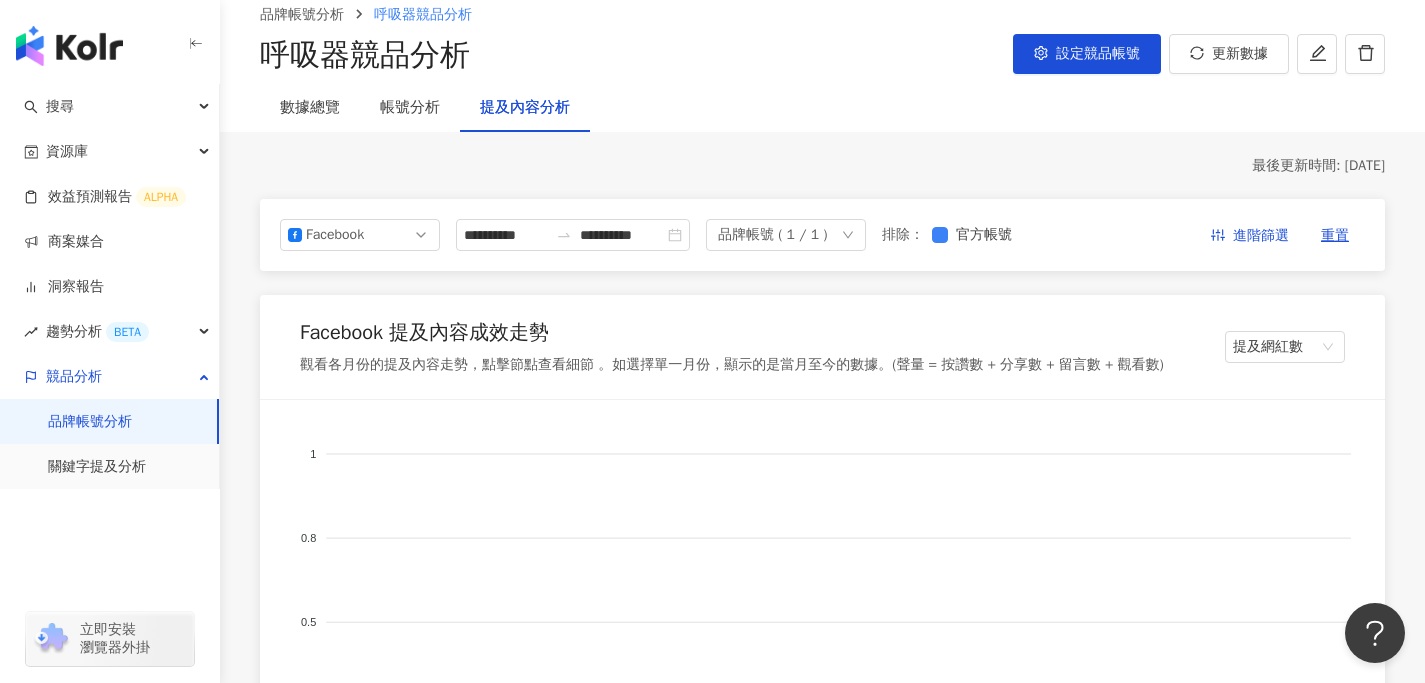 scroll, scrollTop: 114, scrollLeft: 0, axis: vertical 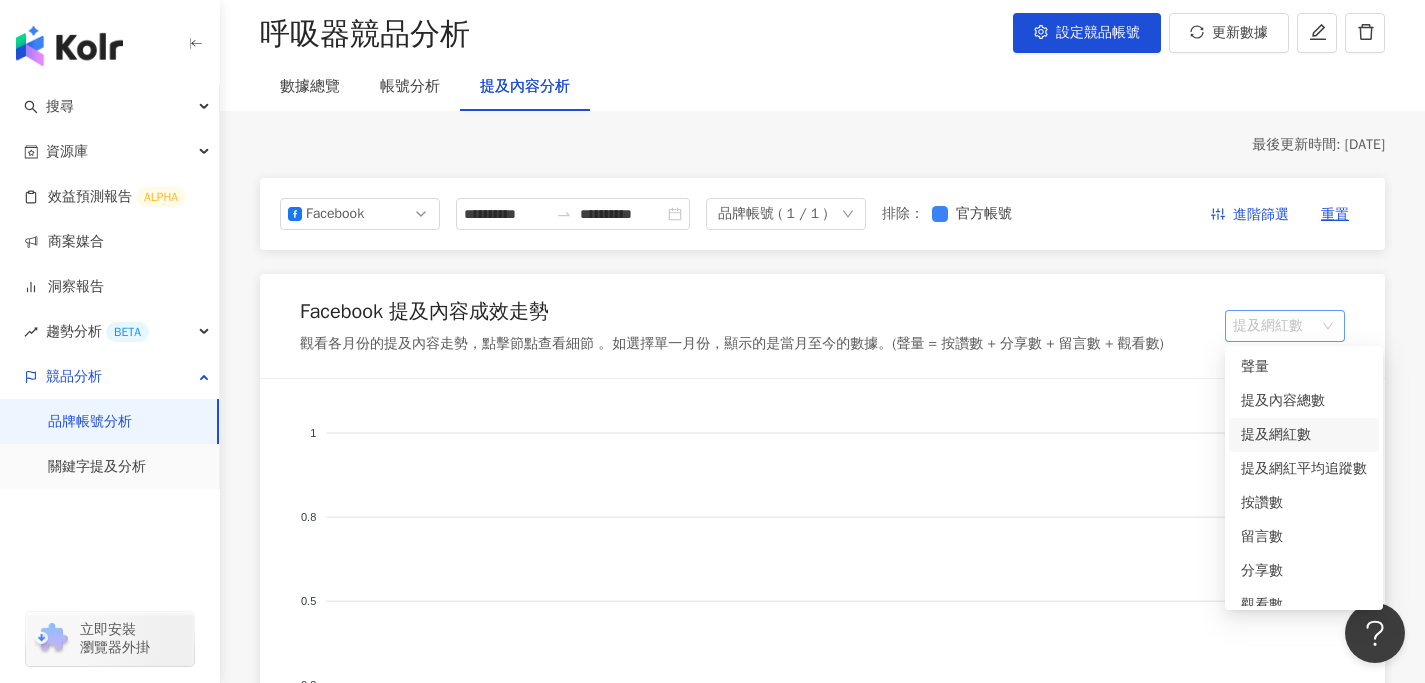 click on "提及網紅數" at bounding box center [1285, 326] 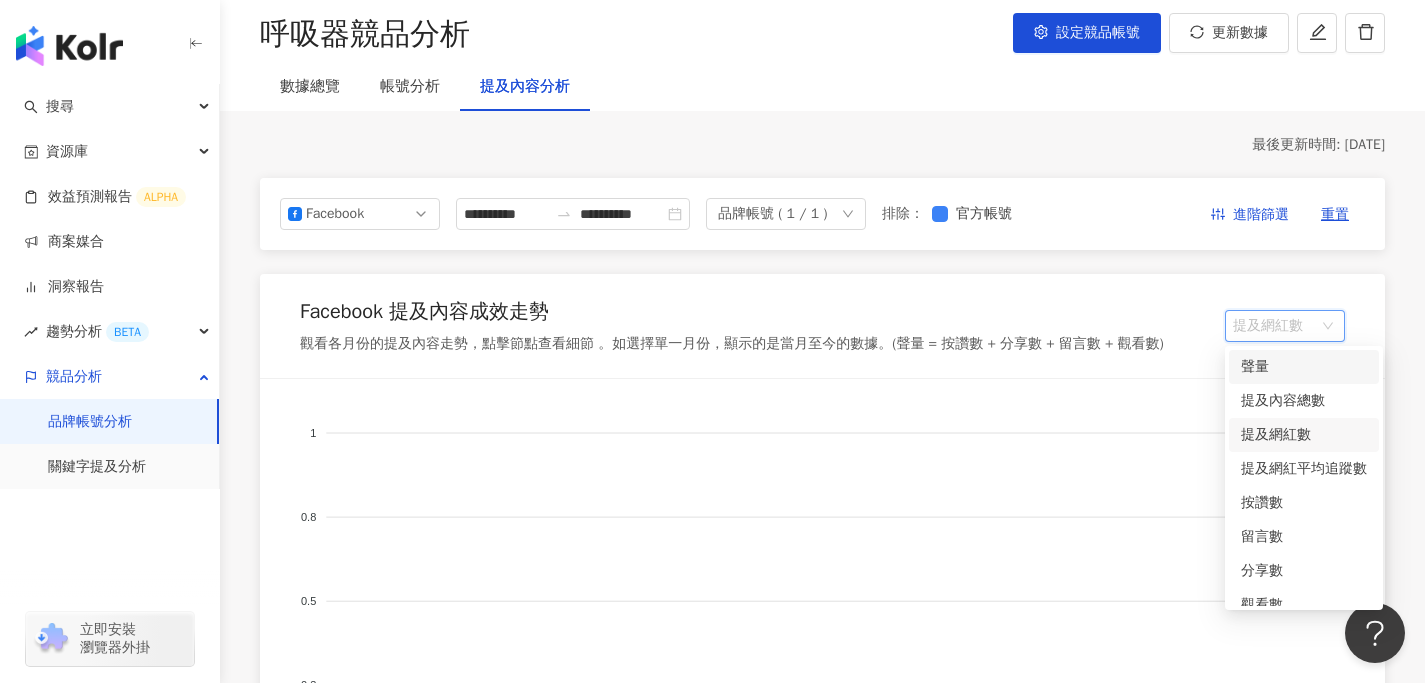 click on "聲量" at bounding box center (1304, 367) 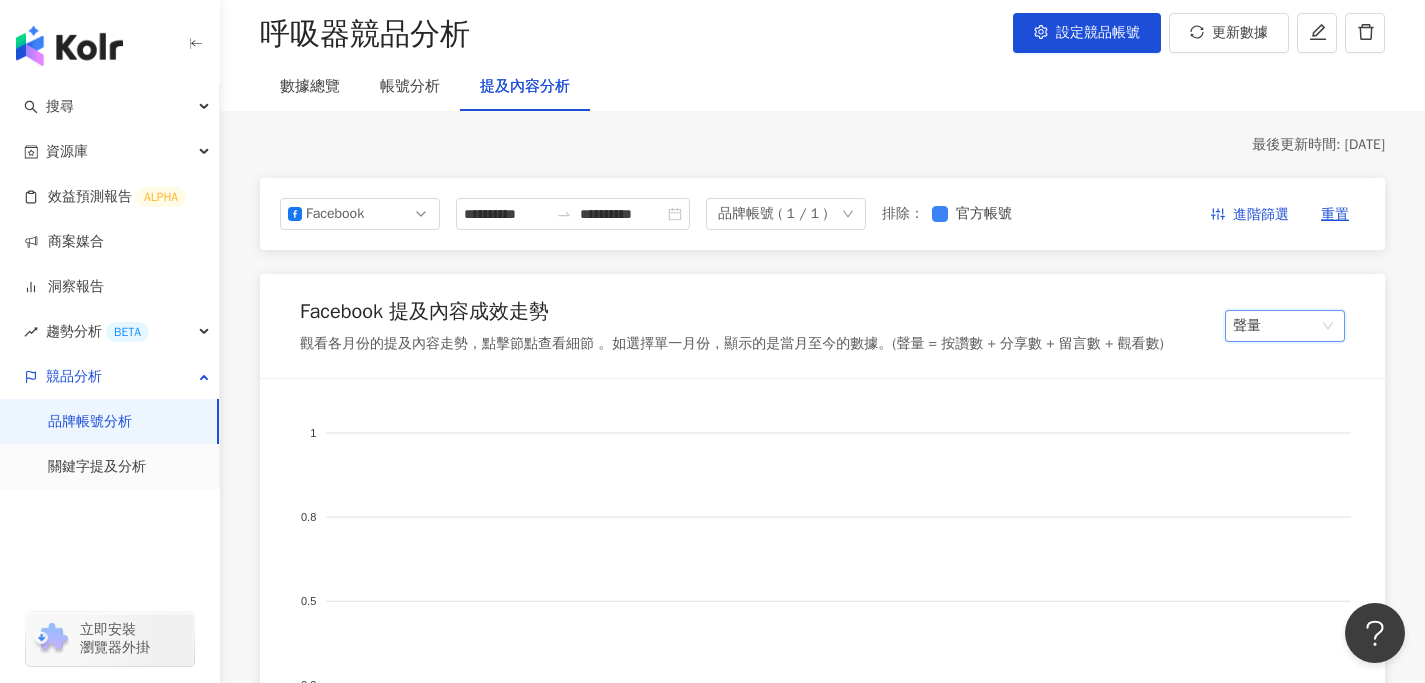 click on "聲量" at bounding box center [1285, 326] 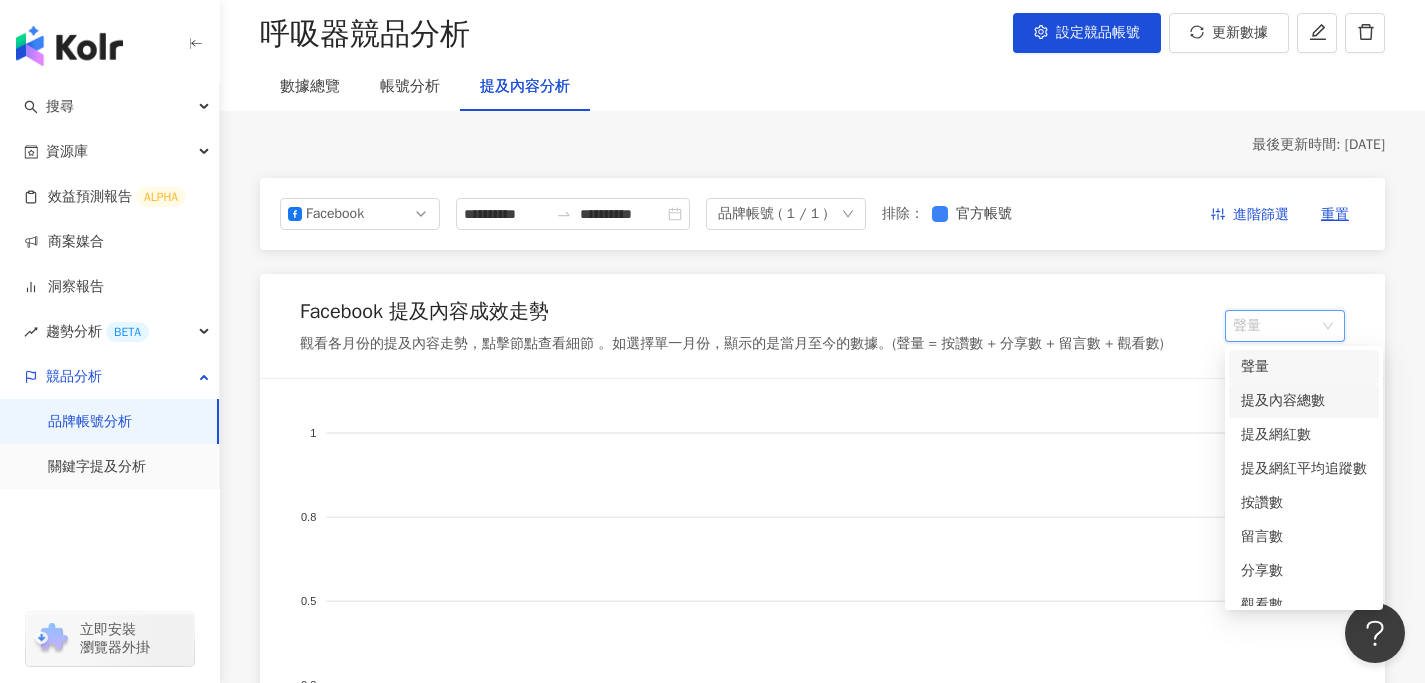 click on "提及內容總數" at bounding box center (1304, 401) 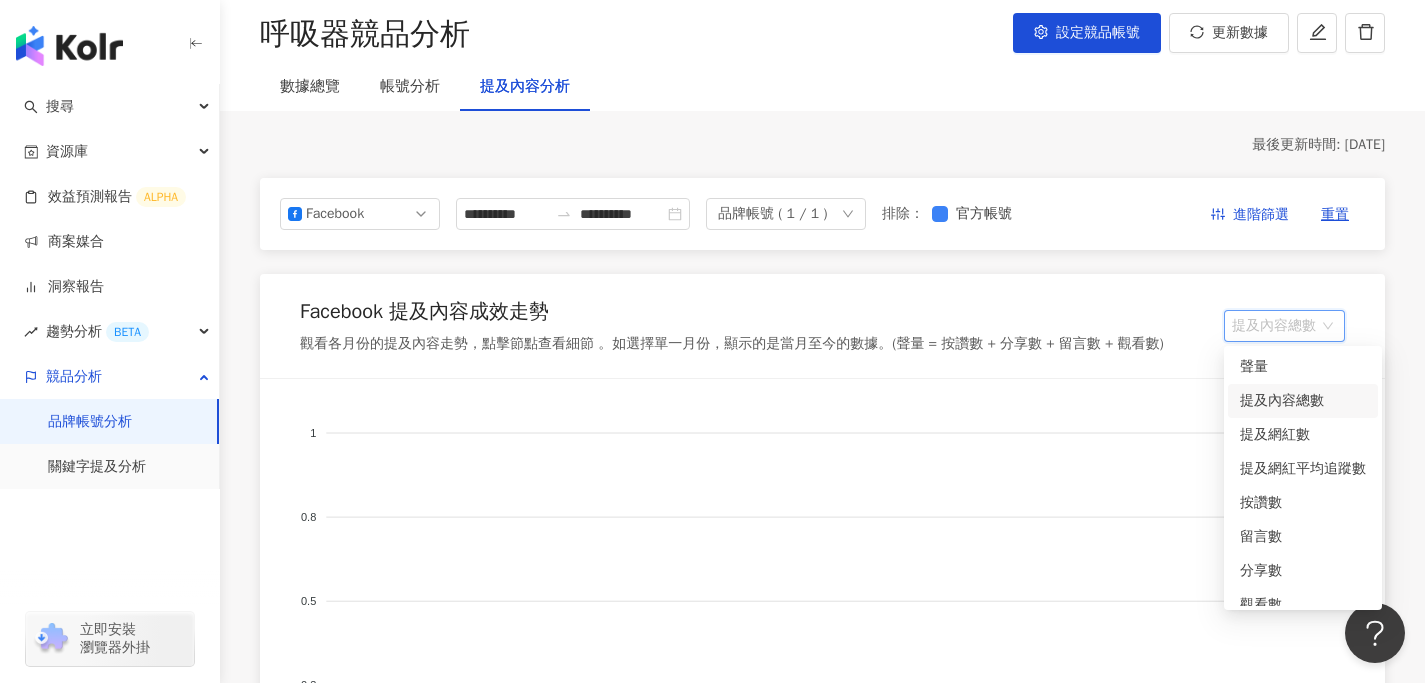 click on "提及內容總數" at bounding box center (1284, 326) 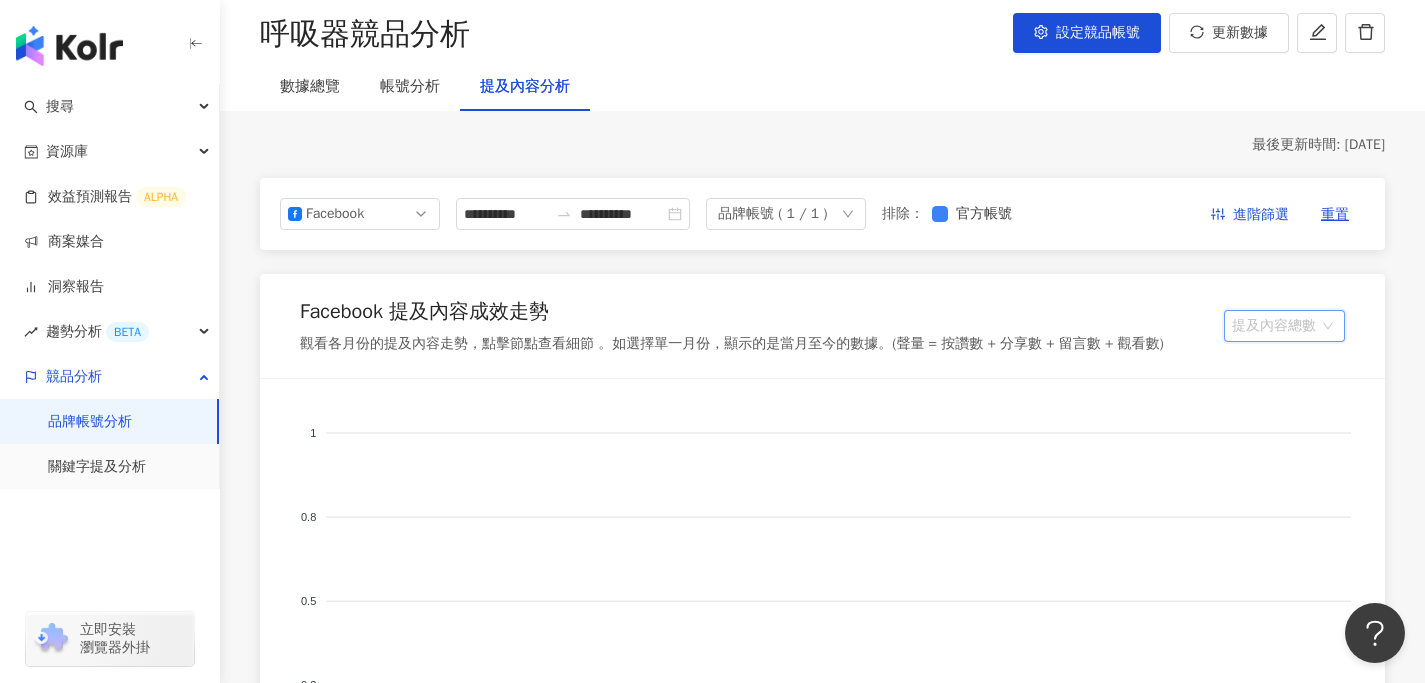 click on "提及內容總數" at bounding box center [1284, 326] 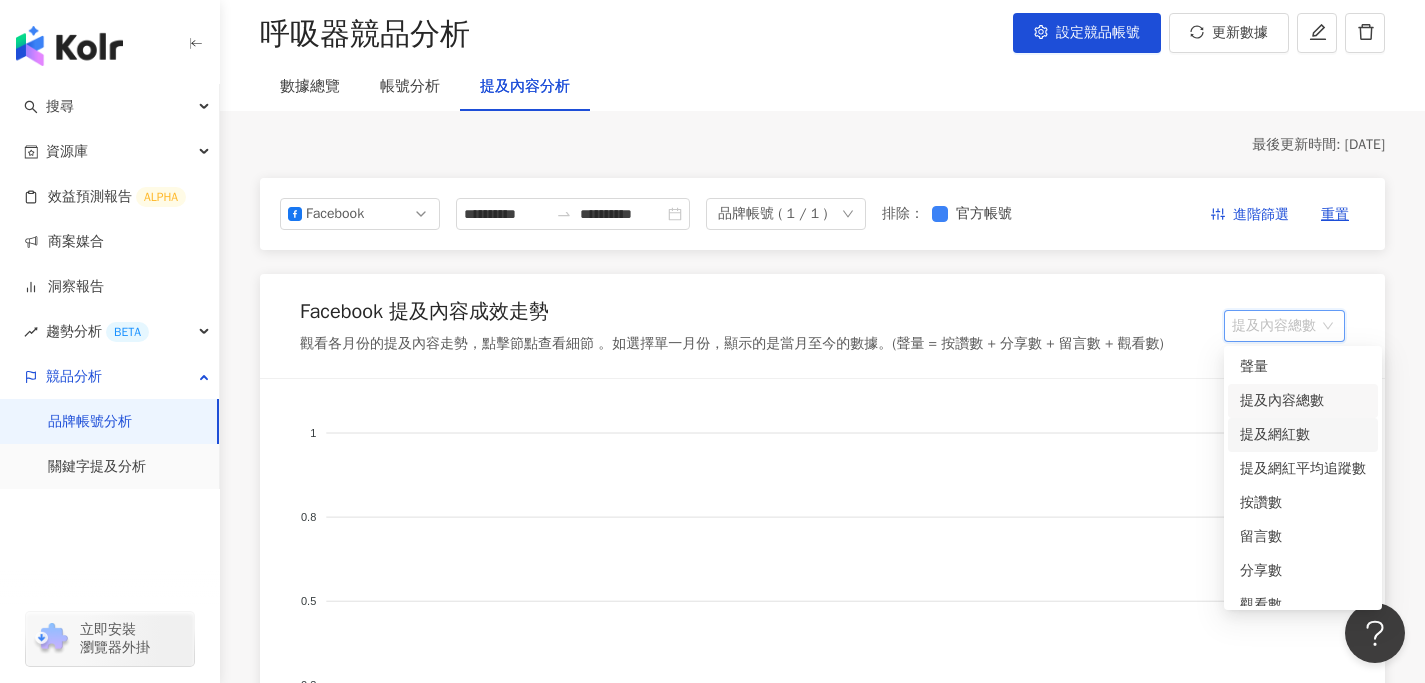 click on "提及網紅數" at bounding box center [1303, 435] 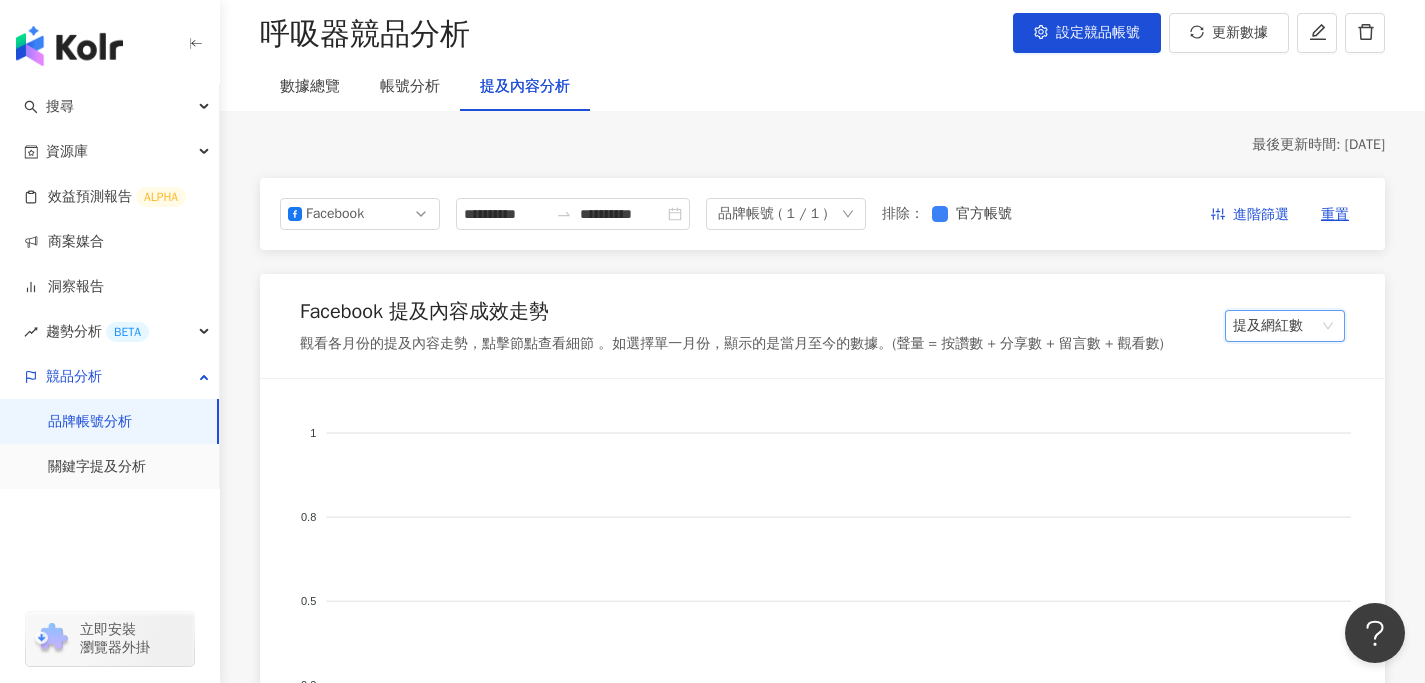 click on "提及網紅數" at bounding box center [1285, 326] 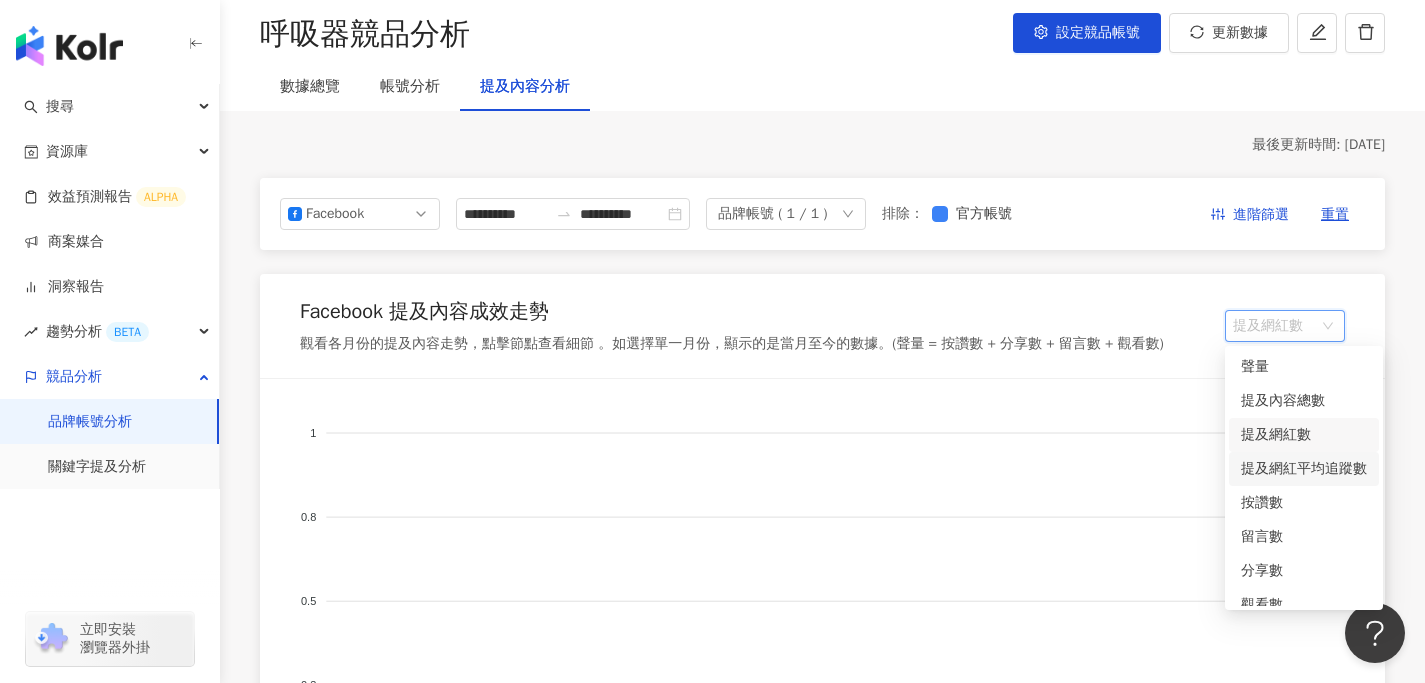 scroll, scrollTop: 50, scrollLeft: 0, axis: vertical 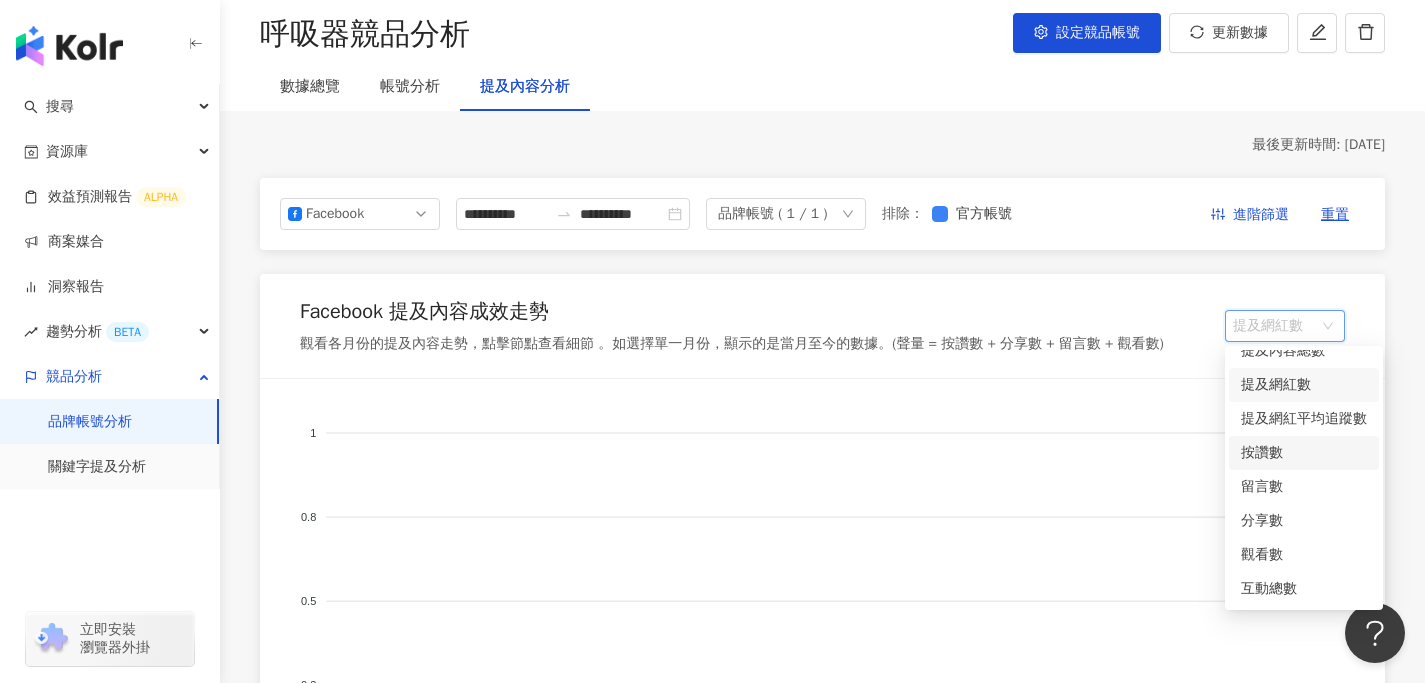 click on "按讚數" at bounding box center [1304, 453] 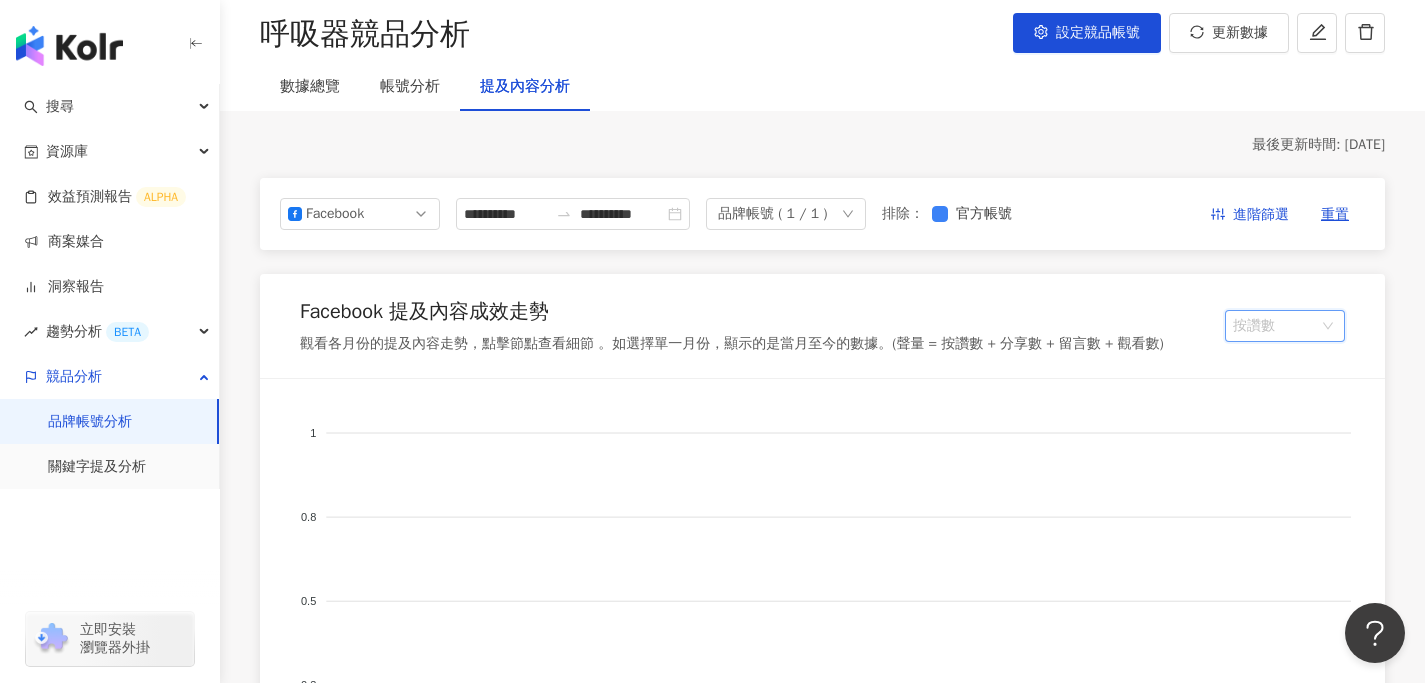 click on "按讚數" at bounding box center [1285, 326] 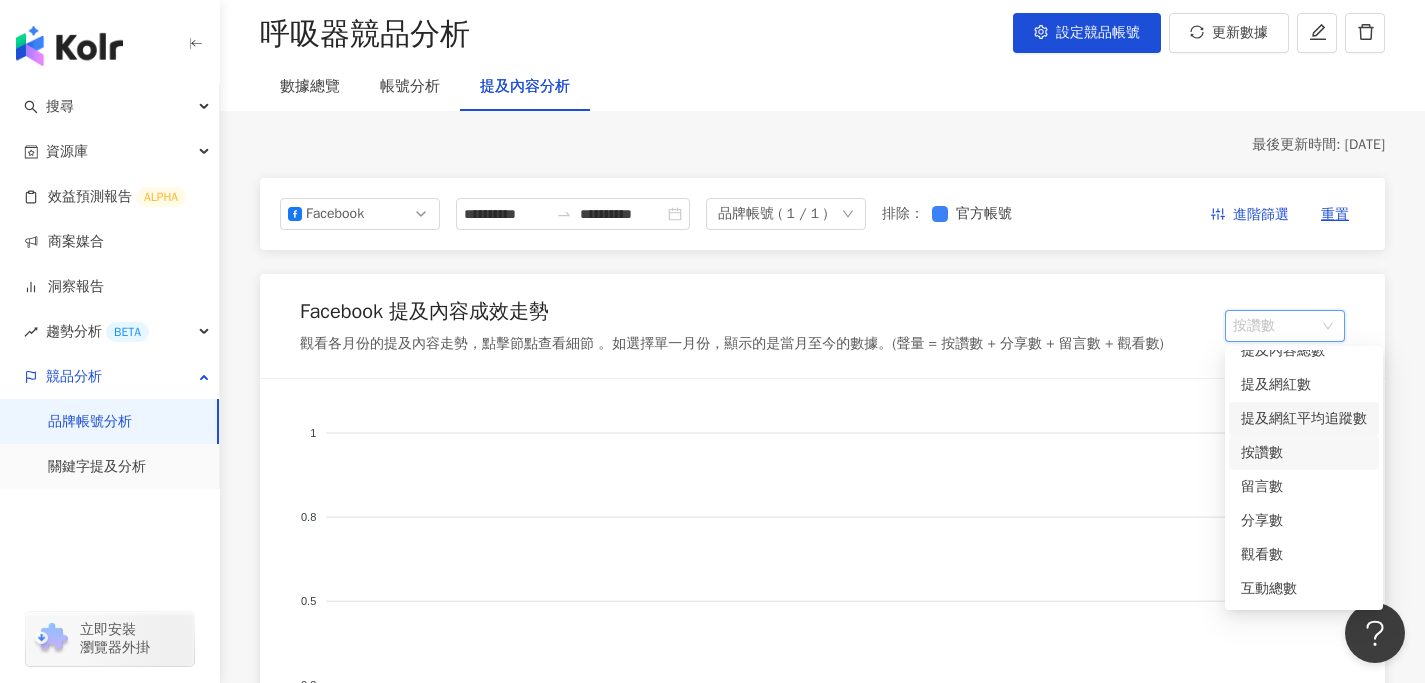 click on "提及網紅平均追蹤數" at bounding box center (1304, 419) 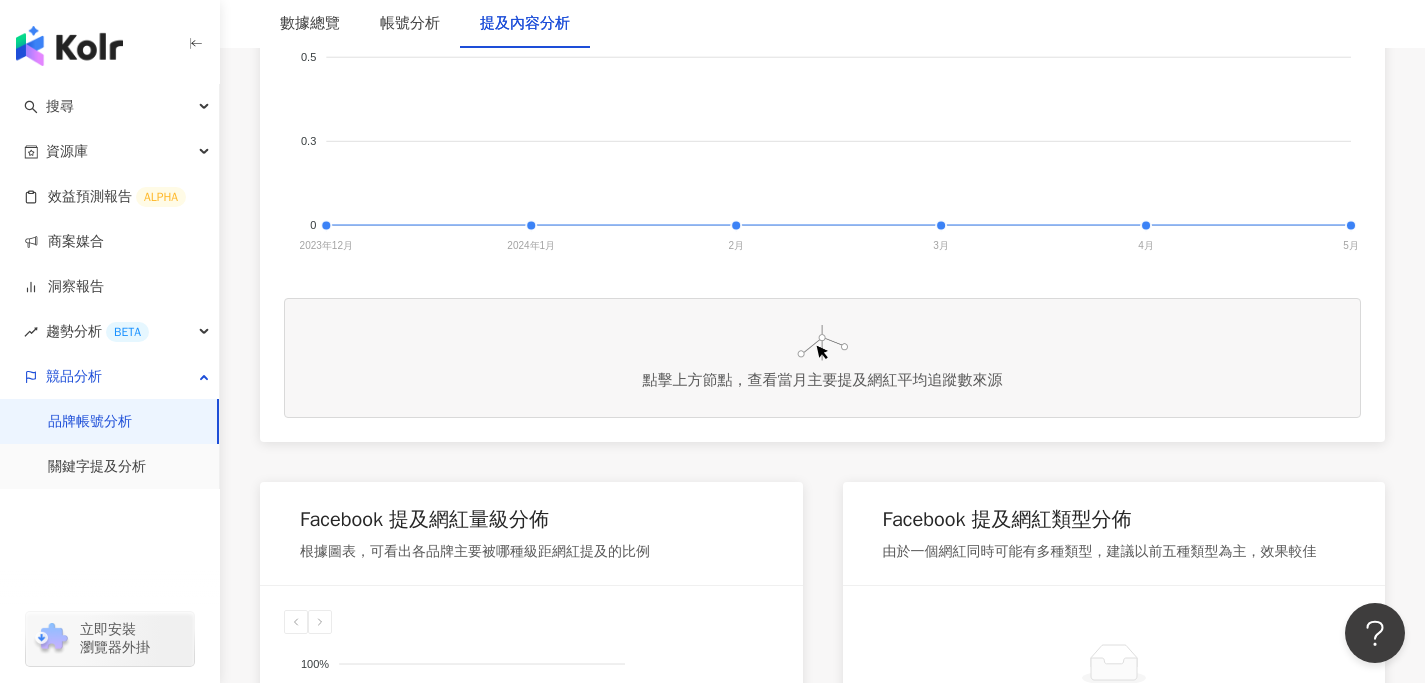 scroll, scrollTop: 737, scrollLeft: 0, axis: vertical 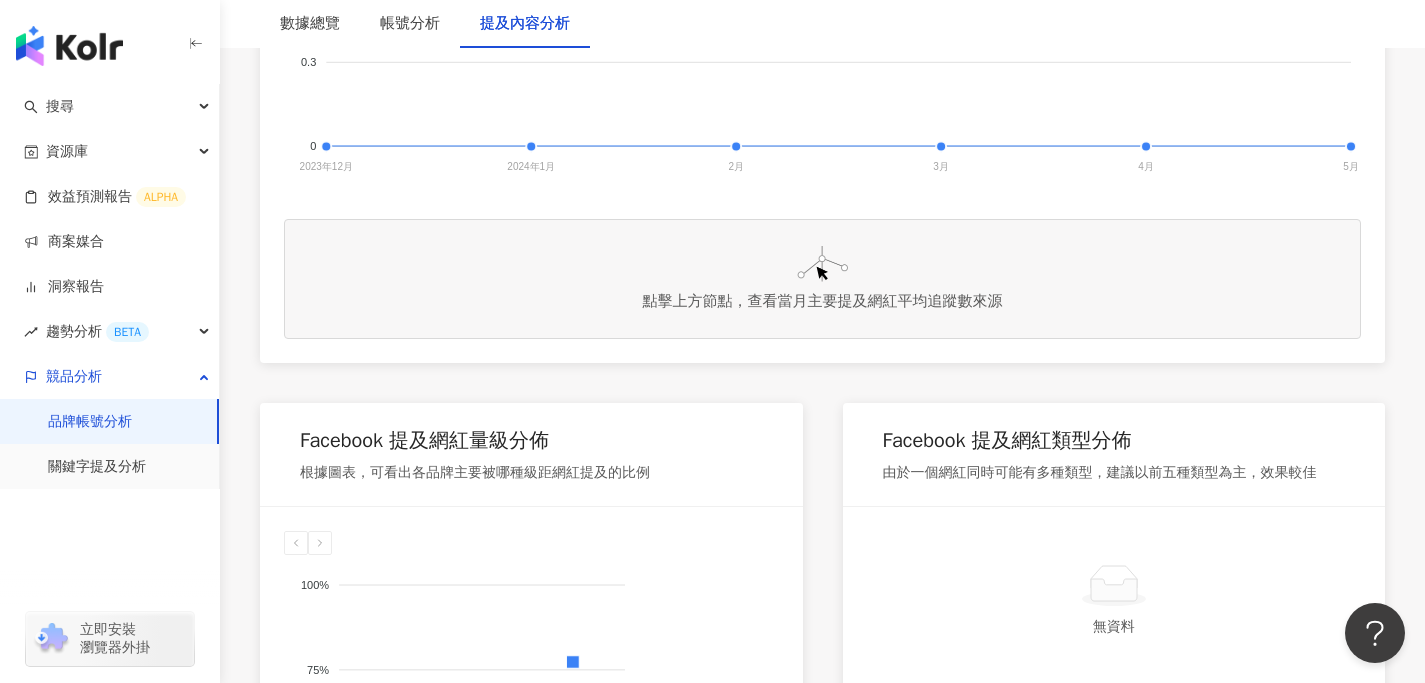 click on "點擊上方節點，查看當月主要提及網紅平均追蹤數來源" at bounding box center (823, 301) 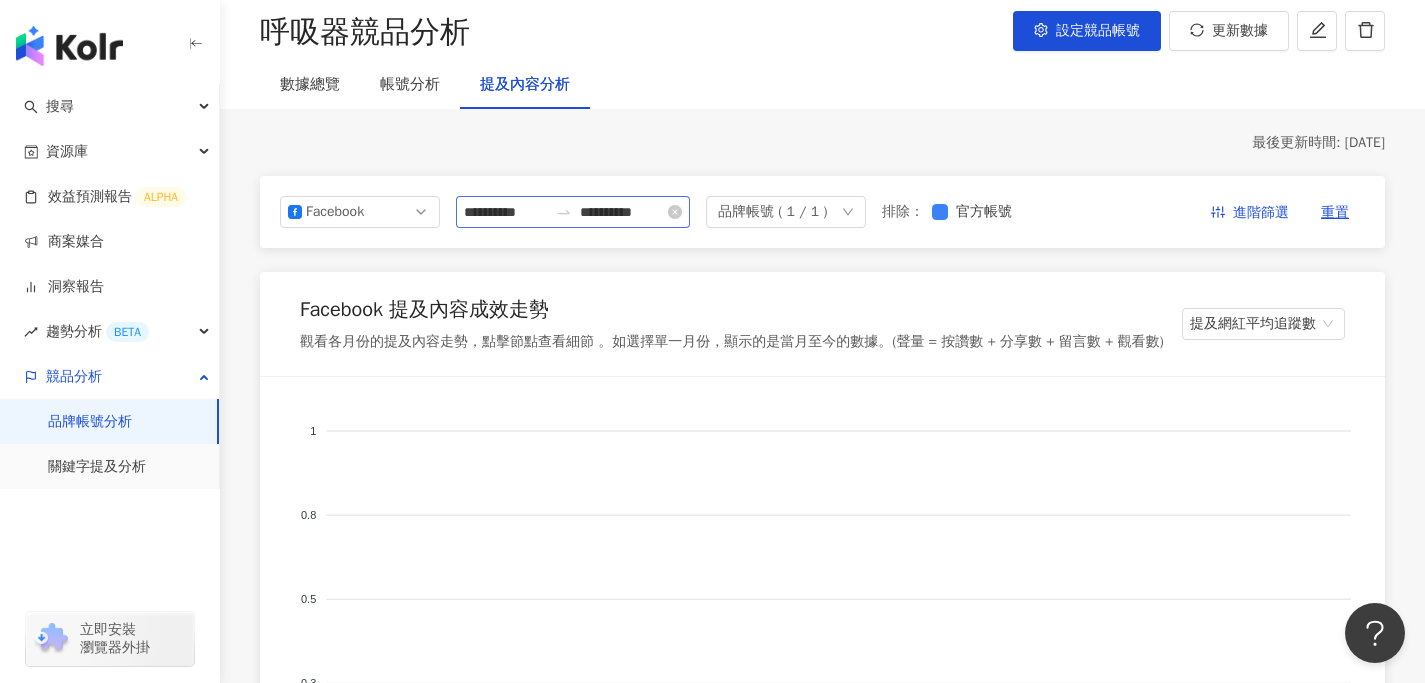 scroll, scrollTop: 0, scrollLeft: 0, axis: both 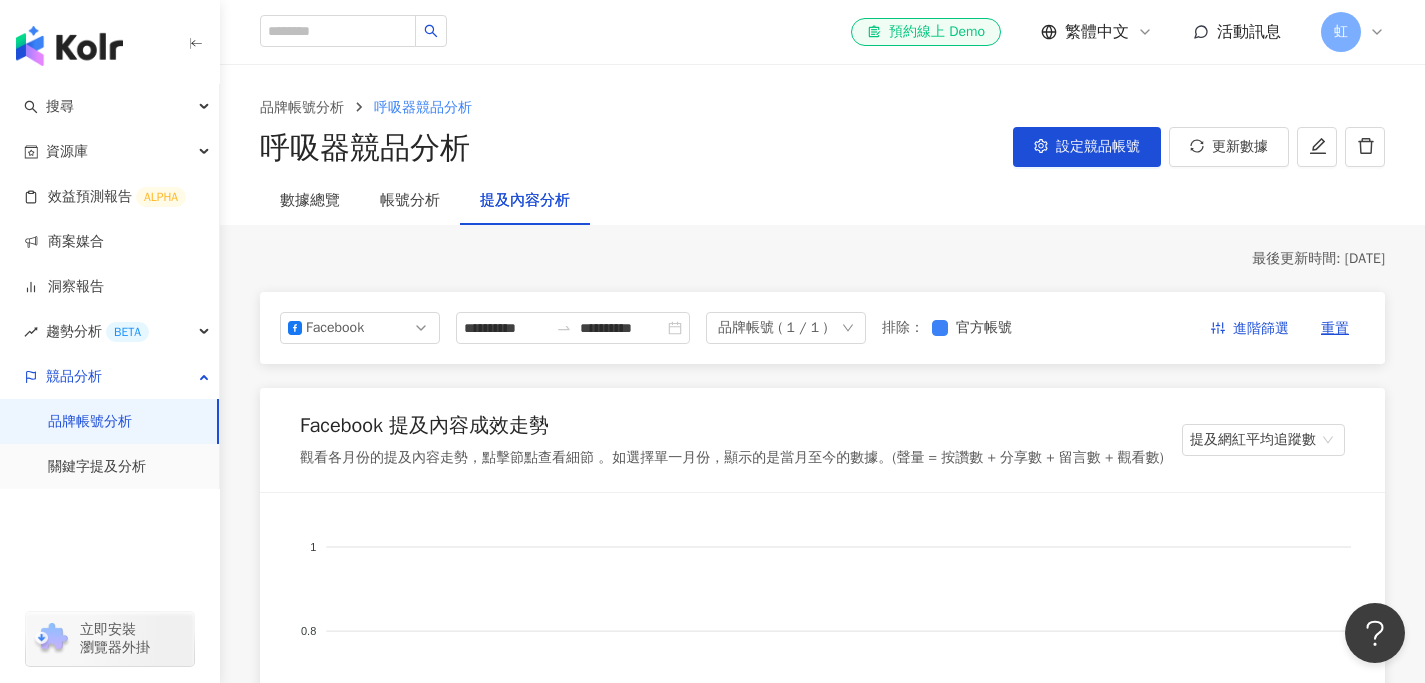 click on "呼吸器競品分析" at bounding box center (423, 107) 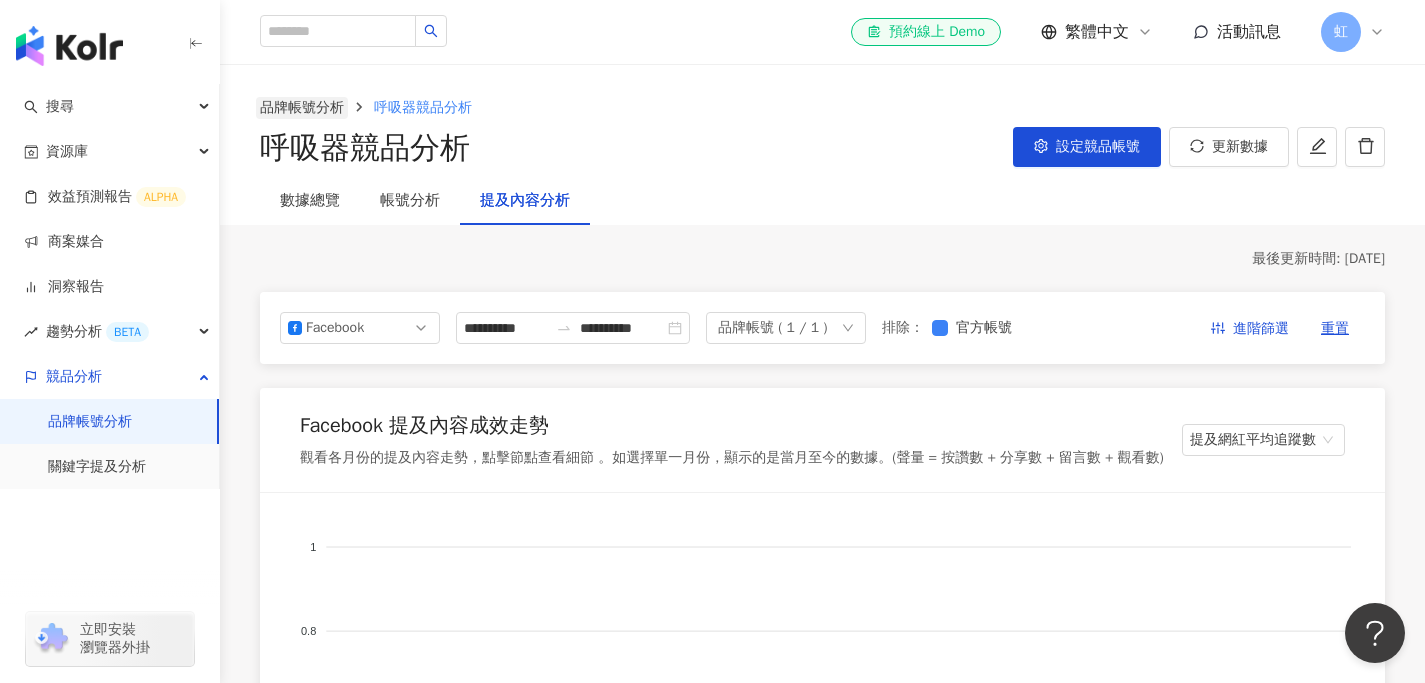 click on "品牌帳號分析" at bounding box center [302, 108] 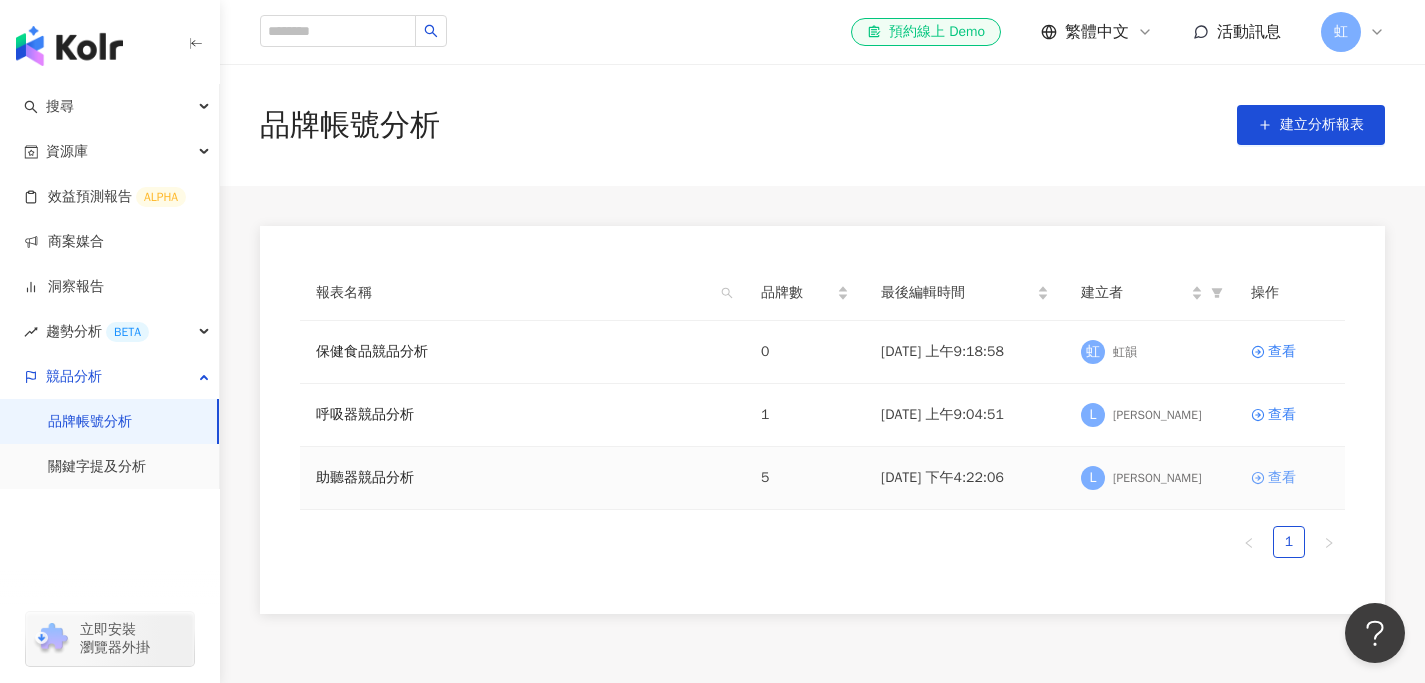 click on "查看" at bounding box center (1282, 478) 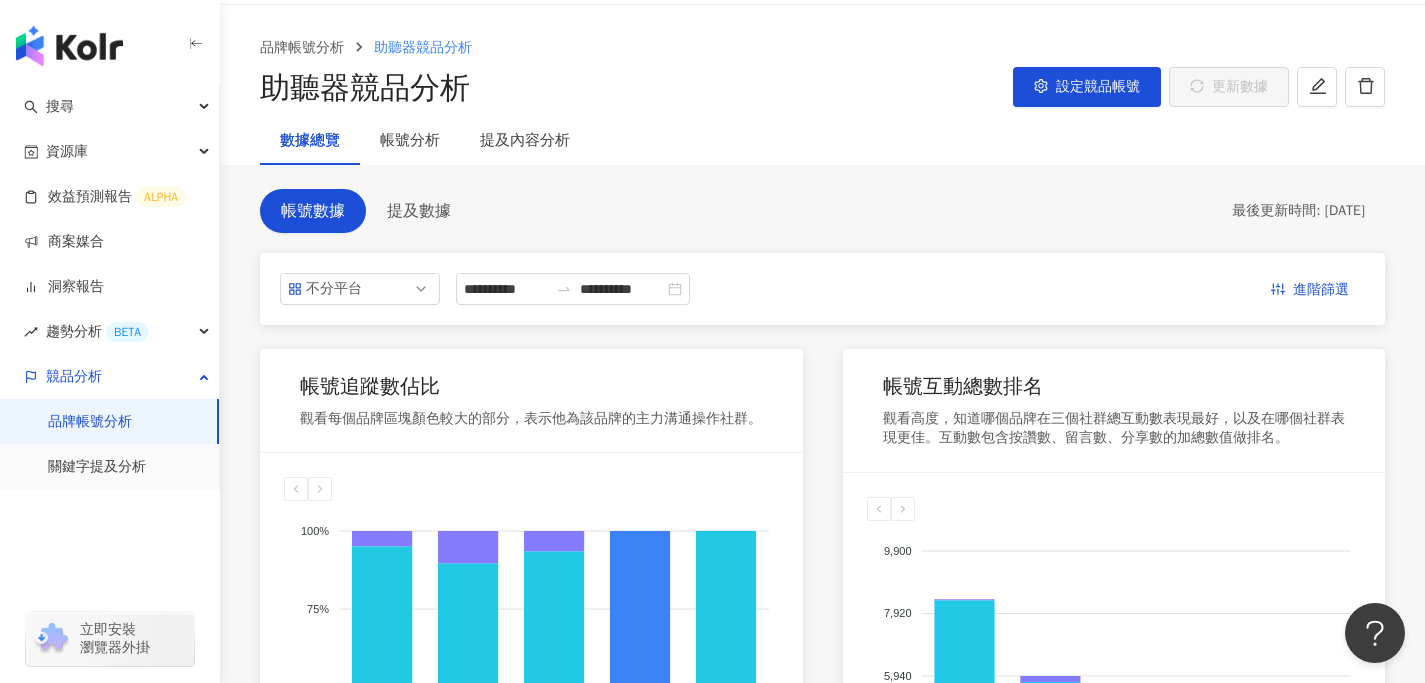 scroll, scrollTop: 0, scrollLeft: 0, axis: both 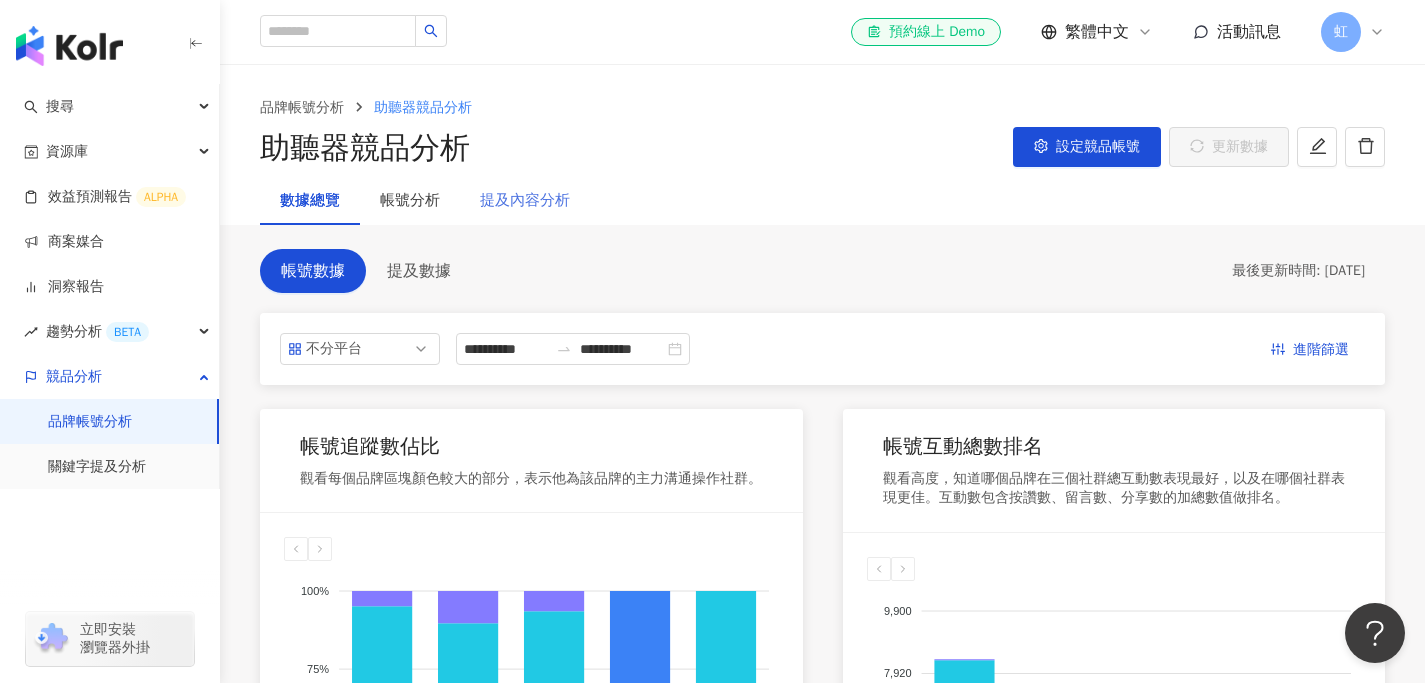 click on "提及內容分析" at bounding box center (525, 201) 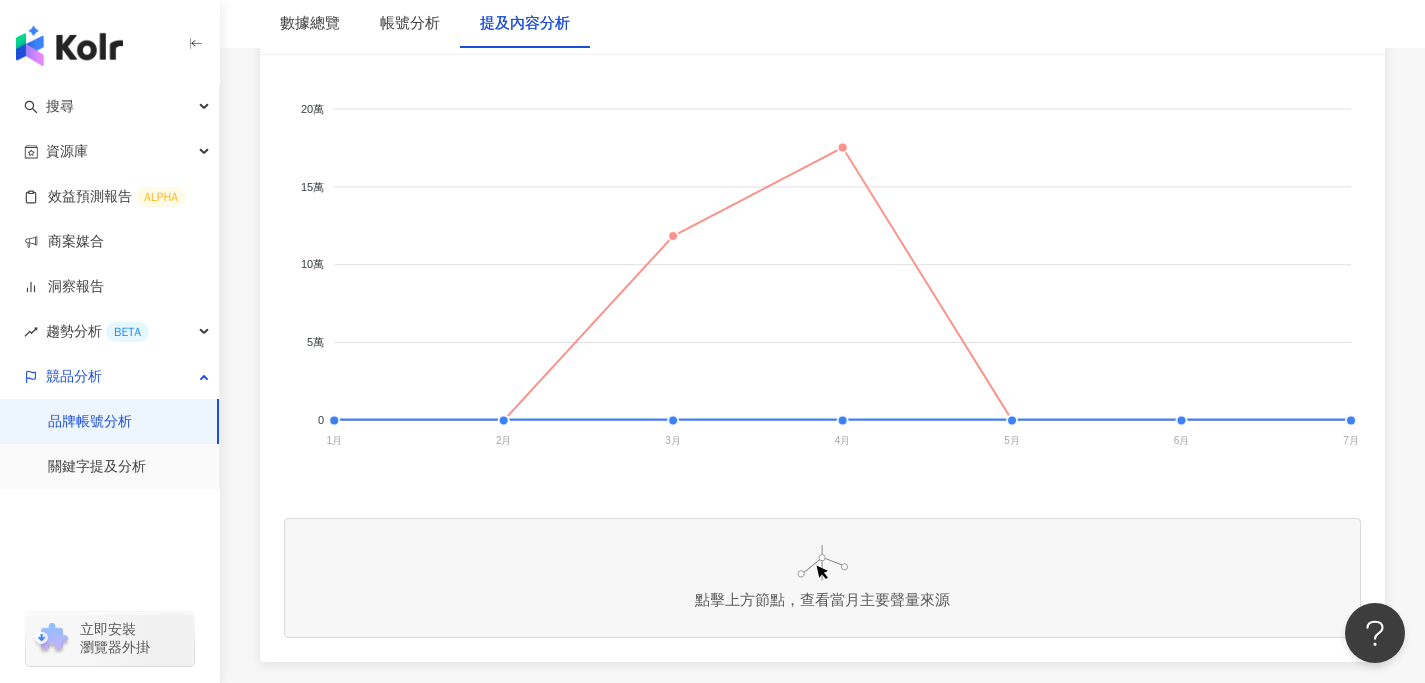 scroll, scrollTop: 442, scrollLeft: 0, axis: vertical 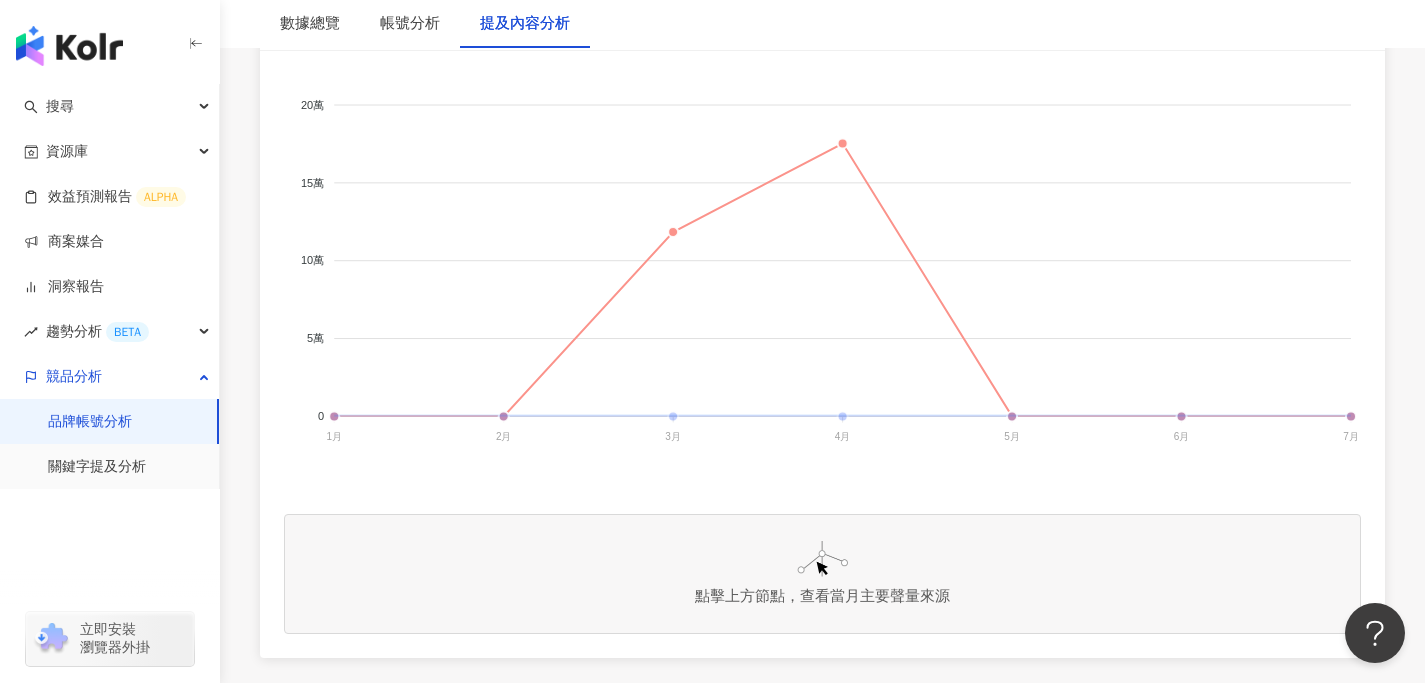 click on "我的品牌" 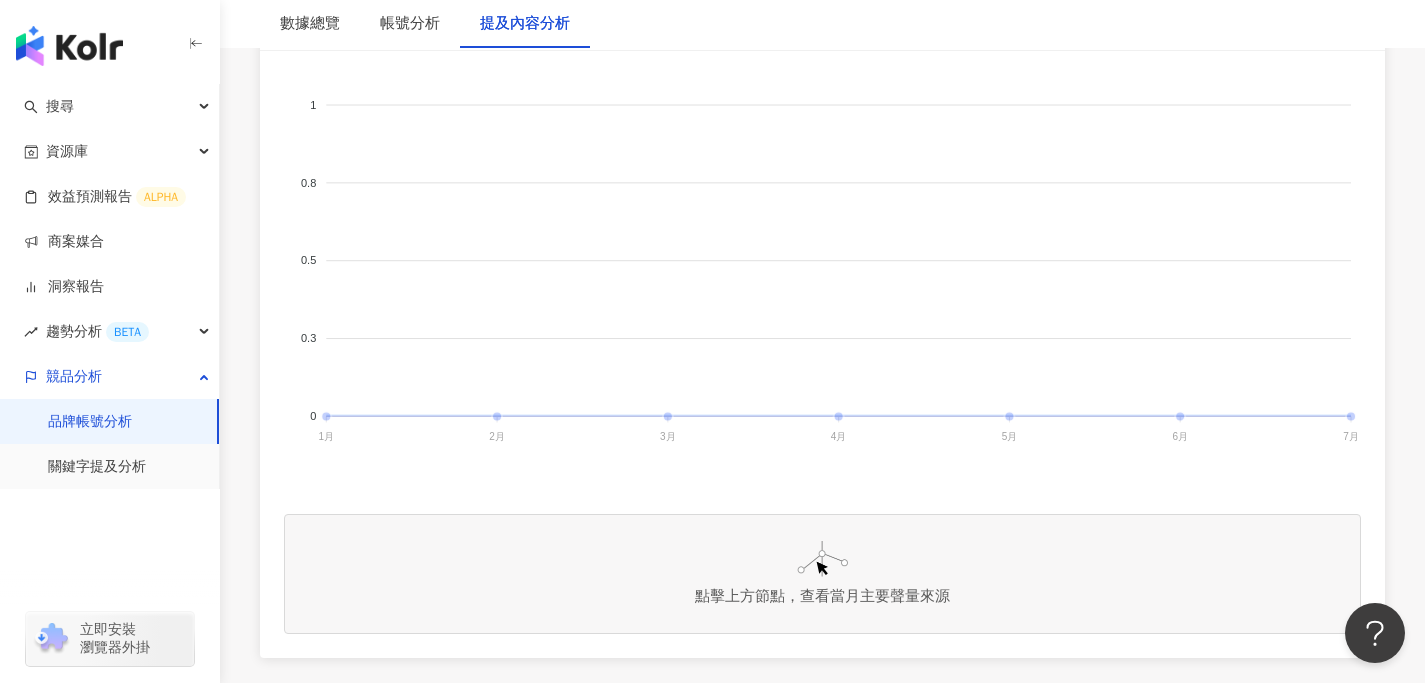 click on "我的品牌" 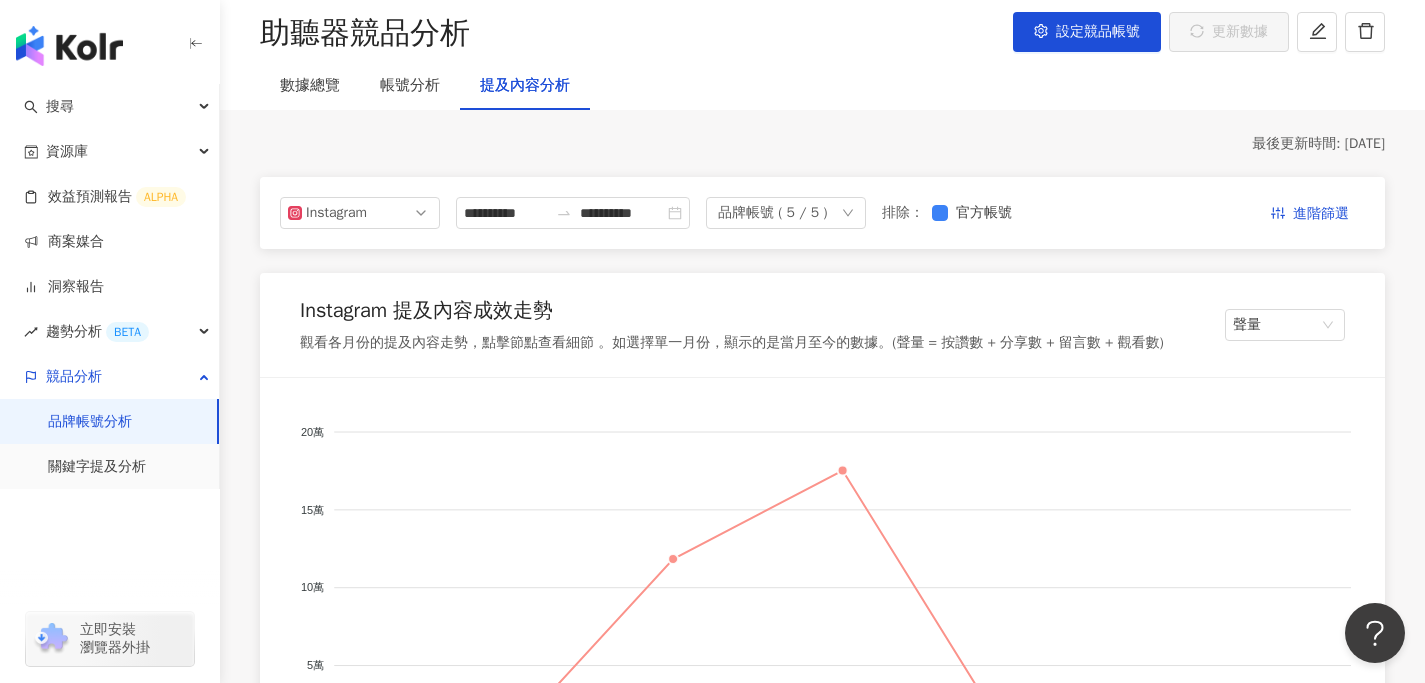 scroll, scrollTop: 81, scrollLeft: 0, axis: vertical 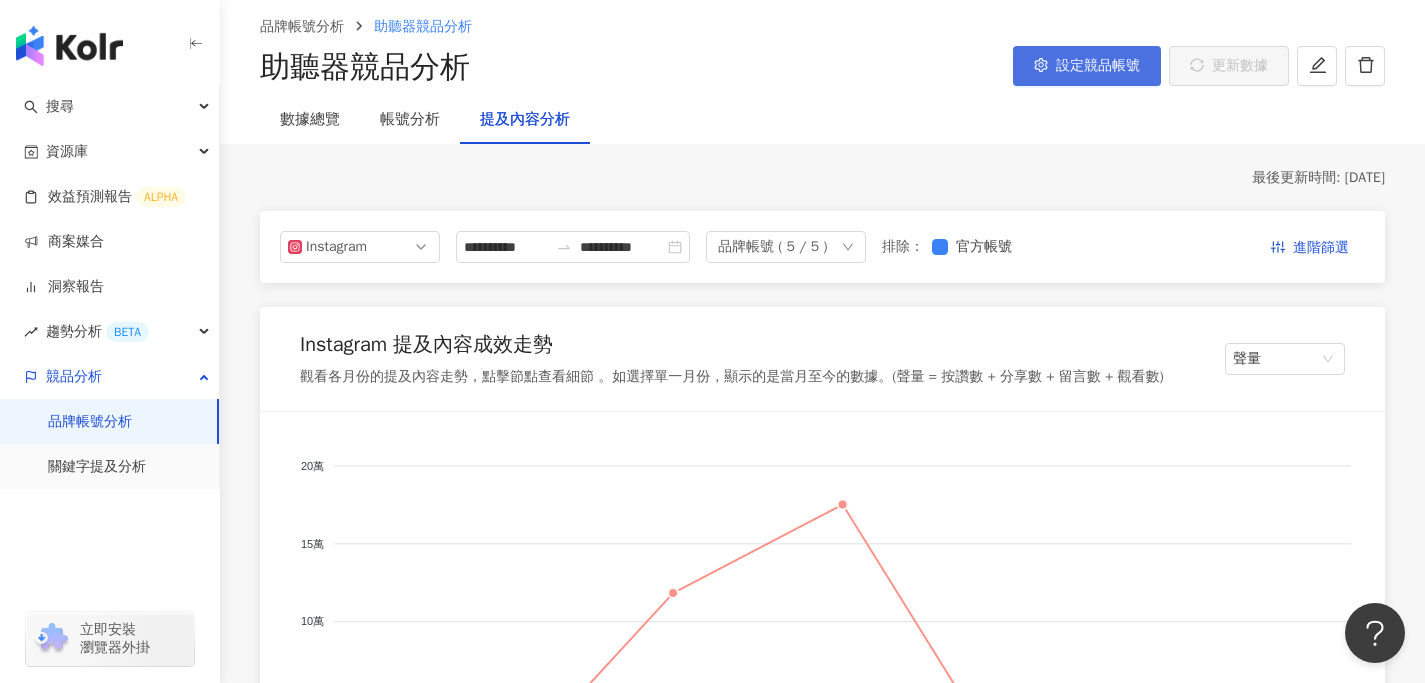 click on "設定競品帳號" at bounding box center [1087, 66] 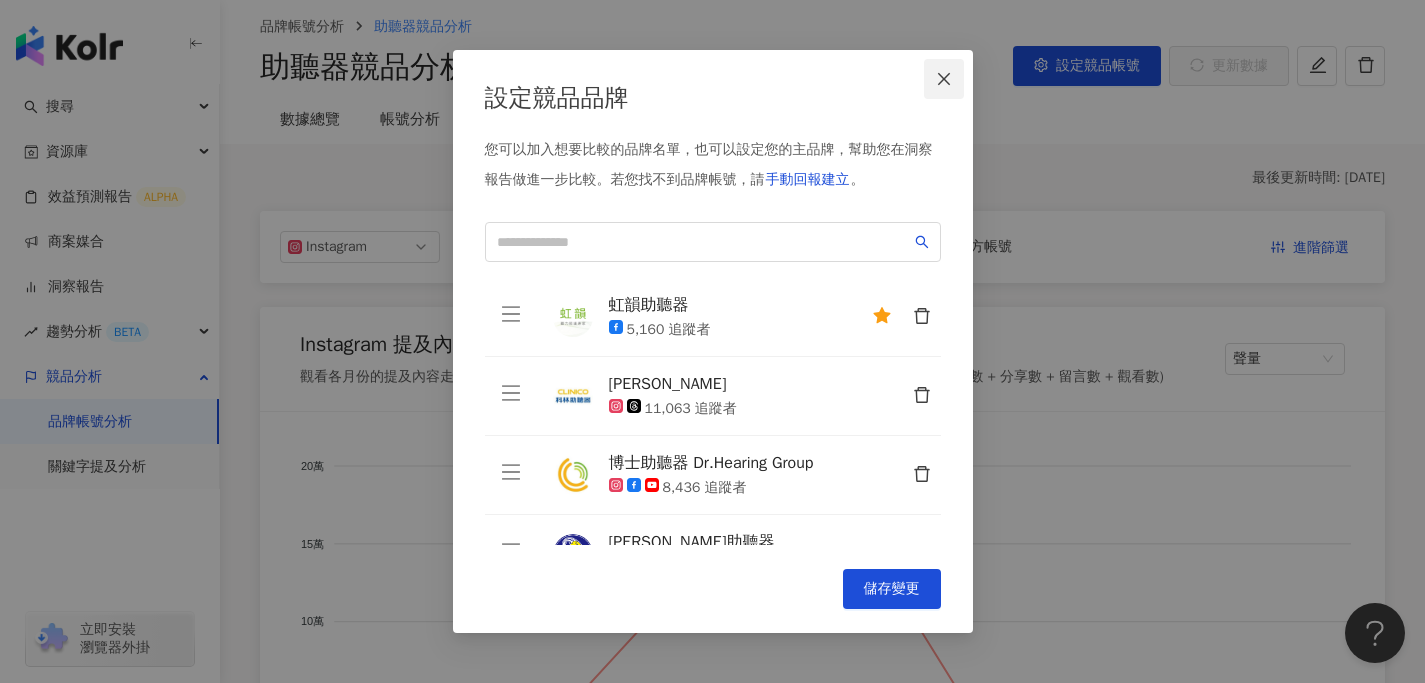 click 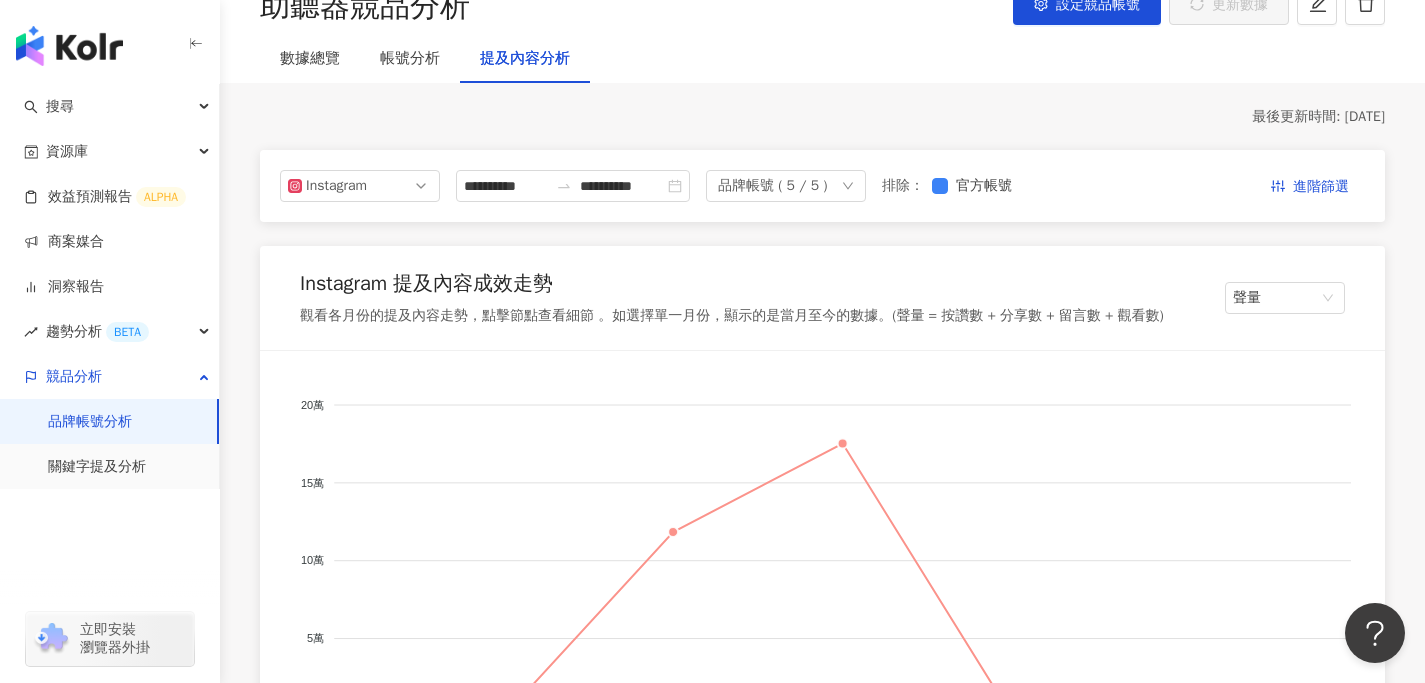 scroll, scrollTop: 143, scrollLeft: 0, axis: vertical 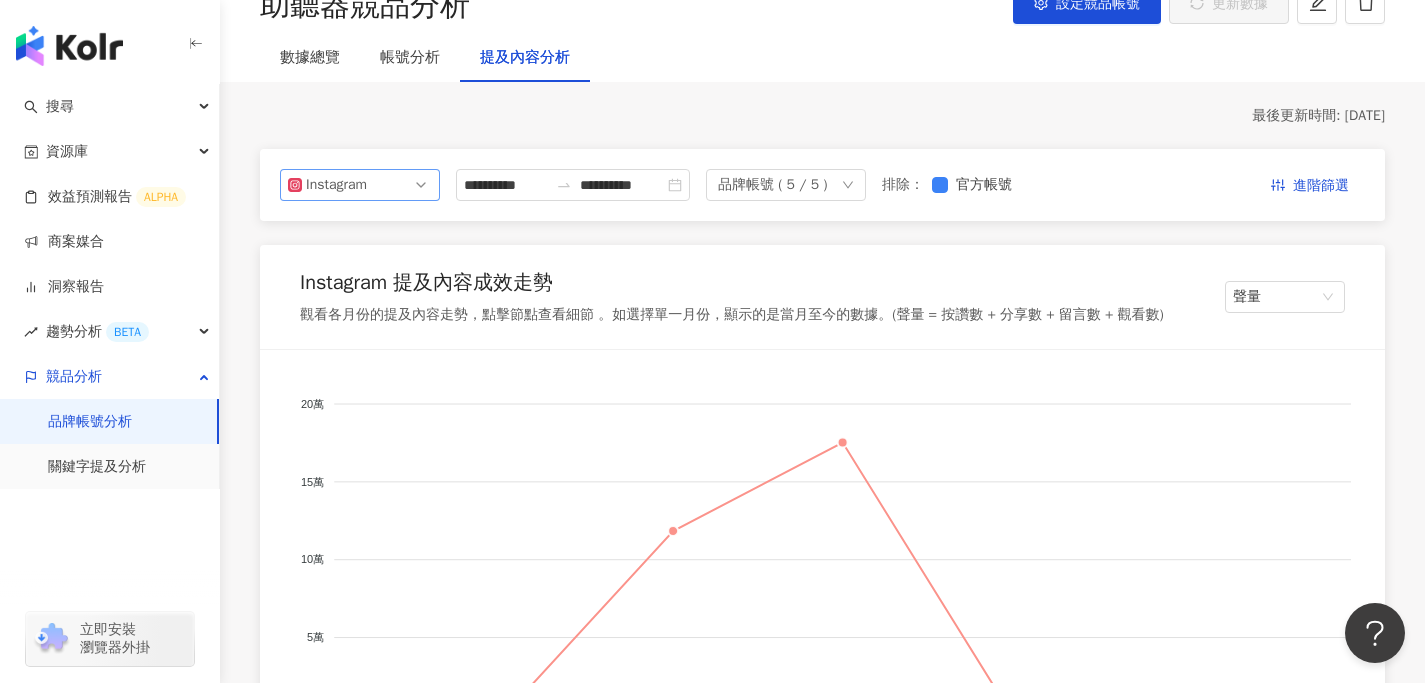 click on "Instagram" at bounding box center (360, 185) 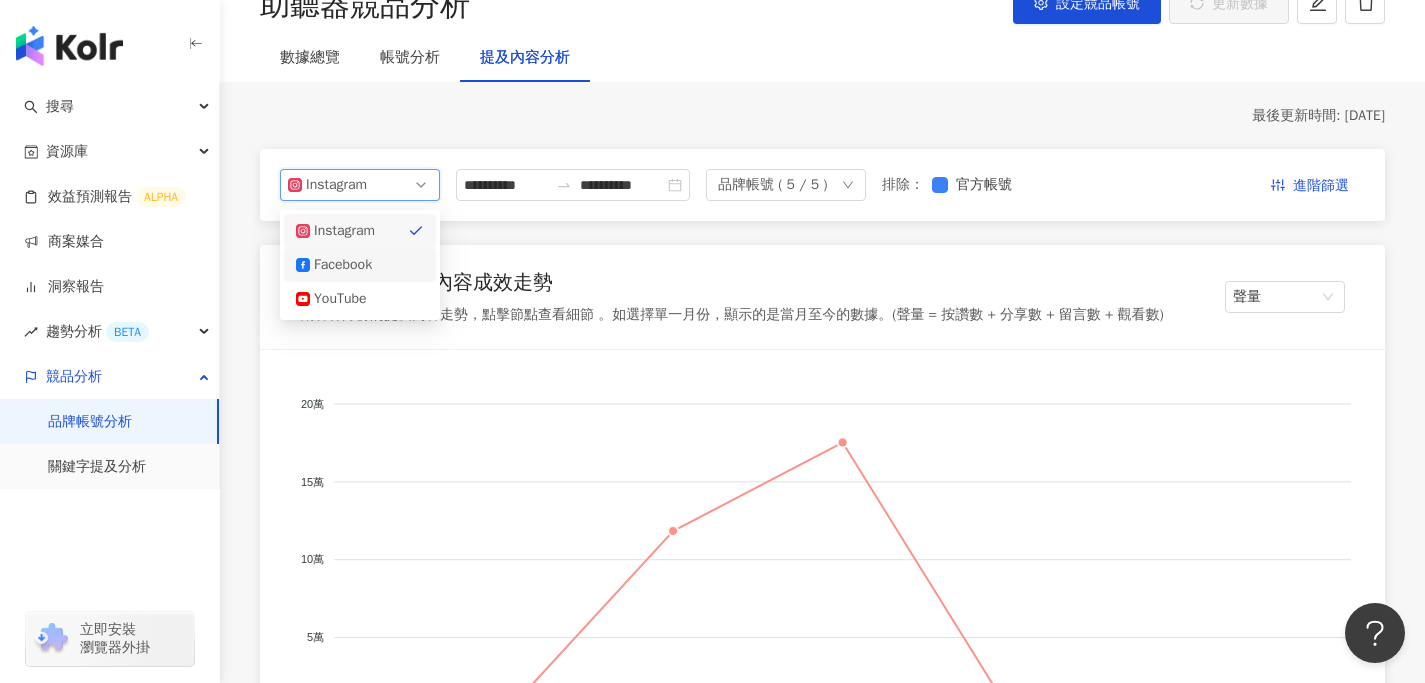 click on "Facebook" at bounding box center [346, 265] 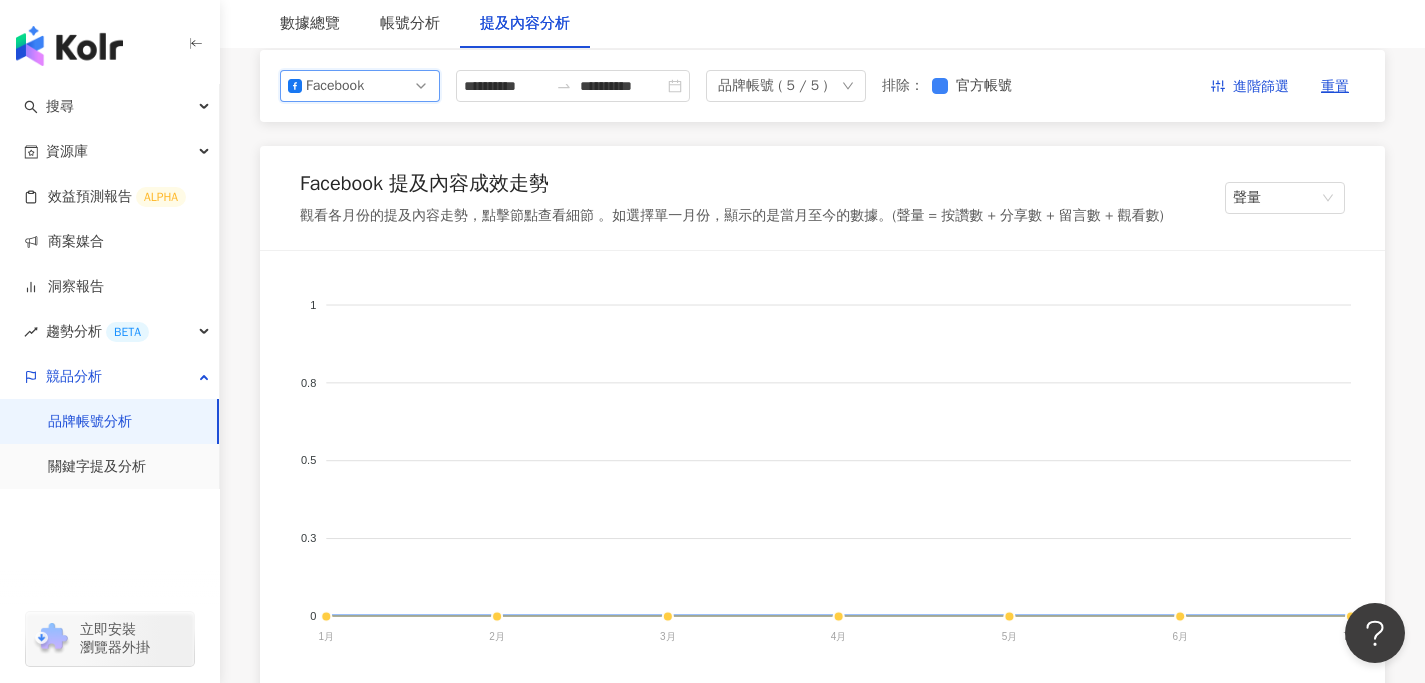 scroll, scrollTop: 208, scrollLeft: 0, axis: vertical 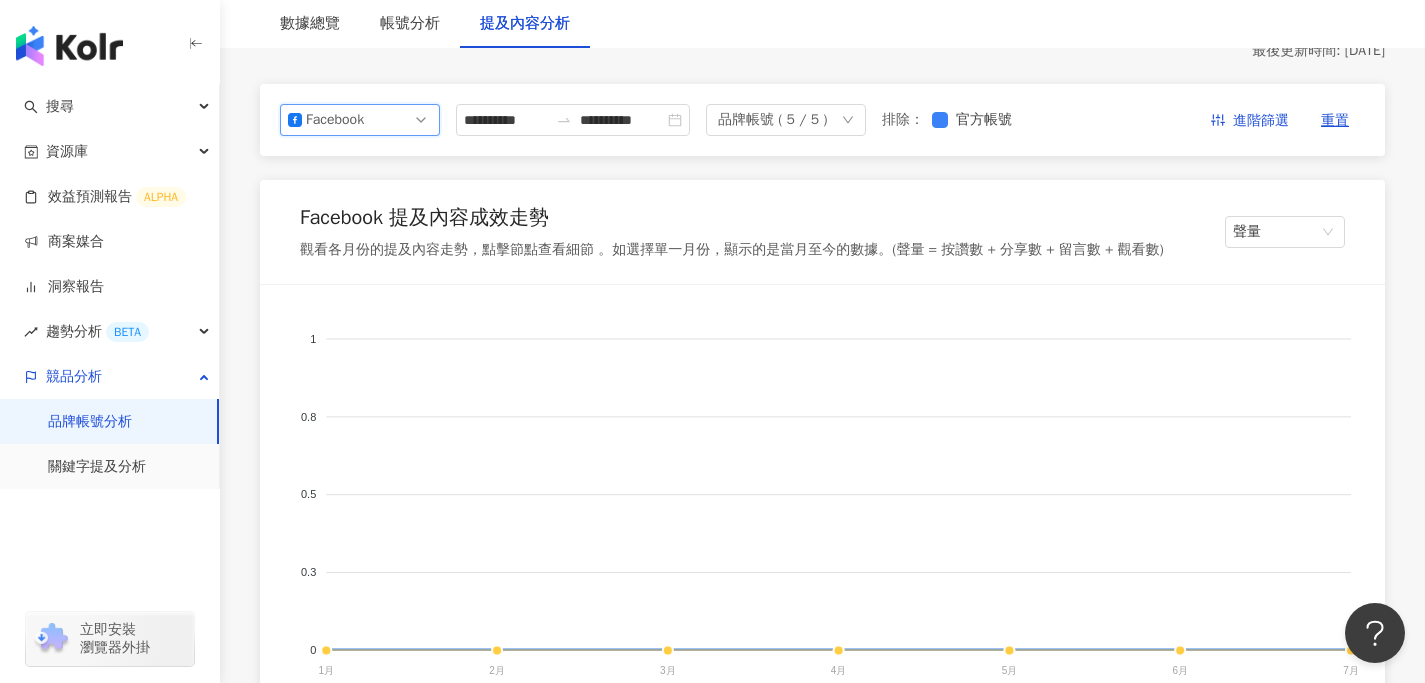 click on "Facebook" at bounding box center (360, 120) 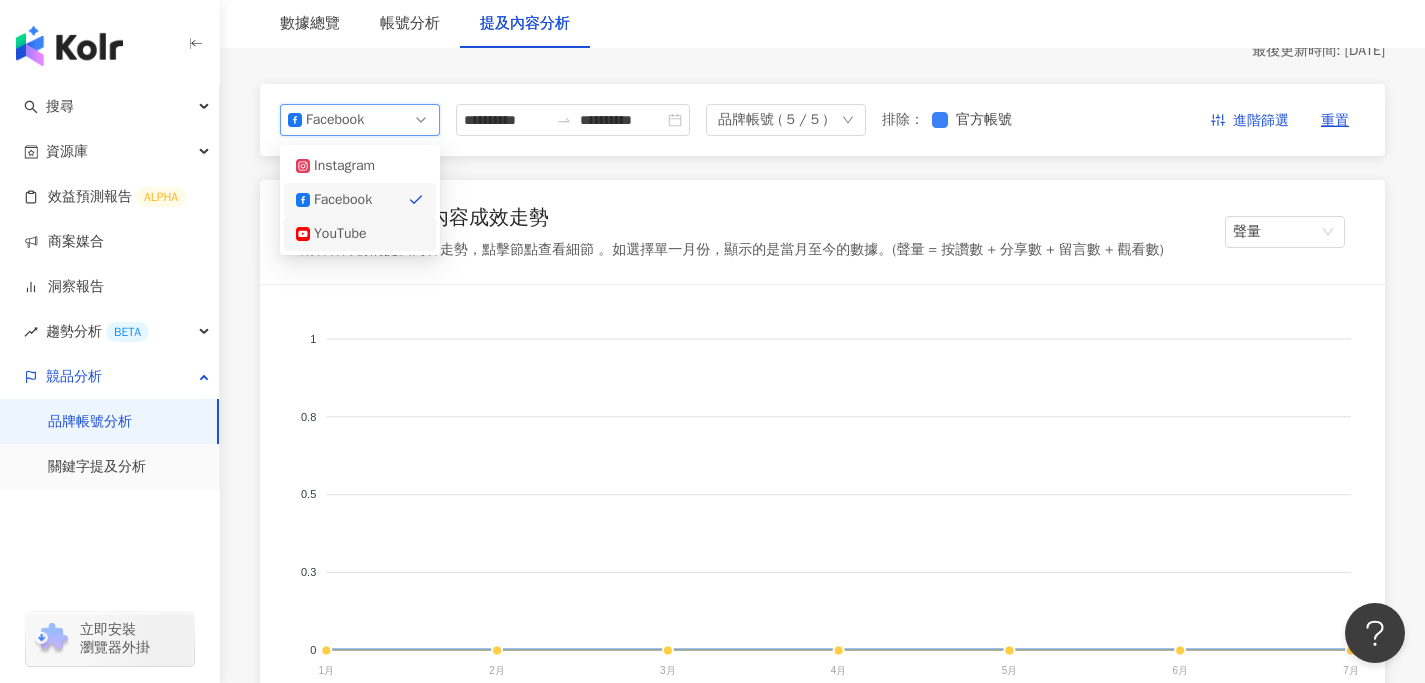 click on "YouTube" at bounding box center [360, 234] 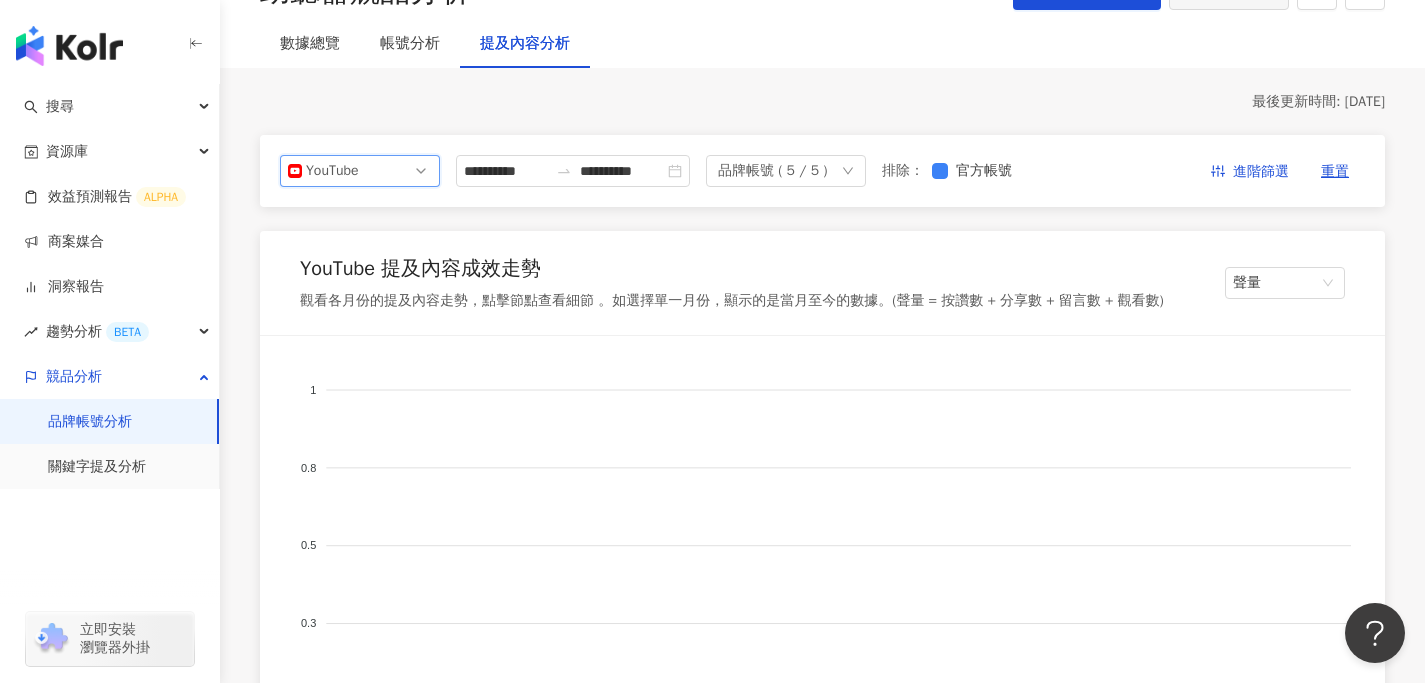scroll, scrollTop: 104, scrollLeft: 0, axis: vertical 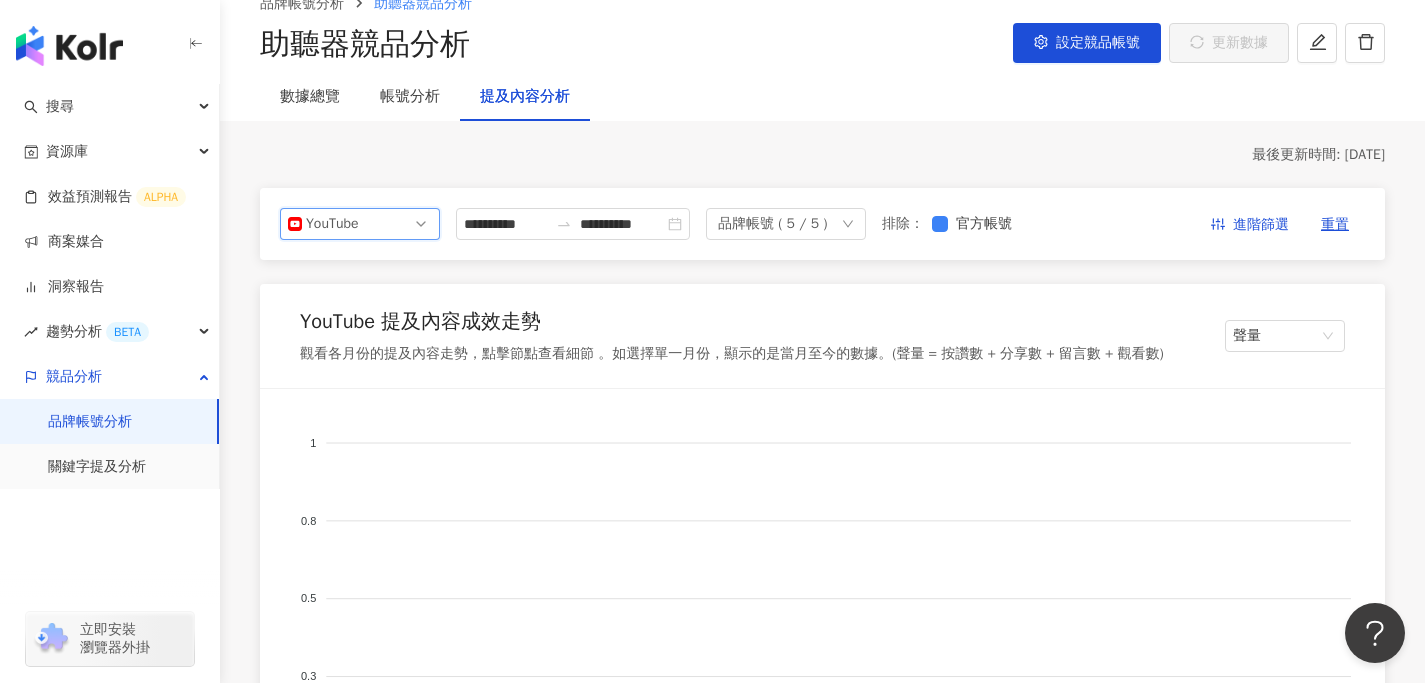 click on "YouTube" at bounding box center (360, 224) 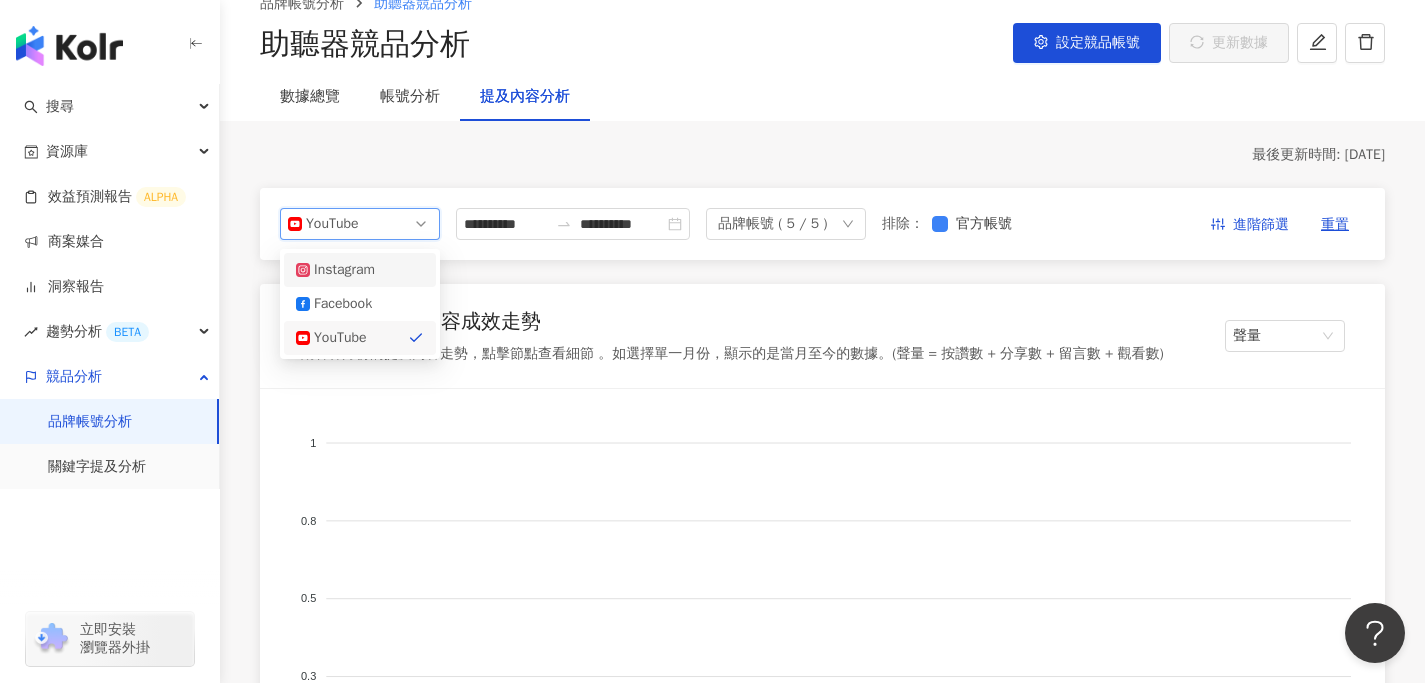 click on "Instagram" at bounding box center (346, 270) 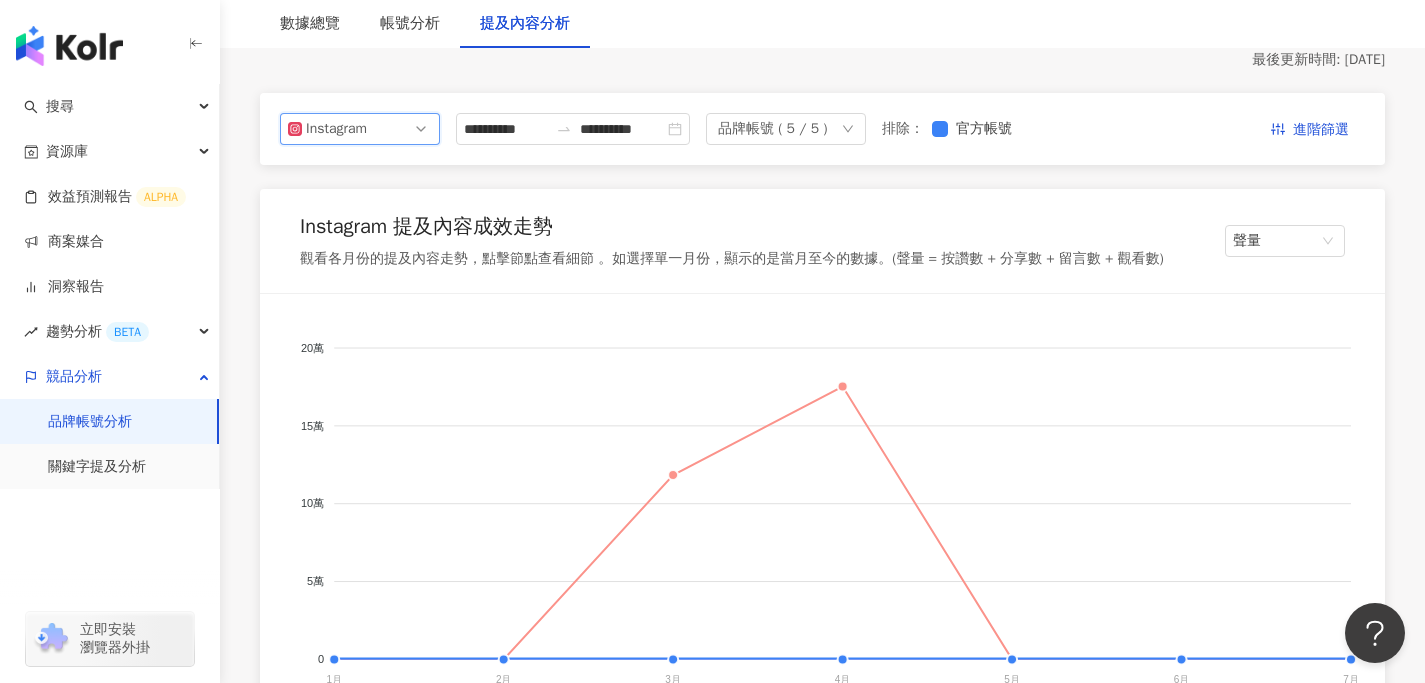 scroll, scrollTop: 184, scrollLeft: 0, axis: vertical 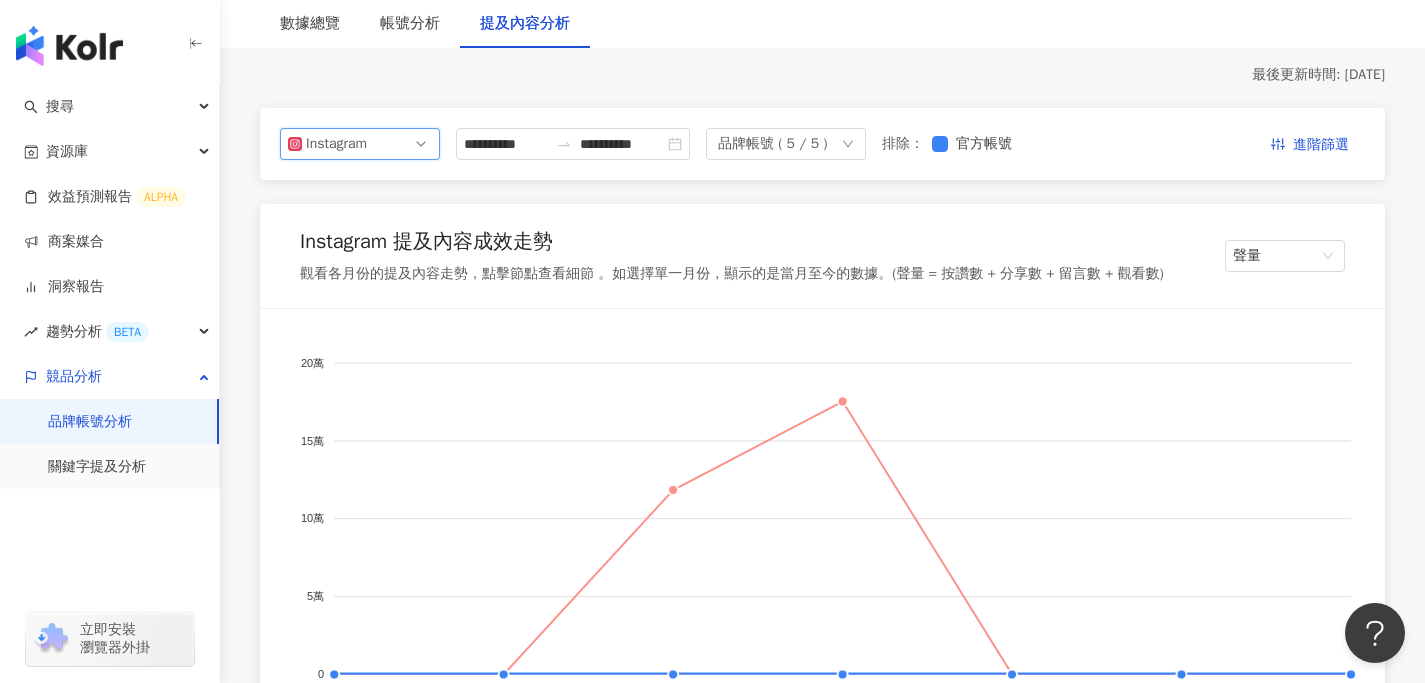click on "Instagram" at bounding box center (360, 144) 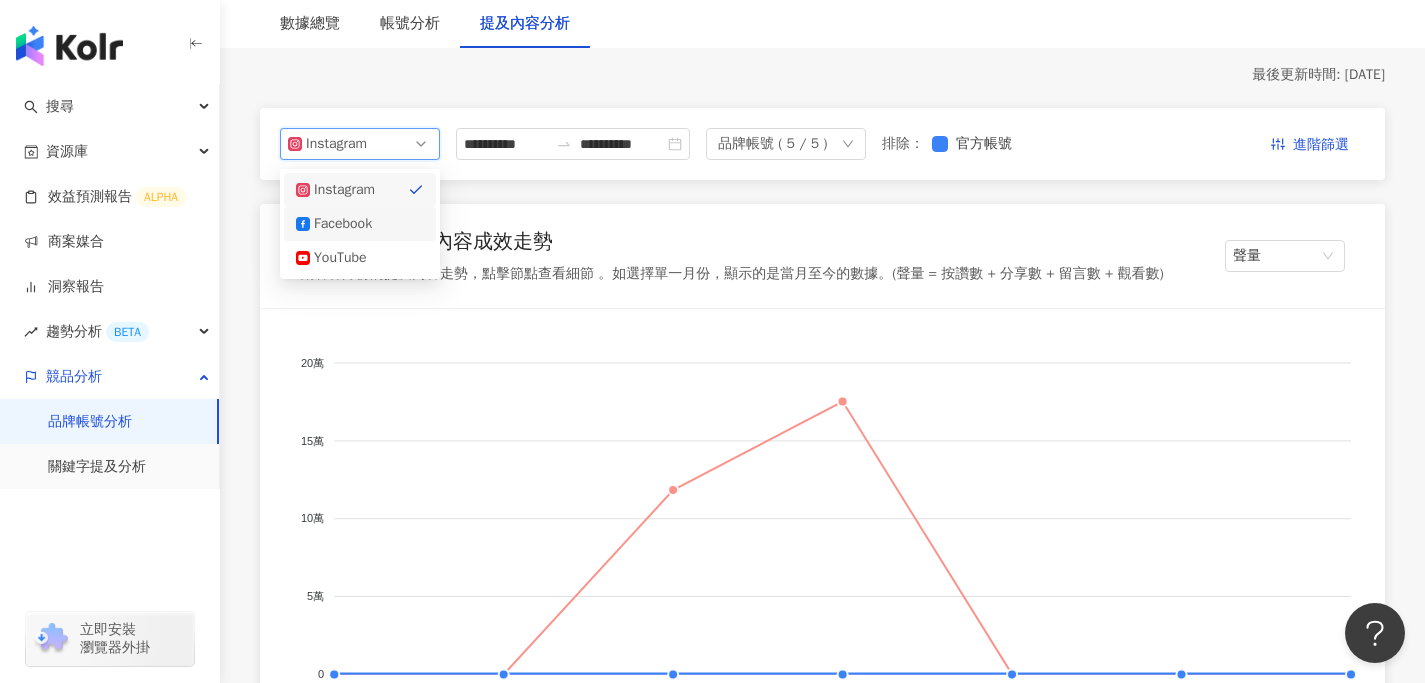 click on "Facebook" at bounding box center (360, 224) 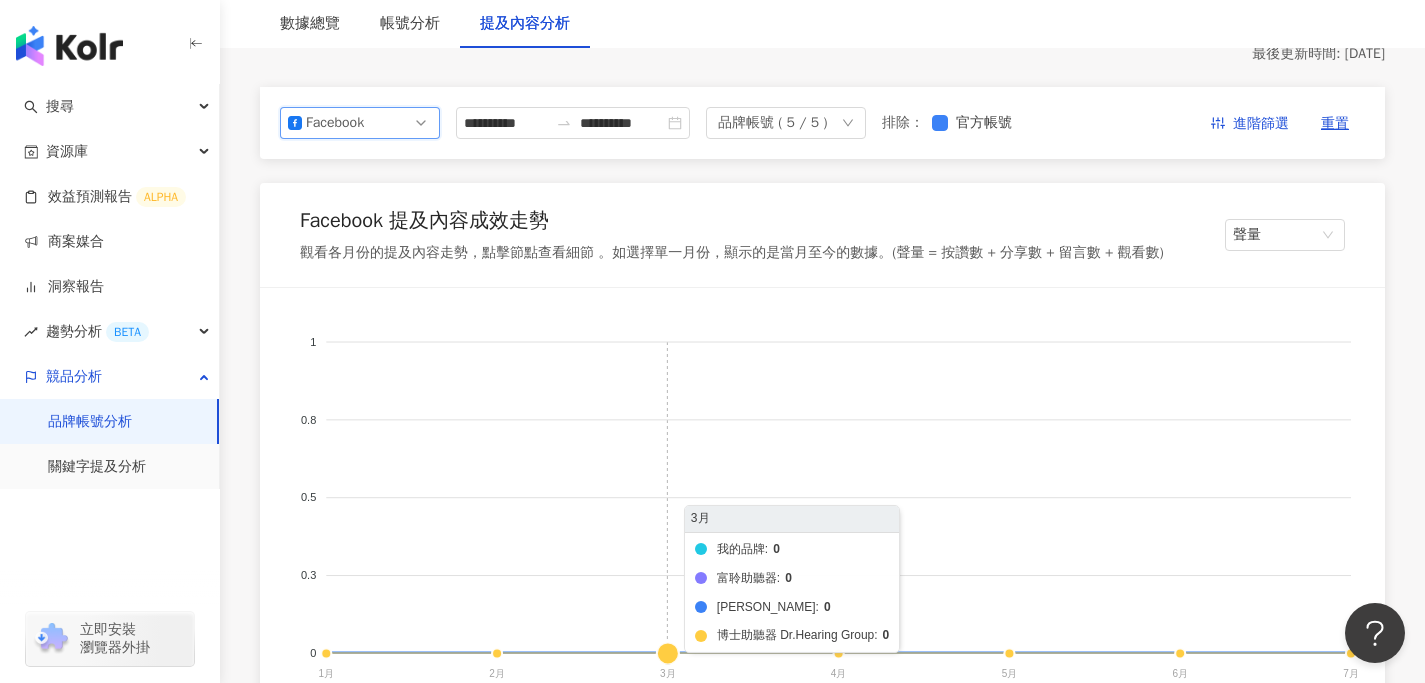 scroll, scrollTop: 203, scrollLeft: 0, axis: vertical 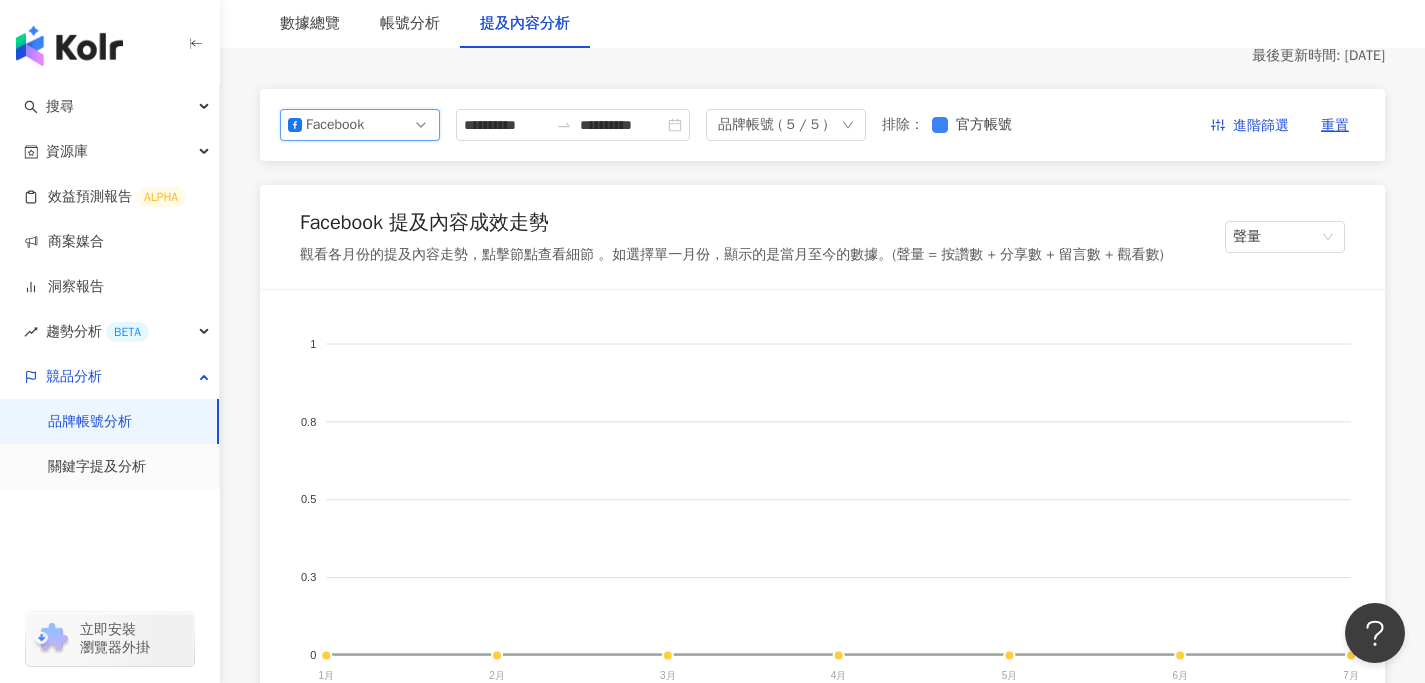 click on "Facebook" at bounding box center [360, 125] 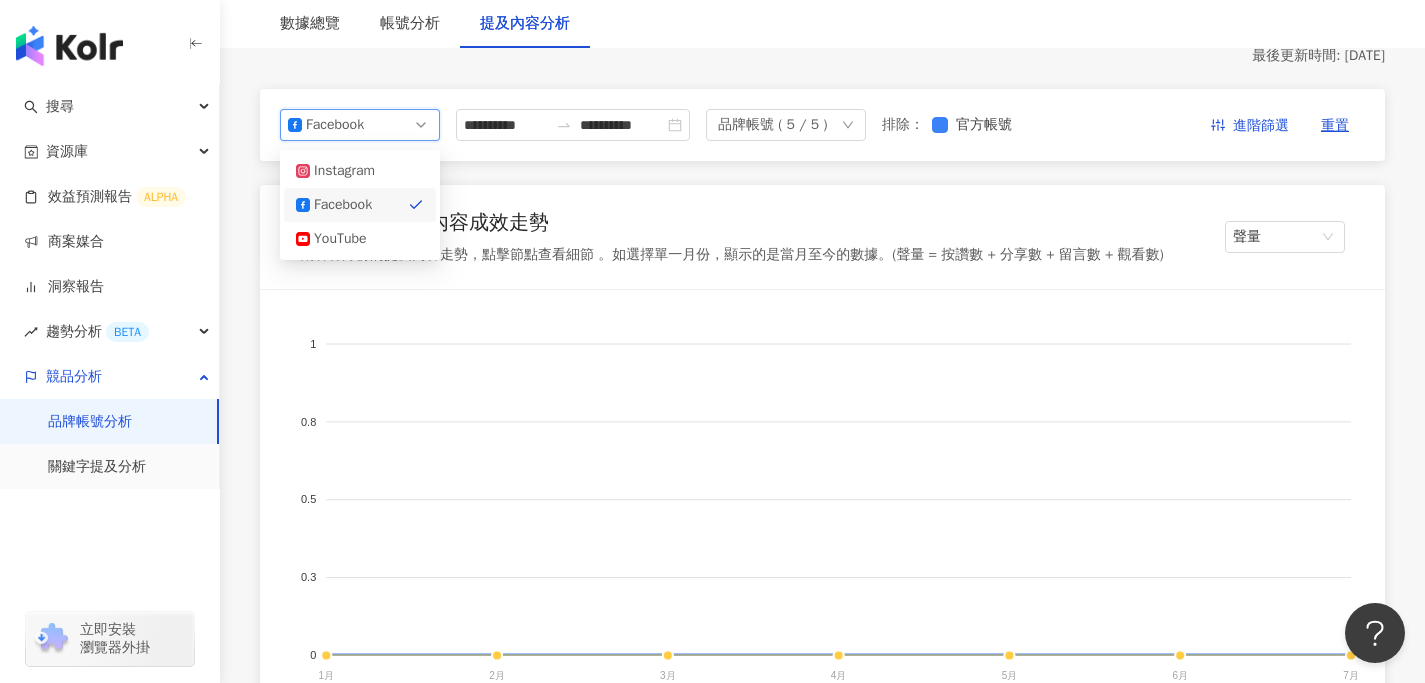 click on "**********" at bounding box center (822, 2281) 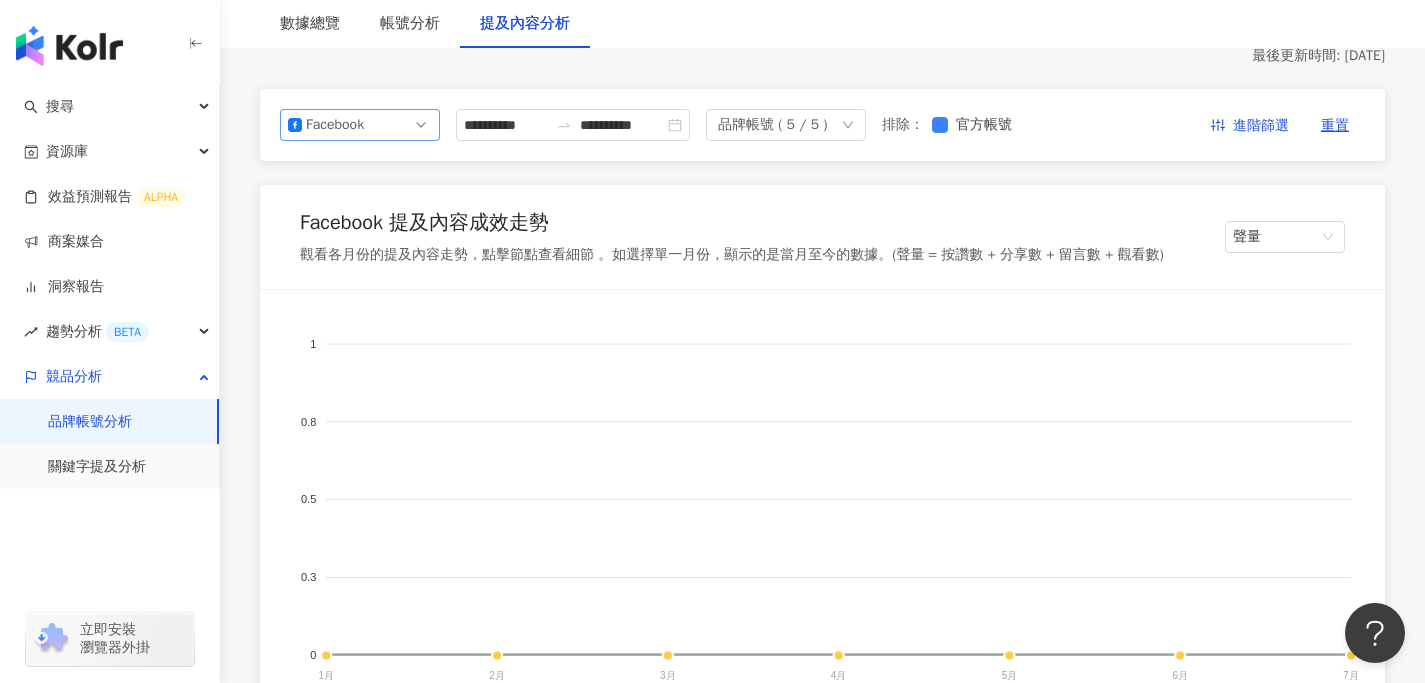 click on "Facebook" at bounding box center (360, 125) 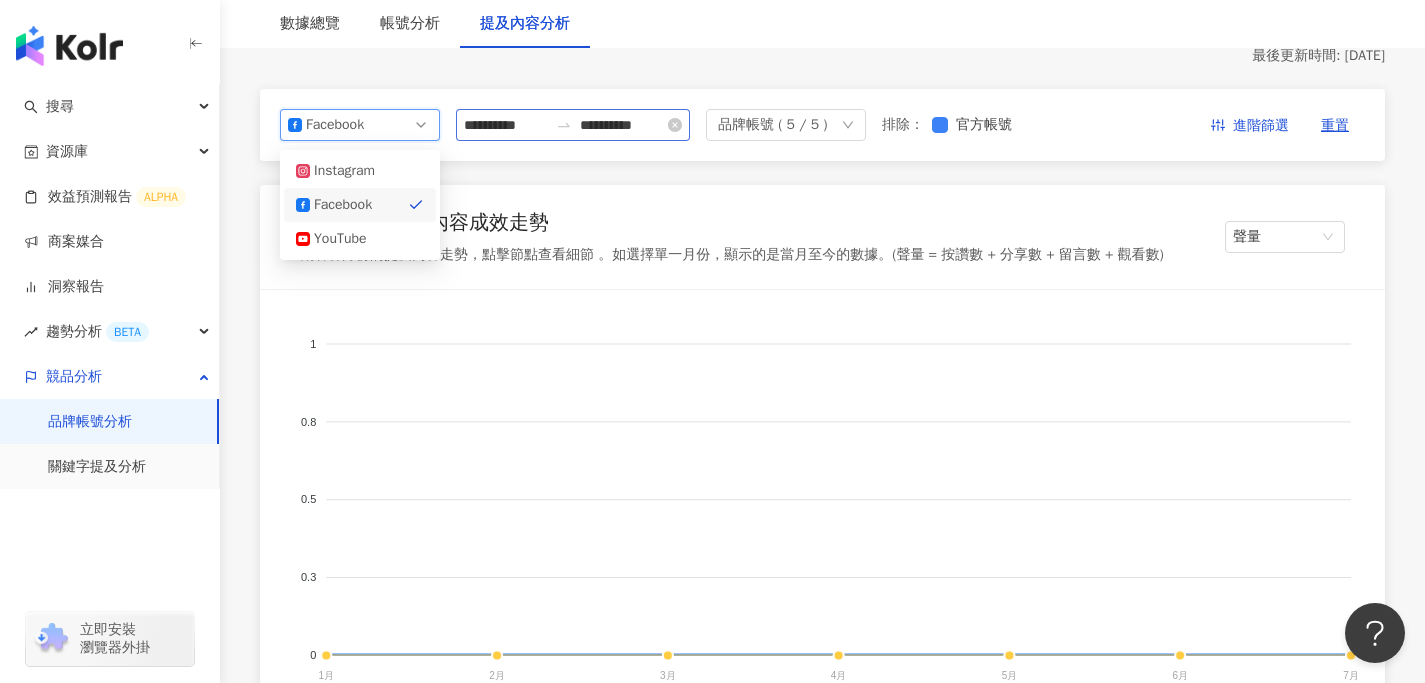 click on "**********" at bounding box center (573, 125) 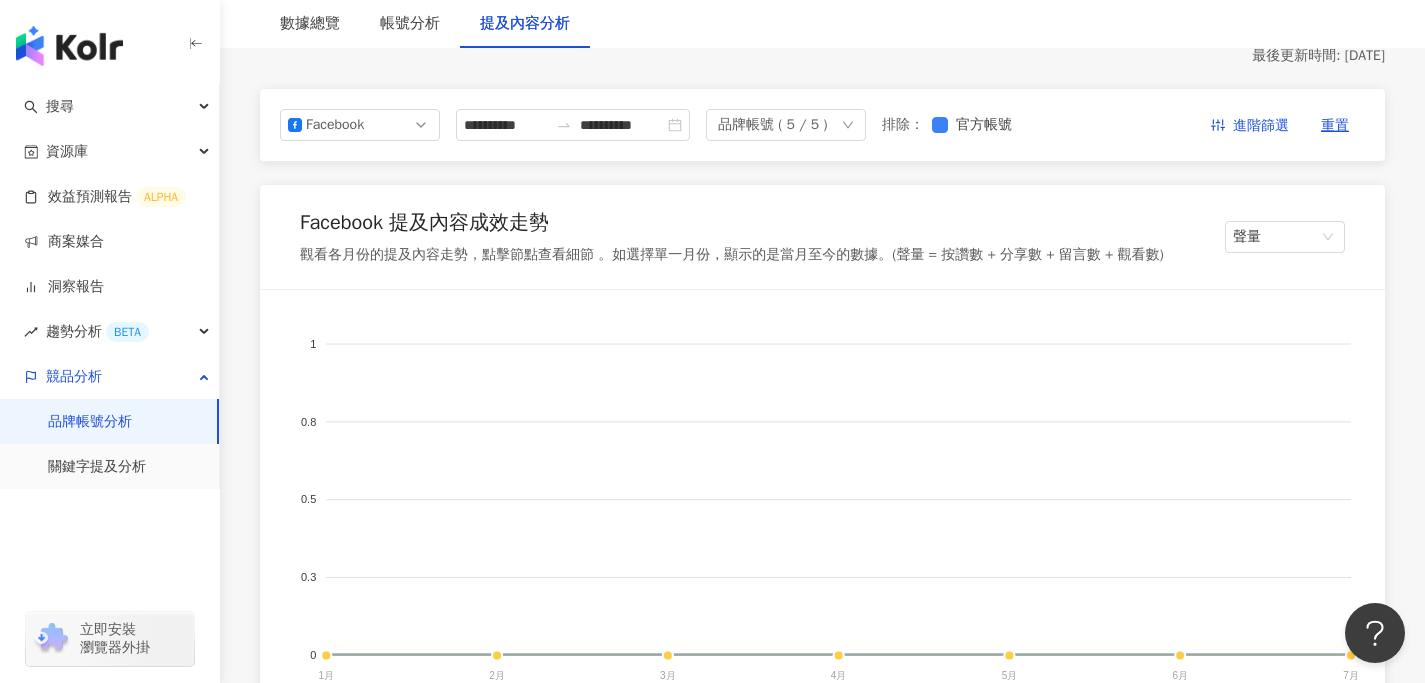 click on "**********" at bounding box center (822, 2281) 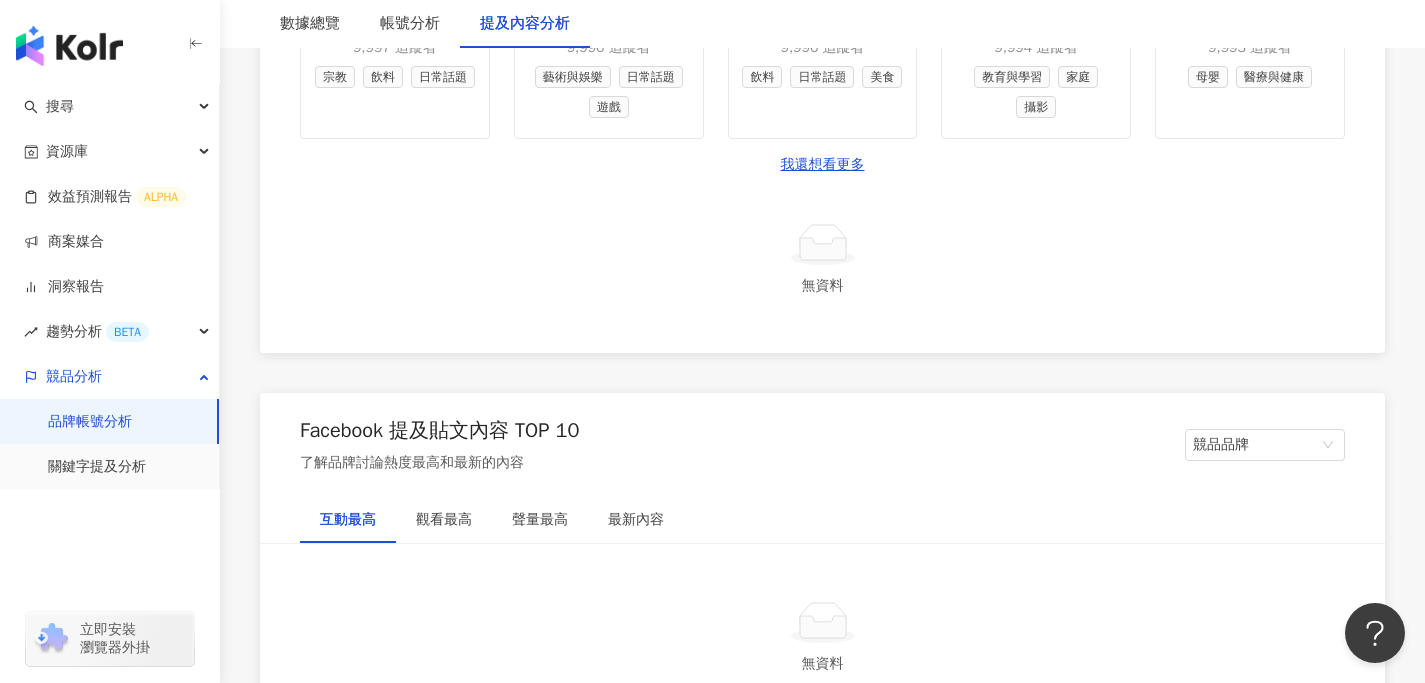 scroll, scrollTop: 3084, scrollLeft: 0, axis: vertical 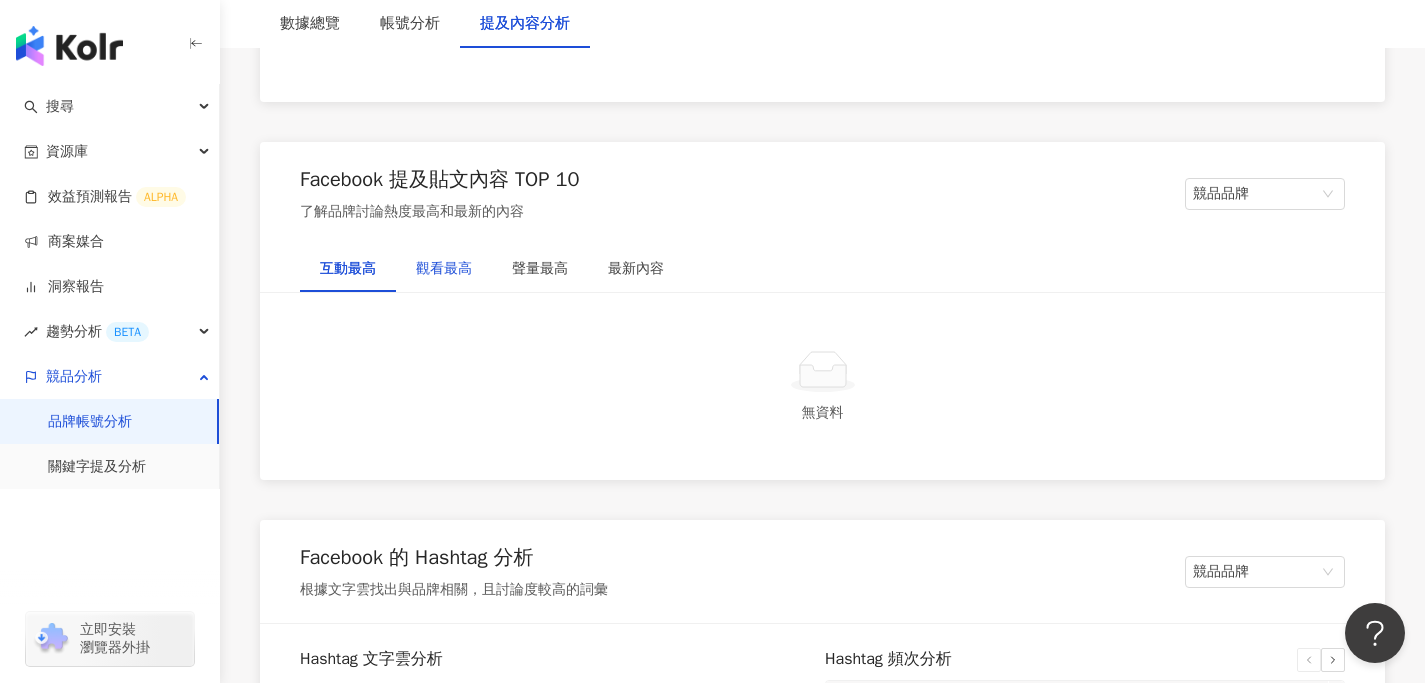 click on "觀看最高" at bounding box center [444, 269] 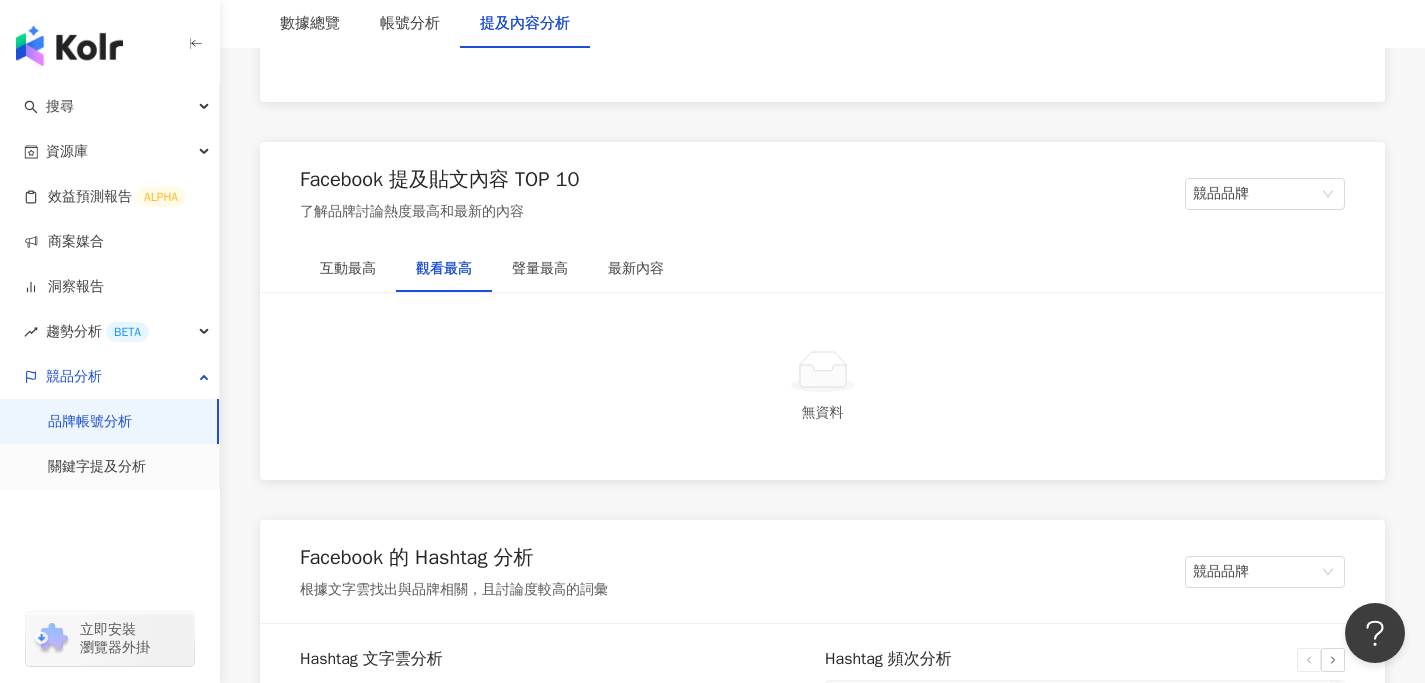 click on "無資料" at bounding box center [822, 386] 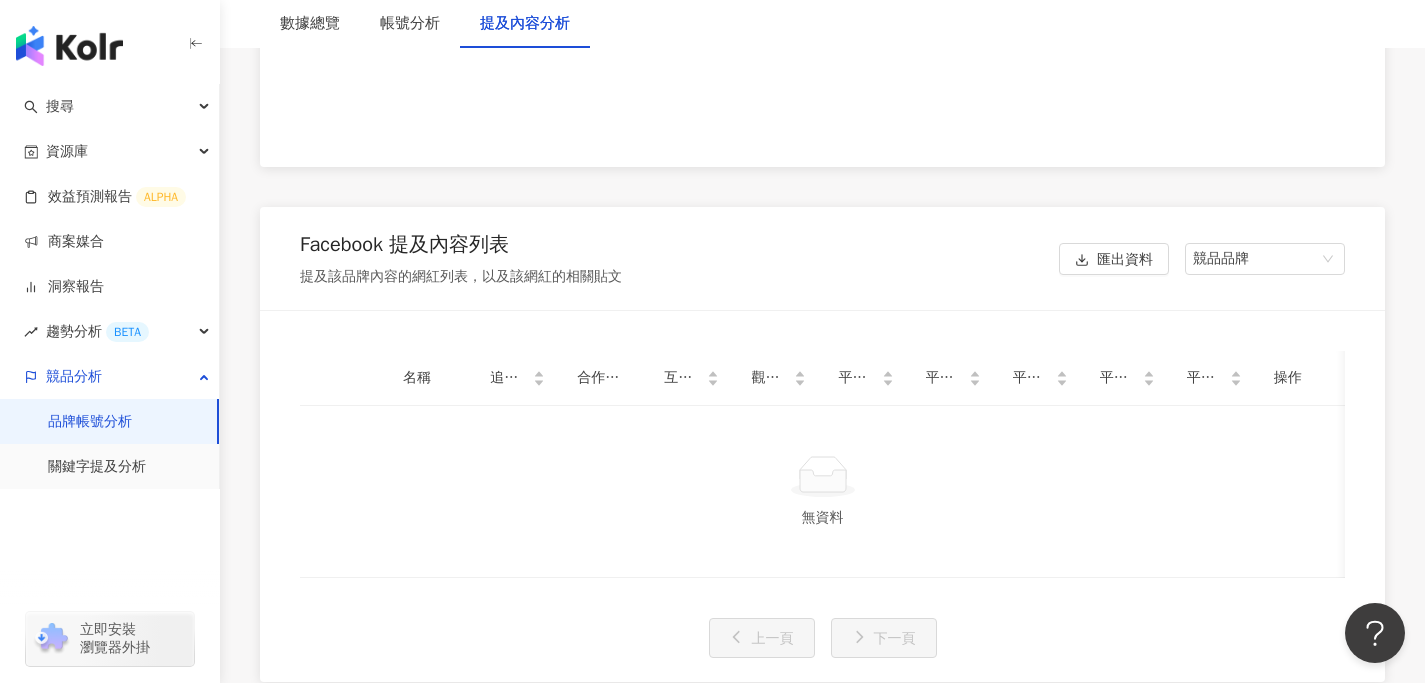 scroll, scrollTop: 4063, scrollLeft: 0, axis: vertical 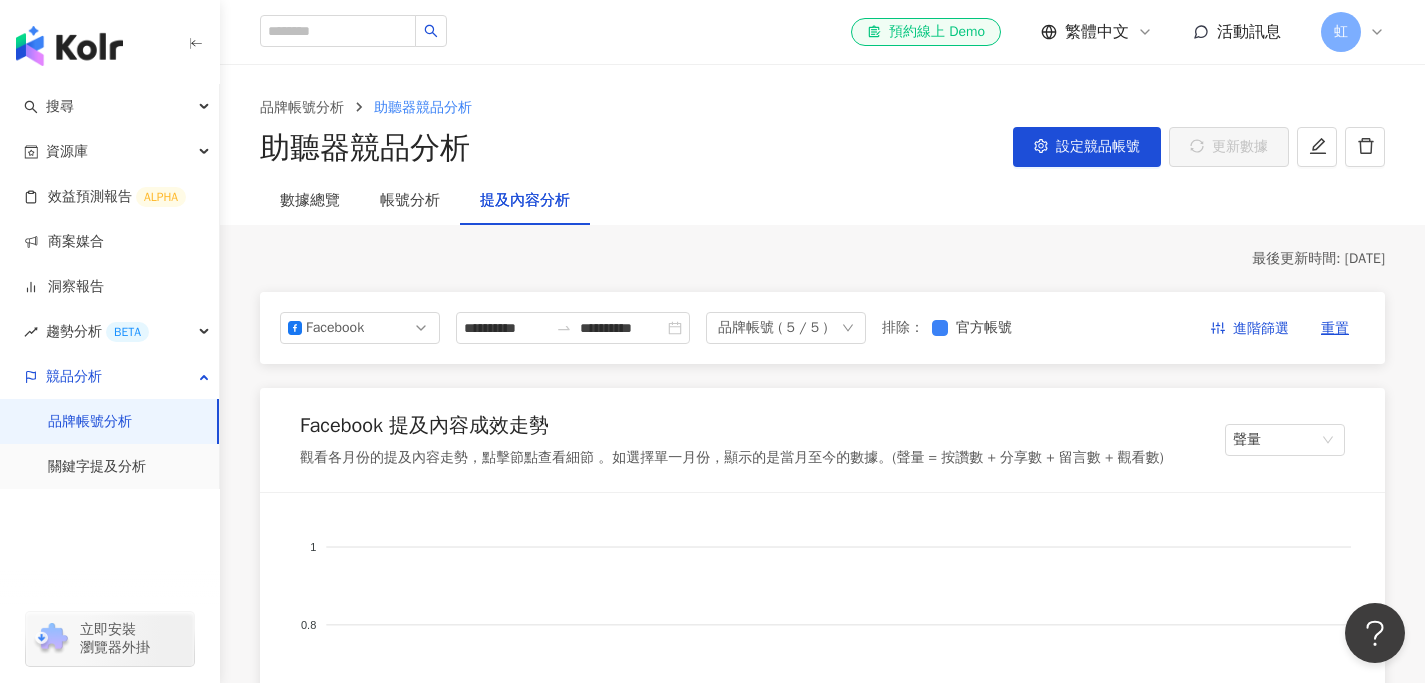 click on "**********" at bounding box center [822, 328] 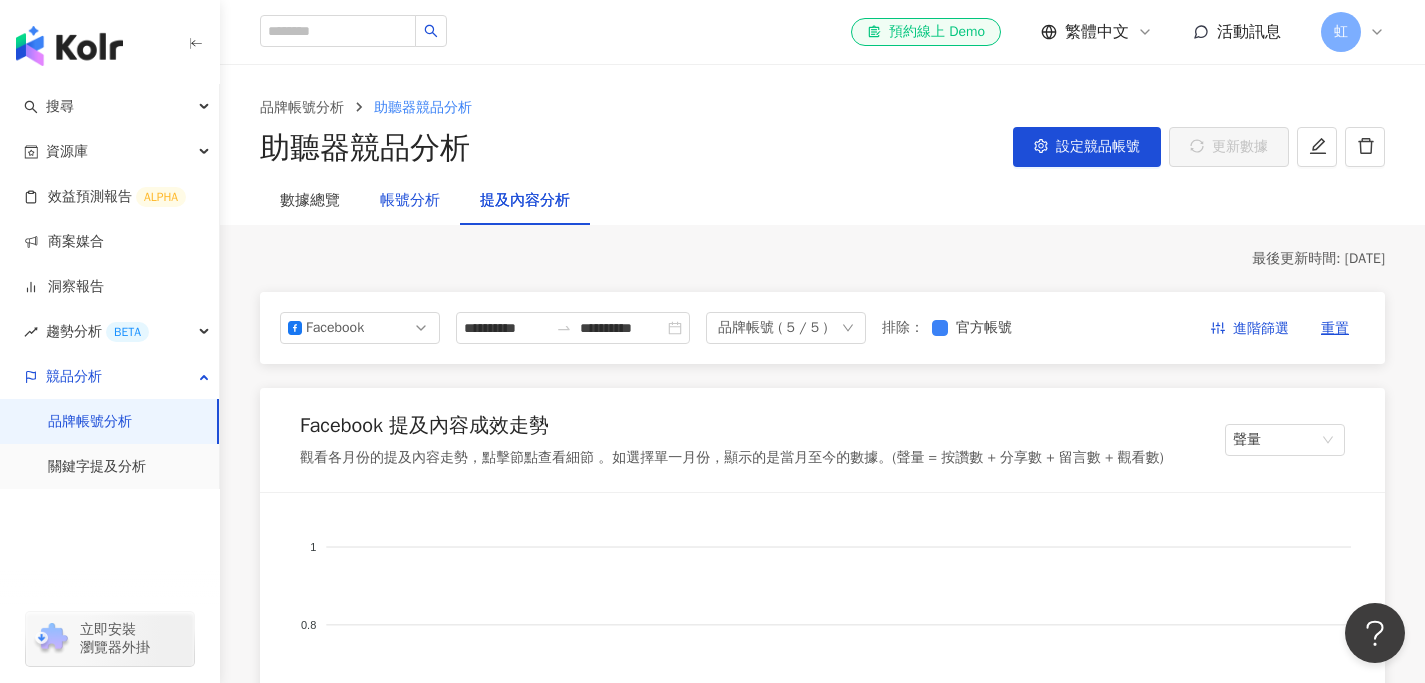 click on "帳號分析" at bounding box center [410, 201] 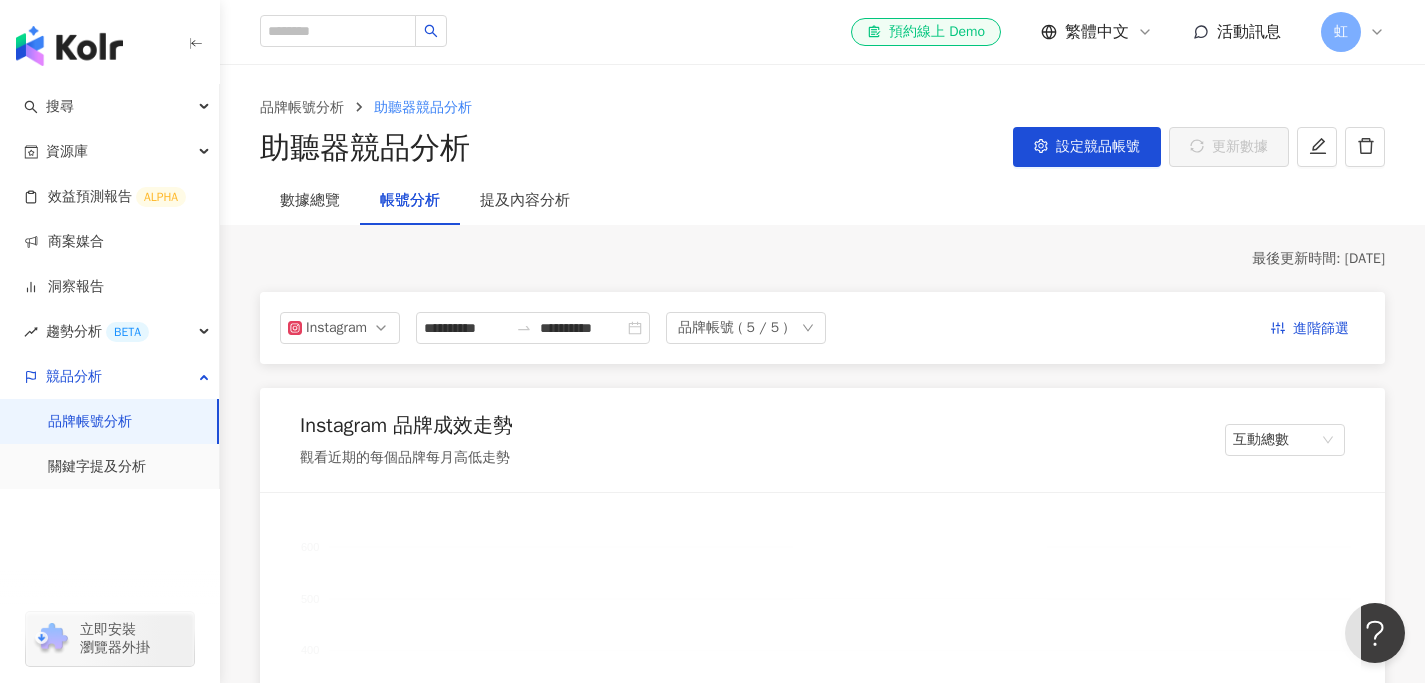 click on "**********" at bounding box center (822, 1765) 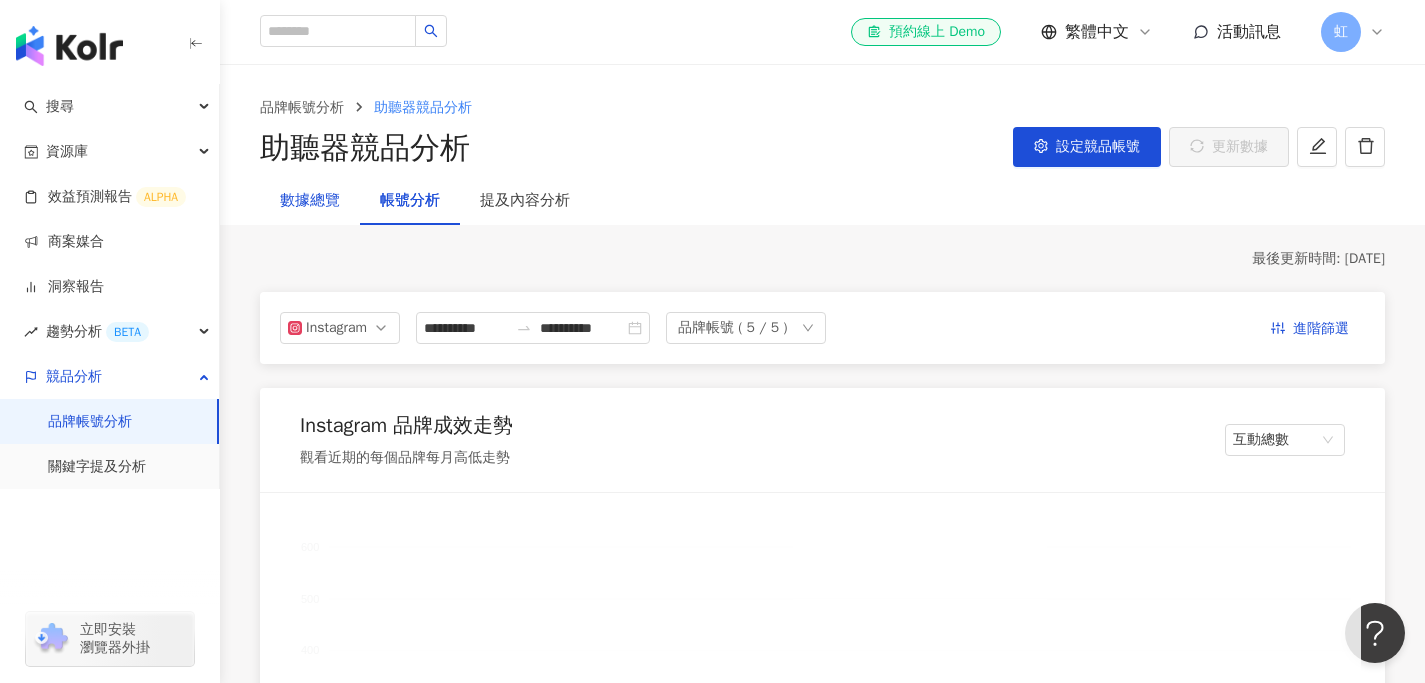 click on "數據總覽" at bounding box center (310, 201) 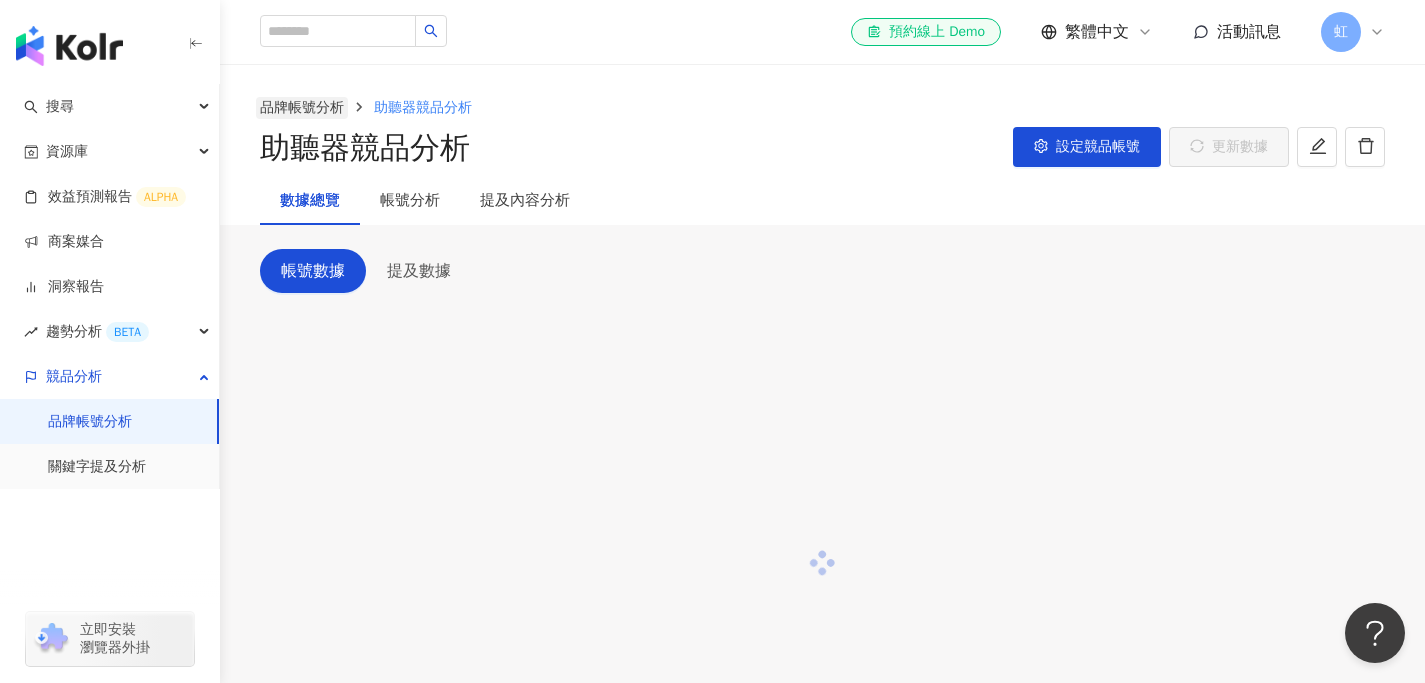 click on "品牌帳號分析" at bounding box center [302, 108] 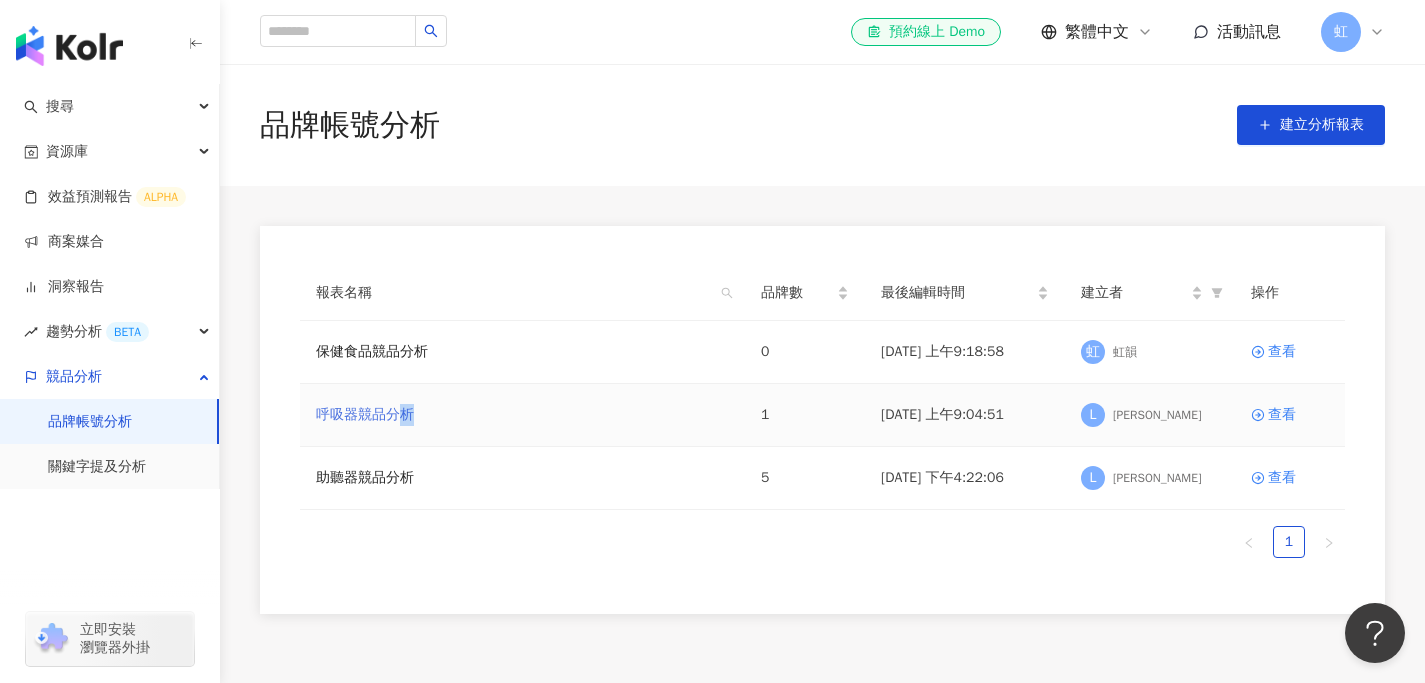 click on "呼吸器競品分析" at bounding box center (522, 415) 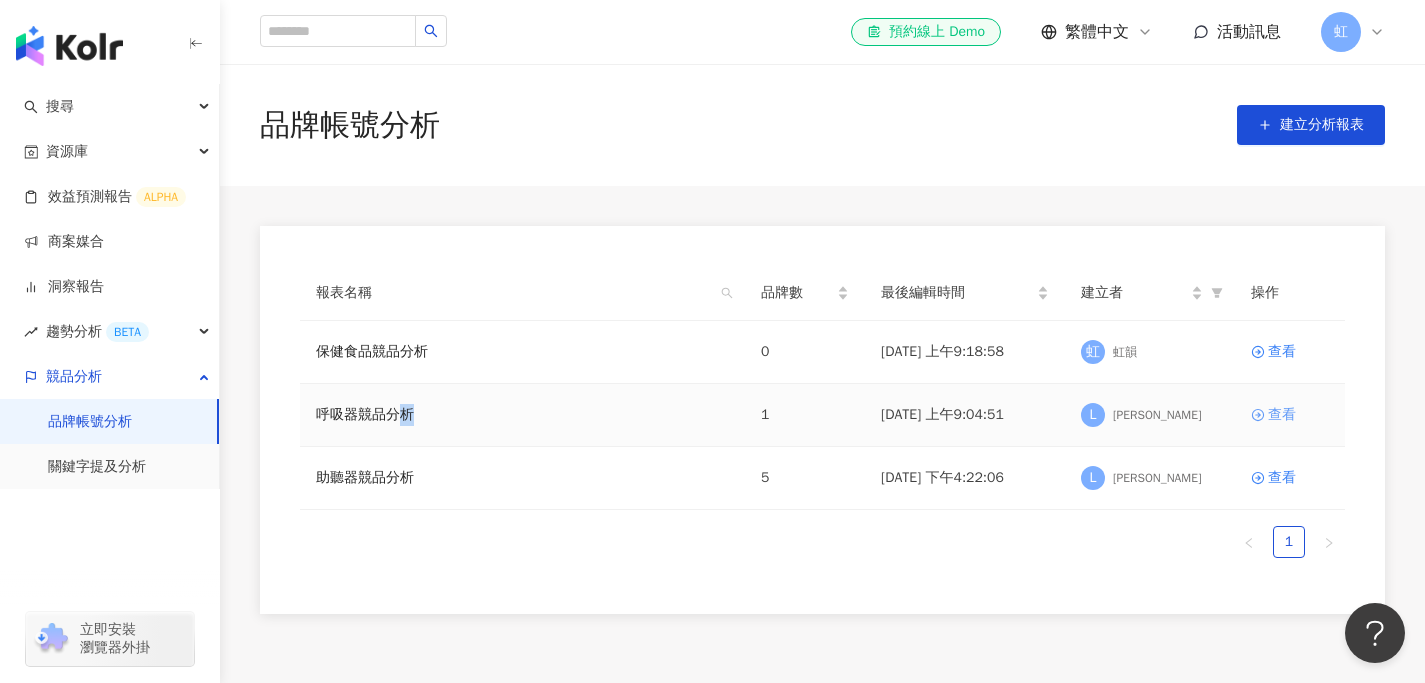 click on "查看" at bounding box center (1282, 415) 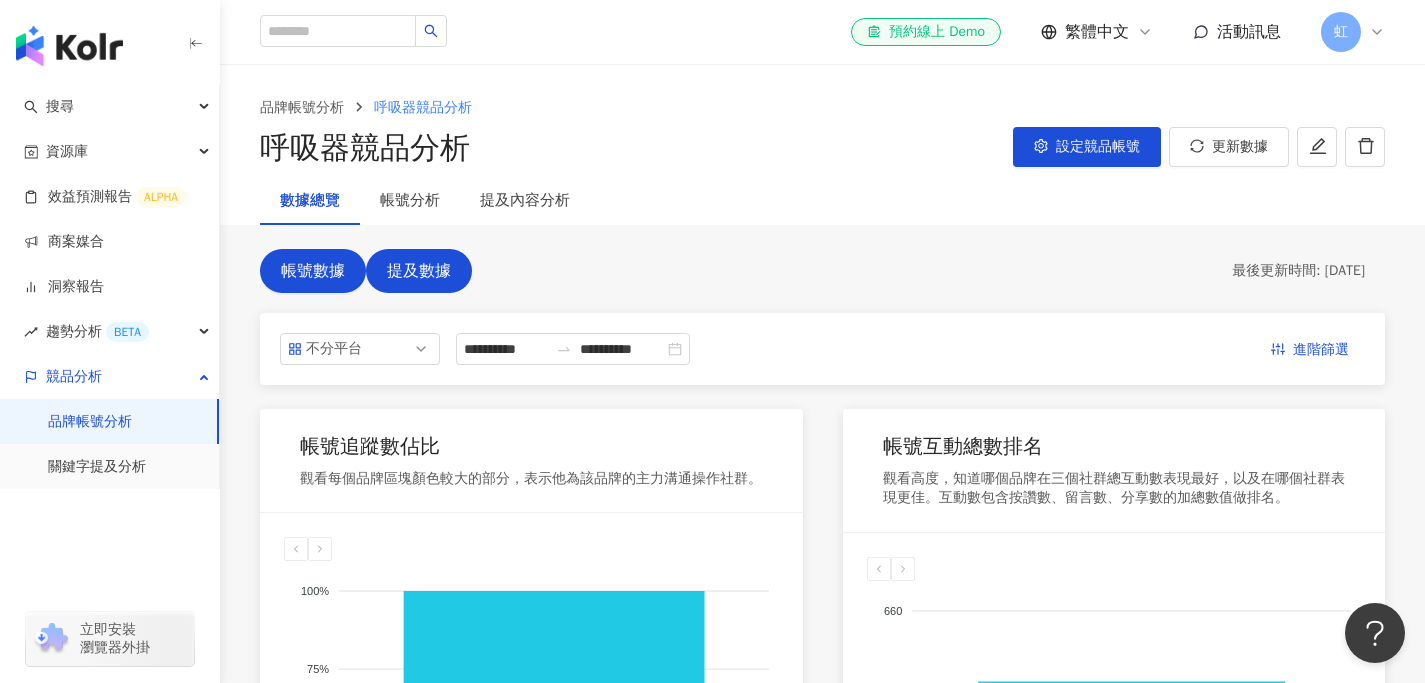 click on "提及數據" at bounding box center [419, 271] 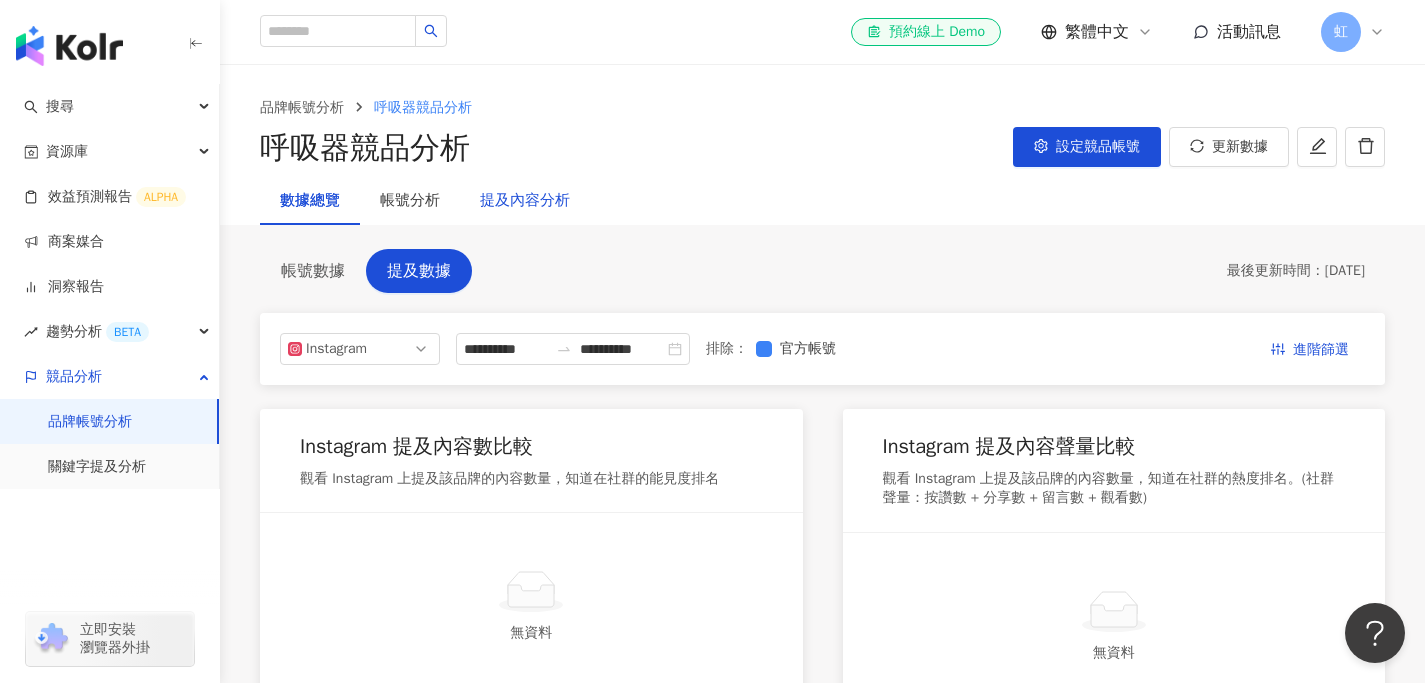 click on "提及內容分析" at bounding box center (525, 201) 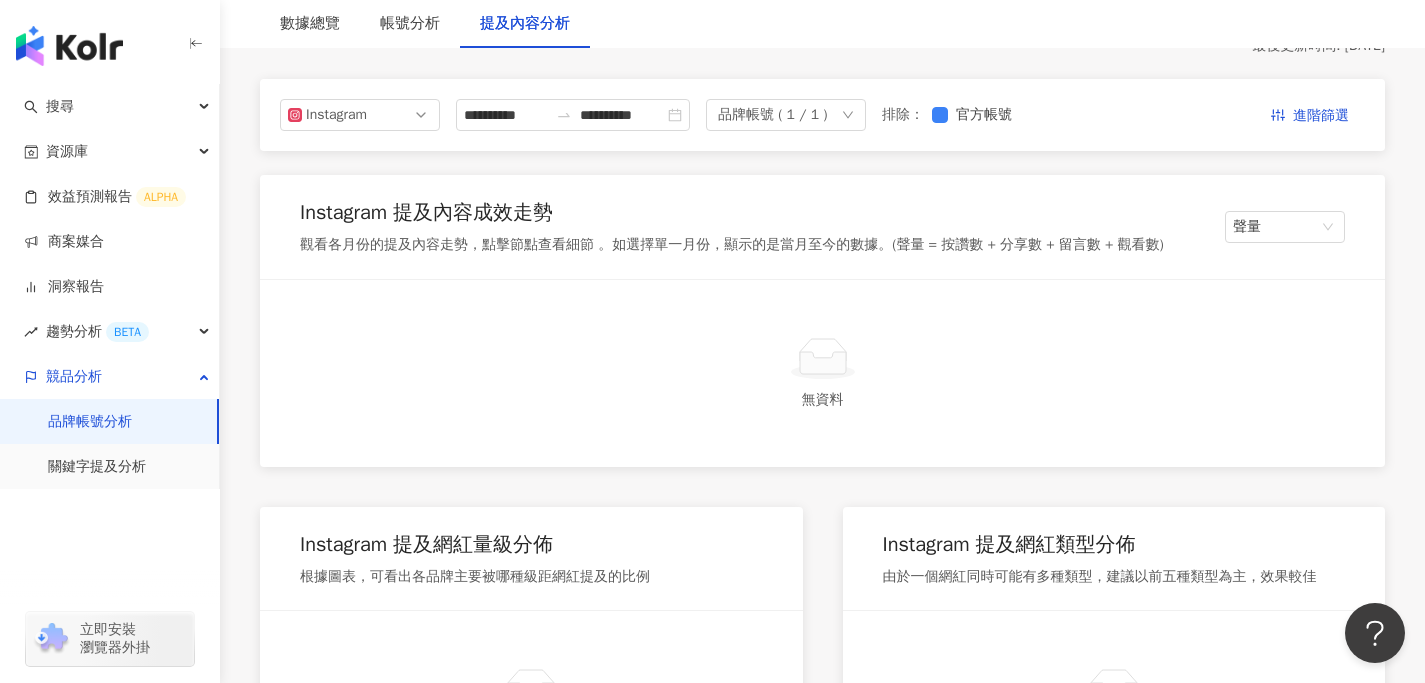 scroll, scrollTop: 183, scrollLeft: 0, axis: vertical 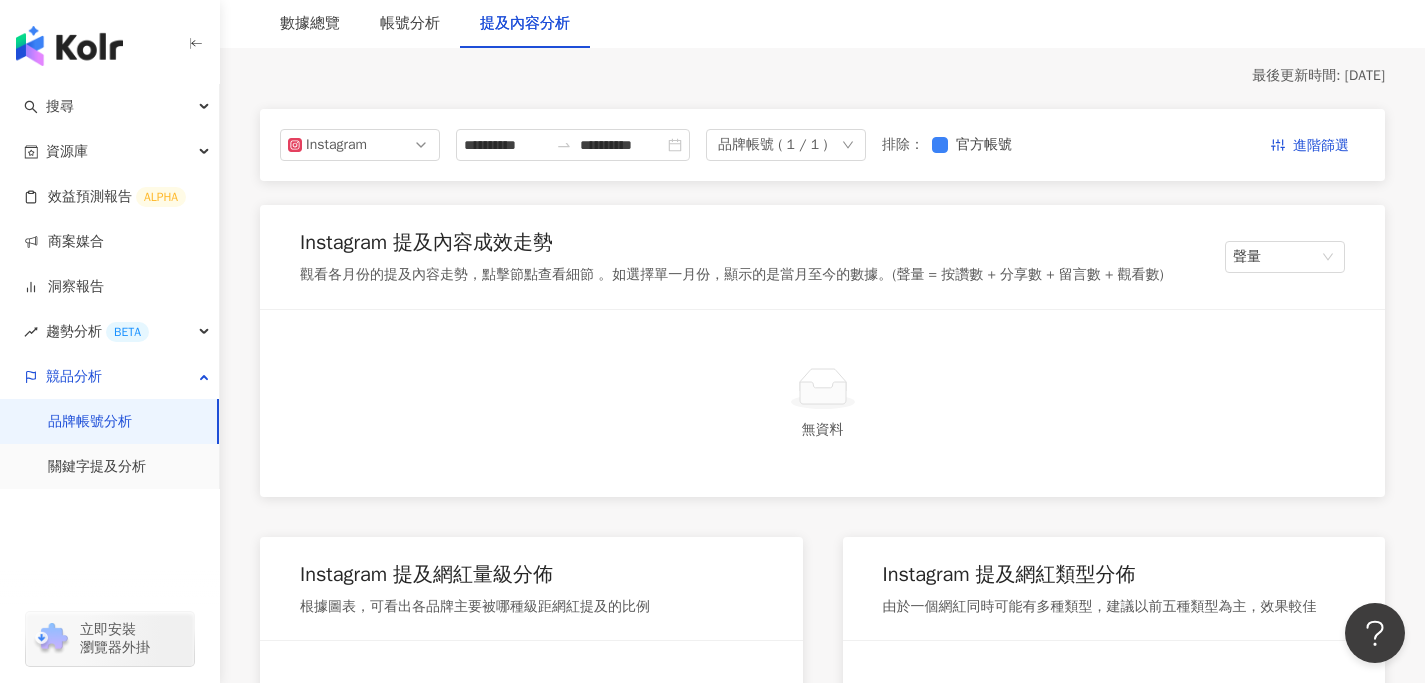 click on "**********" at bounding box center [822, 145] 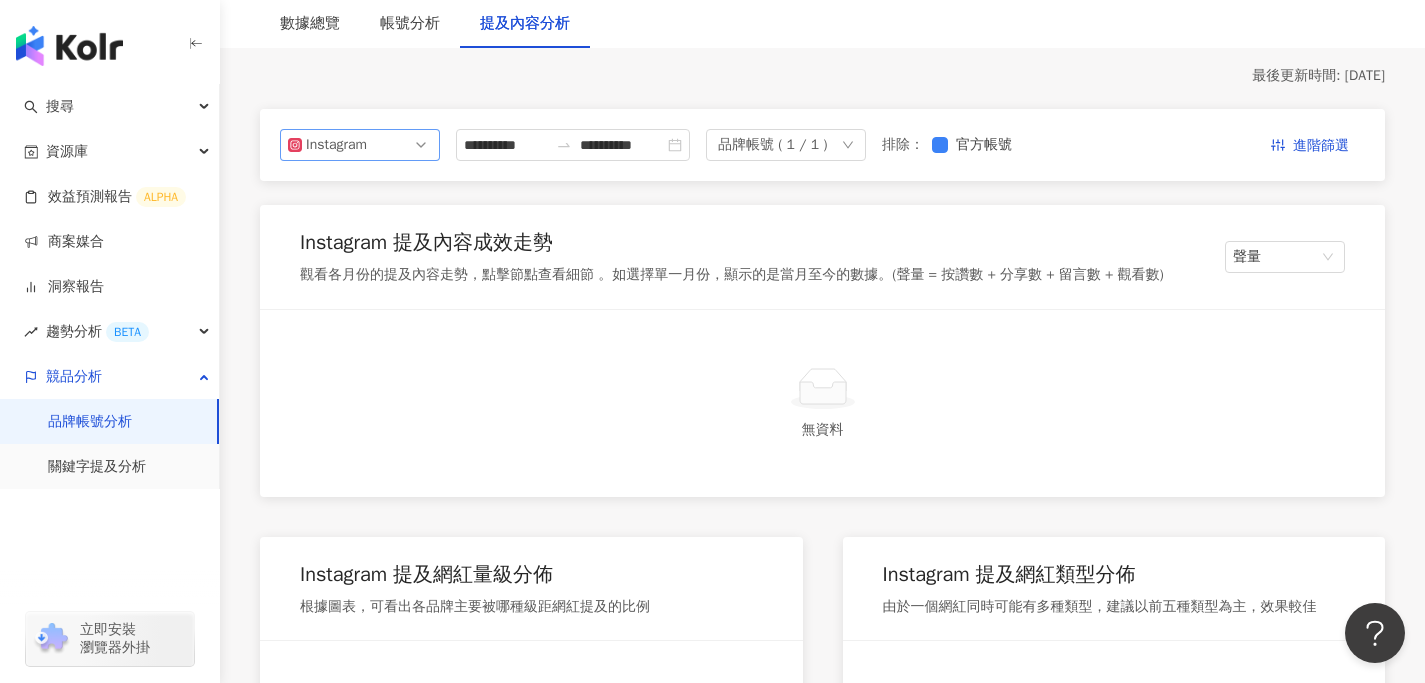 click on "Instagram" at bounding box center [360, 145] 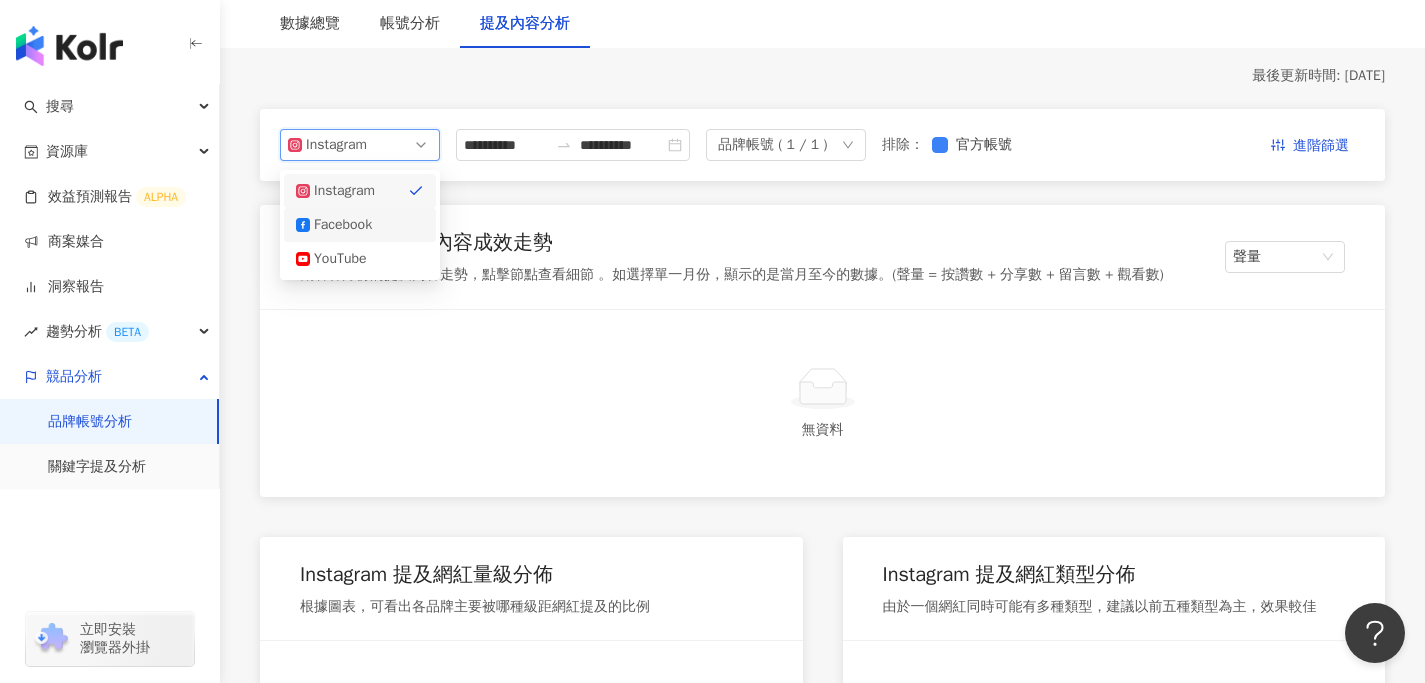 click on "Facebook" at bounding box center [360, 225] 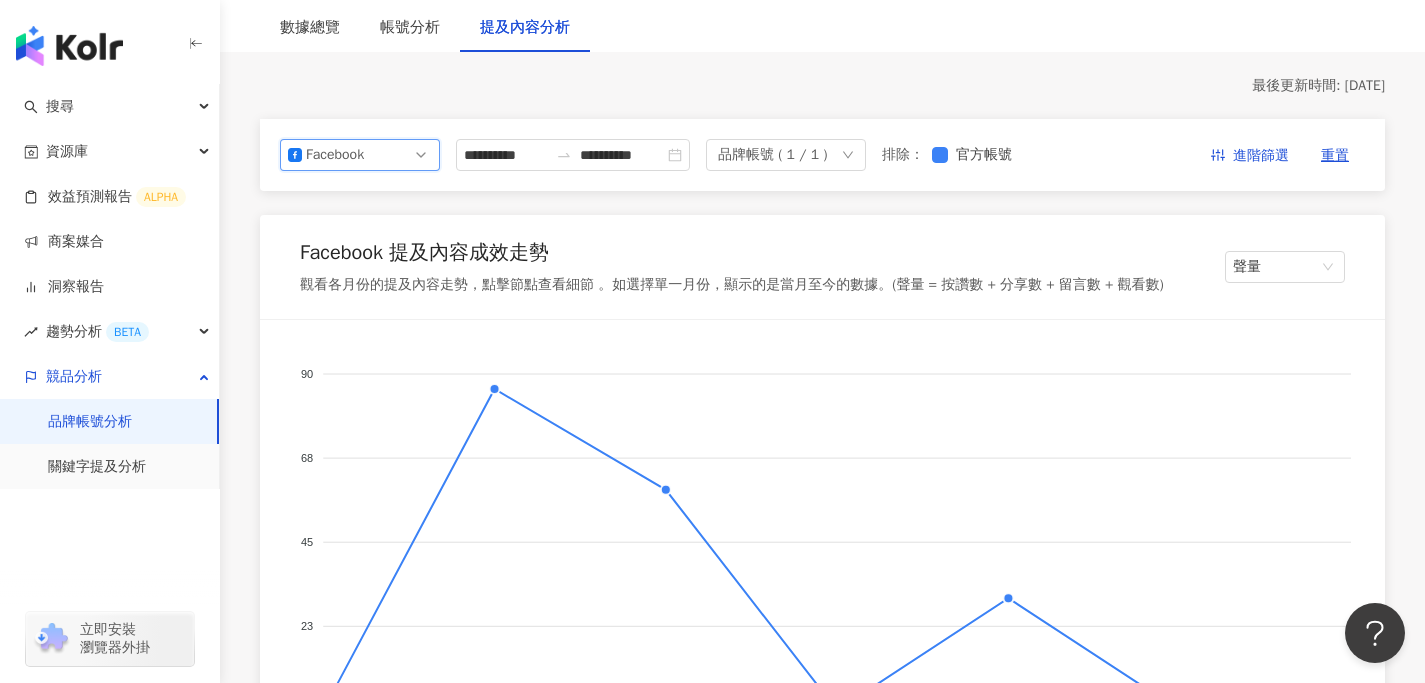 scroll, scrollTop: 0, scrollLeft: 0, axis: both 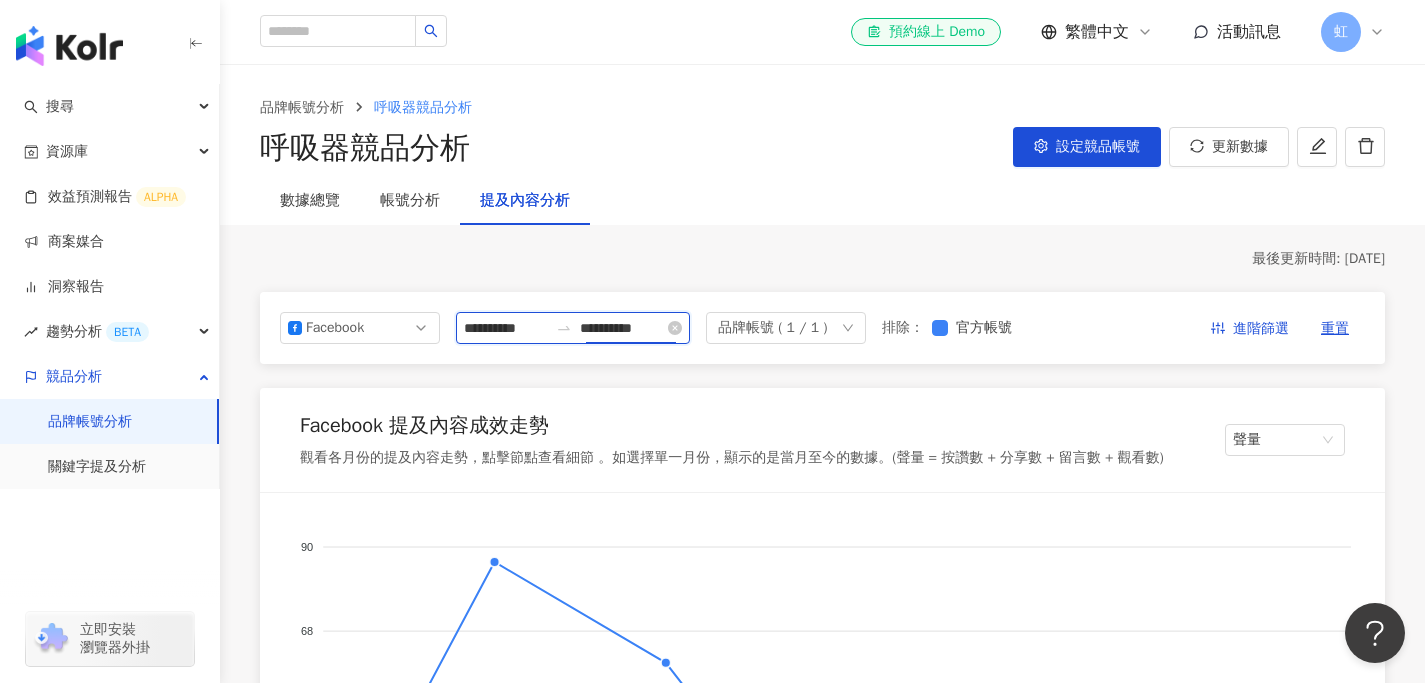 click on "**********" at bounding box center [622, 328] 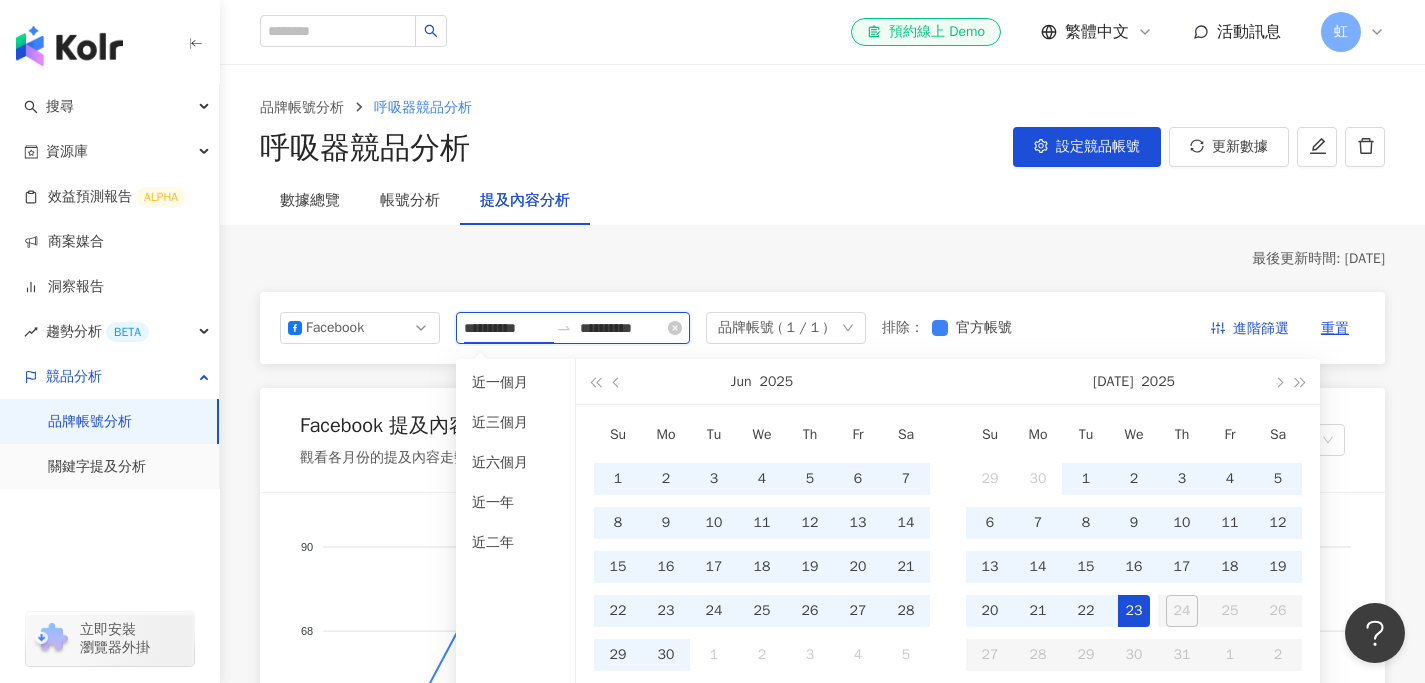 click on "**********" at bounding box center (506, 328) 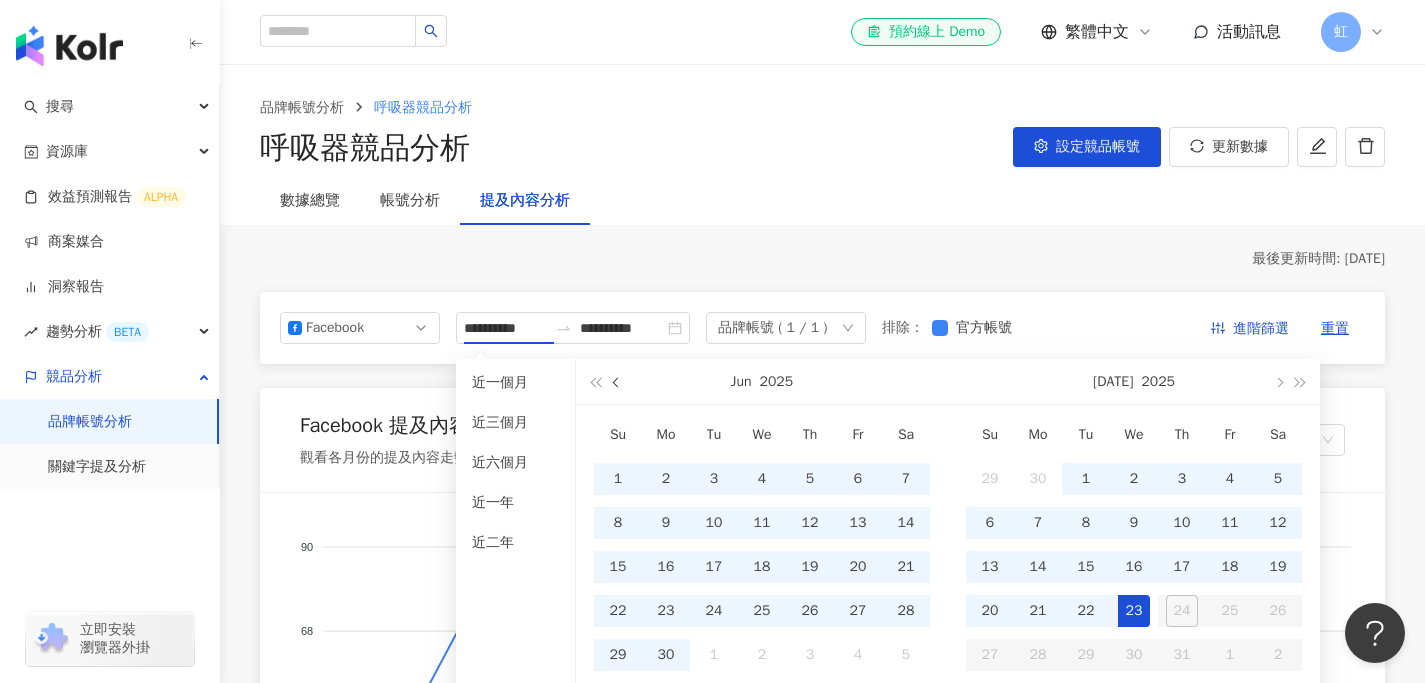 click at bounding box center [618, 382] 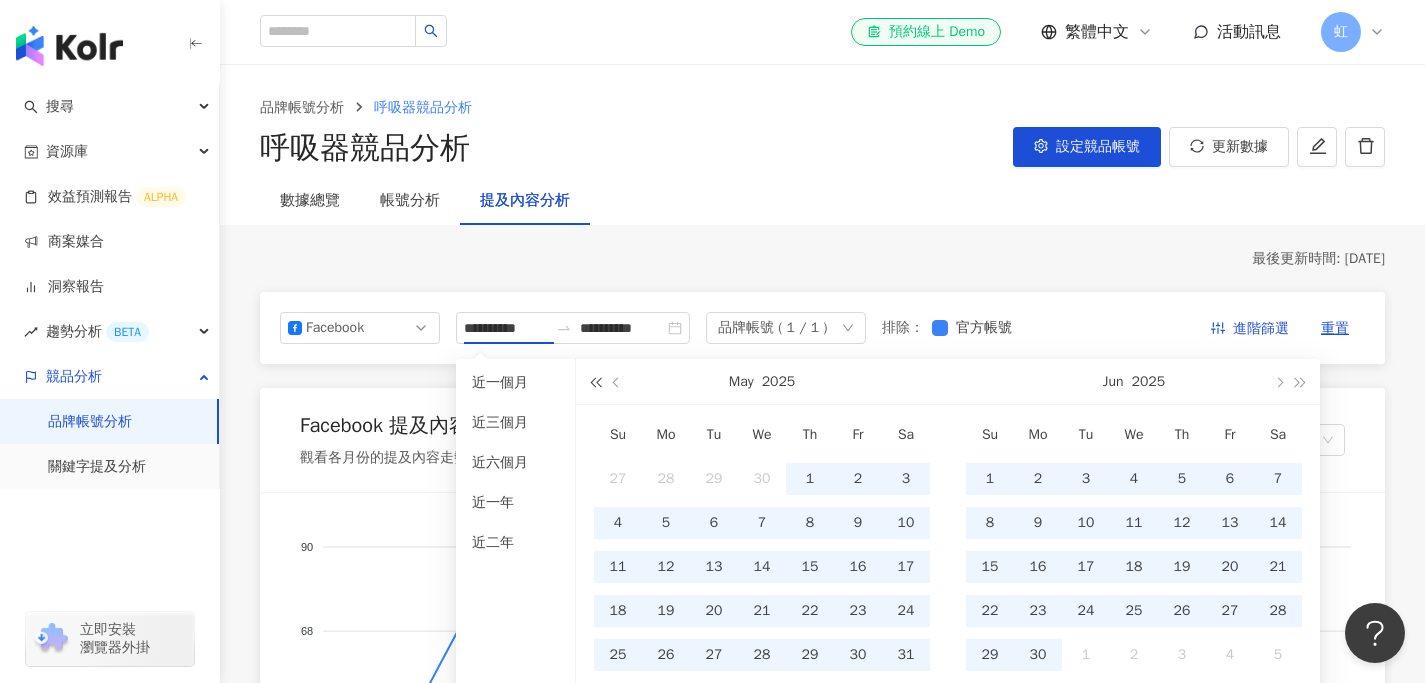 click at bounding box center [595, 382] 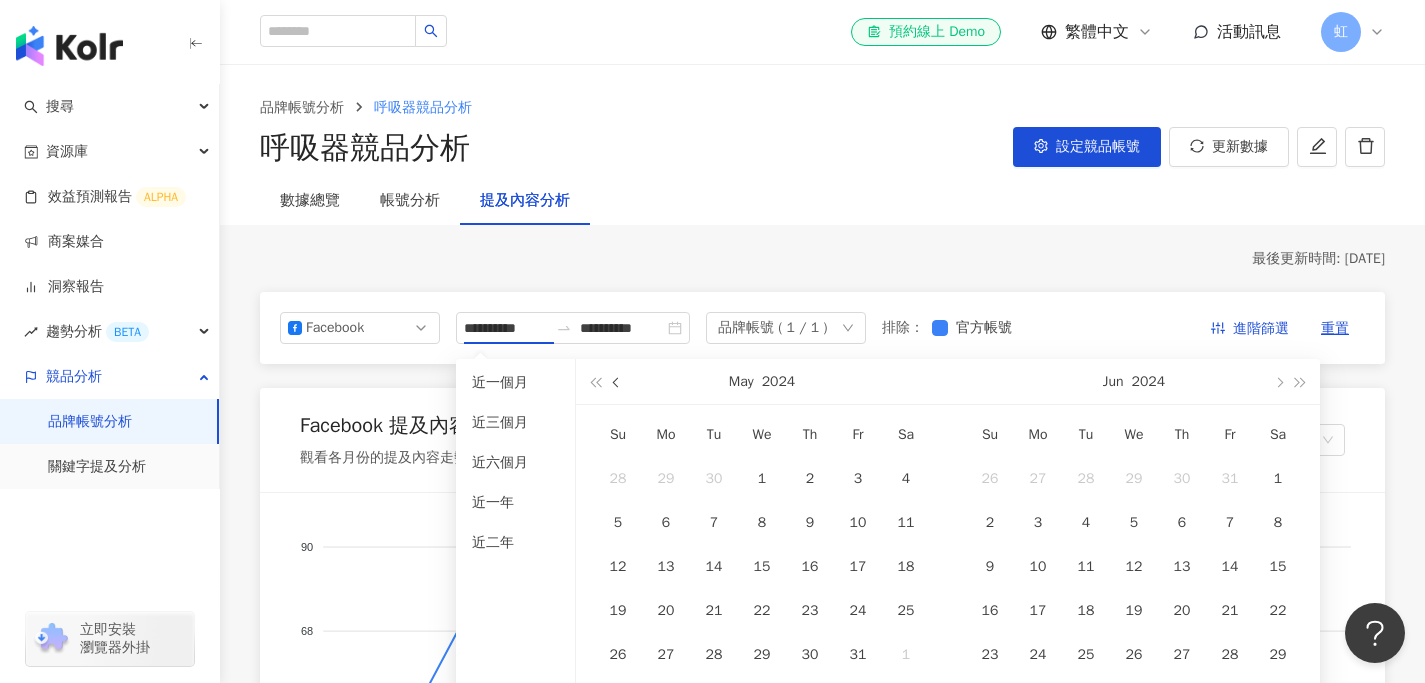 click at bounding box center (617, 381) 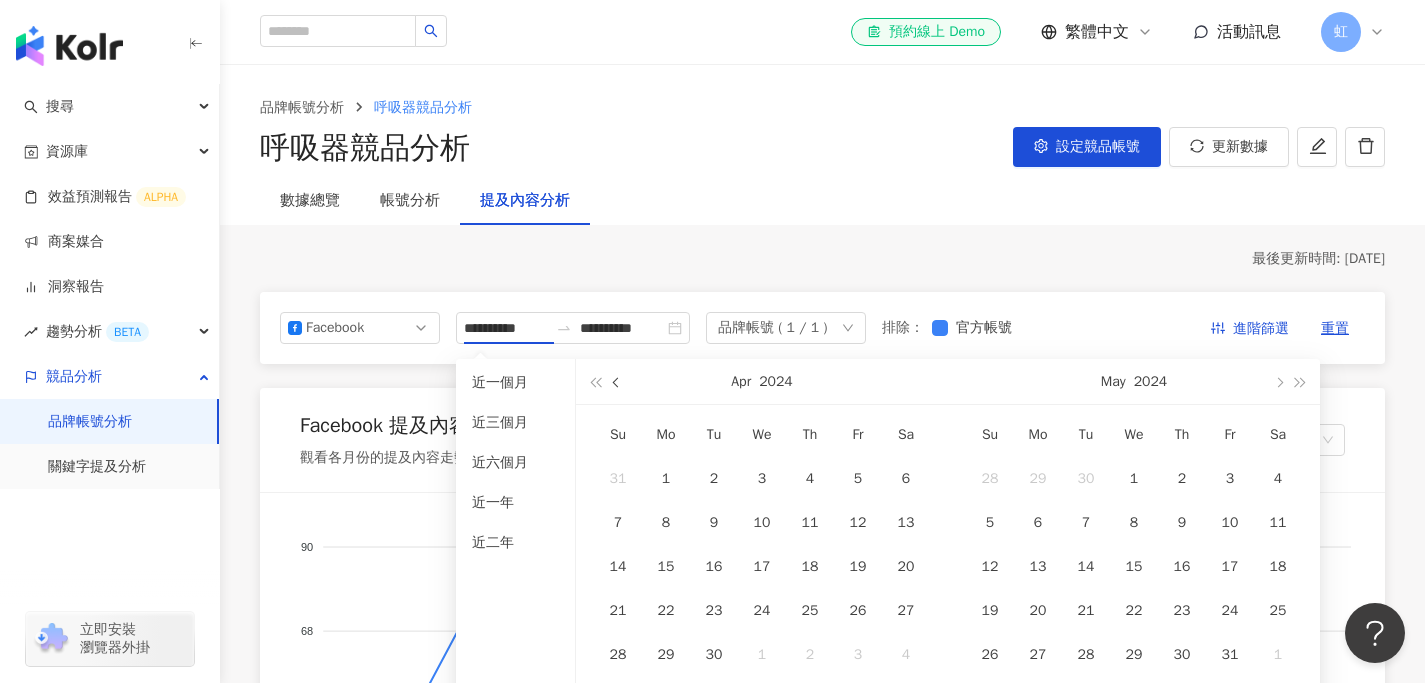 click at bounding box center [617, 381] 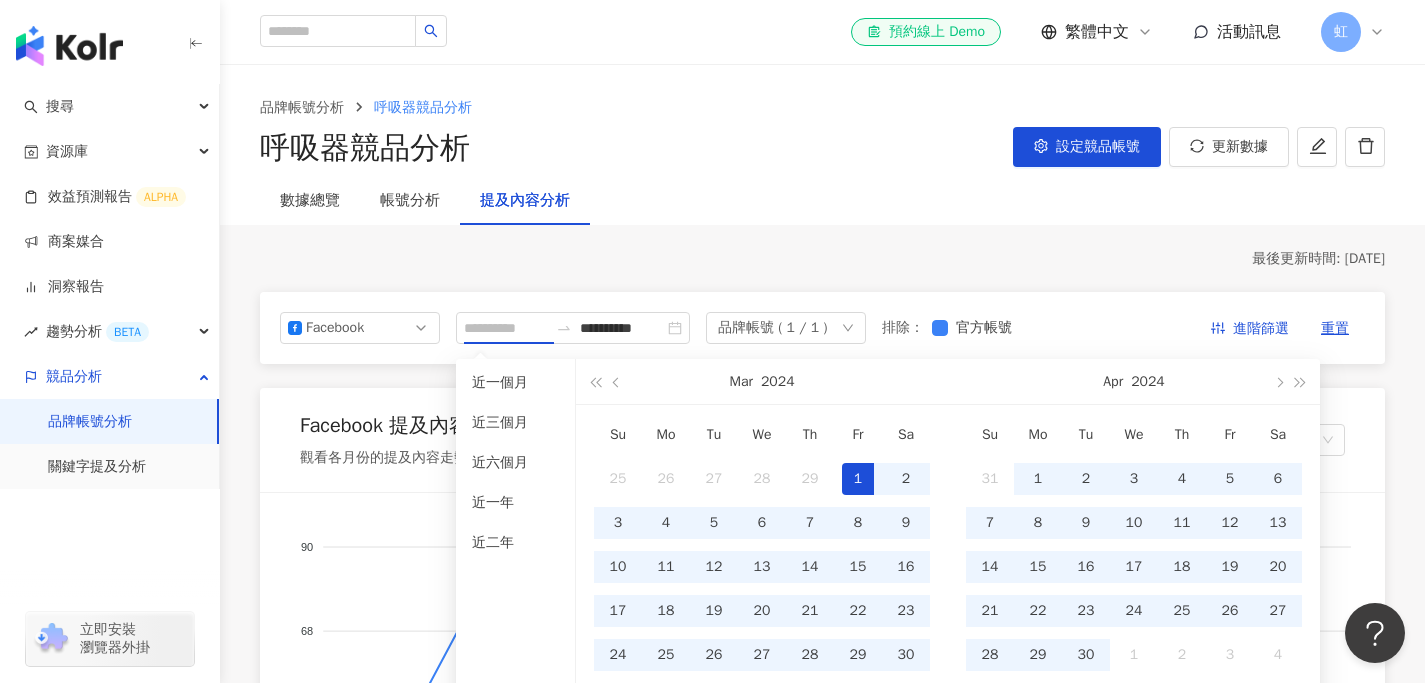 click on "1" at bounding box center (858, 479) 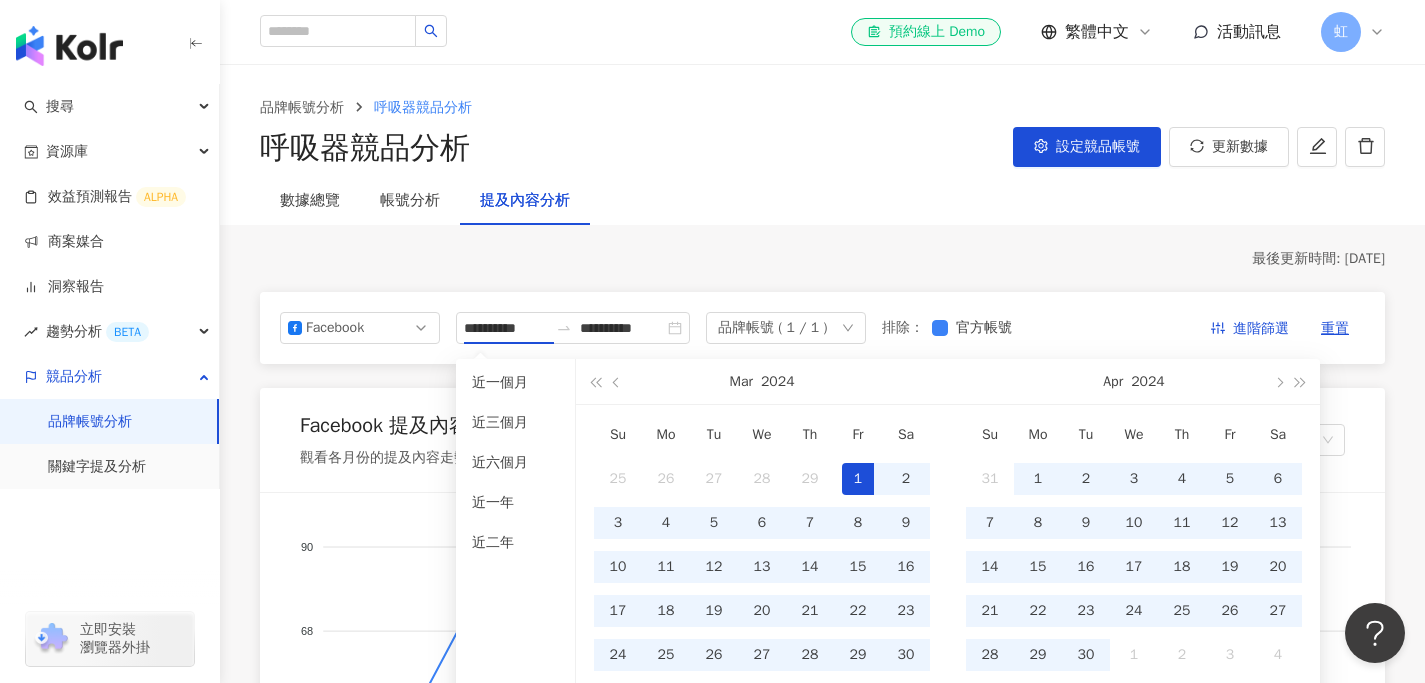 type on "**********" 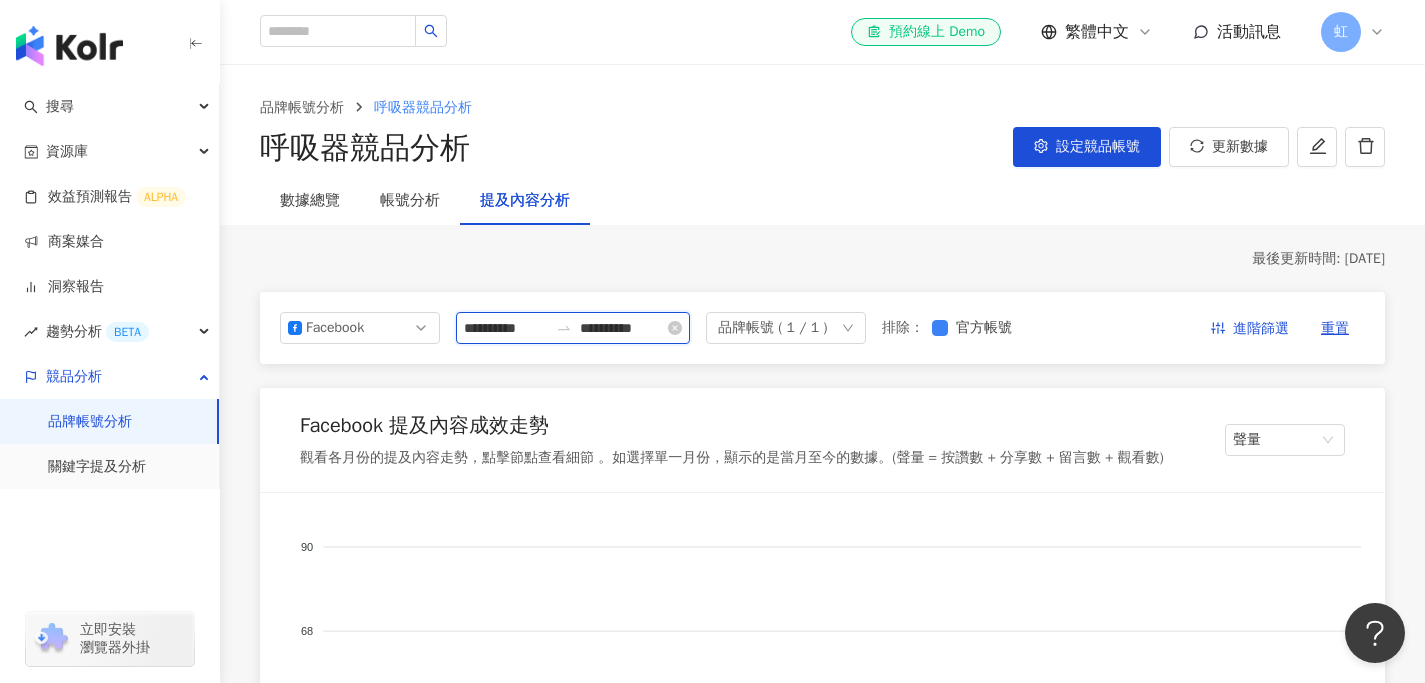 click on "**********" at bounding box center [622, 328] 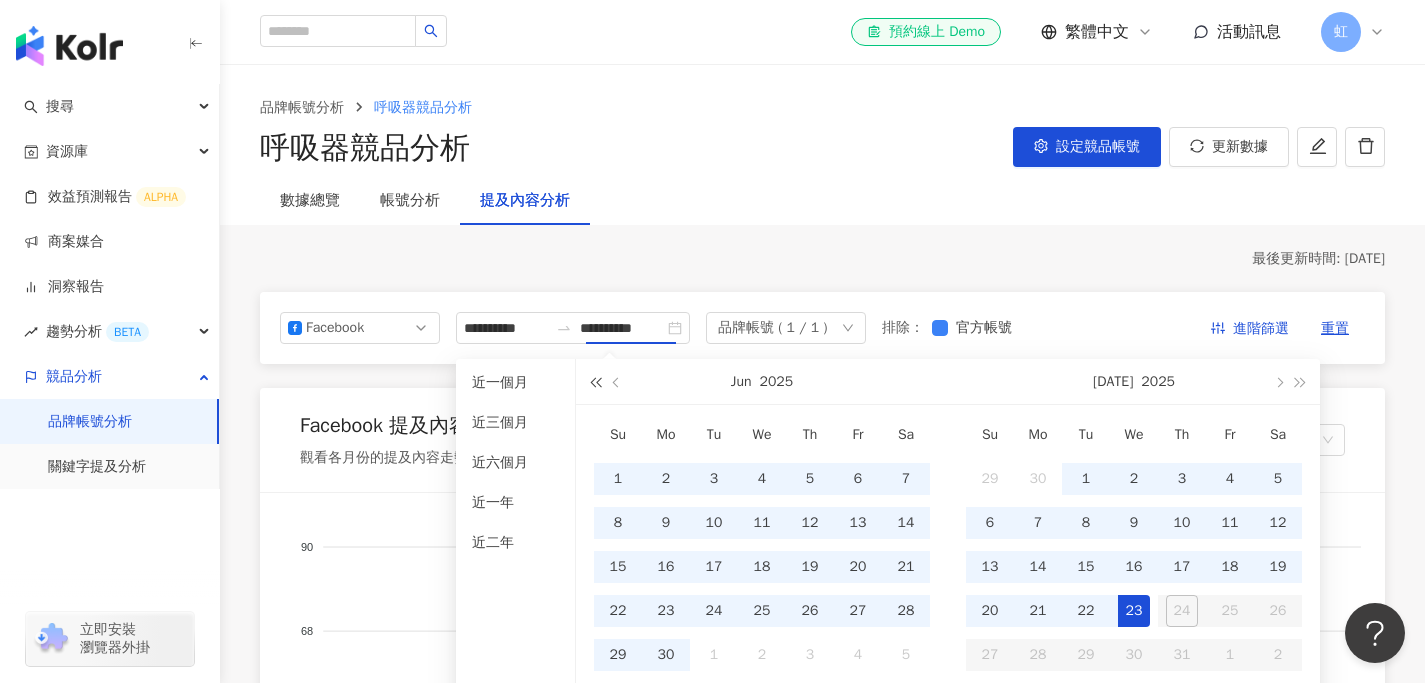 click at bounding box center [595, 382] 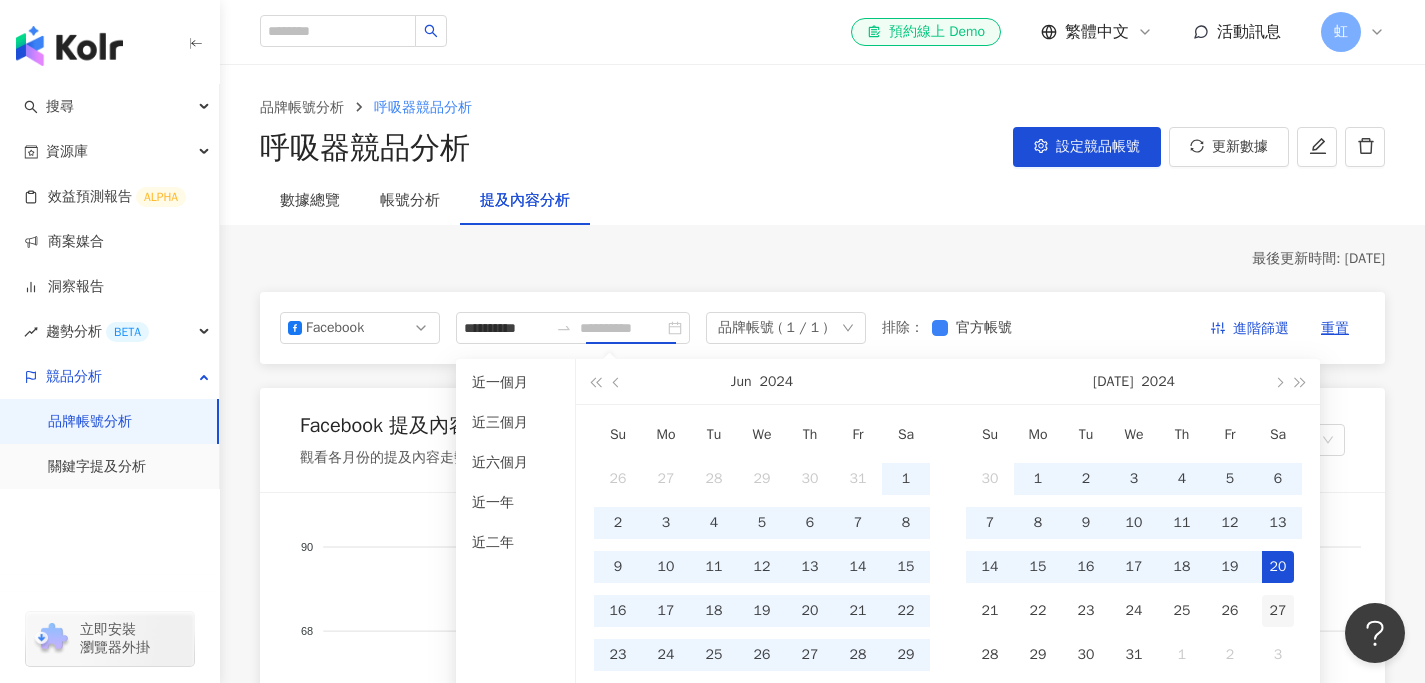 type on "**********" 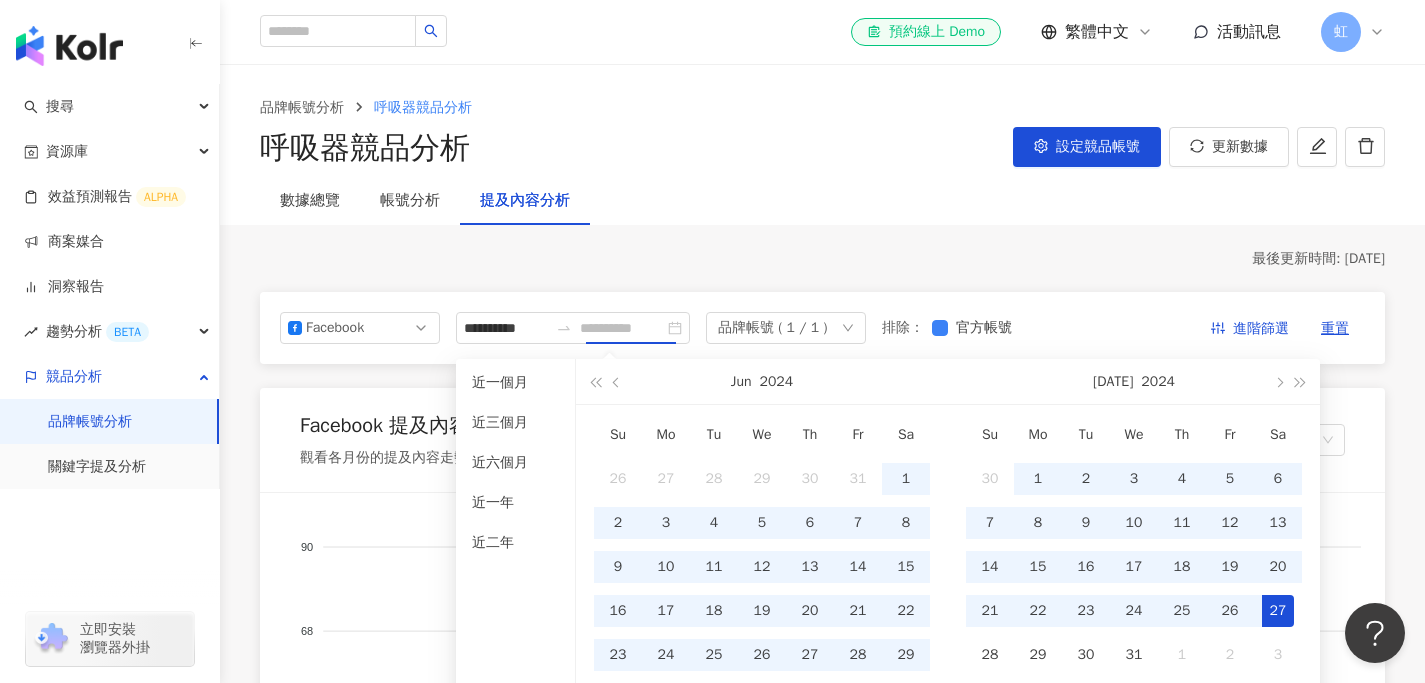 click on "27" at bounding box center [1278, 611] 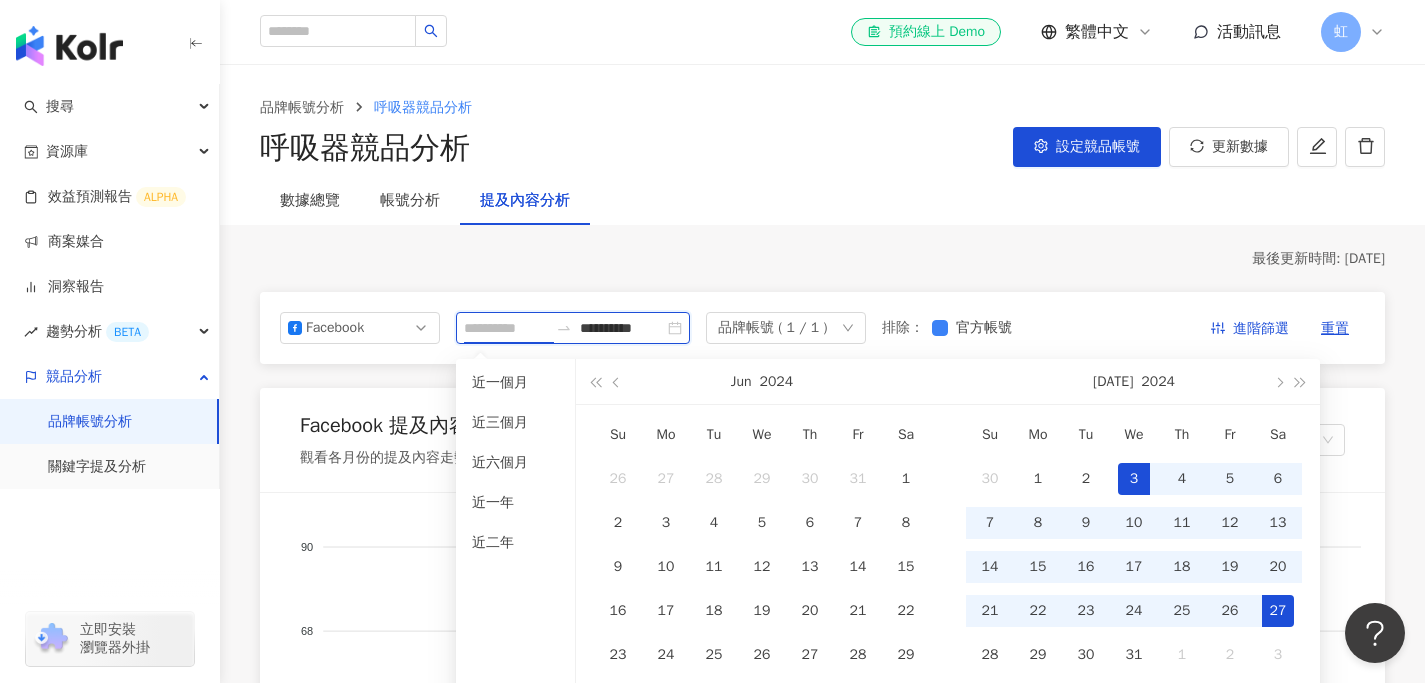 type on "**********" 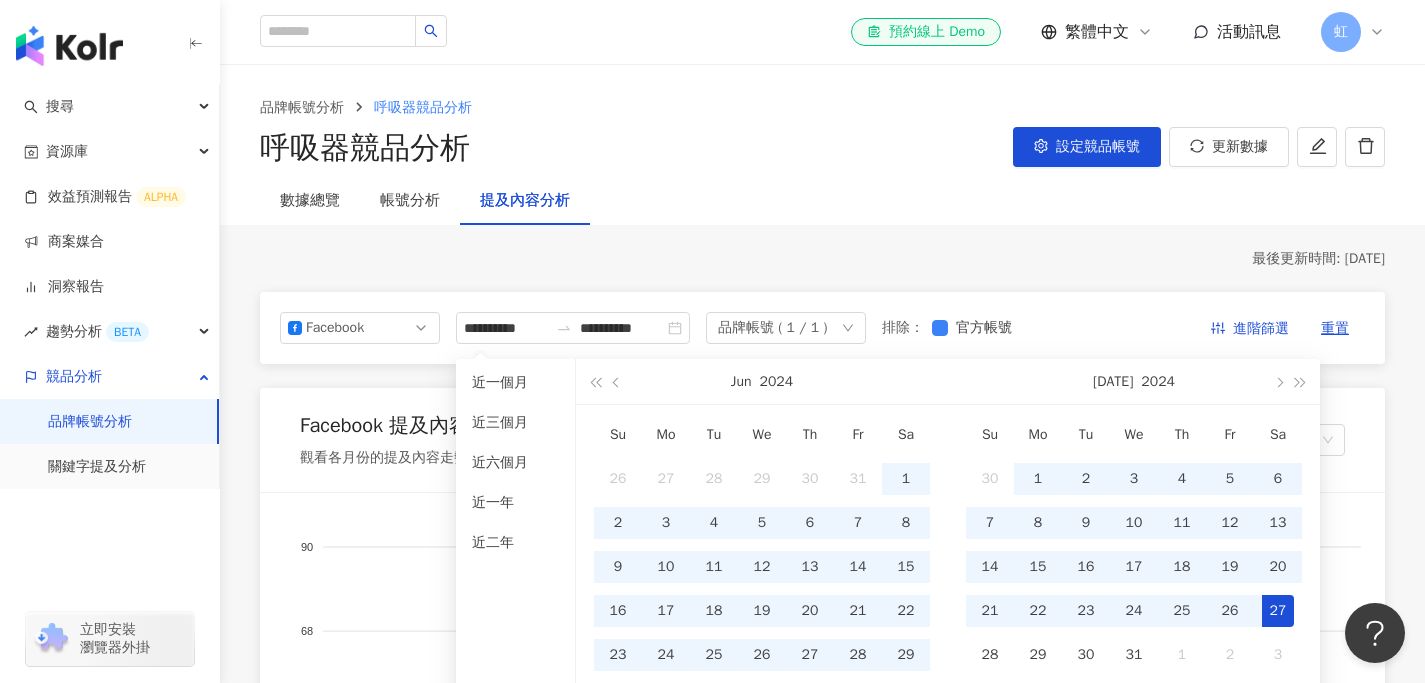 click on "**********" at bounding box center [822, 2571] 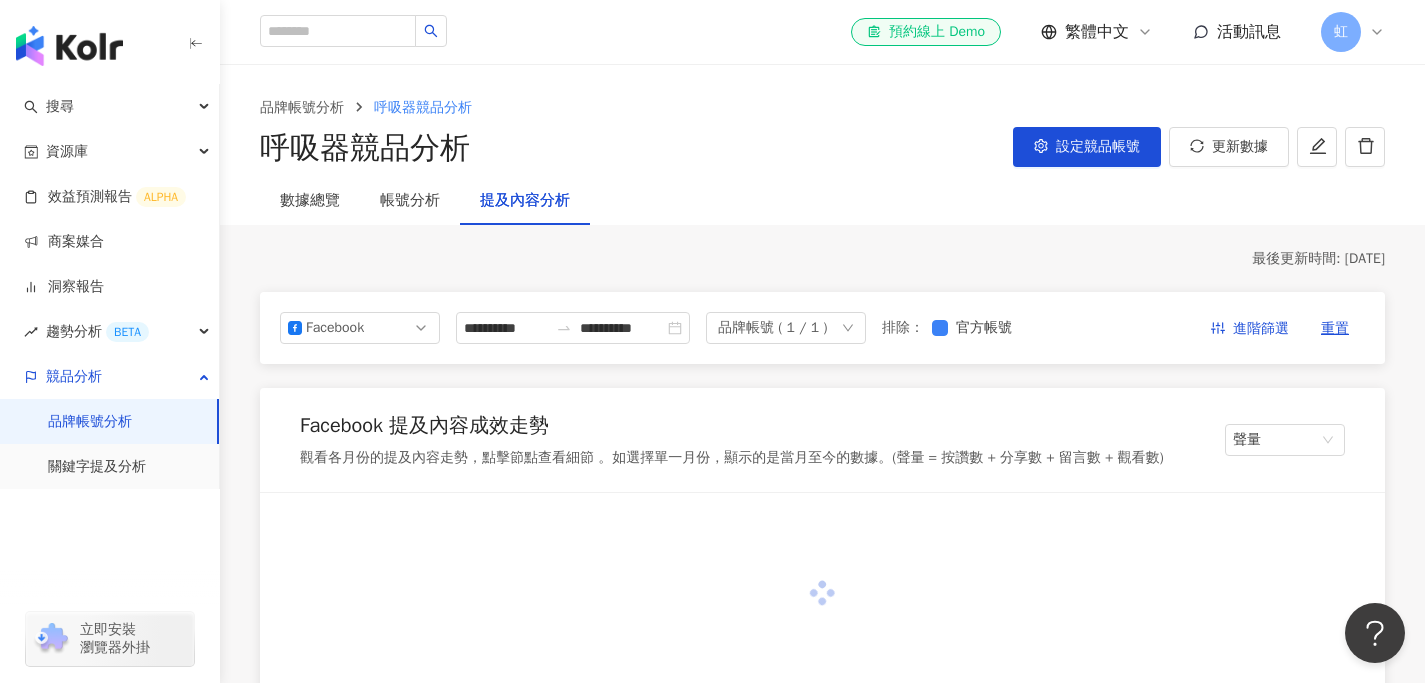 type on "**********" 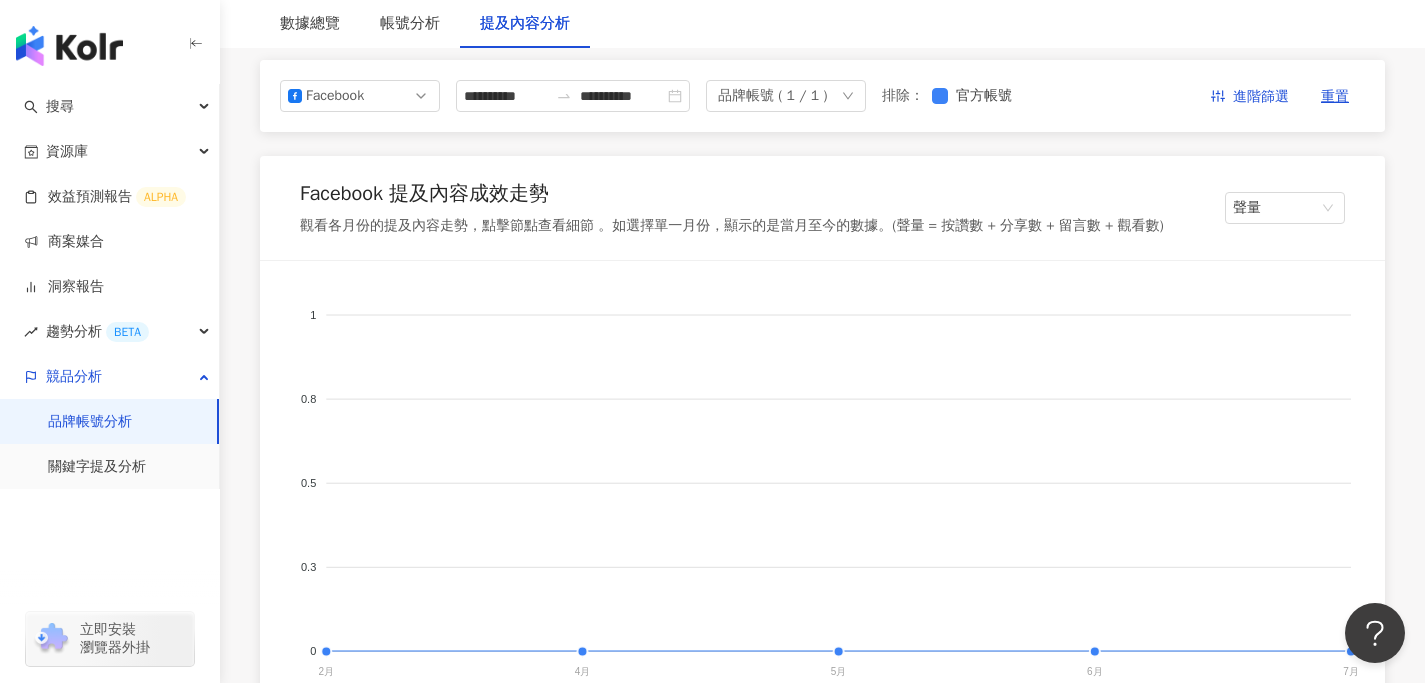 scroll, scrollTop: 0, scrollLeft: 0, axis: both 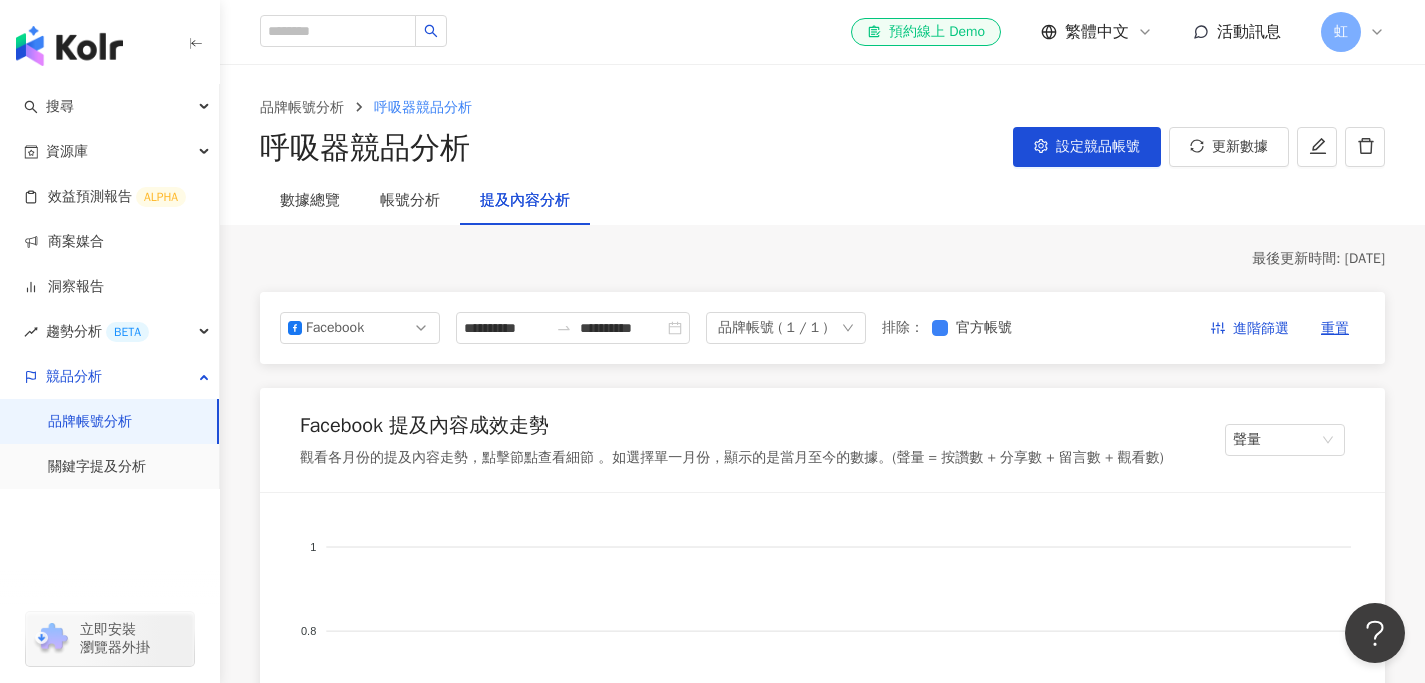 click on "品牌帳號分析" at bounding box center [90, 422] 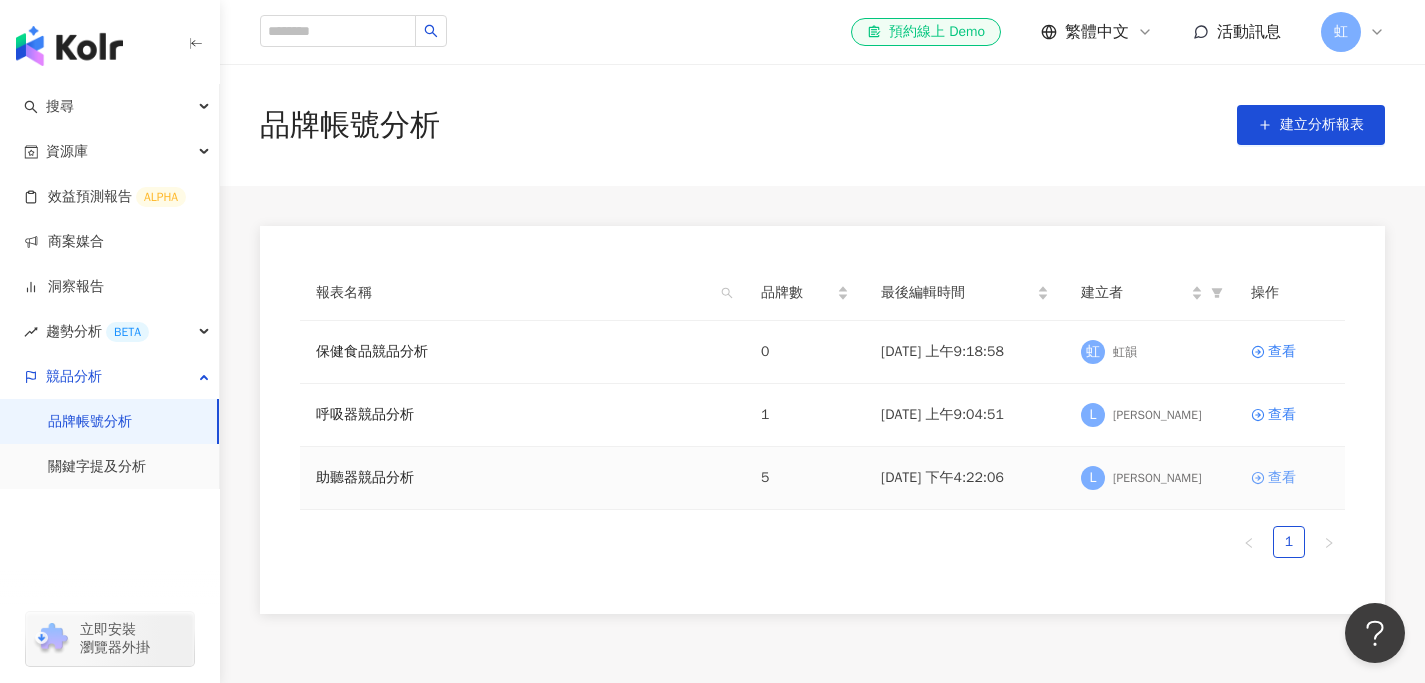 click on "查看" at bounding box center (1282, 478) 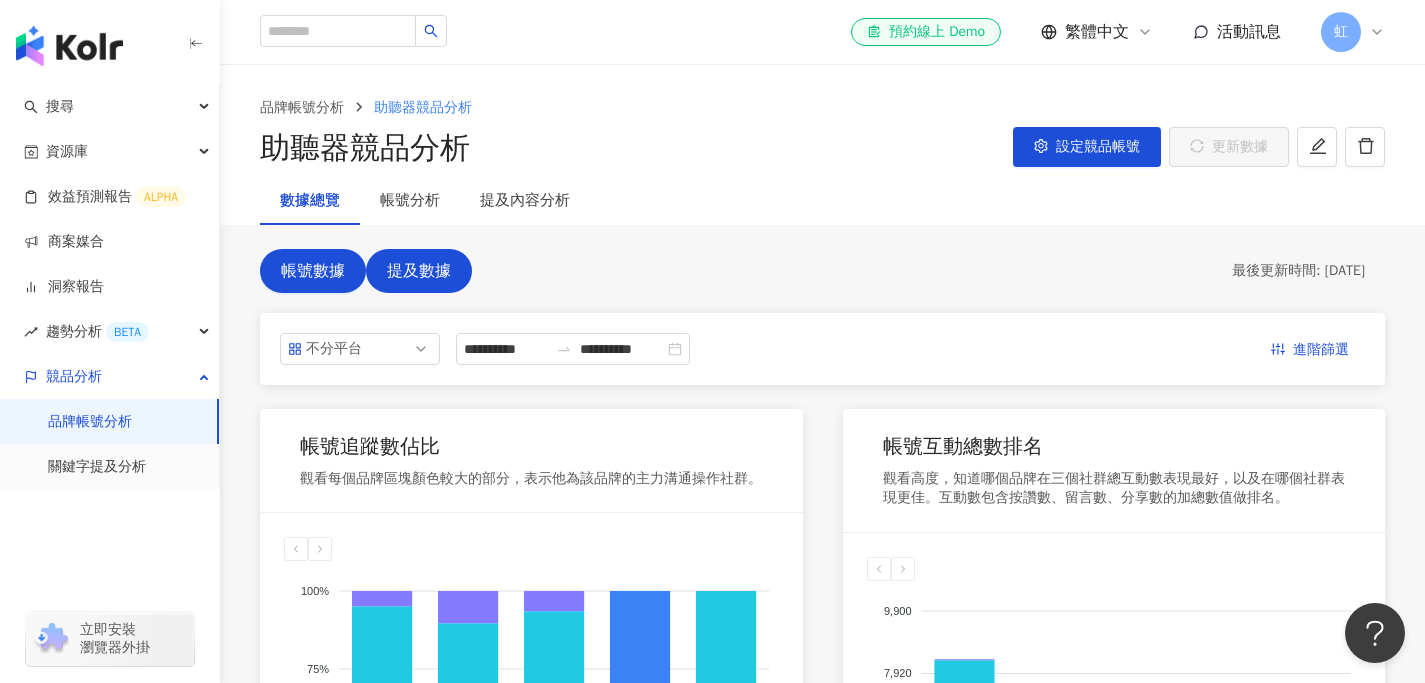 click on "提及數據" at bounding box center [419, 271] 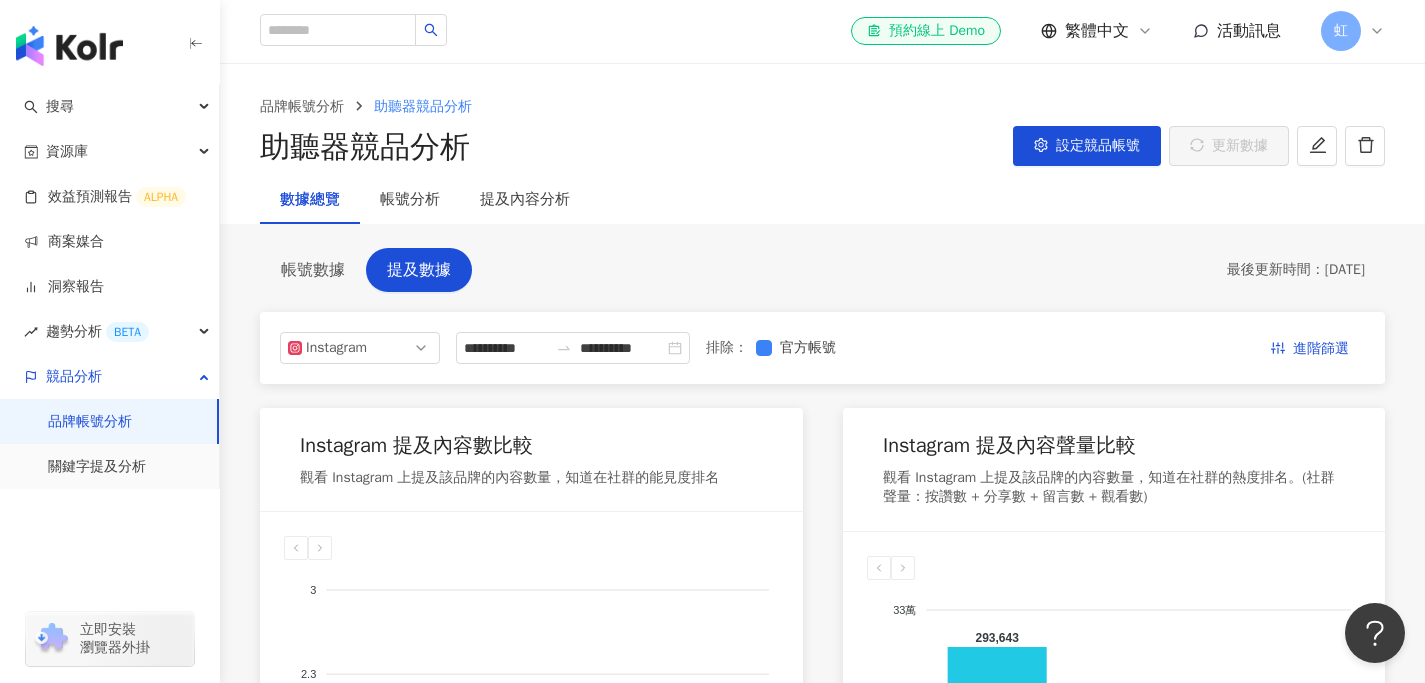 scroll, scrollTop: 0, scrollLeft: 0, axis: both 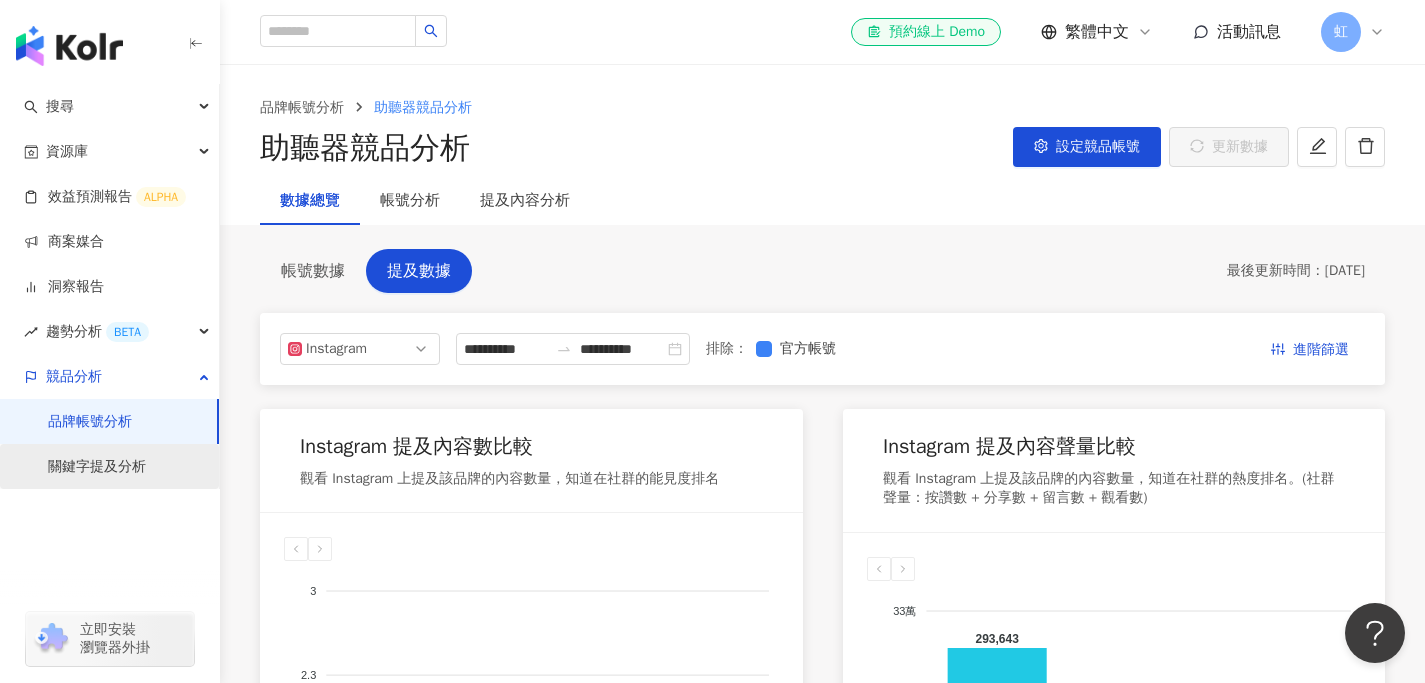 click on "關鍵字提及分析" at bounding box center [97, 467] 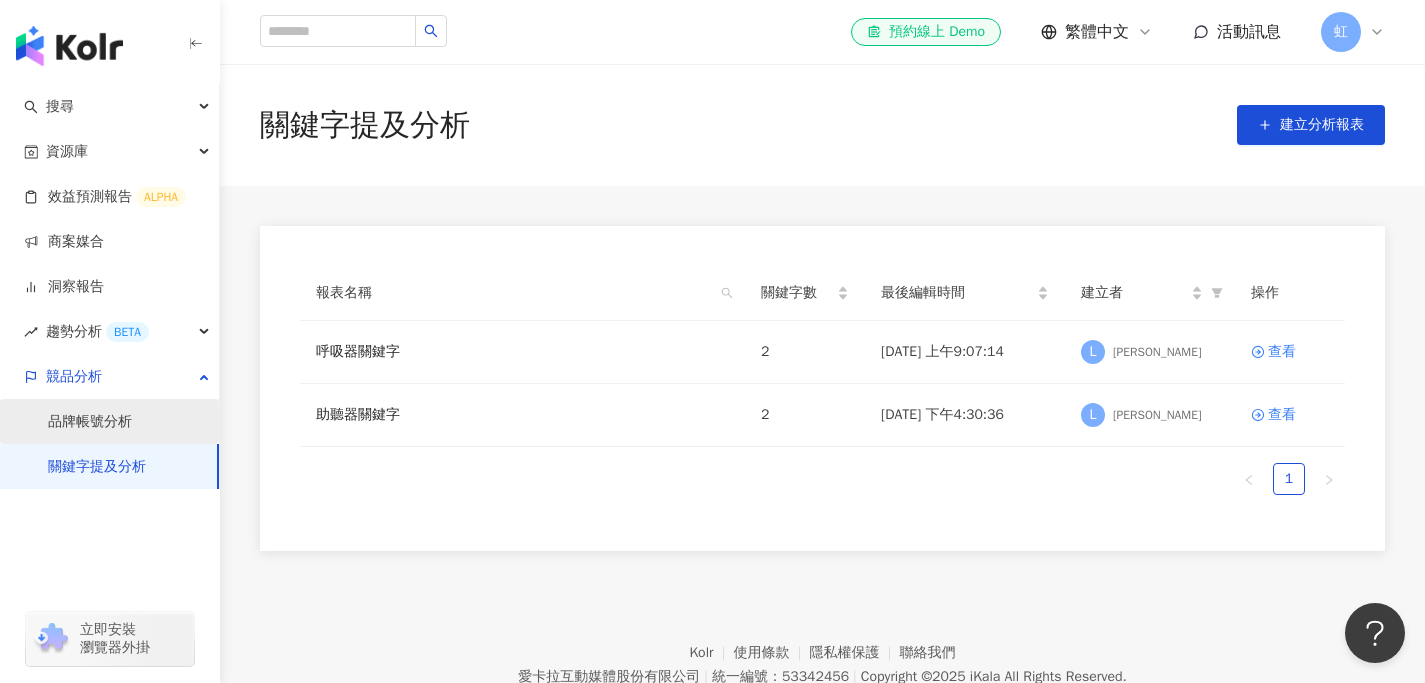 click on "品牌帳號分析" at bounding box center (90, 422) 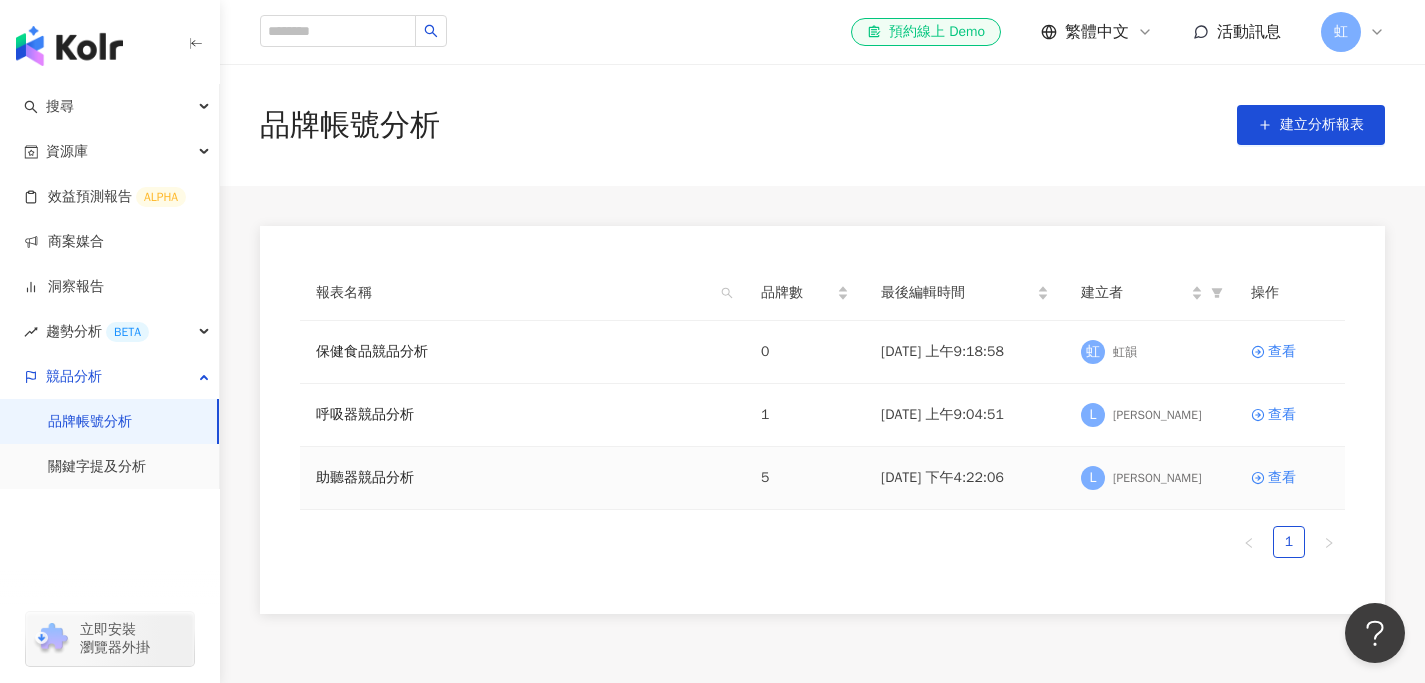 click on "助聽器競品分析" at bounding box center [522, 478] 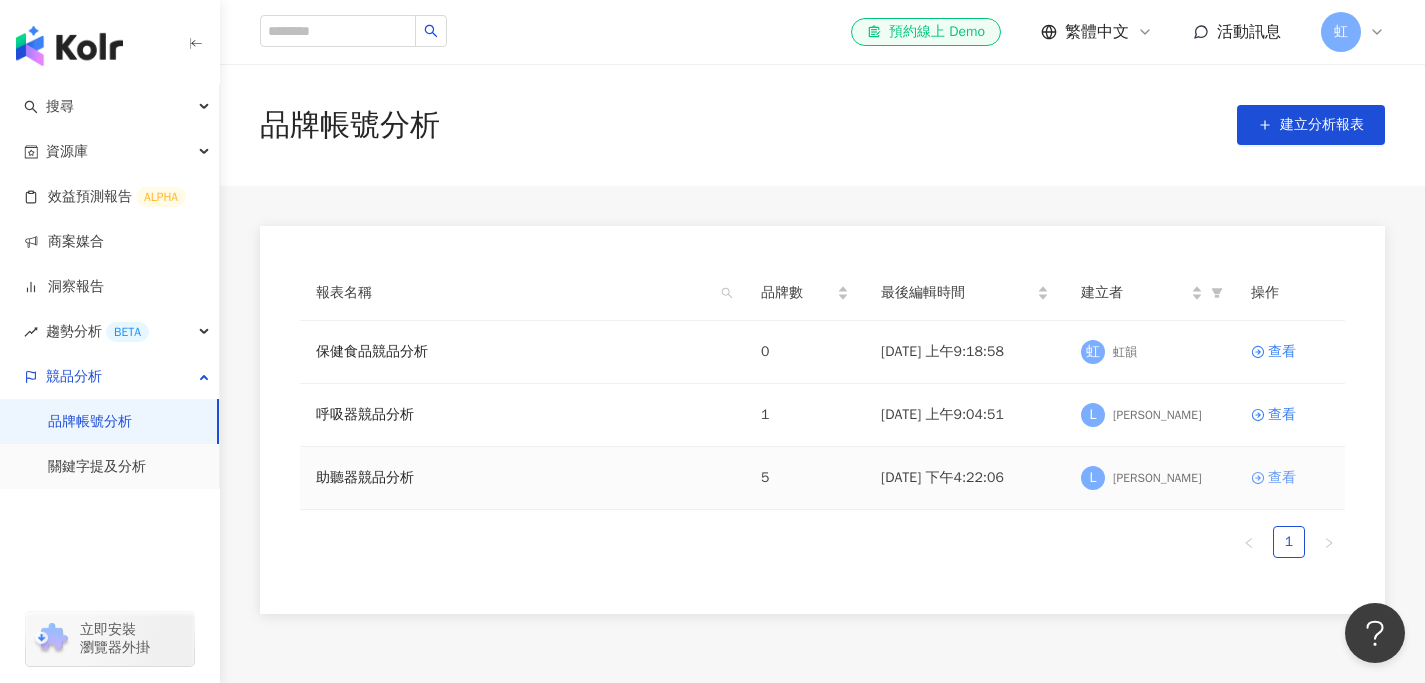 click on "查看" at bounding box center (1282, 478) 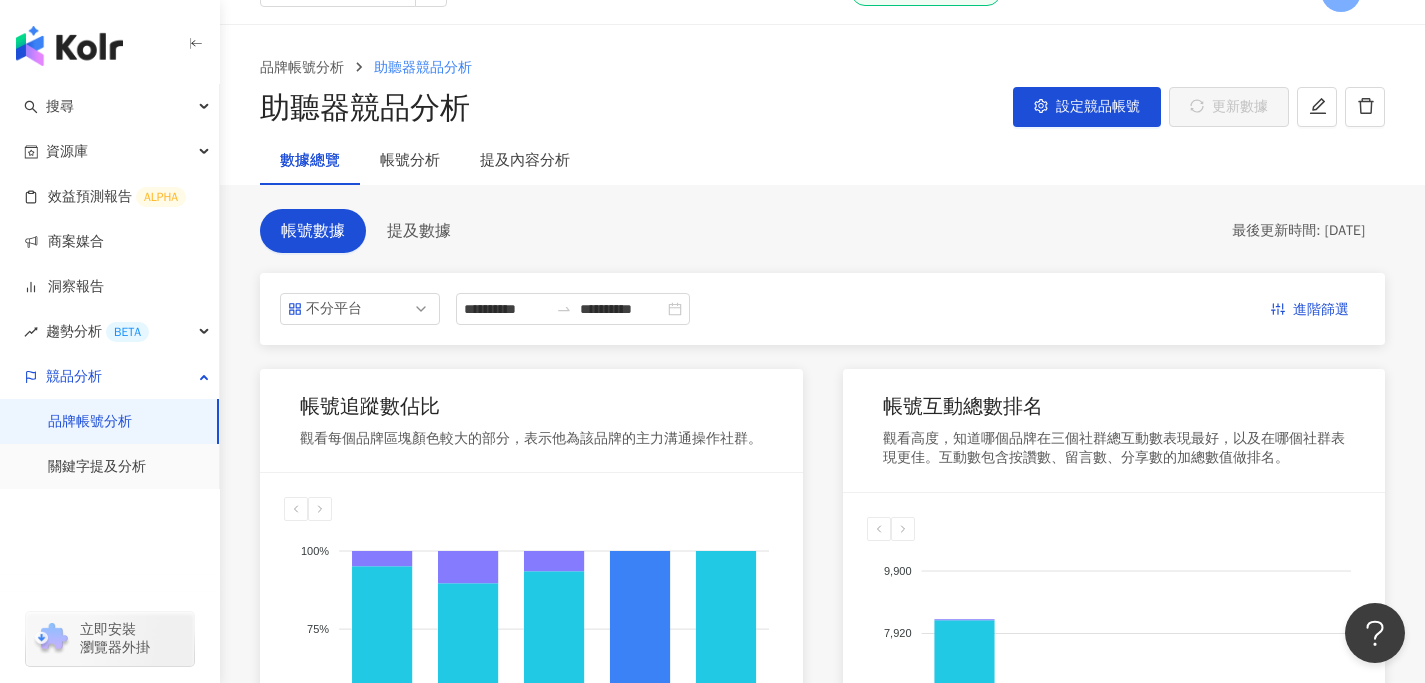 scroll, scrollTop: 0, scrollLeft: 0, axis: both 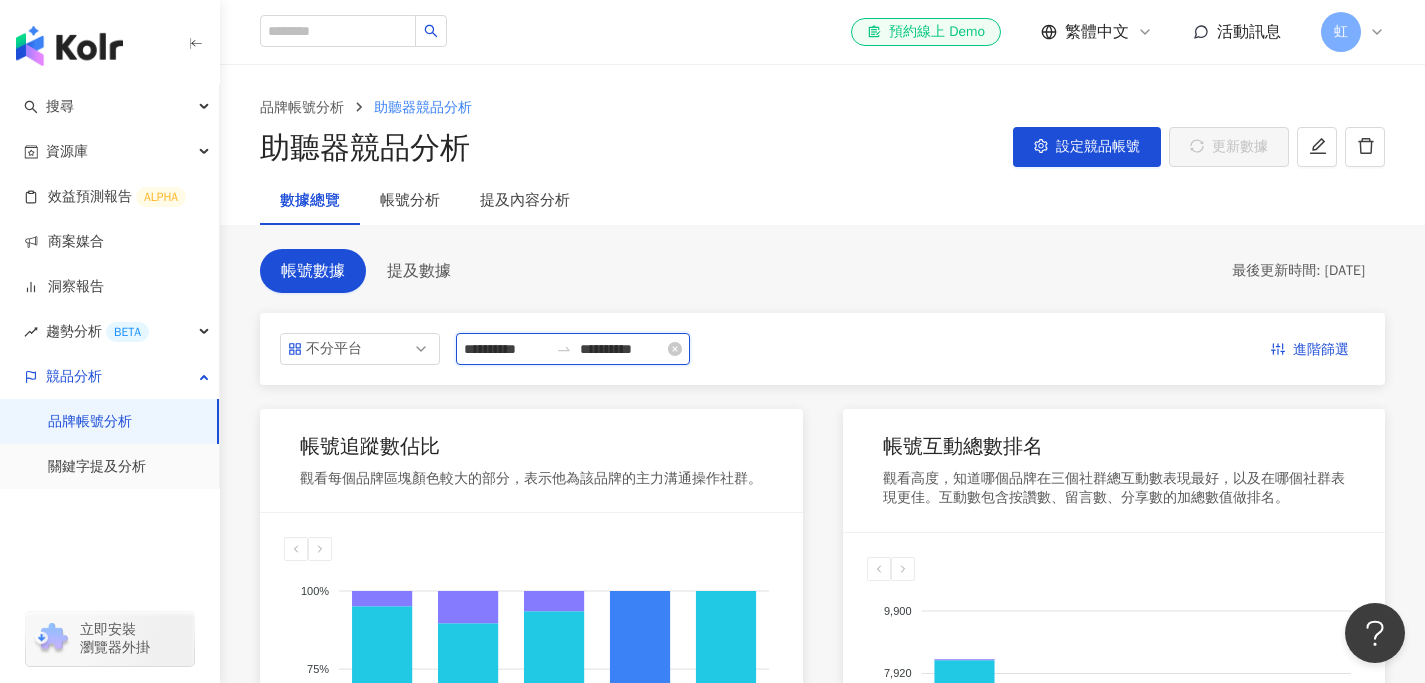click on "**********" at bounding box center [506, 349] 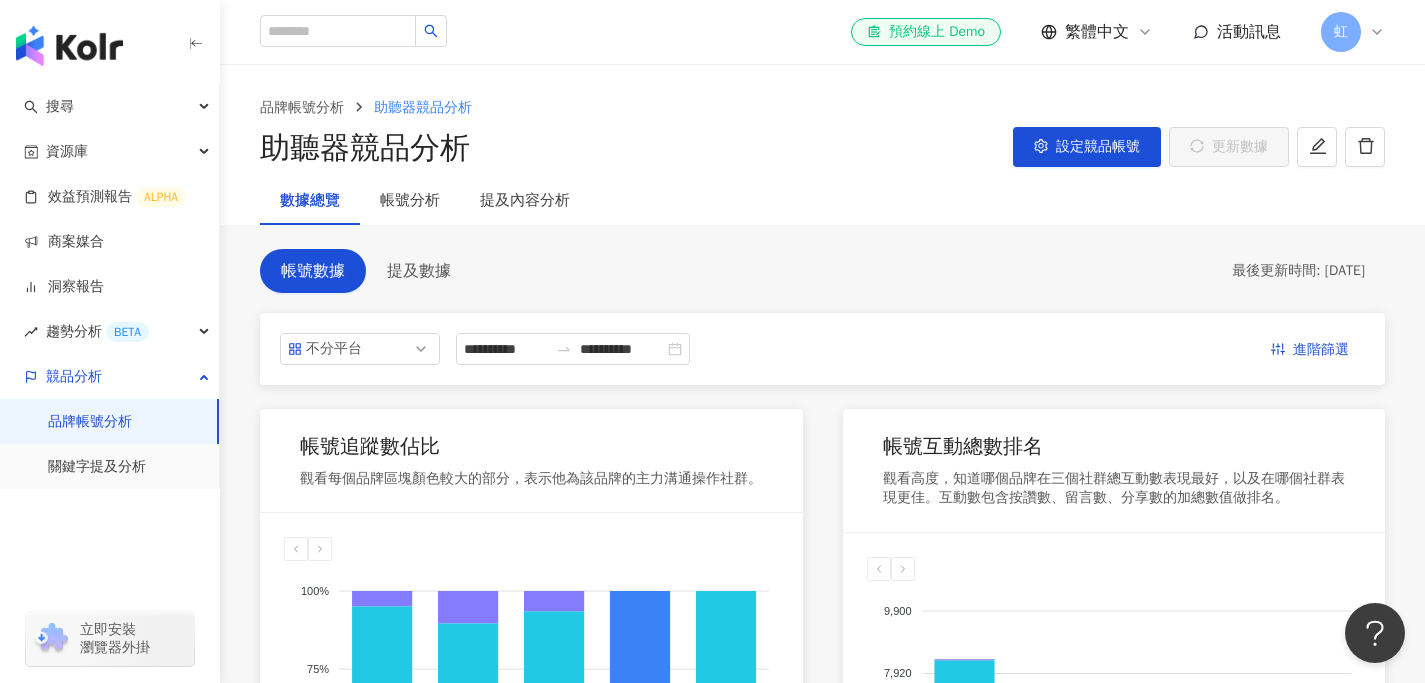 click on "**********" at bounding box center [822, 1022] 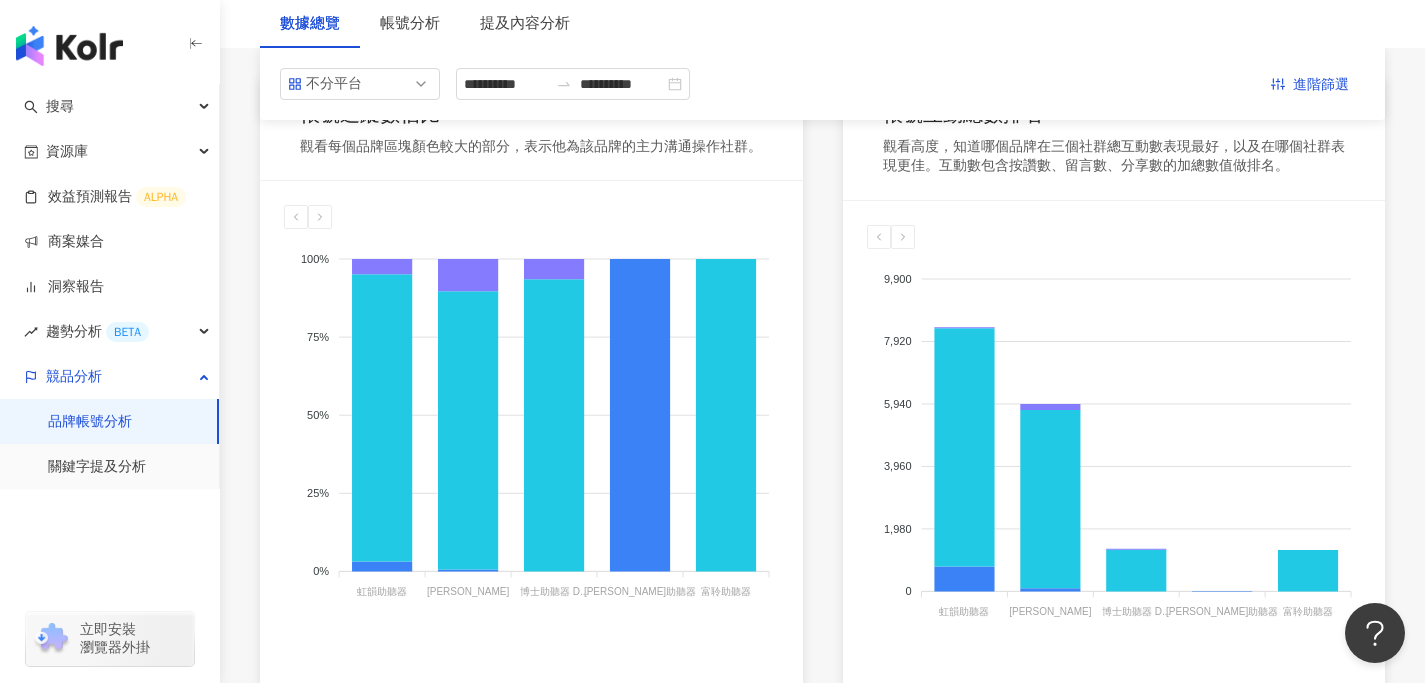 scroll, scrollTop: 0, scrollLeft: 0, axis: both 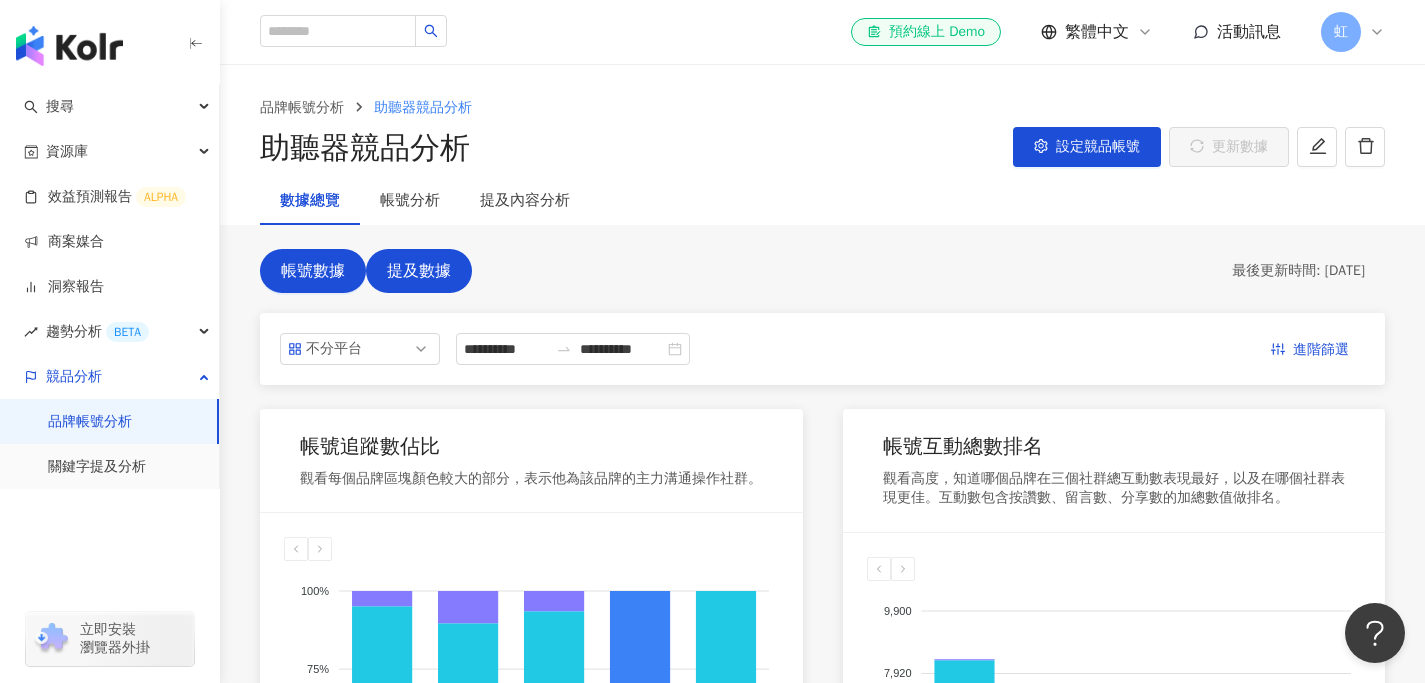 click on "提及數據" at bounding box center [419, 271] 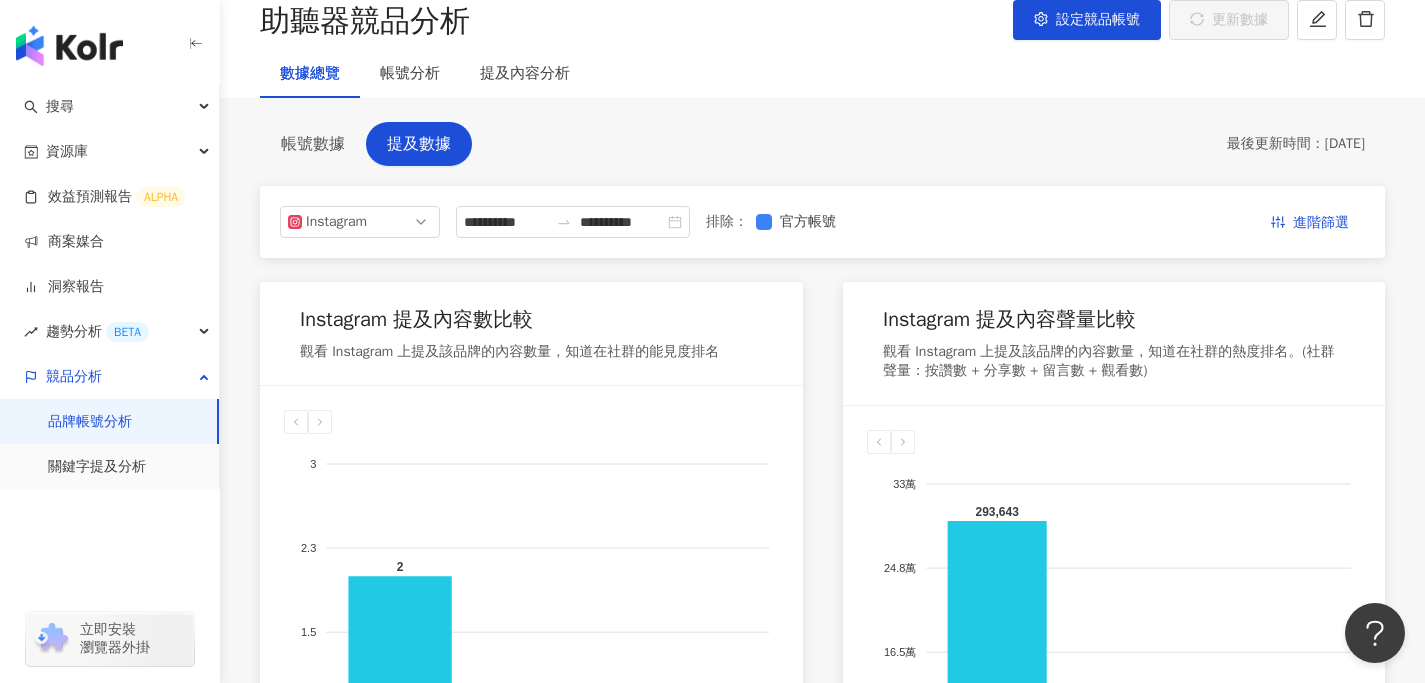 scroll, scrollTop: 0, scrollLeft: 0, axis: both 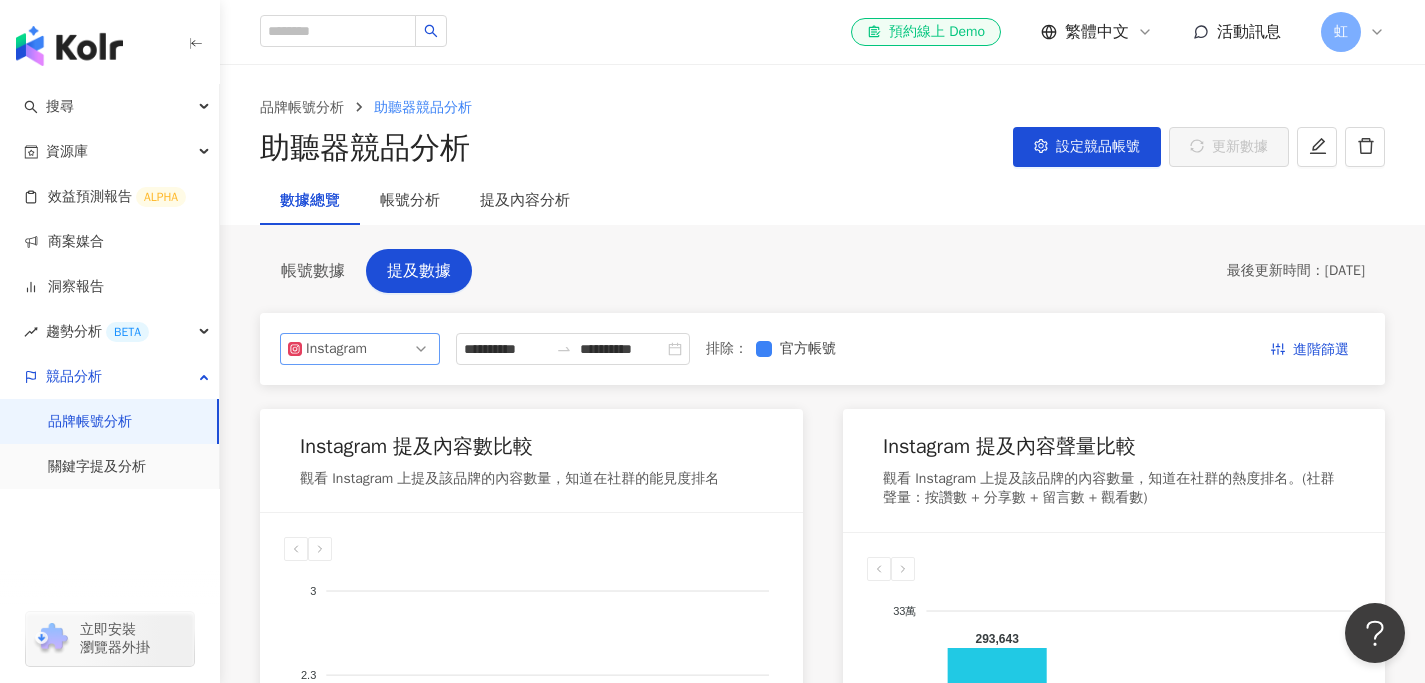 click on "Instagram" at bounding box center (338, 349) 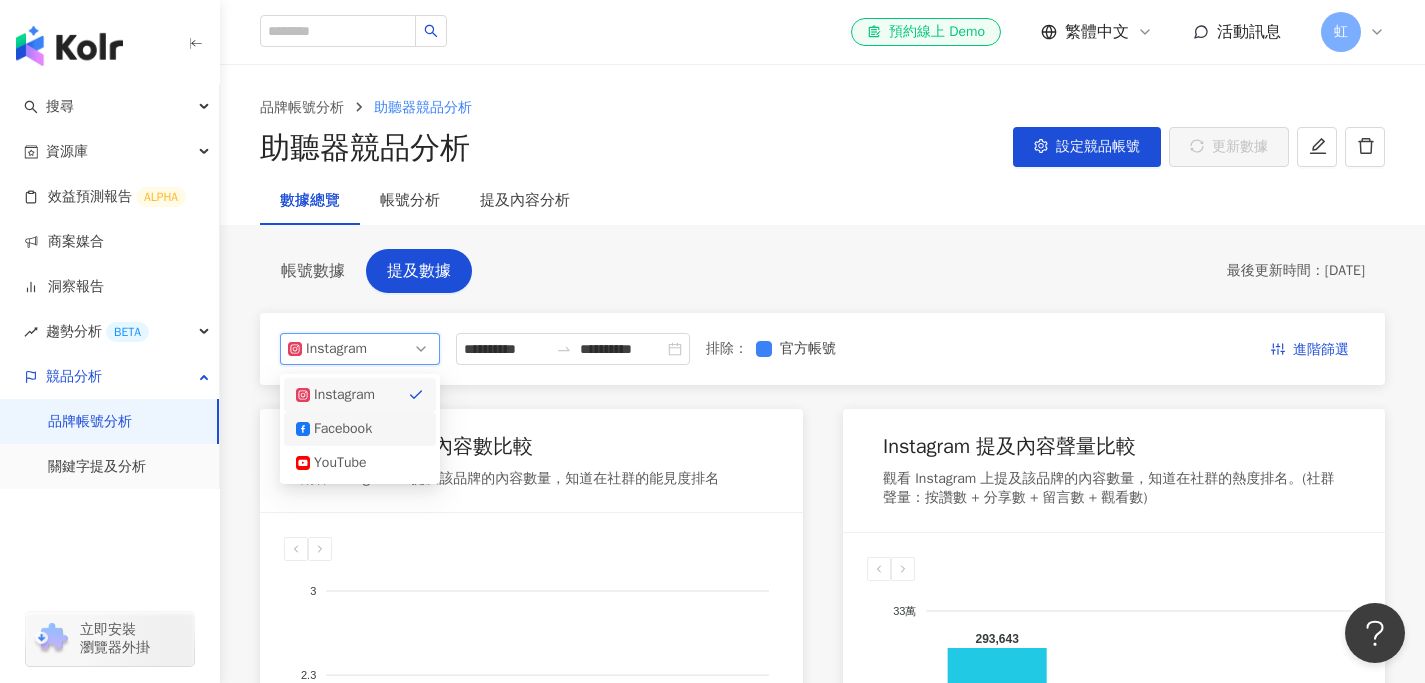 click on "Facebook" at bounding box center (360, 429) 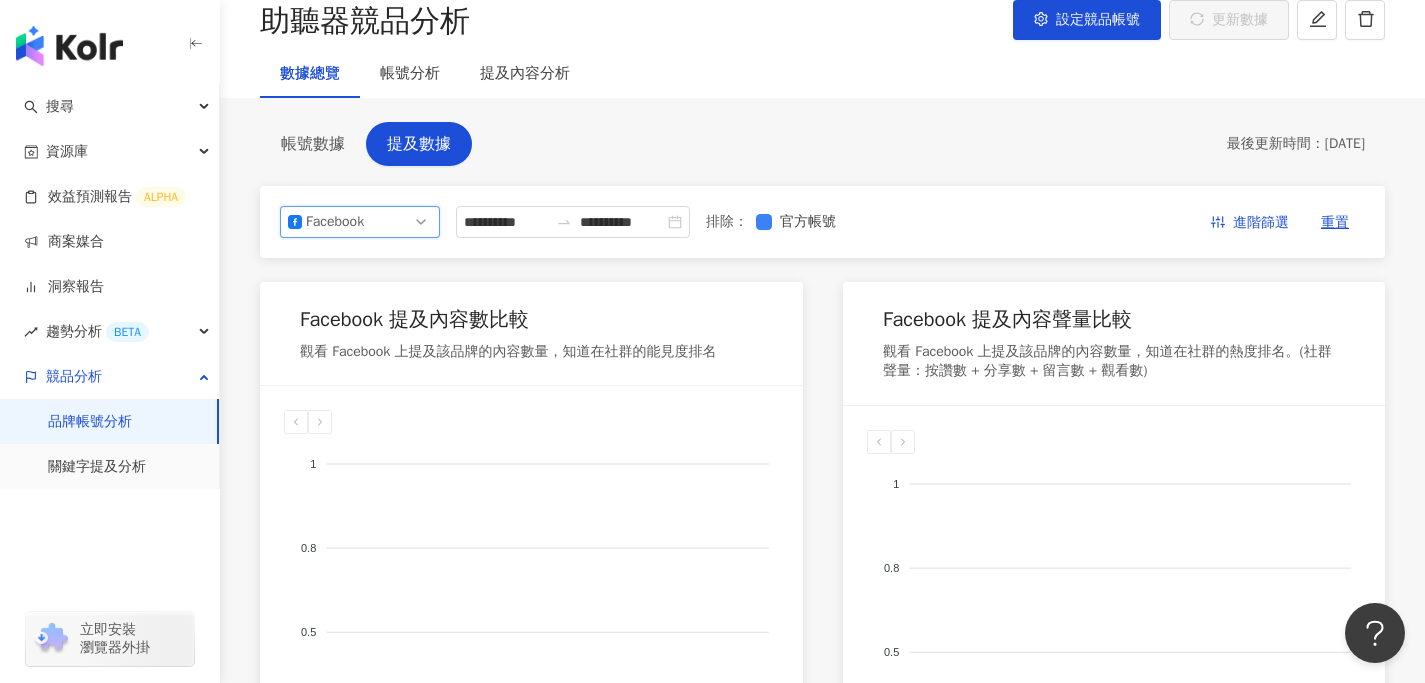 scroll, scrollTop: 0, scrollLeft: 0, axis: both 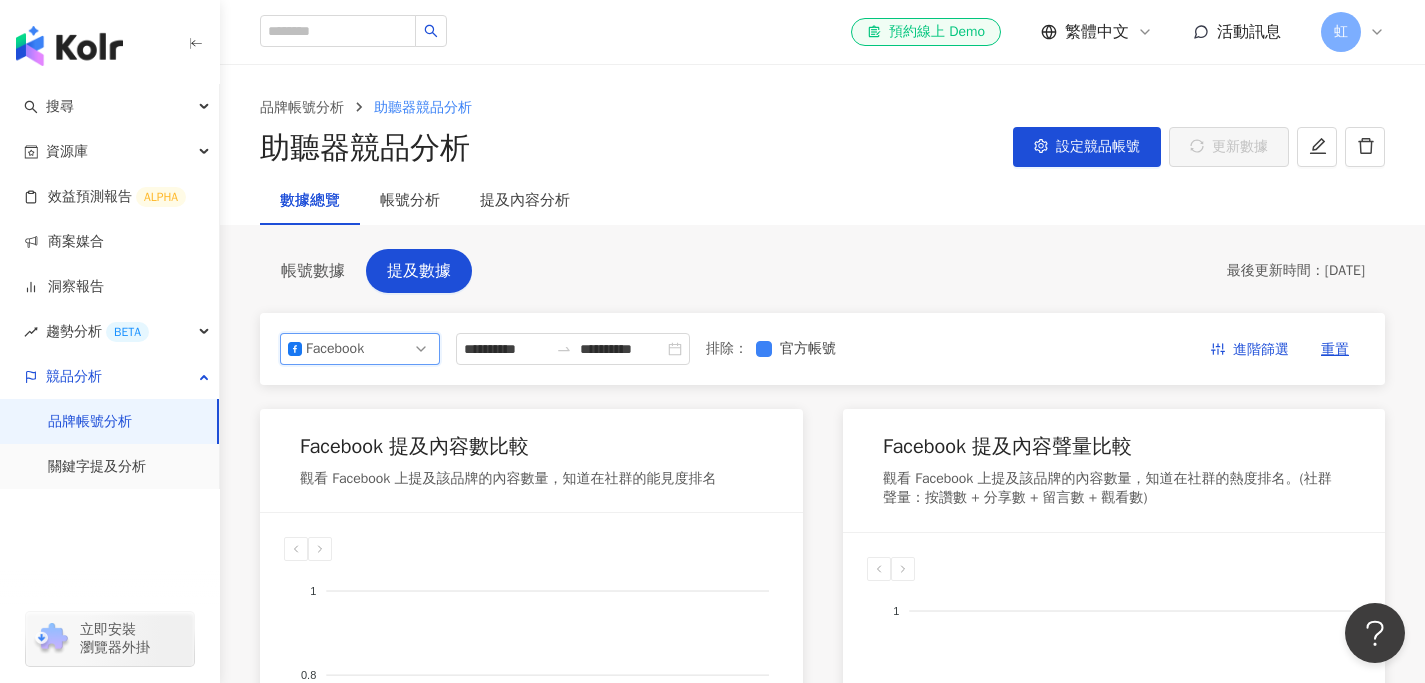 click on "Facebook" at bounding box center (360, 349) 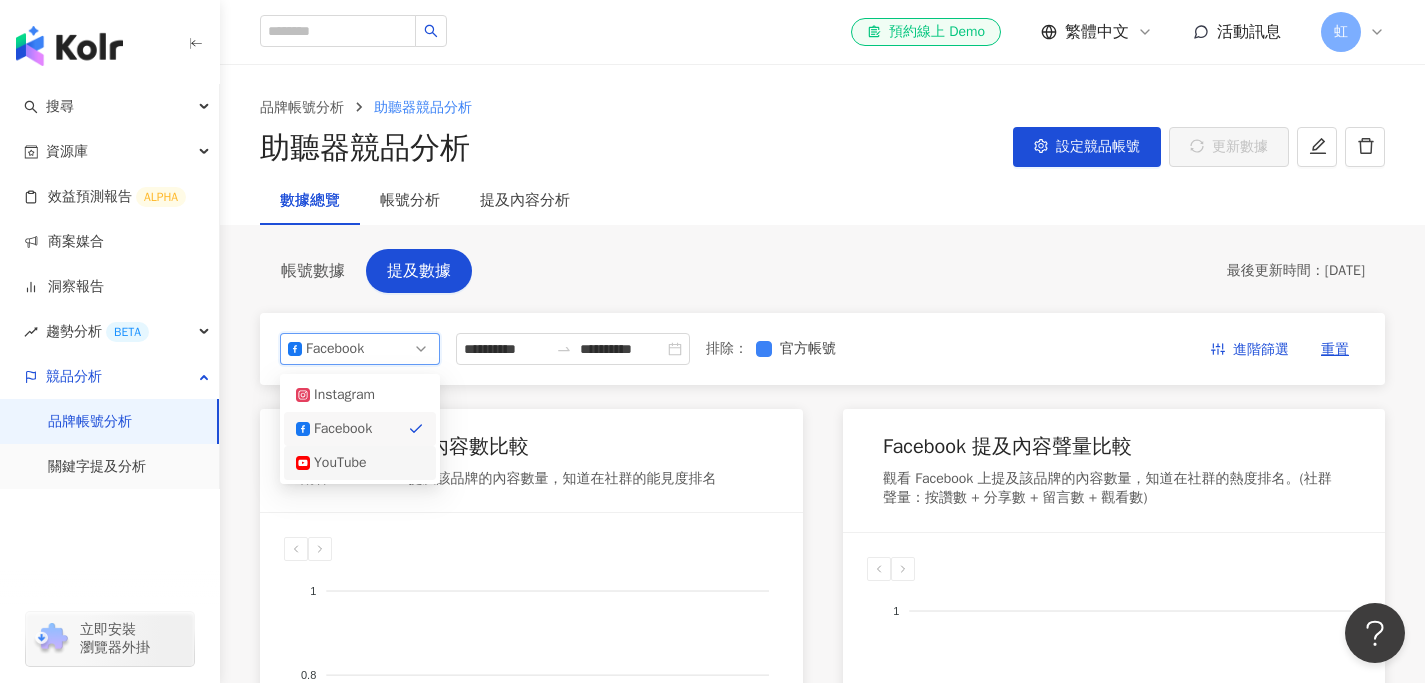 click on "YouTube" at bounding box center [346, 463] 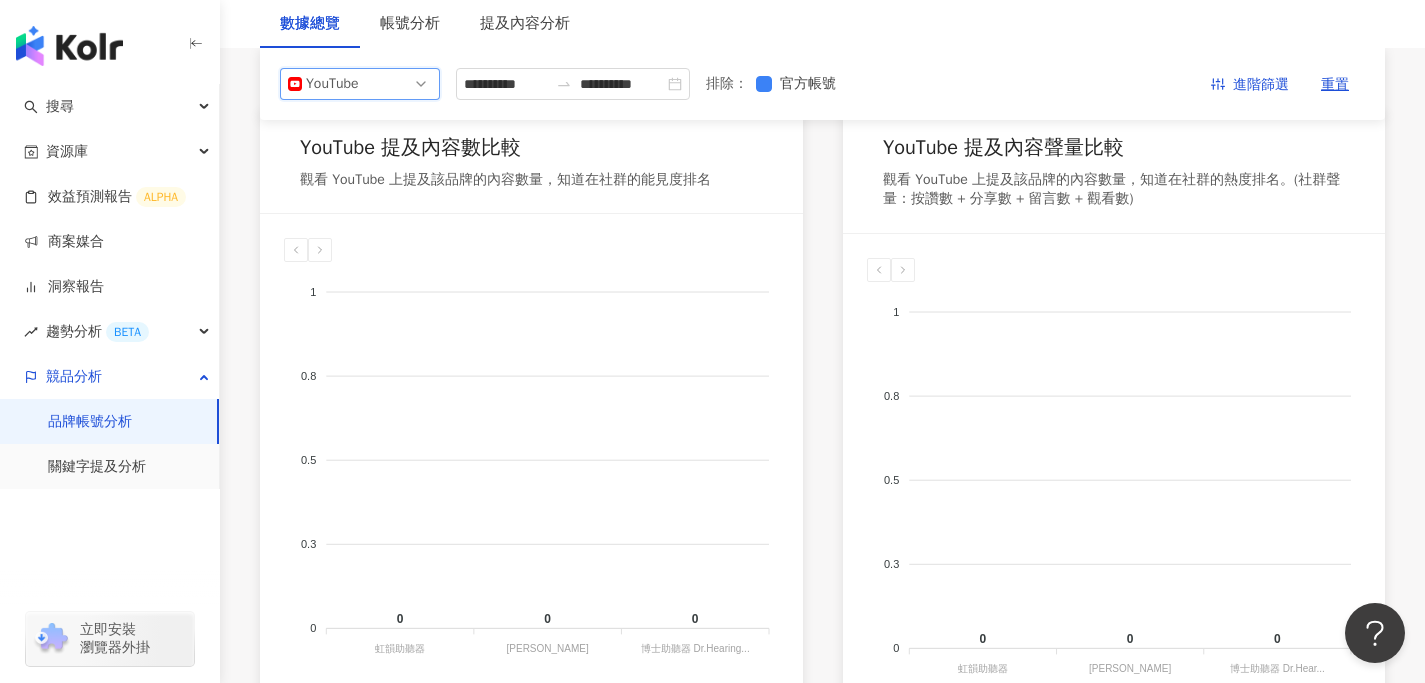 scroll, scrollTop: 0, scrollLeft: 0, axis: both 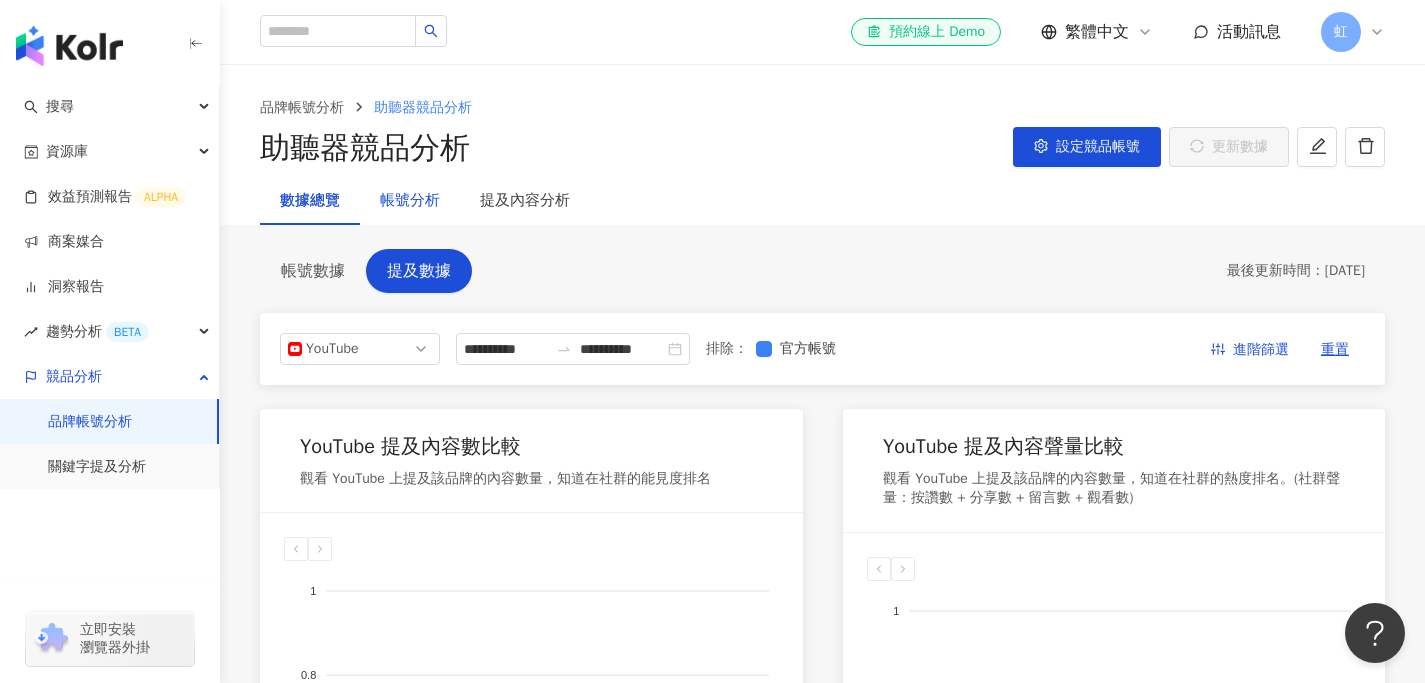click on "帳號分析" at bounding box center [410, 201] 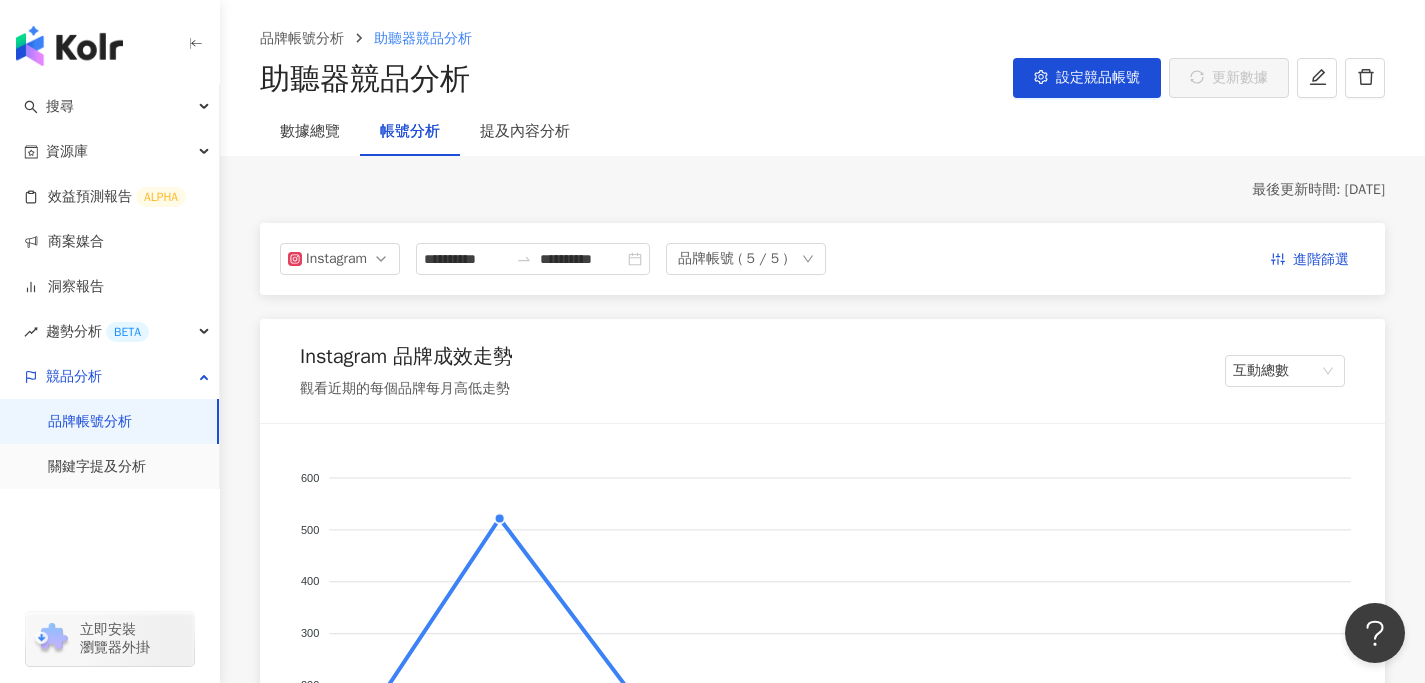 scroll, scrollTop: 0, scrollLeft: 0, axis: both 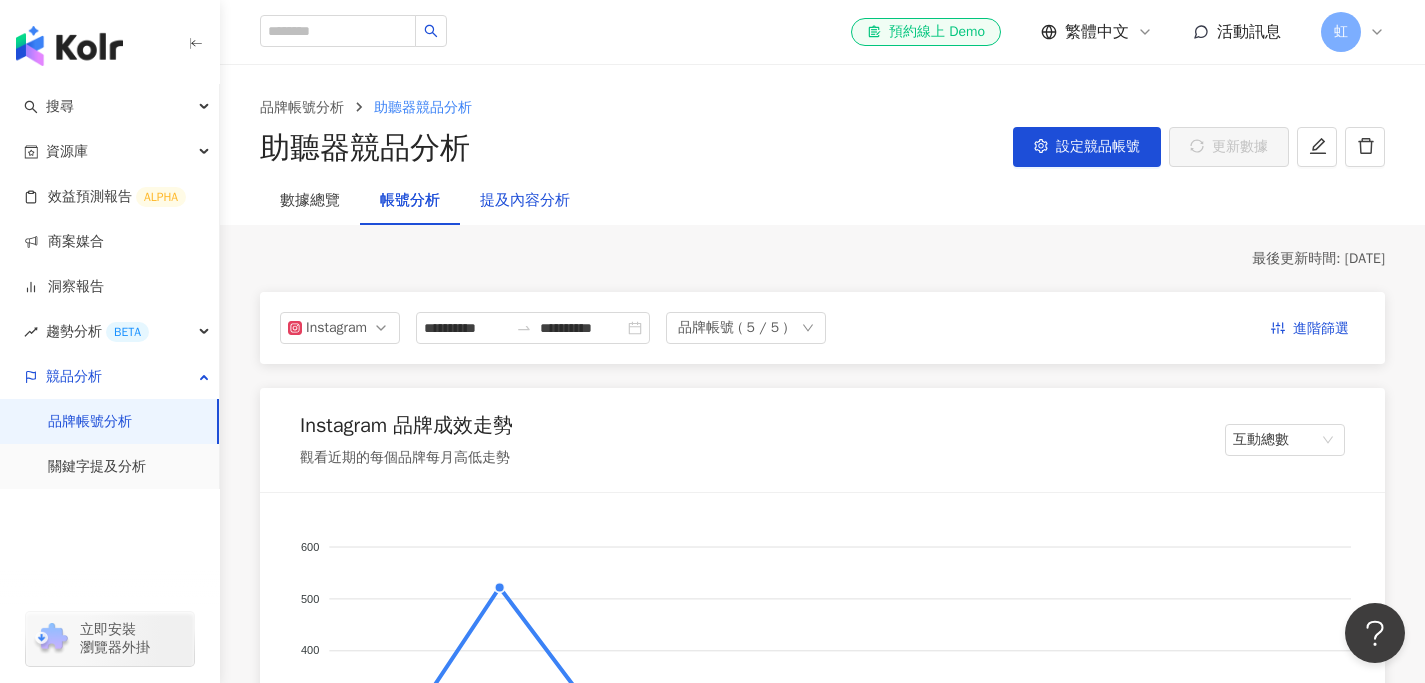 click on "提及內容分析" at bounding box center (525, 201) 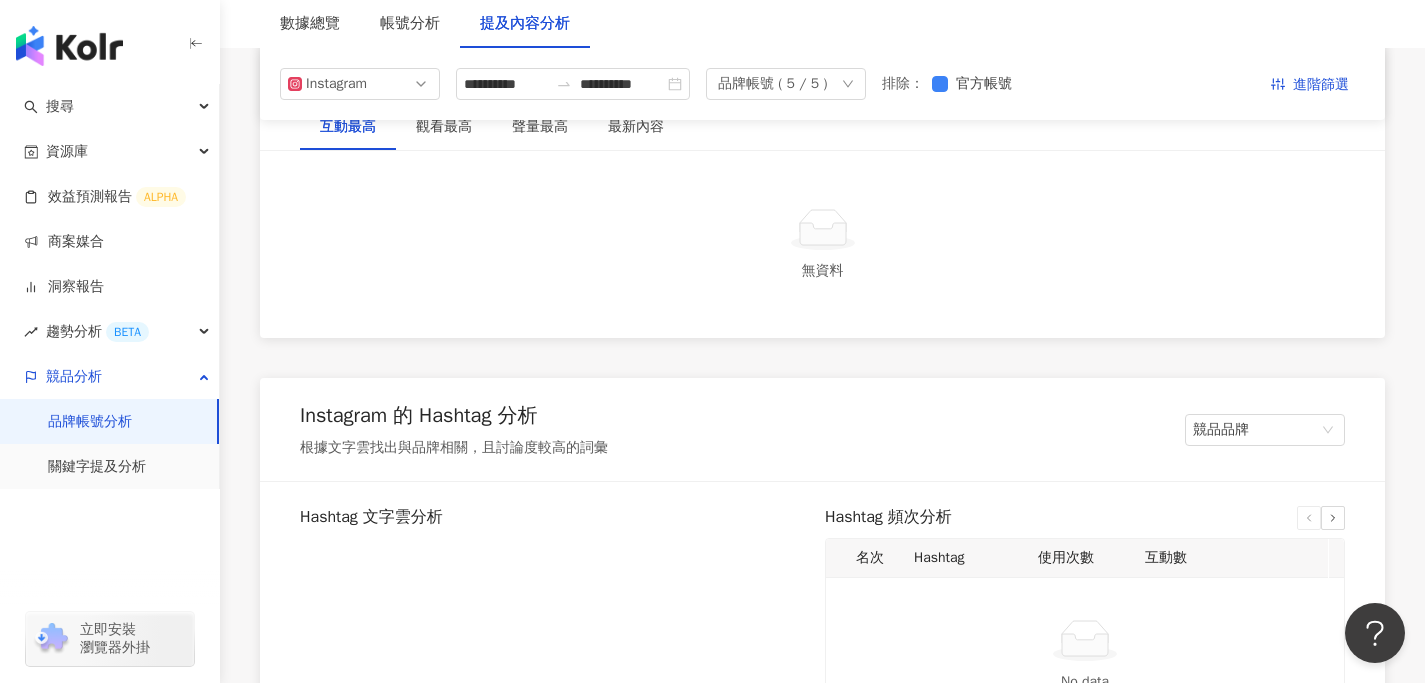 scroll, scrollTop: 3027, scrollLeft: 0, axis: vertical 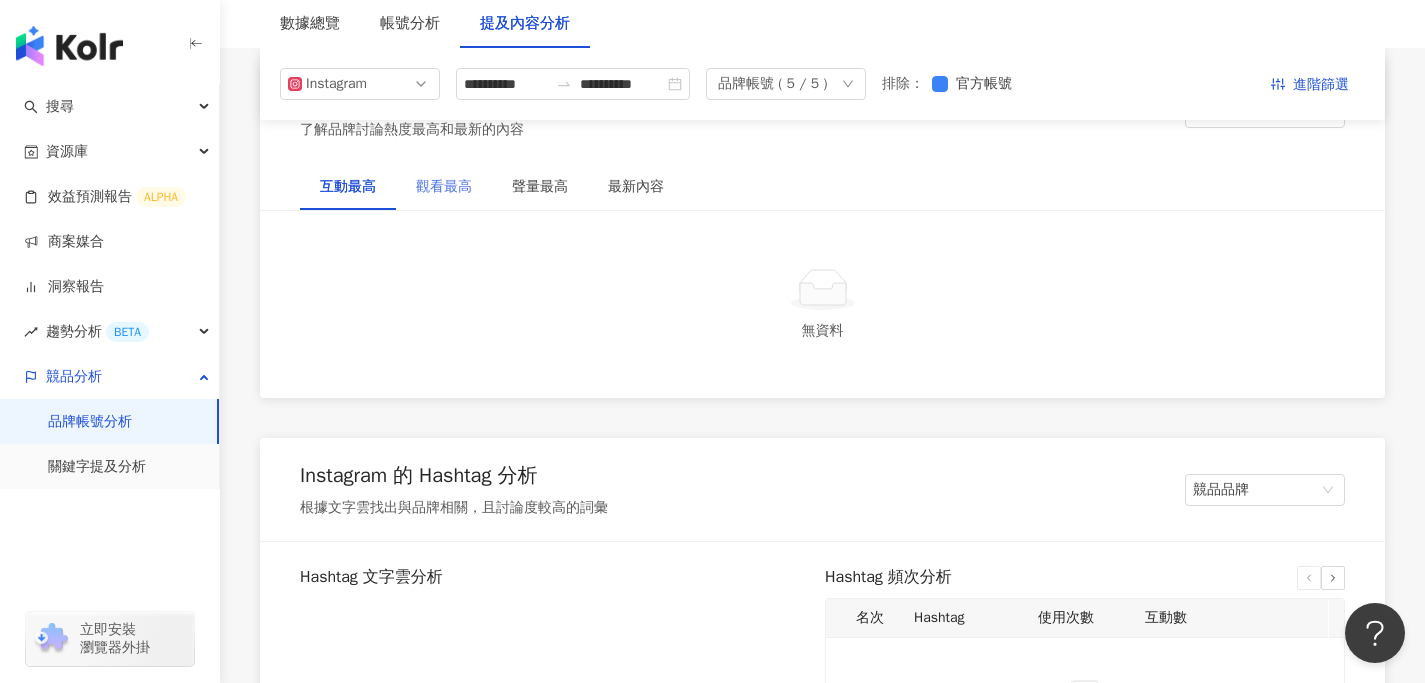 click on "觀看最高" at bounding box center [444, 187] 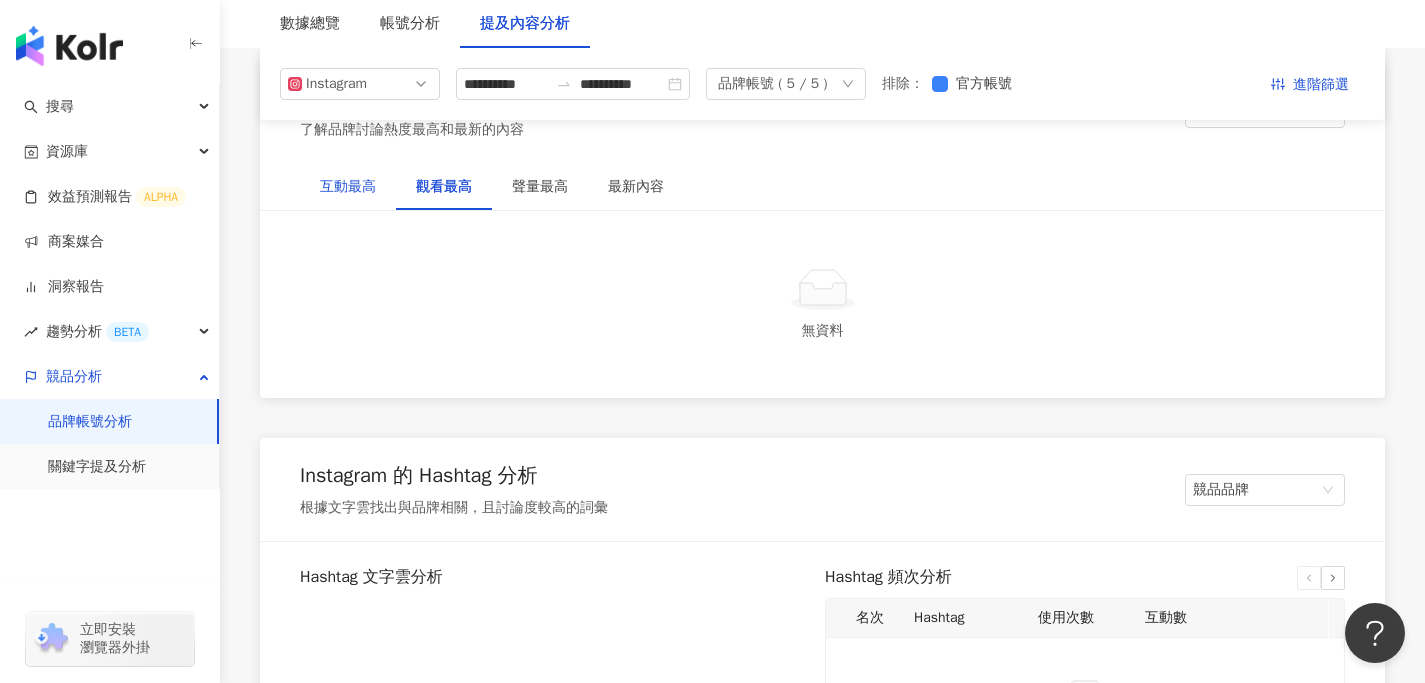 click on "互動最高" at bounding box center (348, 187) 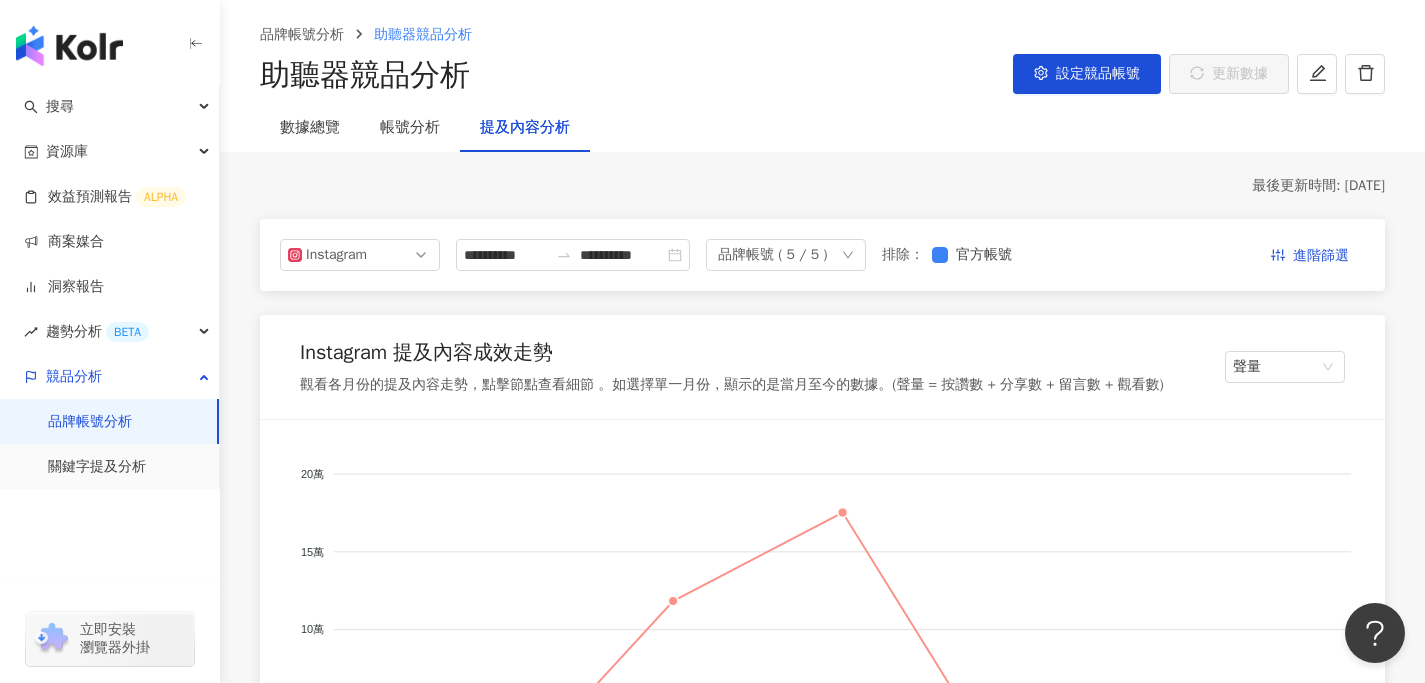 scroll, scrollTop: 0, scrollLeft: 0, axis: both 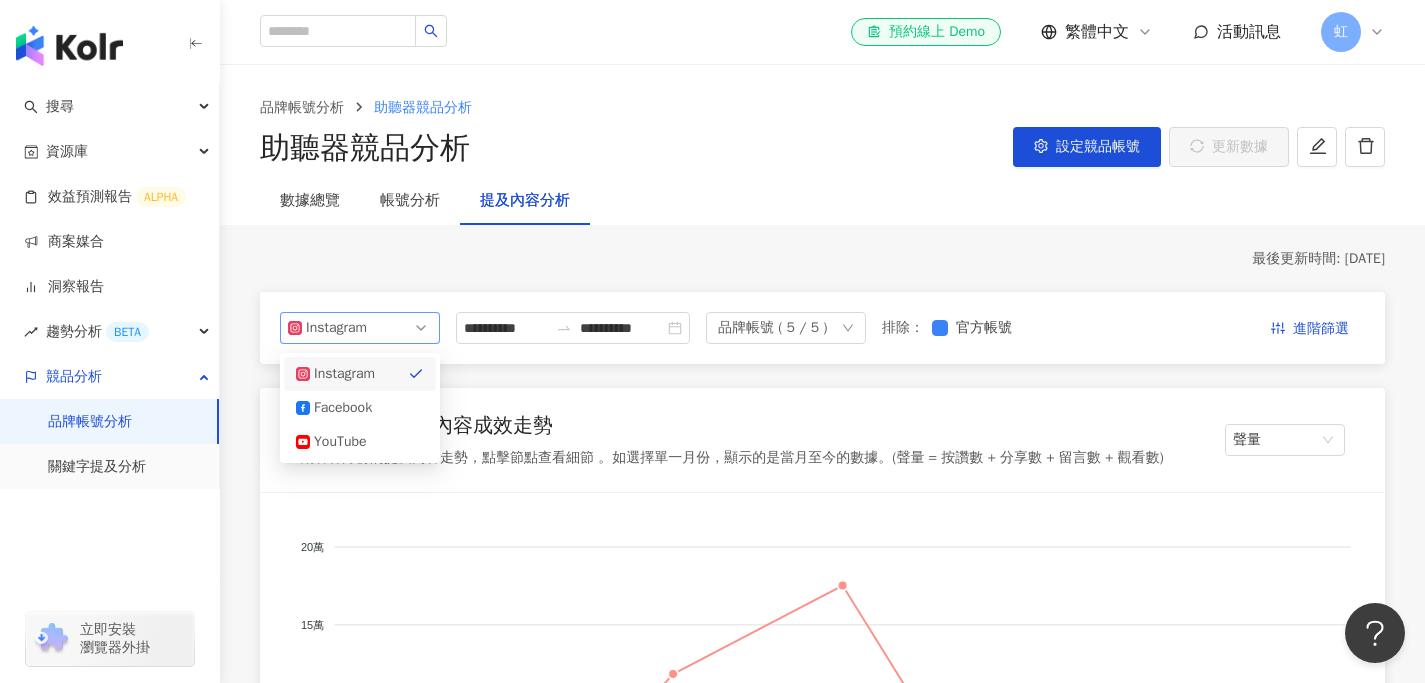 click on "Instagram" at bounding box center [360, 328] 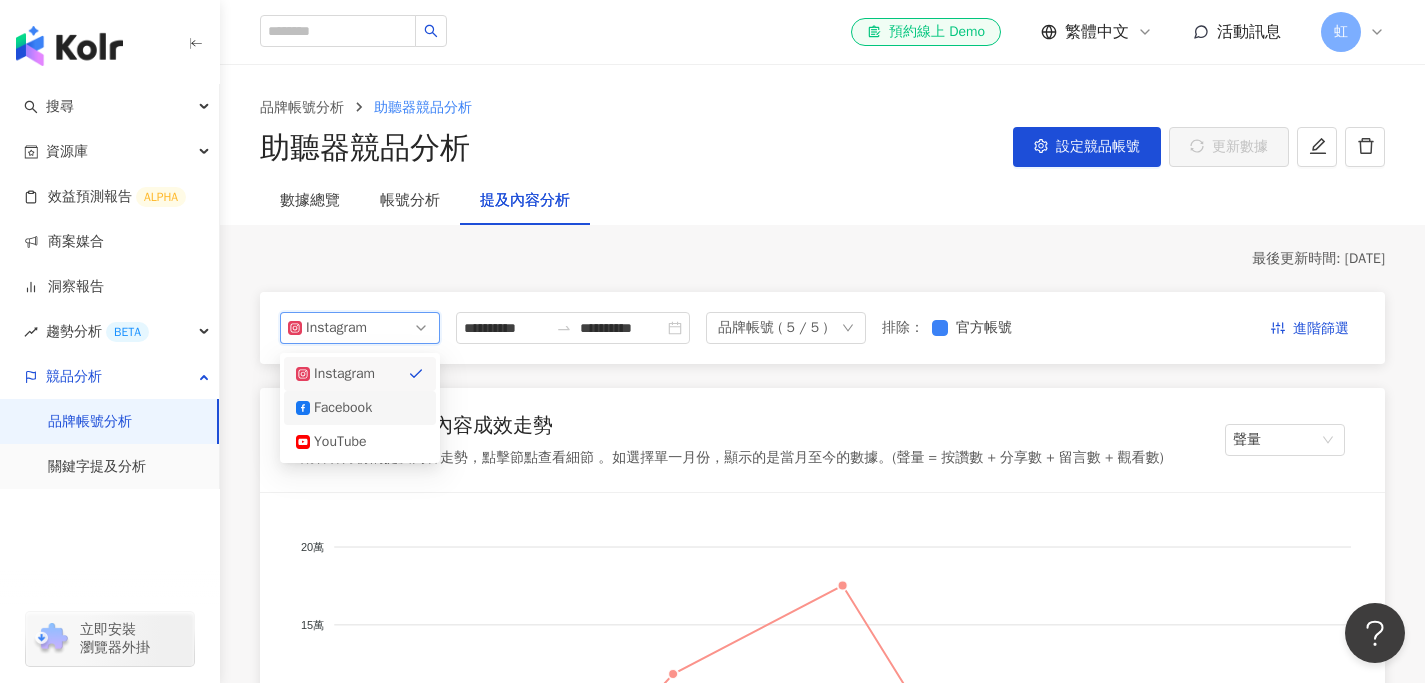 click on "Facebook" at bounding box center (346, 408) 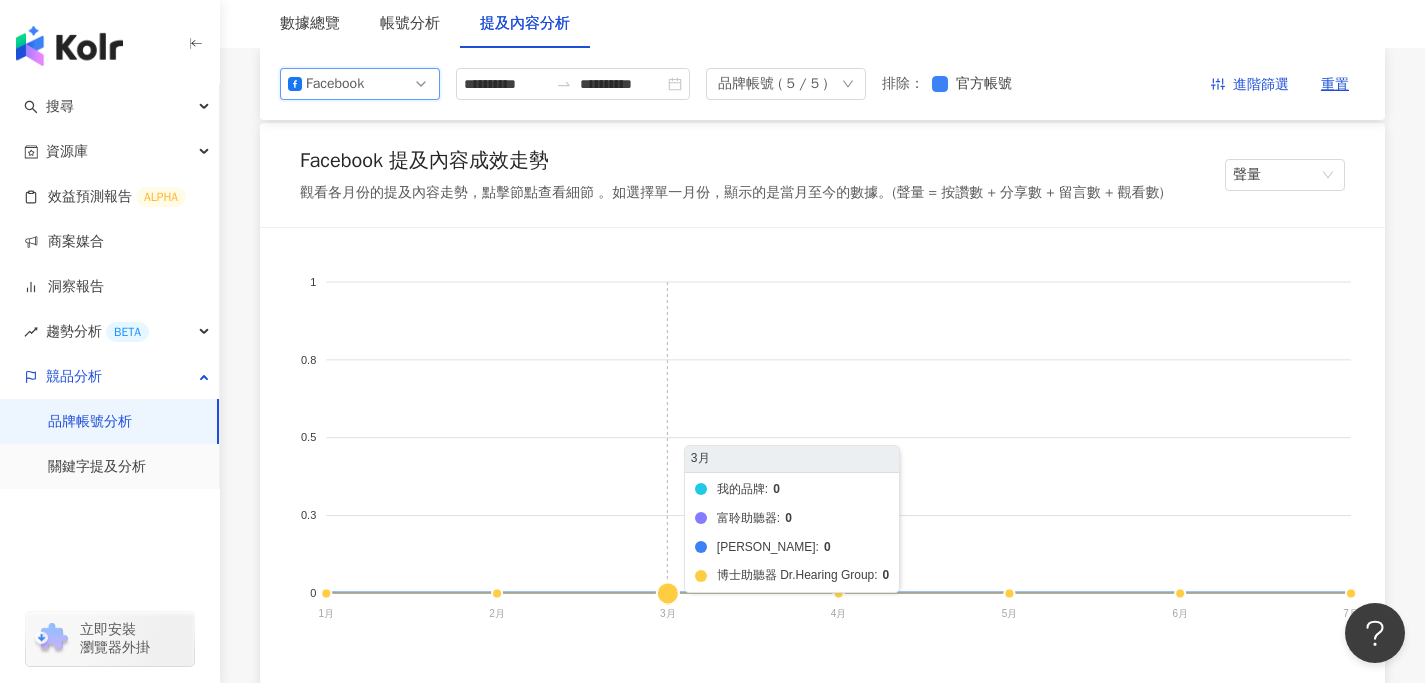 scroll, scrollTop: 107, scrollLeft: 0, axis: vertical 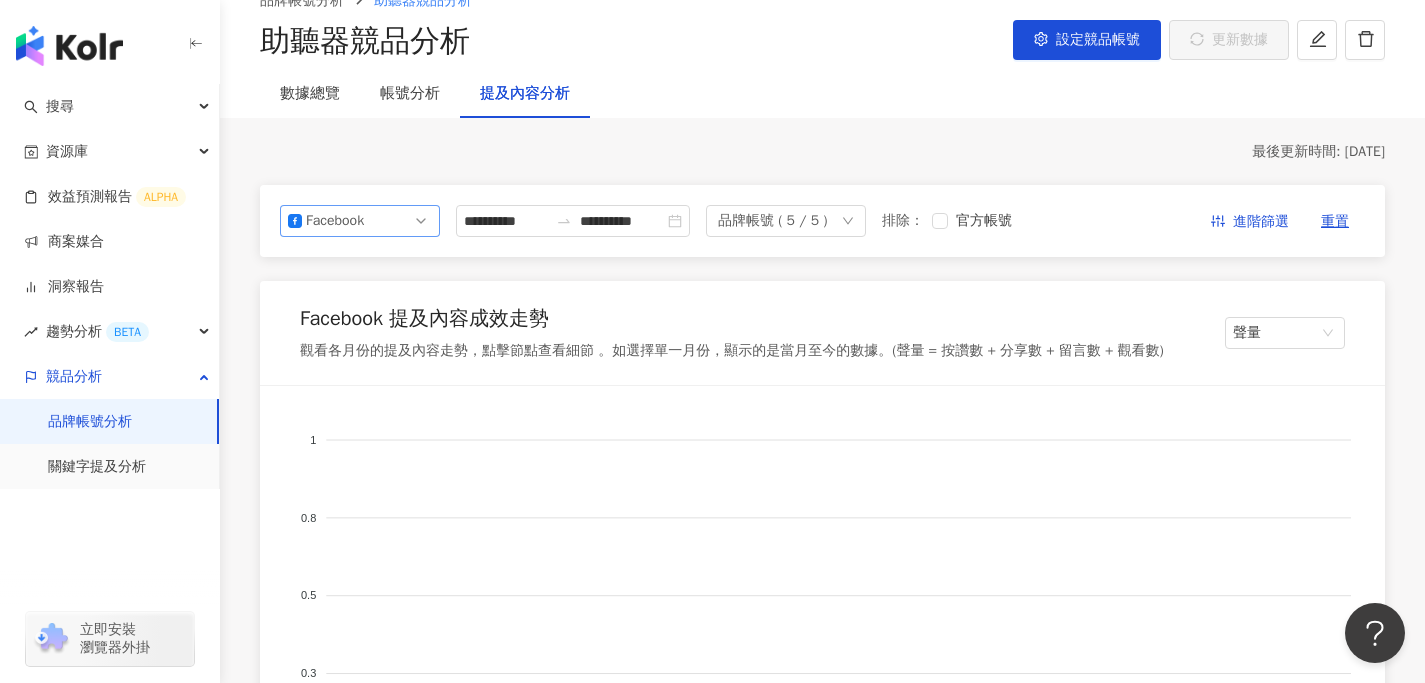 click on "Facebook" at bounding box center [338, 221] 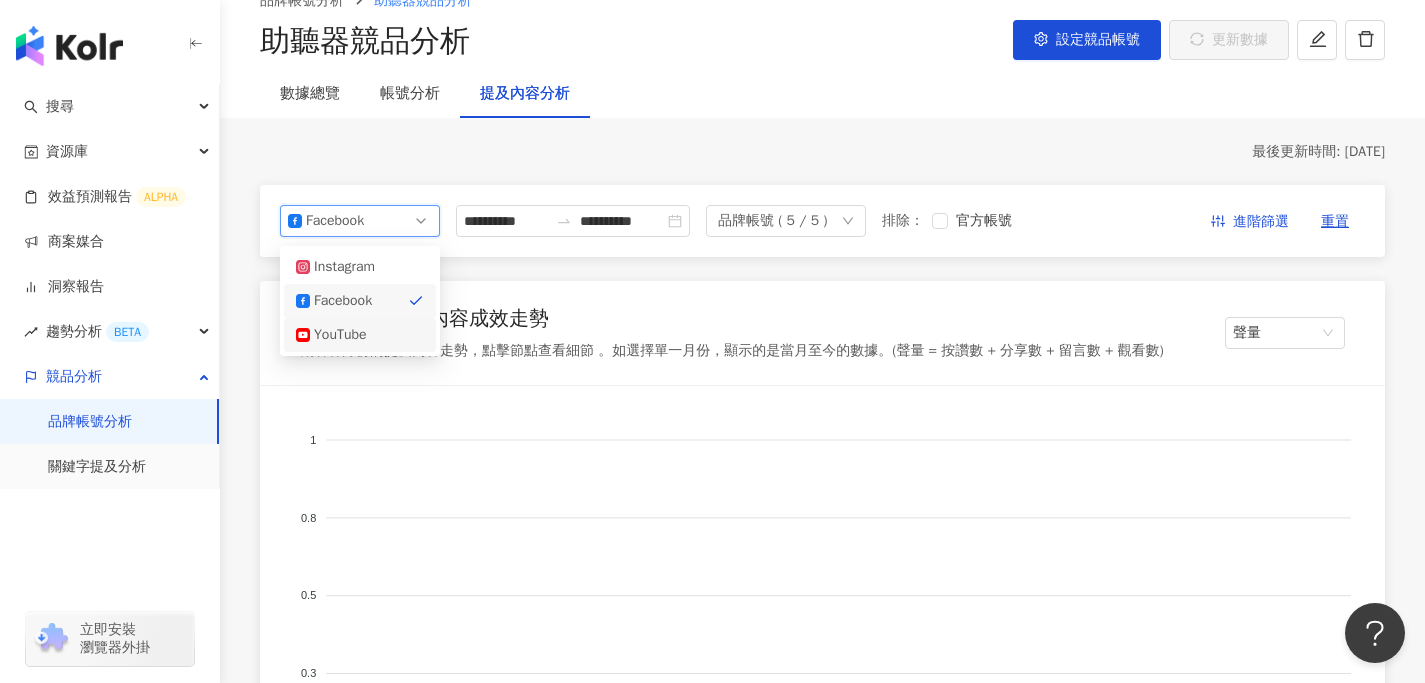 click on "YouTube" at bounding box center (360, 335) 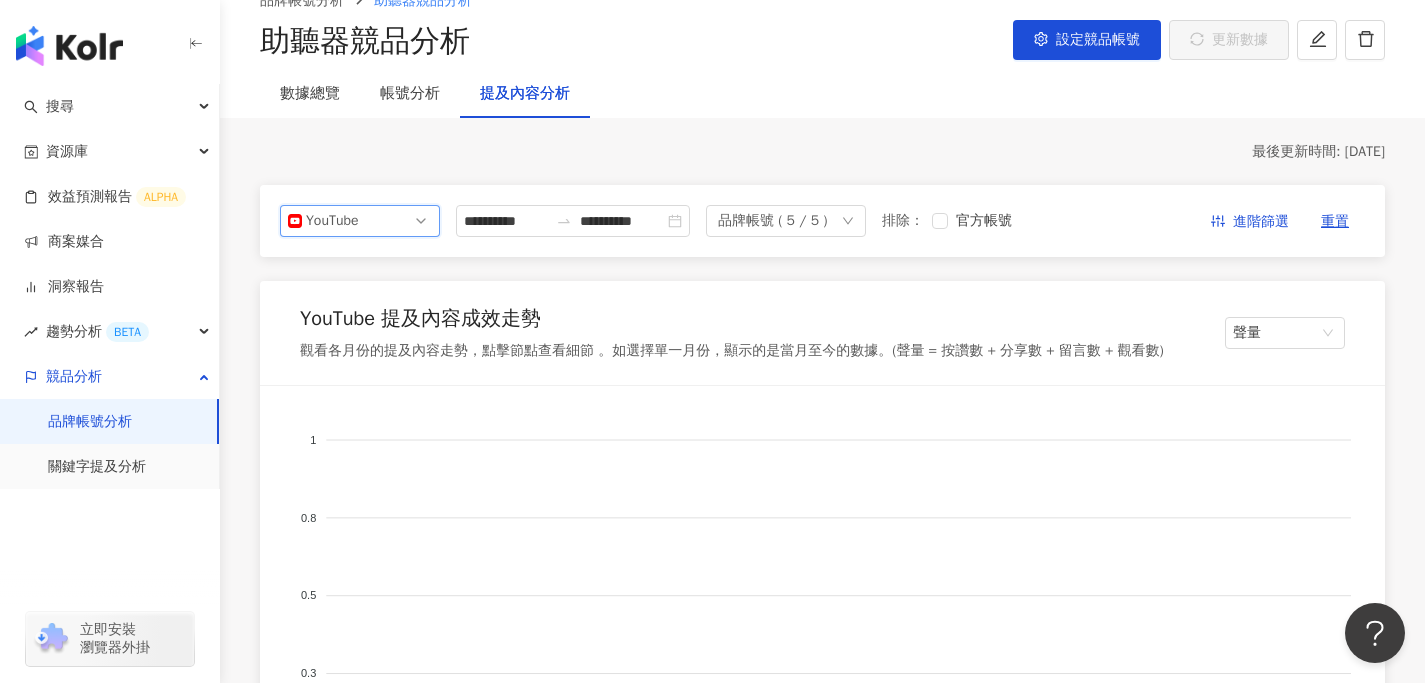 click on "YouTube" at bounding box center [360, 221] 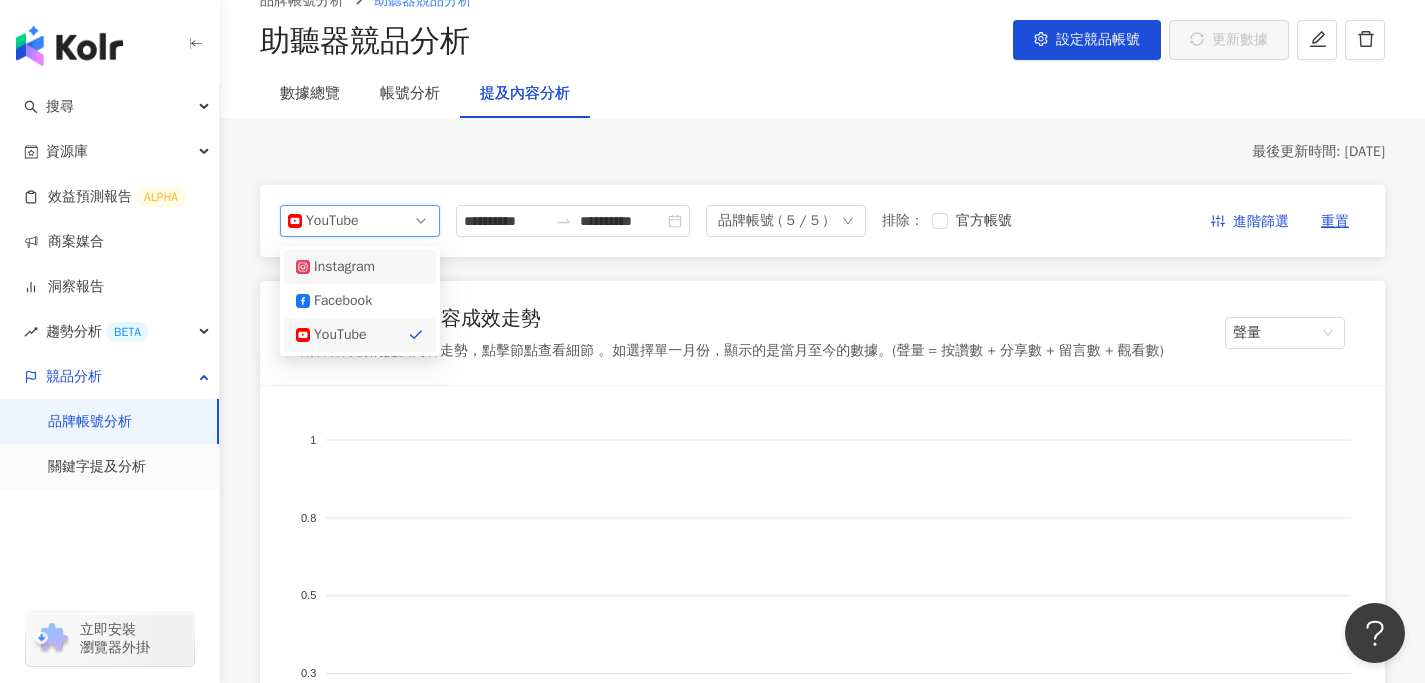 click on "Instagram" at bounding box center (360, 267) 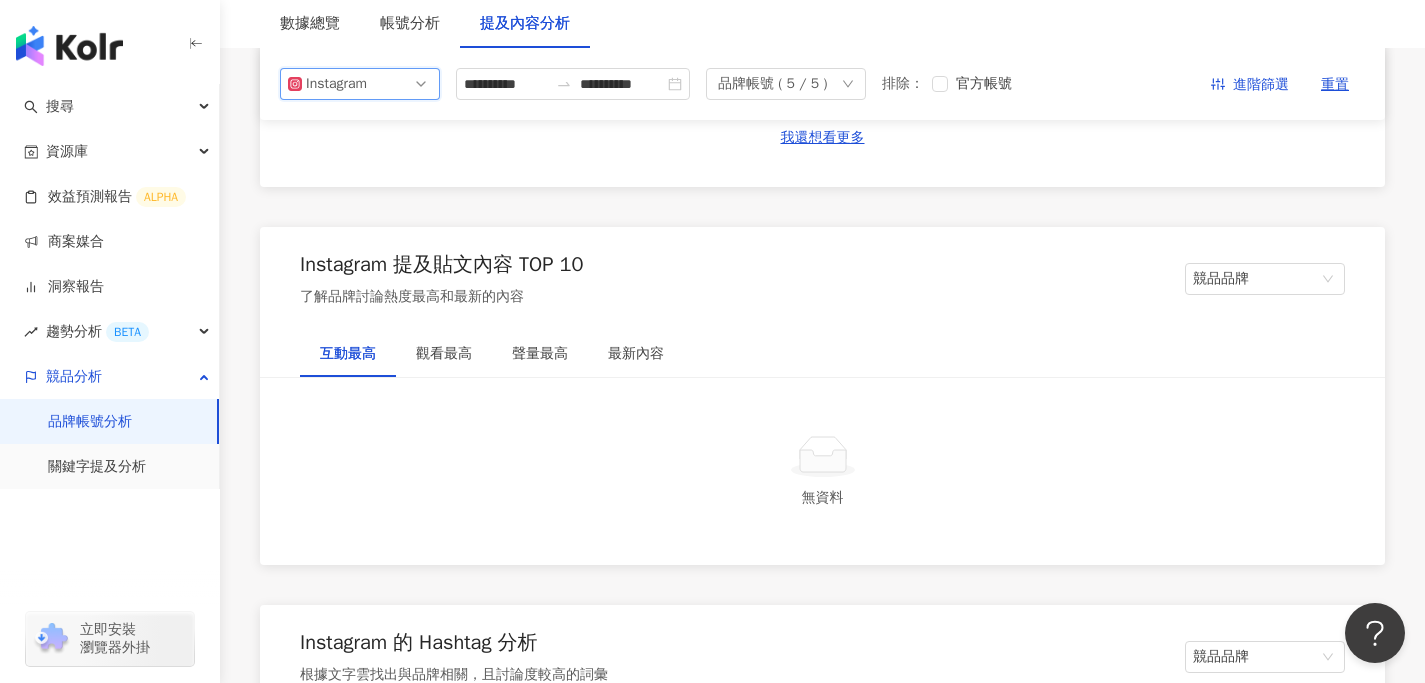 scroll, scrollTop: 2857, scrollLeft: 0, axis: vertical 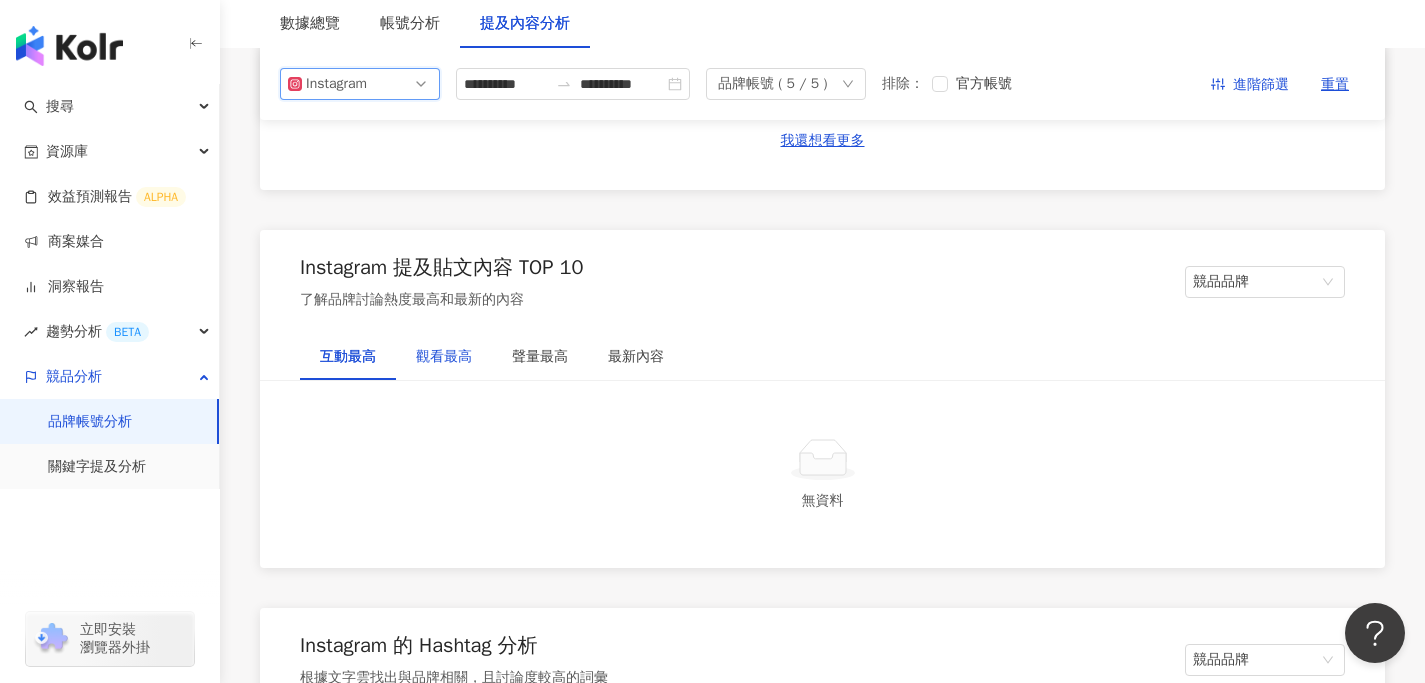 click on "觀看最高" at bounding box center [444, 357] 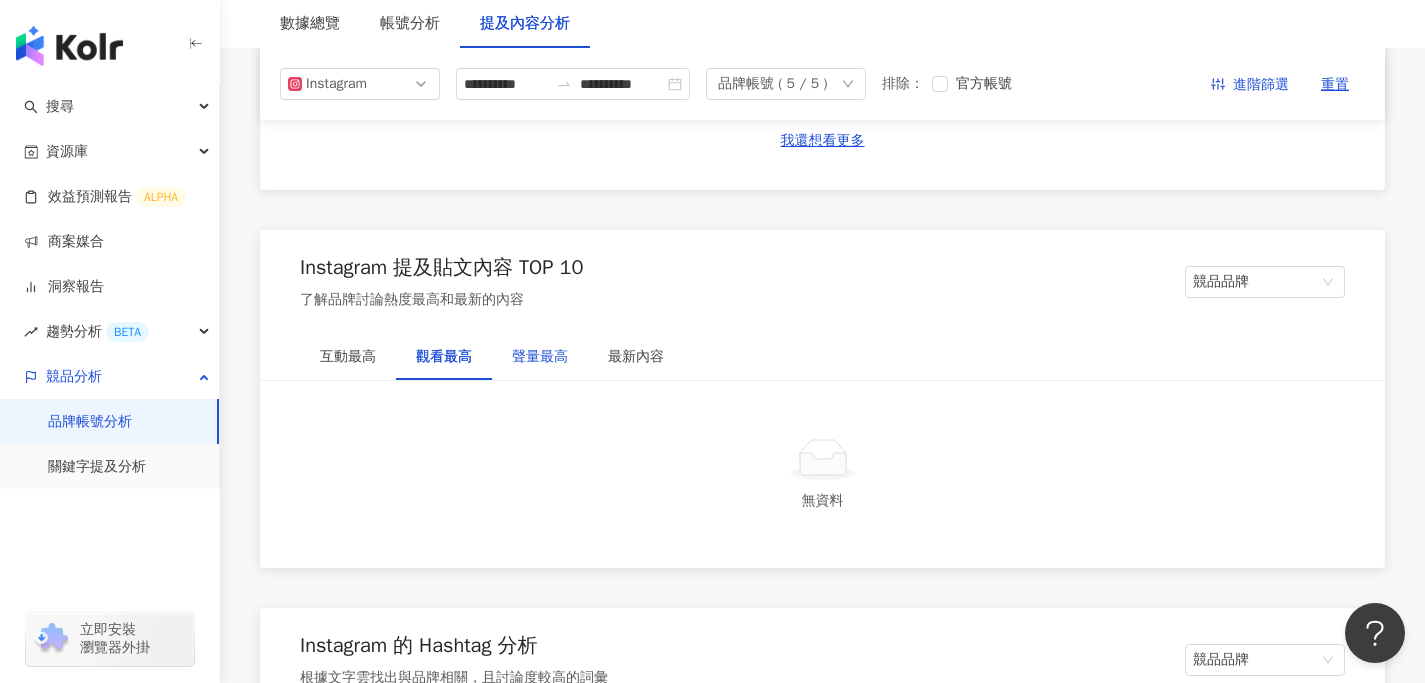 click on "聲量最高" at bounding box center (540, 357) 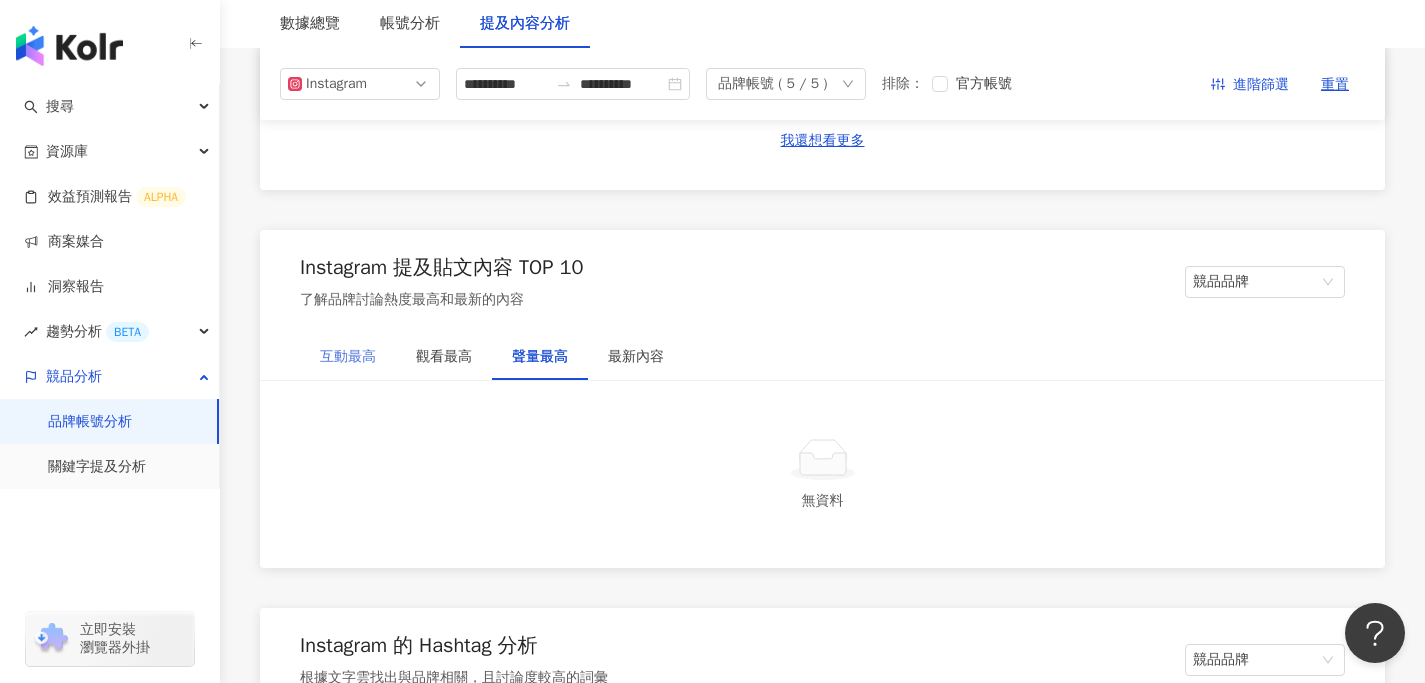 click on "互動最高" at bounding box center (348, 357) 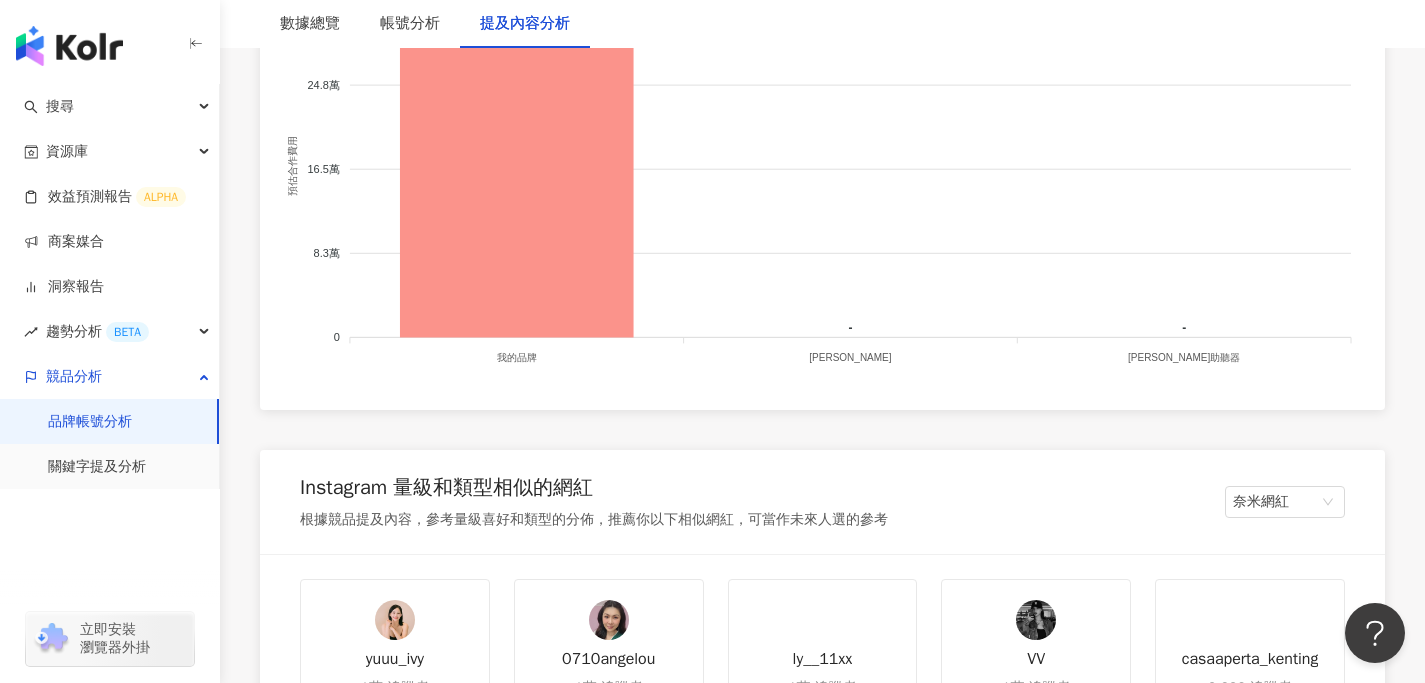 scroll, scrollTop: 1976, scrollLeft: 0, axis: vertical 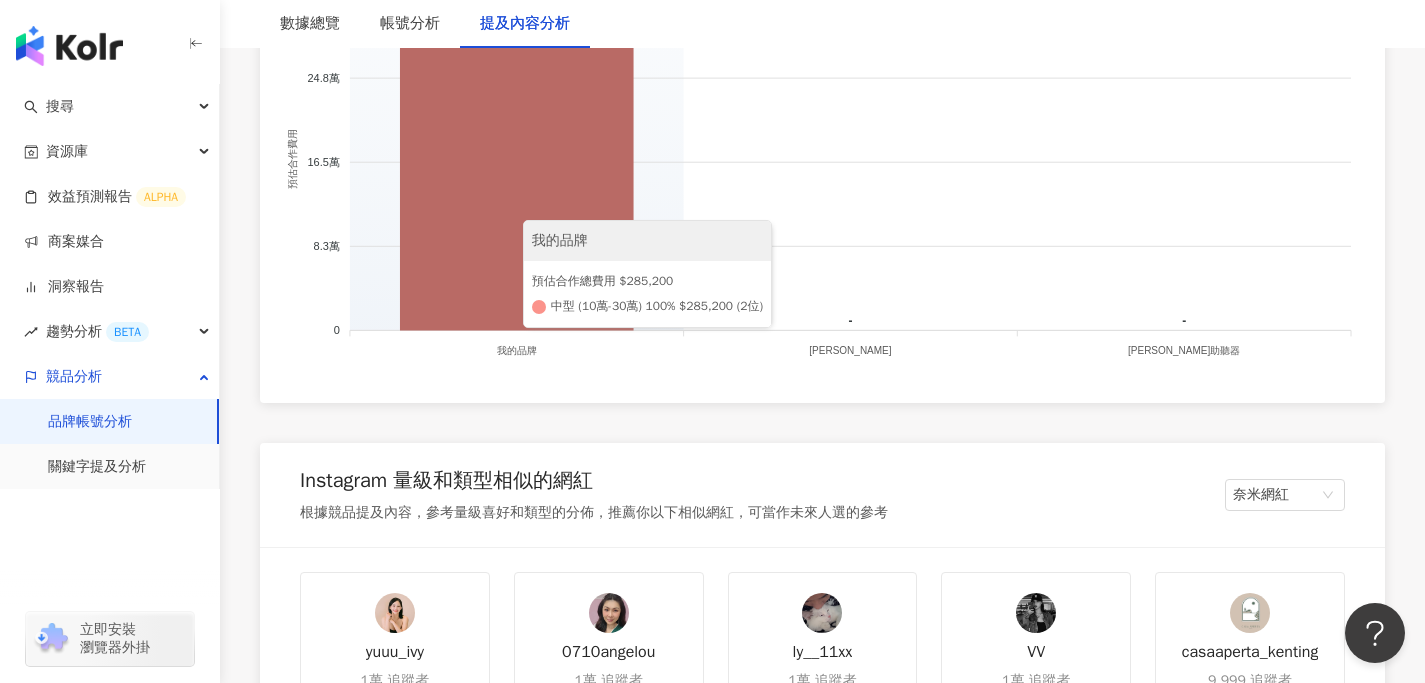 click 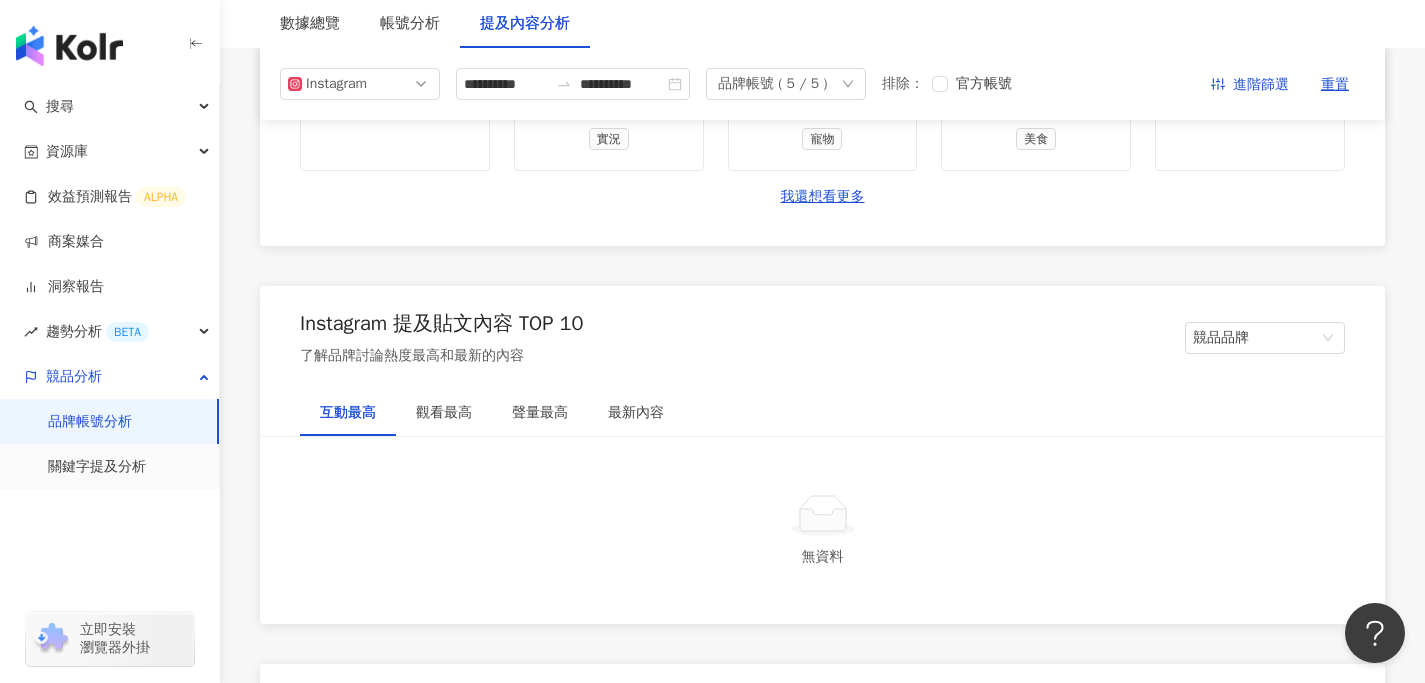 scroll, scrollTop: 2797, scrollLeft: 0, axis: vertical 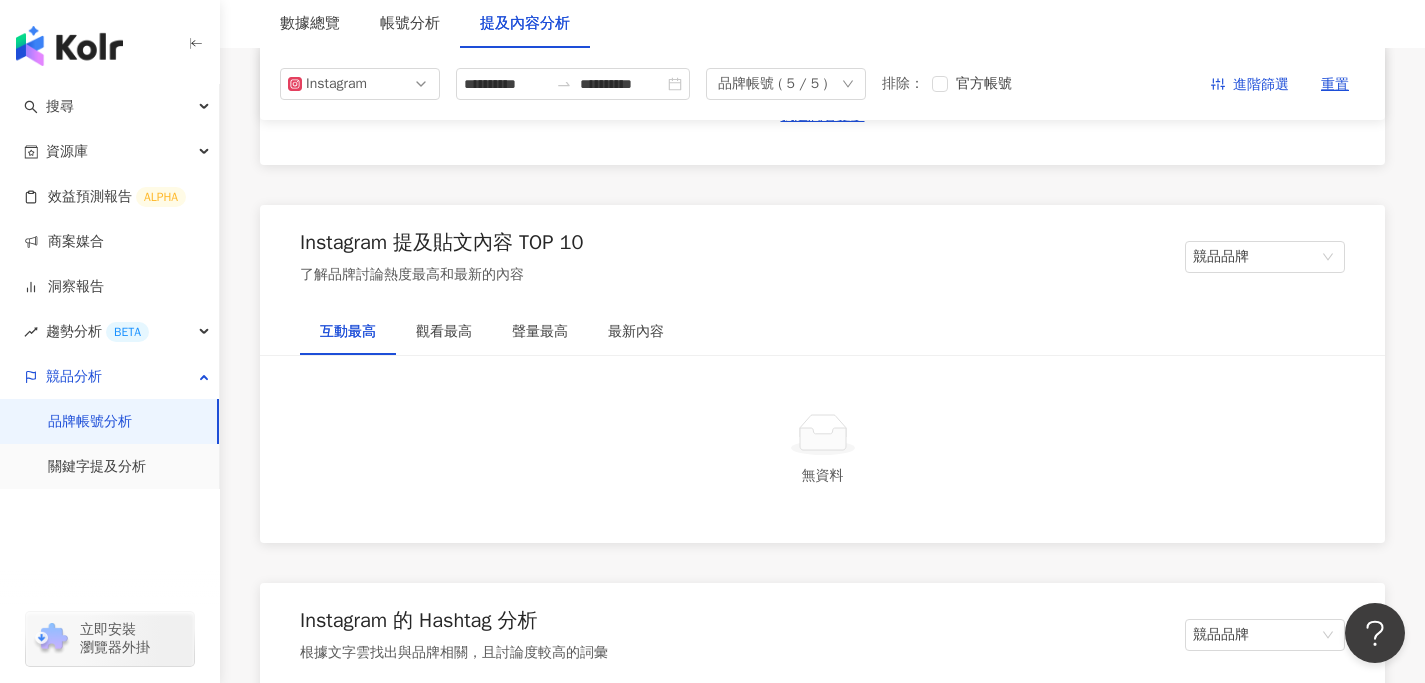 click 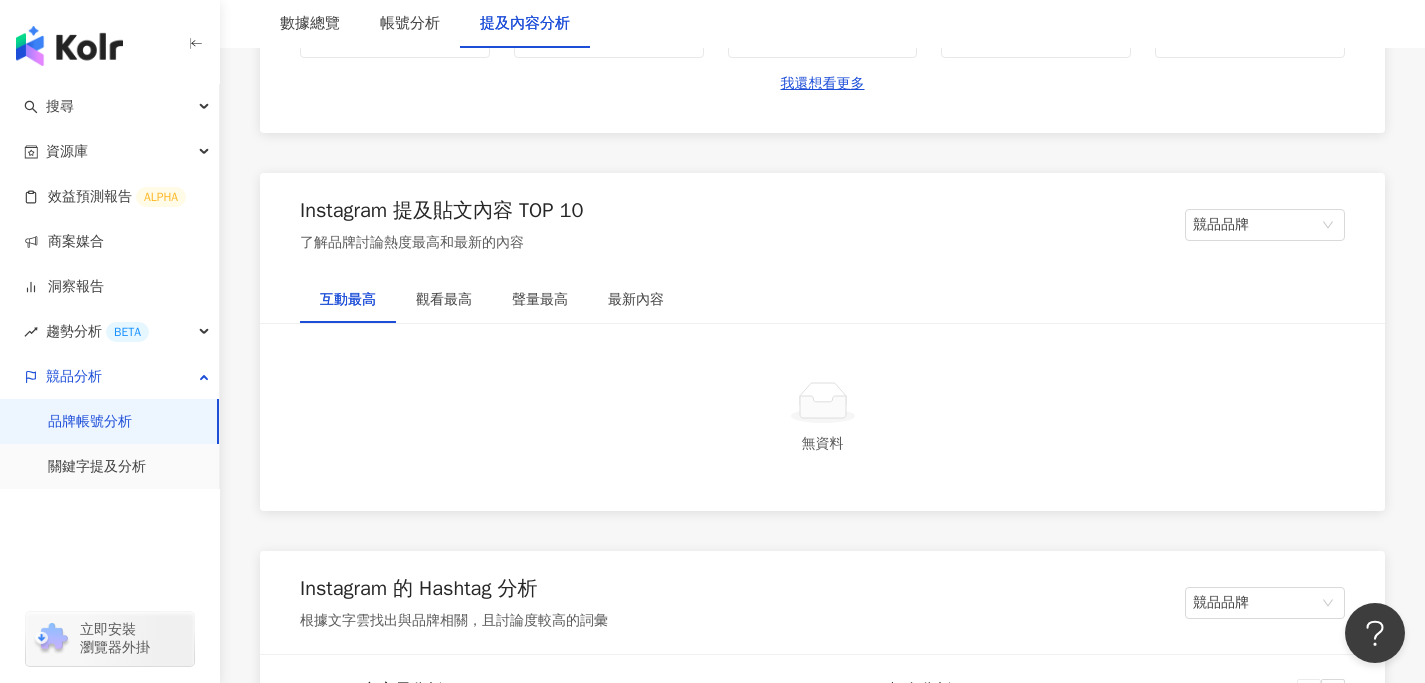 scroll, scrollTop: 2912, scrollLeft: 0, axis: vertical 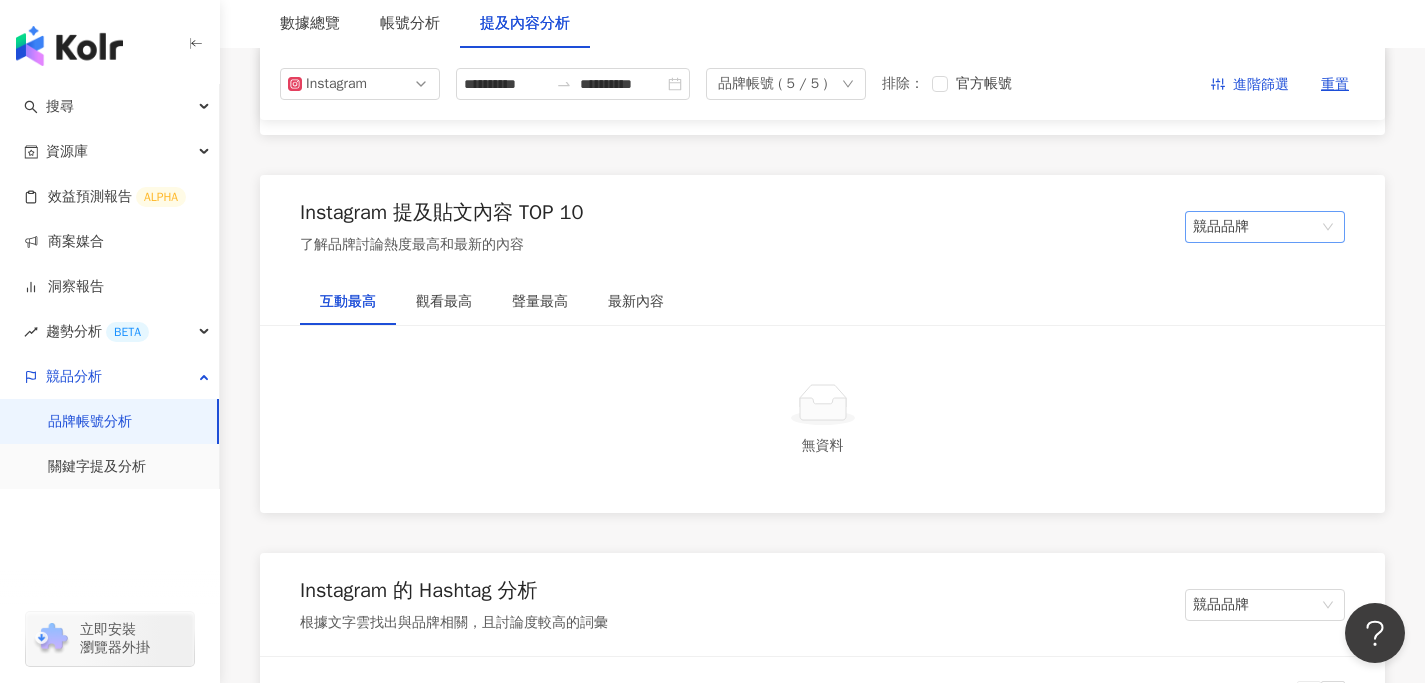 click on "競品品牌" at bounding box center (1265, 227) 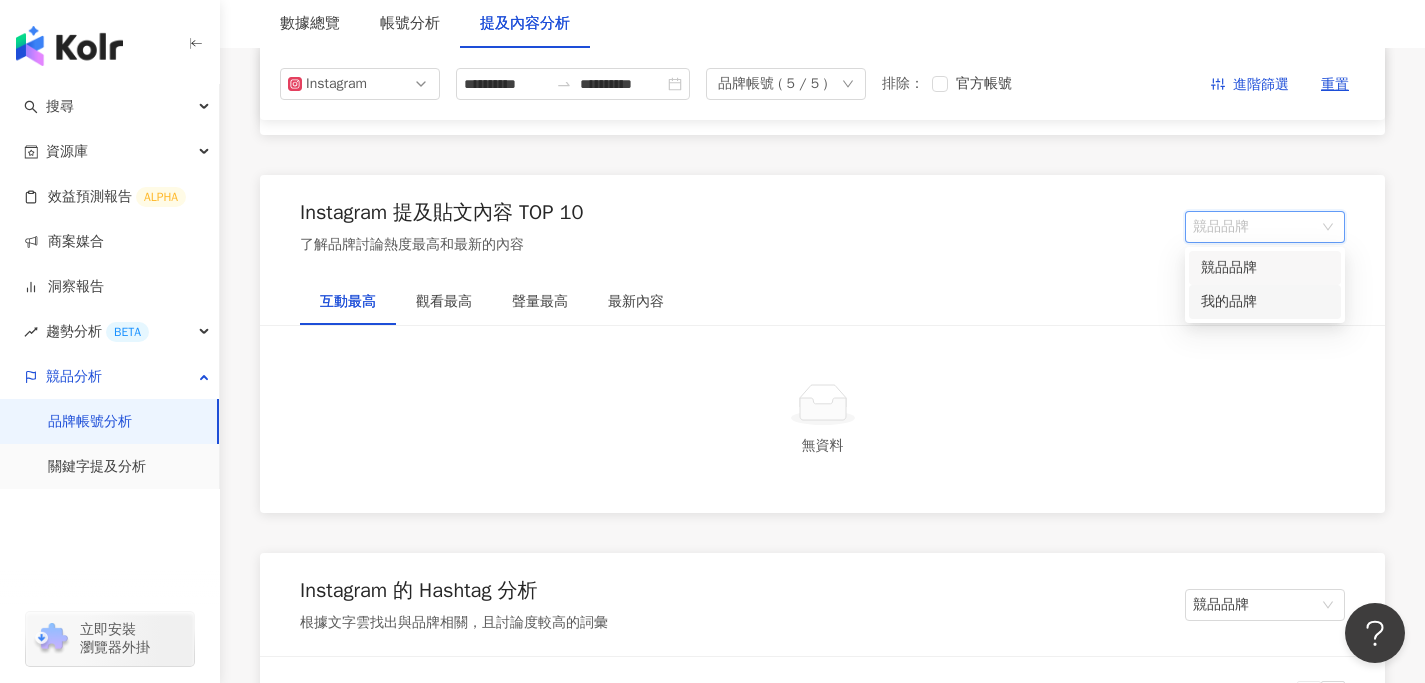 click on "我的品牌" at bounding box center (1265, 302) 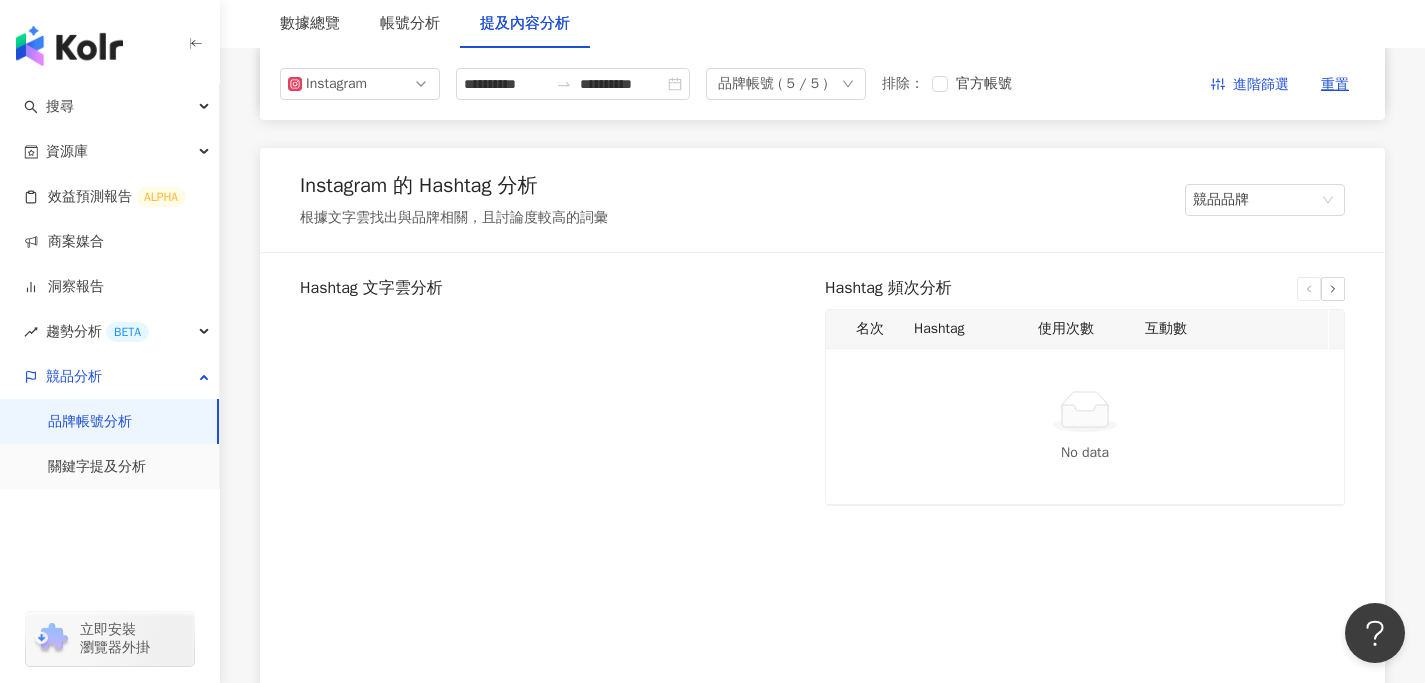 scroll, scrollTop: 3735, scrollLeft: 0, axis: vertical 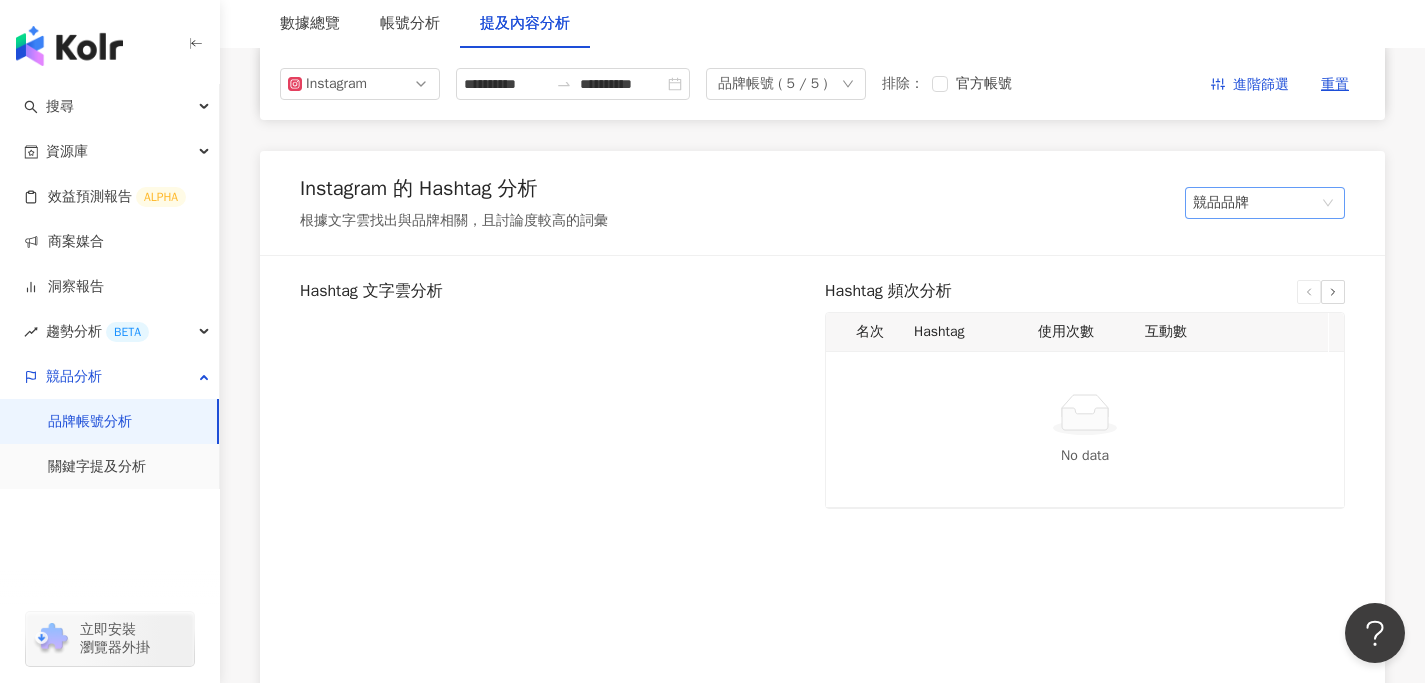 click on "競品品牌" at bounding box center (1265, 203) 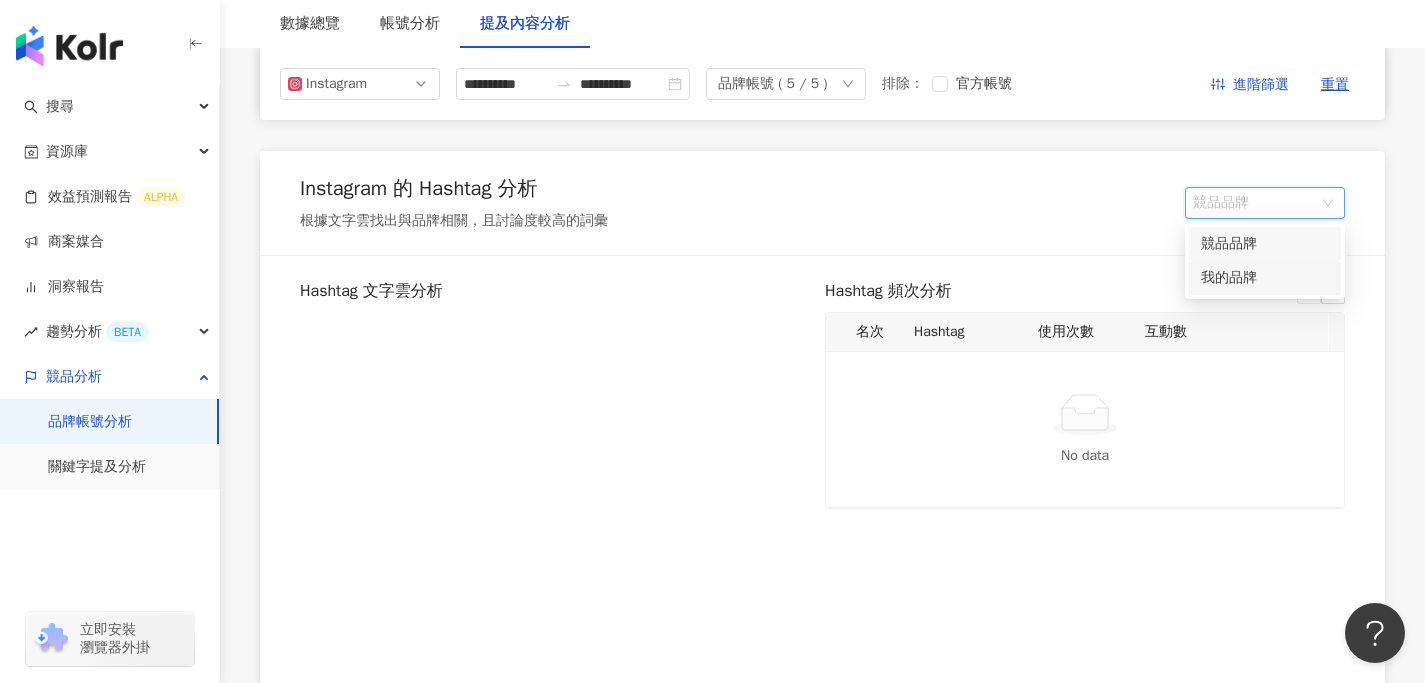 click on "我的品牌" at bounding box center (1265, 278) 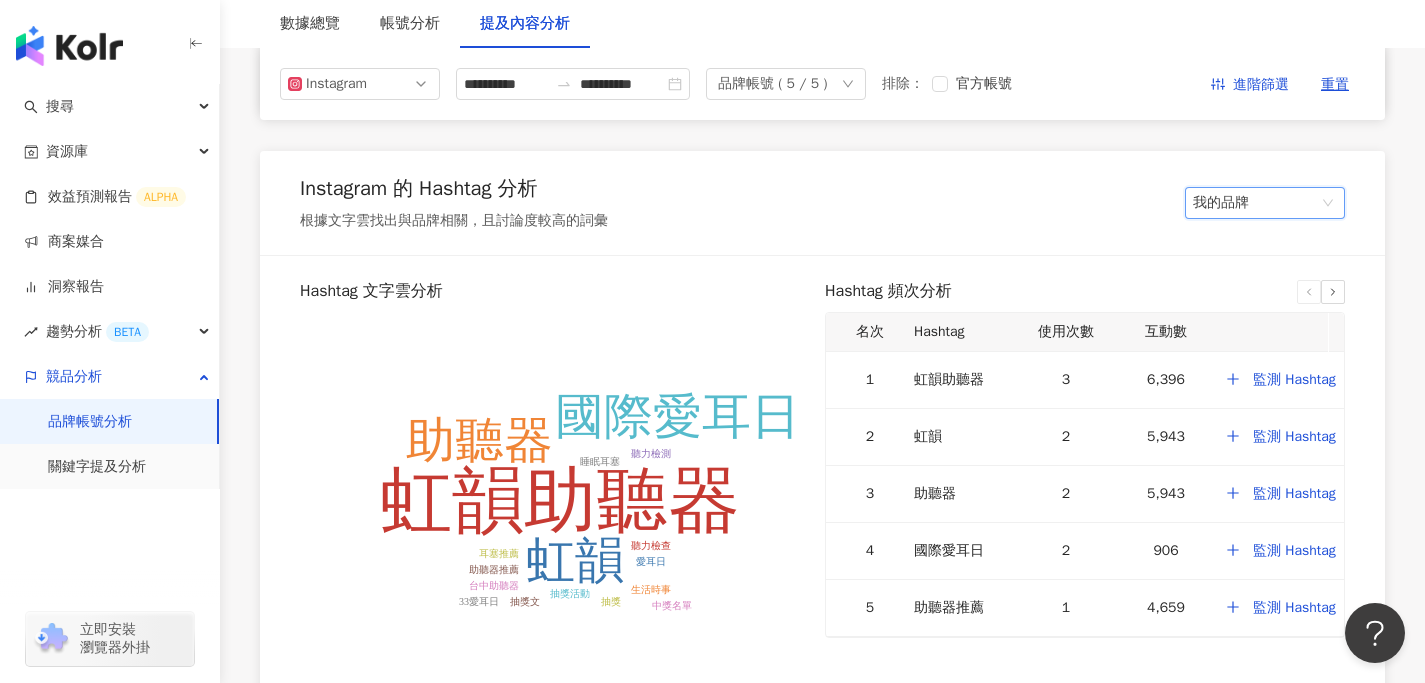 click on "我的品牌" at bounding box center [1265, 203] 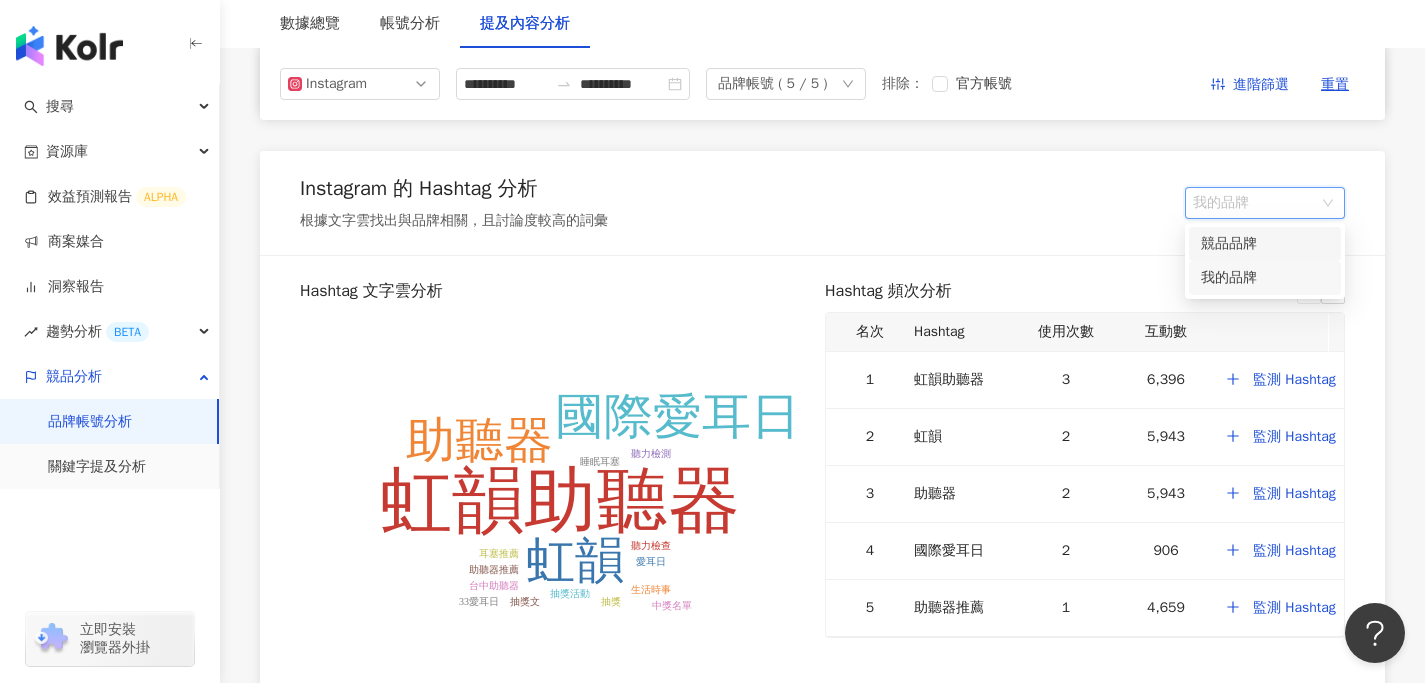 click on "競品品牌" at bounding box center [1265, 244] 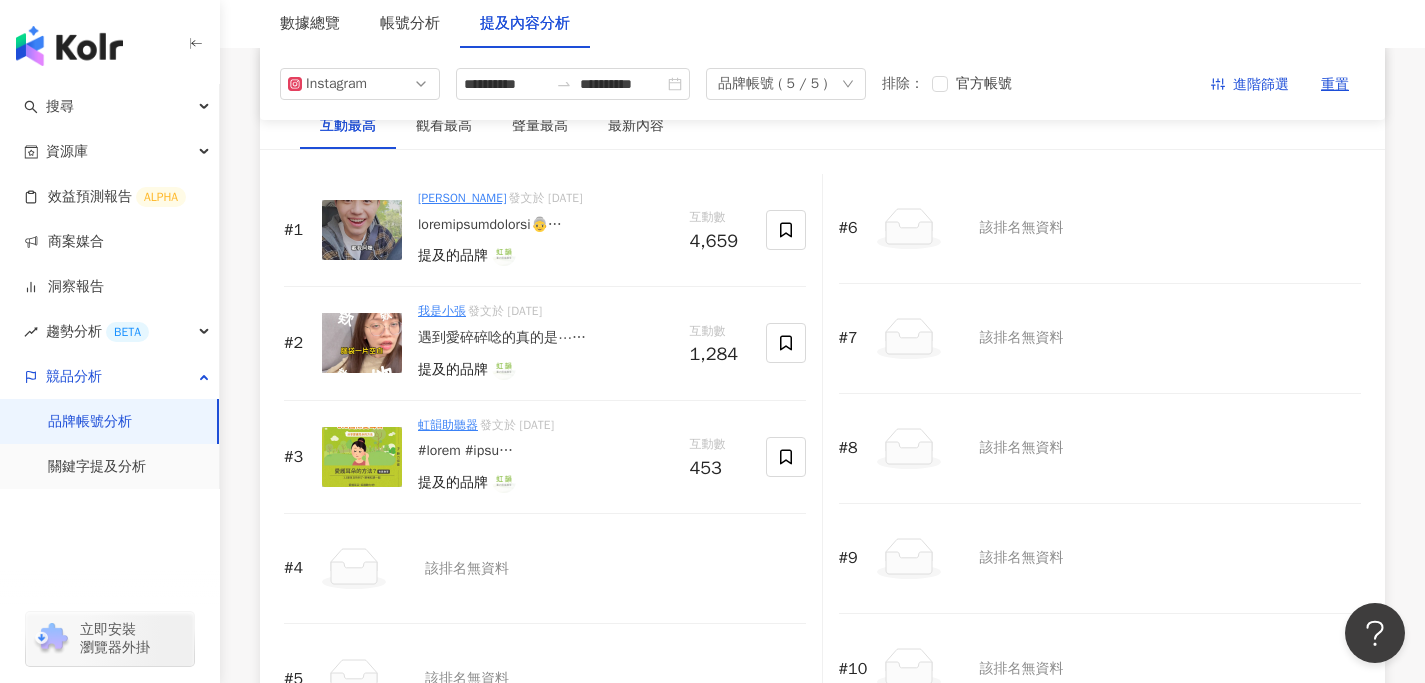 scroll, scrollTop: 2973, scrollLeft: 0, axis: vertical 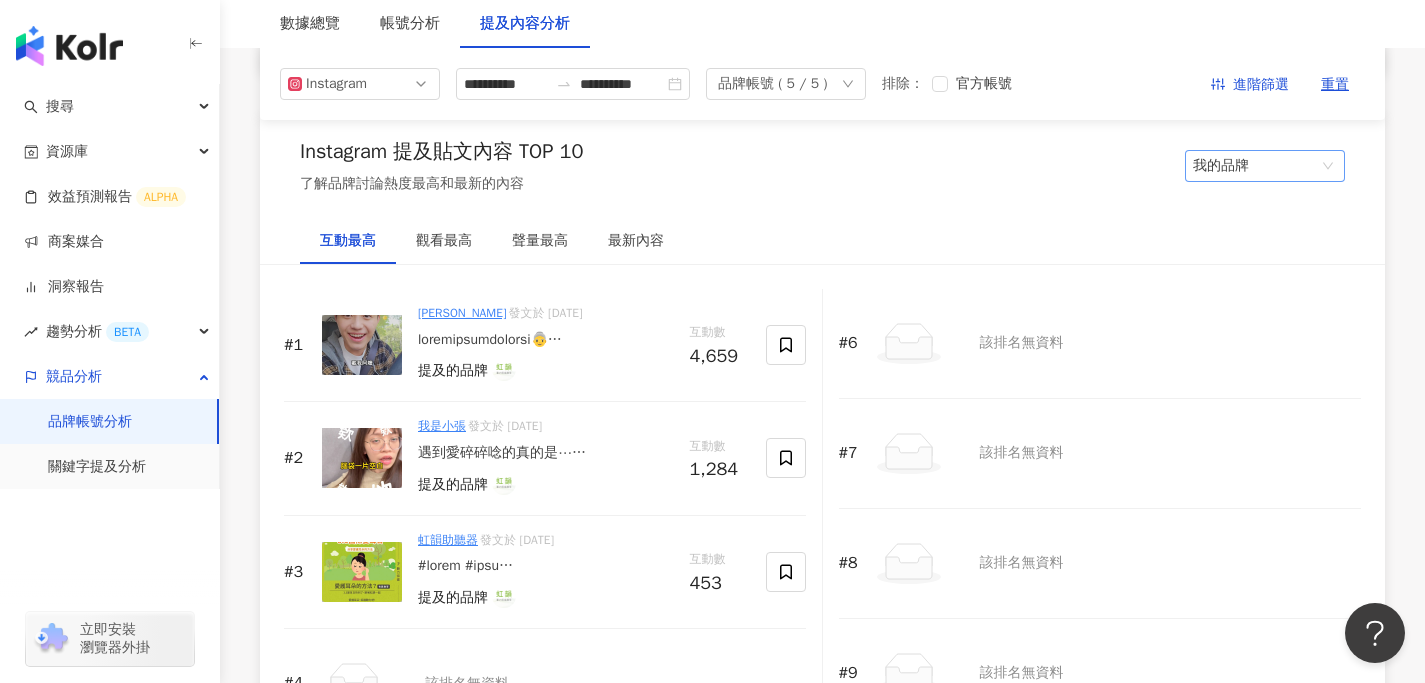 click on "我的品牌" at bounding box center [1265, 166] 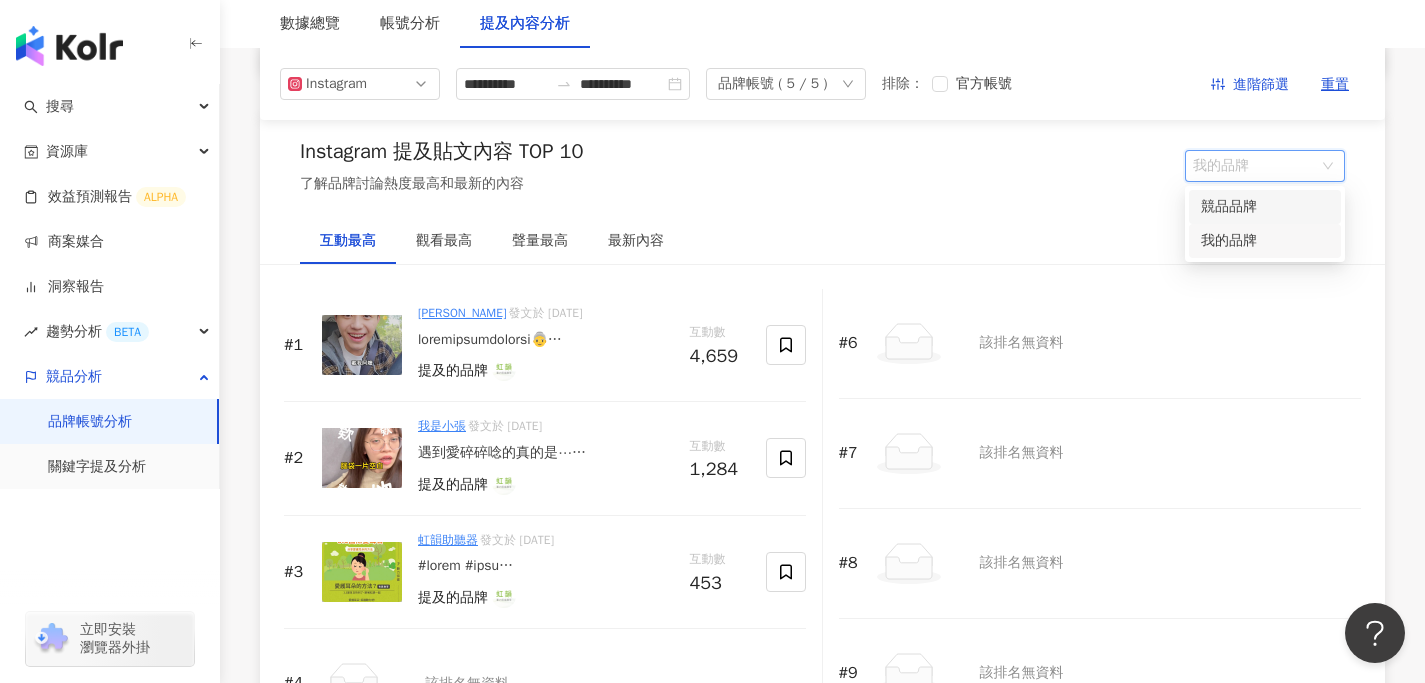 click on "競品品牌" at bounding box center (1265, 207) 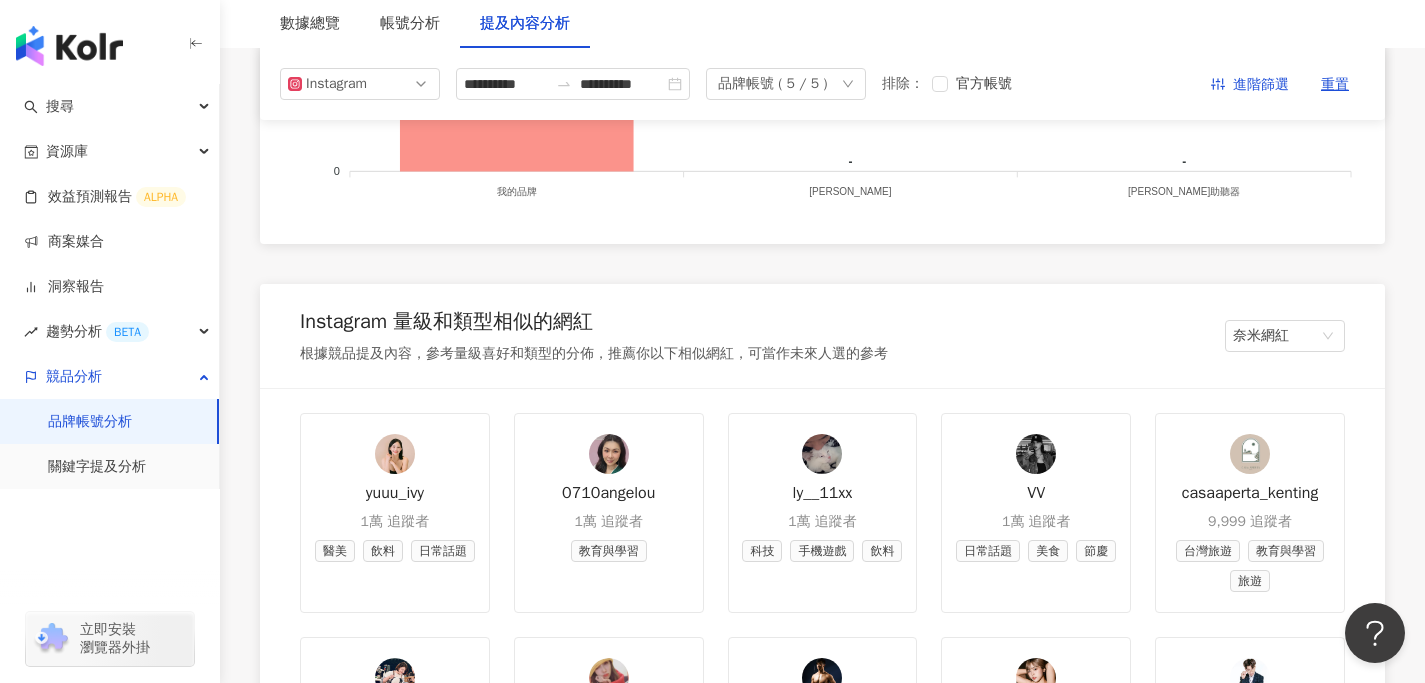 scroll, scrollTop: 2145, scrollLeft: 0, axis: vertical 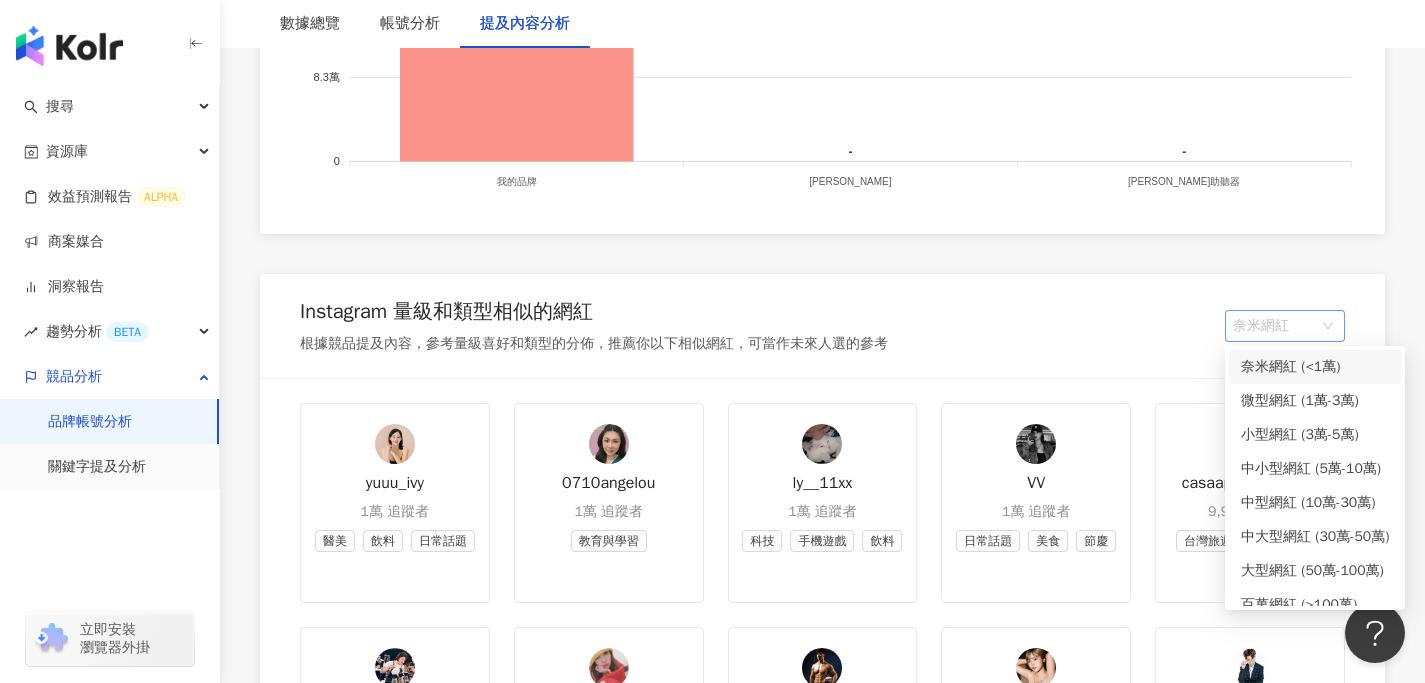 click on "奈米網紅" at bounding box center (1285, 326) 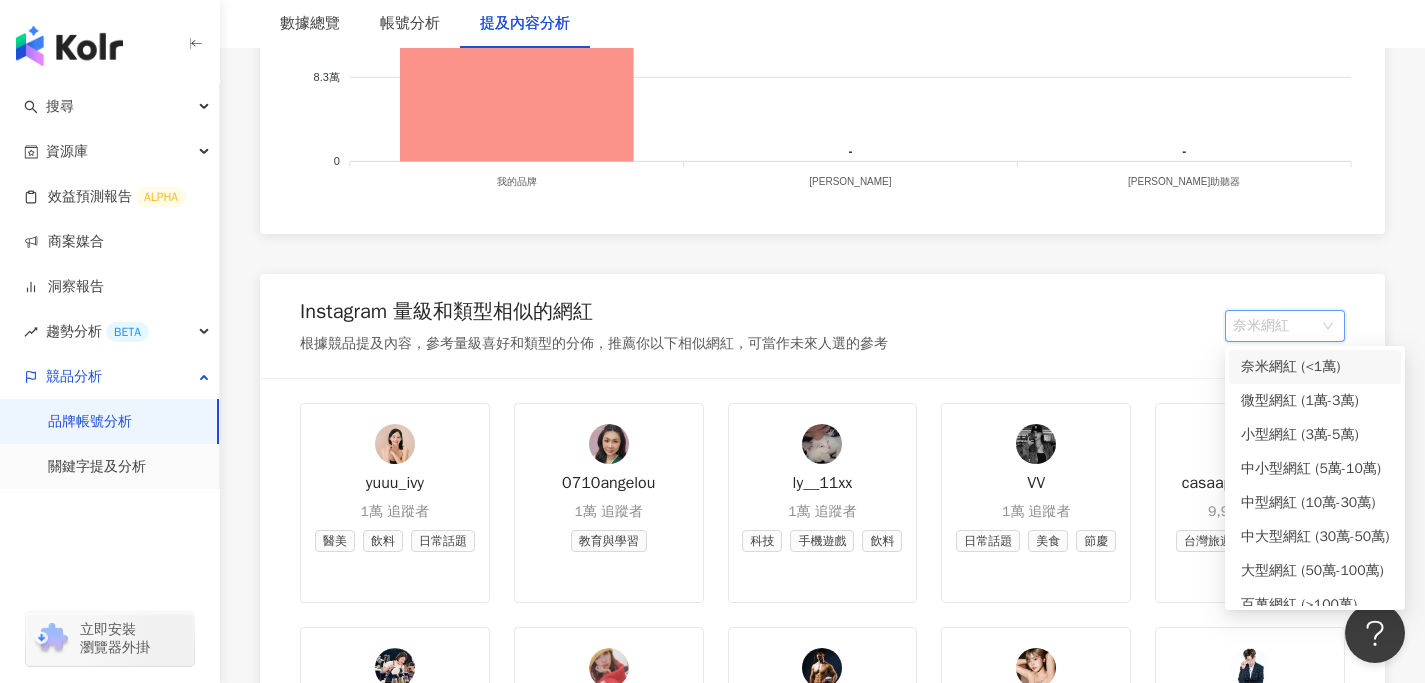 click on "Instagram 量級和類型相似的網紅 根據競品提及內容，參考量級喜好和類型的分佈，推薦你以下相似網紅，可當作未來人選的參考 奈米網紅" at bounding box center [822, 326] 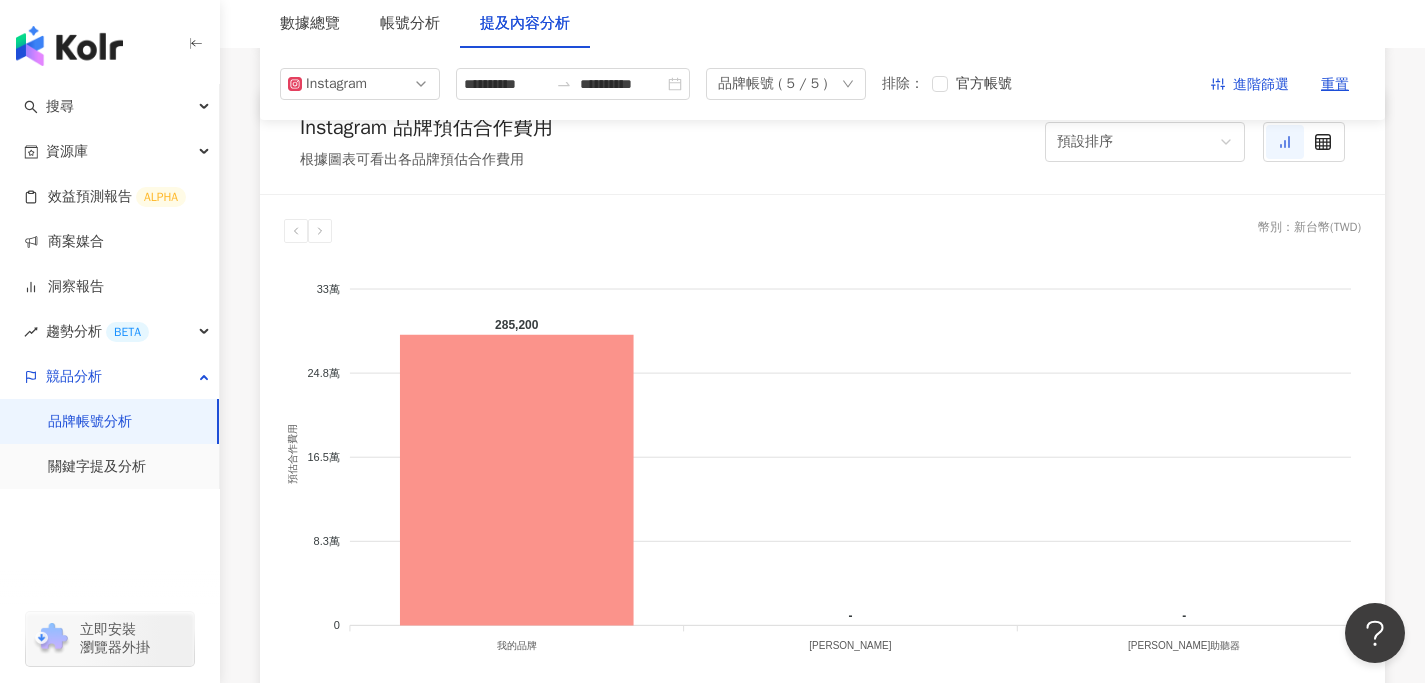 scroll, scrollTop: 1492, scrollLeft: 0, axis: vertical 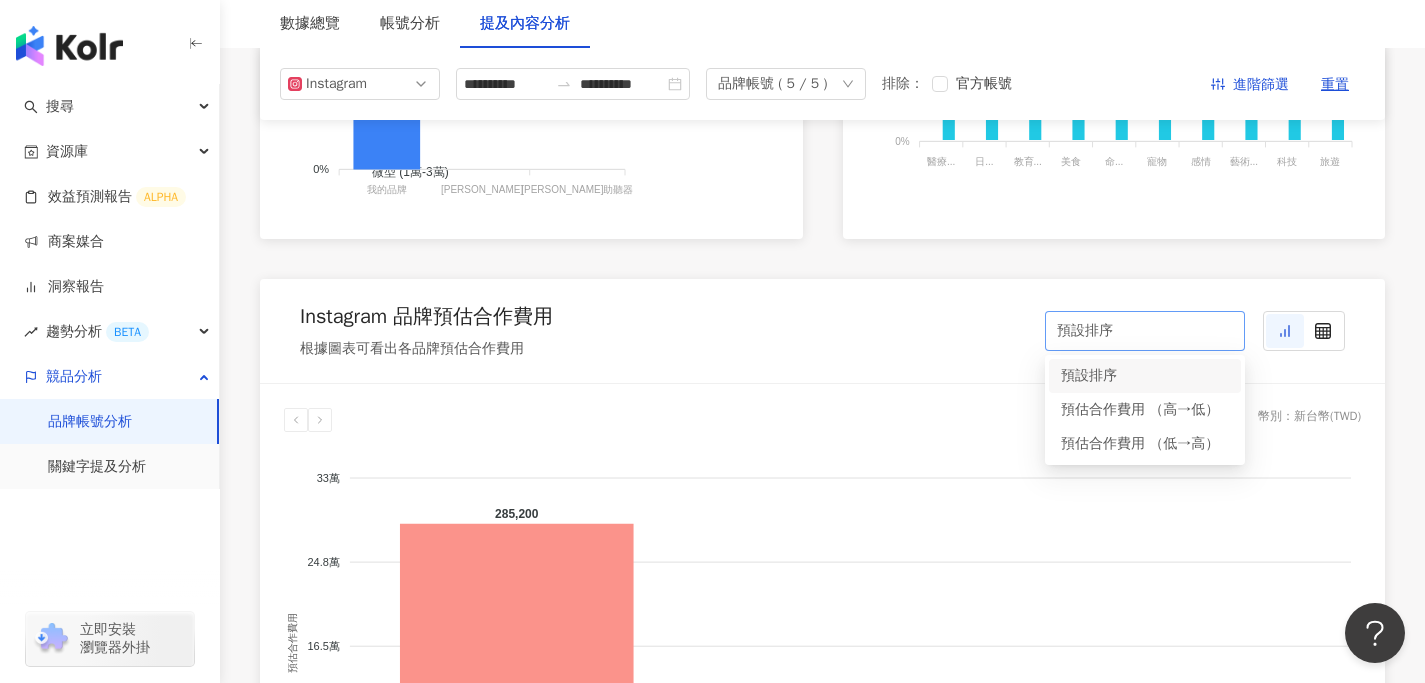 click on "預設排序" at bounding box center [1136, 331] 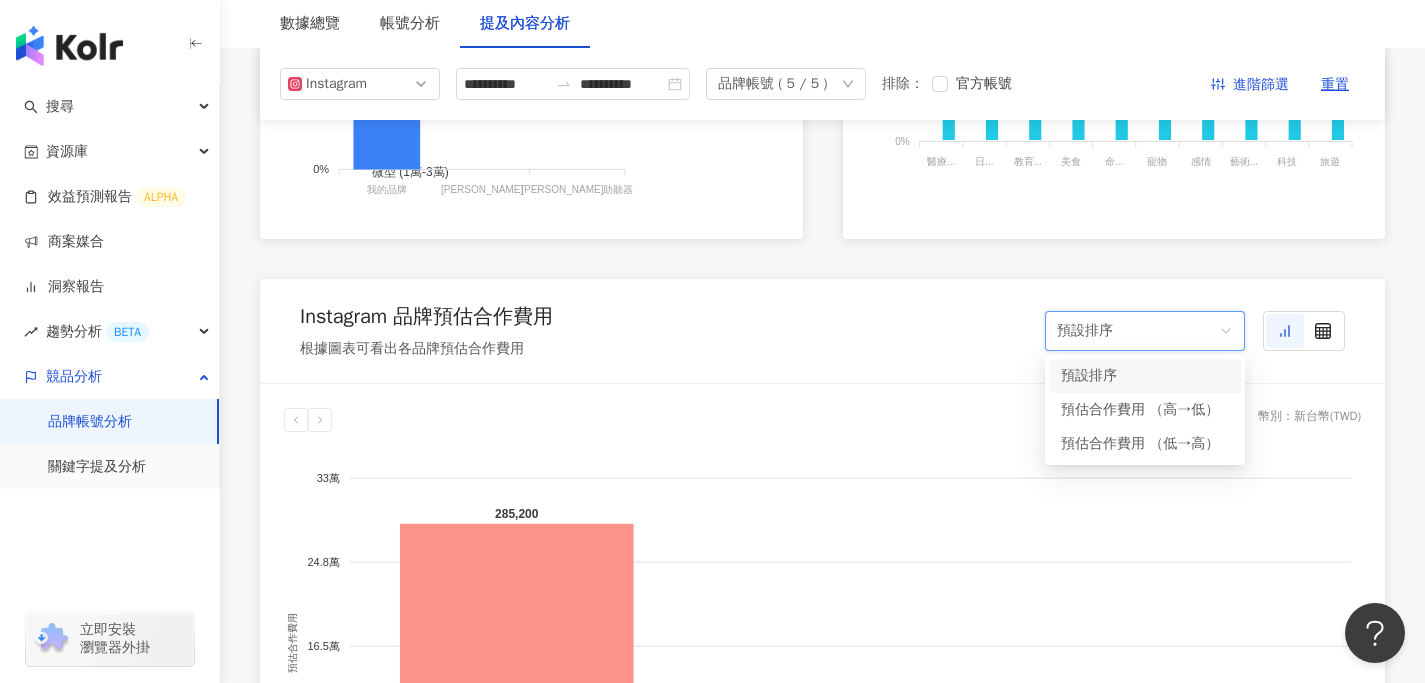 click on "Instagram 品牌預估合作費用 根據圖表可看出各品牌預估合作費用 預設排序 預設排序 預估合作費用 （高→低） 預估合作費用 （低→高）" at bounding box center [822, 331] 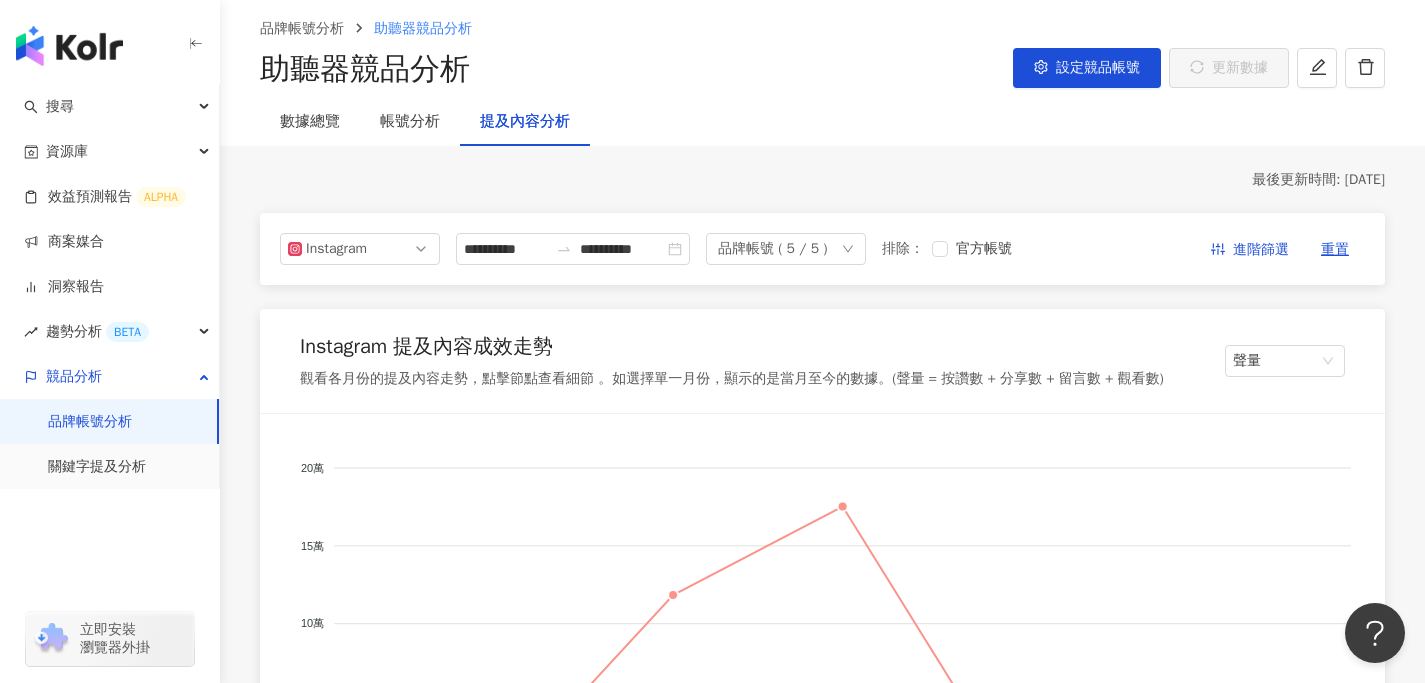 scroll, scrollTop: 75, scrollLeft: 0, axis: vertical 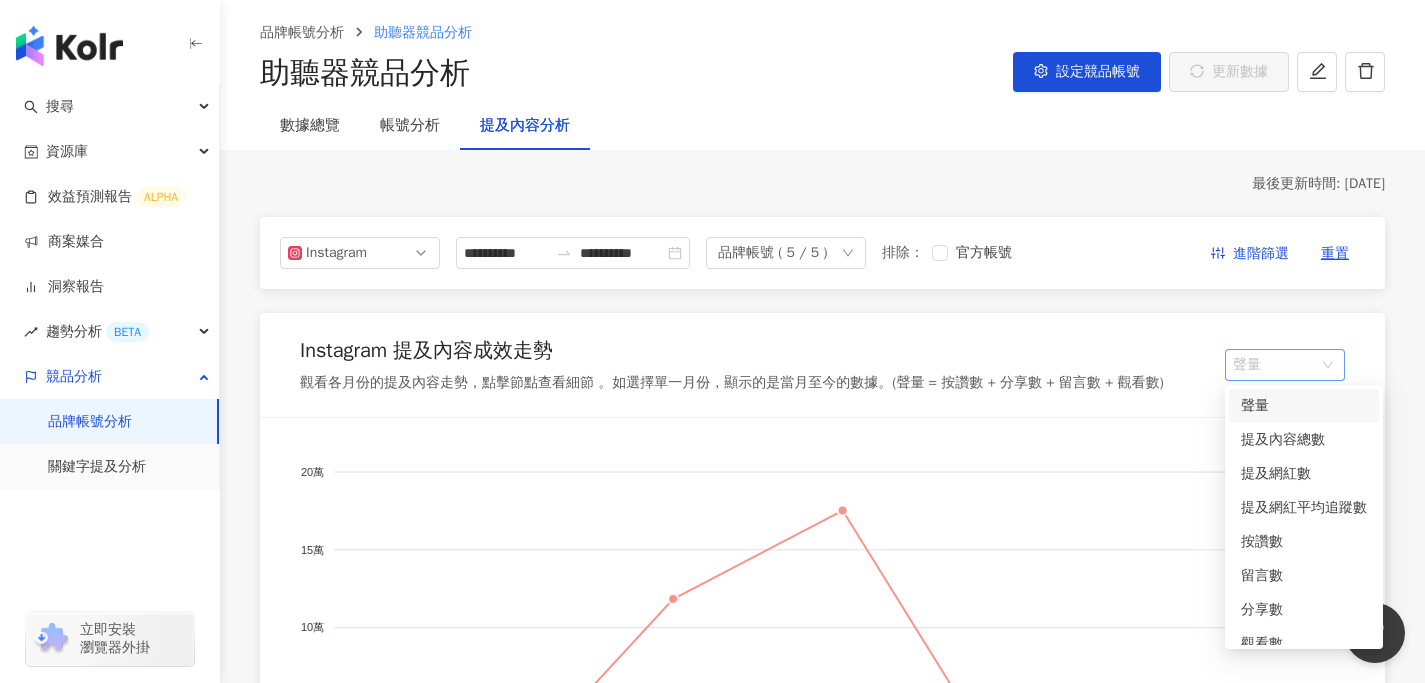 click on "聲量" at bounding box center [1285, 365] 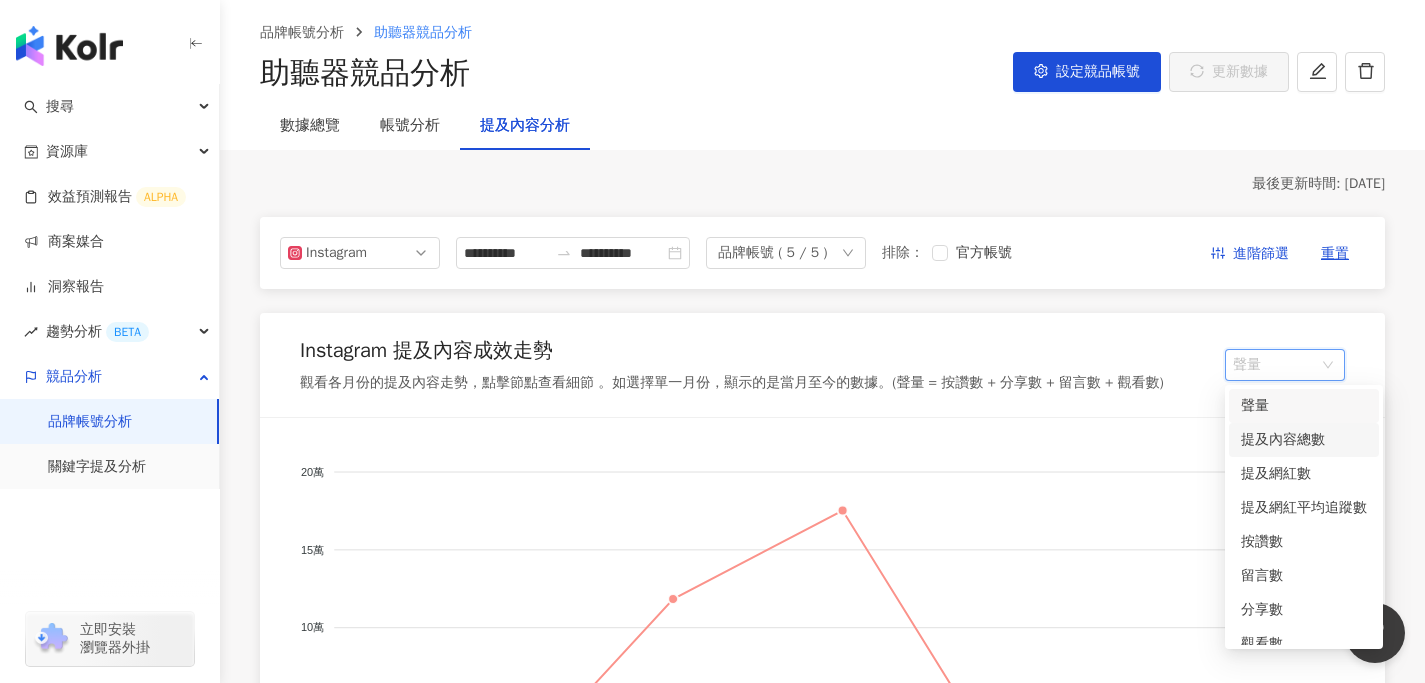 click on "提及內容總數" at bounding box center [1304, 440] 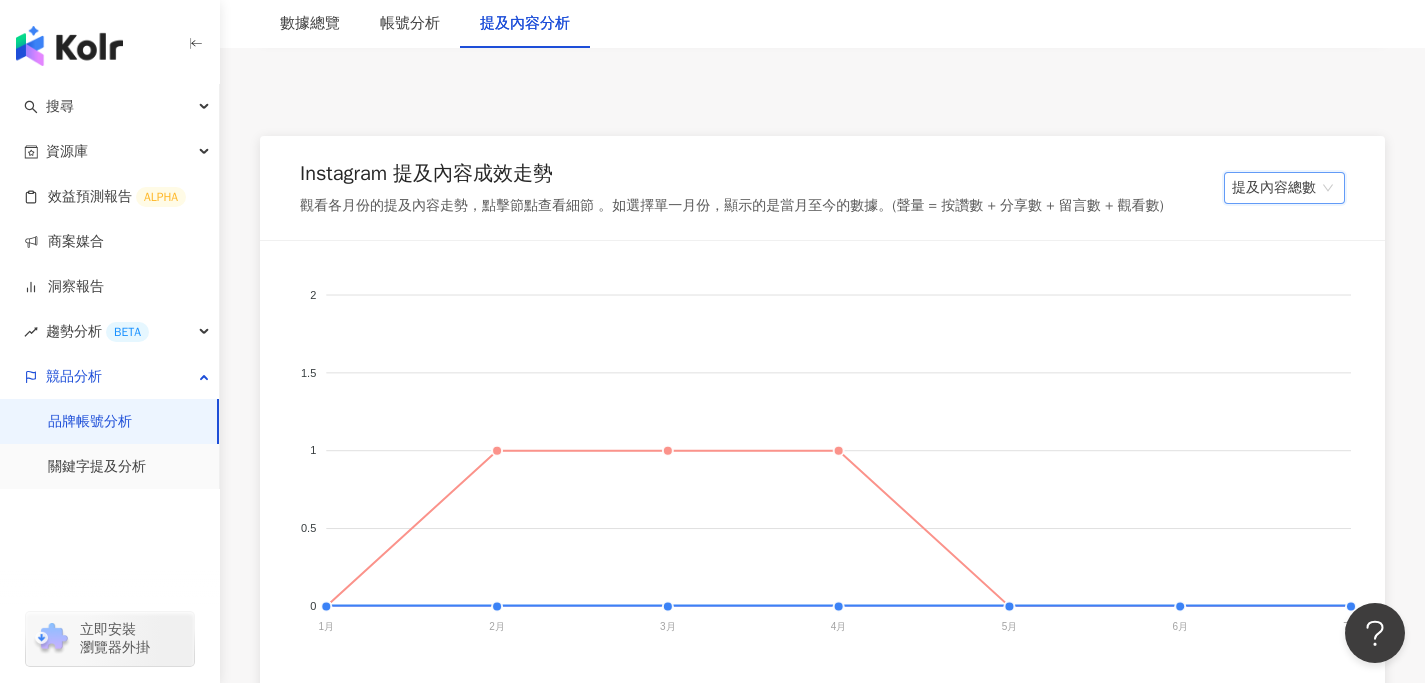 scroll, scrollTop: 257, scrollLeft: 0, axis: vertical 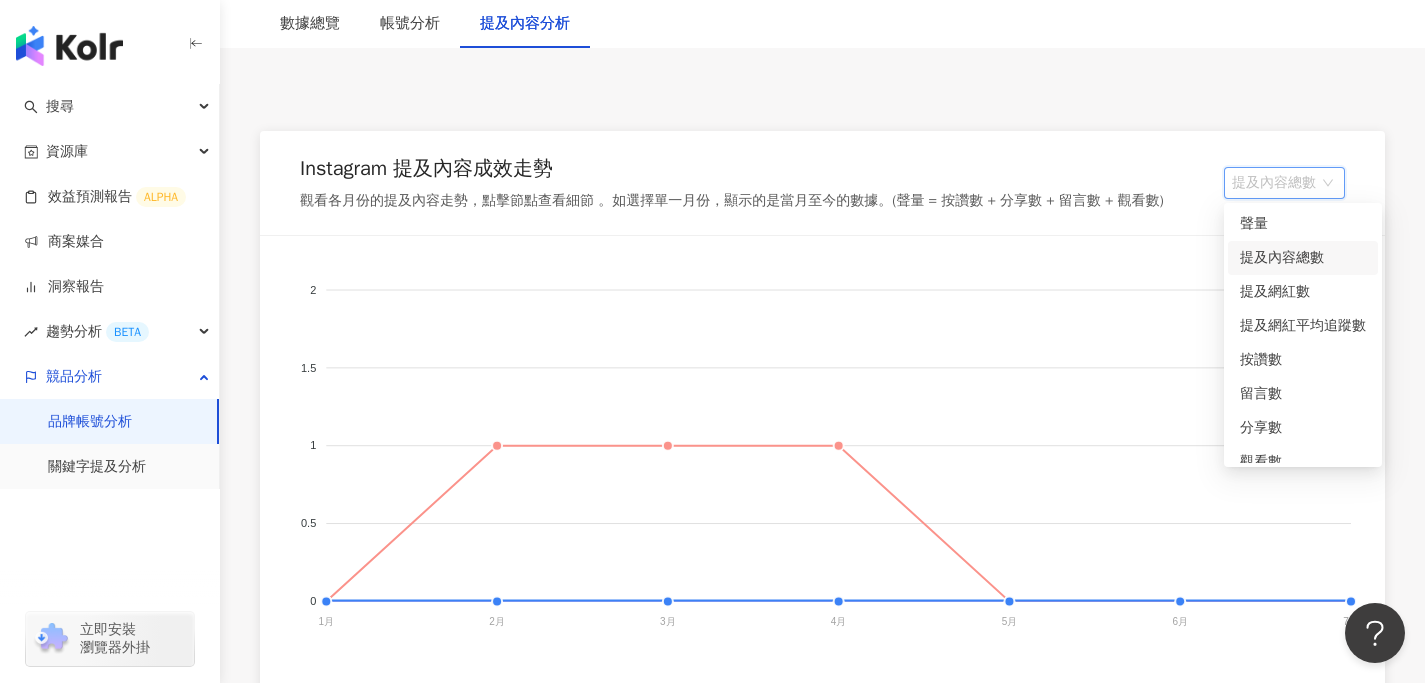 click on "提及內容總數" at bounding box center [1284, 183] 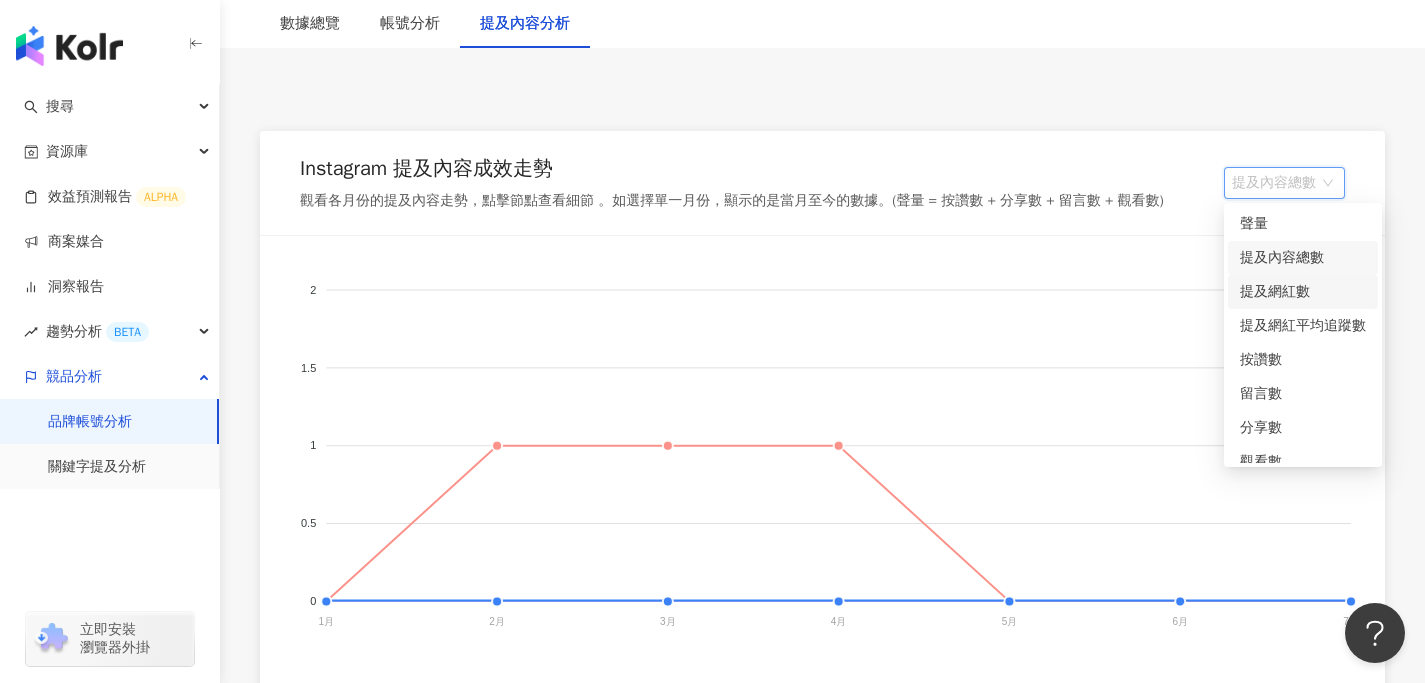 click on "提及網紅數" at bounding box center (1303, 292) 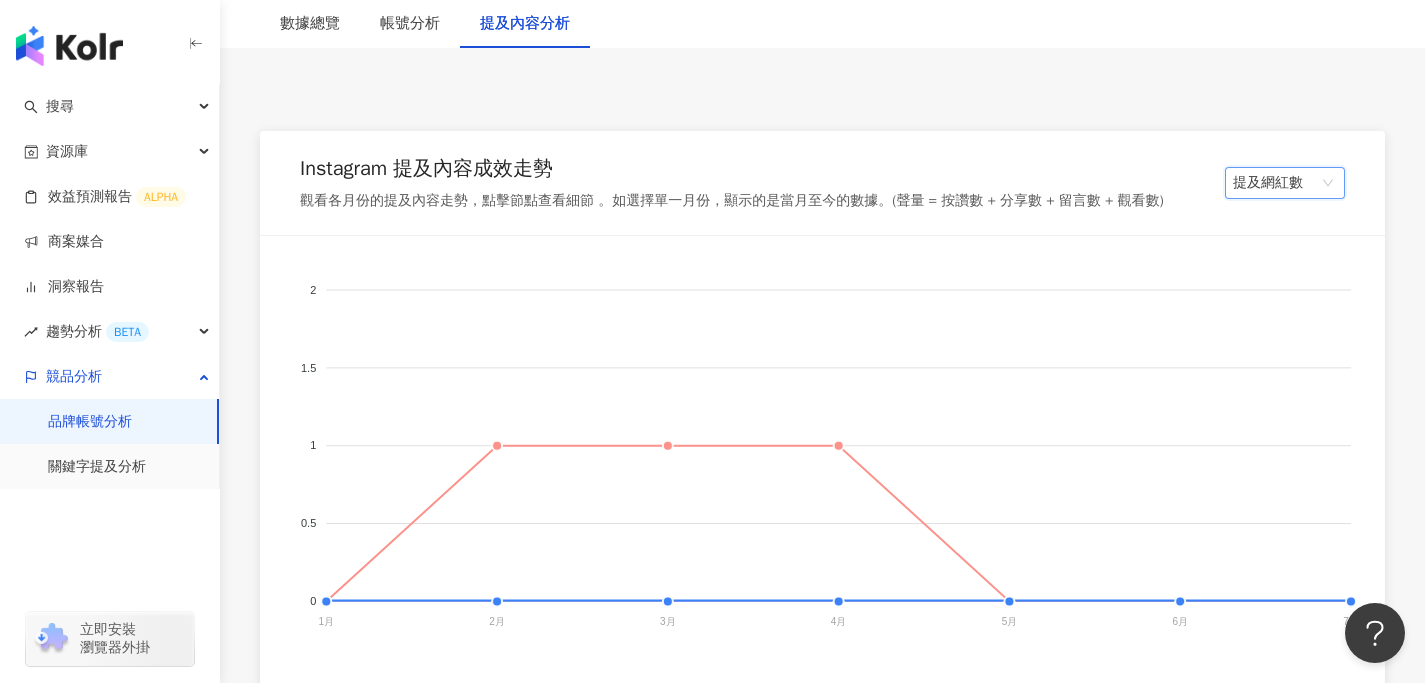 click on "提及網紅數" at bounding box center (1285, 183) 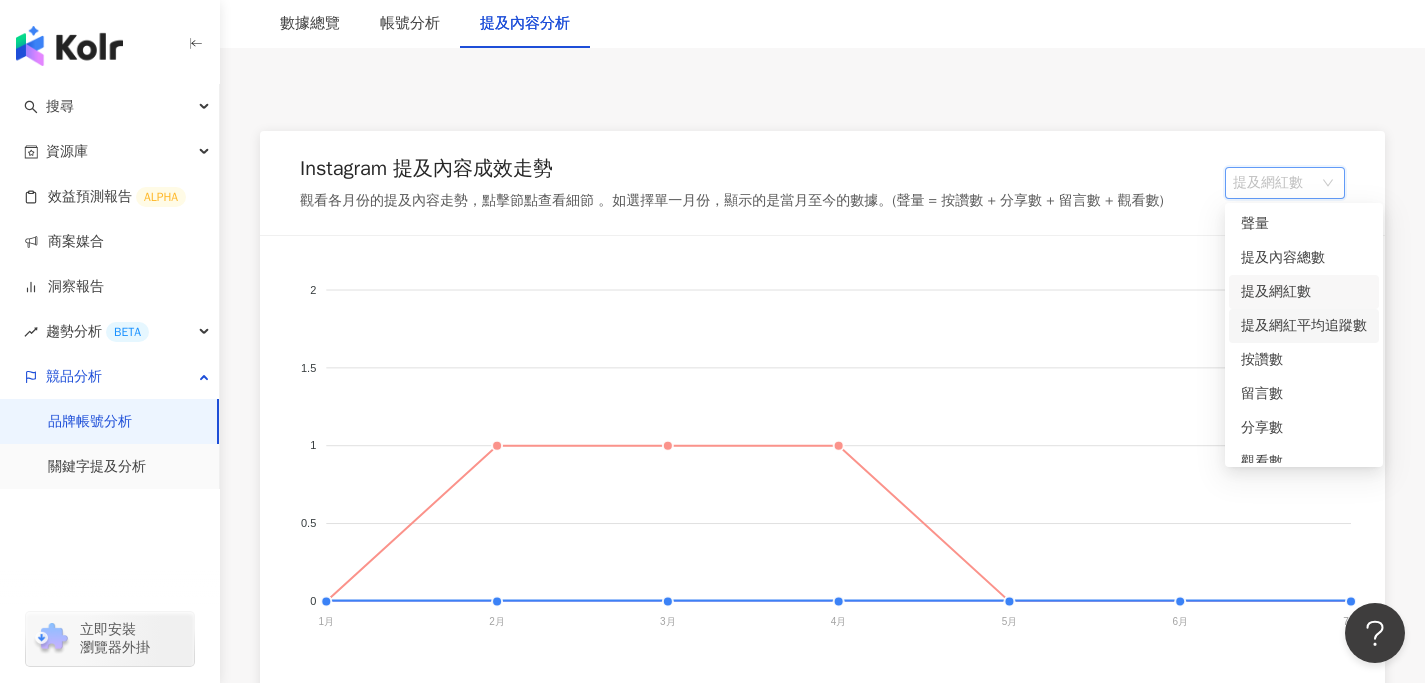click on "提及網紅平均追蹤數" at bounding box center (1304, 326) 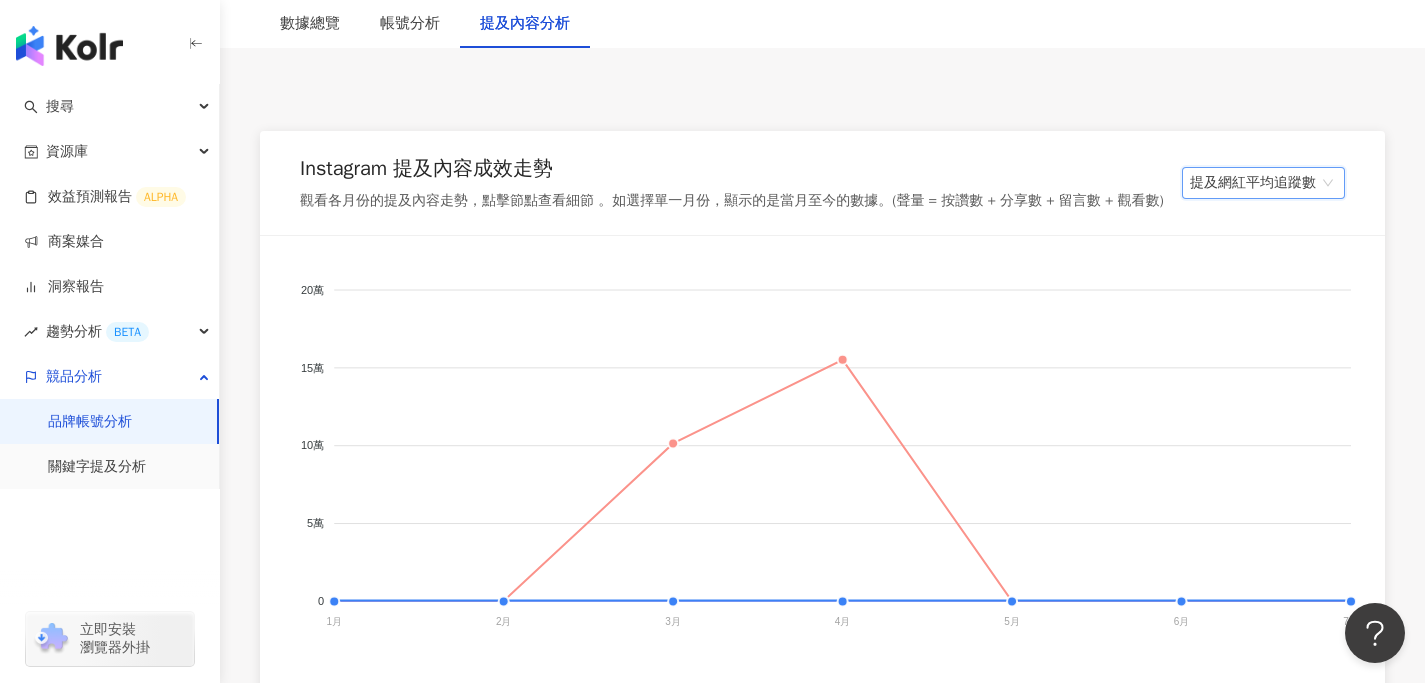 click on "提及網紅平均追蹤數" at bounding box center (1263, 183) 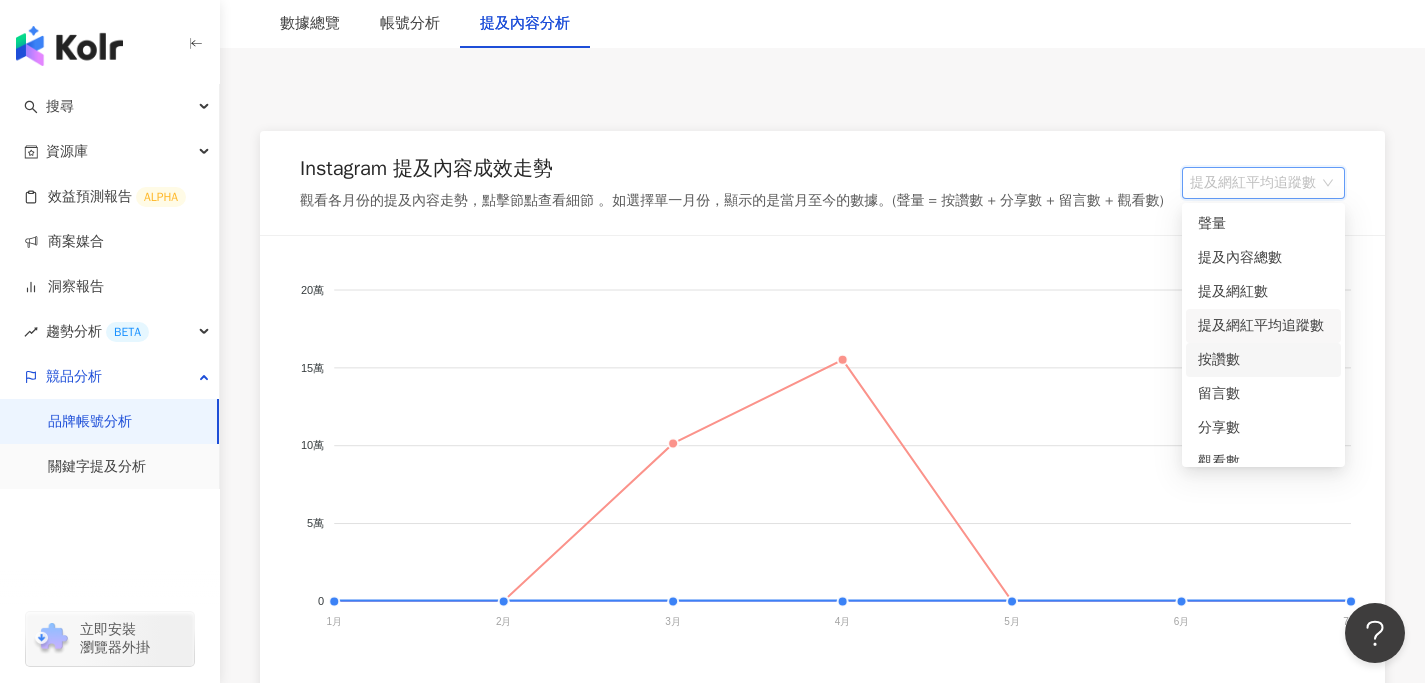 click on "按讚數" at bounding box center [1263, 360] 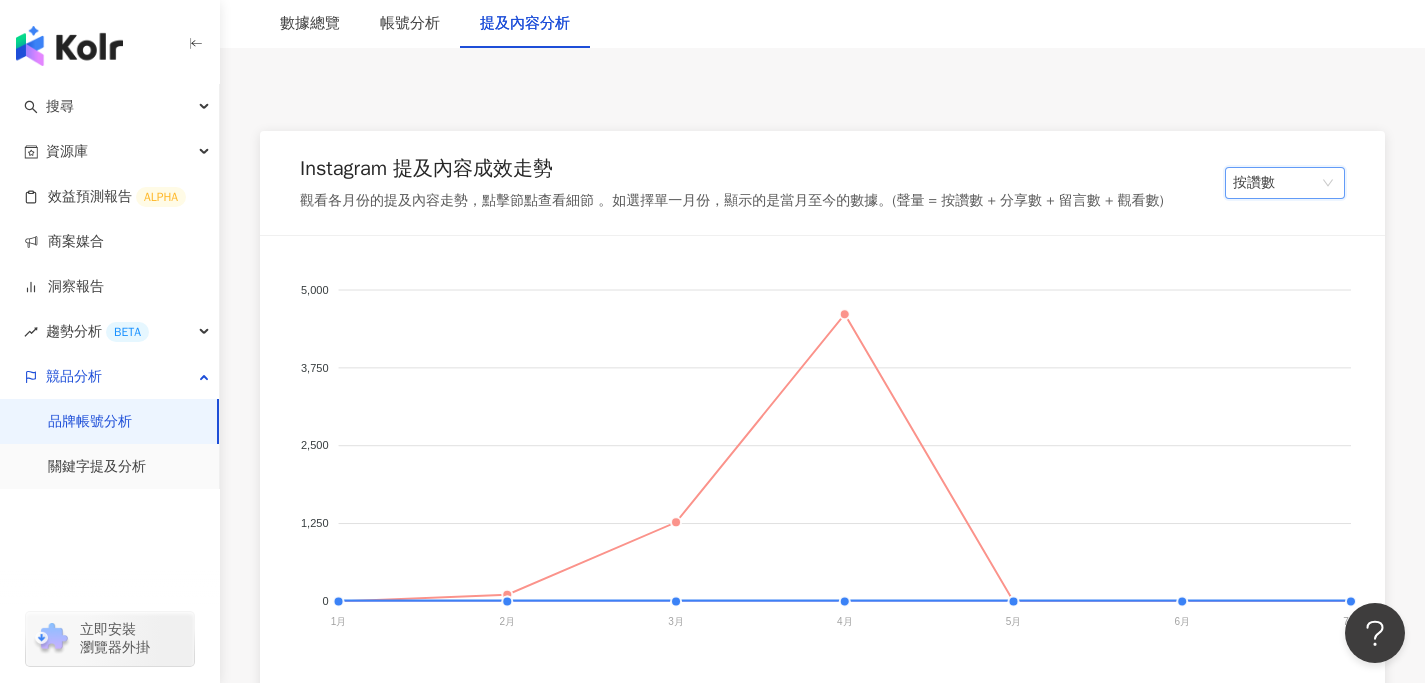 click on "Instagram 提及內容成效走勢 觀看各月份的提及內容走勢，點擊節點查看細節 。如選擇單一月份，顯示的是當月至今的數據。(聲量 = 按讚數 + 分享數 + 留言數 + 觀看數) 按讚數 按讚數" at bounding box center (822, 183) 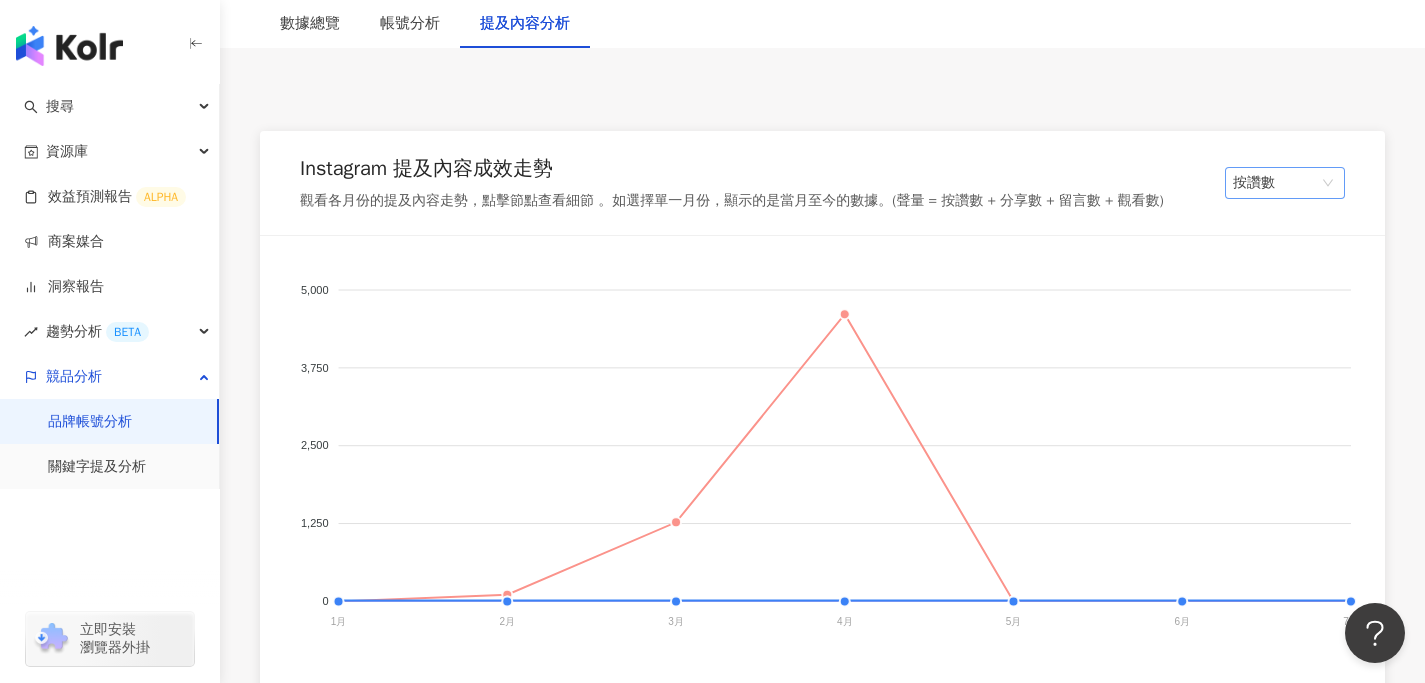 click on "按讚數" at bounding box center (1285, 183) 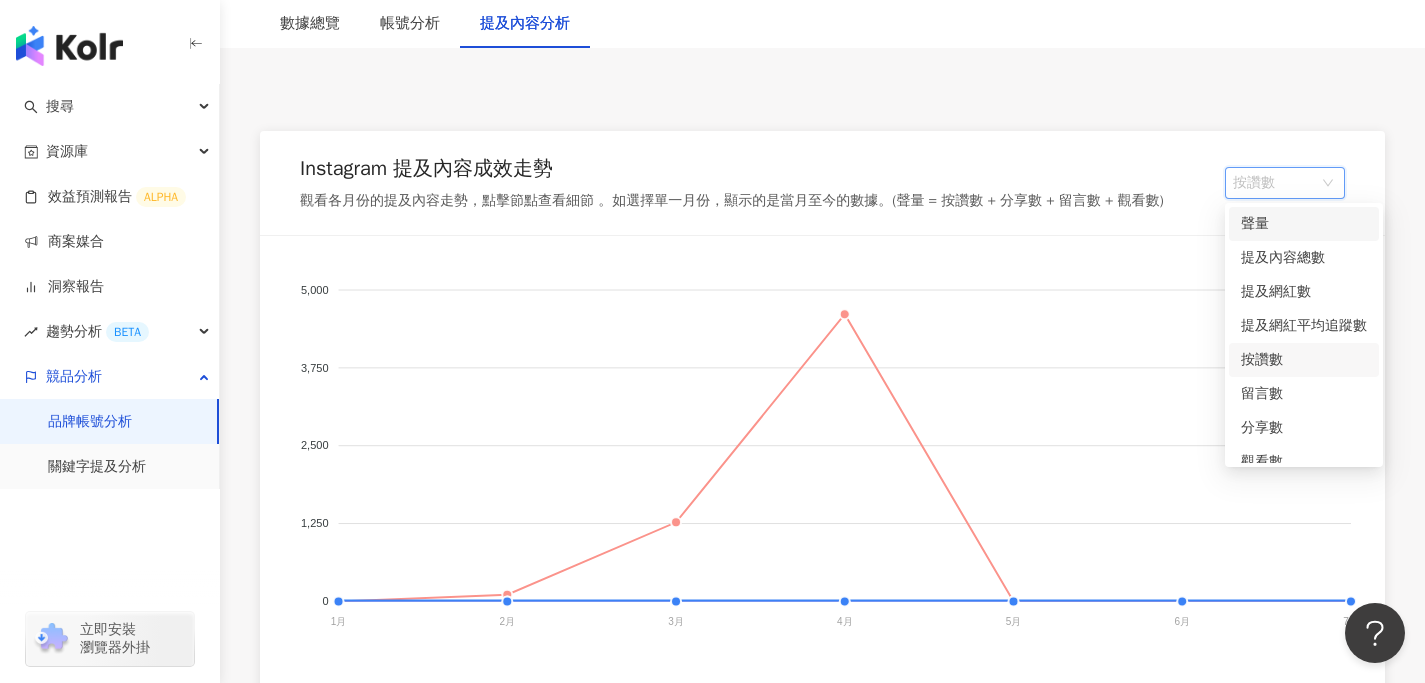 click on "聲量" at bounding box center (1304, 224) 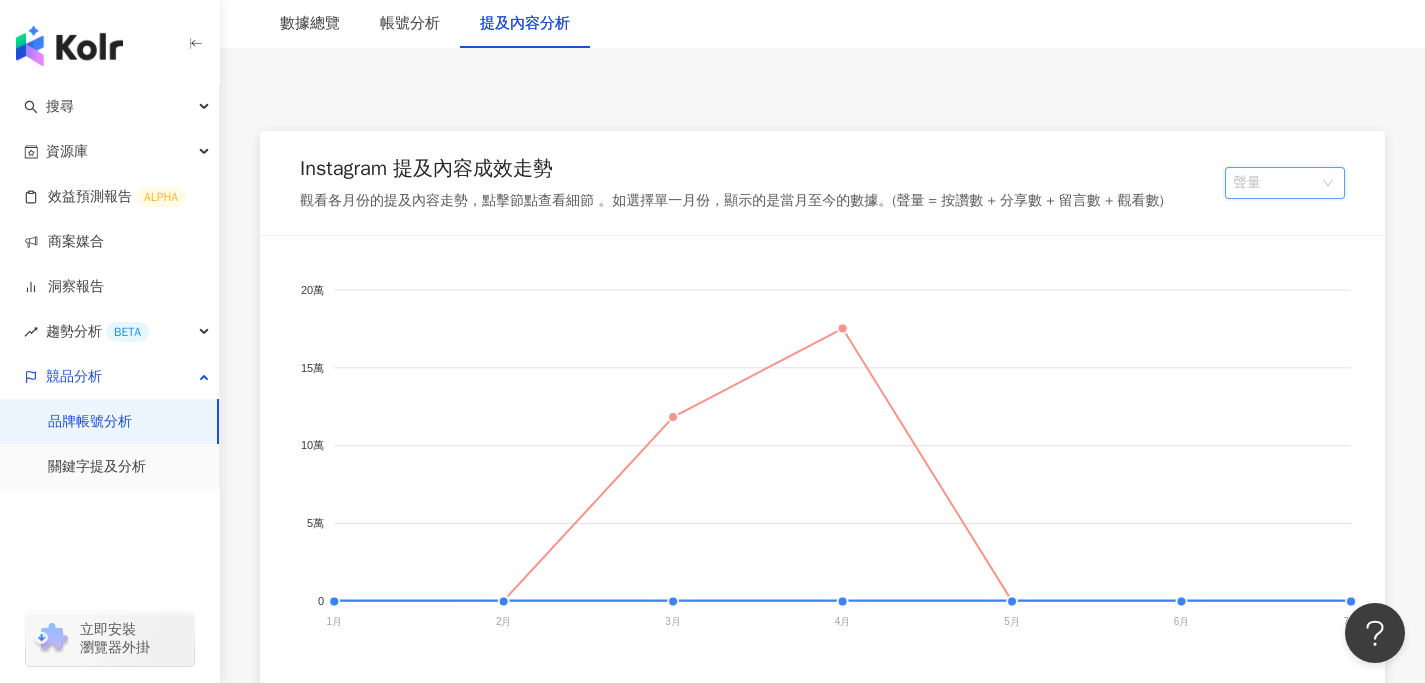 click on "聲量" at bounding box center (1285, 183) 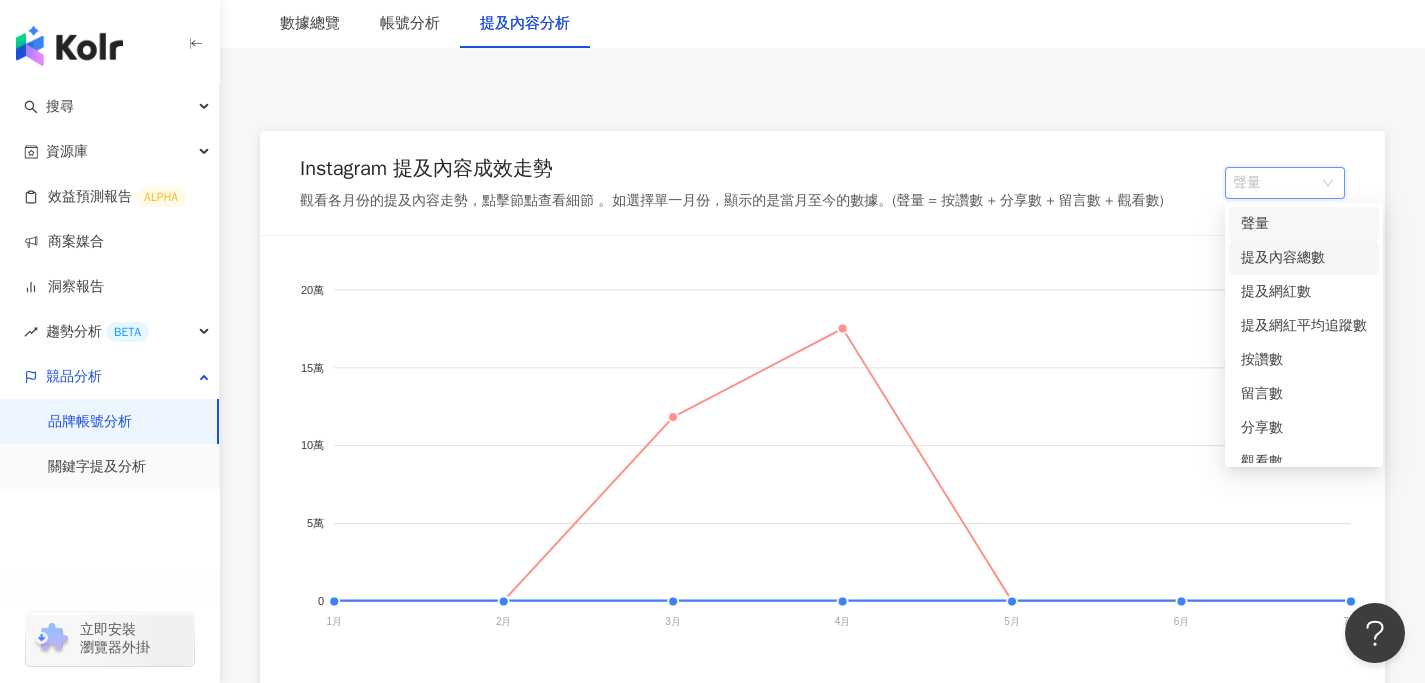 click on "提及內容總數" at bounding box center [1304, 258] 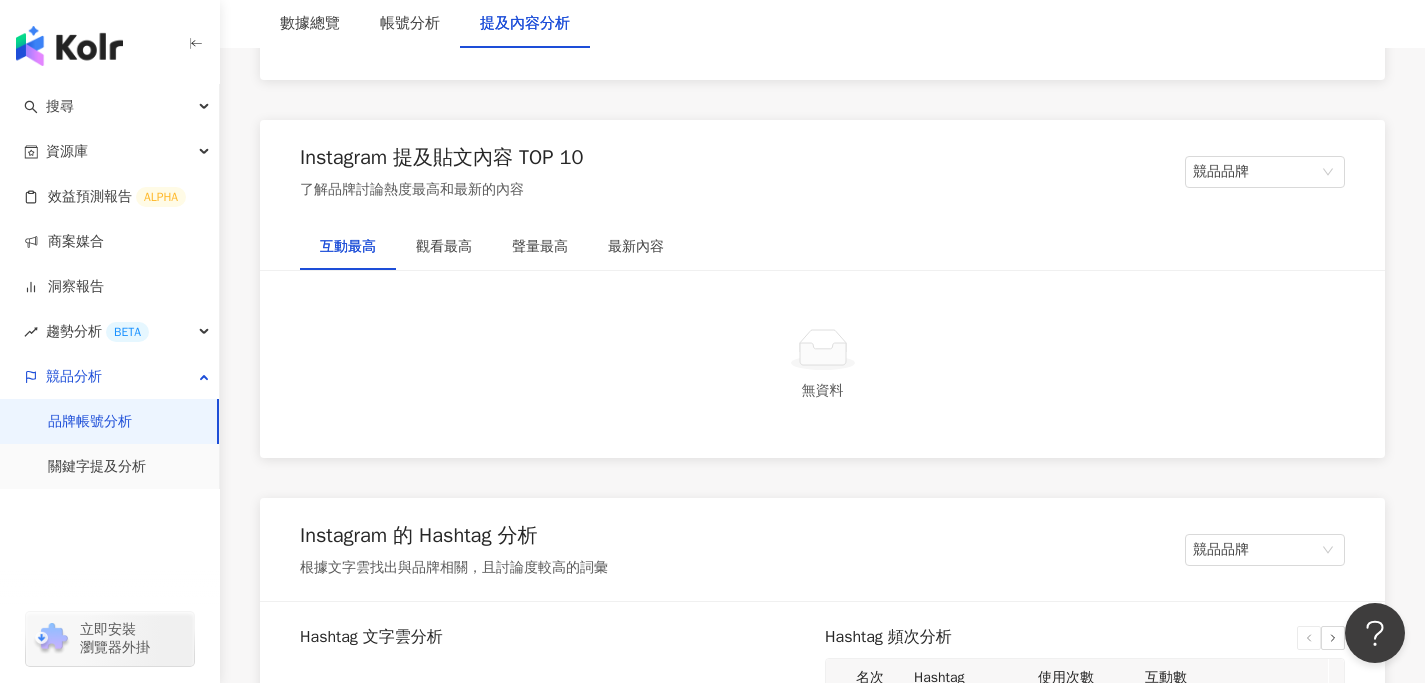 scroll, scrollTop: 2997, scrollLeft: 0, axis: vertical 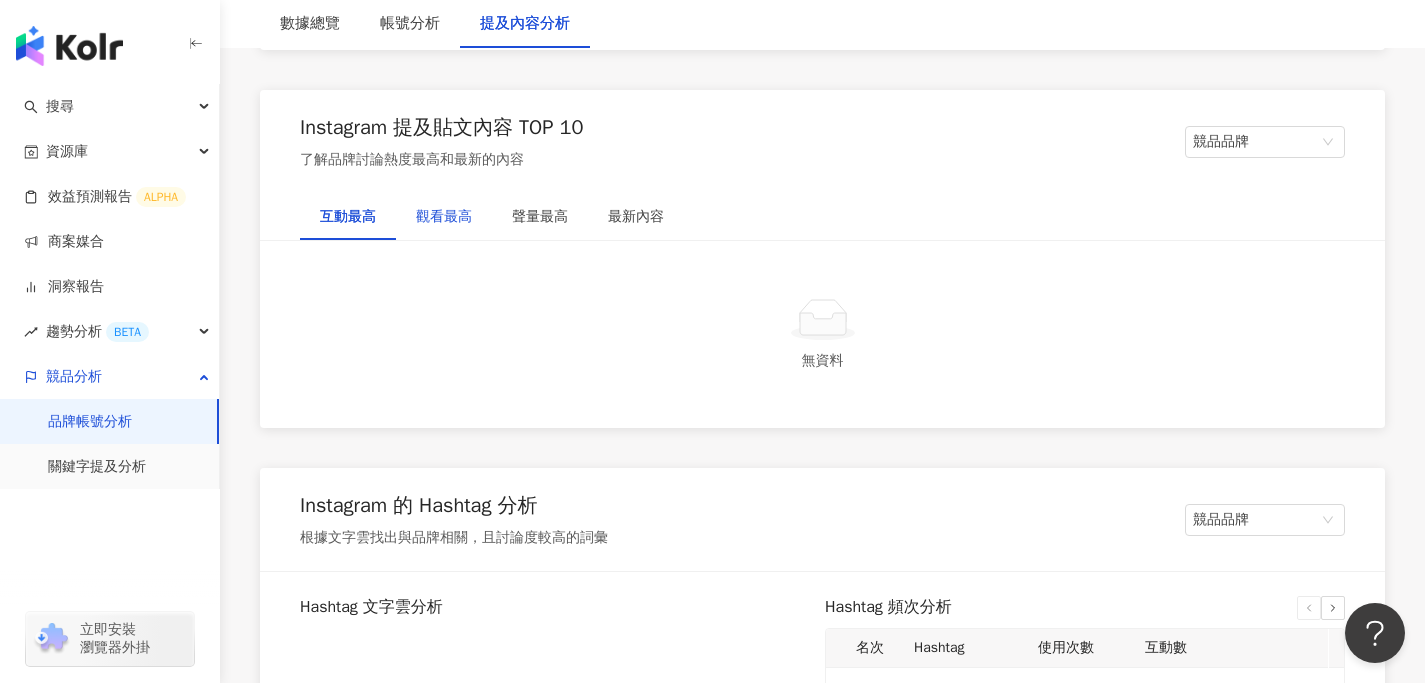 click on "觀看最高" at bounding box center [444, 217] 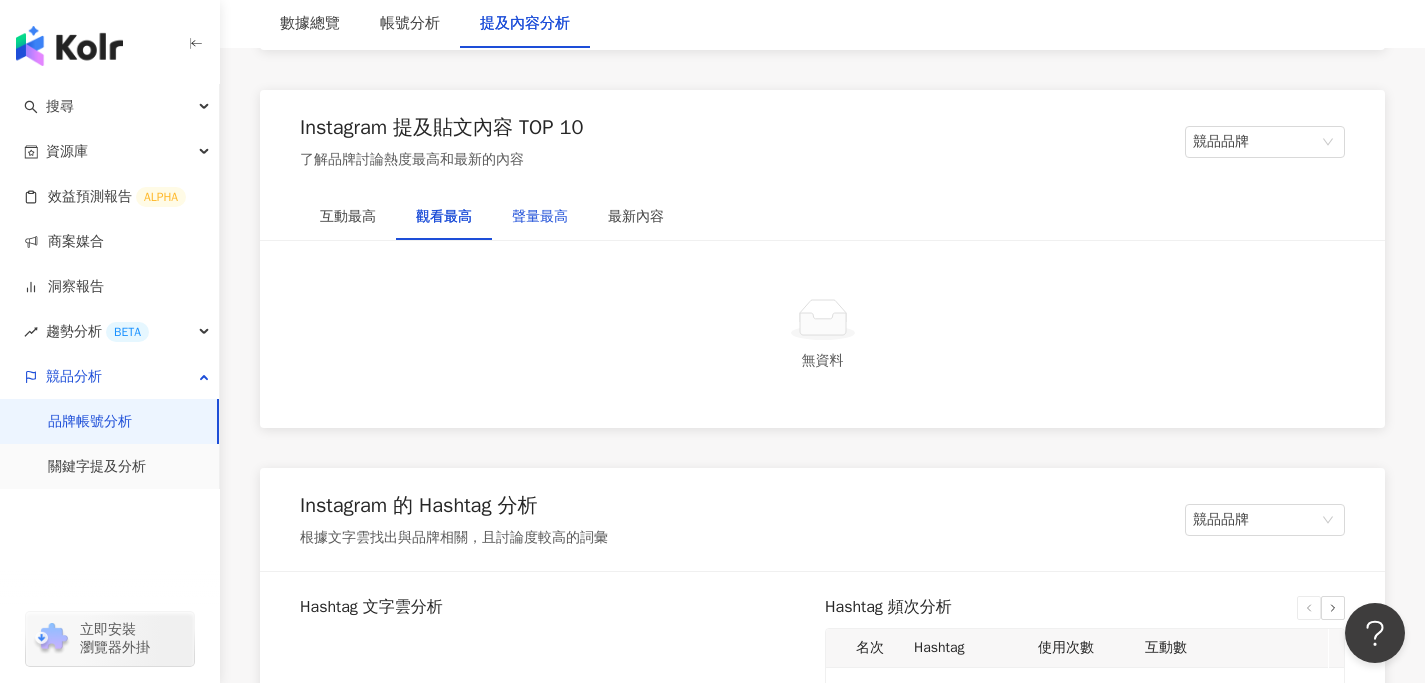 click on "聲量最高" at bounding box center [540, 217] 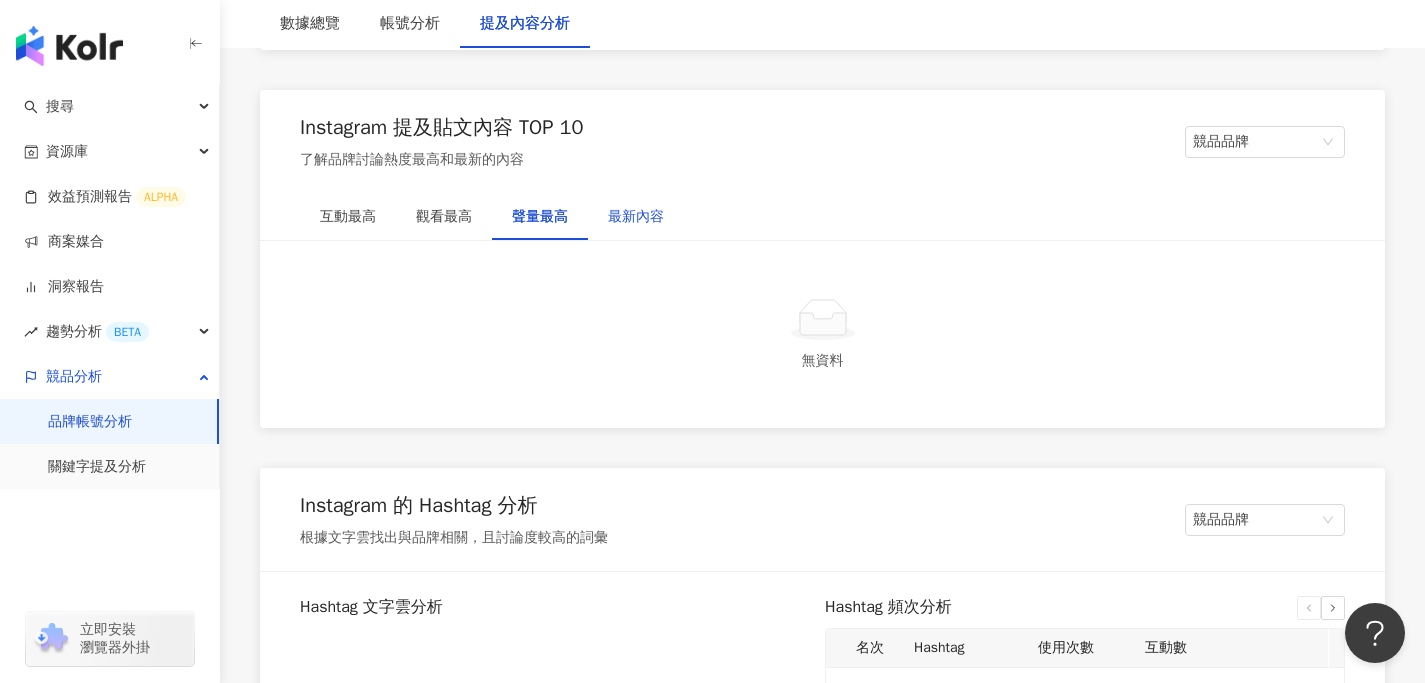click on "最新內容" at bounding box center [636, 217] 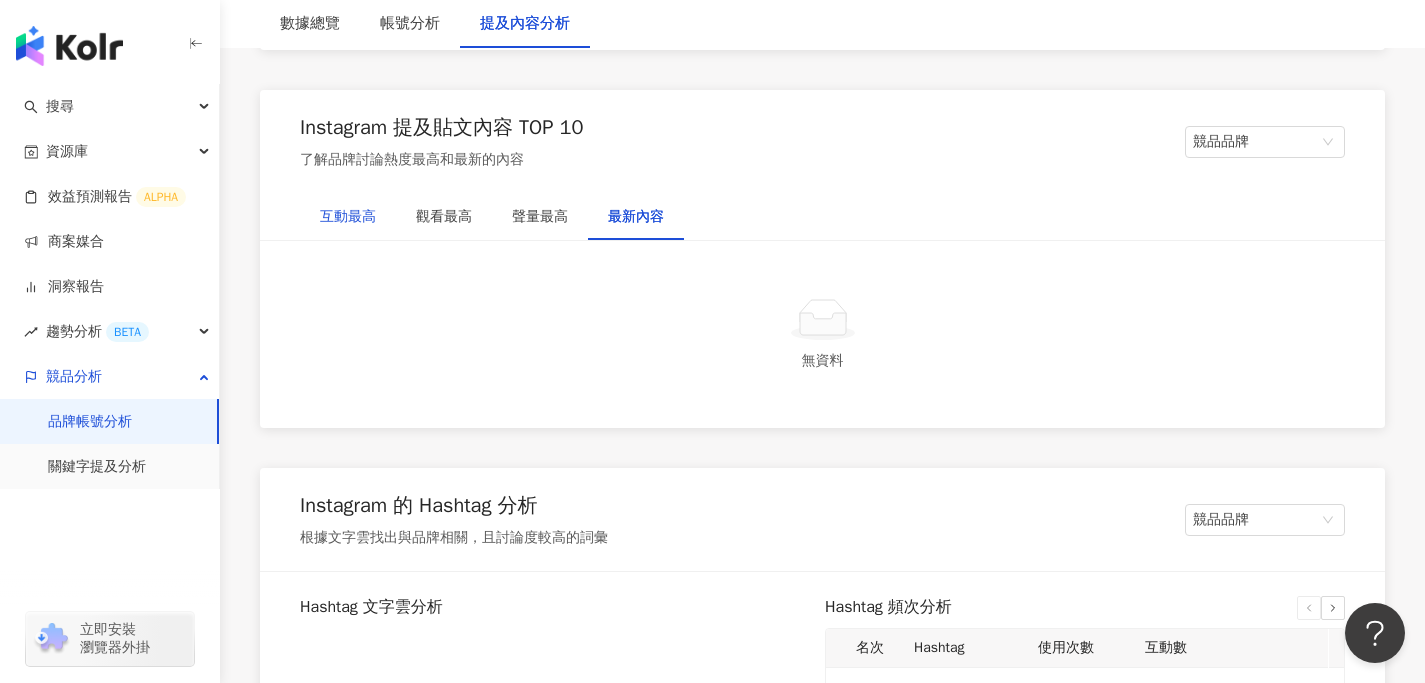 click on "互動最高" at bounding box center (348, 217) 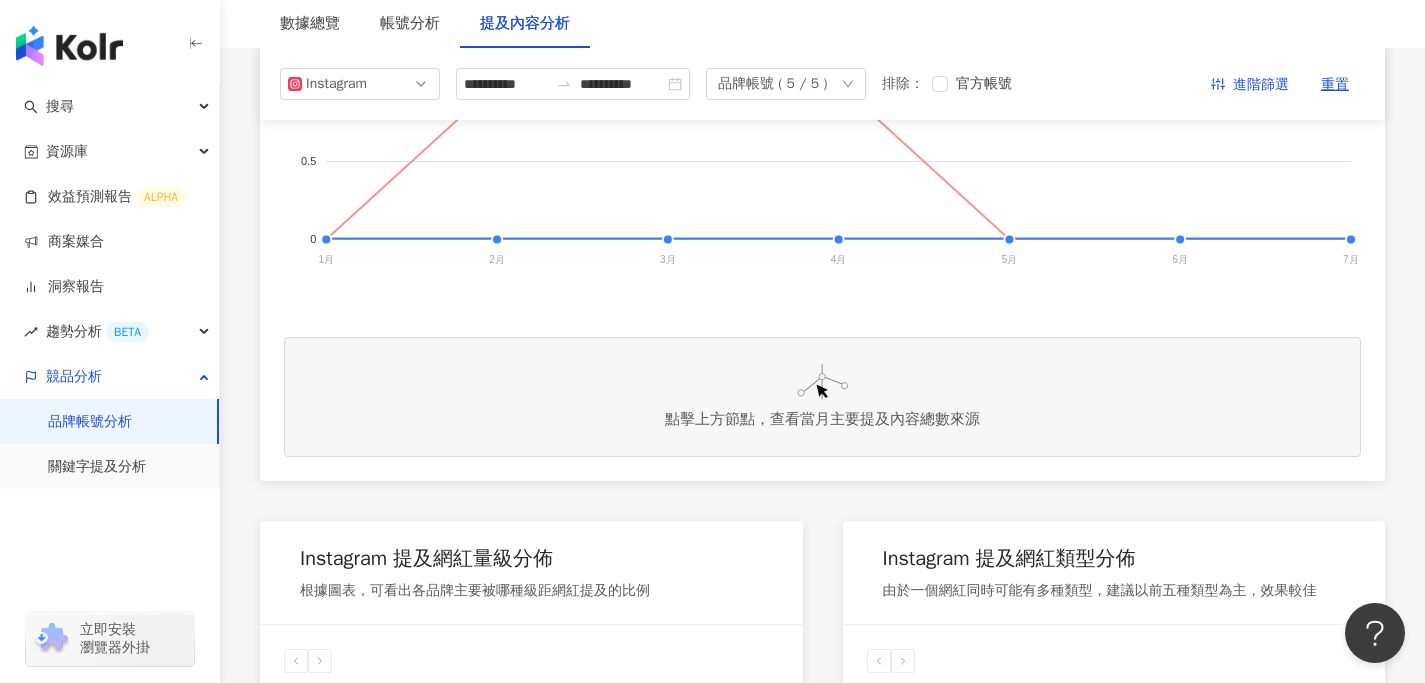 scroll, scrollTop: 0, scrollLeft: 0, axis: both 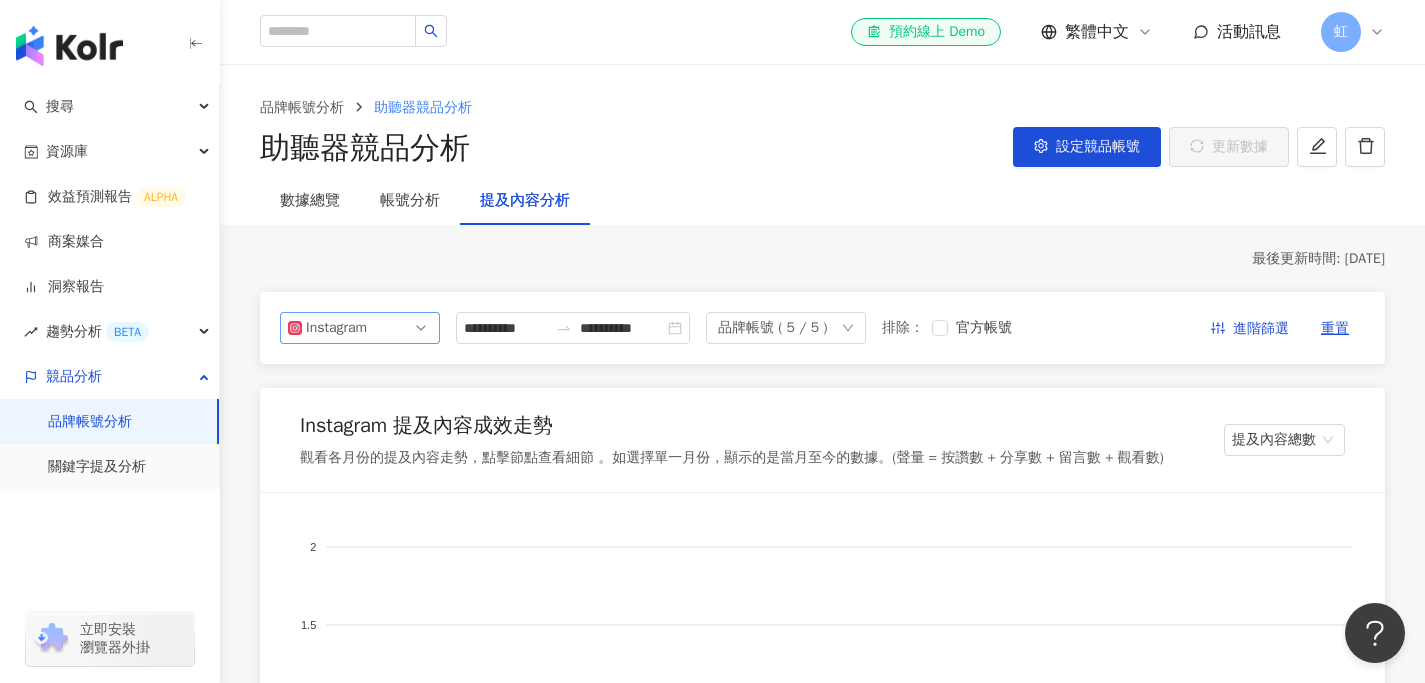 click on "Instagram" at bounding box center (360, 328) 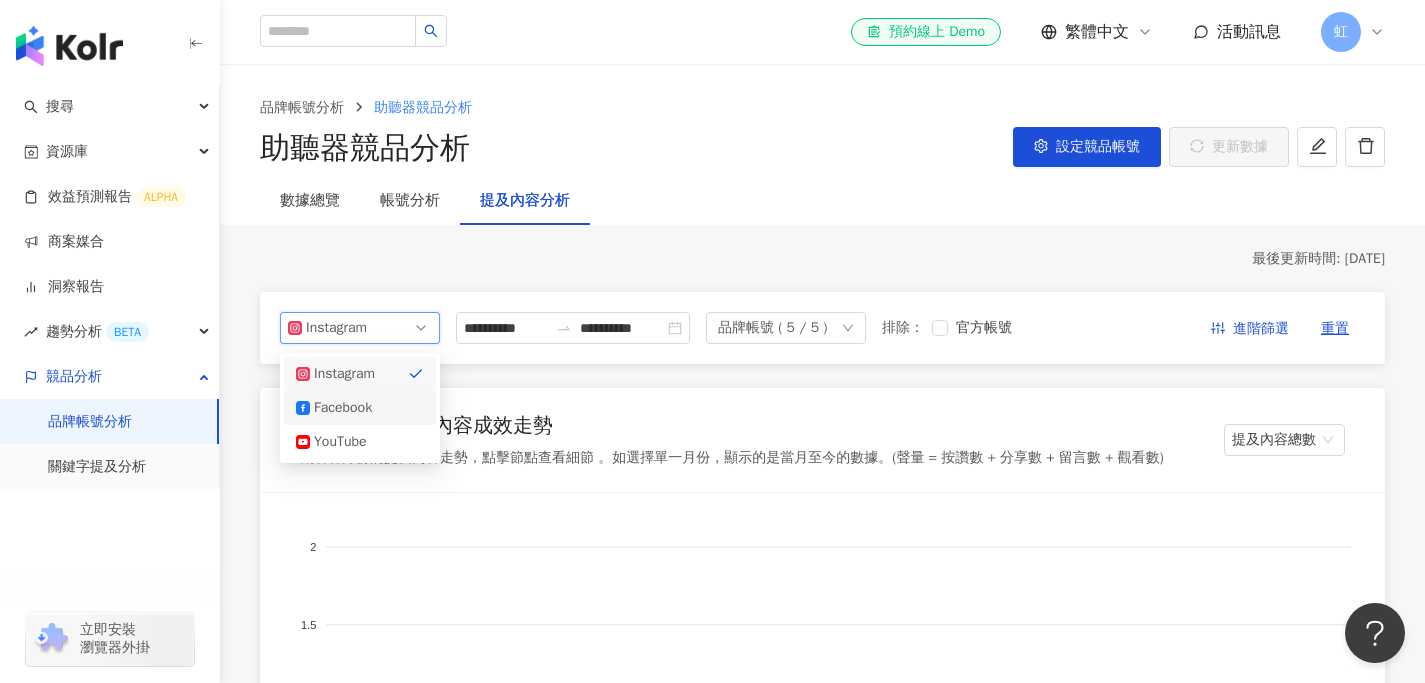 click on "Facebook" at bounding box center (360, 408) 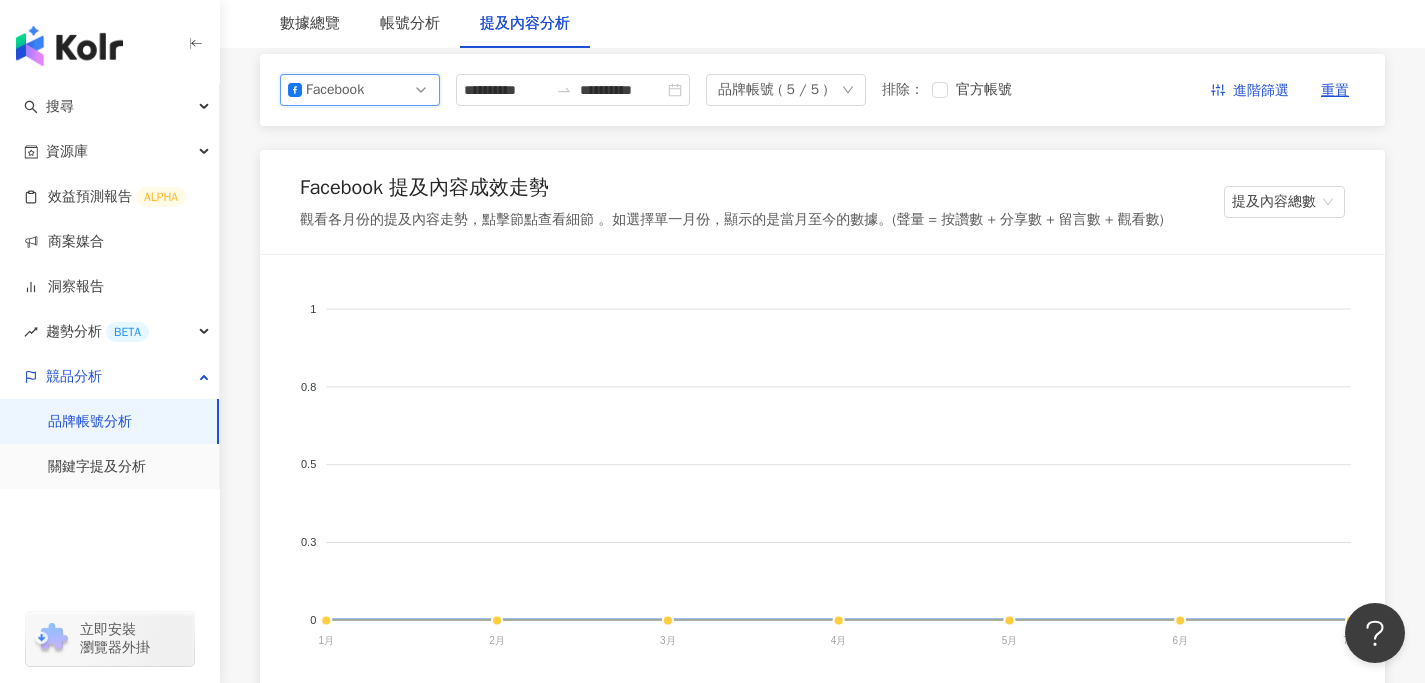scroll, scrollTop: 261, scrollLeft: 0, axis: vertical 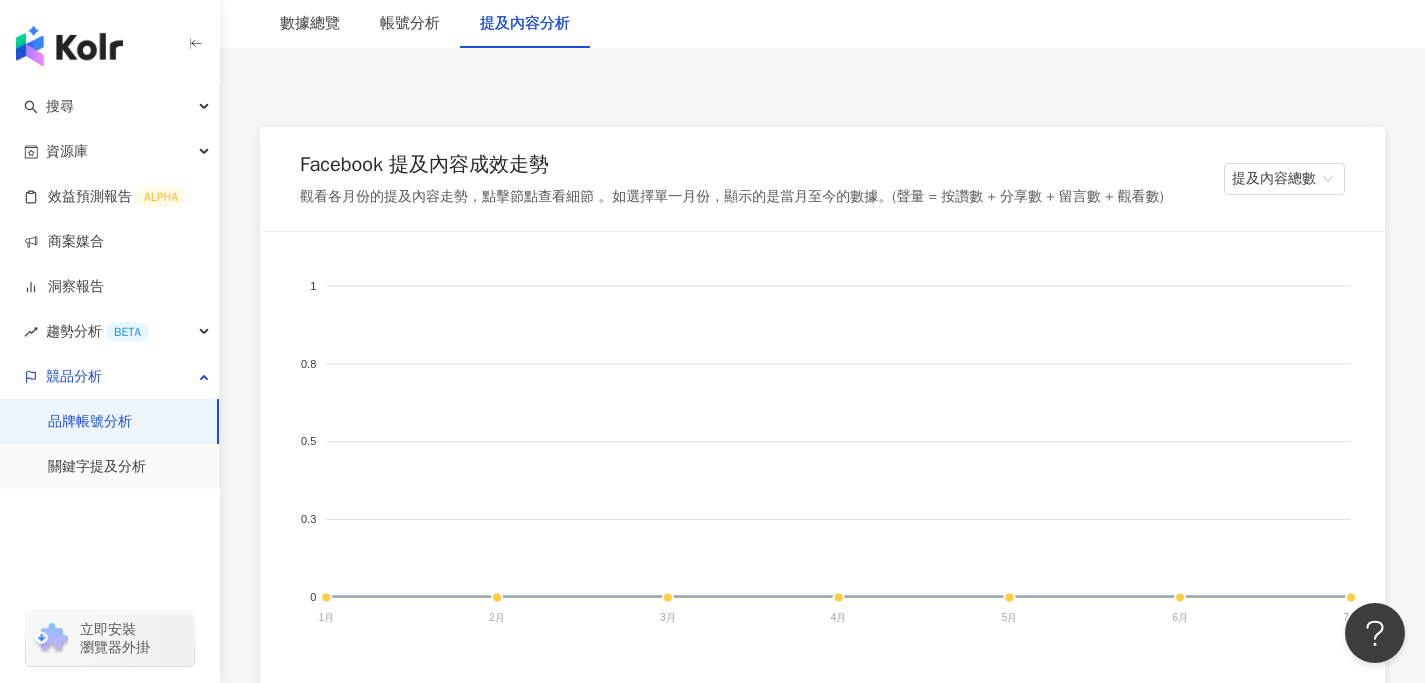 click on "Facebook 提及內容成效走勢 觀看各月份的提及內容走勢，點擊節點查看細節 。如選擇單一月份，顯示的是當月至今的數據。(聲量 = 按讚數 + 分享數 + 留言數 + 觀看數) 提及內容總數" at bounding box center [822, 179] 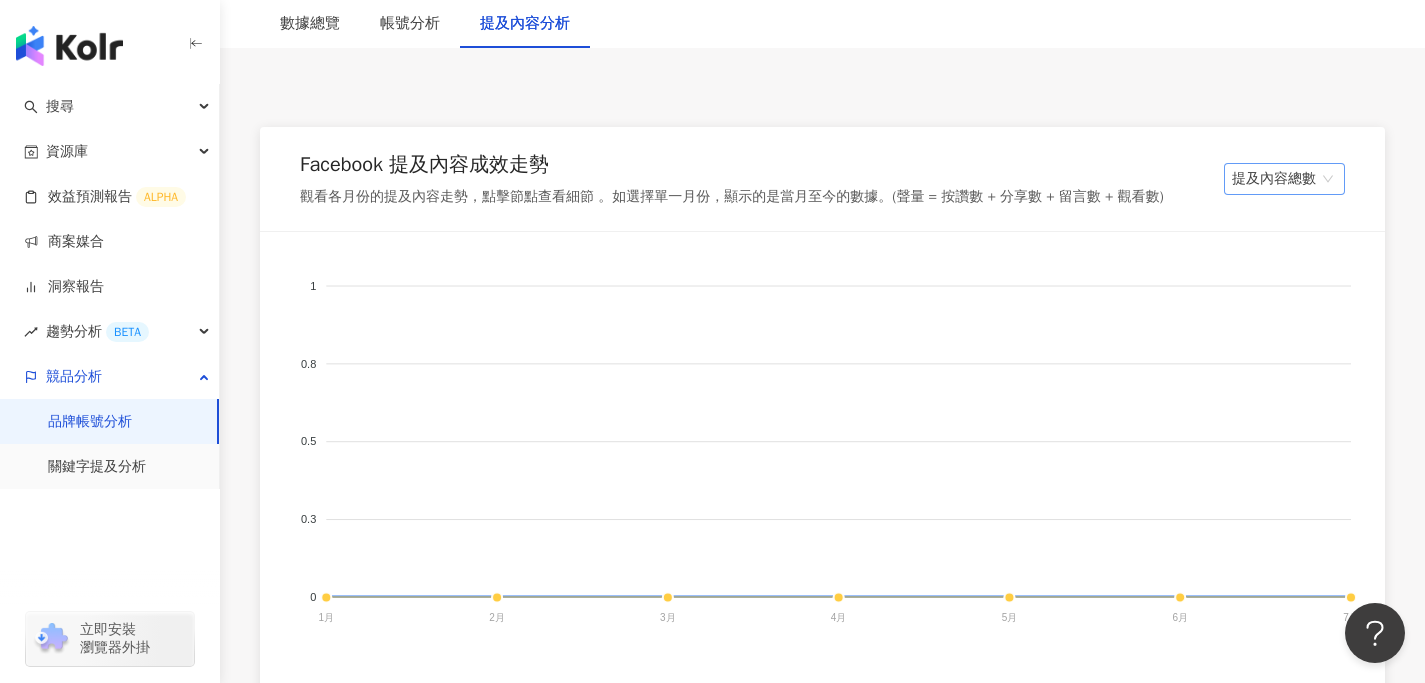 click on "提及內容總數" at bounding box center [1284, 179] 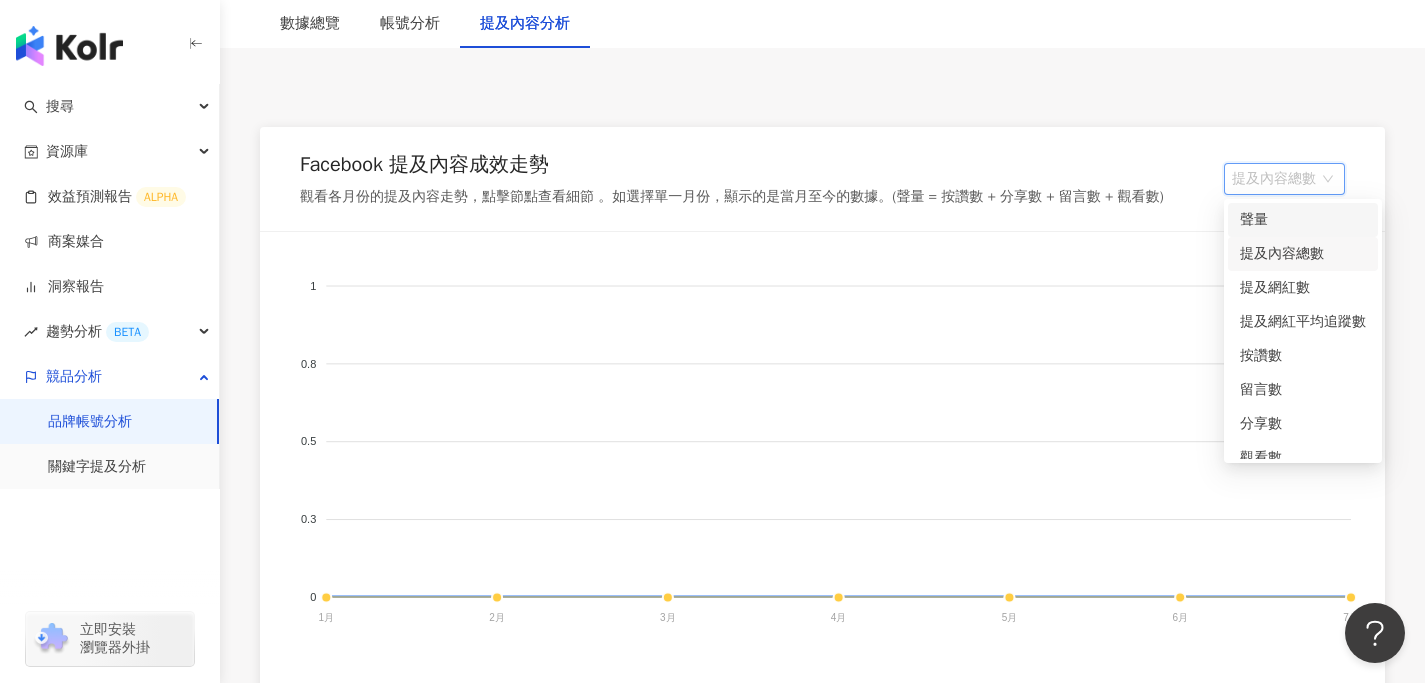 click on "聲量" at bounding box center (1303, 220) 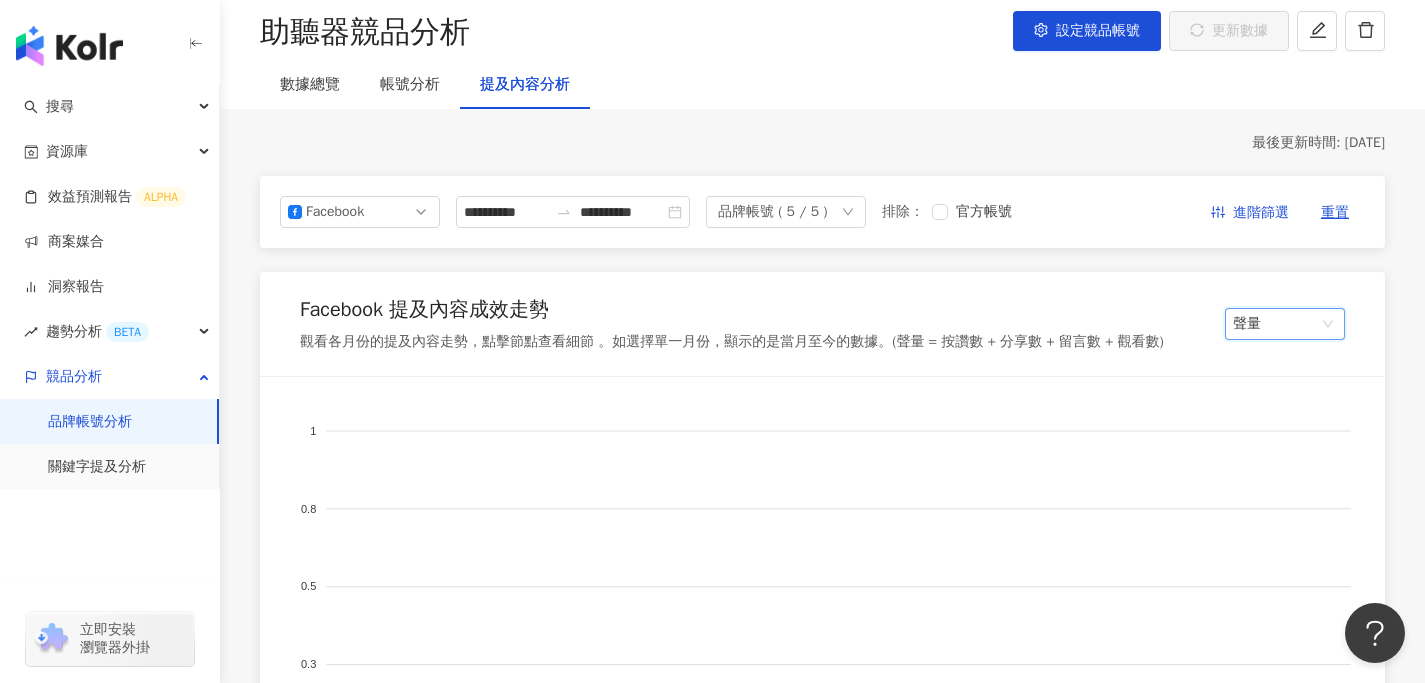 scroll, scrollTop: 120, scrollLeft: 0, axis: vertical 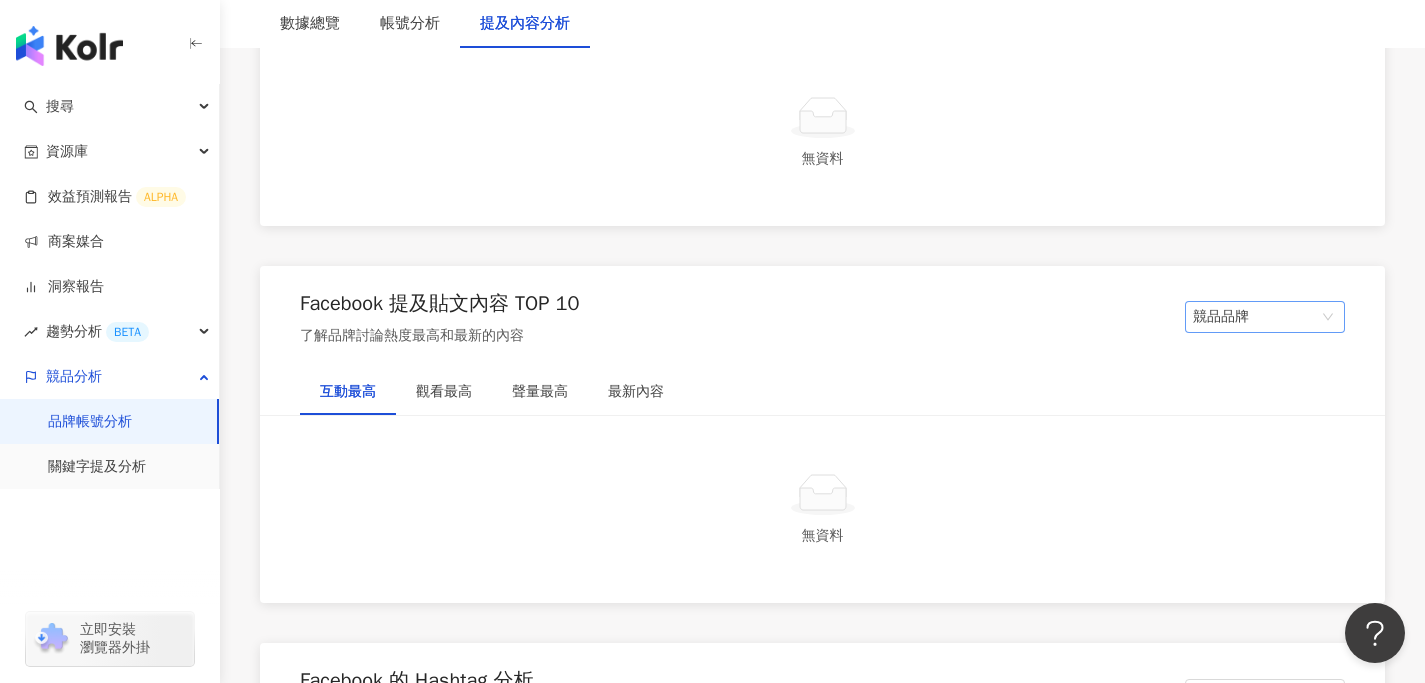 click on "競品品牌" at bounding box center (1265, 317) 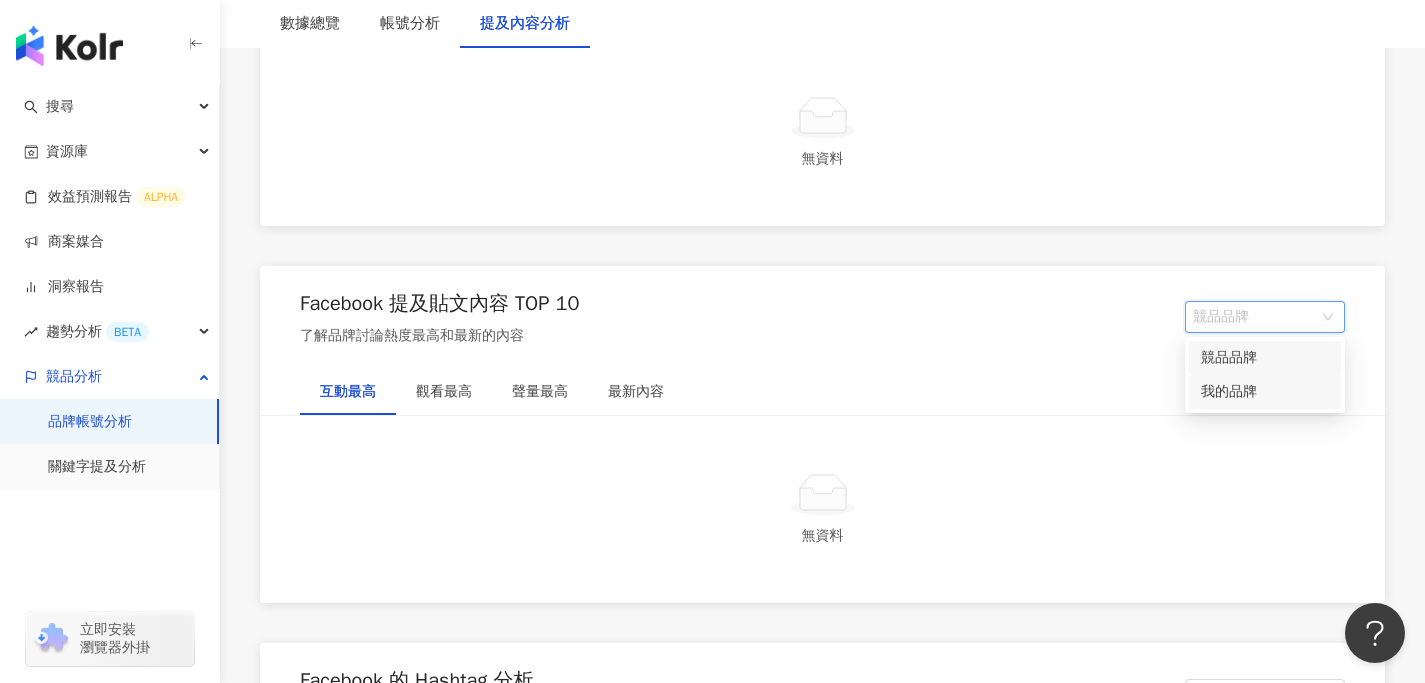 click on "我的品牌" at bounding box center [1265, 392] 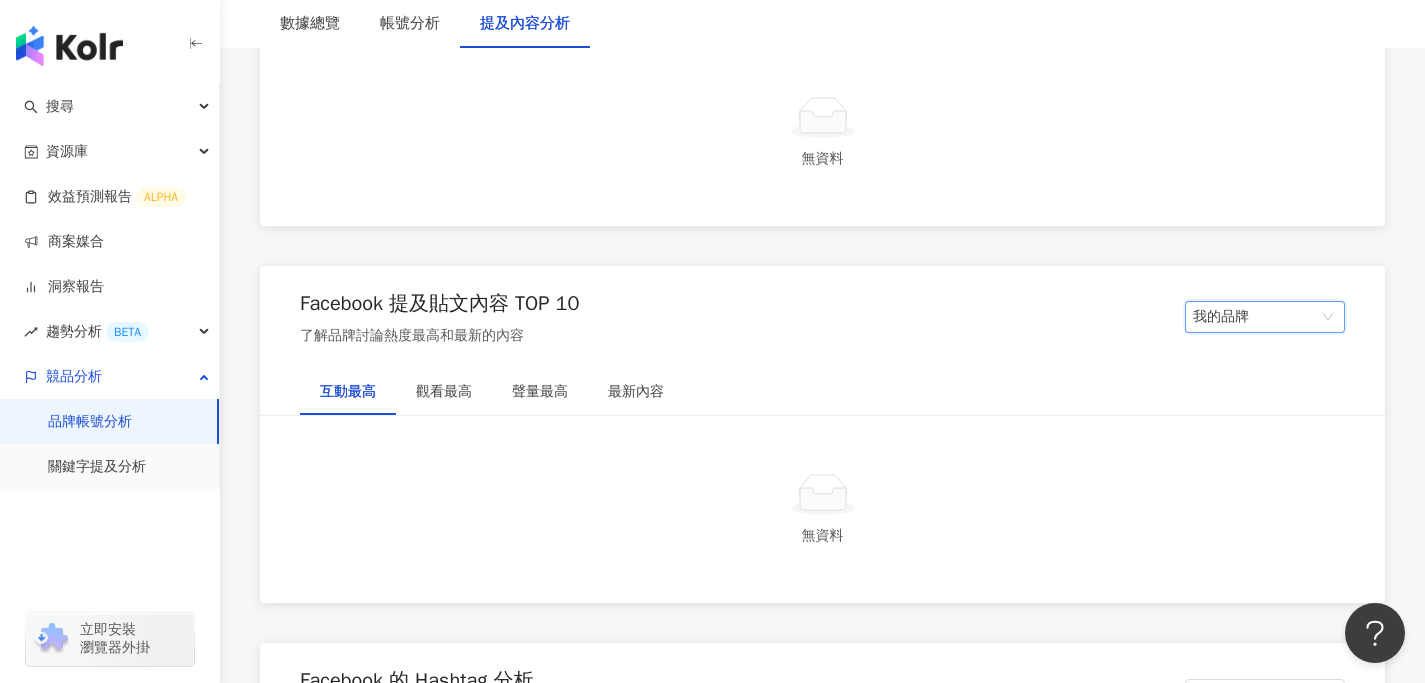 click on "我的品牌" at bounding box center (1265, 317) 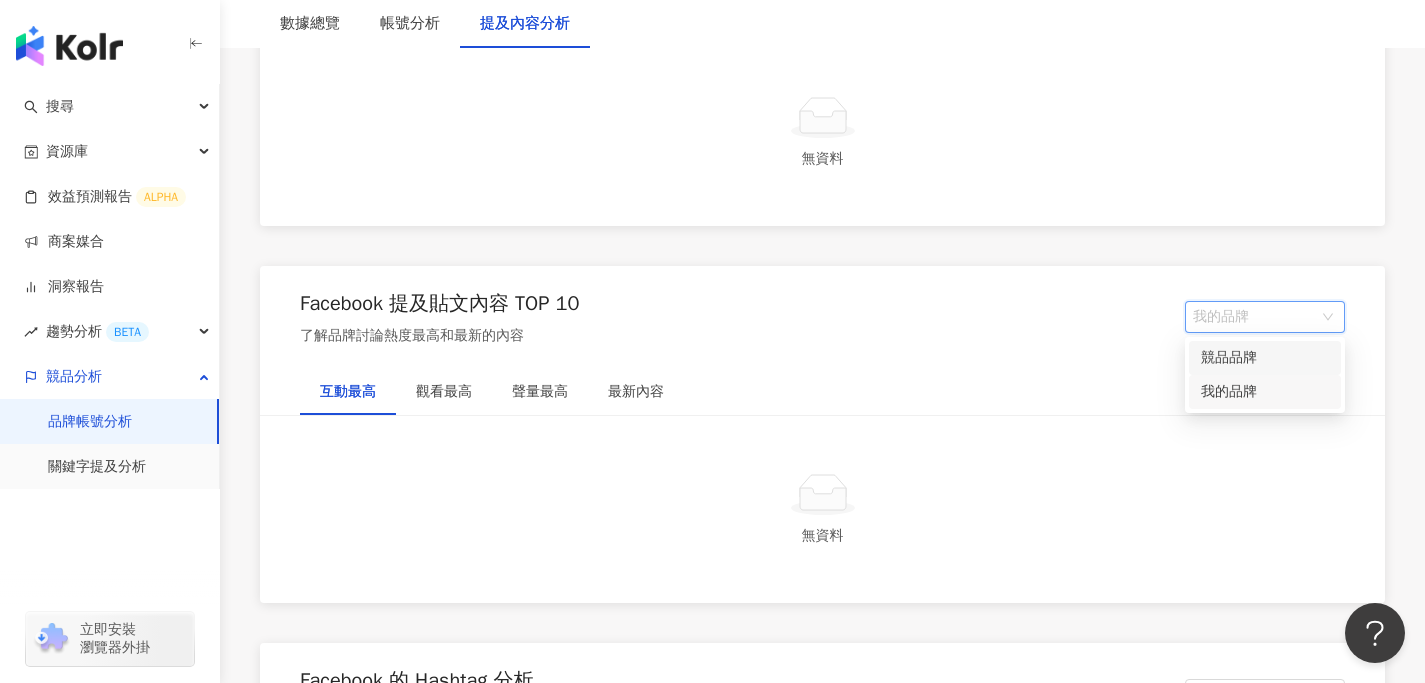 click on "競品品牌" at bounding box center (1265, 358) 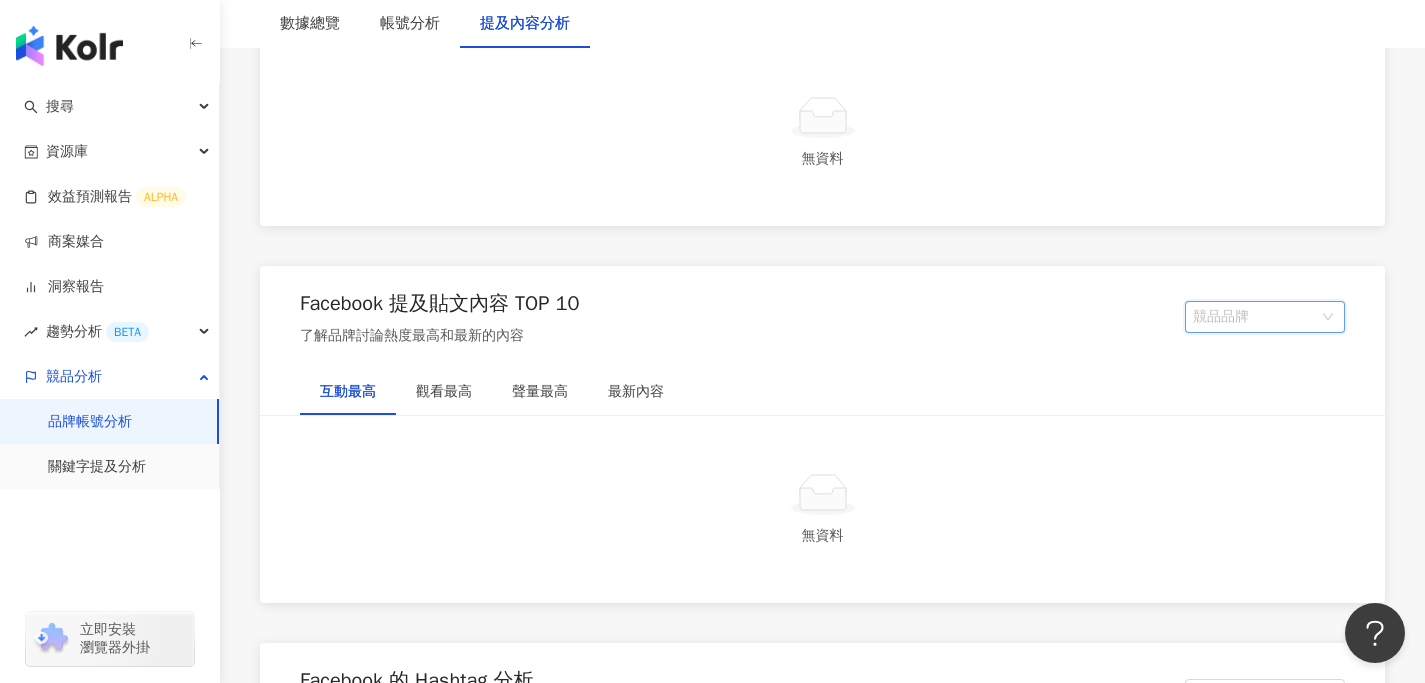 click on "競品品牌" at bounding box center (1265, 317) 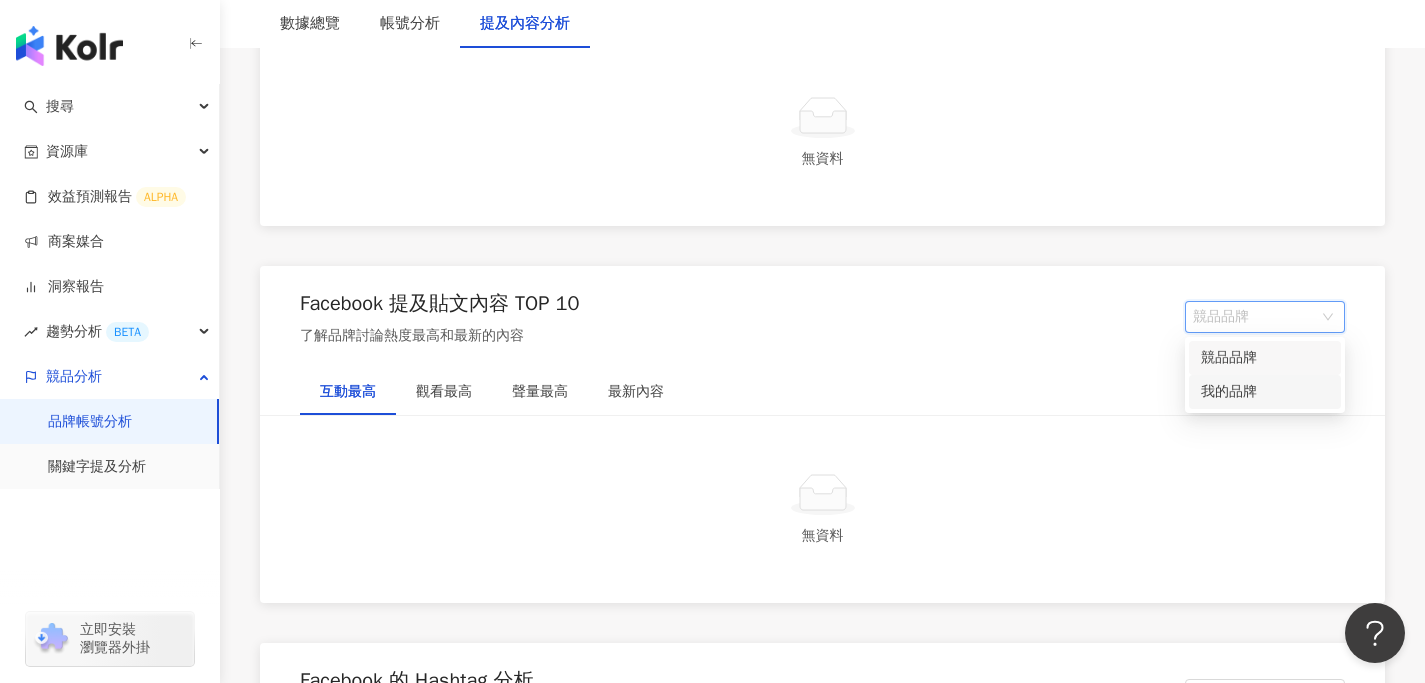 click on "我的品牌" at bounding box center [1265, 392] 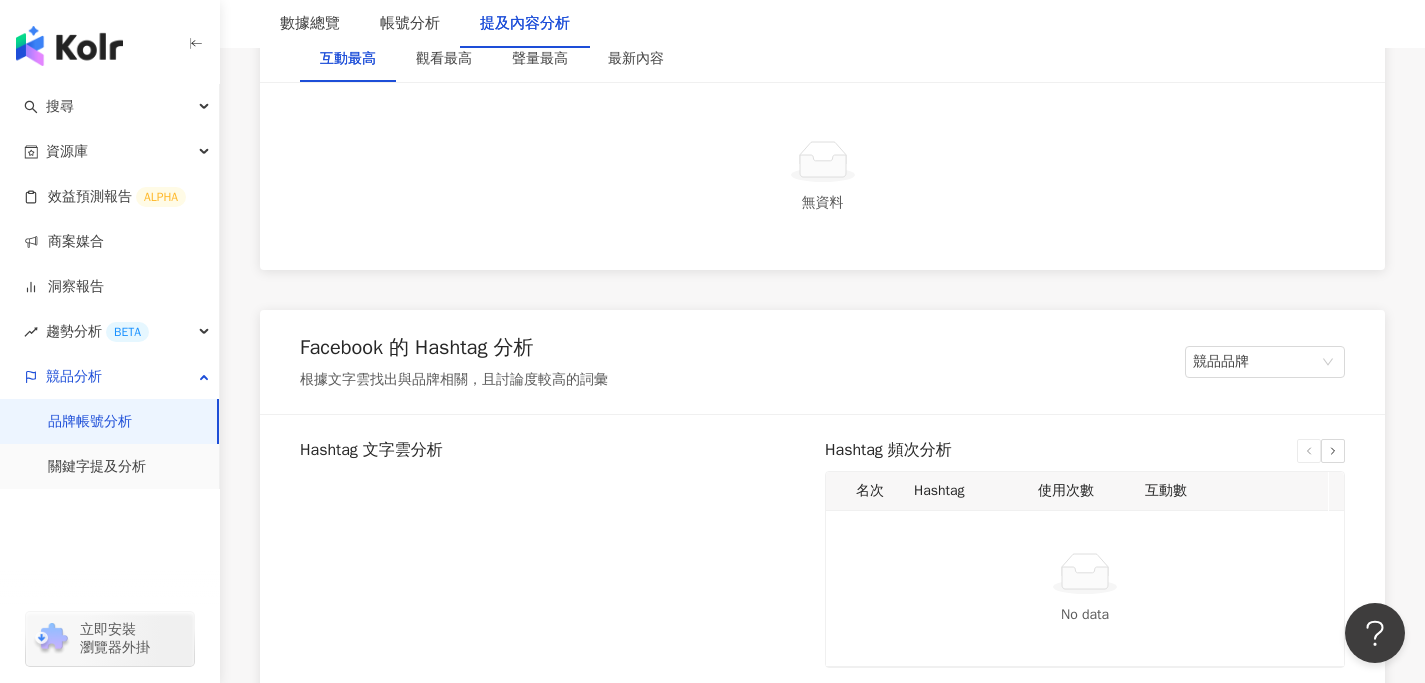 scroll, scrollTop: 2895, scrollLeft: 0, axis: vertical 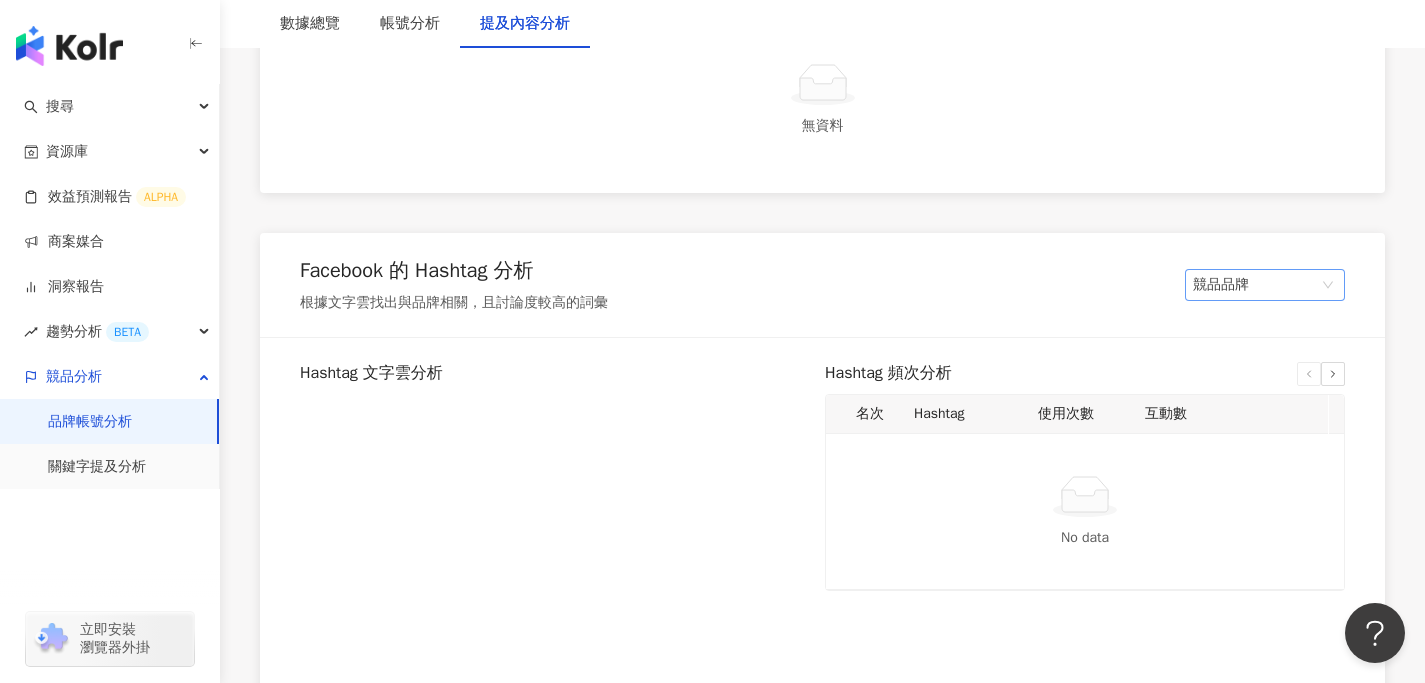 click on "競品品牌" at bounding box center [1265, 285] 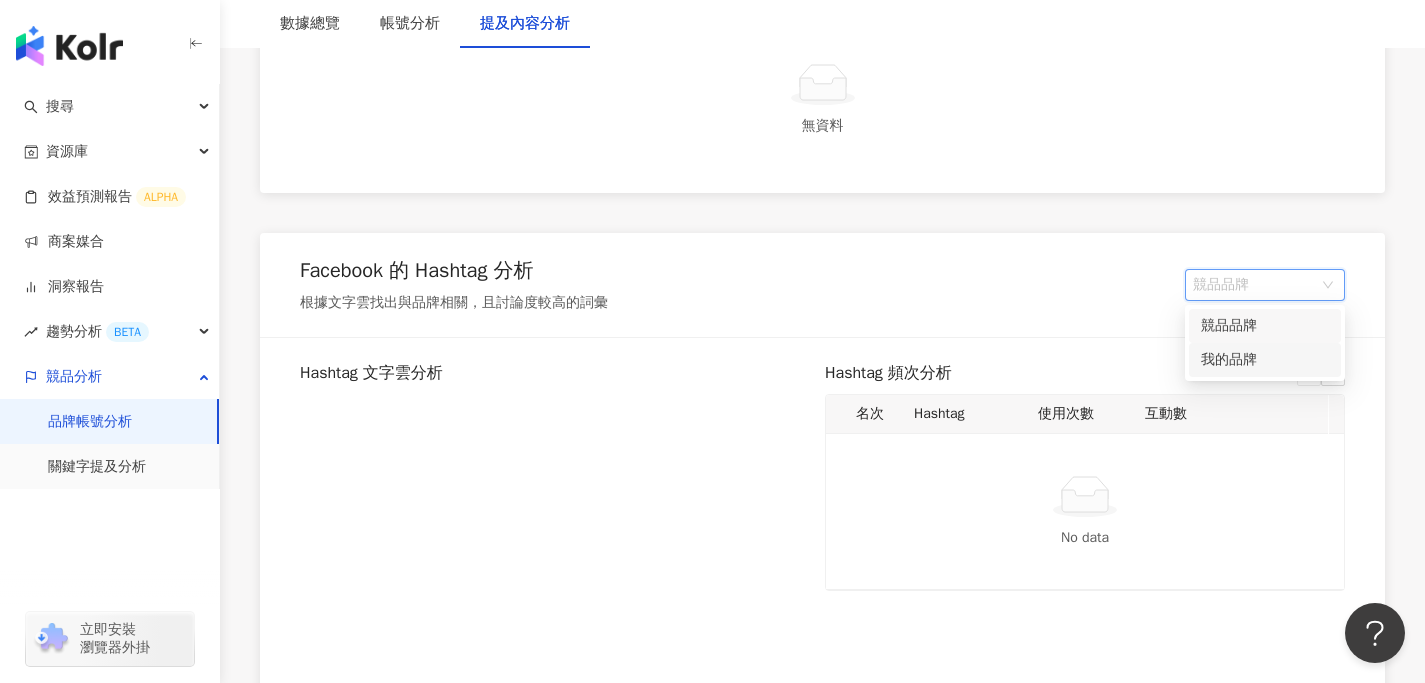 click on "我的品牌" at bounding box center [1265, 360] 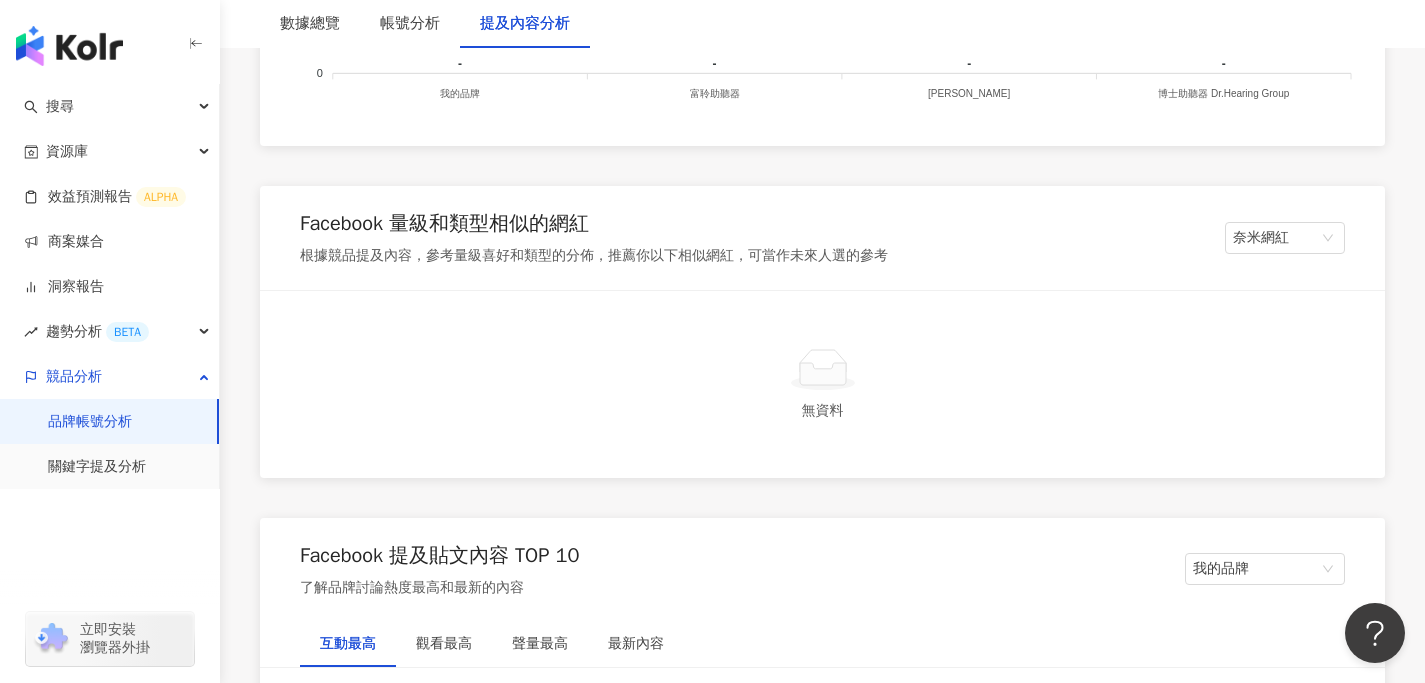 scroll, scrollTop: 2239, scrollLeft: 0, axis: vertical 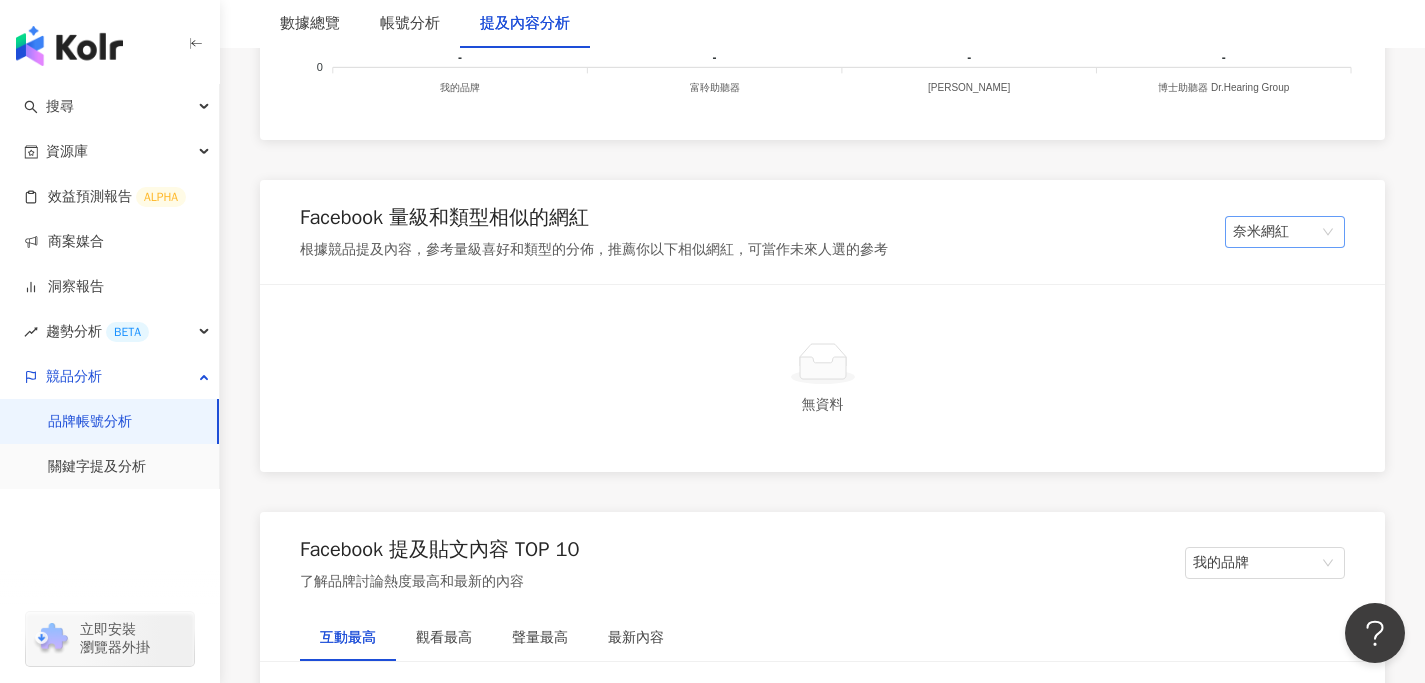 click on "奈米網紅" at bounding box center [1285, 232] 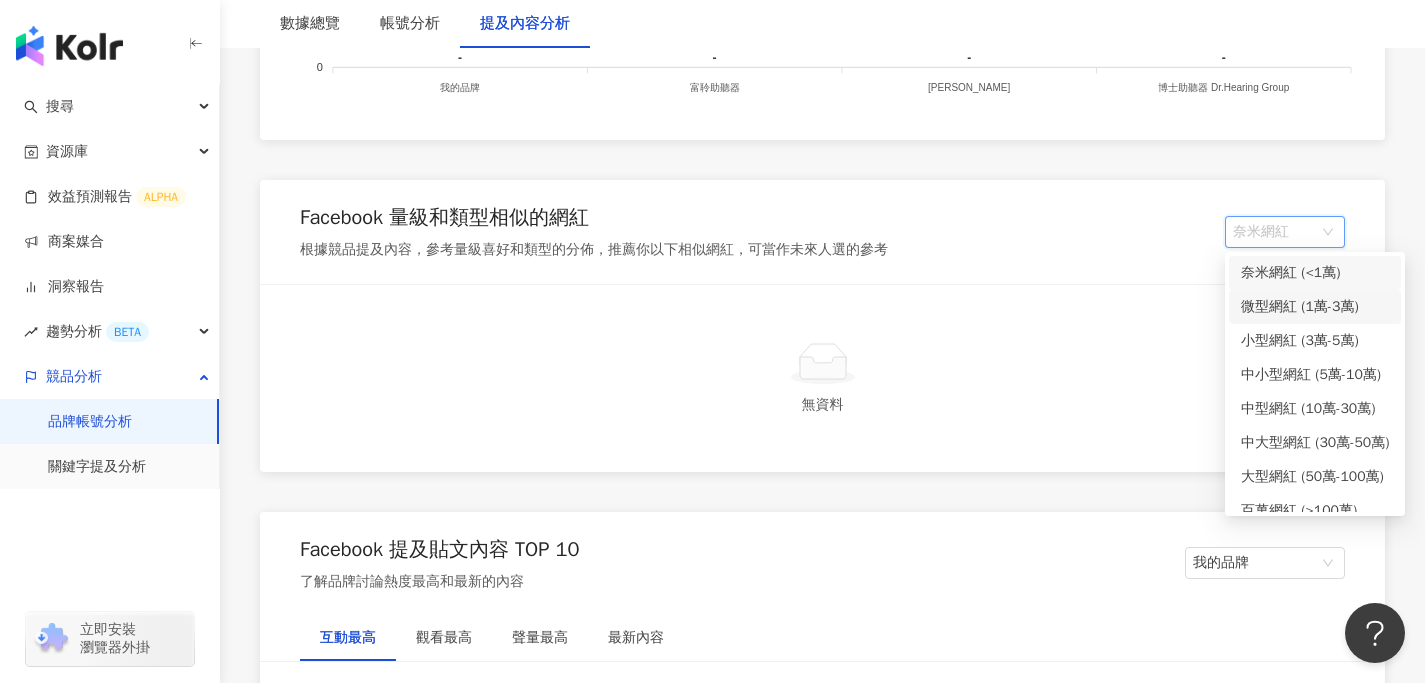 click on "無資料" at bounding box center [822, 378] 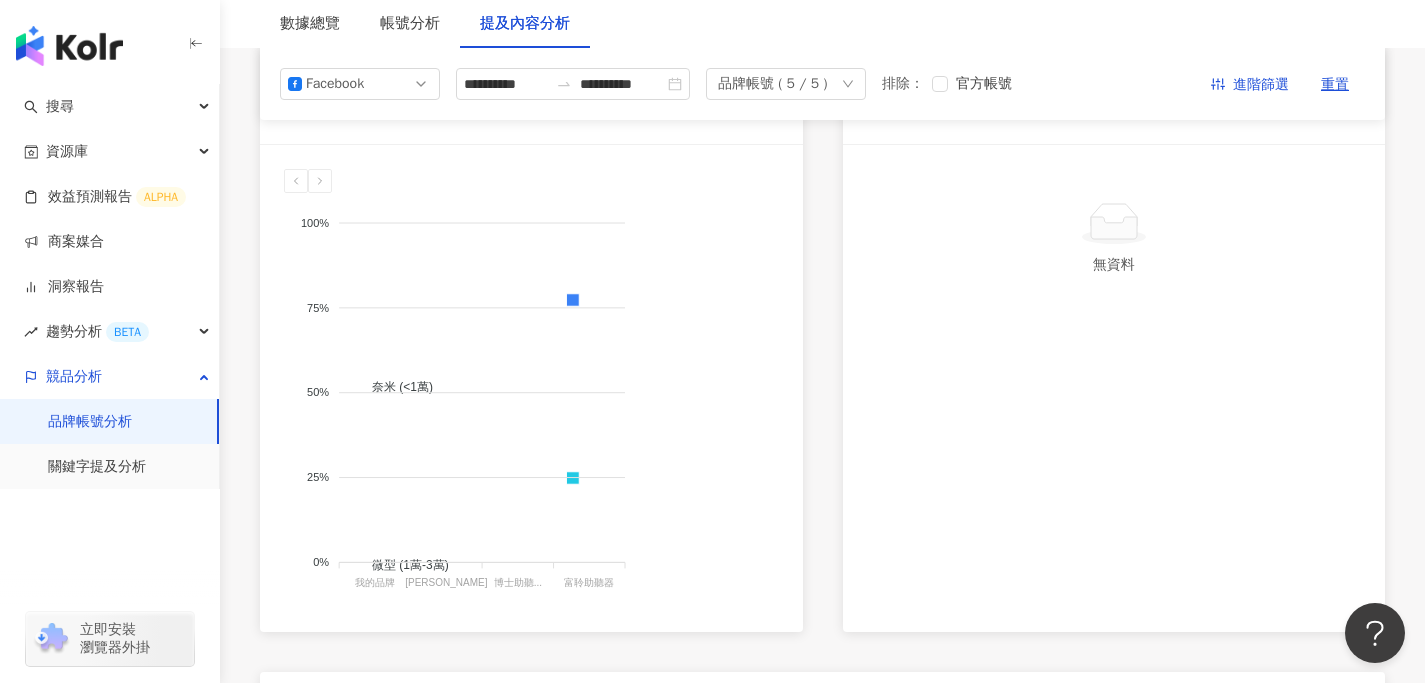 scroll, scrollTop: 162, scrollLeft: 0, axis: vertical 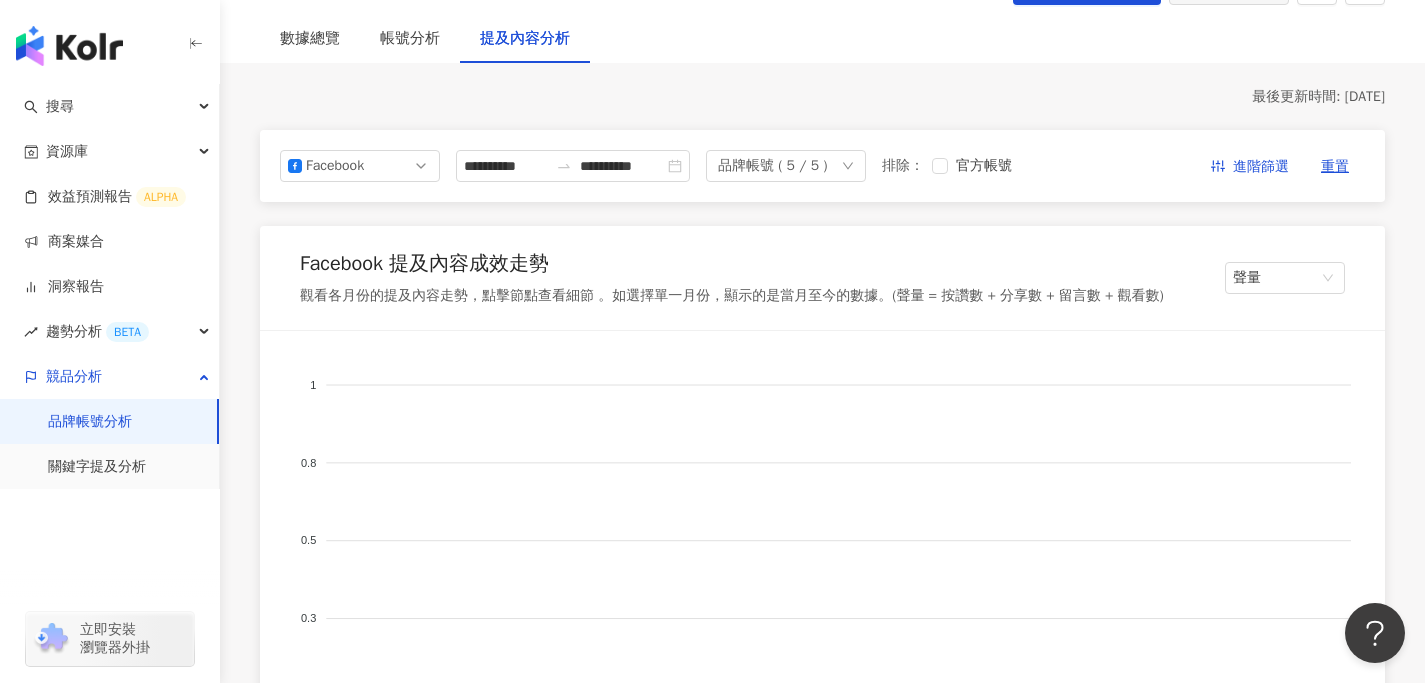 click on "品牌帳號分析" at bounding box center (90, 422) 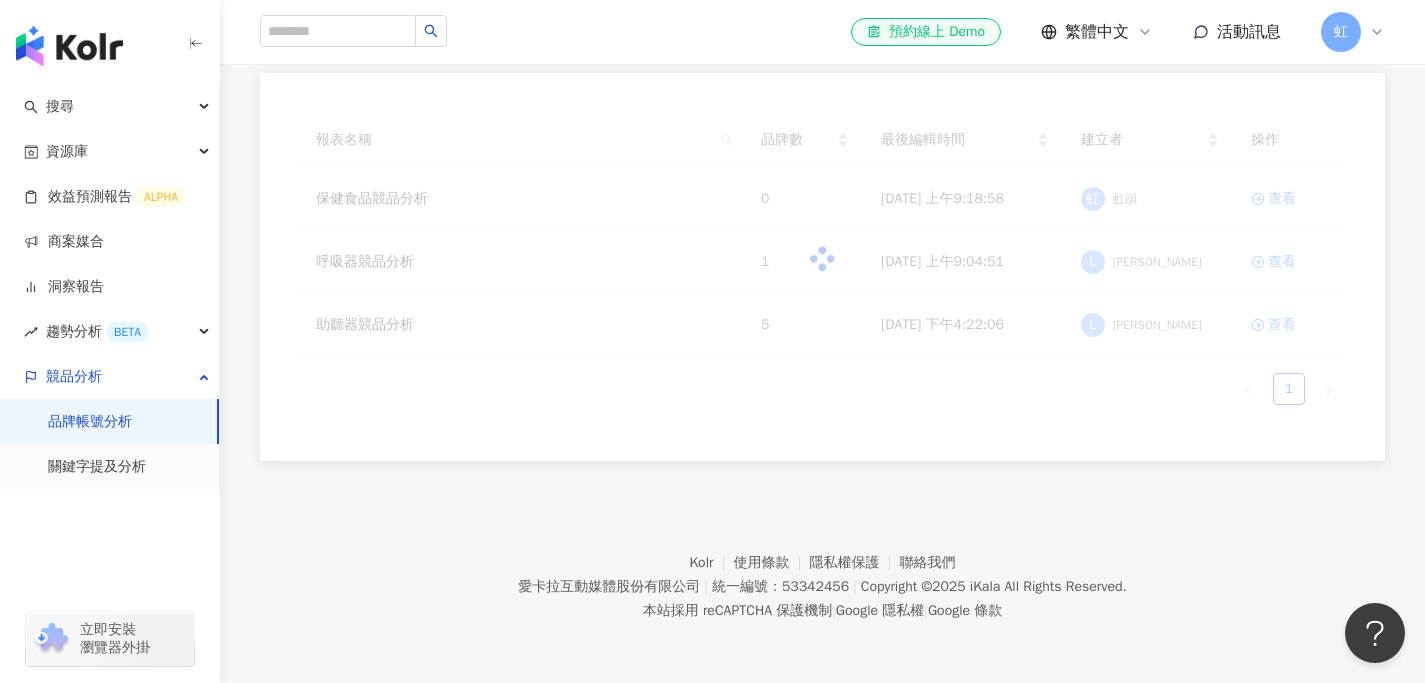 scroll, scrollTop: 0, scrollLeft: 0, axis: both 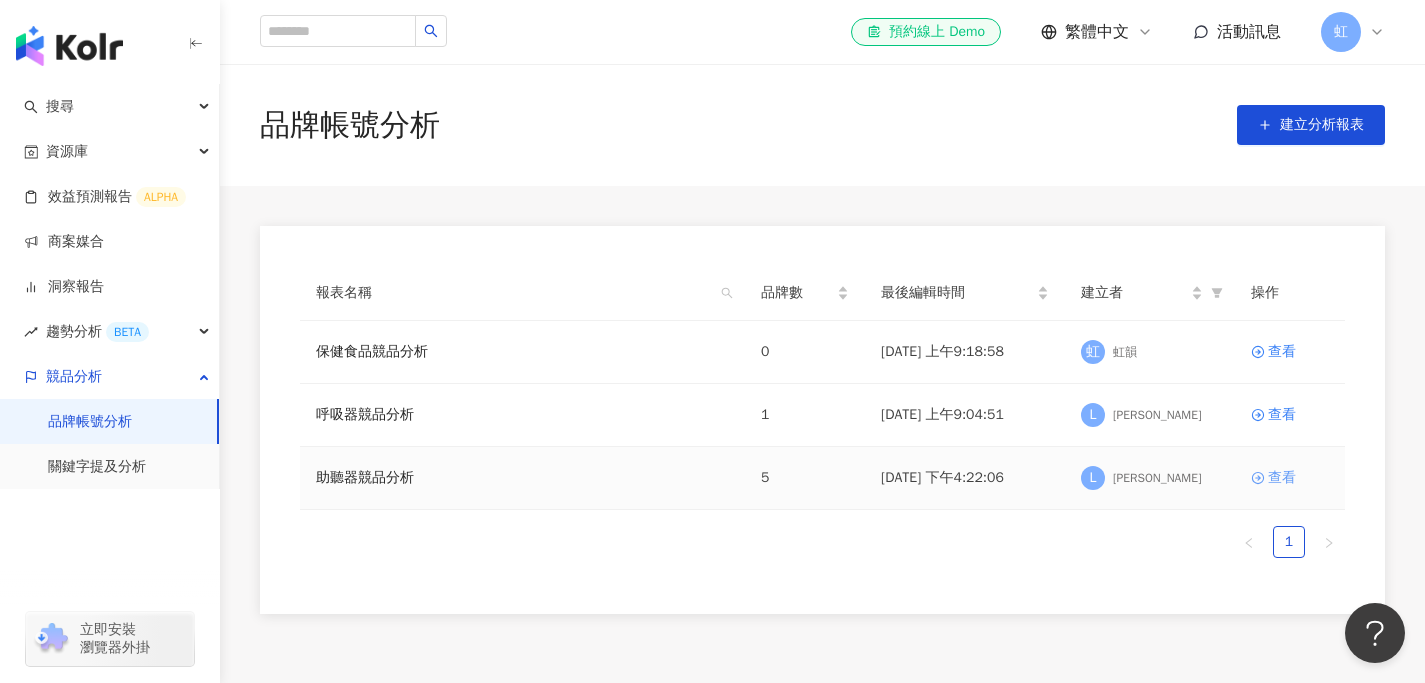 click on "查看" at bounding box center [1282, 478] 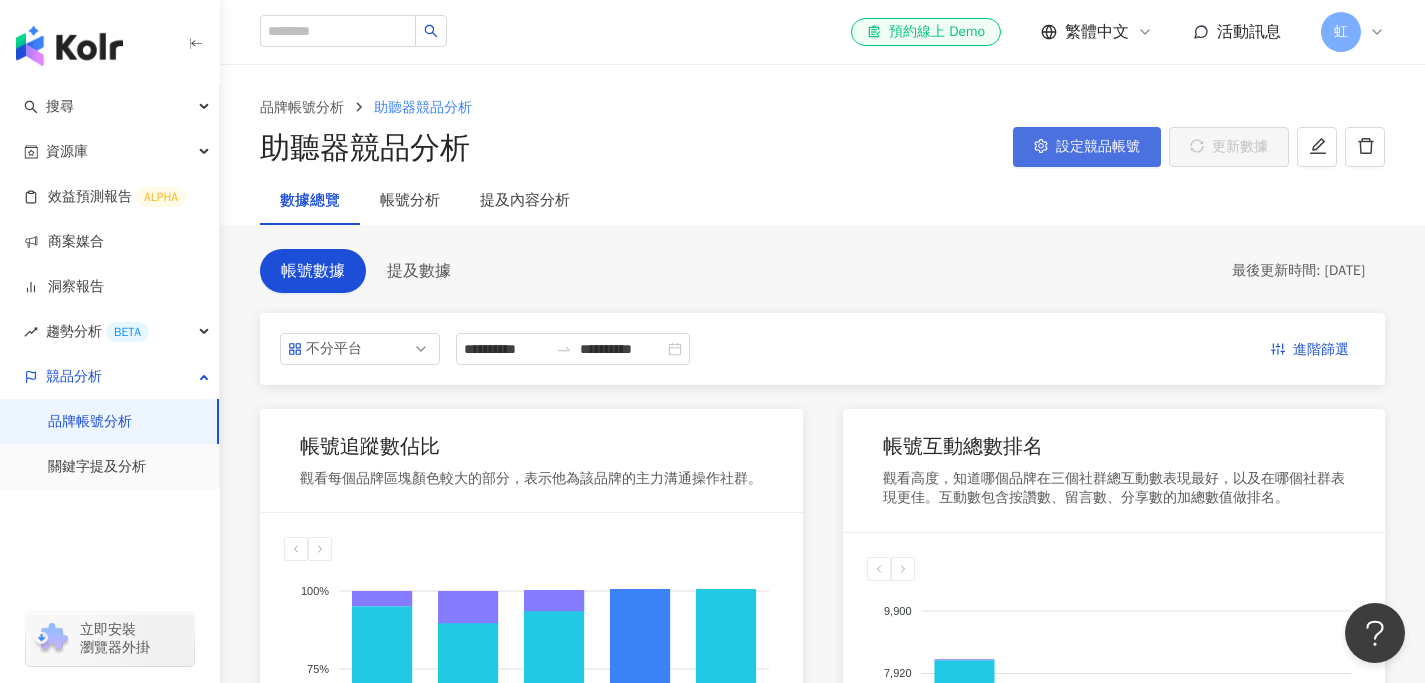 click on "設定競品帳號" at bounding box center (1087, 147) 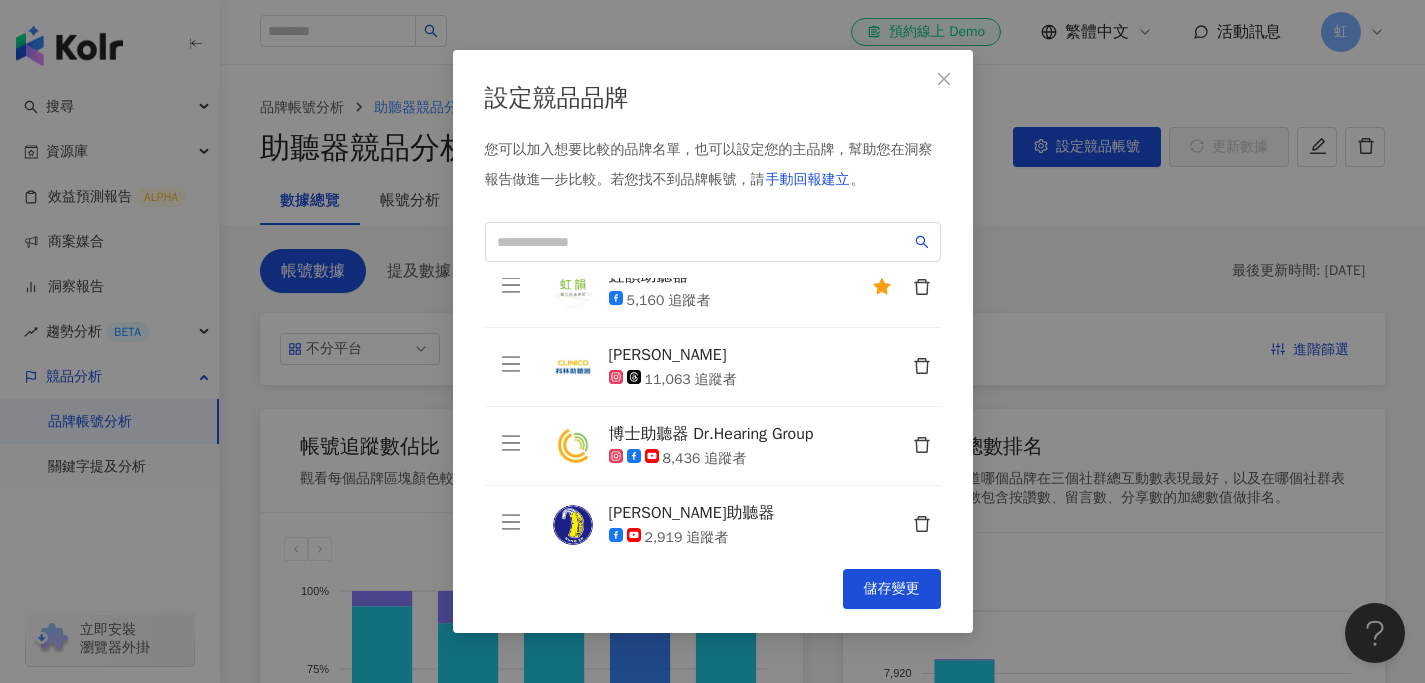 scroll, scrollTop: 22, scrollLeft: 0, axis: vertical 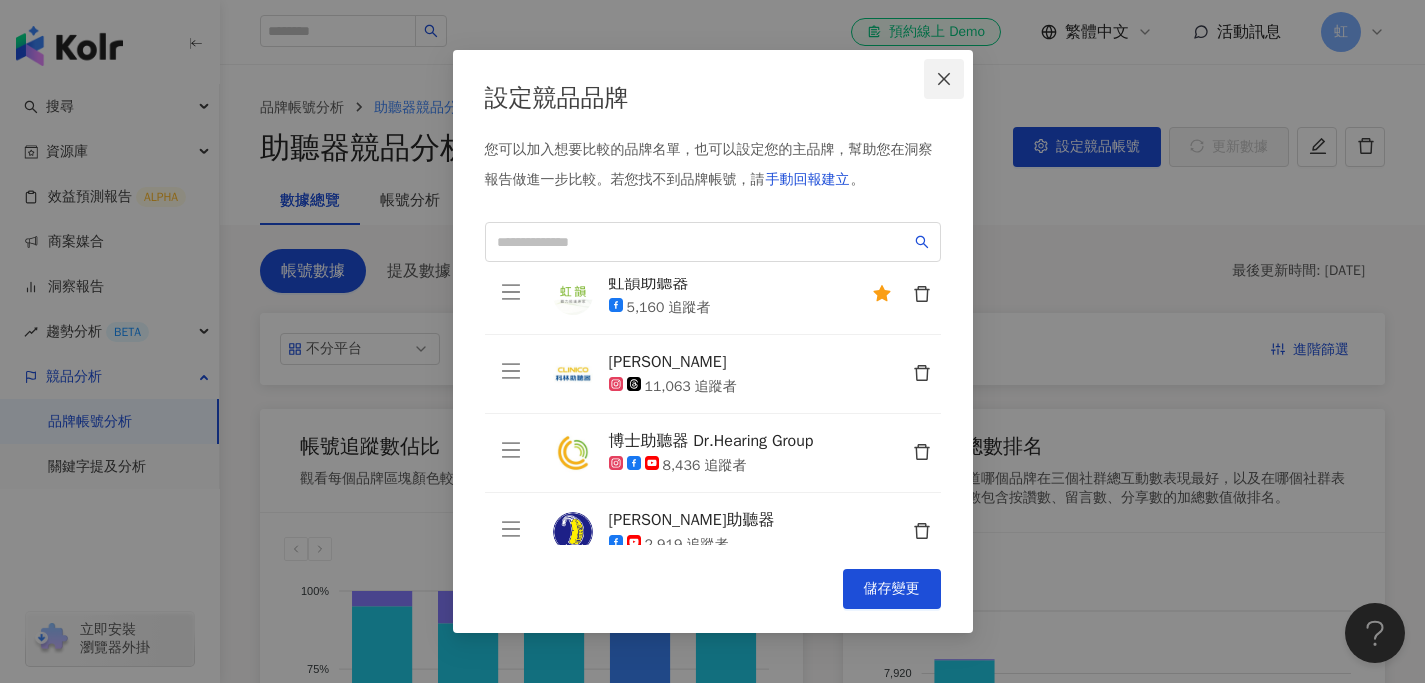 click at bounding box center [944, 79] 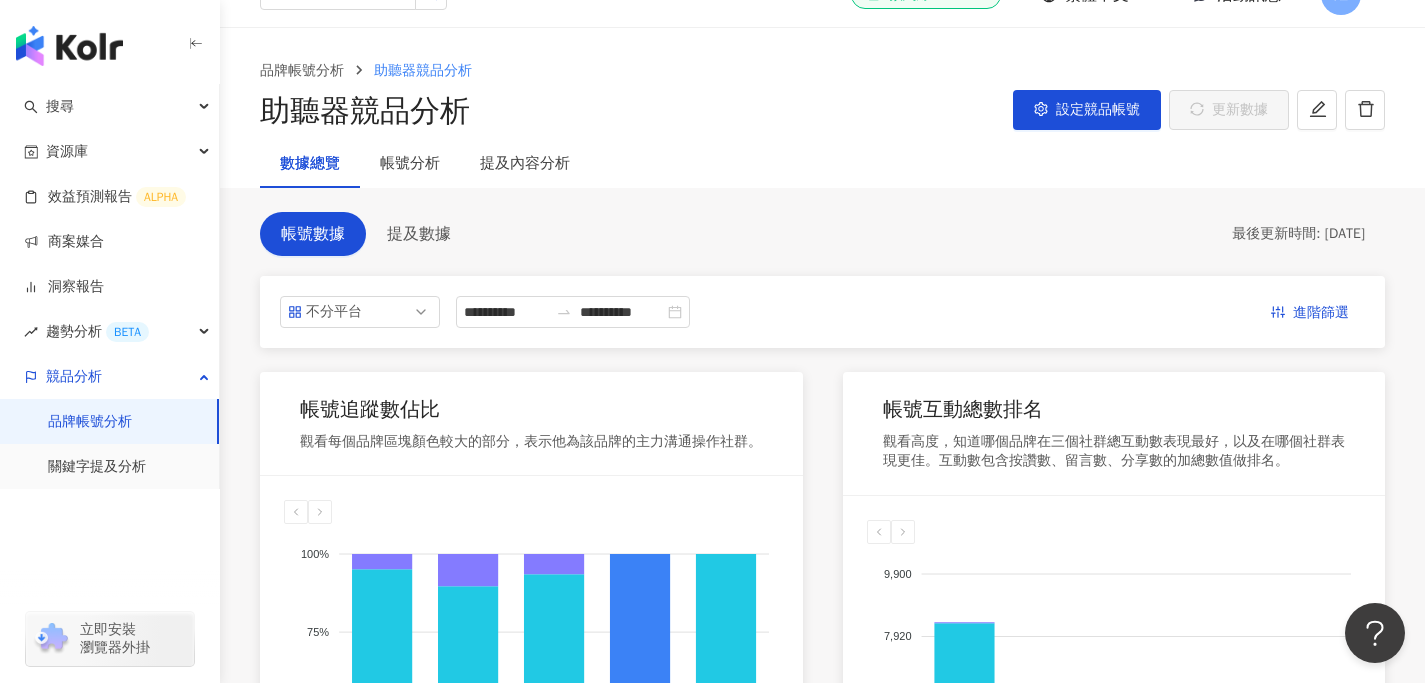 scroll, scrollTop: 10, scrollLeft: 0, axis: vertical 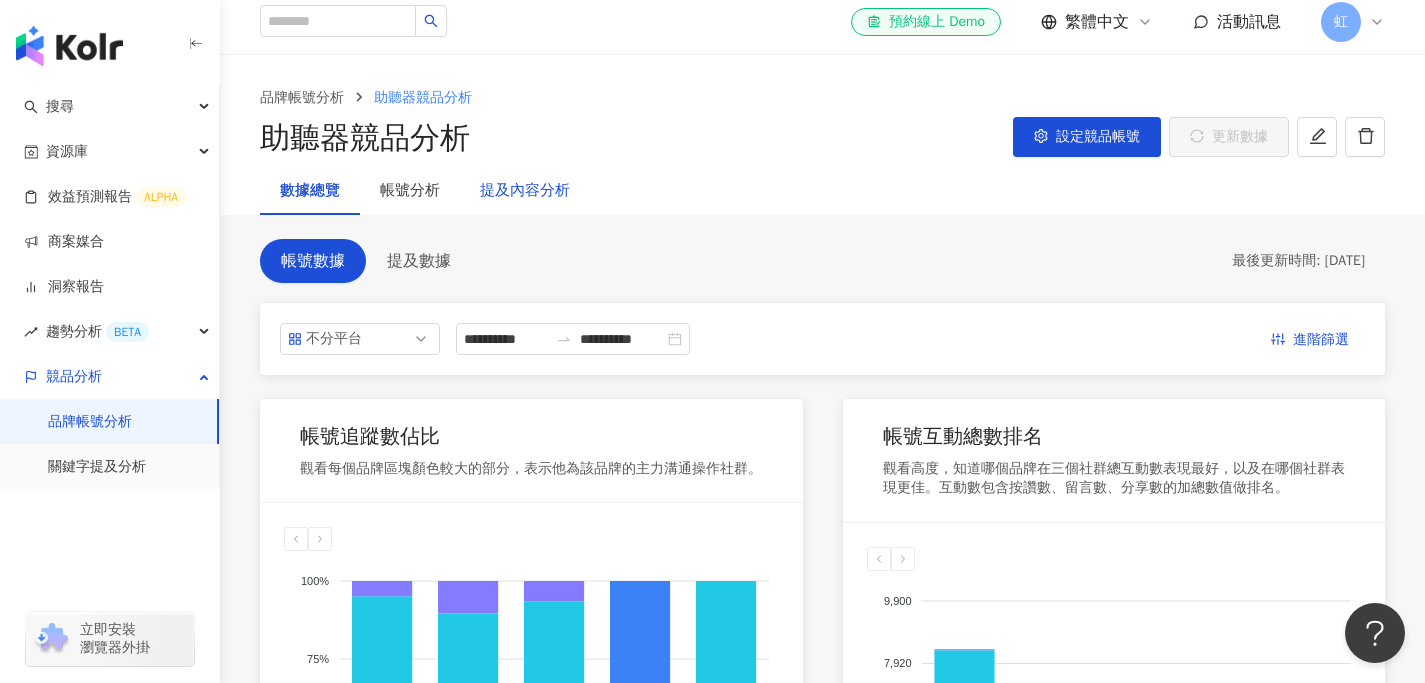 click on "提及內容分析" at bounding box center (525, 191) 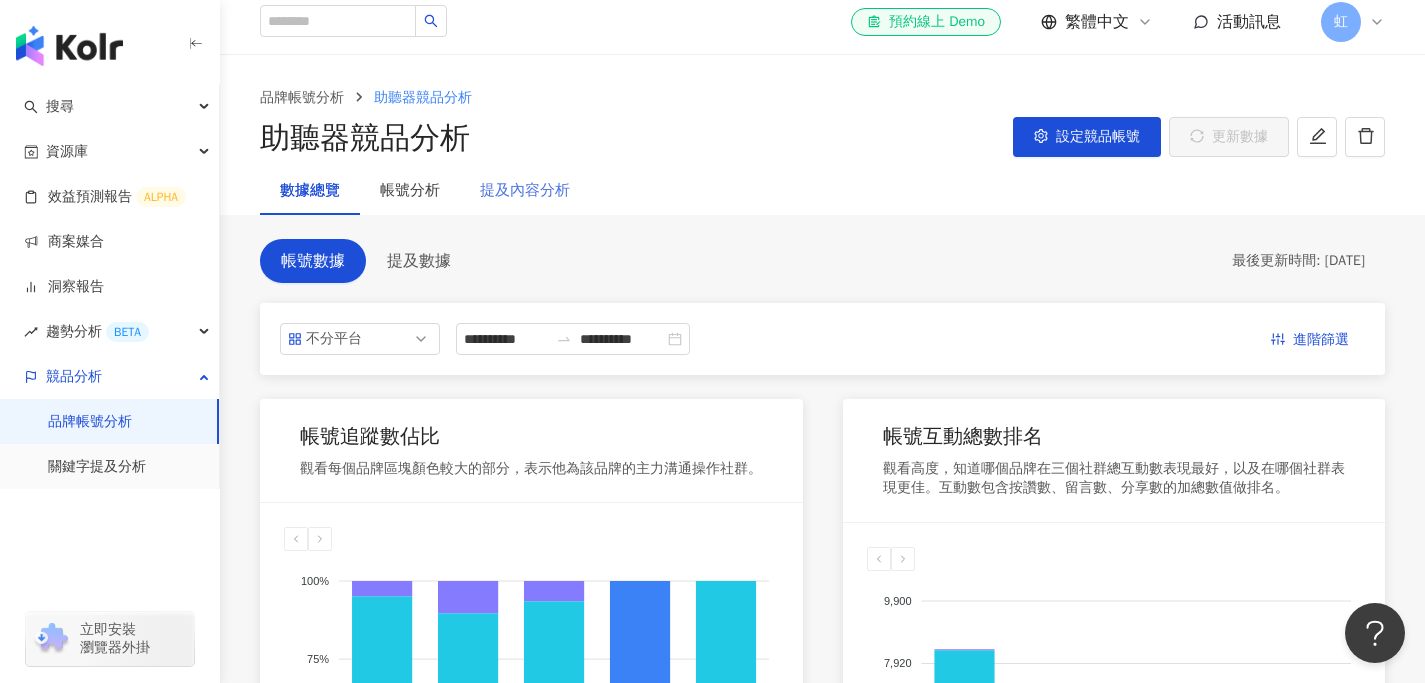 scroll, scrollTop: 0, scrollLeft: 0, axis: both 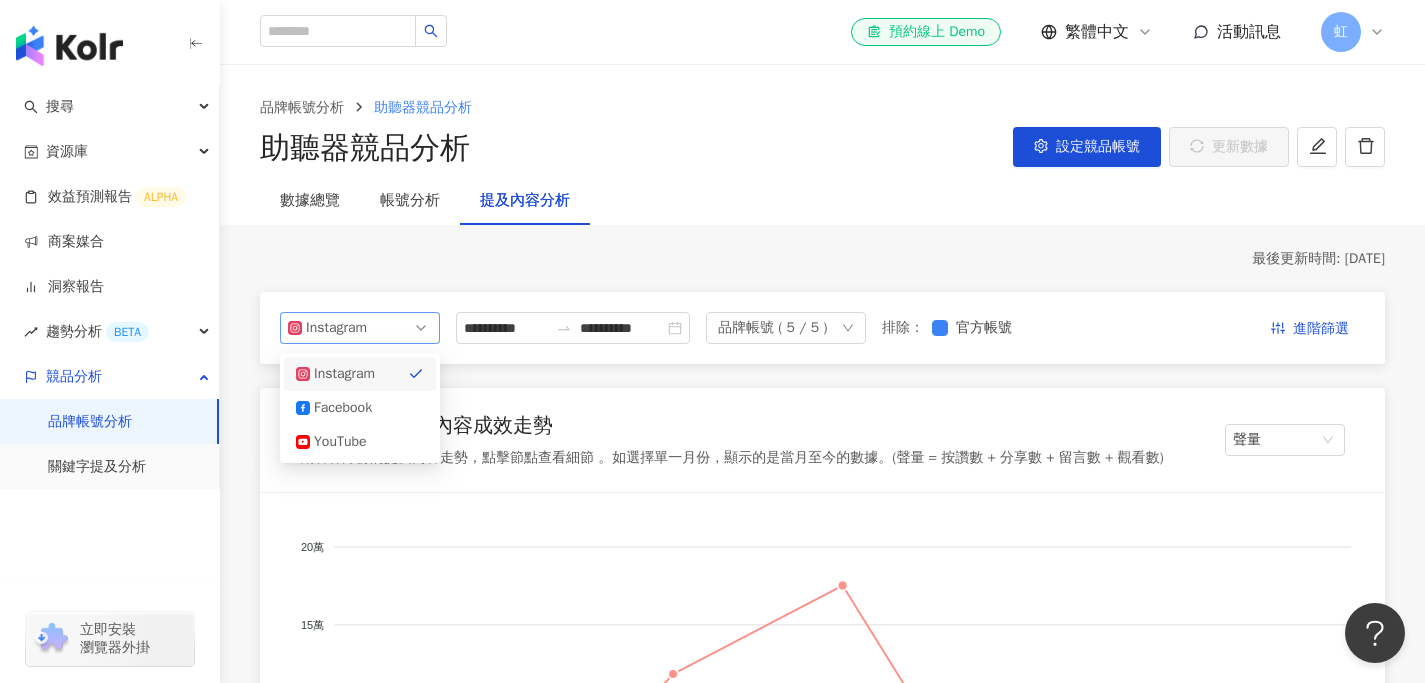 click on "Instagram" at bounding box center [360, 328] 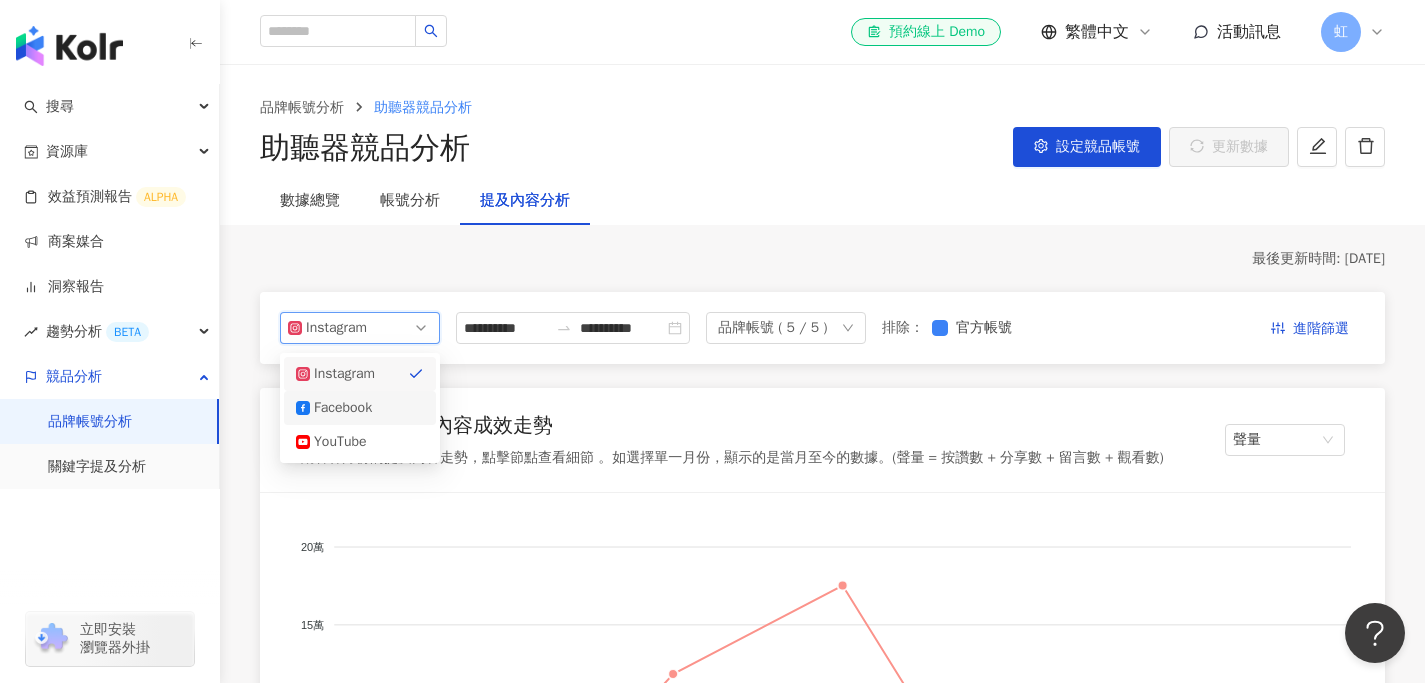 click on "Facebook" at bounding box center (360, 408) 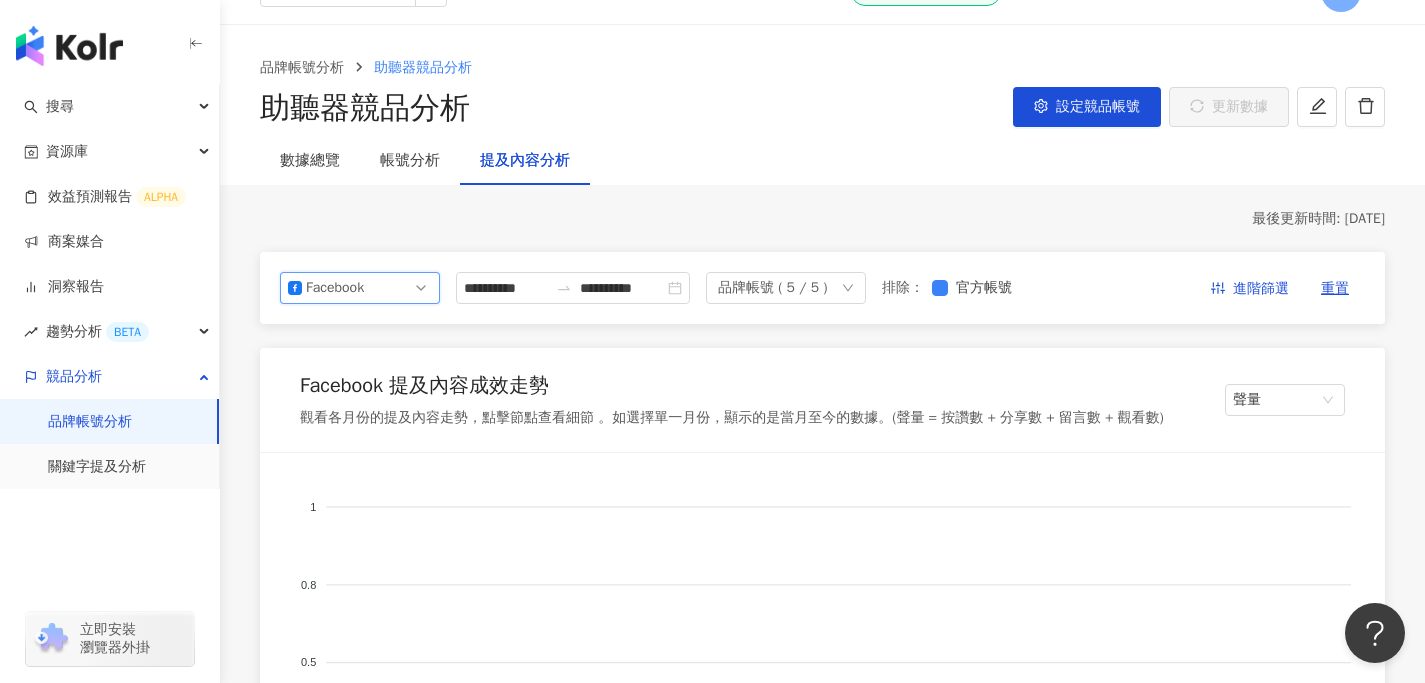 scroll, scrollTop: 97, scrollLeft: 0, axis: vertical 